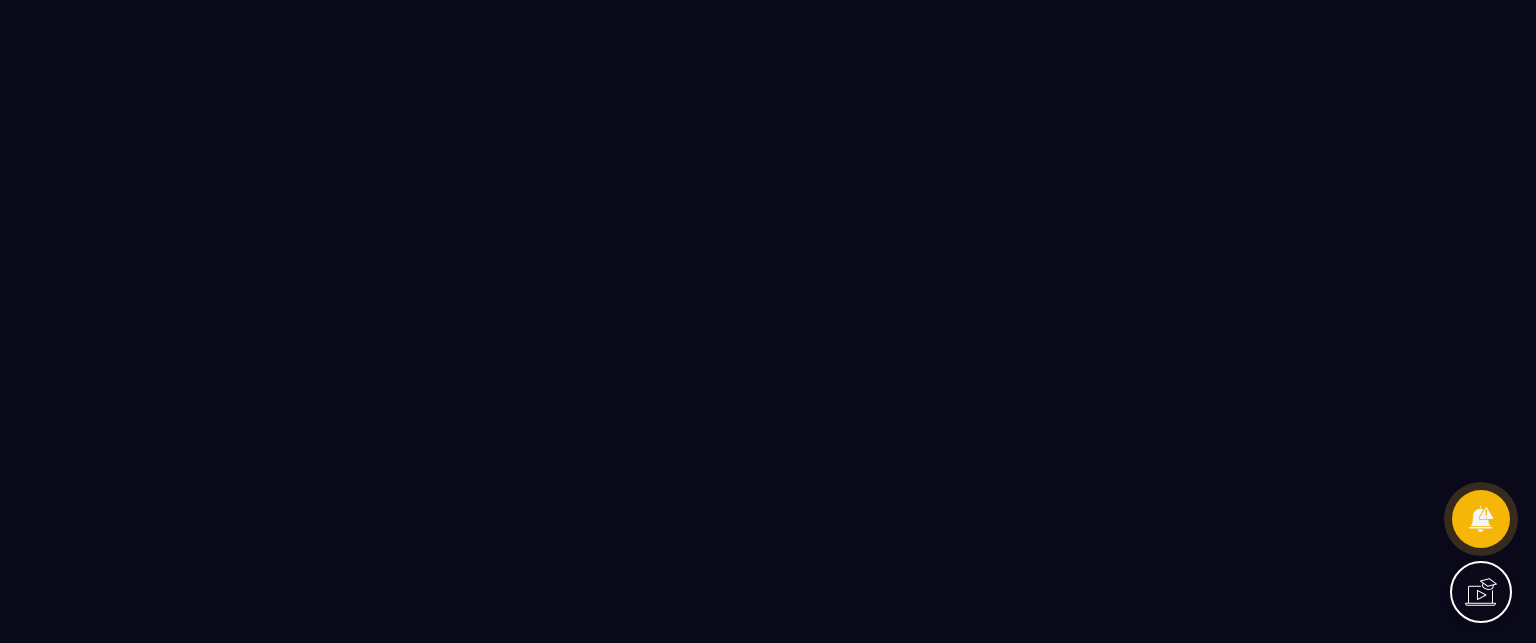 scroll, scrollTop: 0, scrollLeft: 0, axis: both 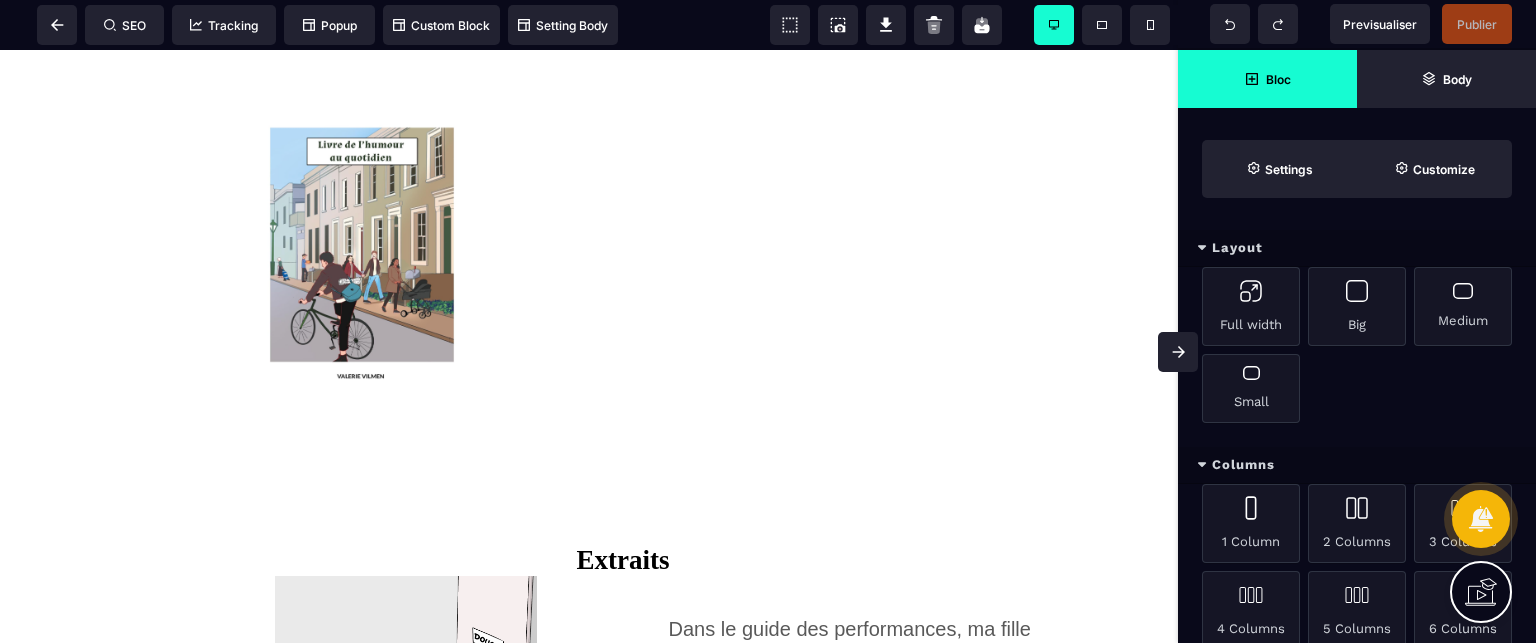 click on "Layout" at bounding box center [1357, 248] 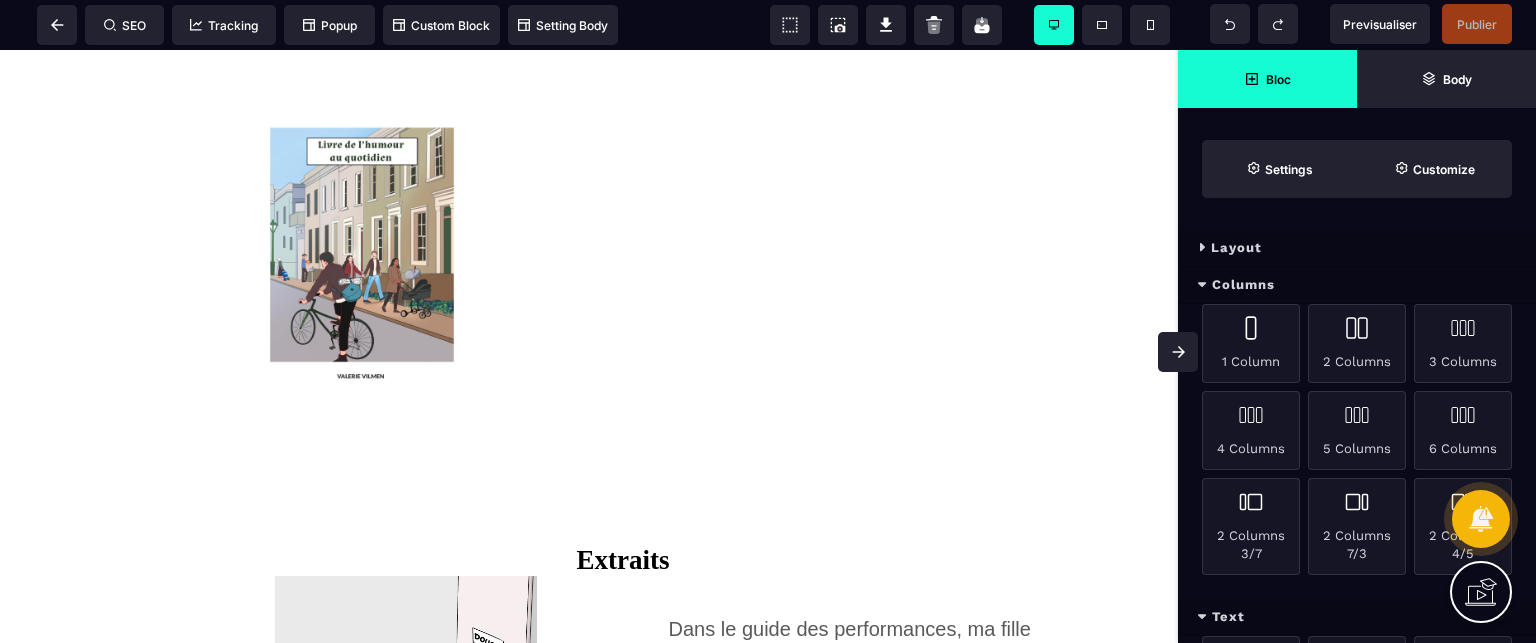 click on "Columns" at bounding box center (1357, 285) 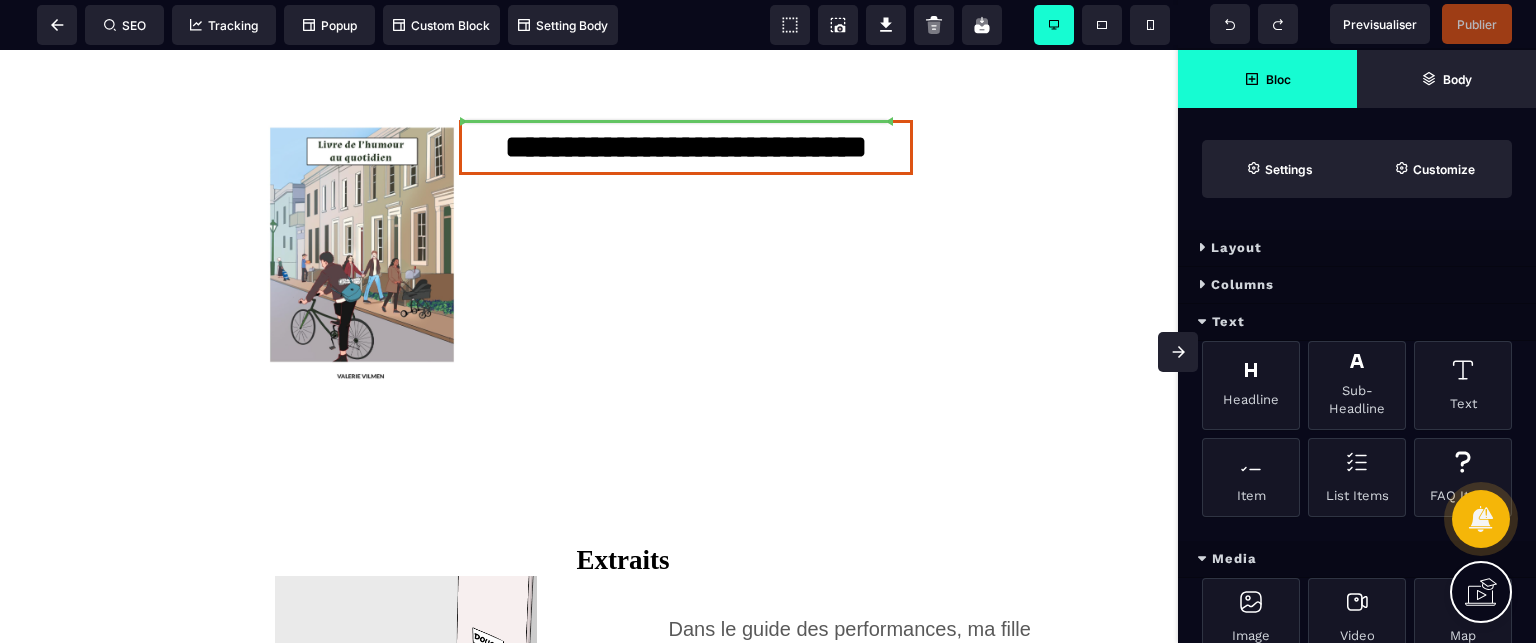select on "***" 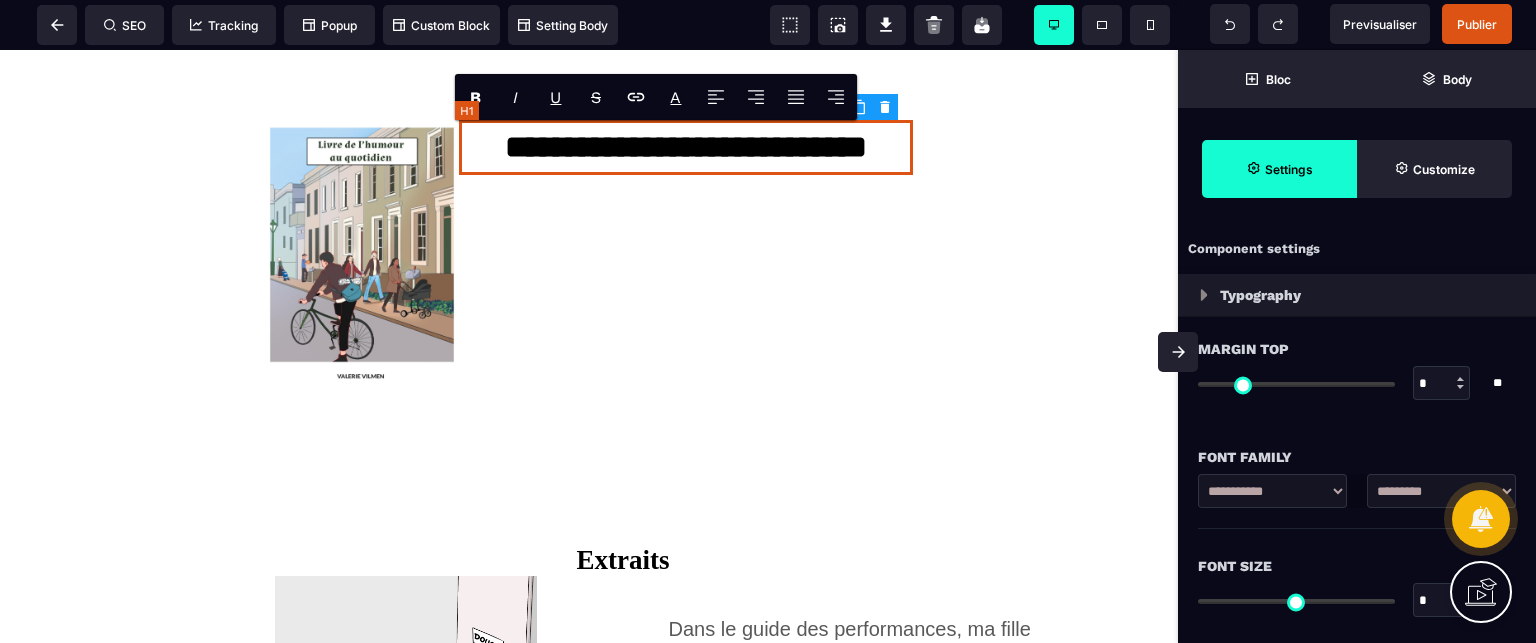 type on "*" 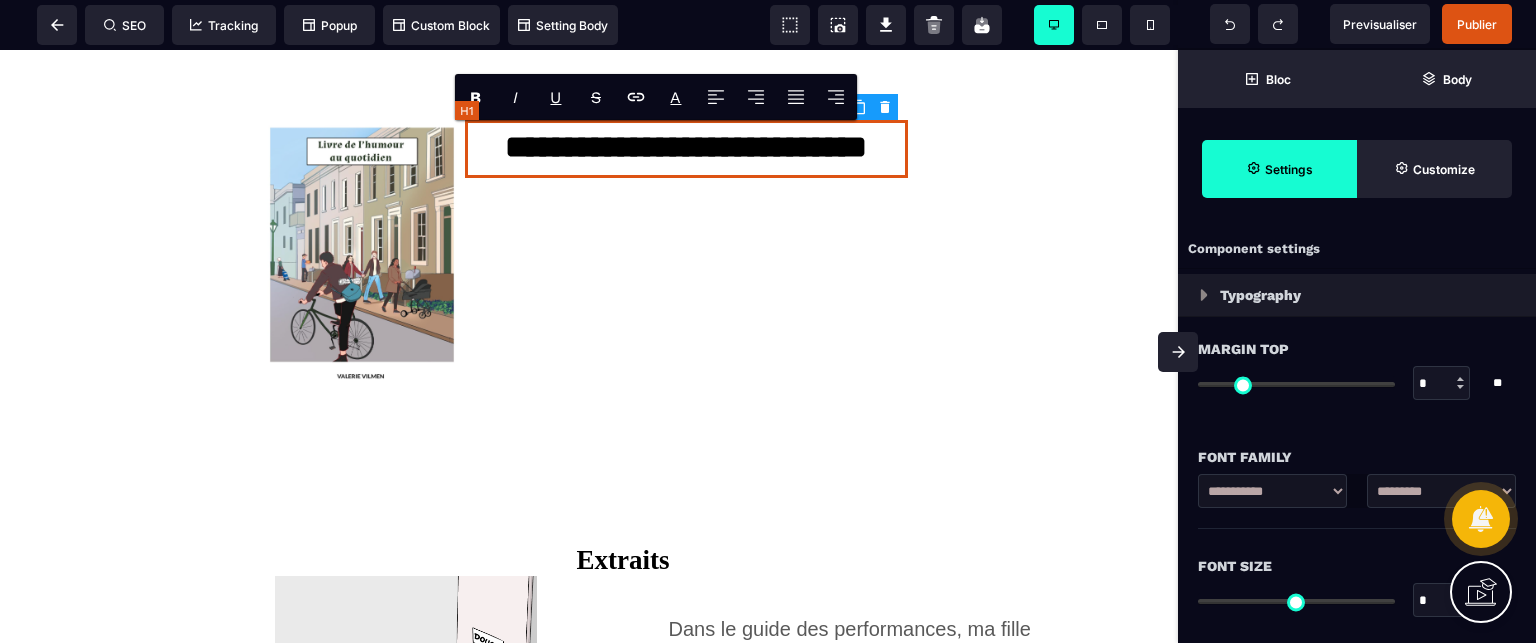 click on "**********" at bounding box center (686, 149) 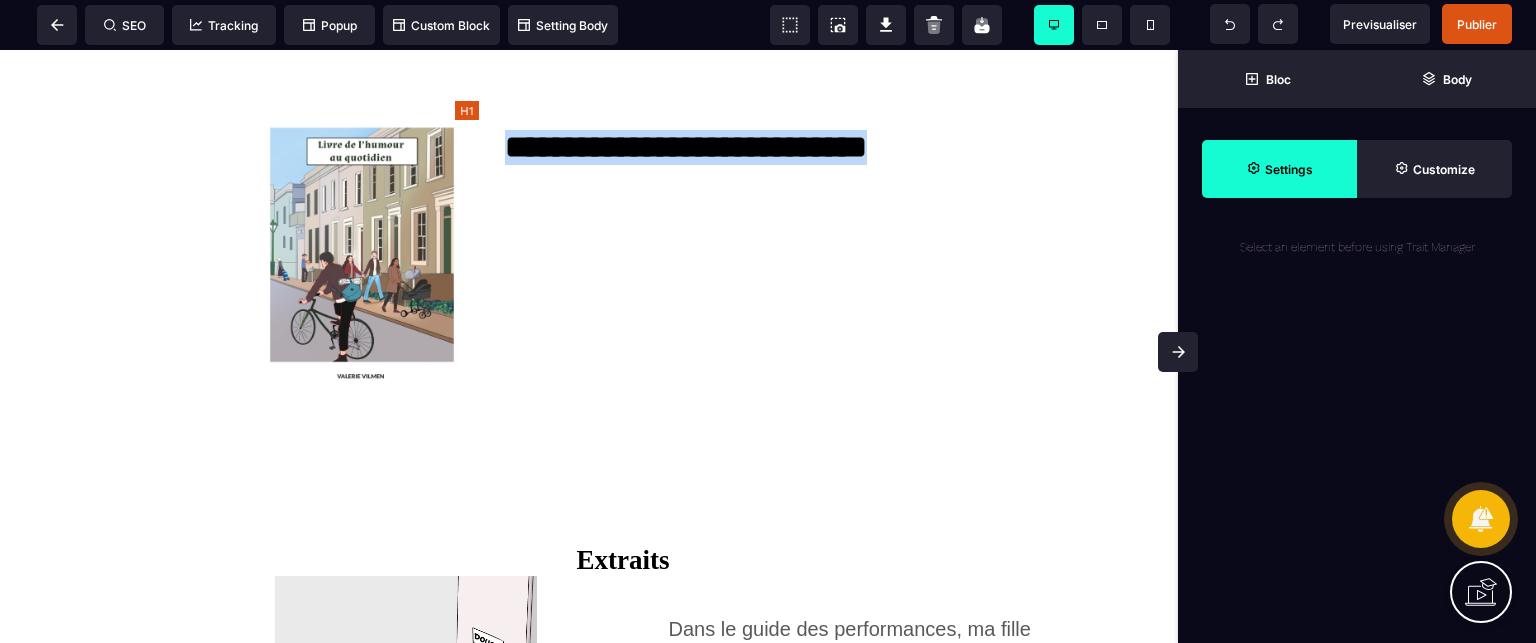 type 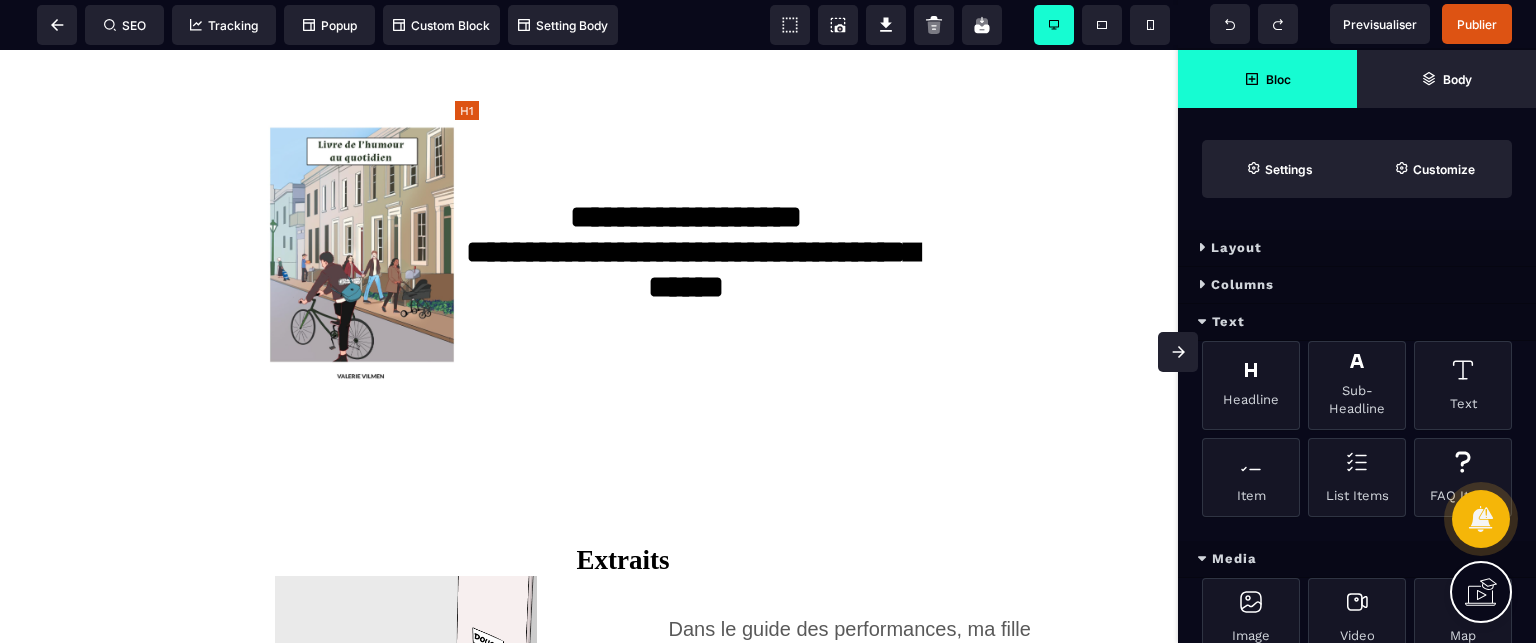 click on "**********" at bounding box center [686, 226] 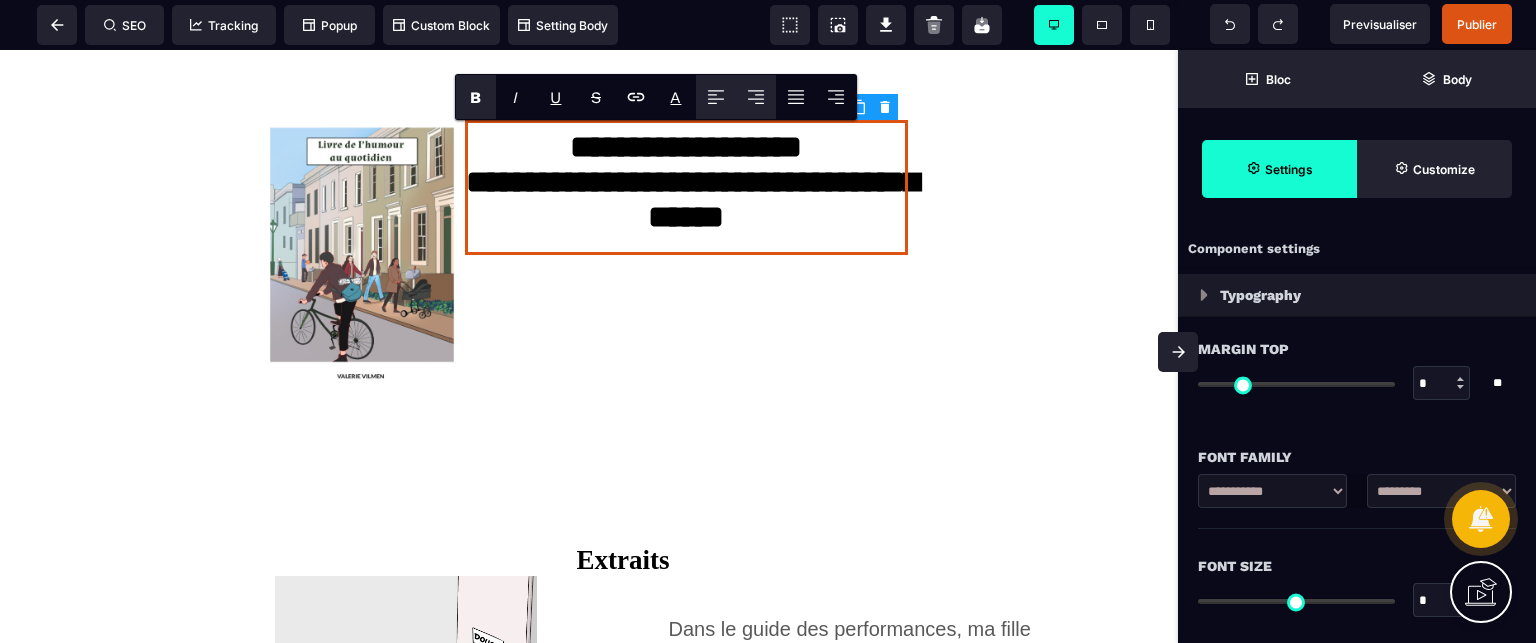click 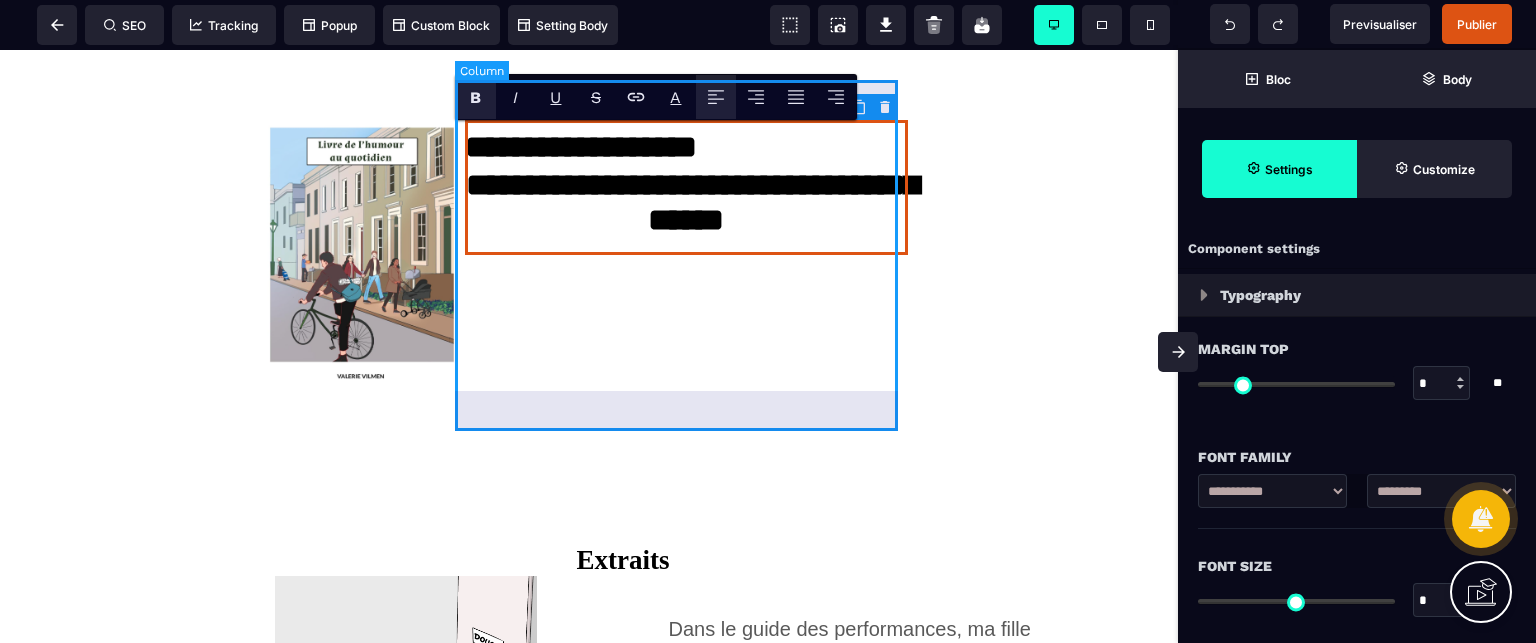 click on "**********" at bounding box center (686, 259) 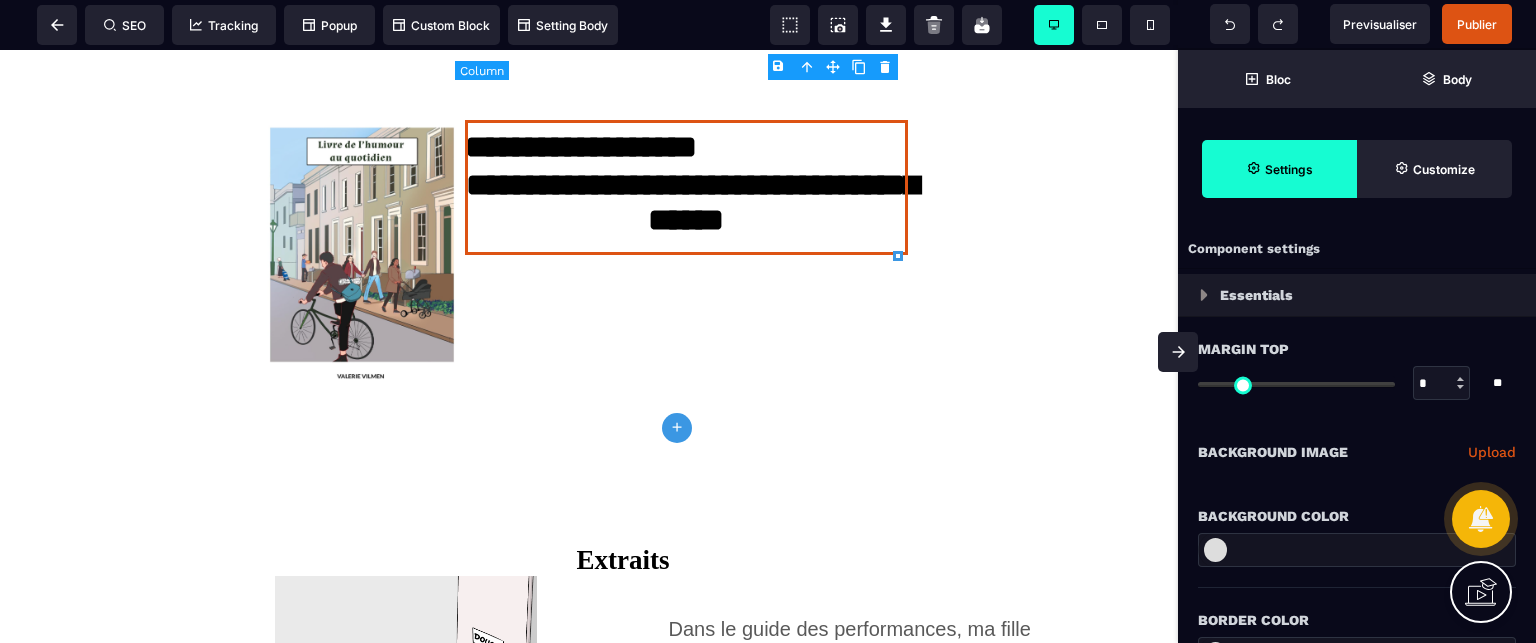 type on "*" 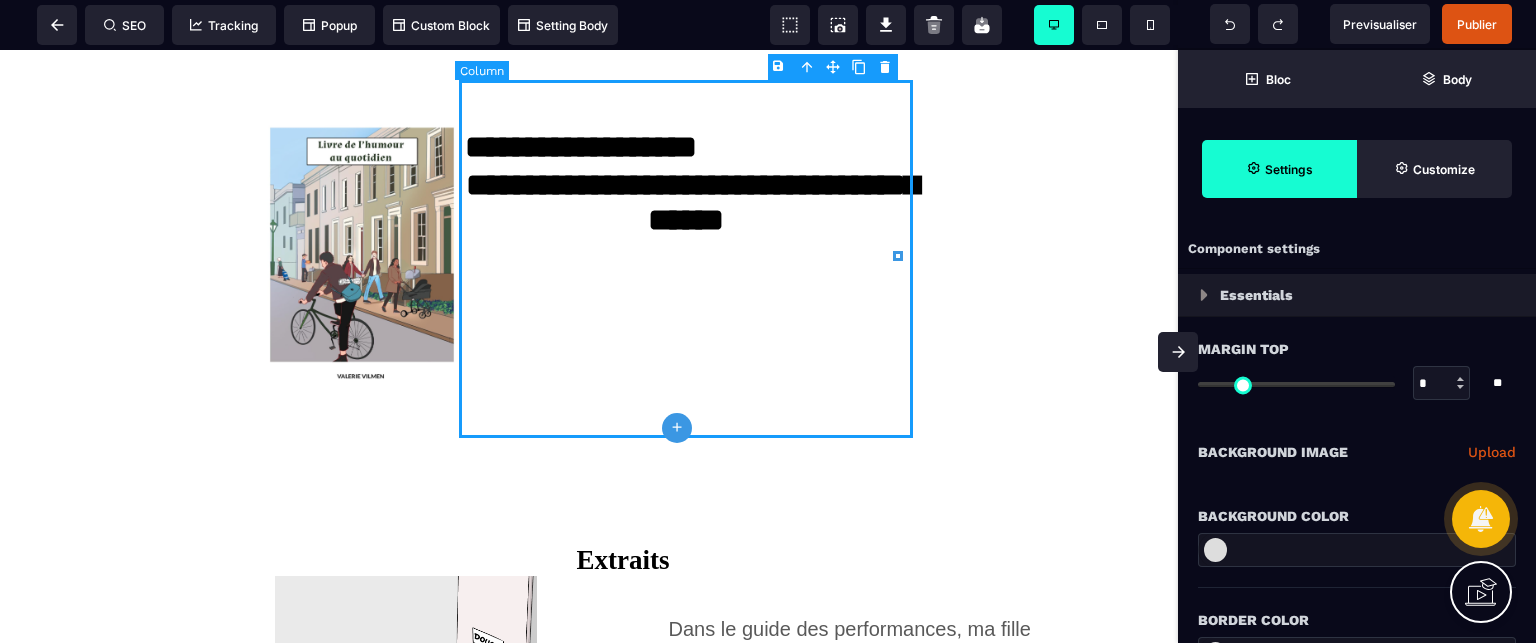 select on "**" 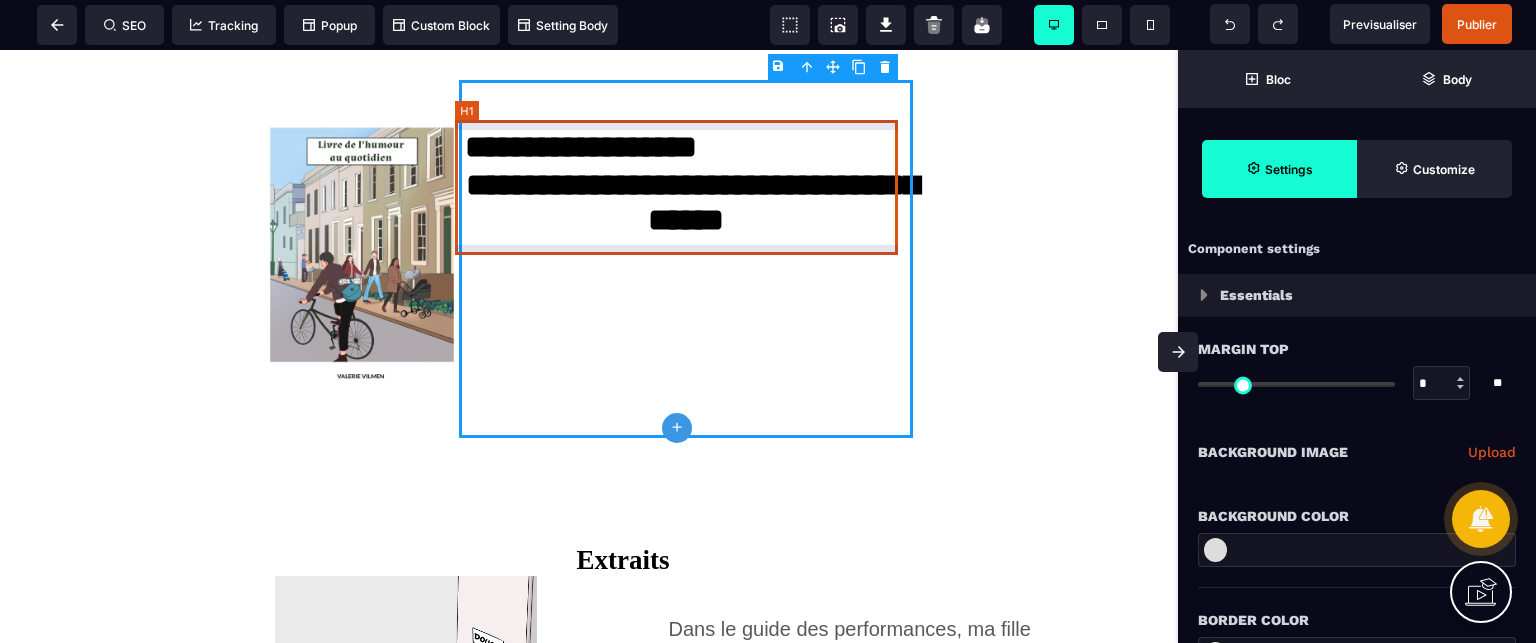 click on "**********" at bounding box center (686, 187) 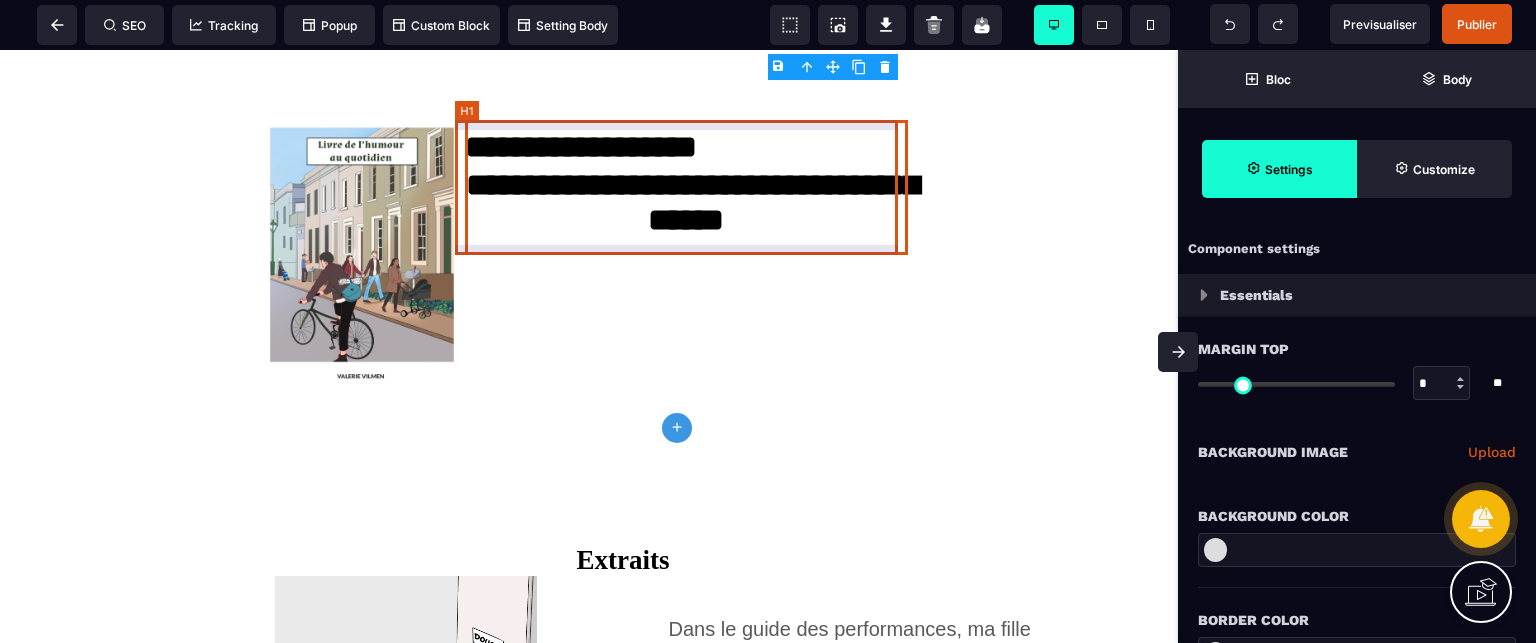 click on "**********" at bounding box center (686, 187) 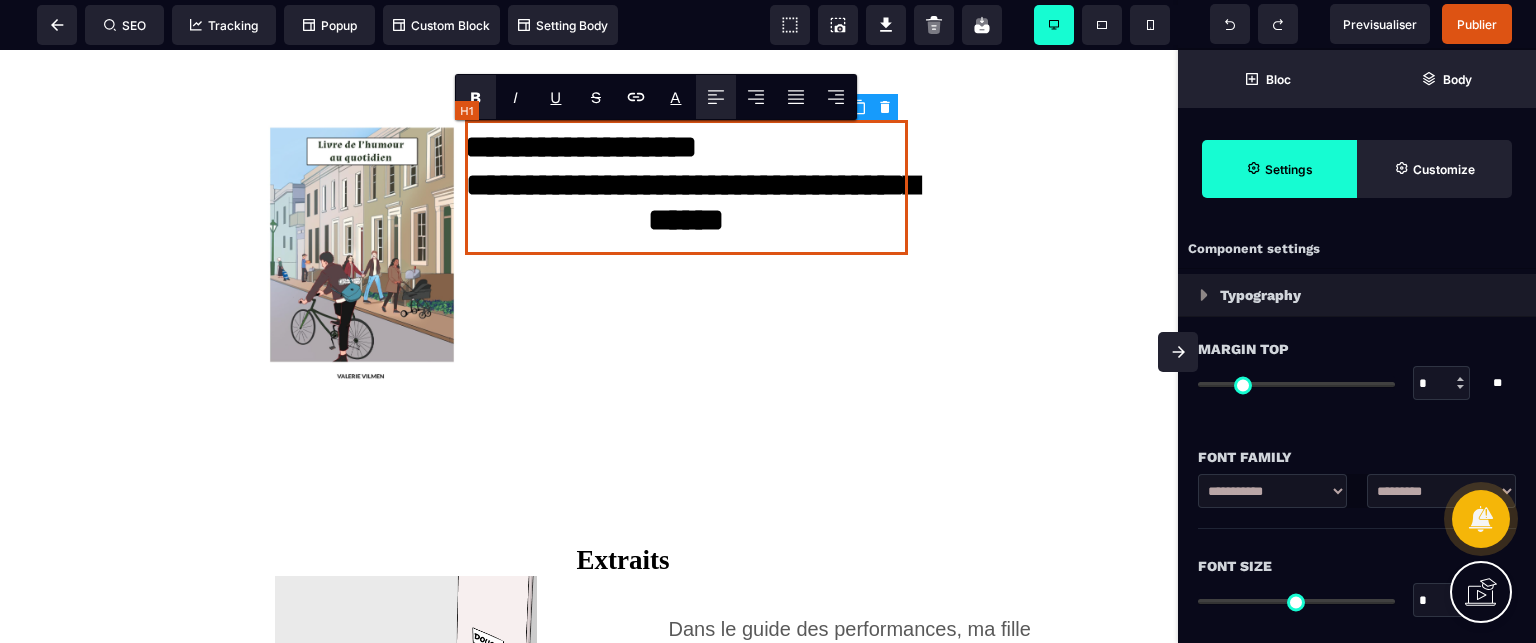 click on "**********" at bounding box center [686, 187] 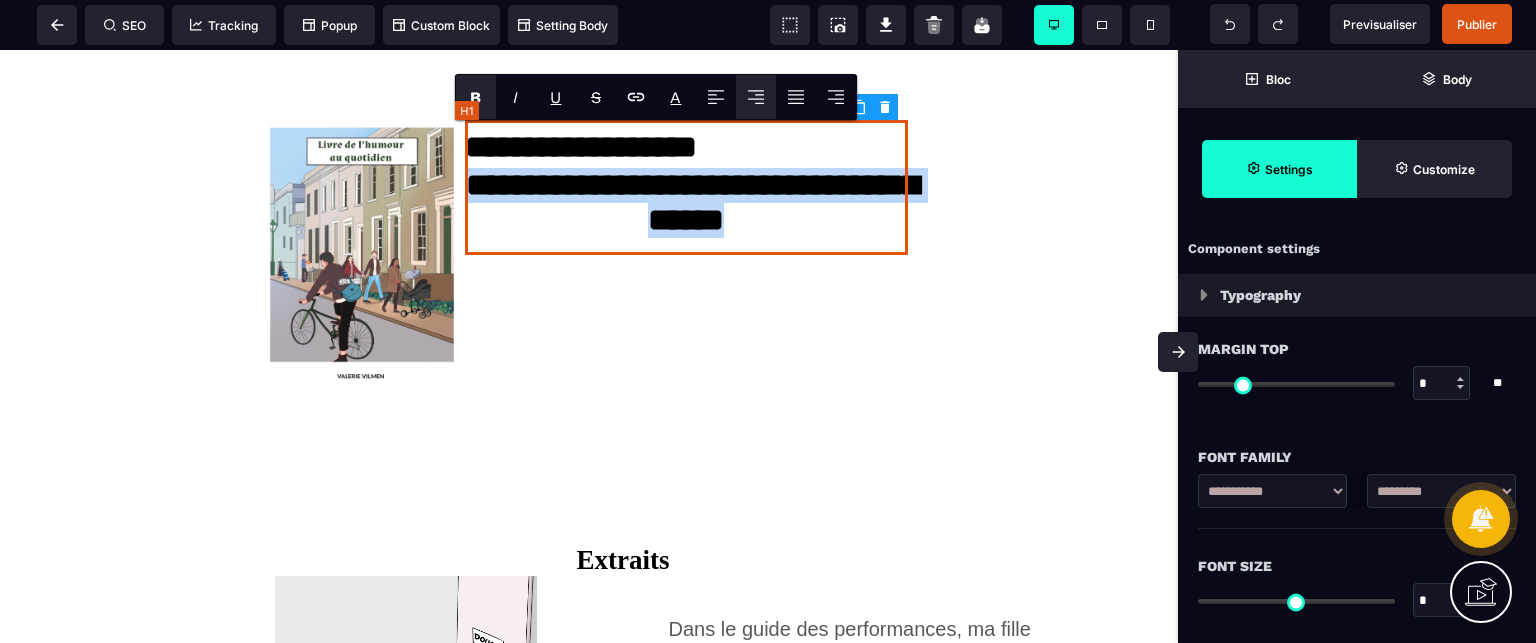 drag, startPoint x: 482, startPoint y: 190, endPoint x: 843, endPoint y: 225, distance: 362.69272 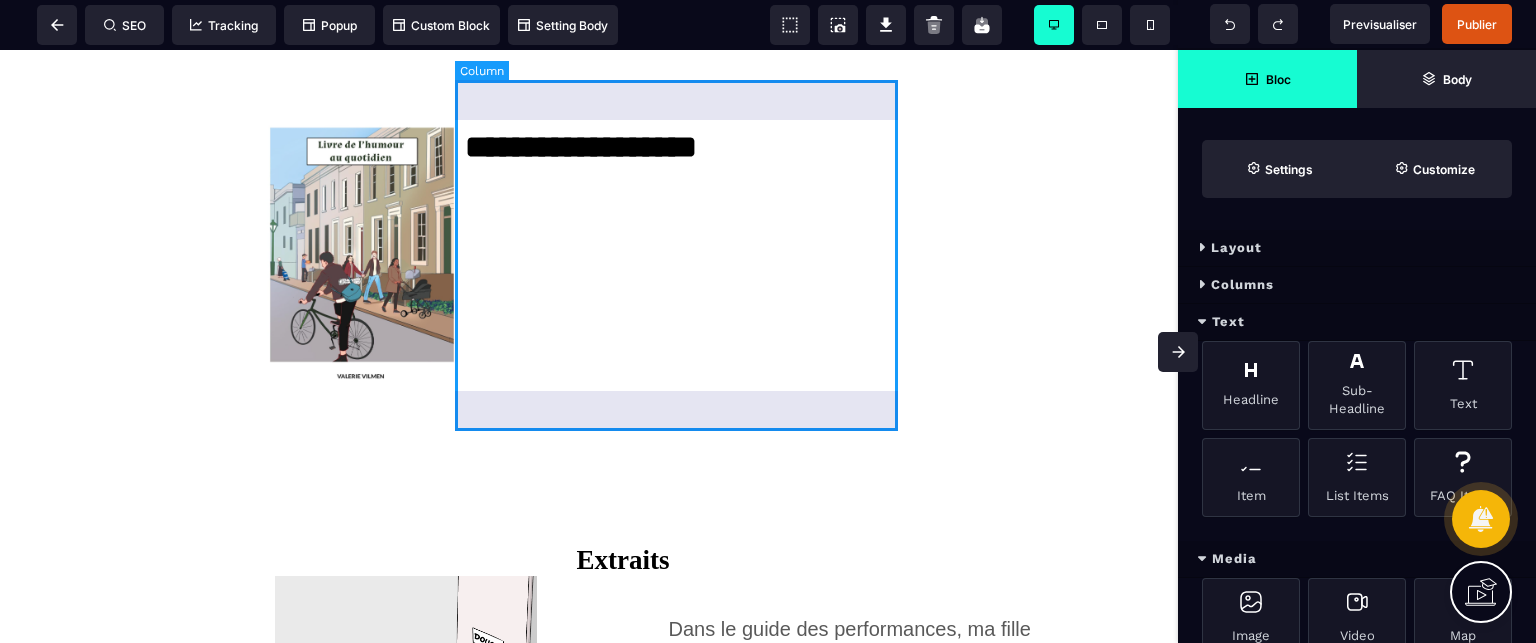 click on "**********" at bounding box center (686, 259) 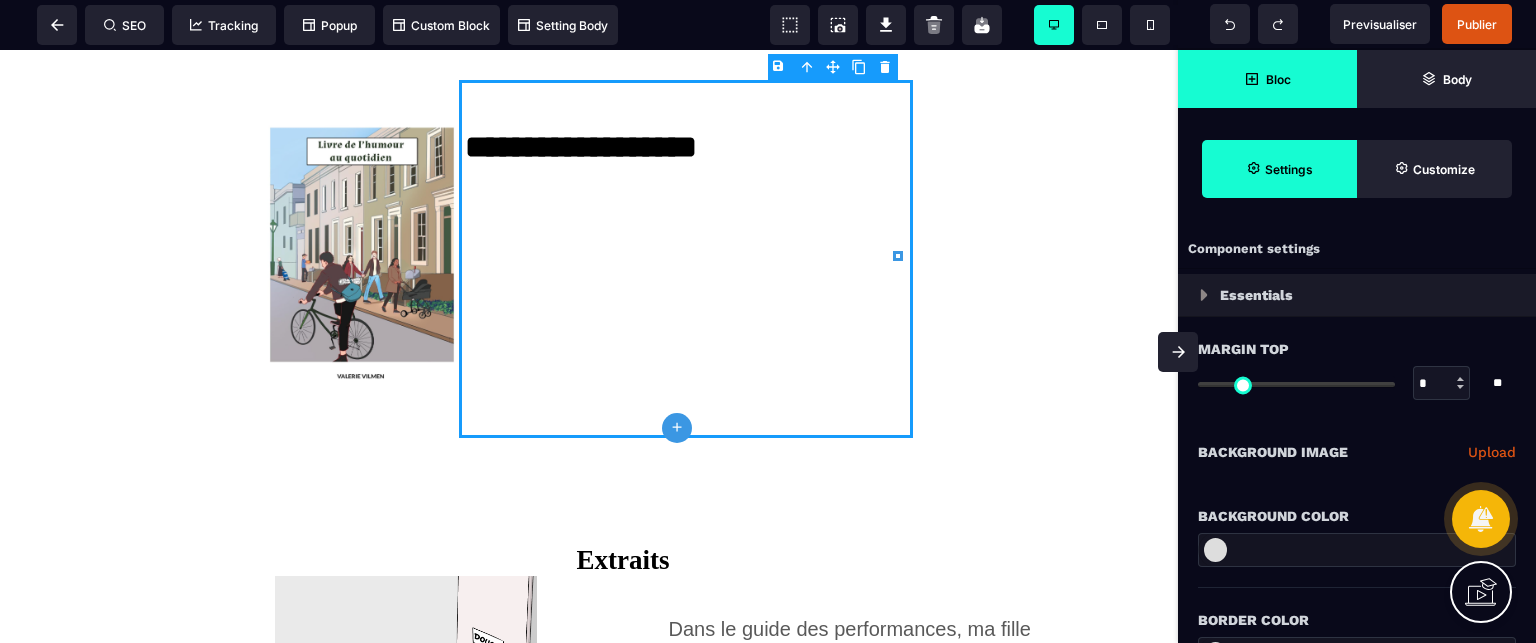 click on "Bloc" at bounding box center (1267, 79) 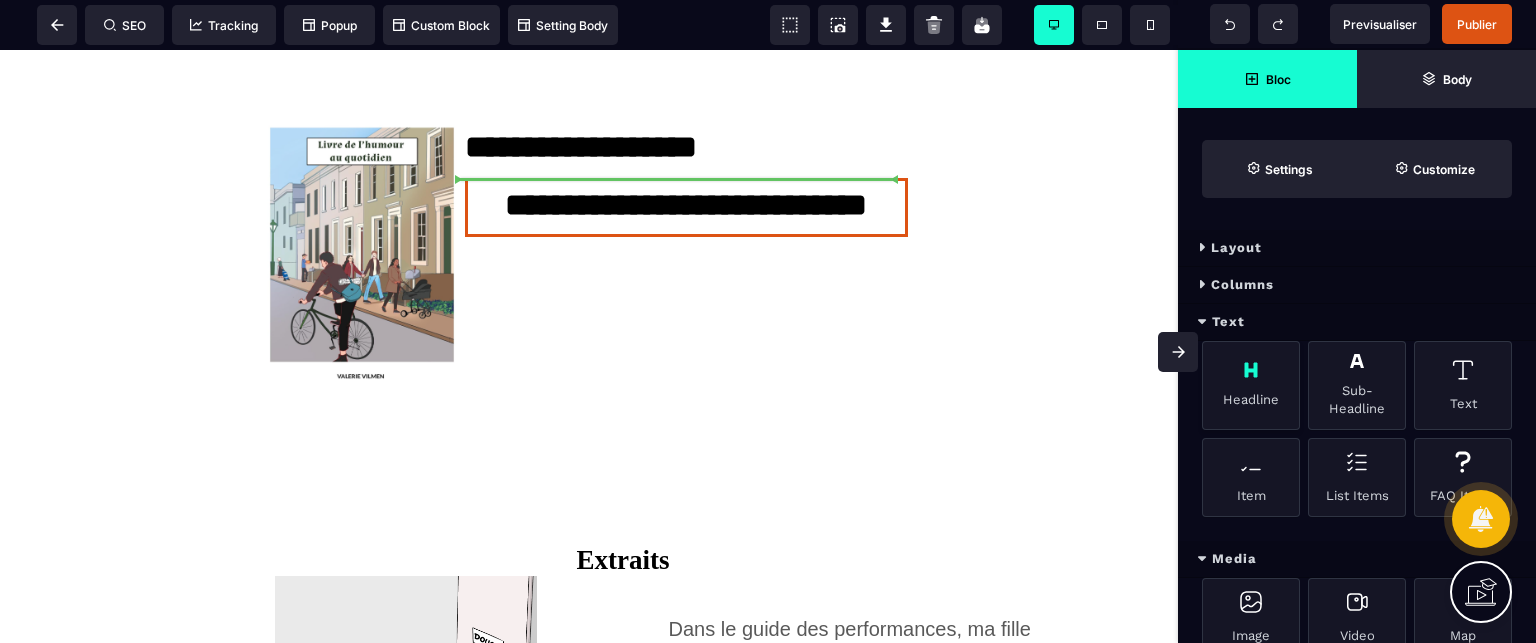 select on "***" 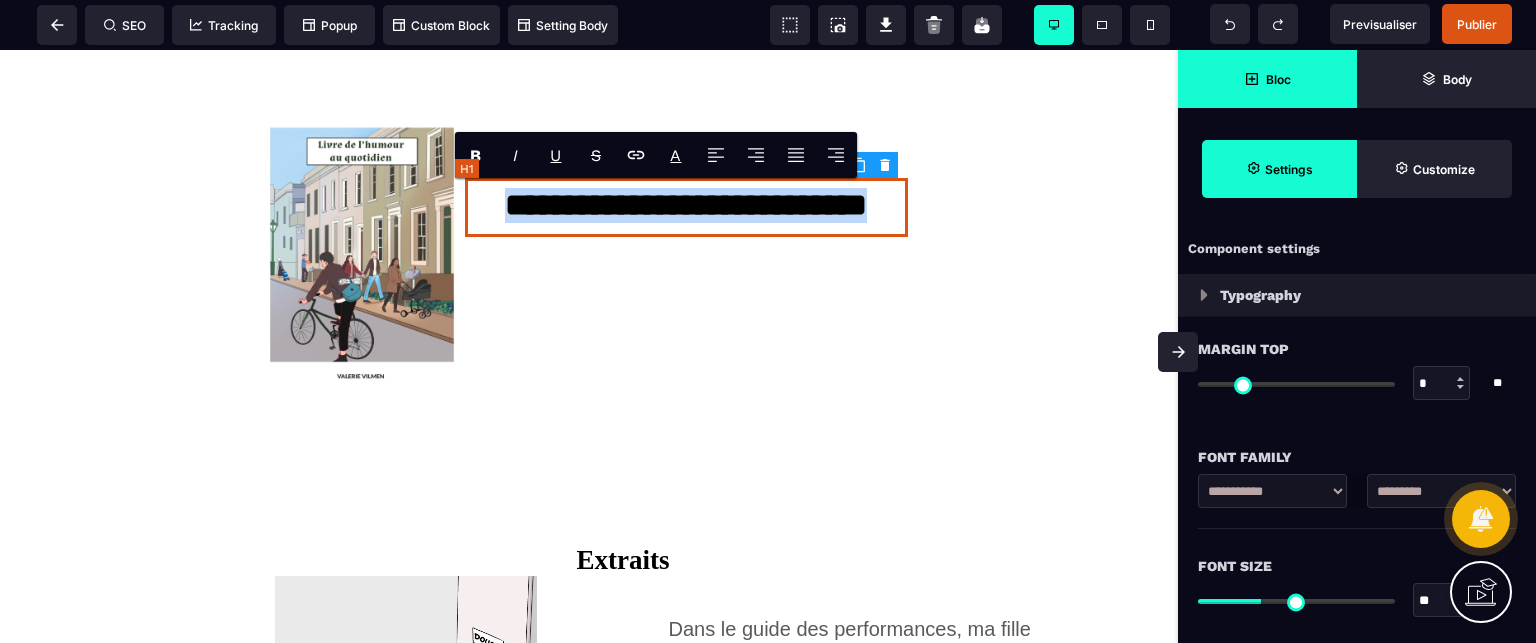 type 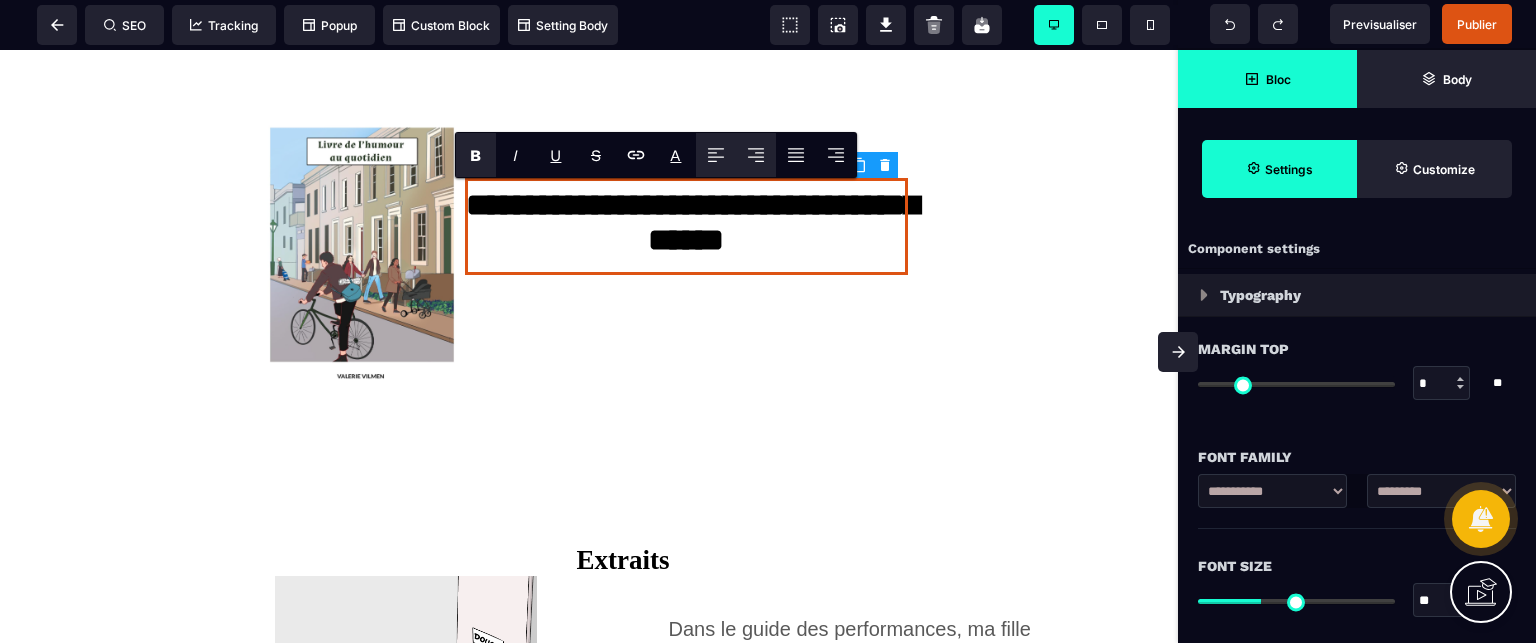 click 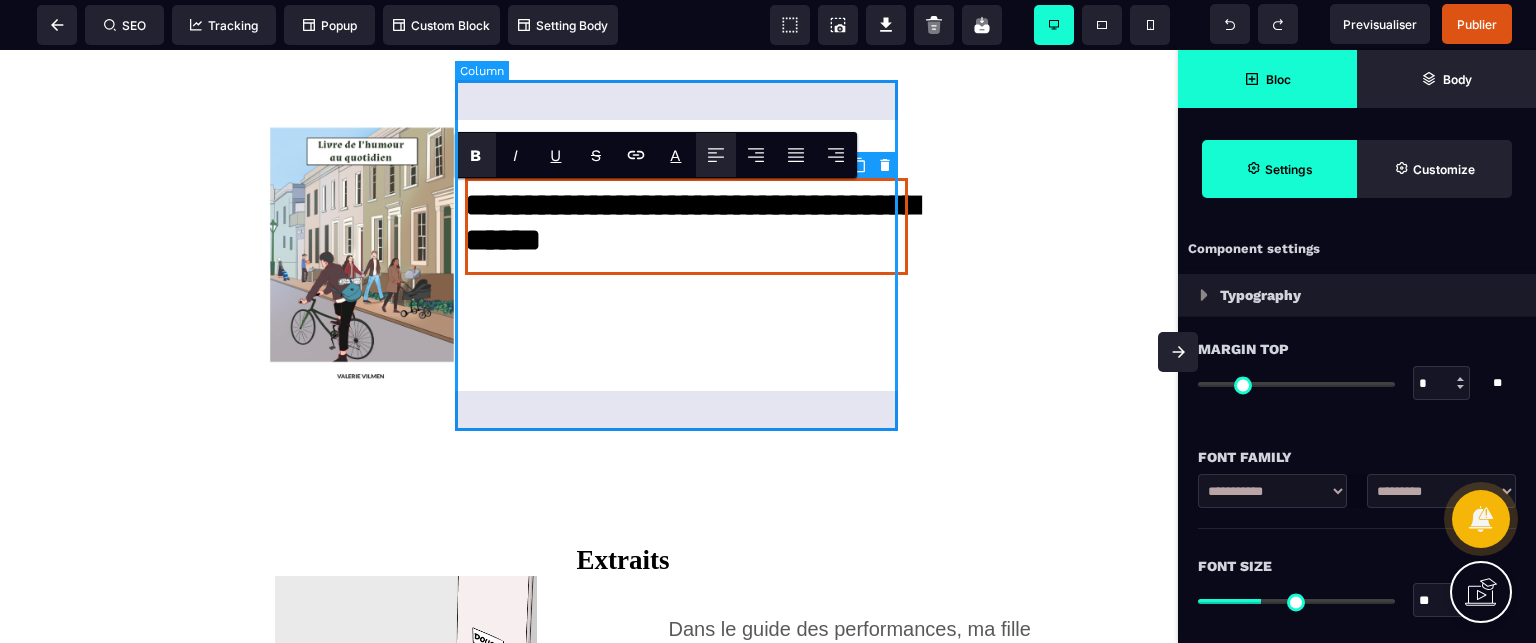 click on "**********" at bounding box center (686, 259) 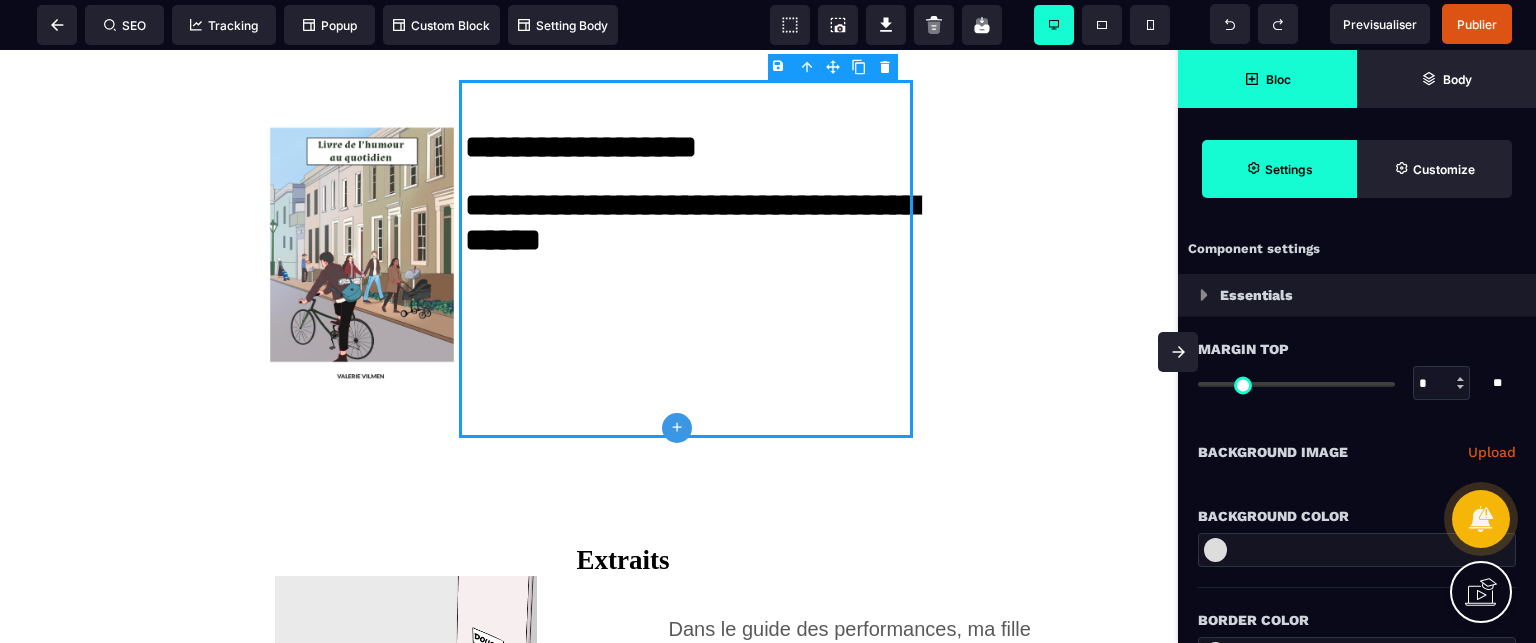 click on "Background Color" at bounding box center [1357, 516] 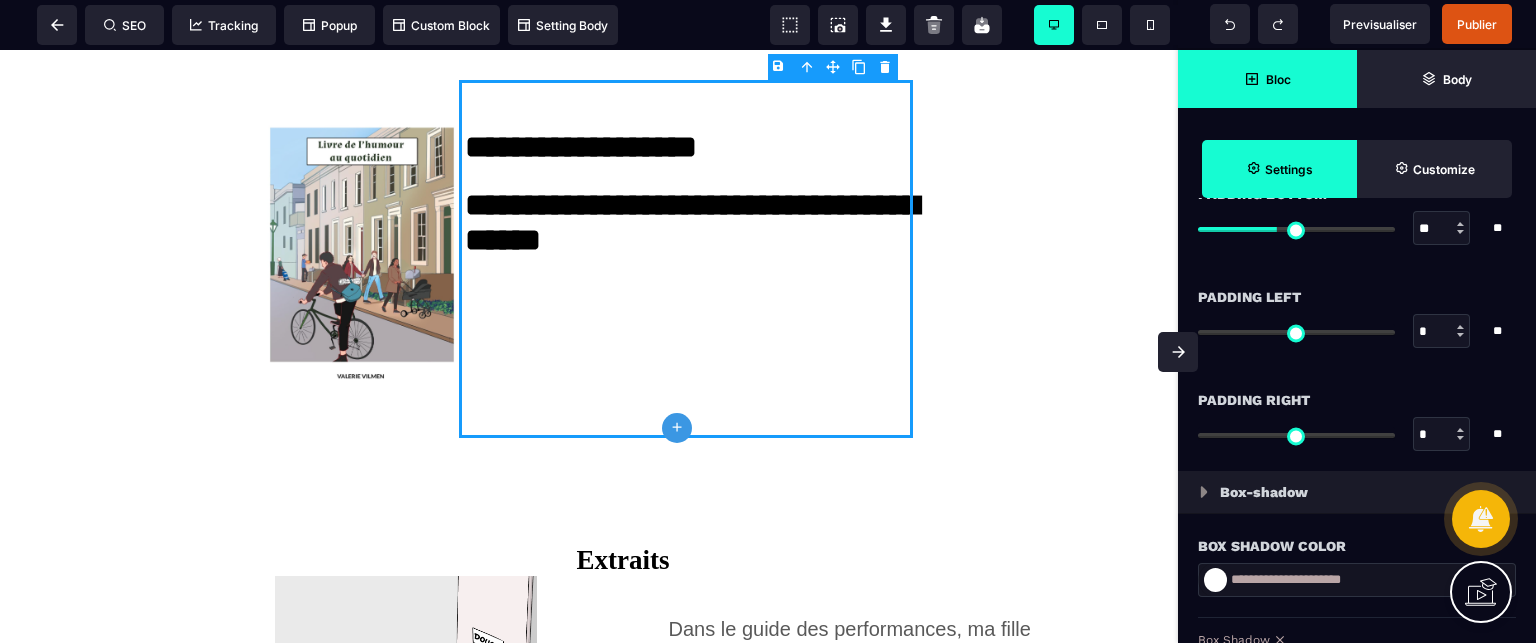 scroll, scrollTop: 1840, scrollLeft: 0, axis: vertical 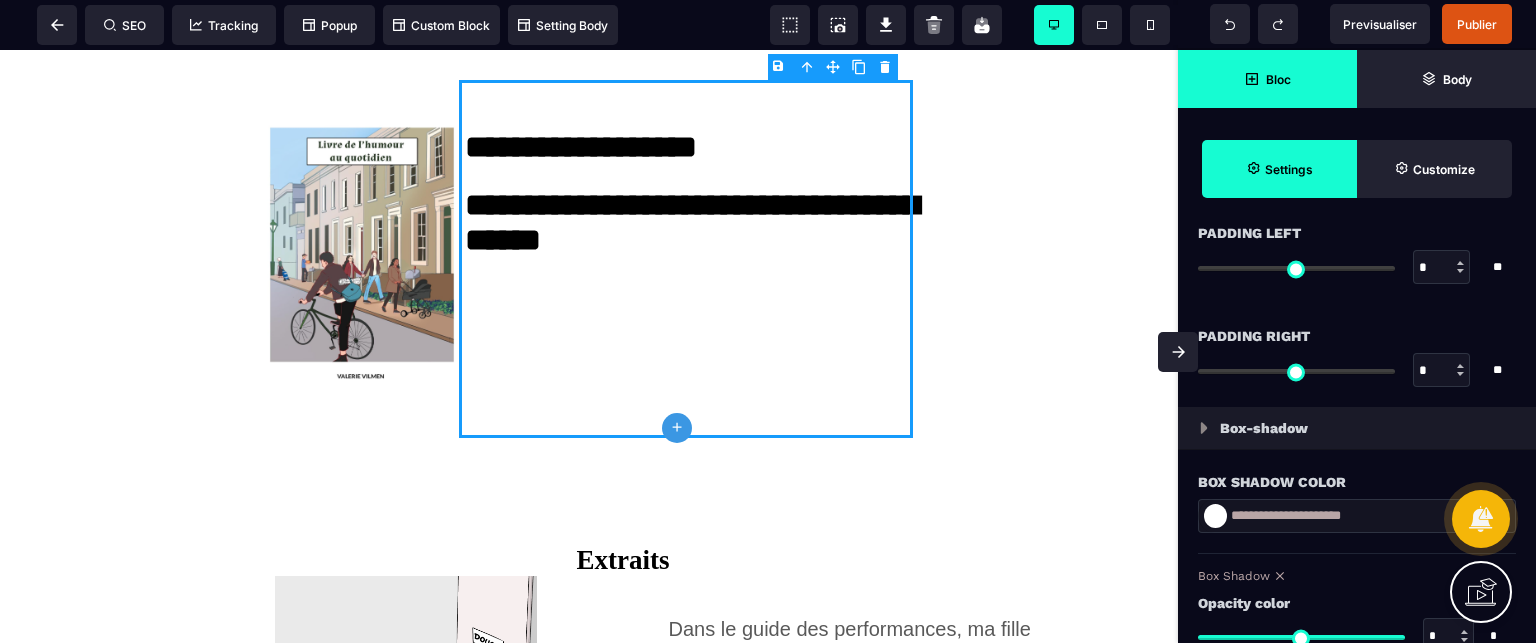 click on "*" at bounding box center [1442, 371] 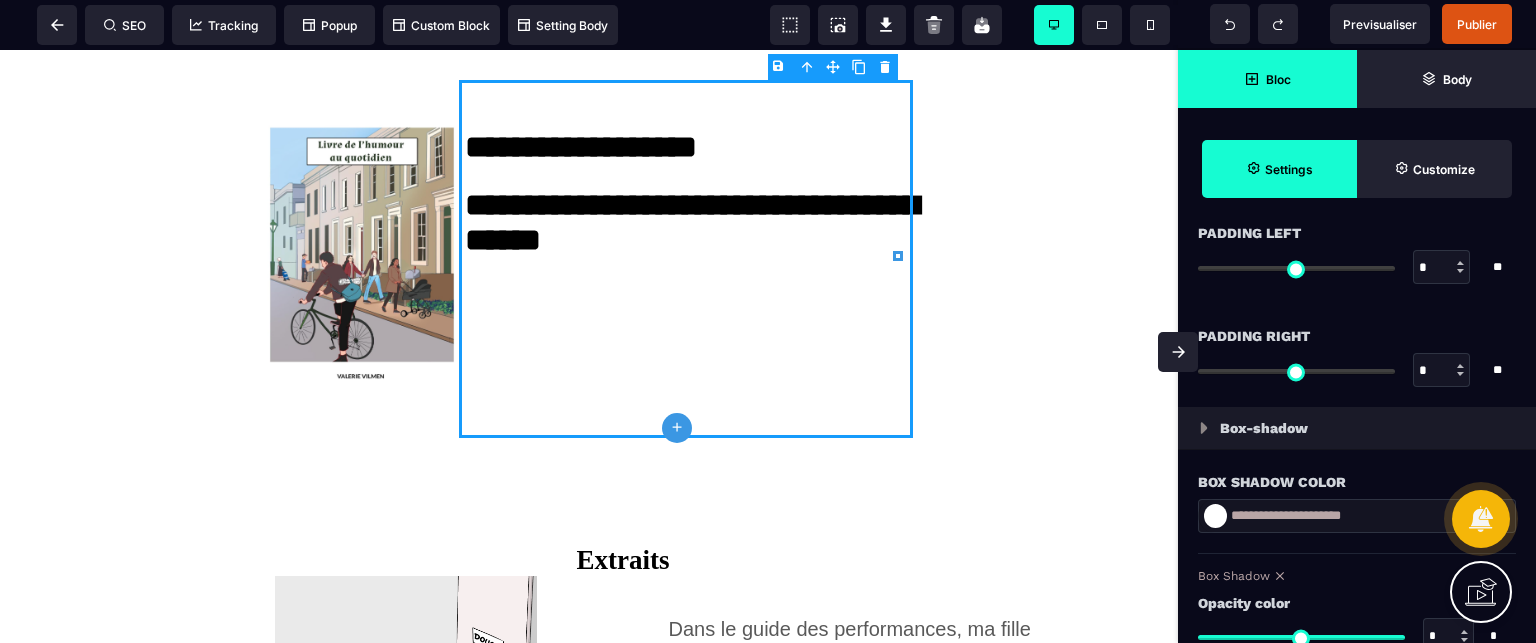 type on "**" 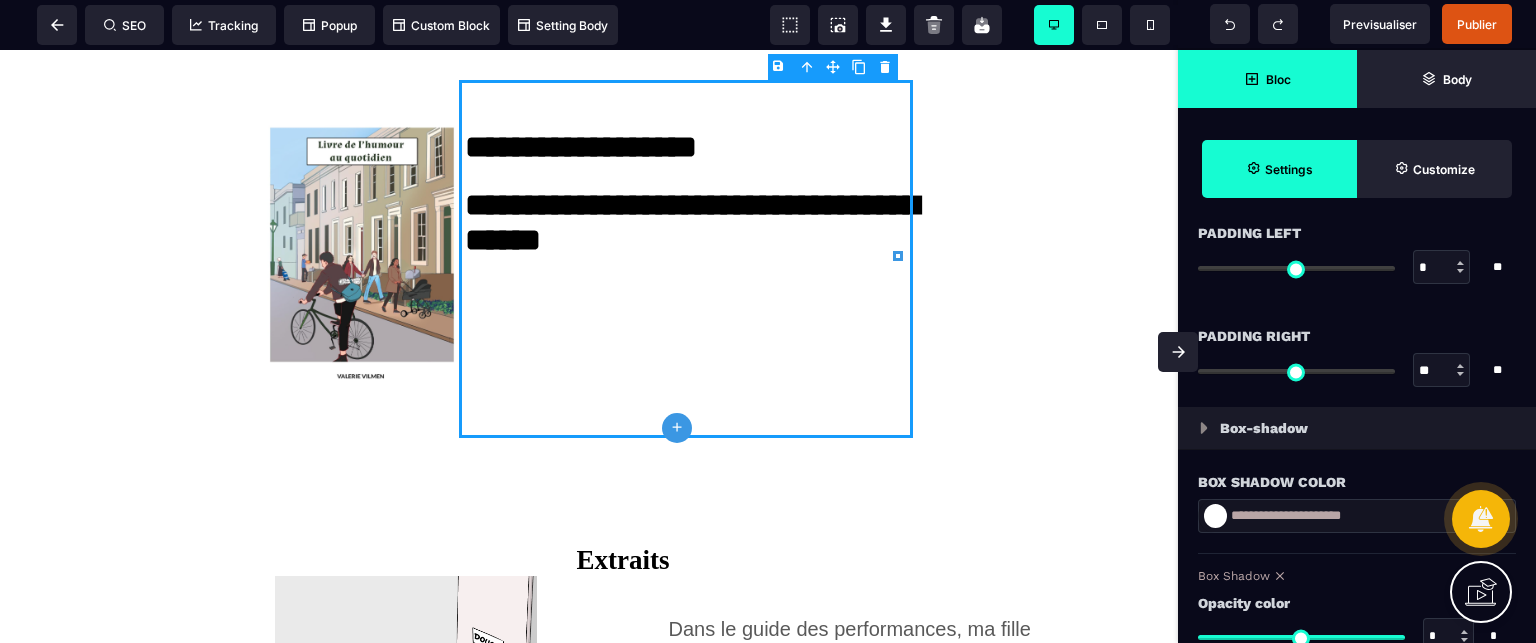 type on "**" 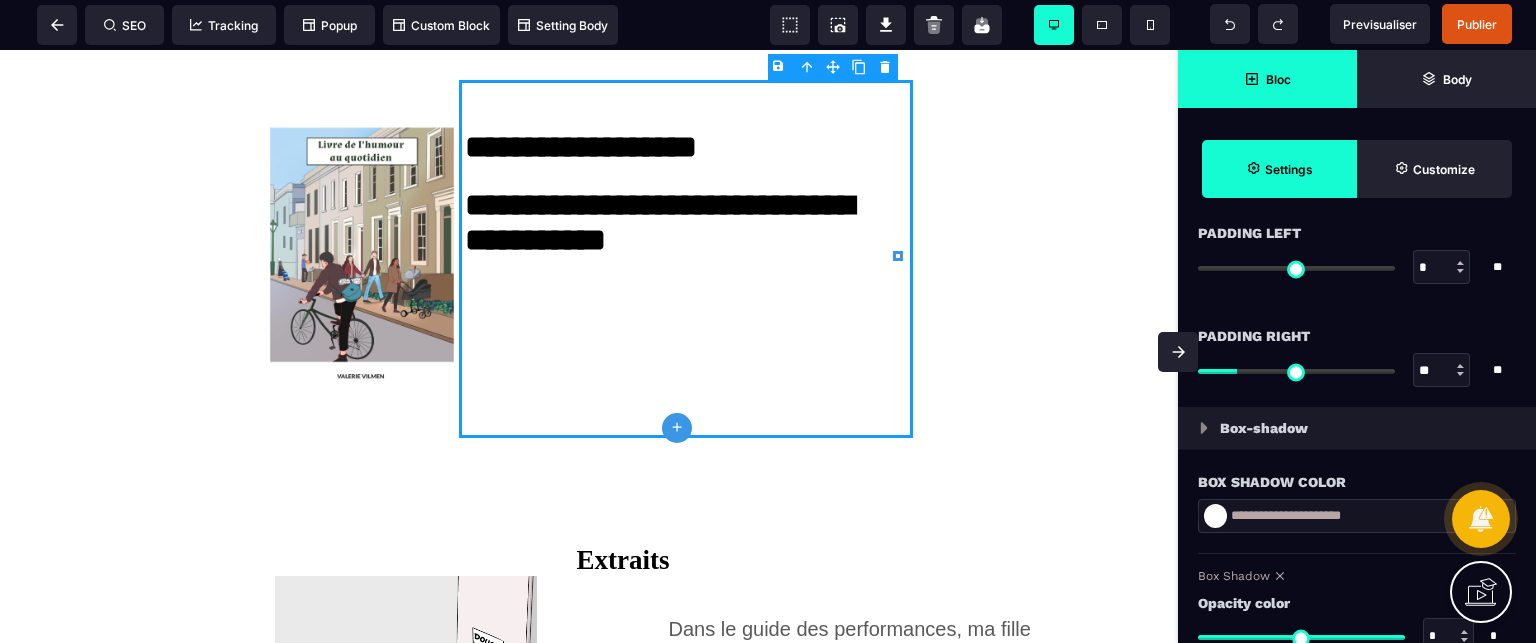 type on "**" 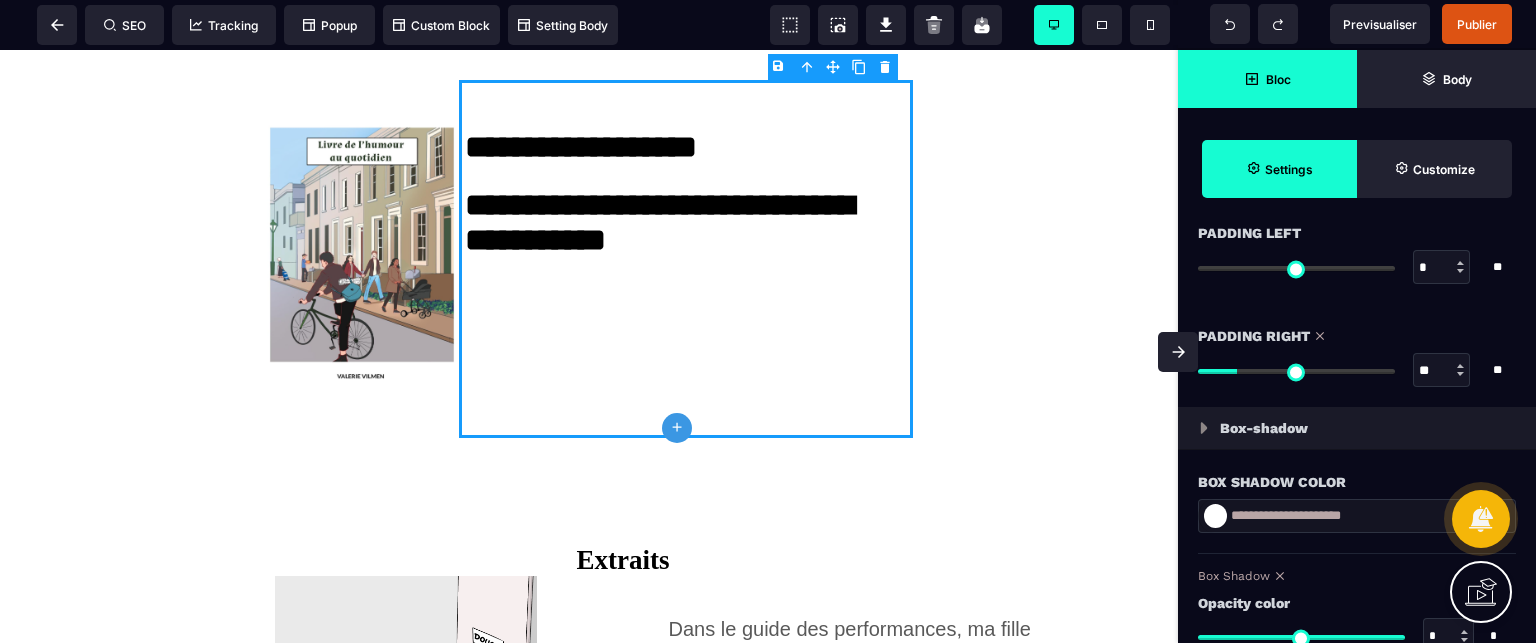 click on "*" at bounding box center [1442, 268] 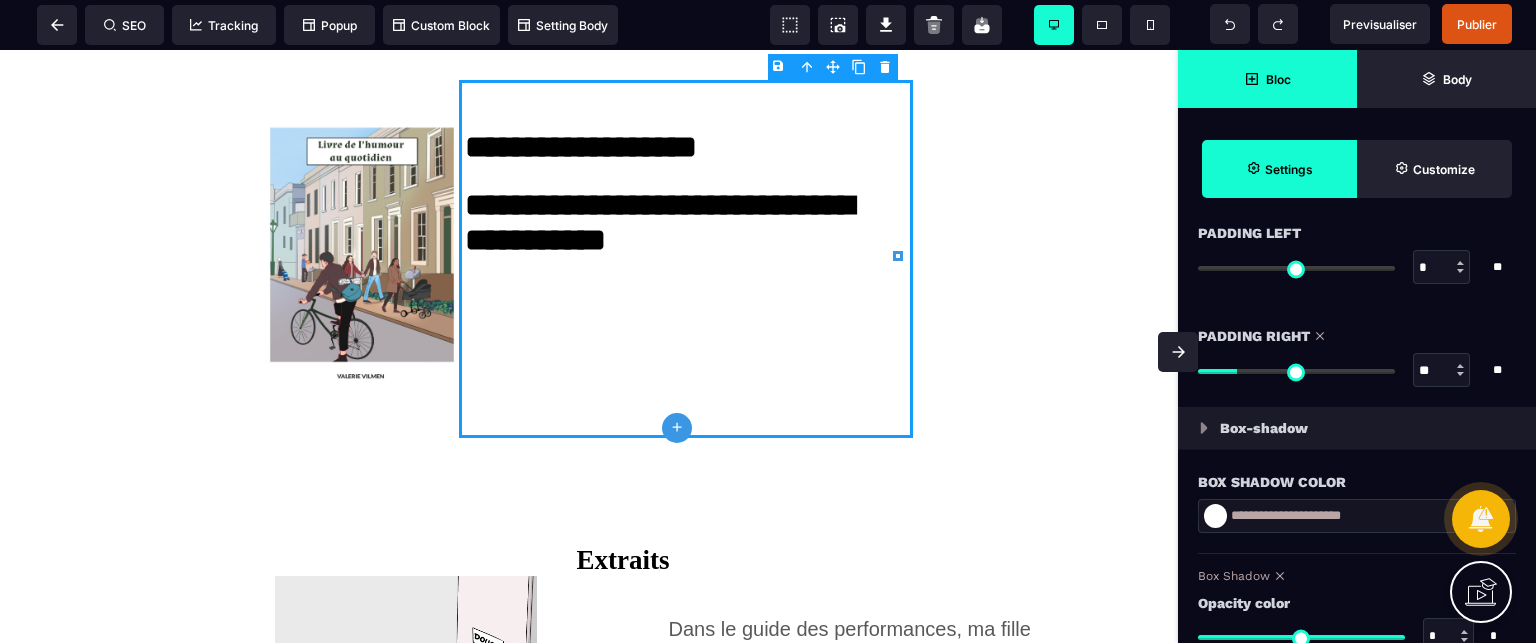 type on "**" 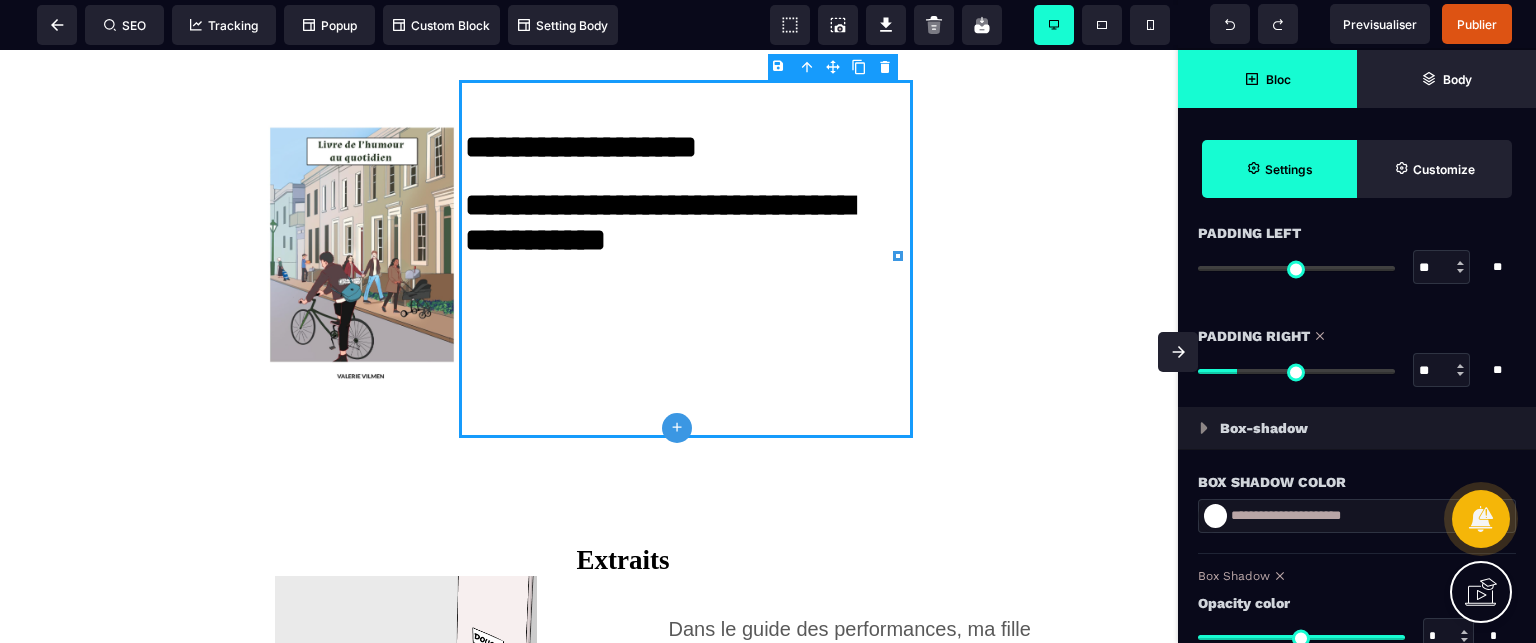 type on "**" 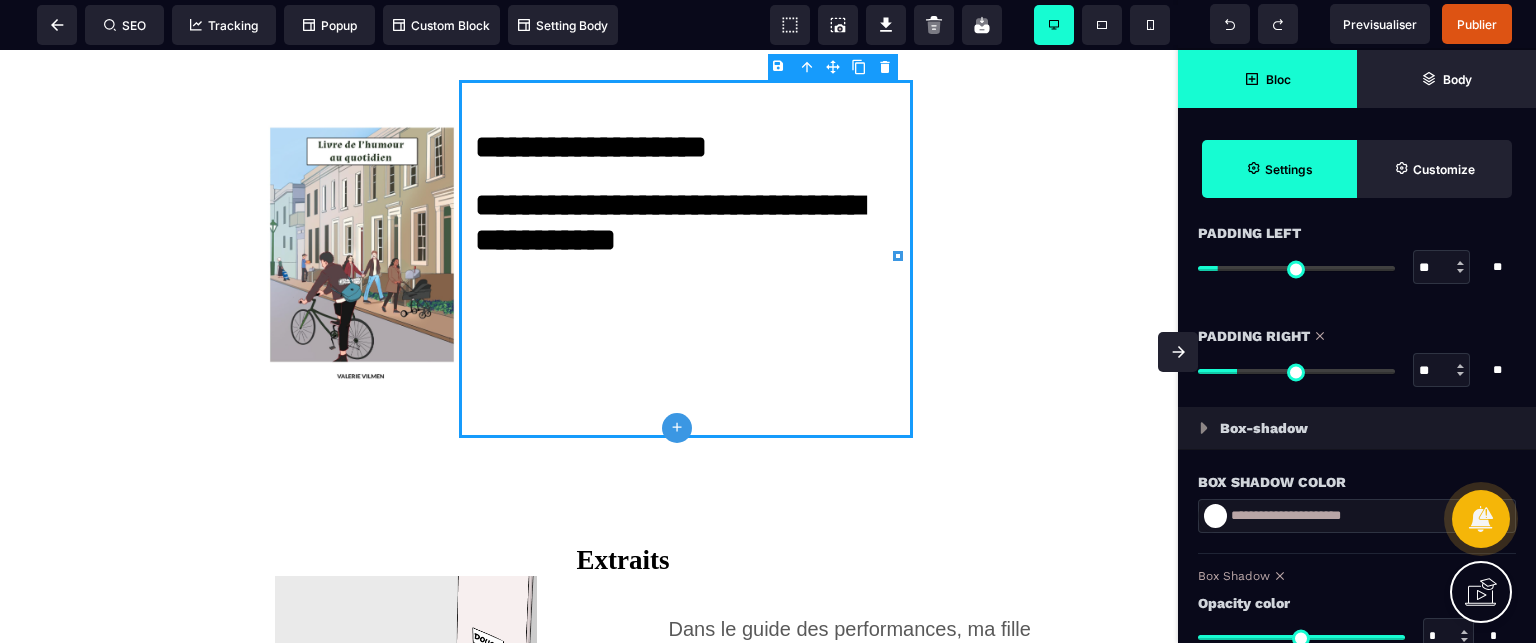 type on "*" 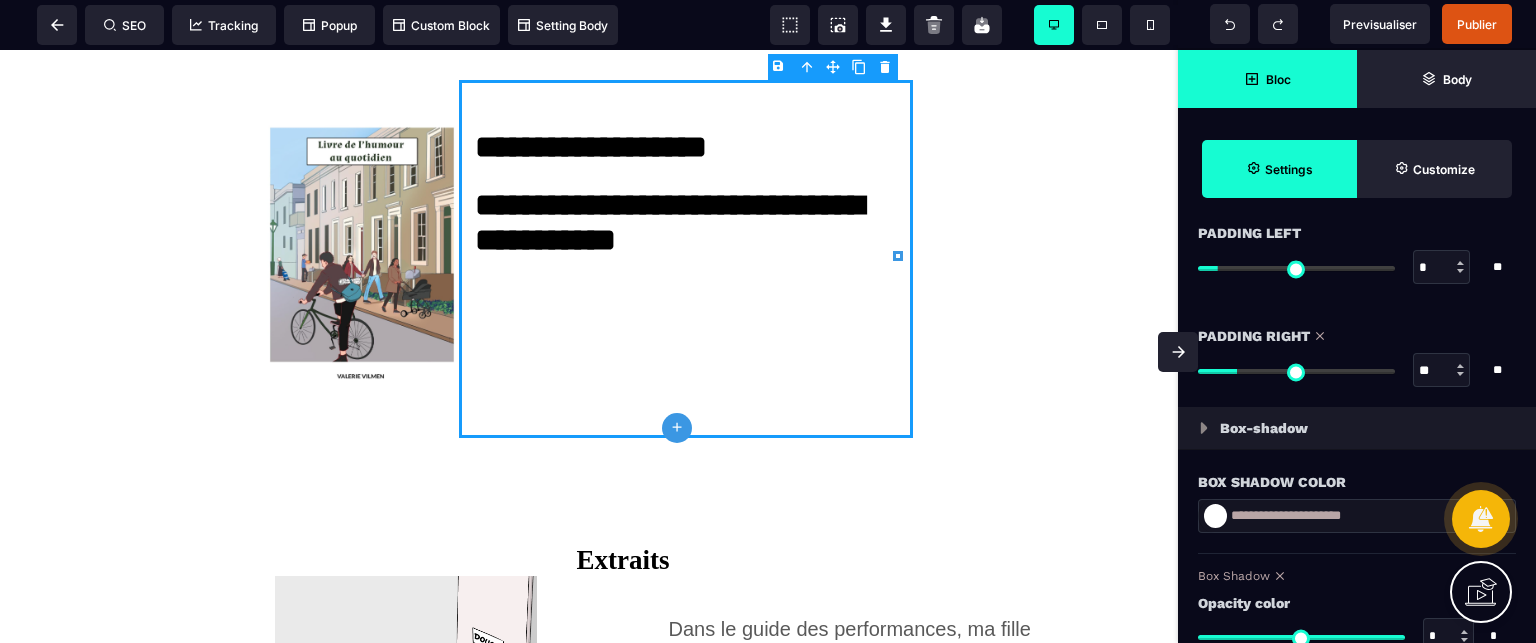 type on "*" 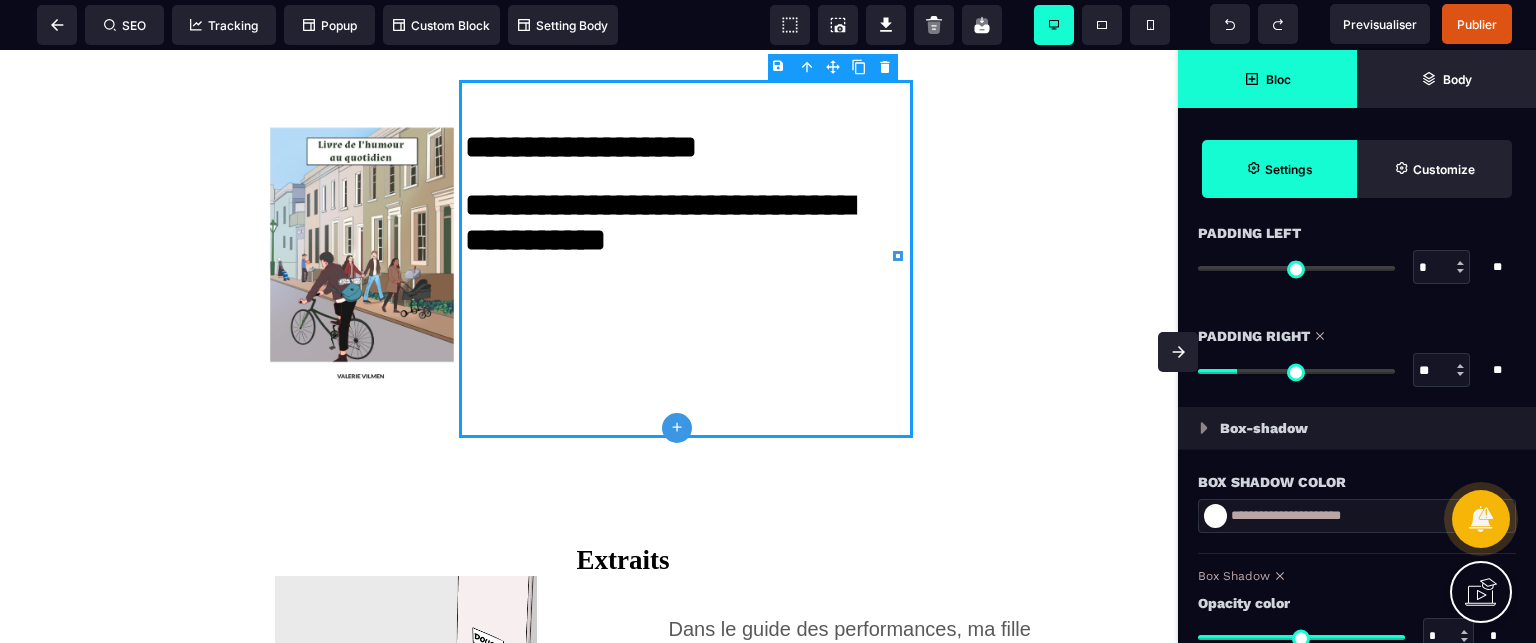 type on "**" 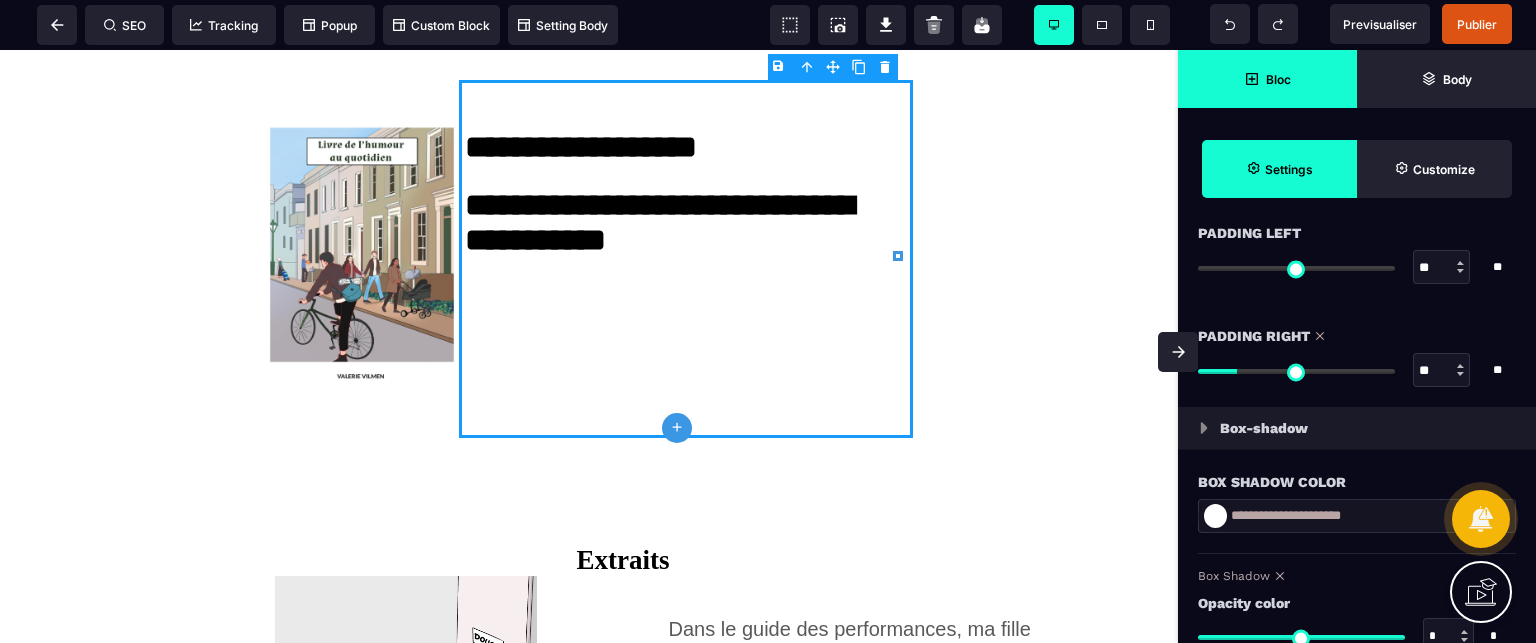 type on "**" 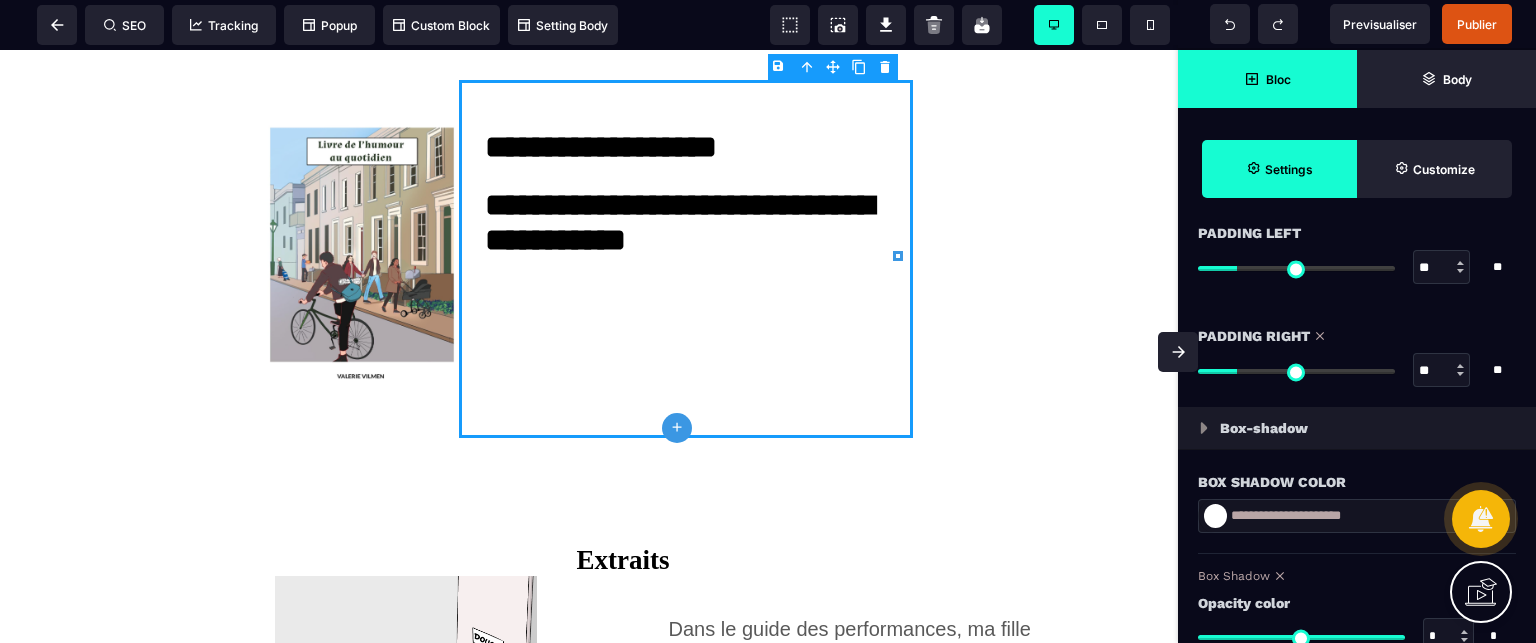 type on "**" 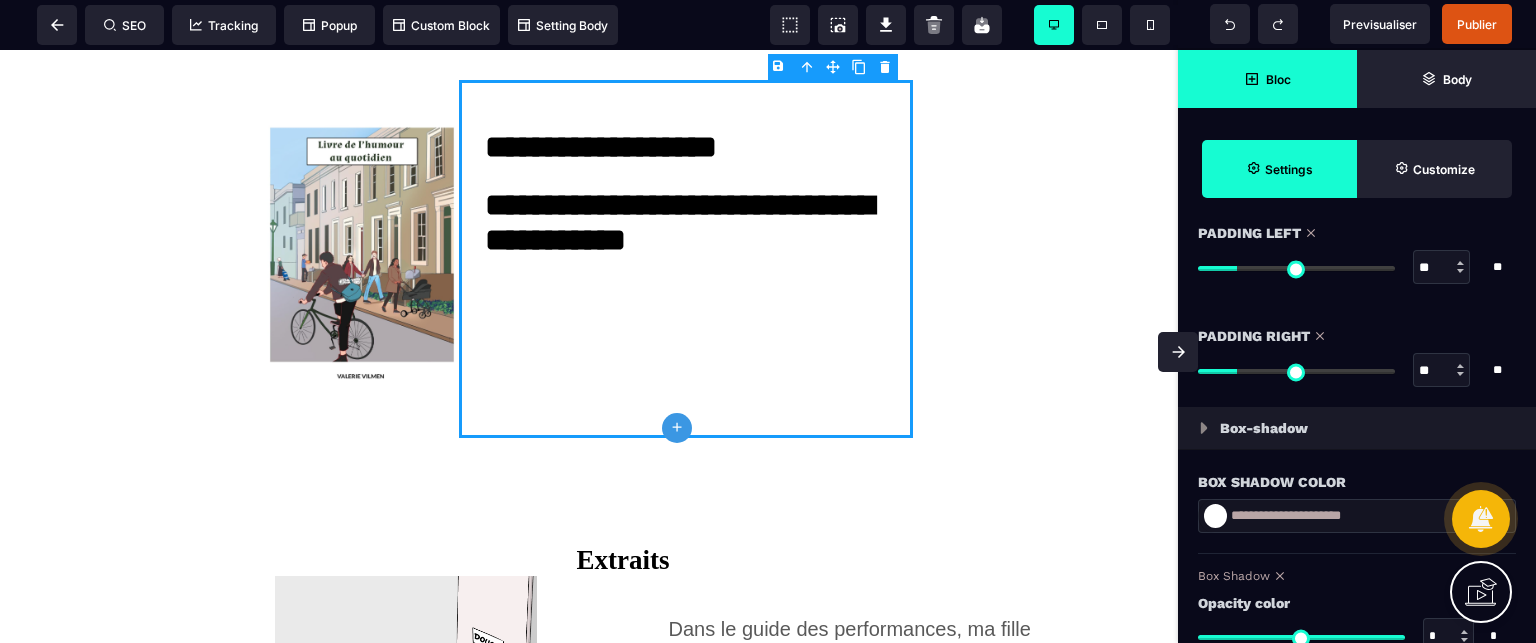 click on "Padding Right" at bounding box center (1357, 336) 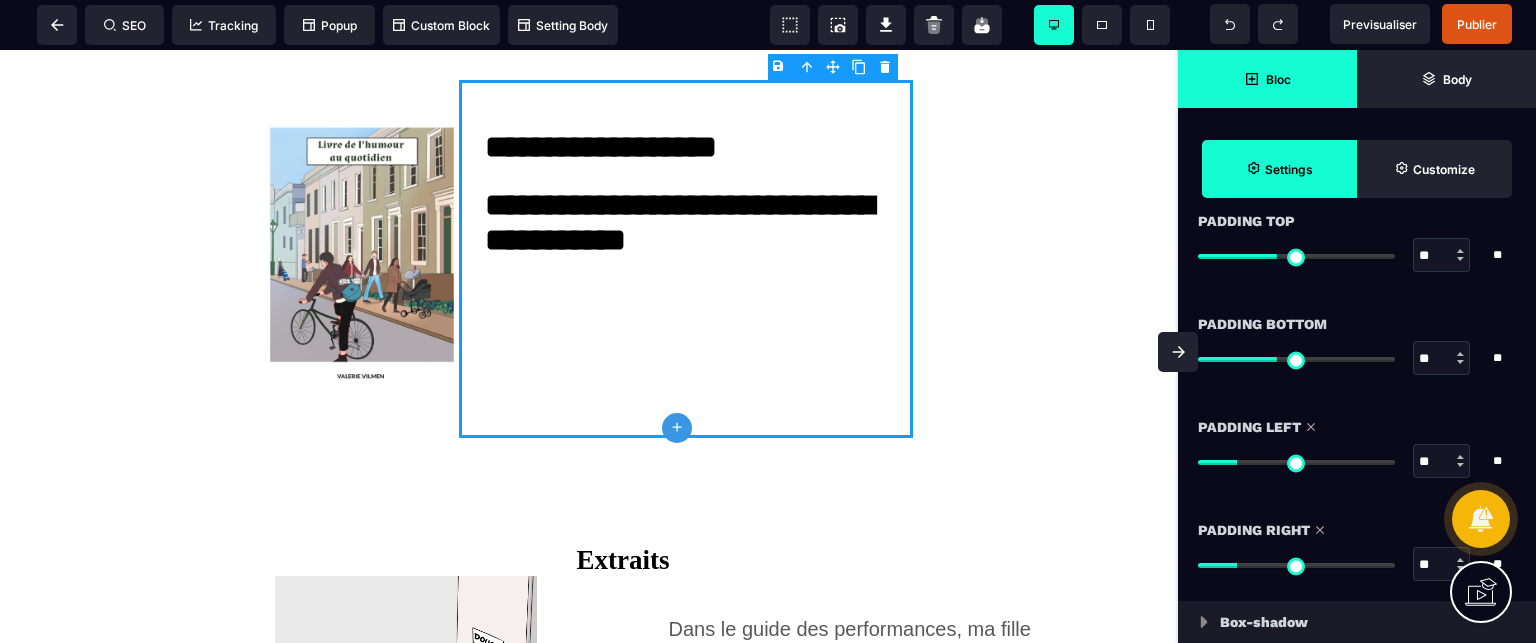 scroll, scrollTop: 1600, scrollLeft: 0, axis: vertical 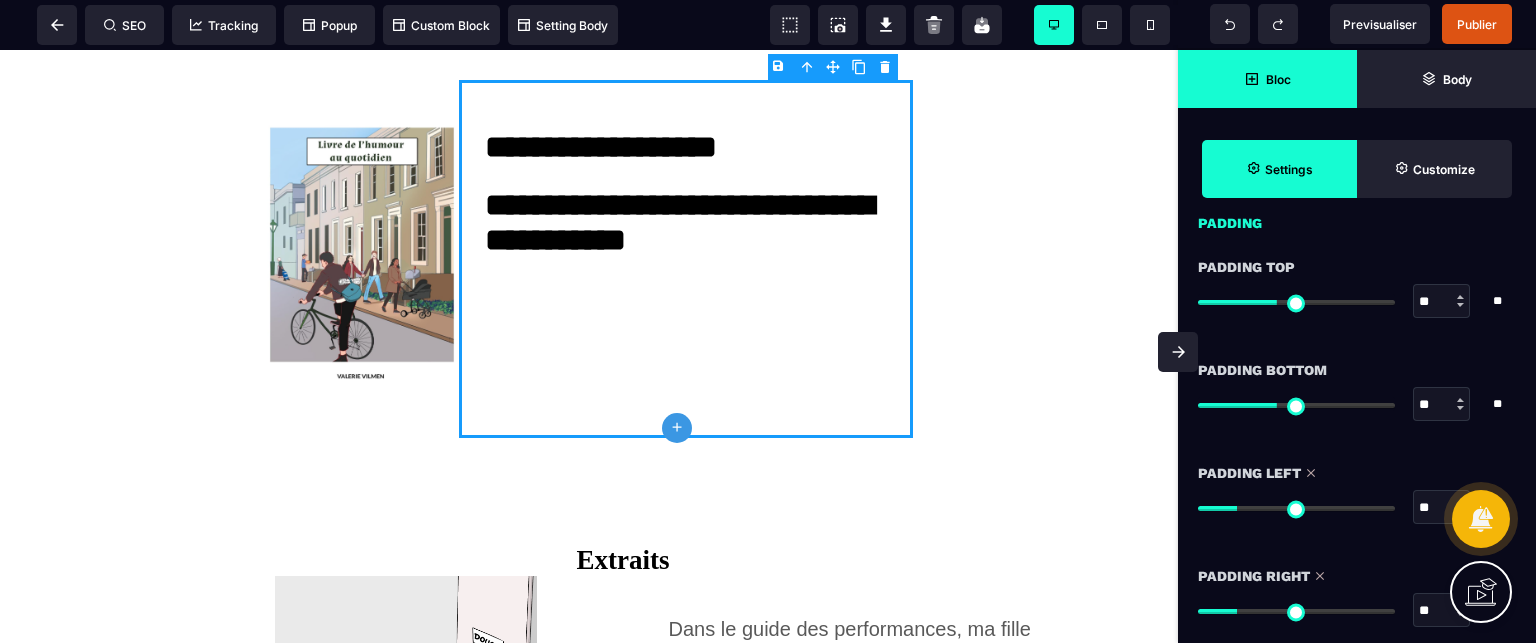 drag, startPoint x: 1432, startPoint y: 398, endPoint x: 1391, endPoint y: 411, distance: 43.011627 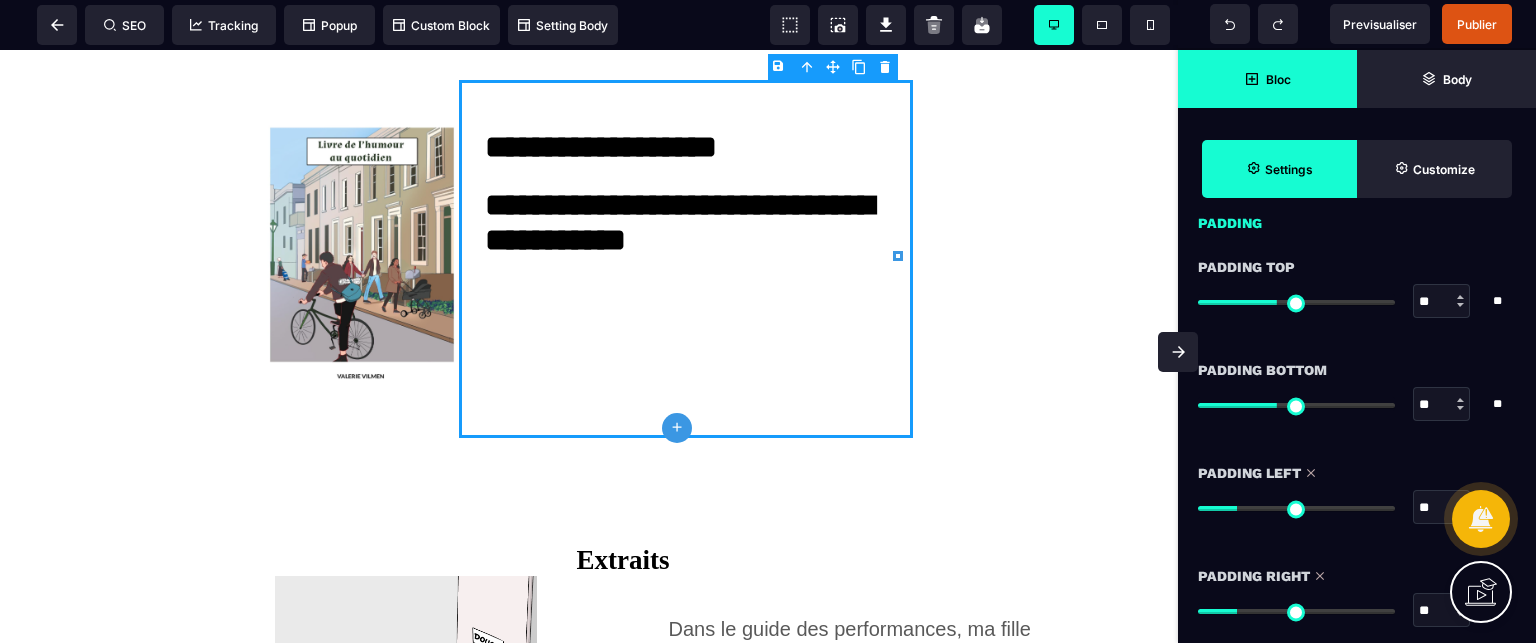 type on "*" 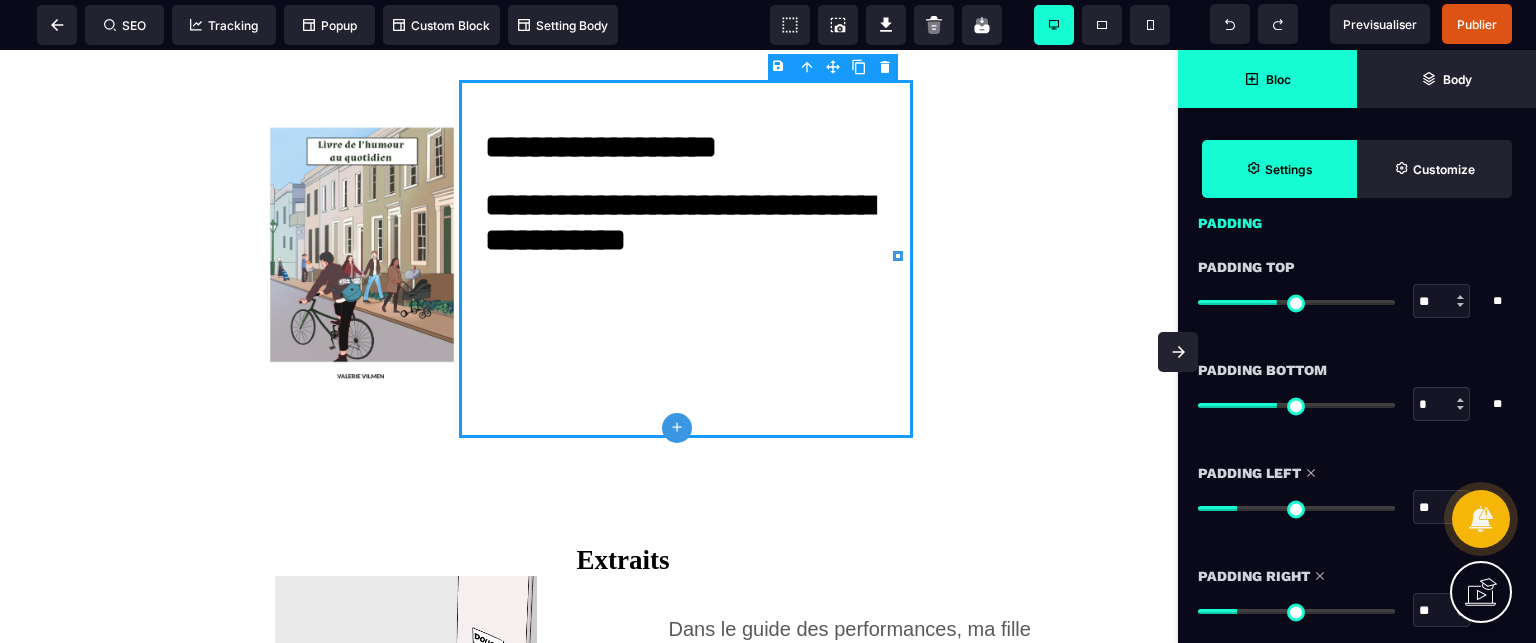 type on "*" 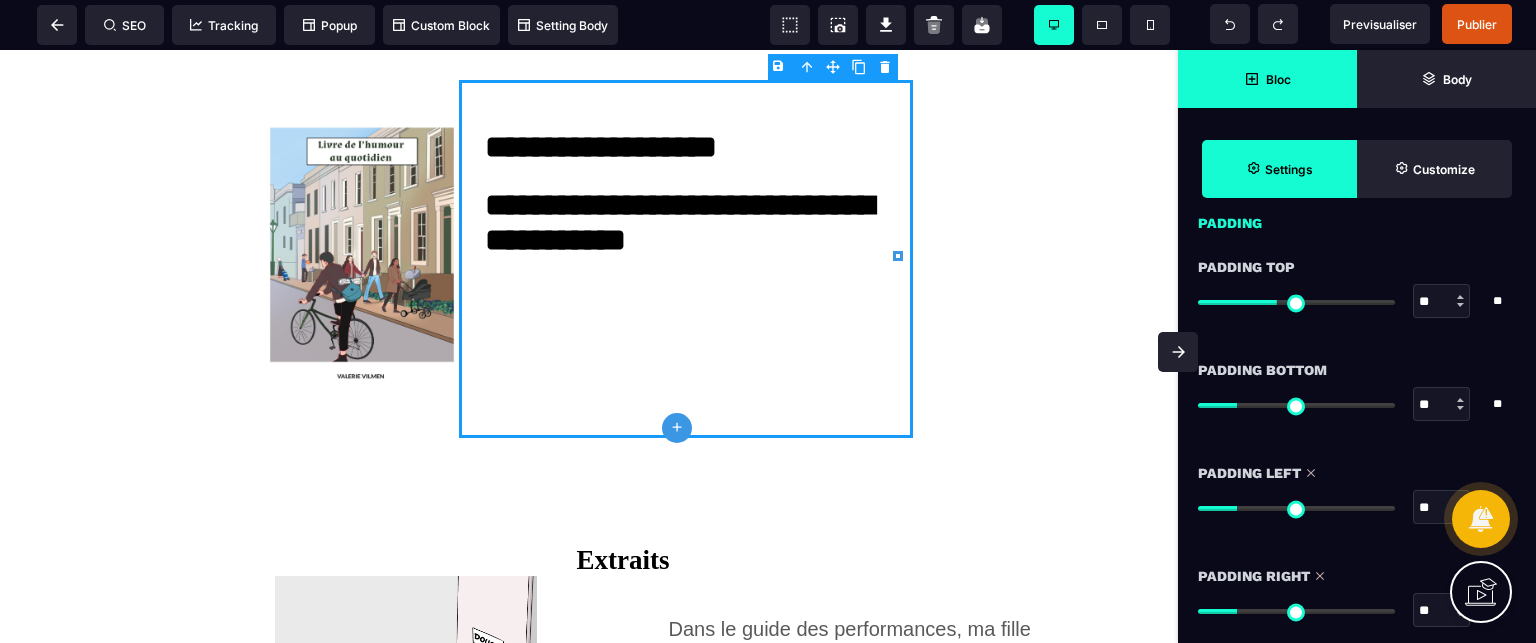 type on "**" 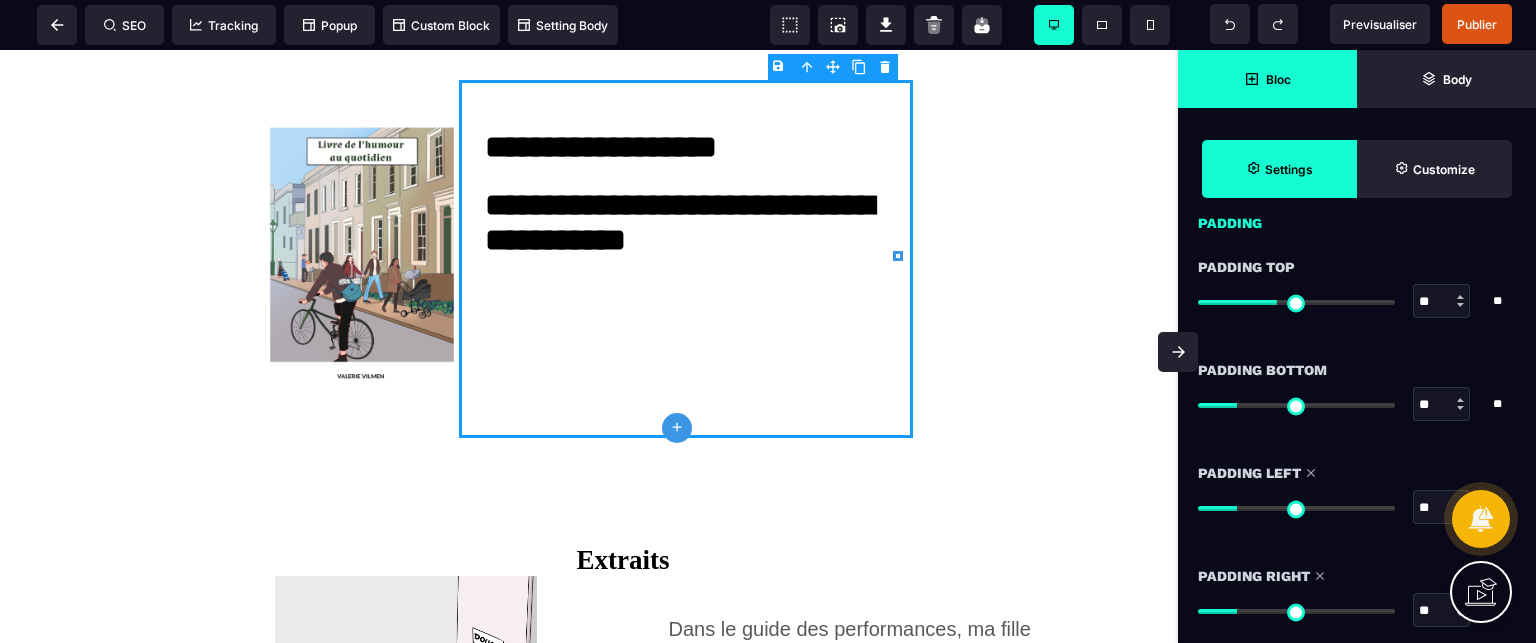 type on "**" 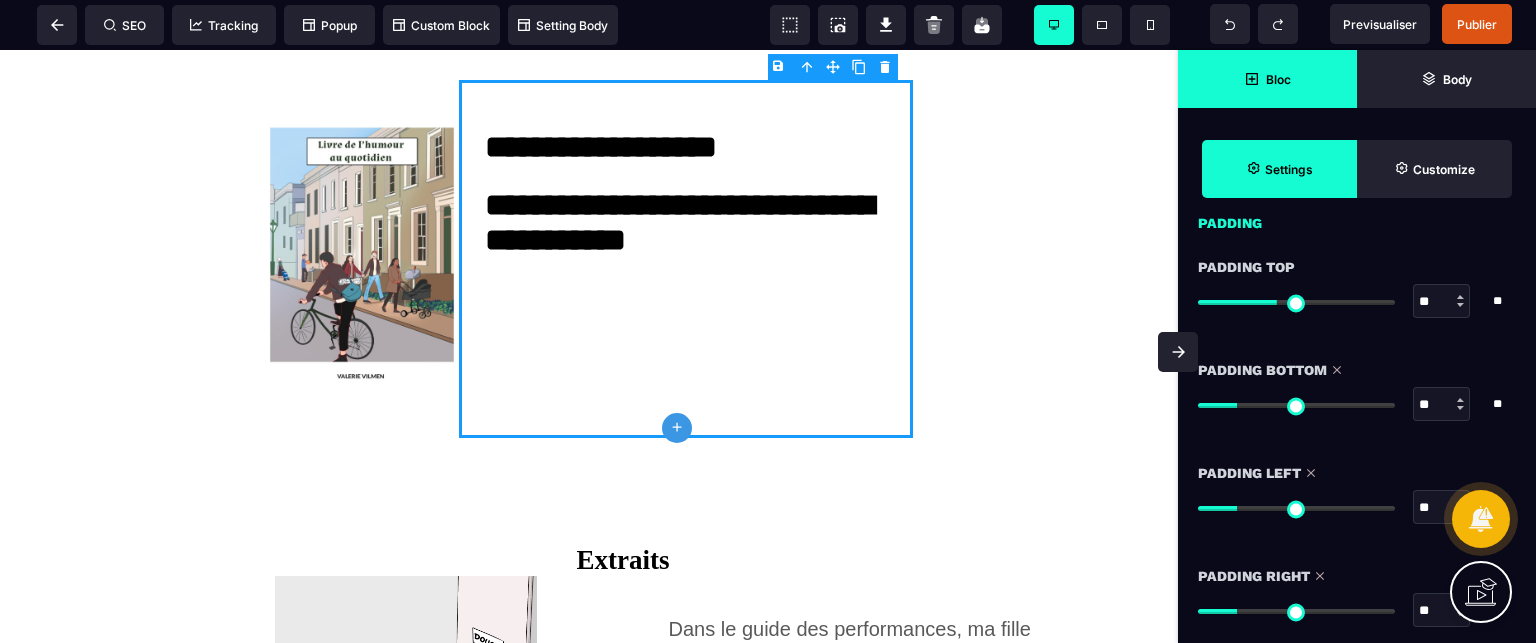 drag, startPoint x: 1425, startPoint y: 298, endPoint x: 1392, endPoint y: 305, distance: 33.734257 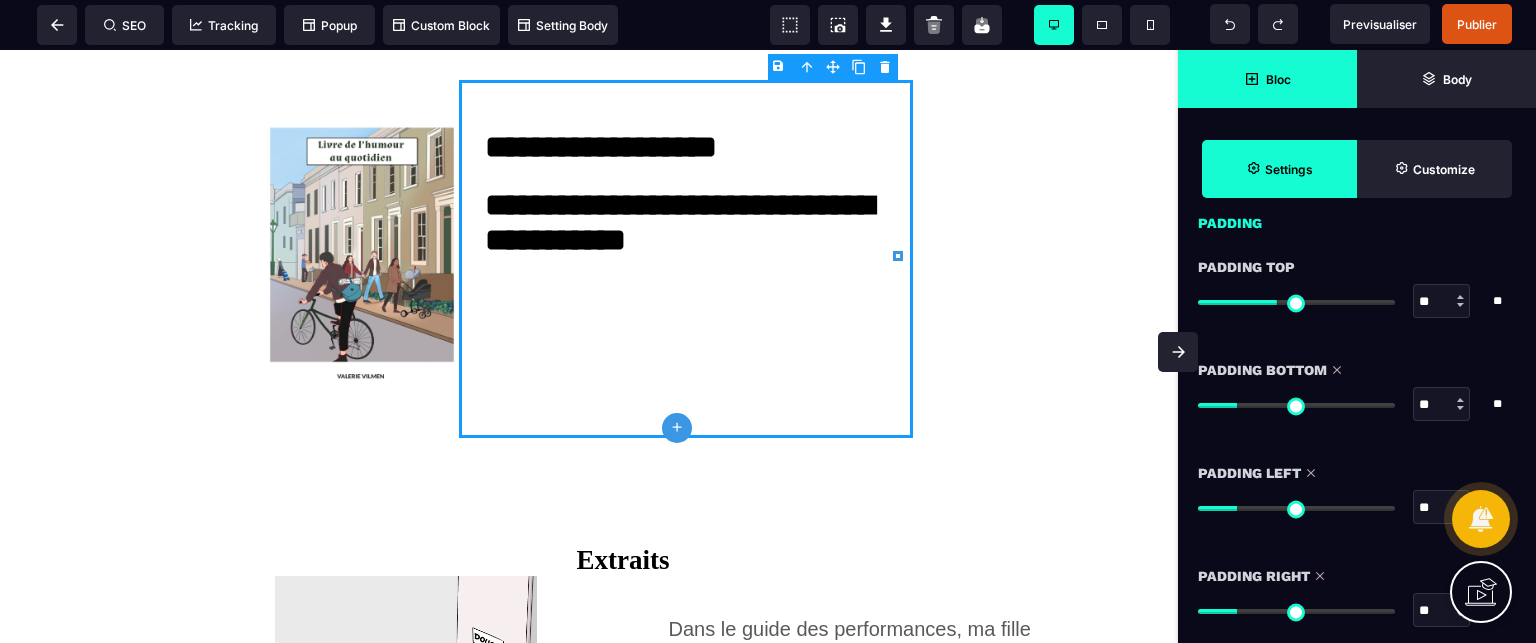type on "**" 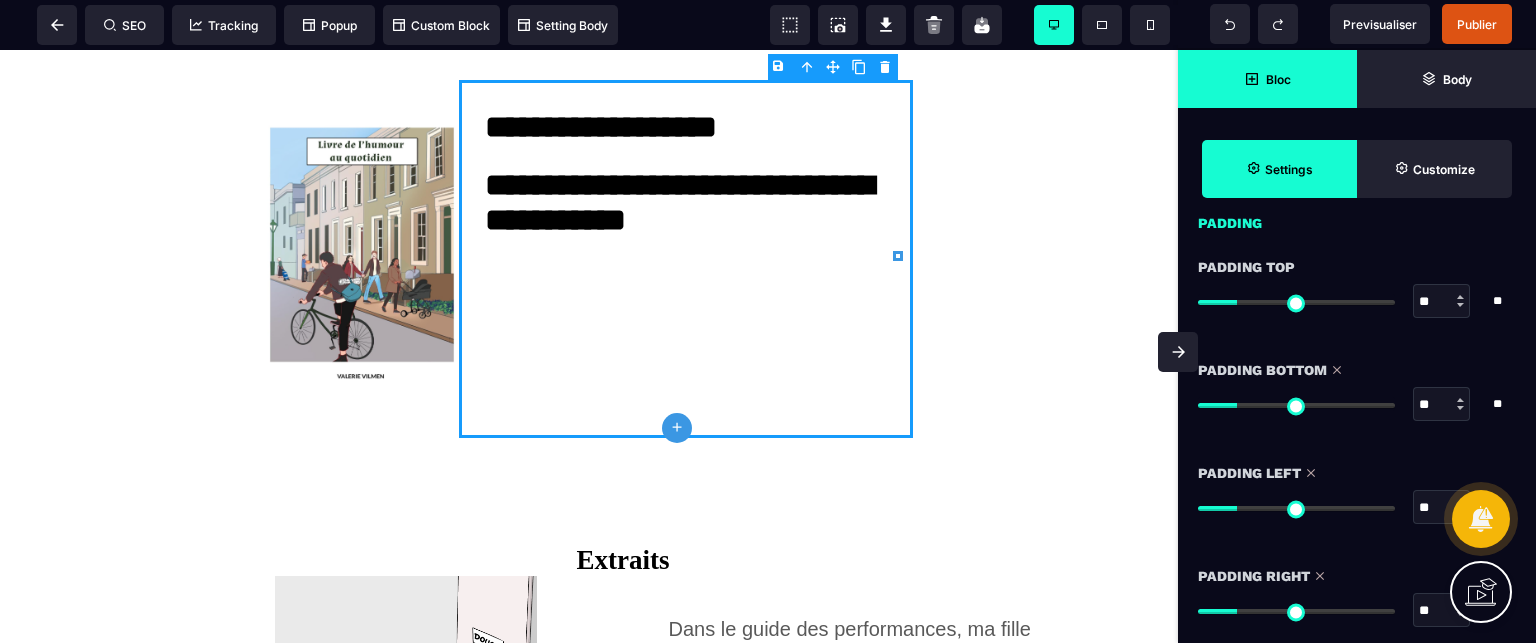 type on "**" 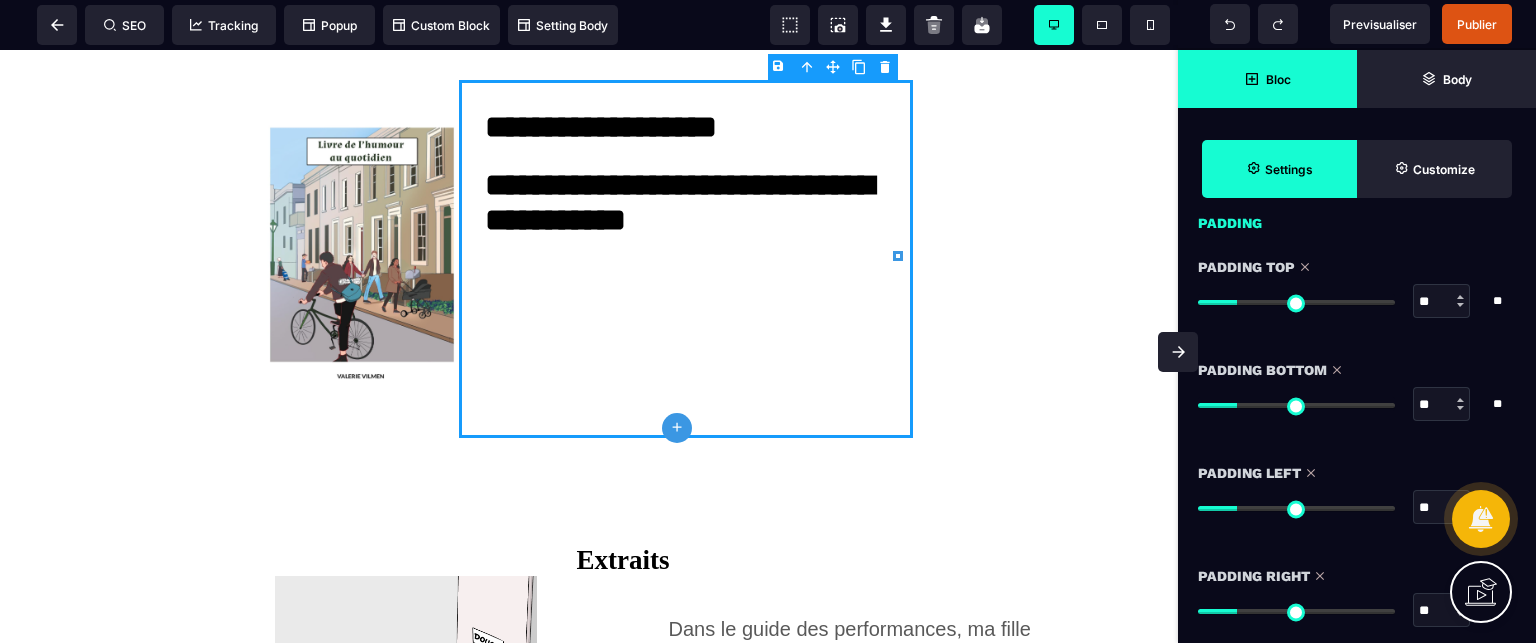 click on "Bloc" at bounding box center [1267, 79] 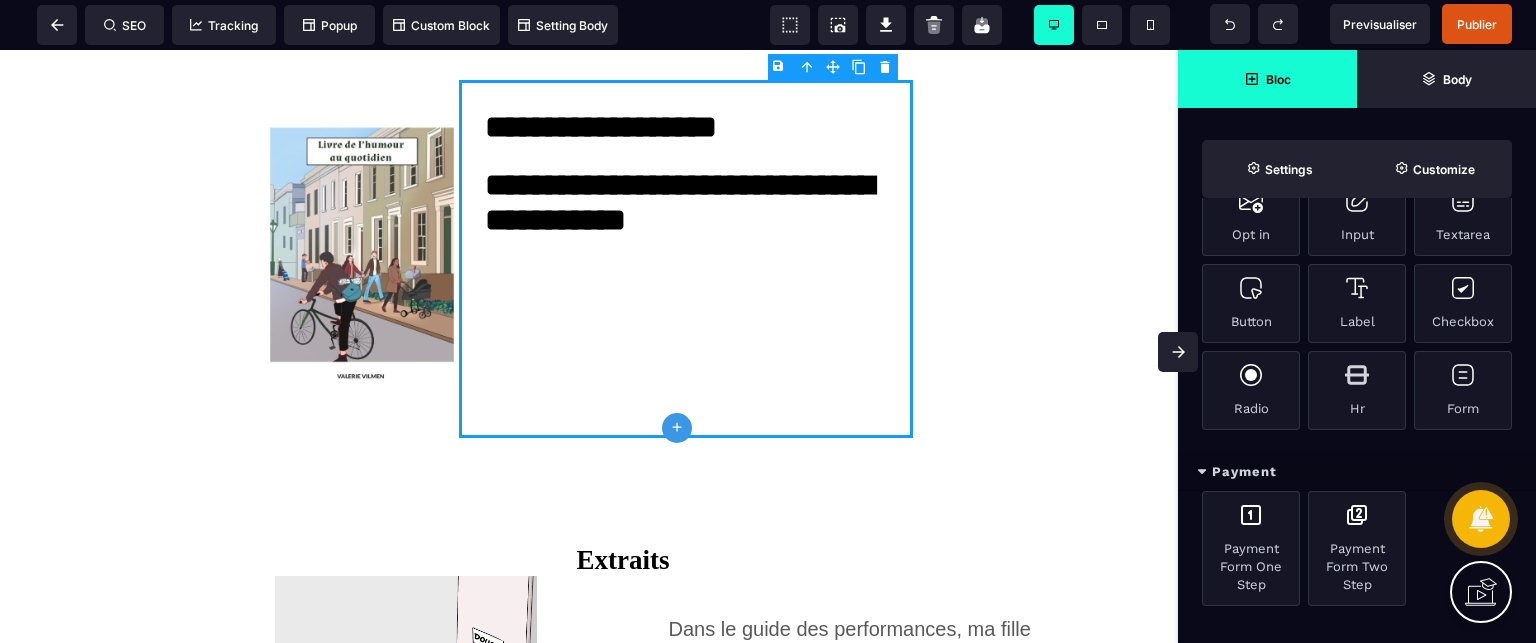click on "Payment" at bounding box center (1357, 472) 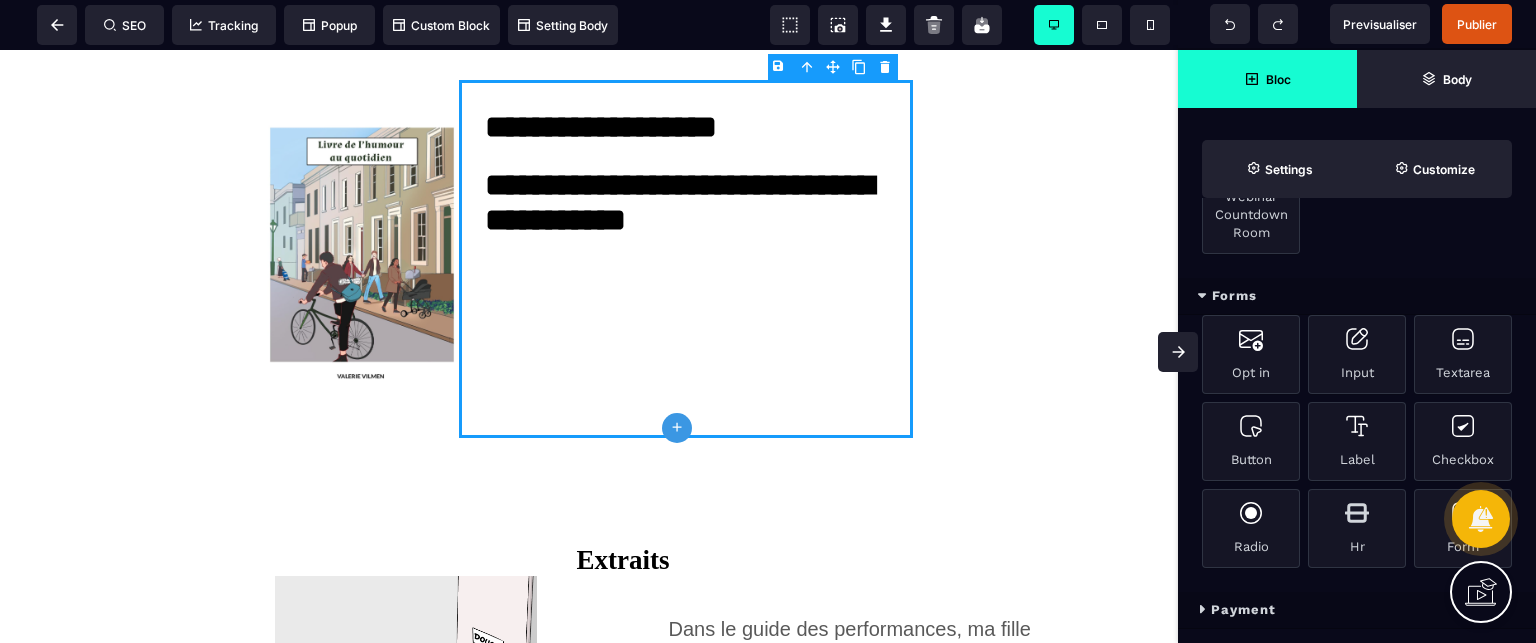 click on "Forms" at bounding box center [1357, 296] 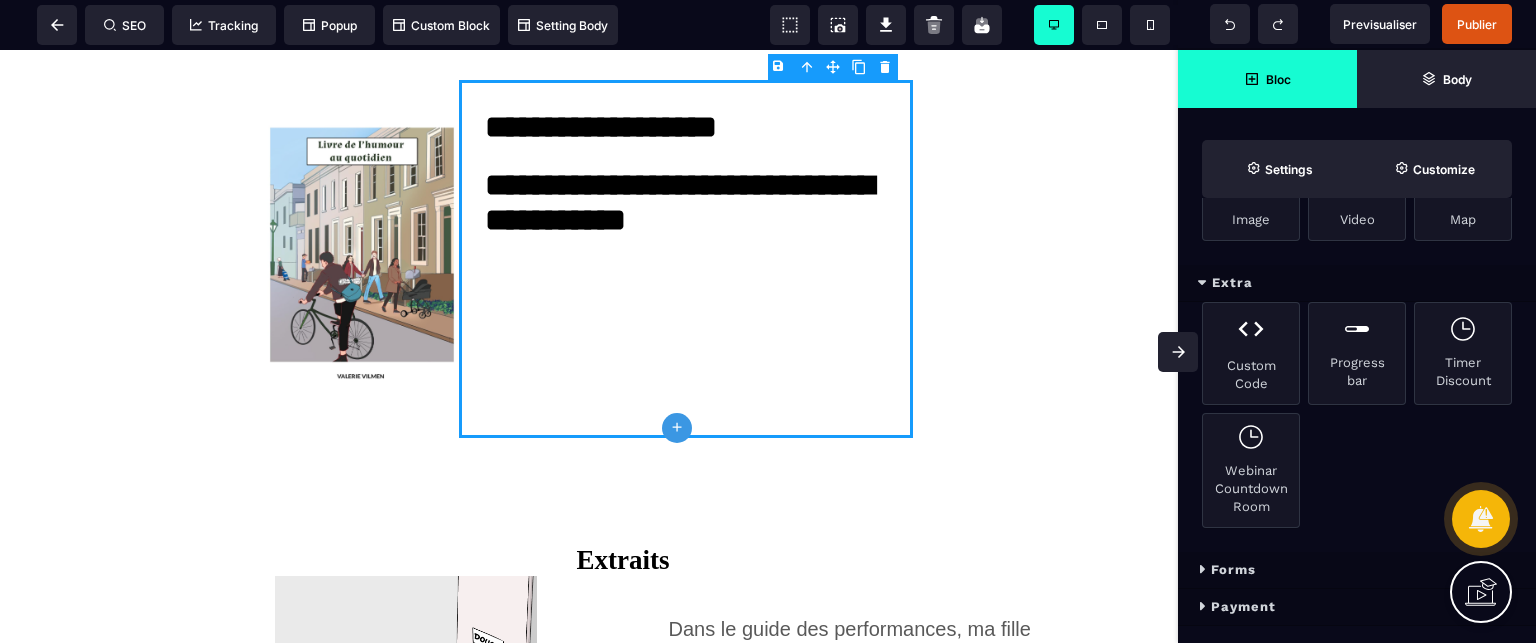 click on "Extra" at bounding box center [1357, 283] 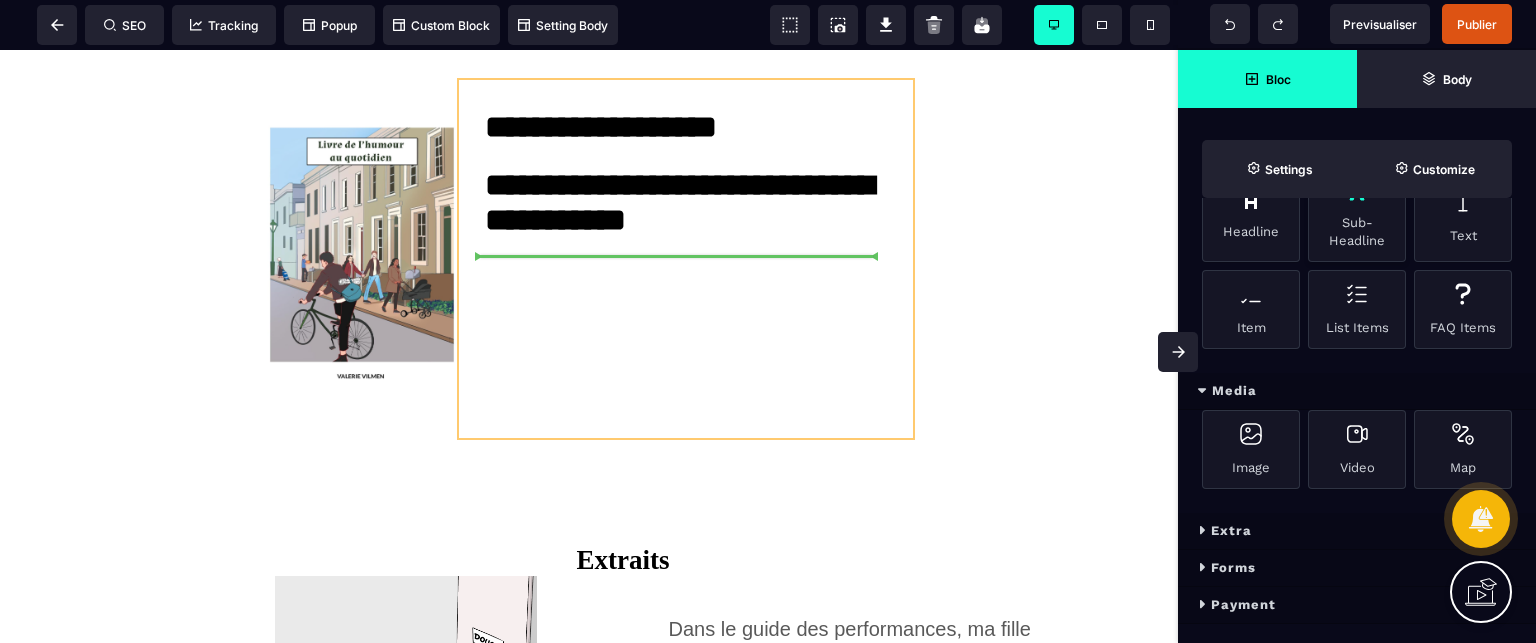 select on "***" 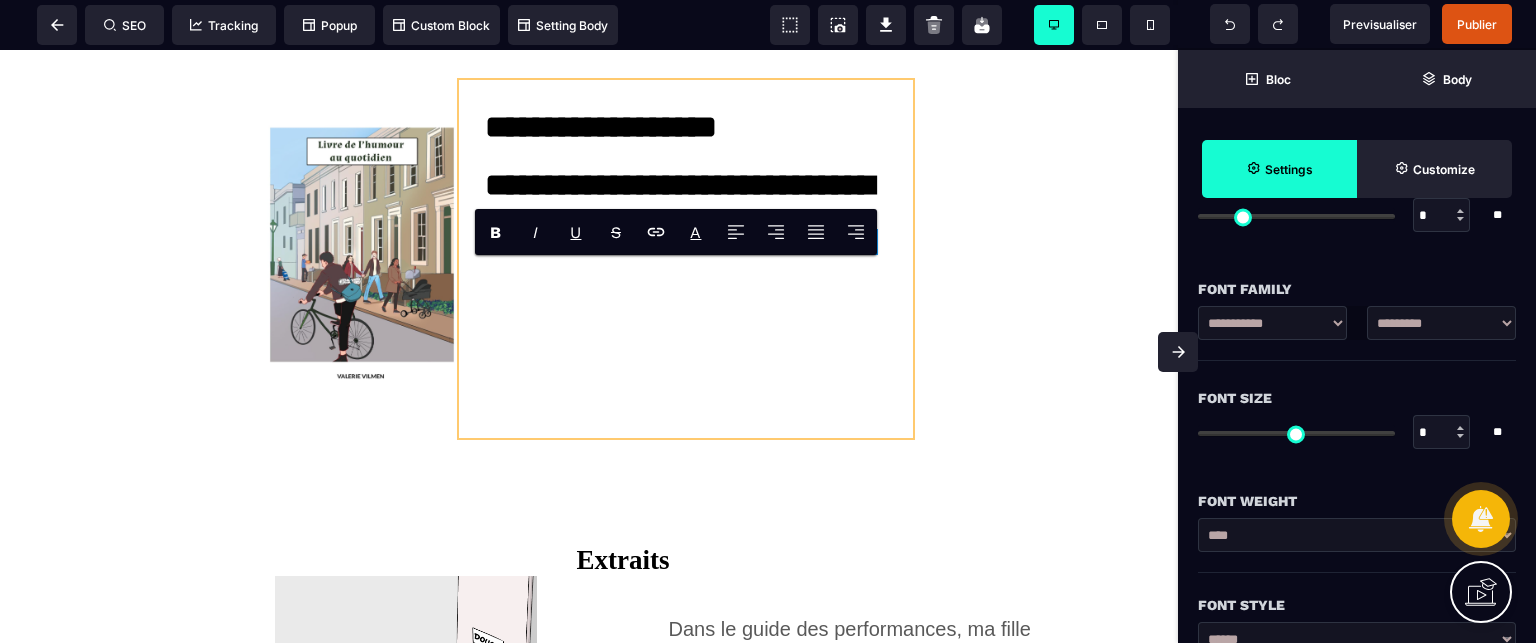 type on "**" 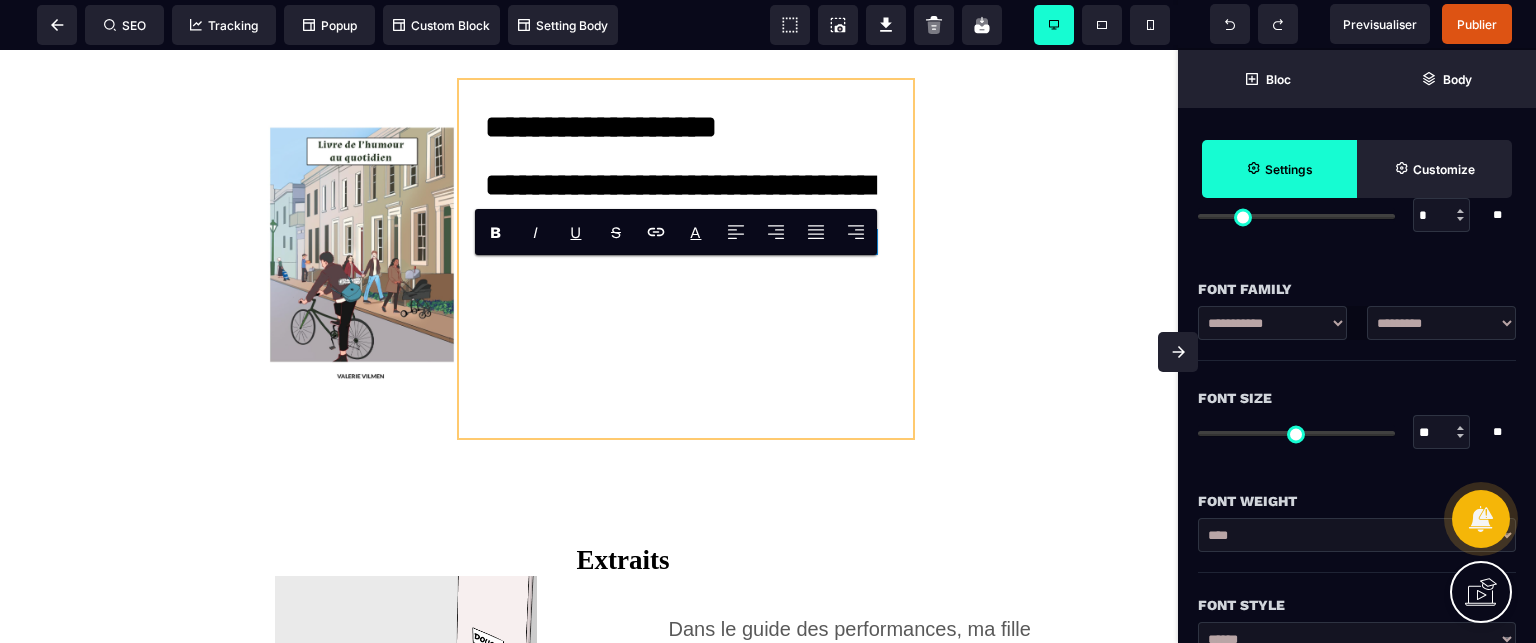 type on "*" 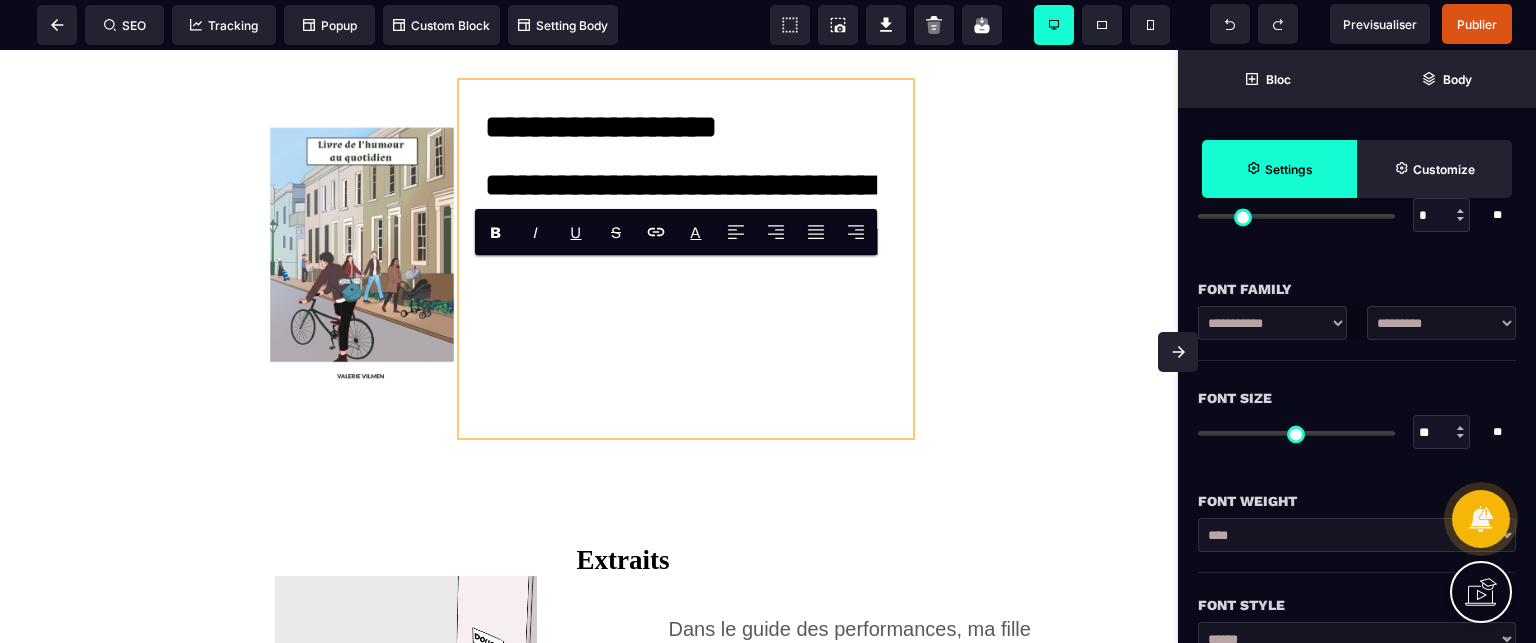 scroll, scrollTop: 0, scrollLeft: 0, axis: both 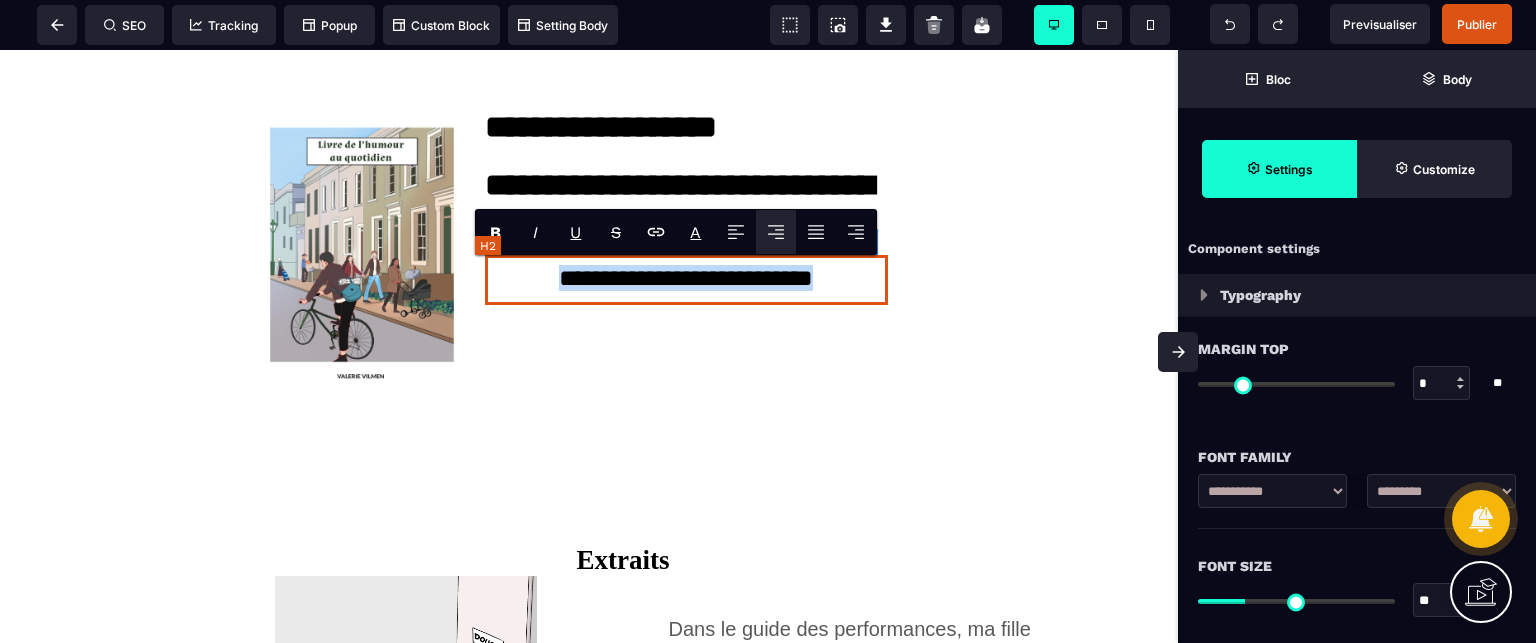 type 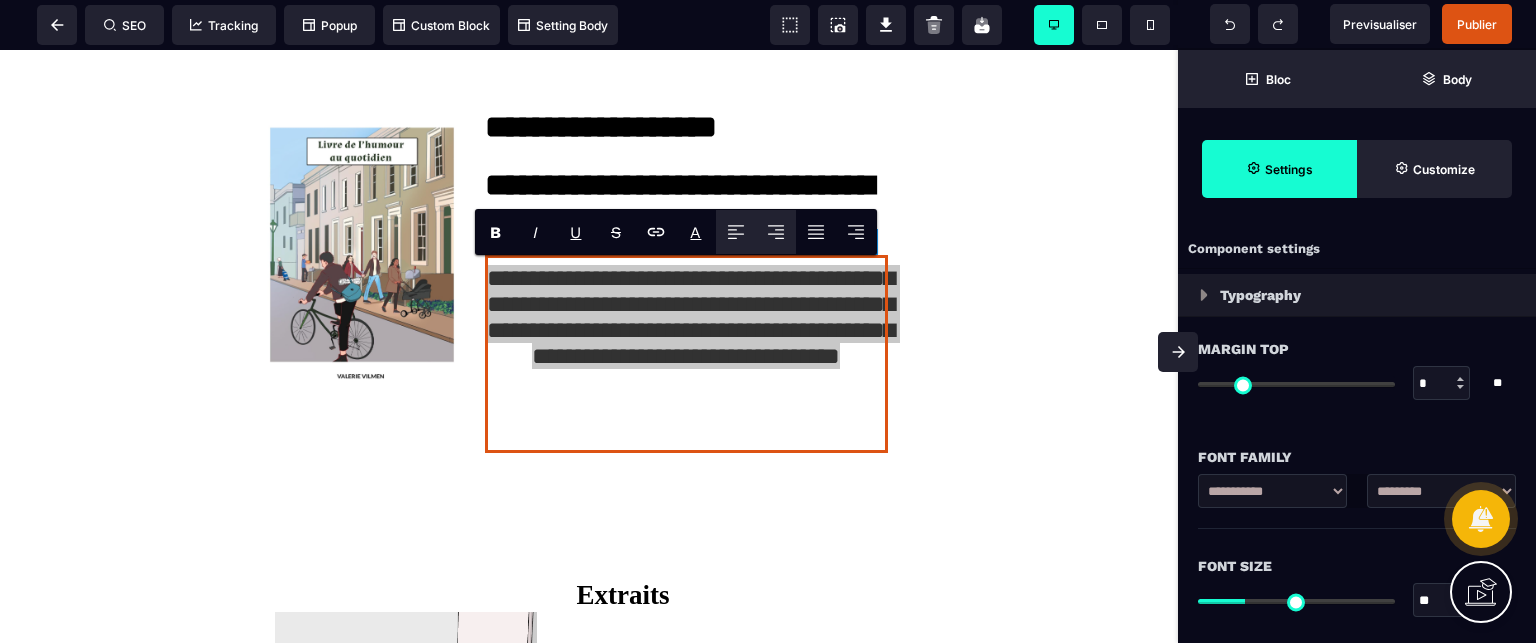 click 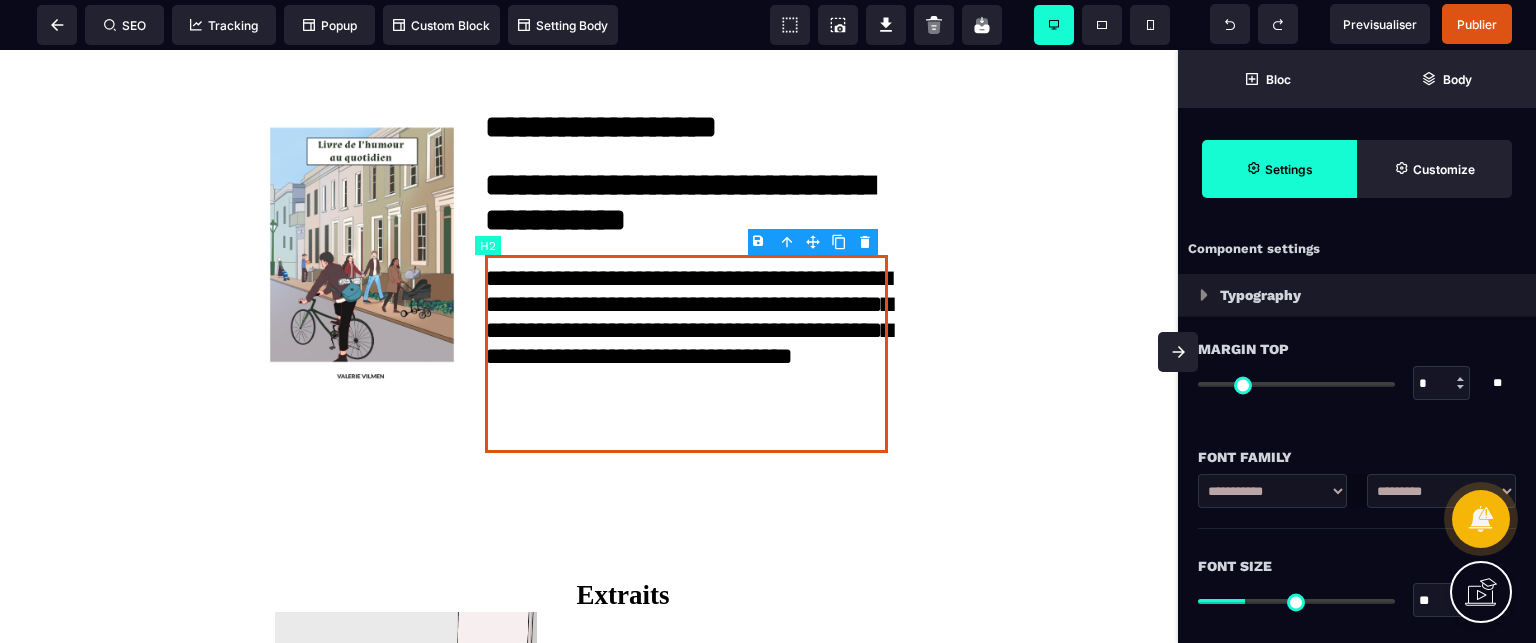 click on "**********" at bounding box center (589, 276) 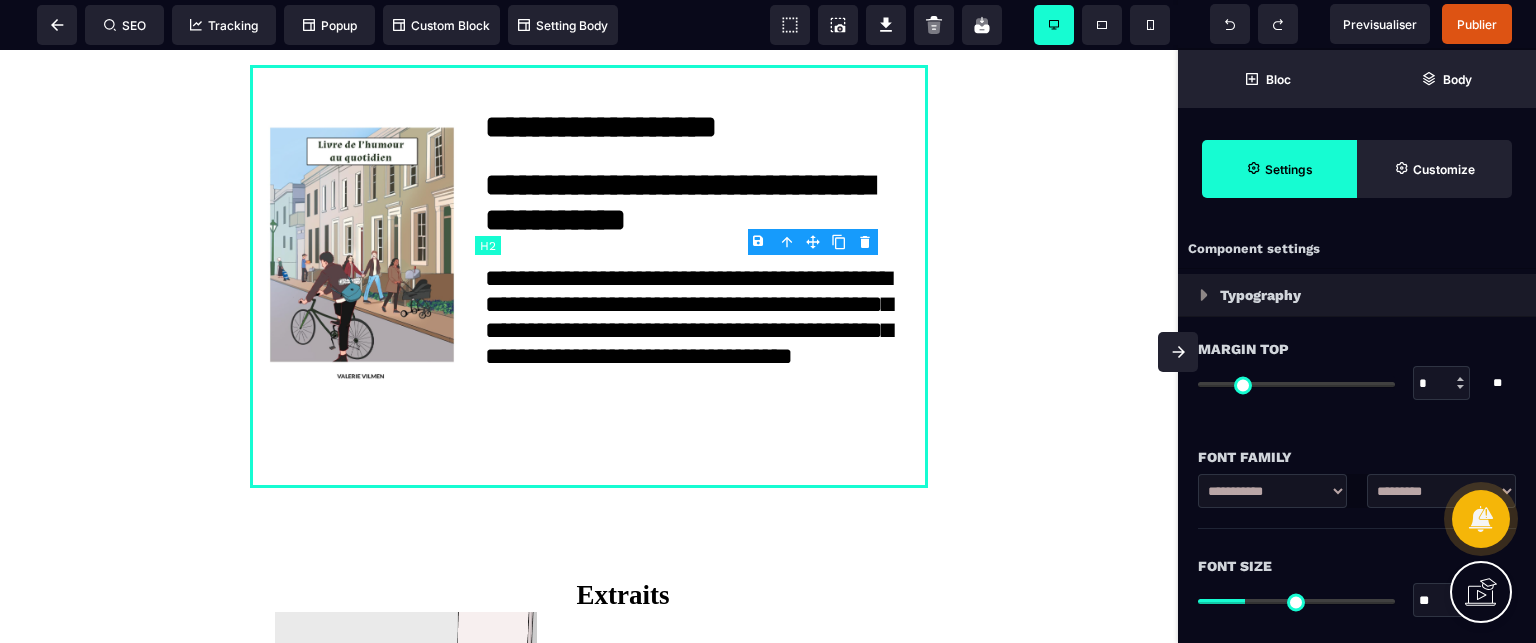 select on "*" 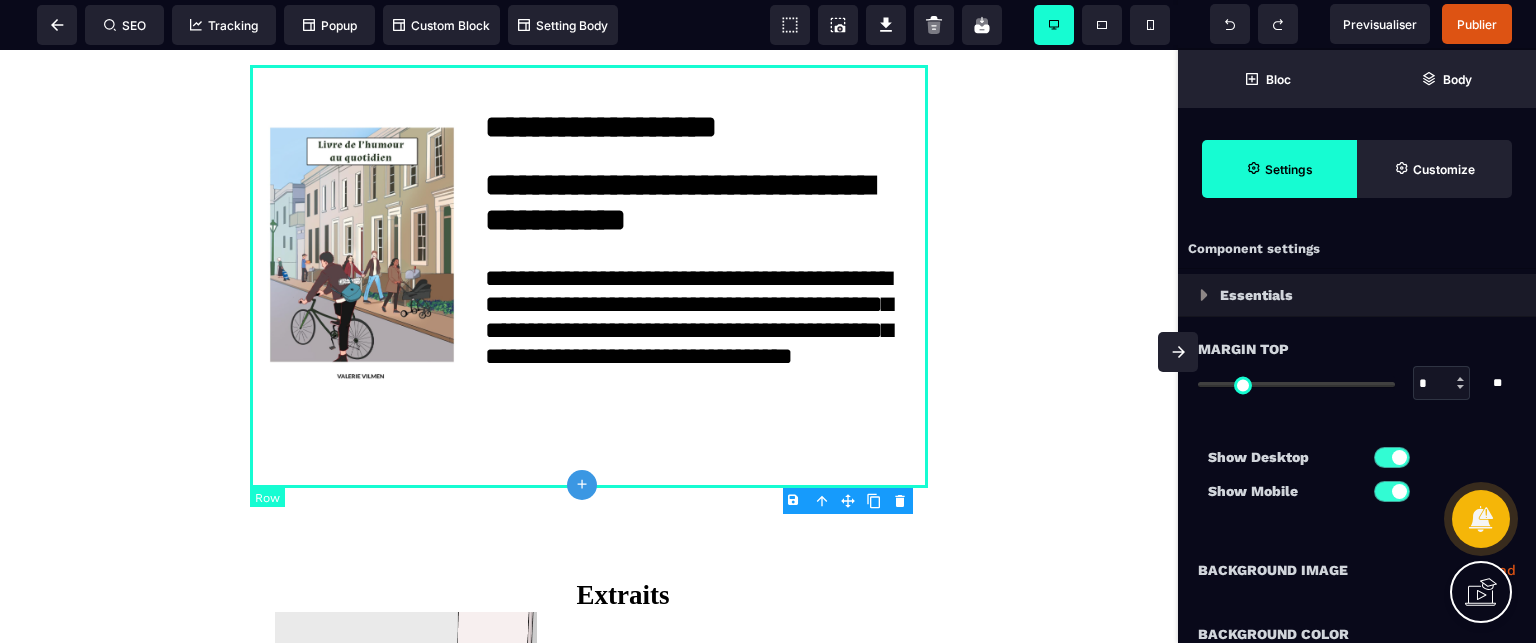 type on "*" 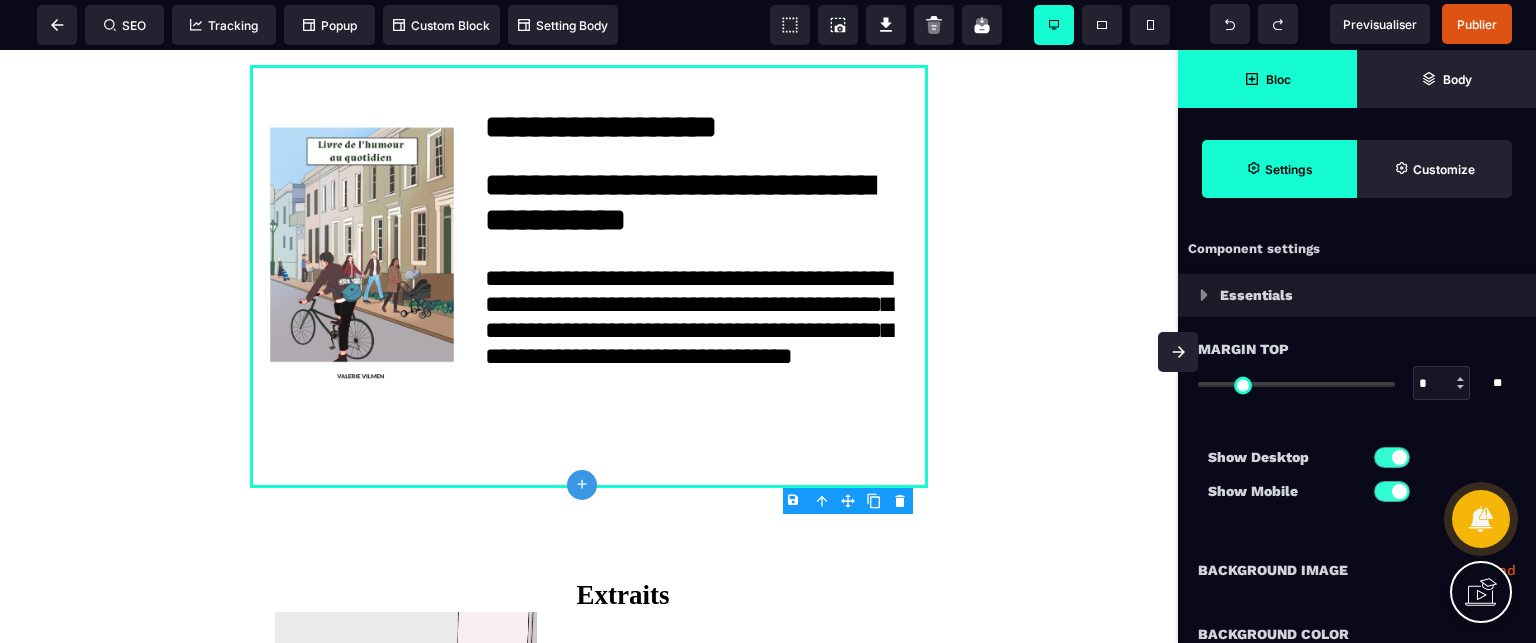 click on "Bloc" at bounding box center (1267, 79) 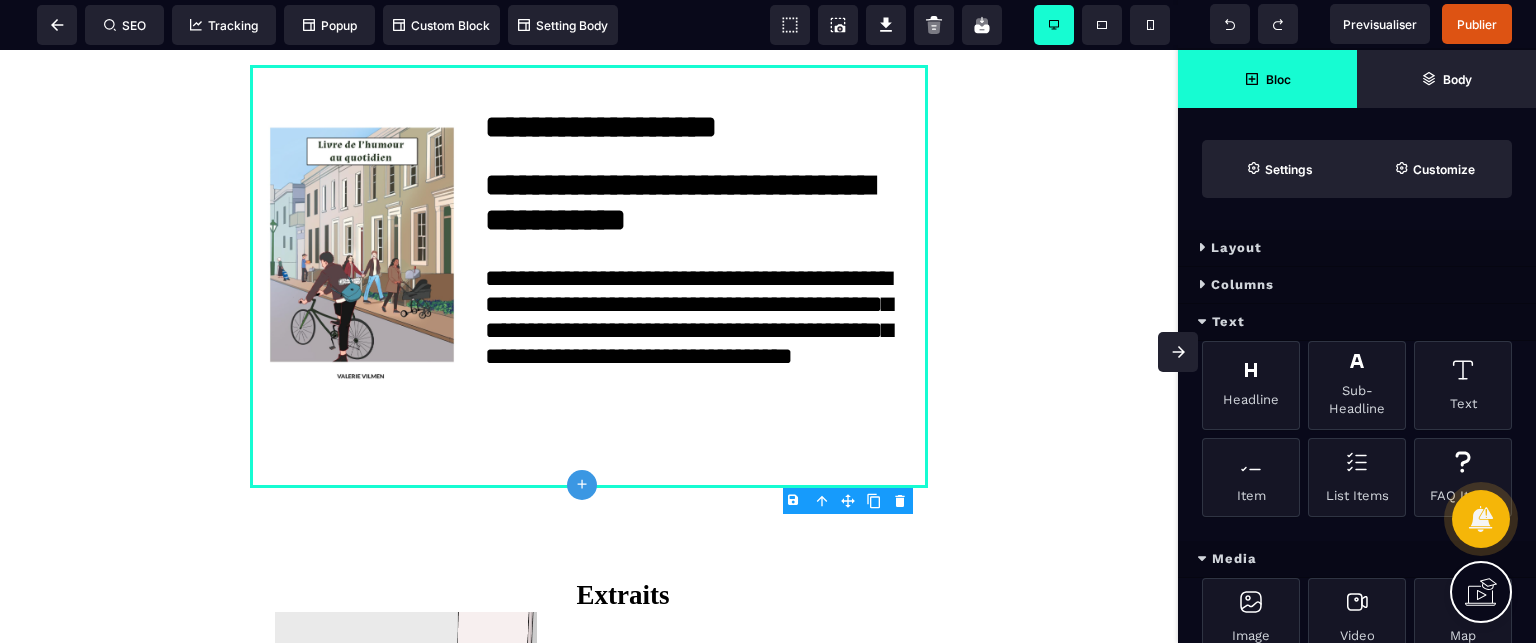 drag, startPoint x: 1177, startPoint y: 265, endPoint x: 1172, endPoint y: 229, distance: 36.345562 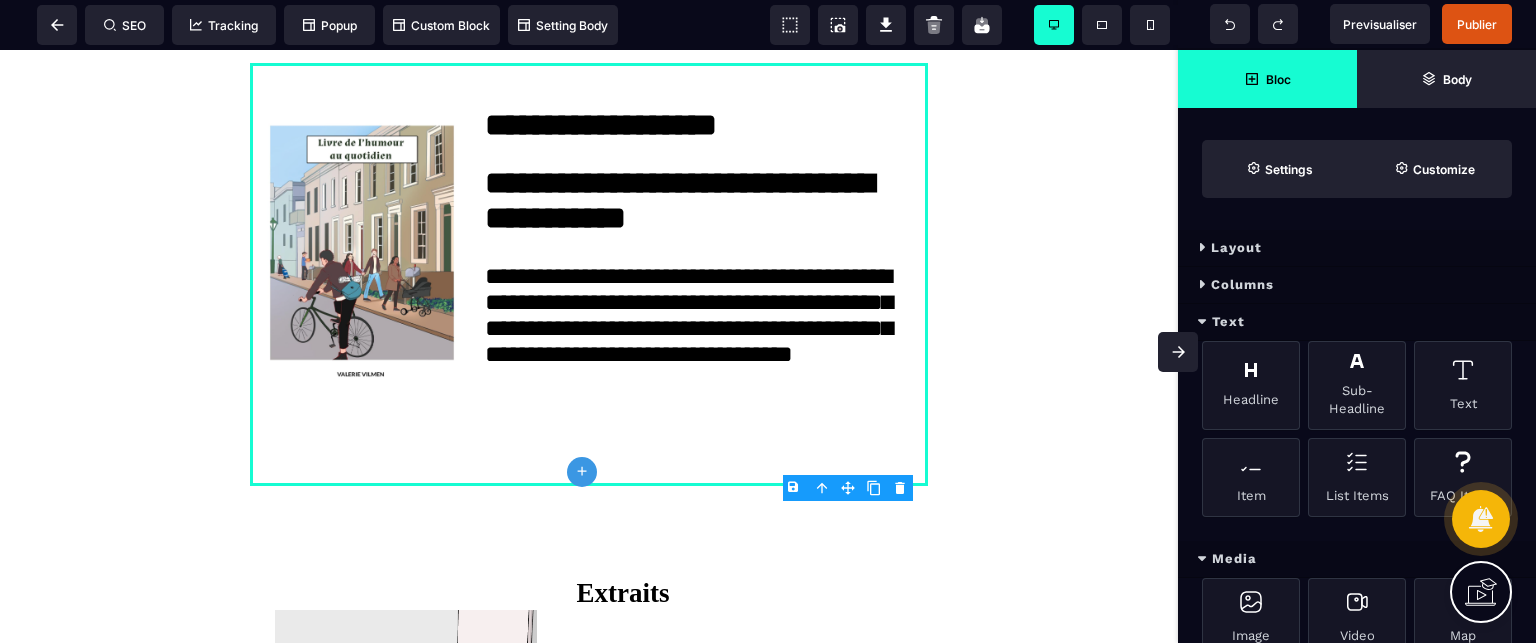 scroll, scrollTop: 0, scrollLeft: 0, axis: both 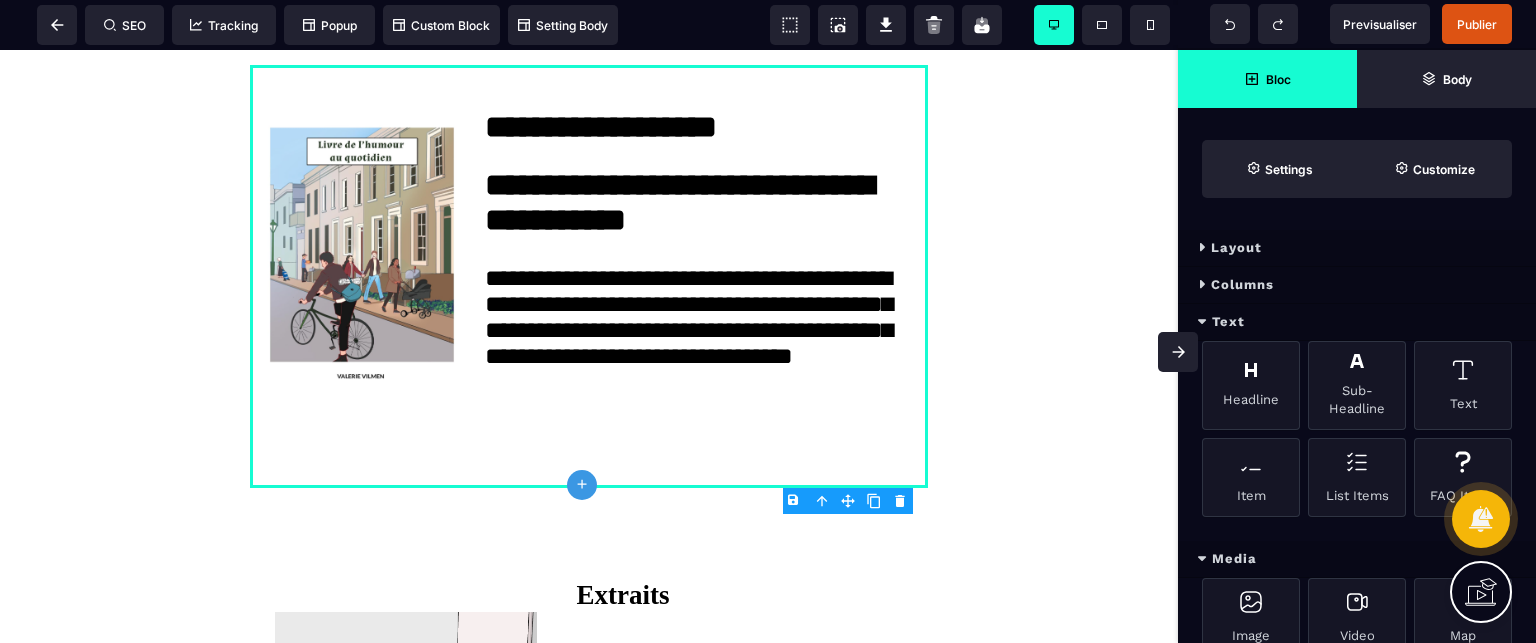 click on "Text" at bounding box center (1357, 322) 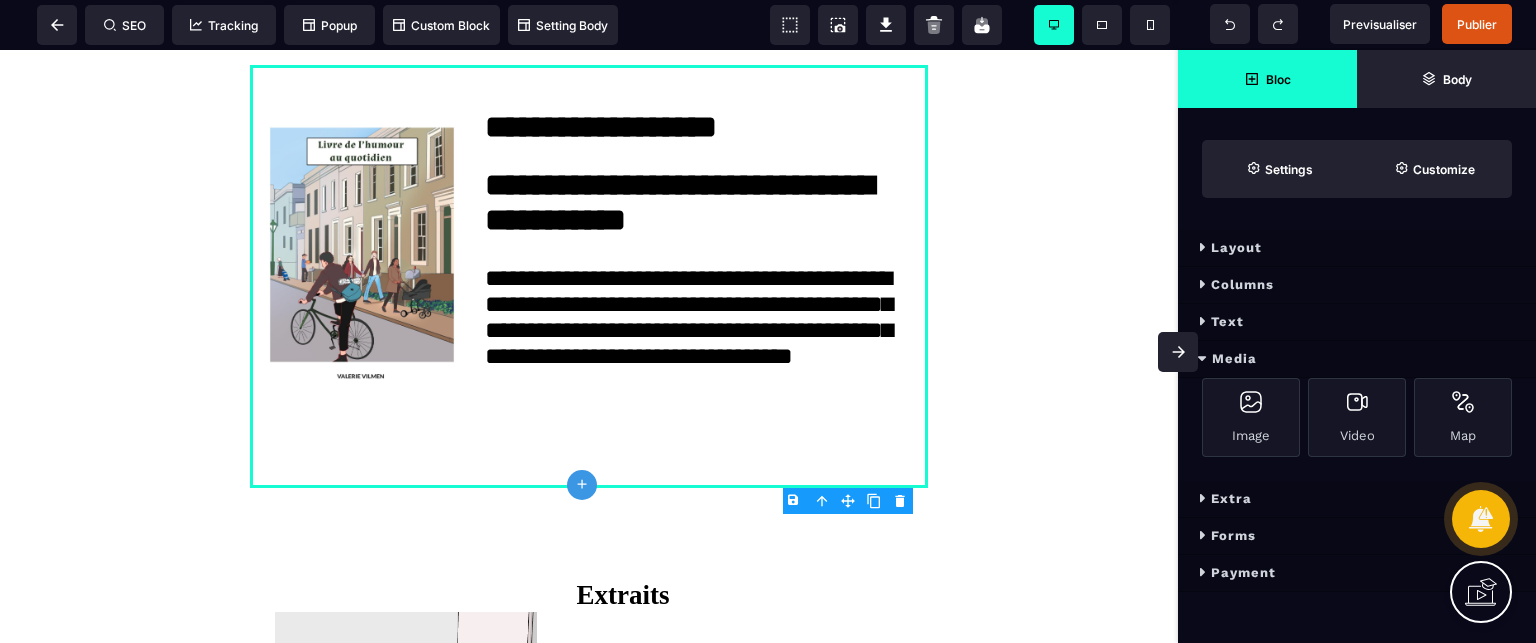 click on "Text" at bounding box center (1357, 322) 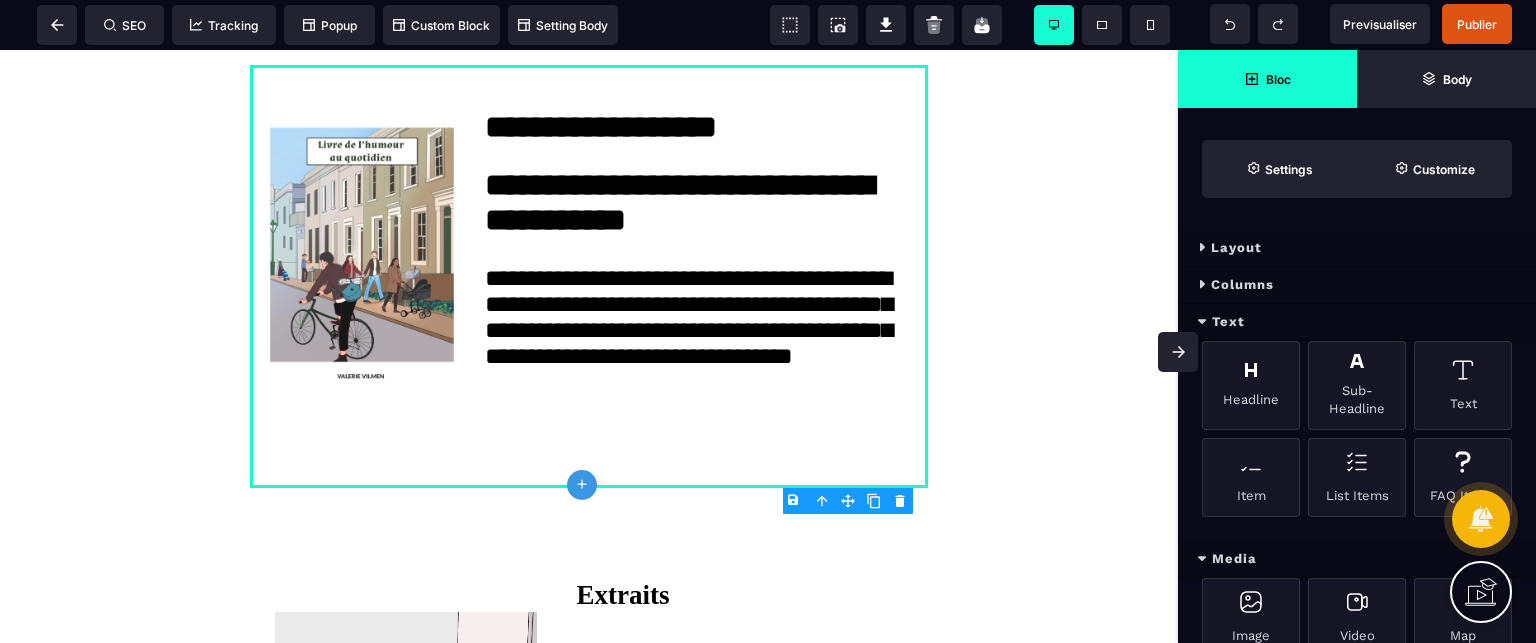click on "Text" at bounding box center [1357, 322] 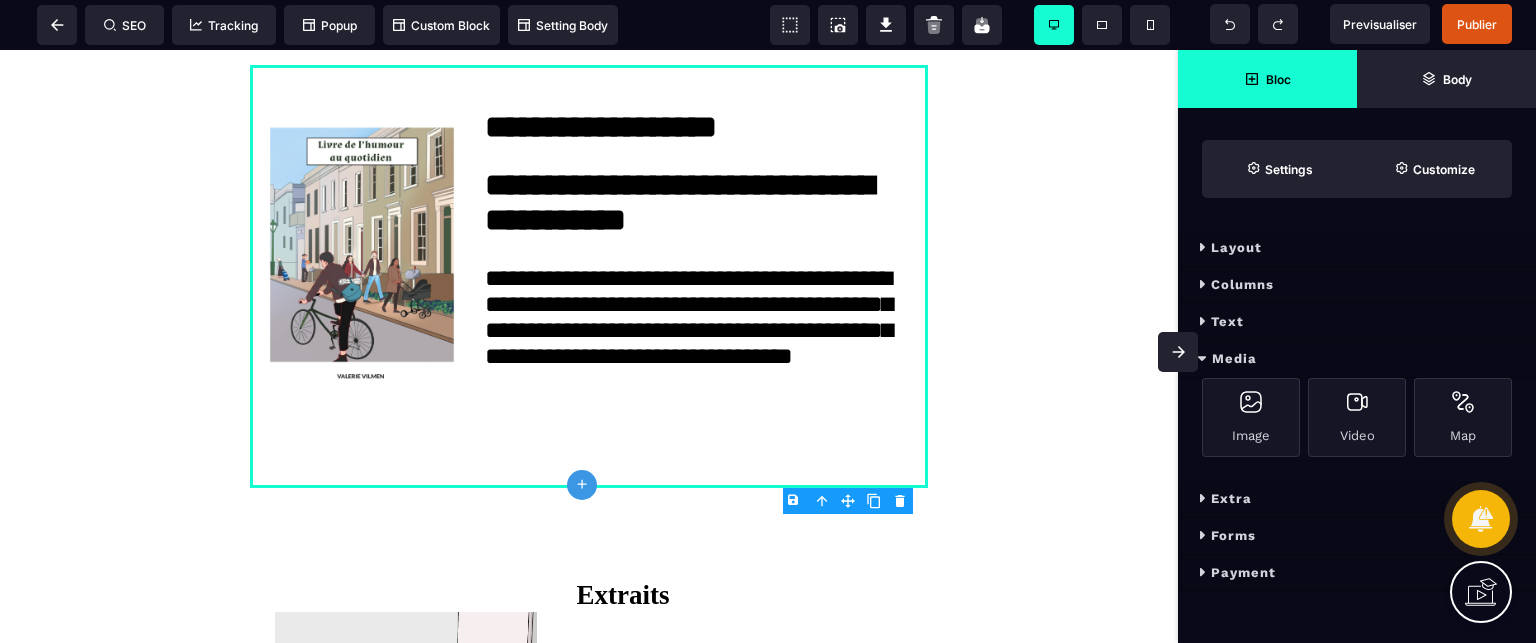 click on "Media" at bounding box center (1357, 359) 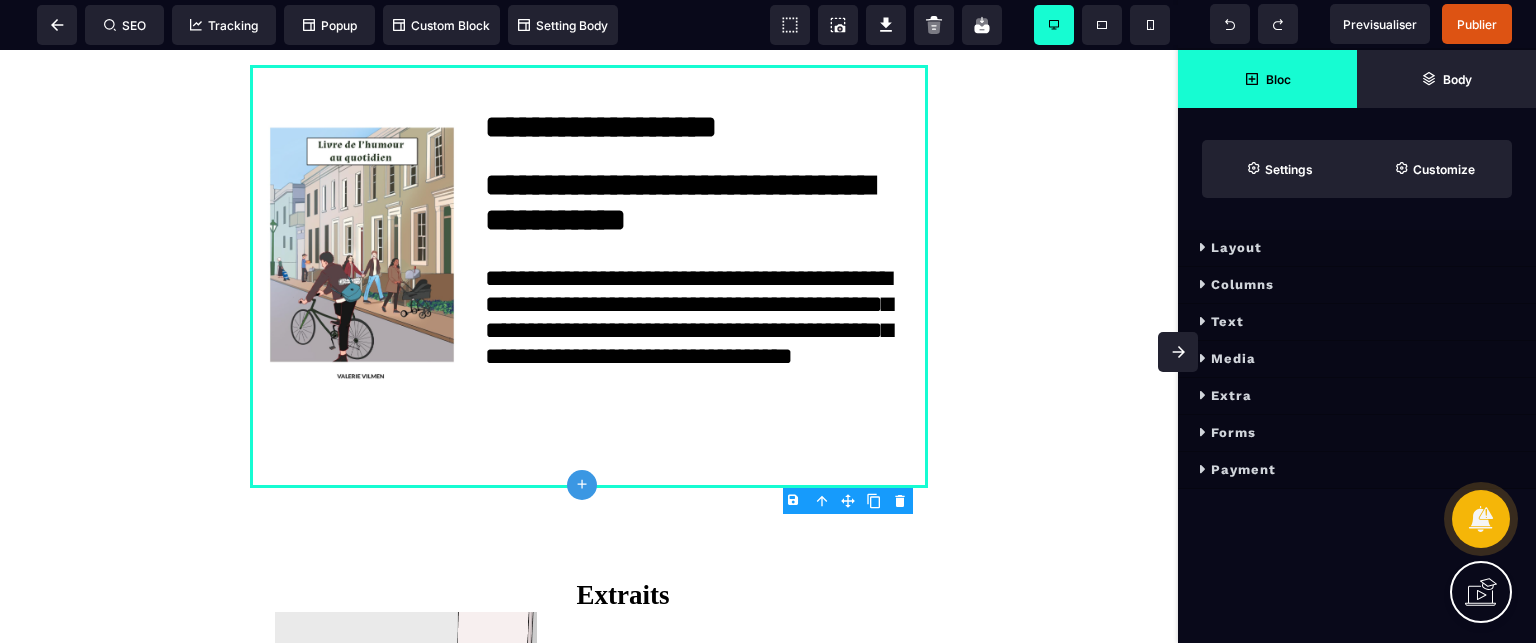 click on "Forms" at bounding box center [1357, 433] 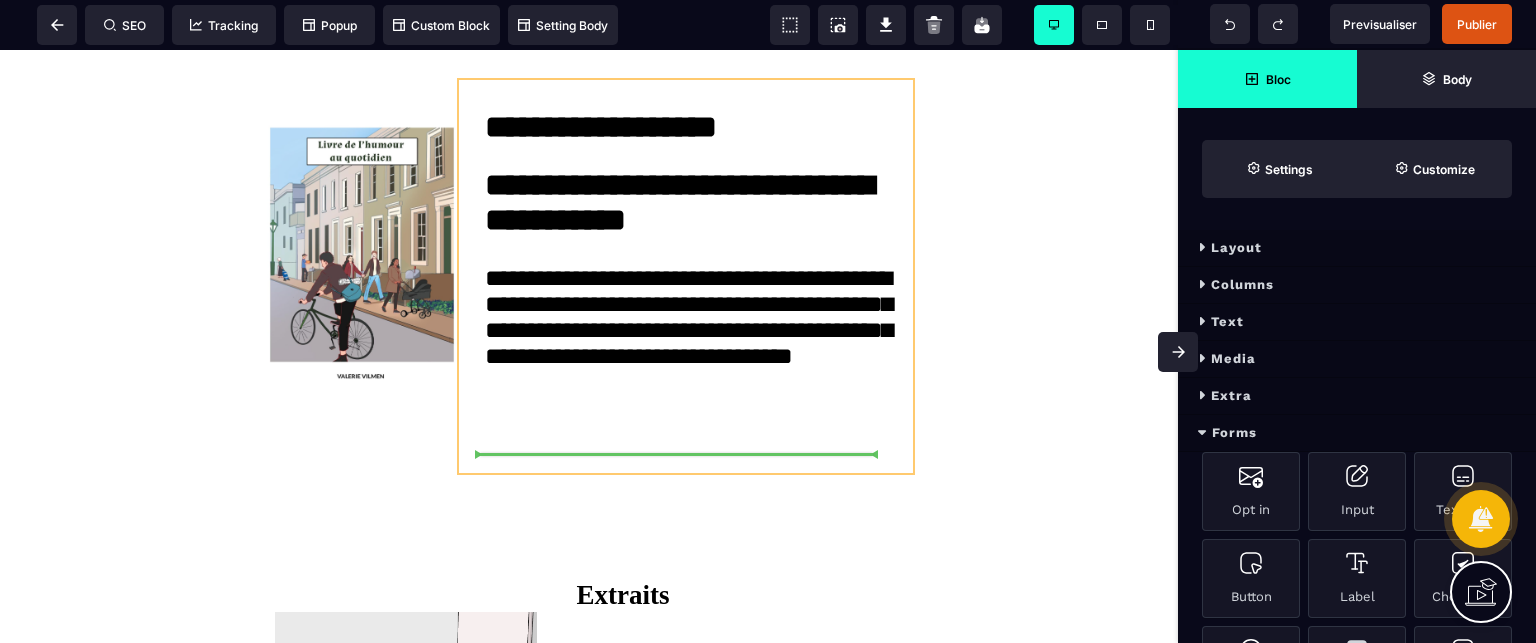 select on "***" 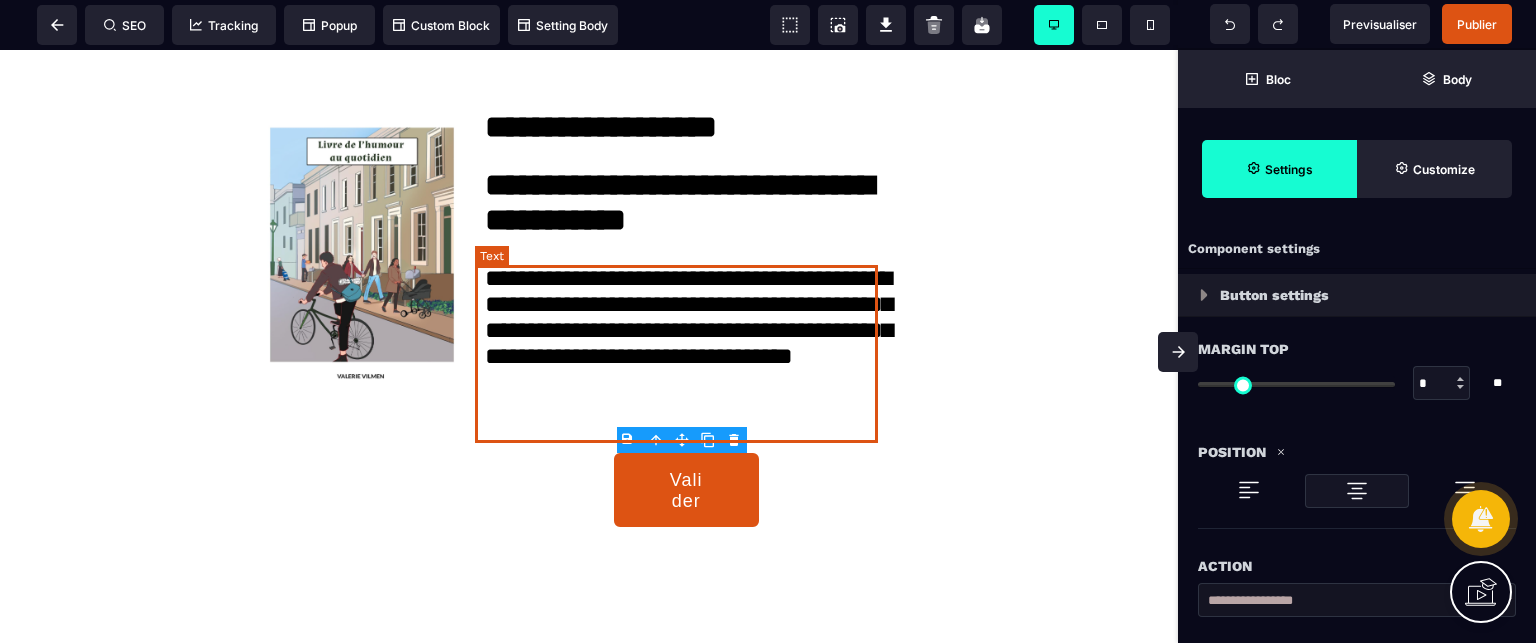 type on "*" 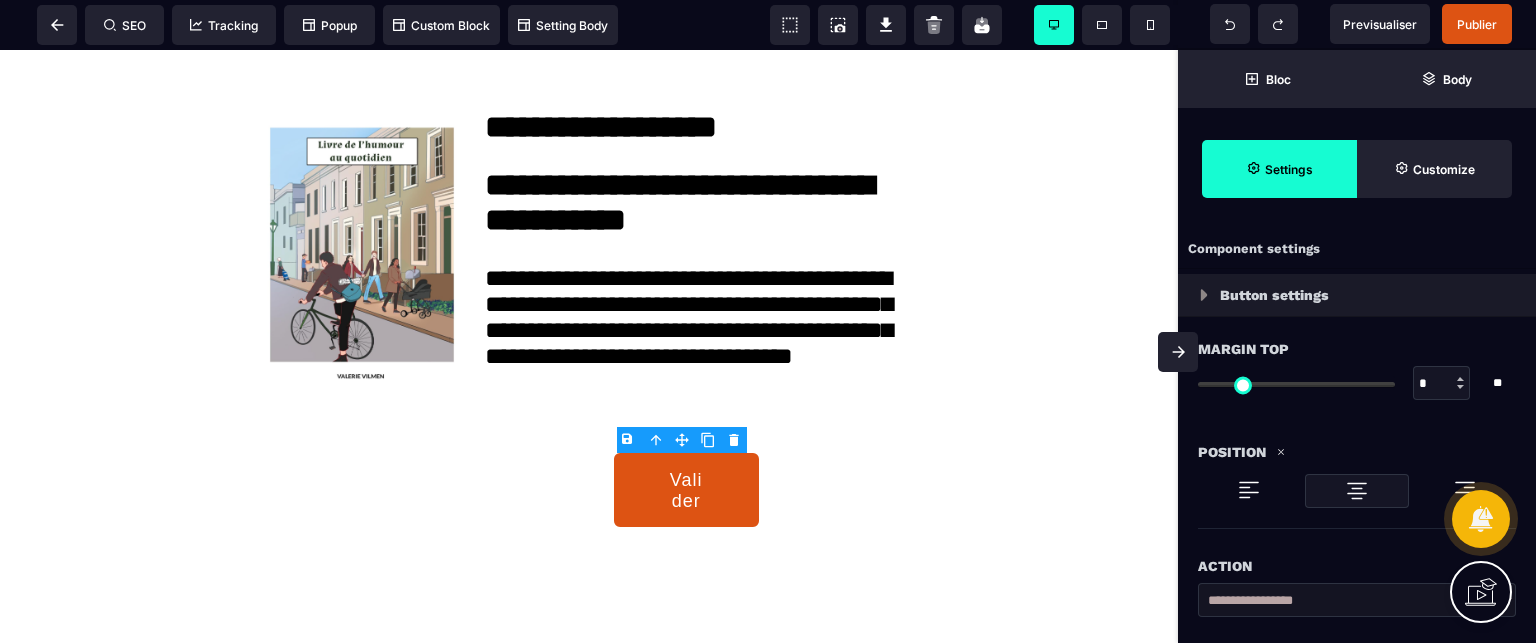 click on "Action" at bounding box center (1357, 566) 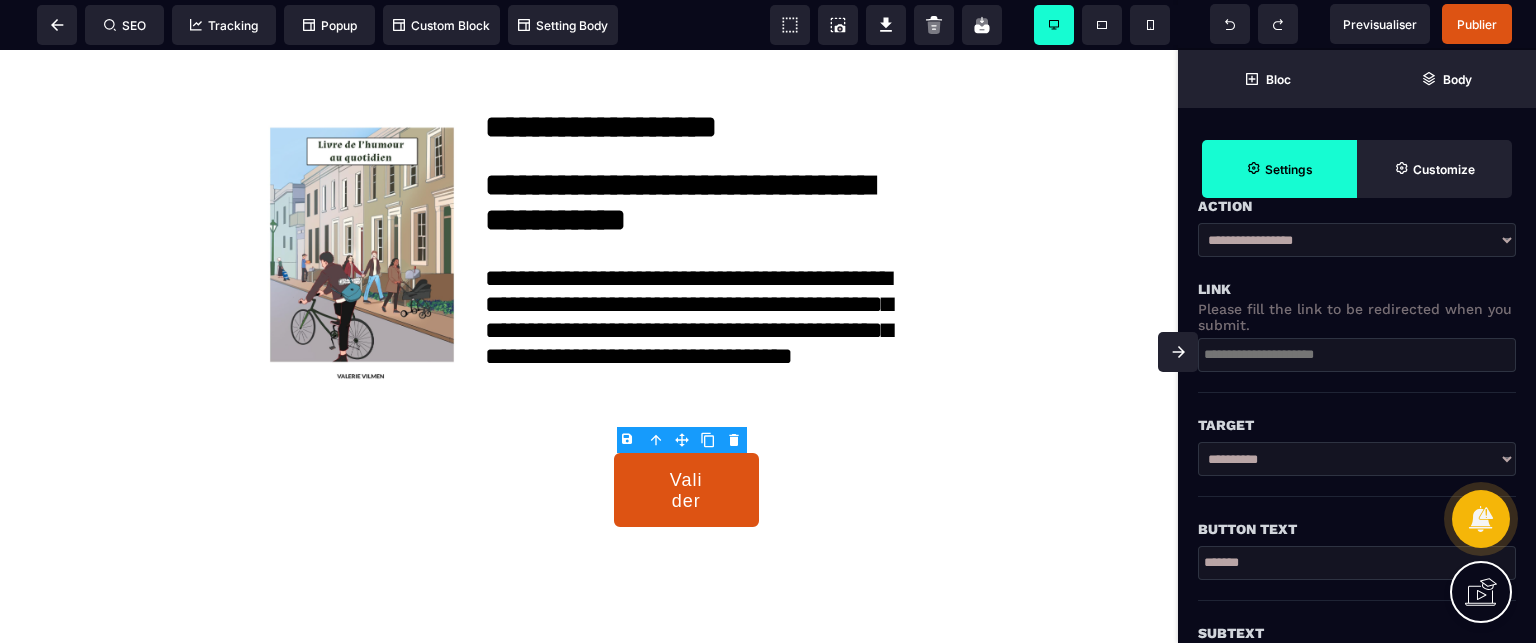 scroll, scrollTop: 400, scrollLeft: 0, axis: vertical 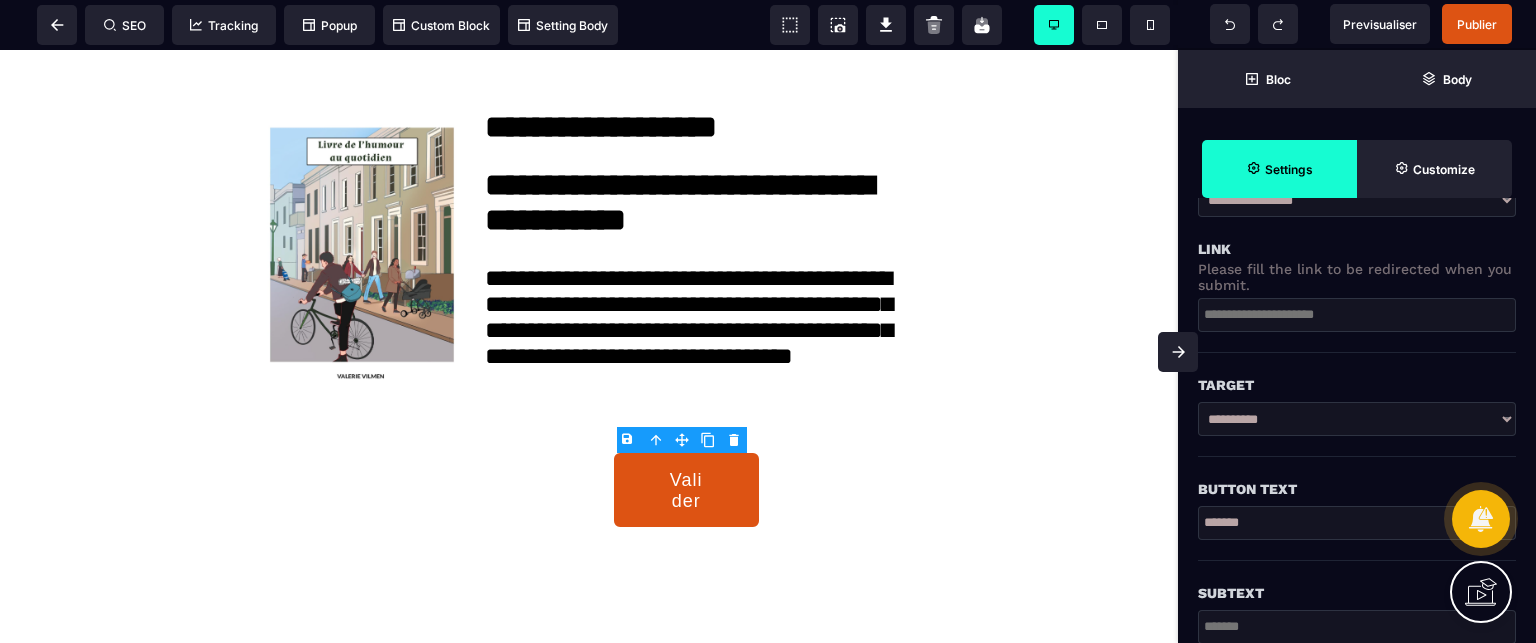 click on "*******" at bounding box center [1357, 523] 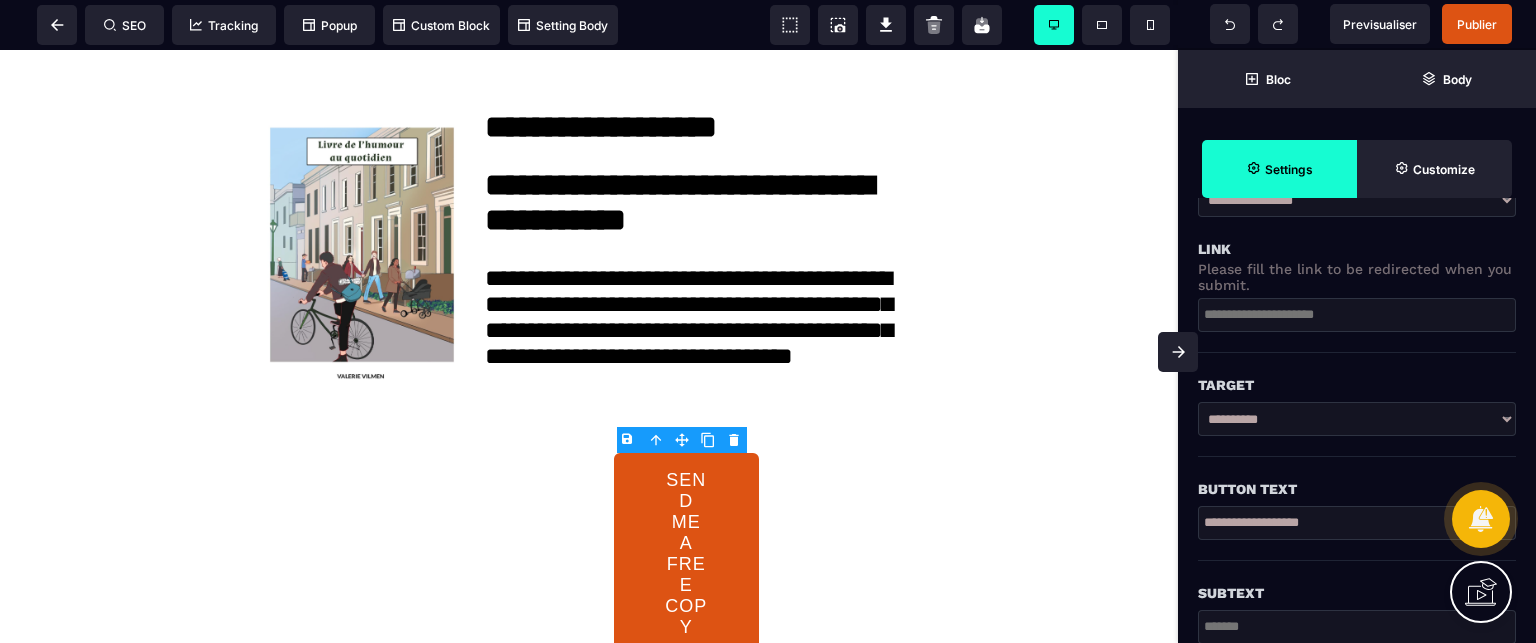 type on "**********" 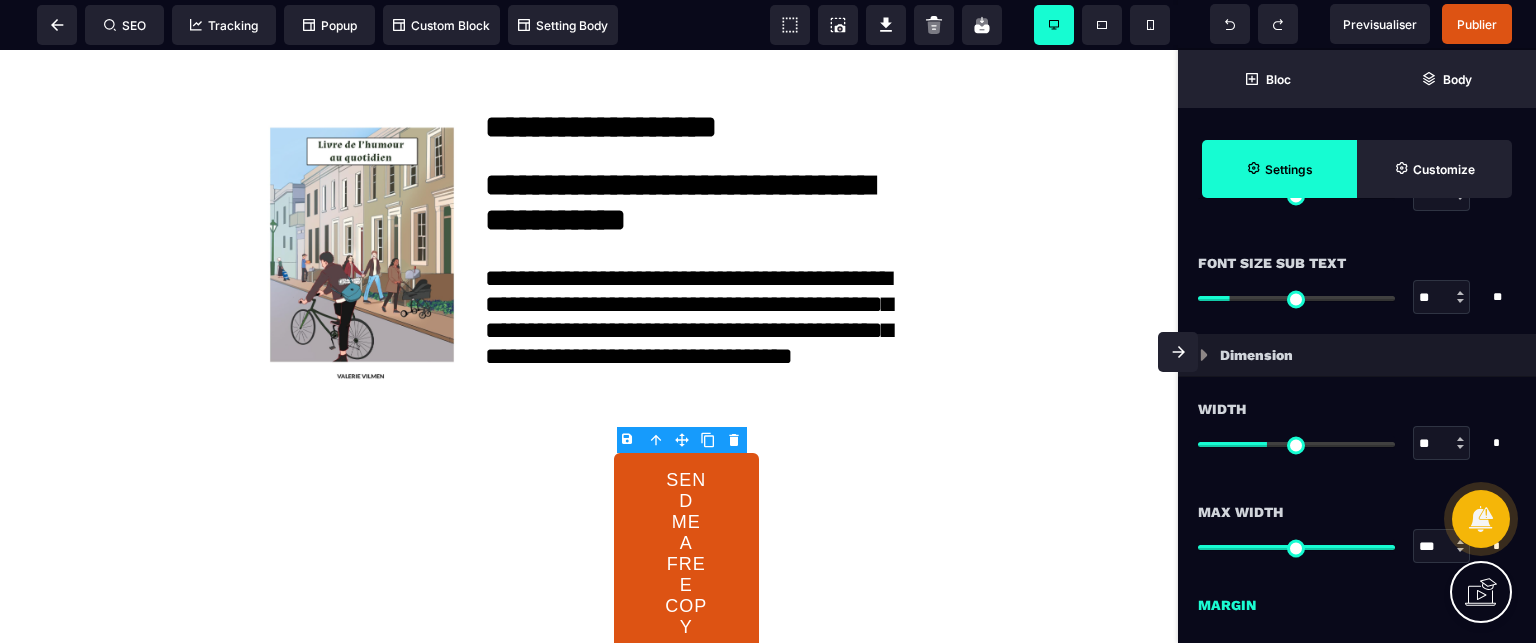 scroll, scrollTop: 1480, scrollLeft: 0, axis: vertical 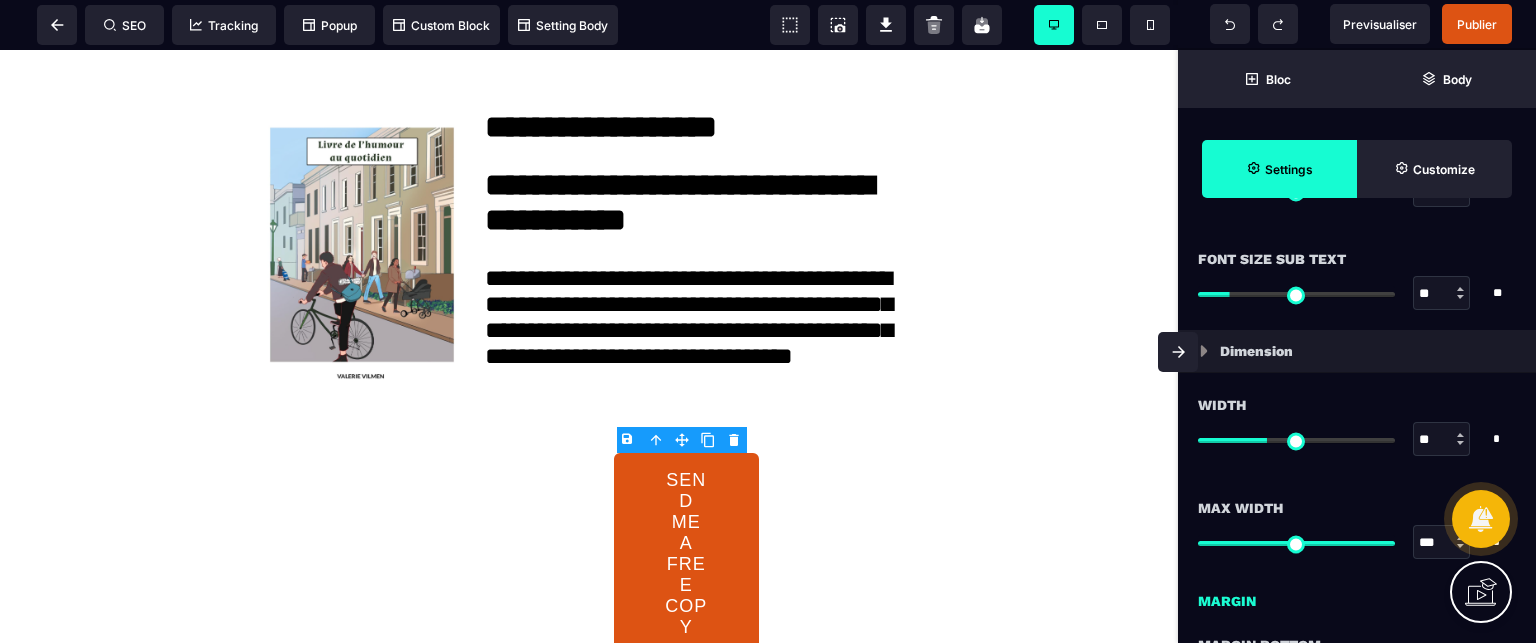 type on "**" 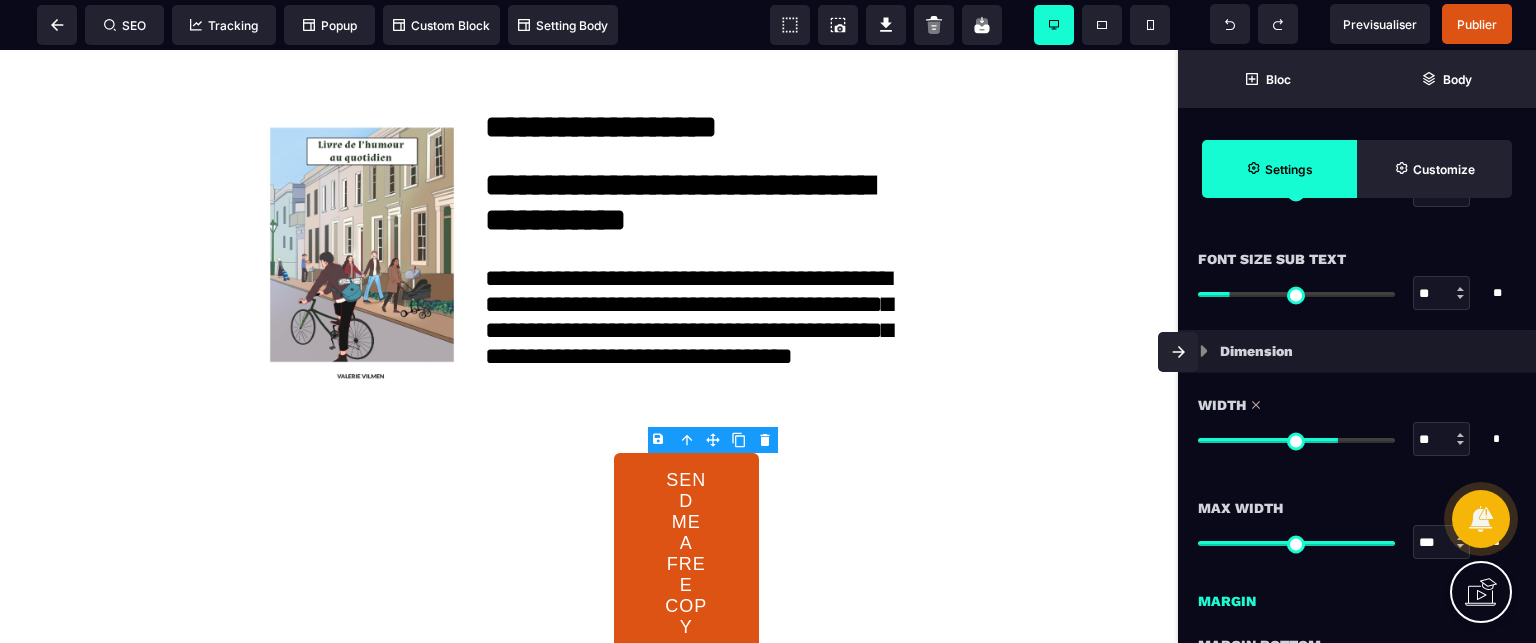 type on "**" 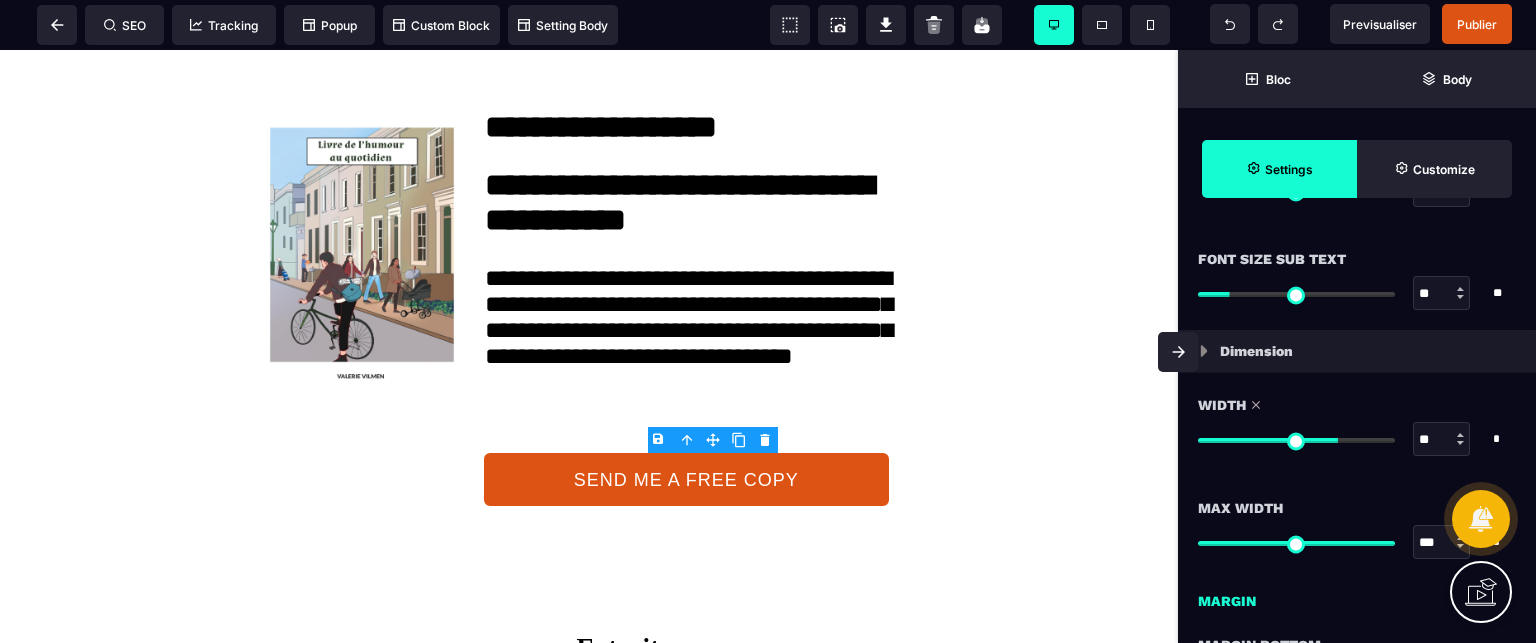 type on "**" 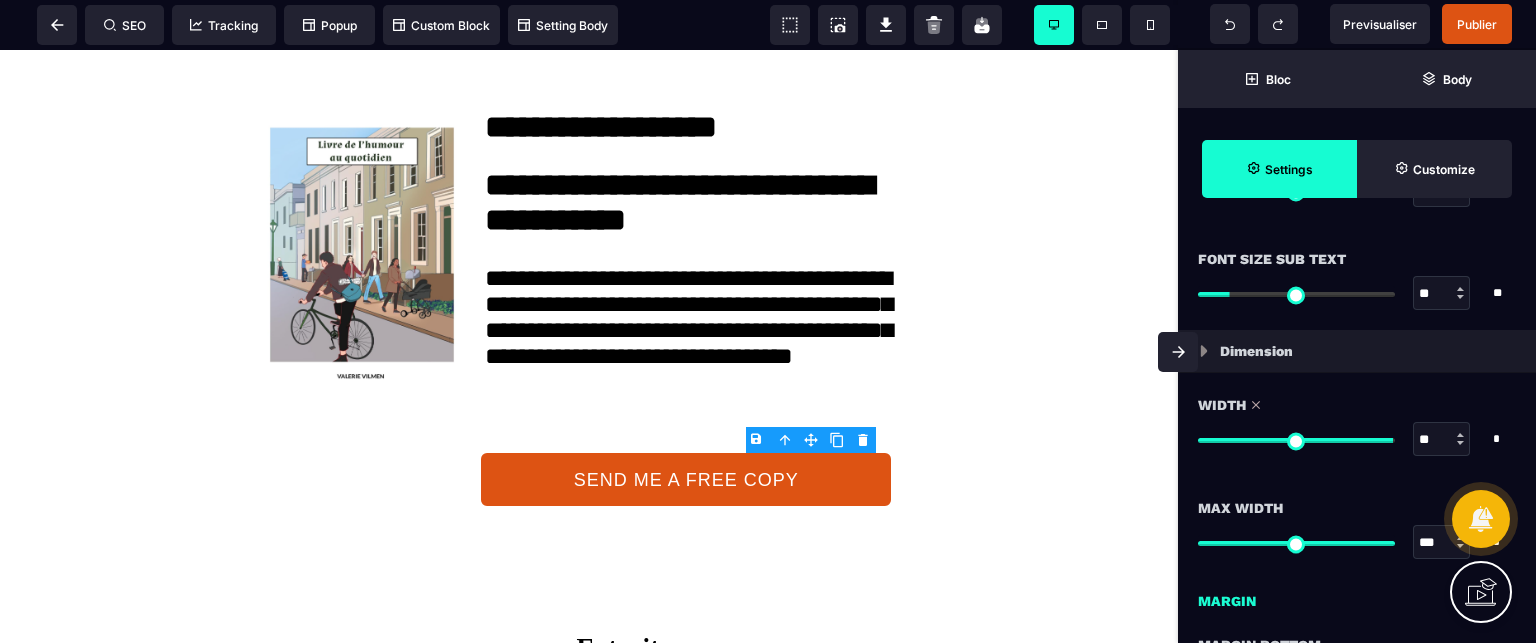 type on "**" 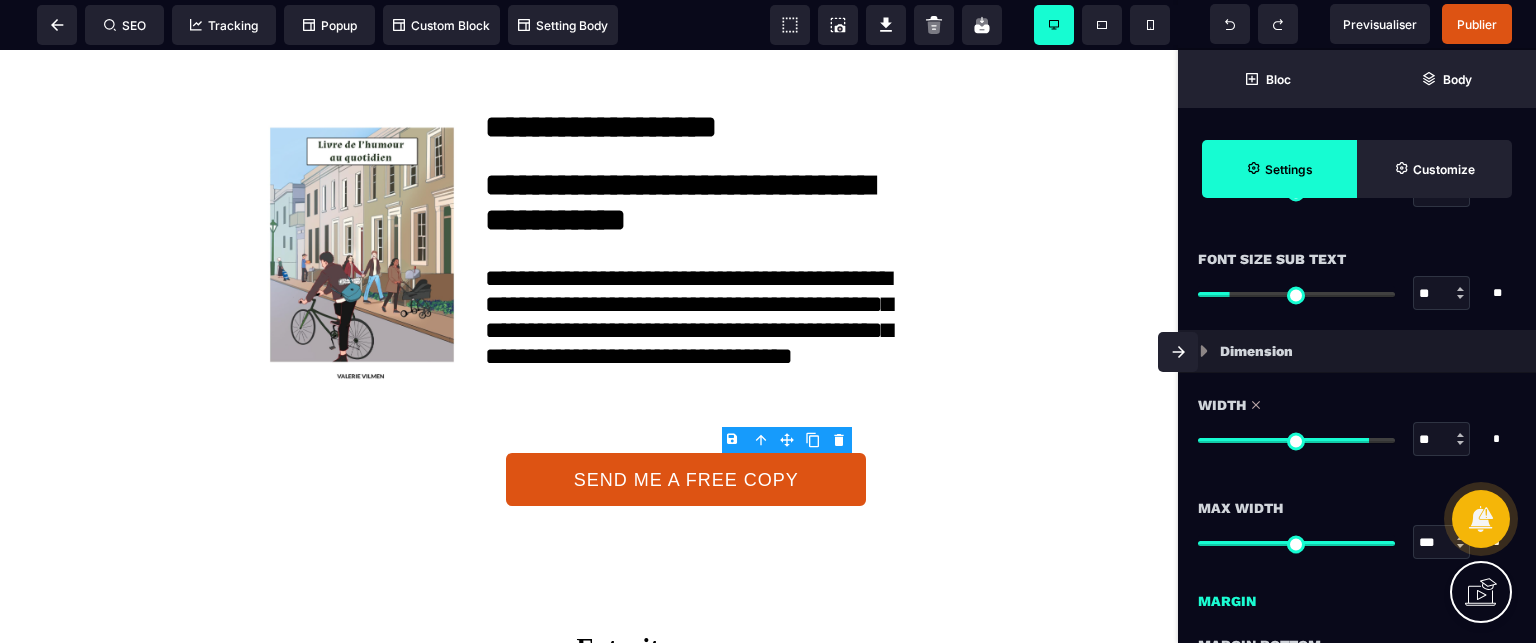 type on "**" 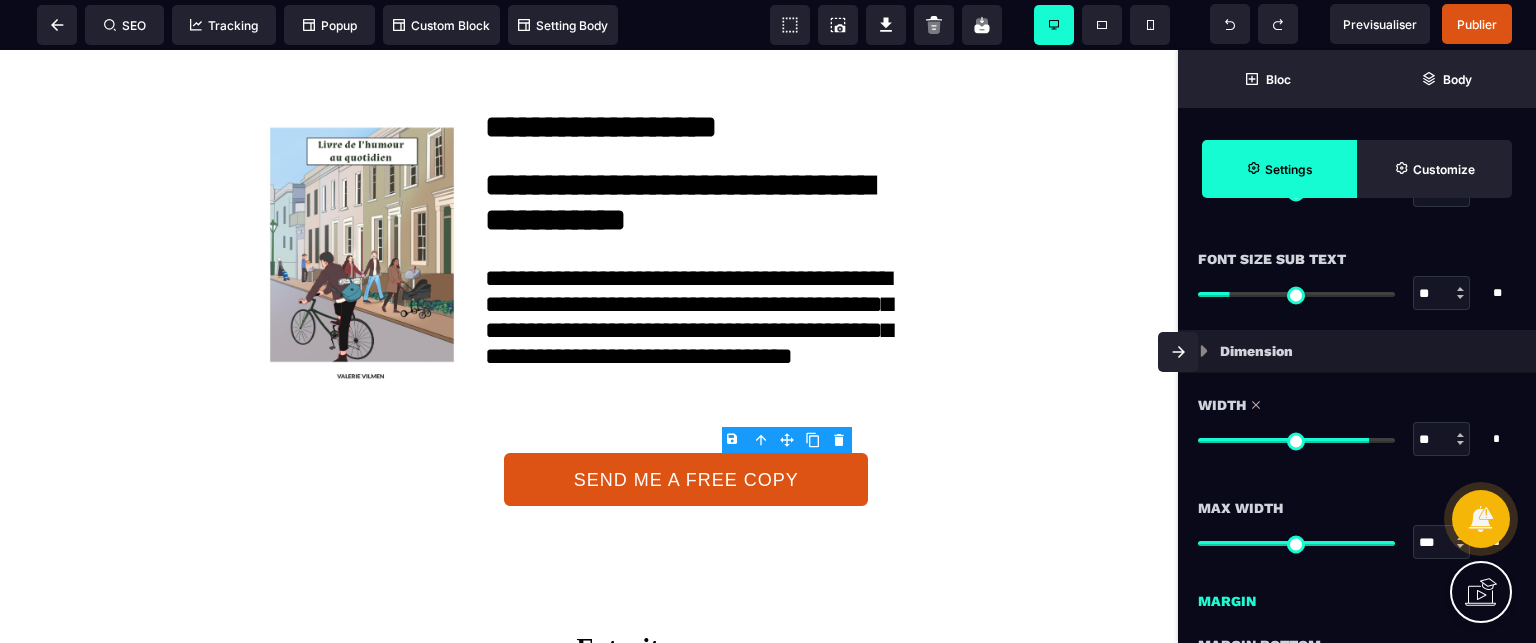 type on "**" 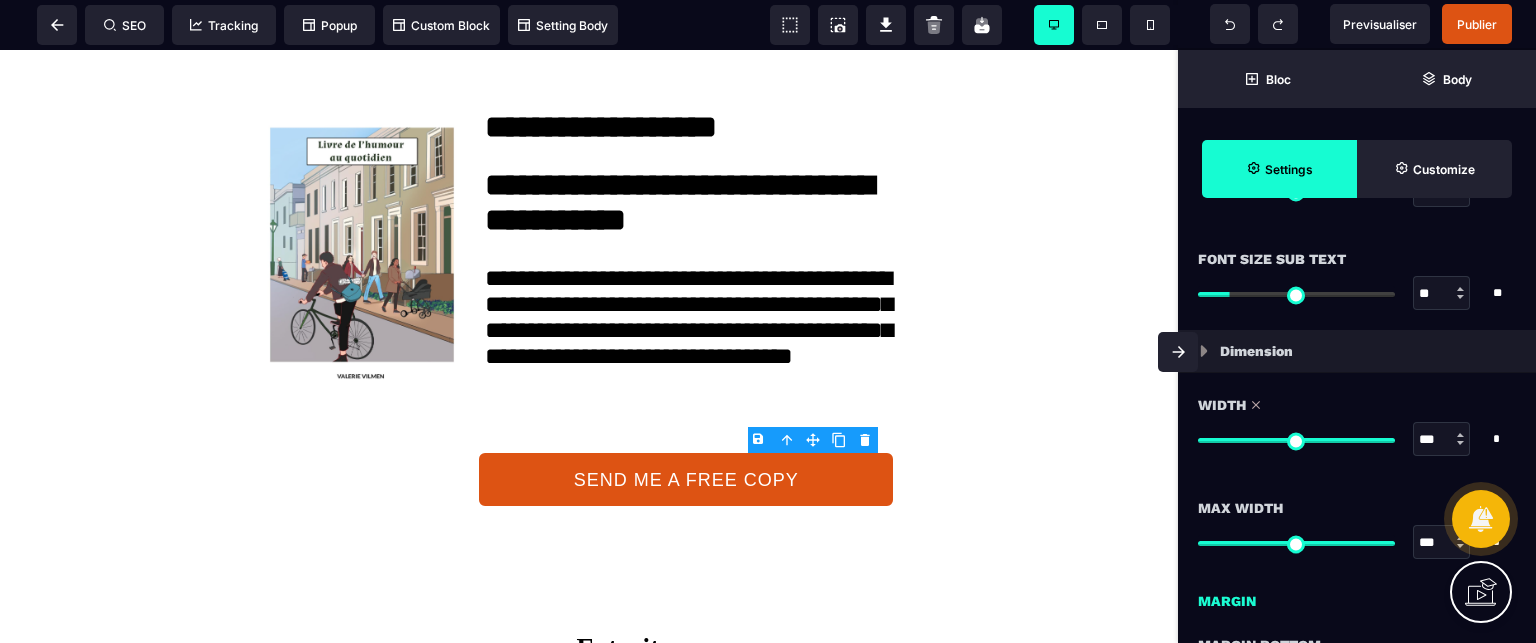 drag, startPoint x: 1272, startPoint y: 436, endPoint x: 1385, endPoint y: 435, distance: 113.004425 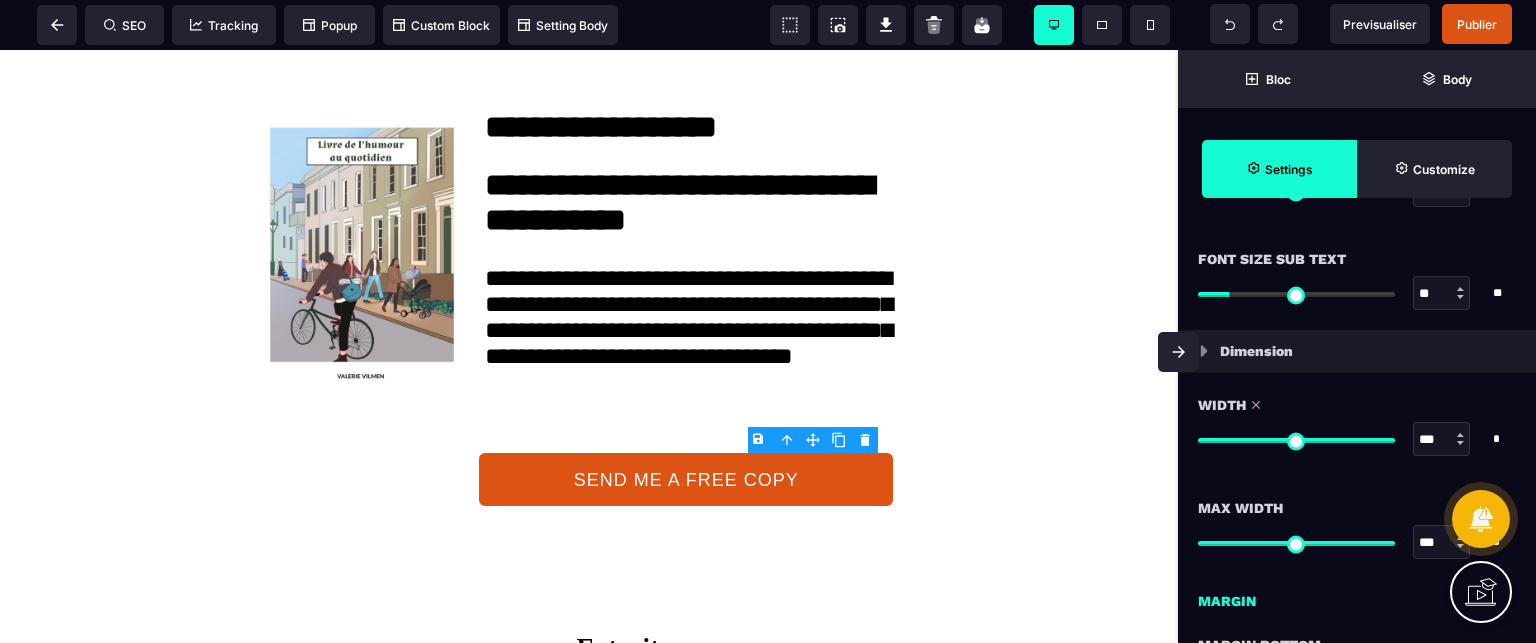 click on "Width" at bounding box center [1357, 405] 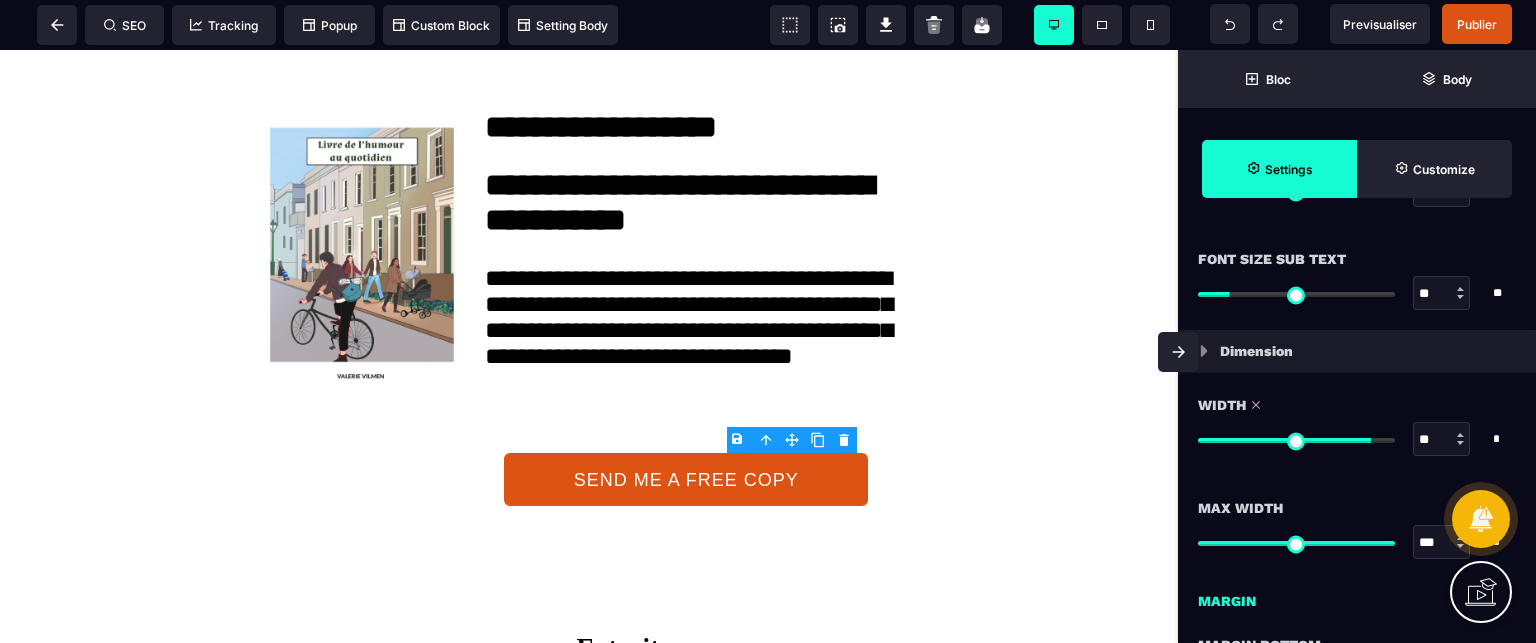 drag, startPoint x: 1388, startPoint y: 440, endPoint x: 1364, endPoint y: 447, distance: 25 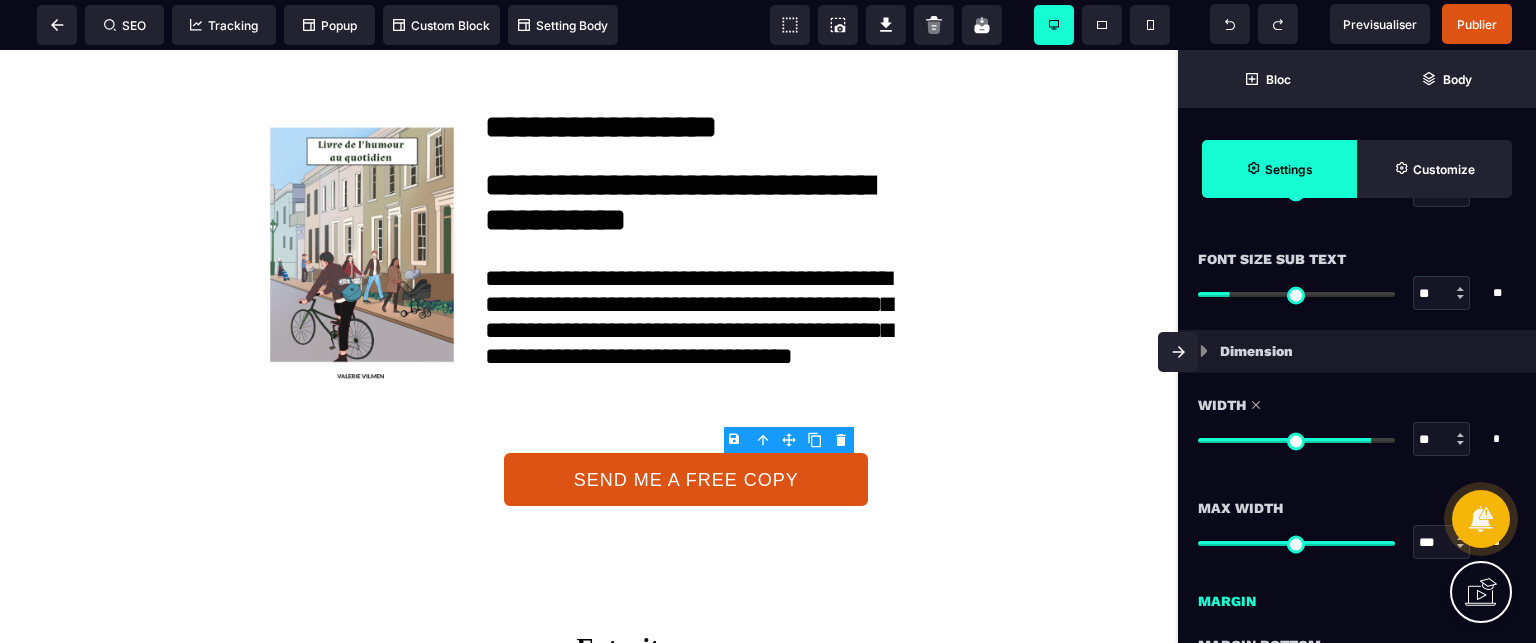 click on "Width" at bounding box center [1357, 405] 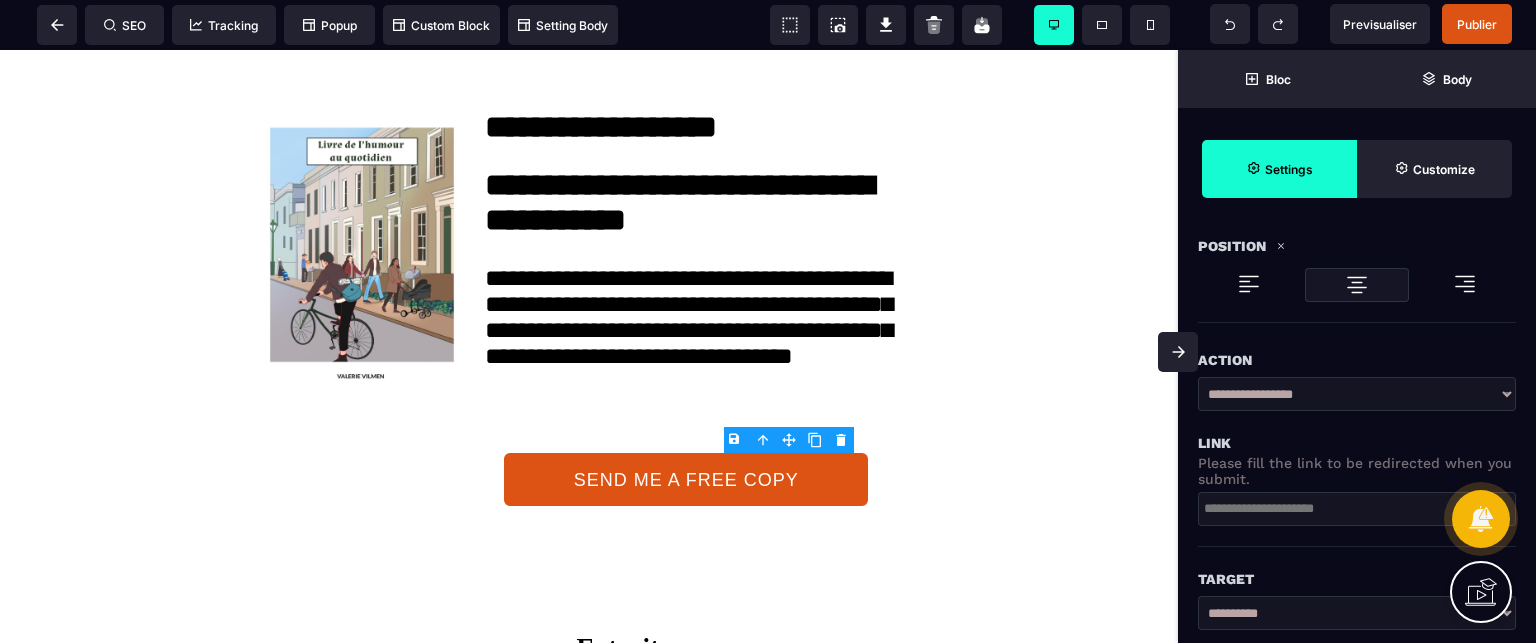 scroll, scrollTop: 0, scrollLeft: 0, axis: both 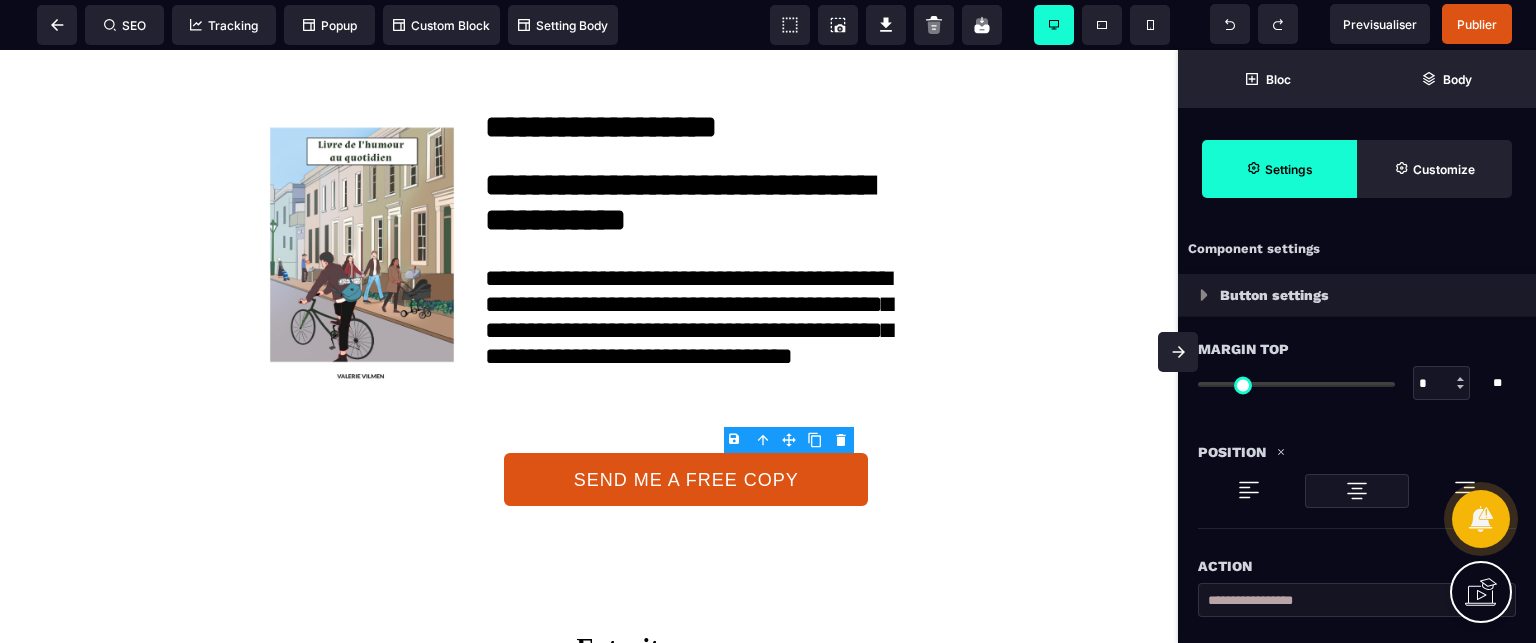 click on "*" at bounding box center [1442, 384] 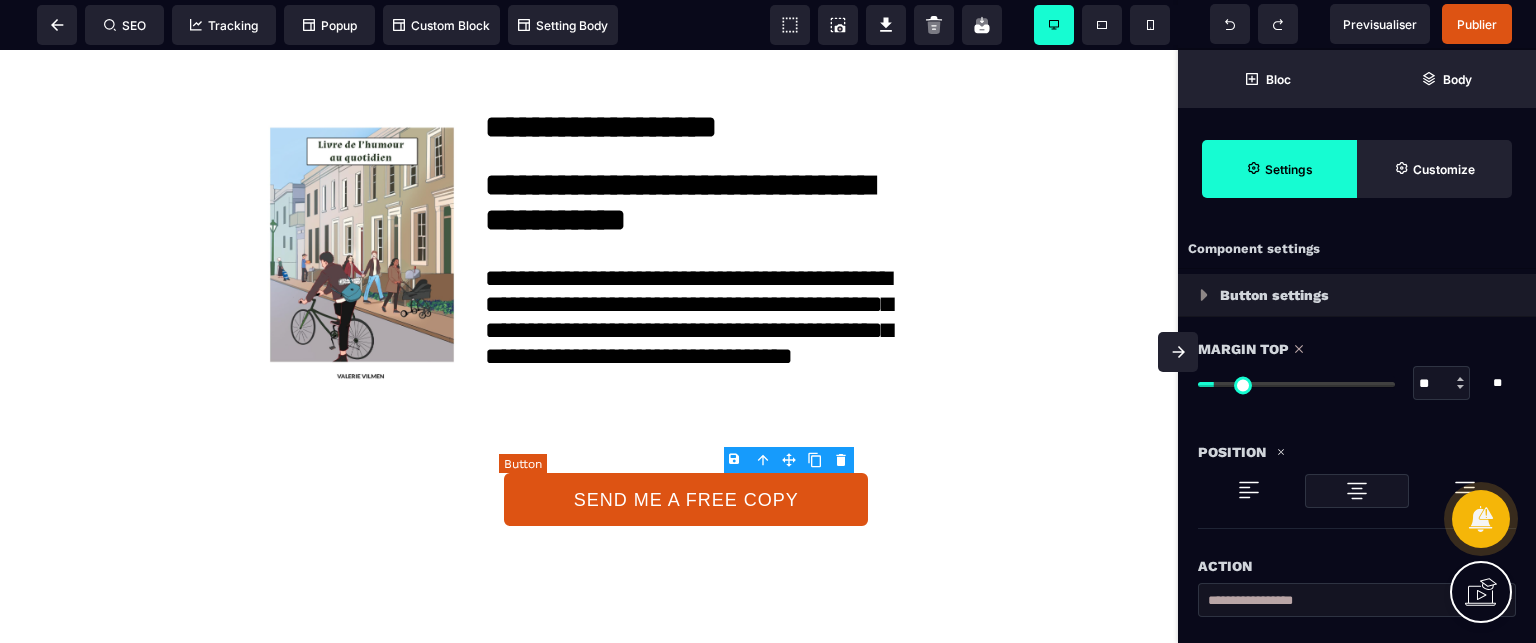 click on "SEND ME A FREE COPY" at bounding box center (686, 499) 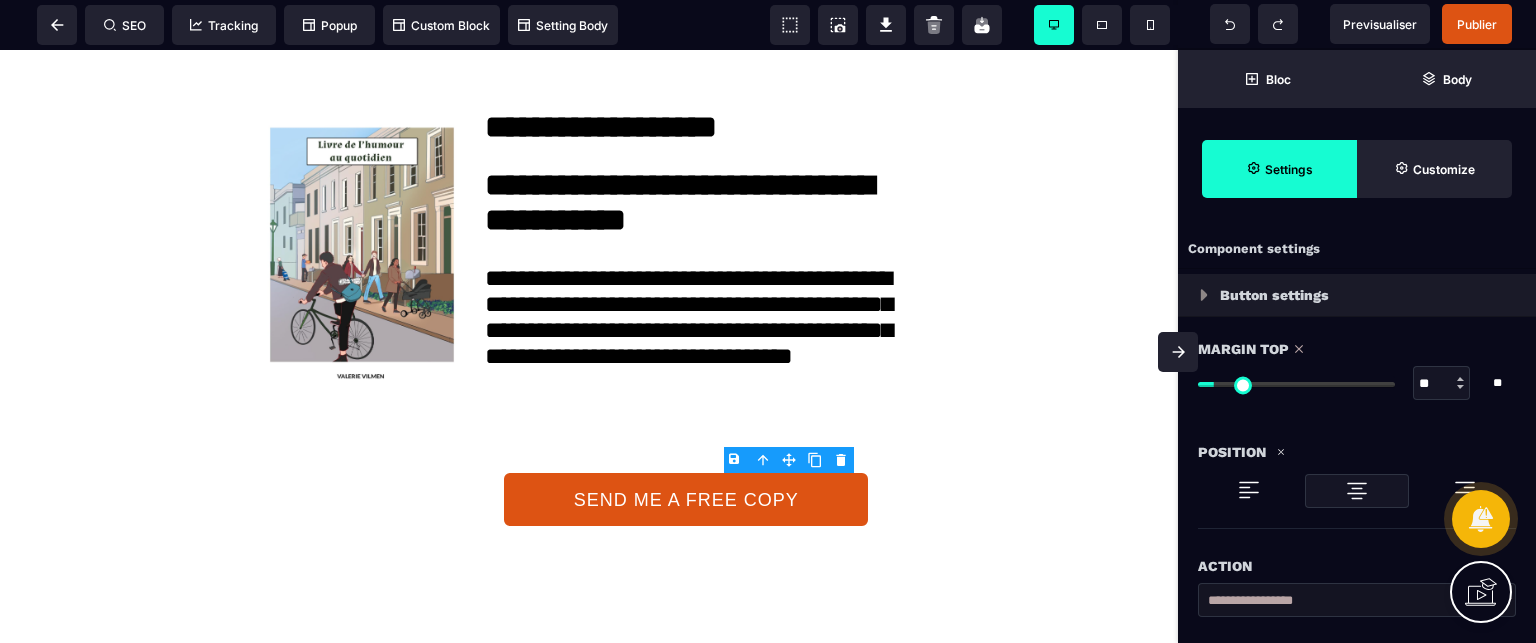click at bounding box center (1249, 490) 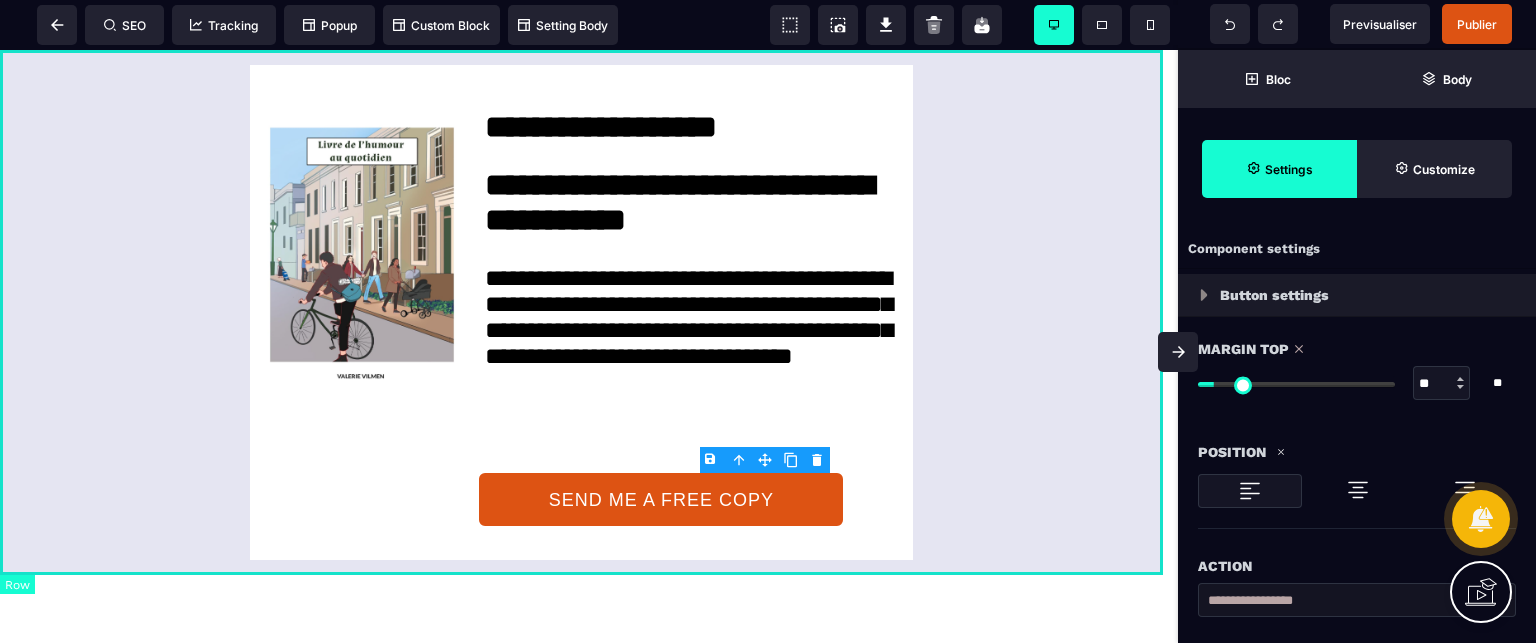 click on "**********" at bounding box center [589, 313] 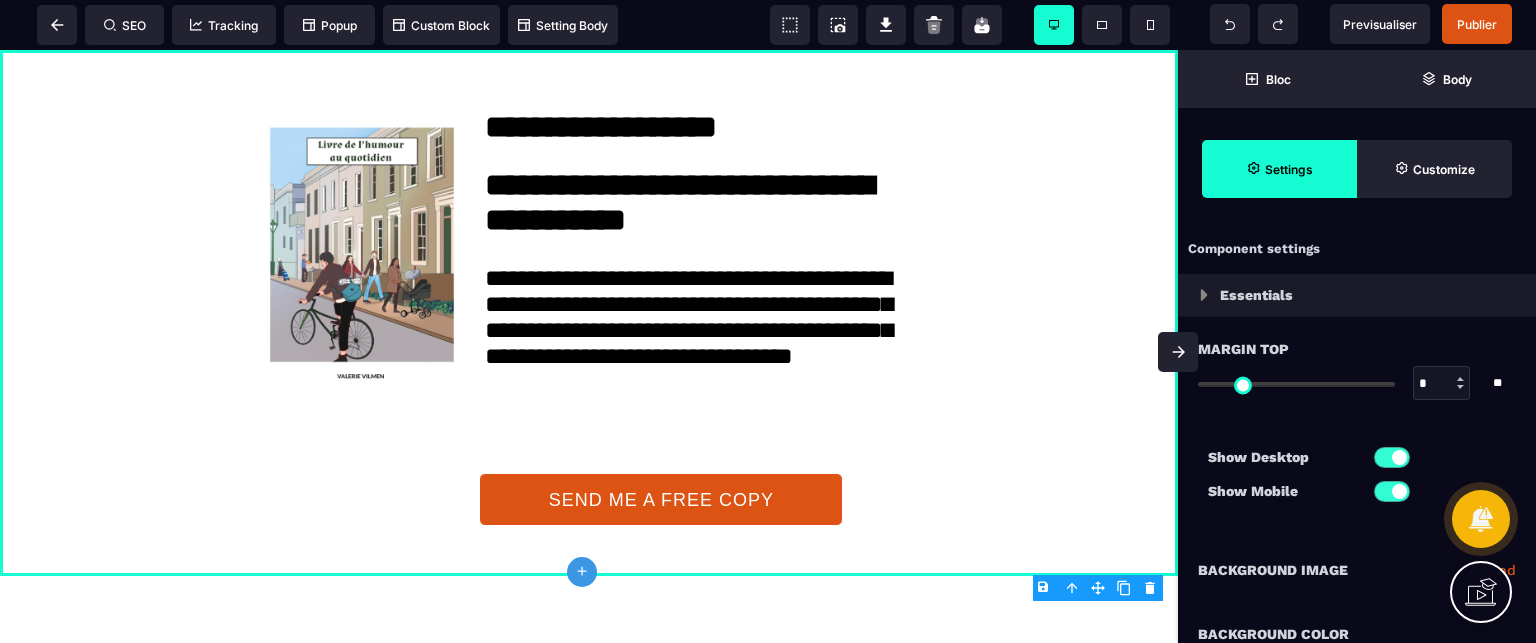 click 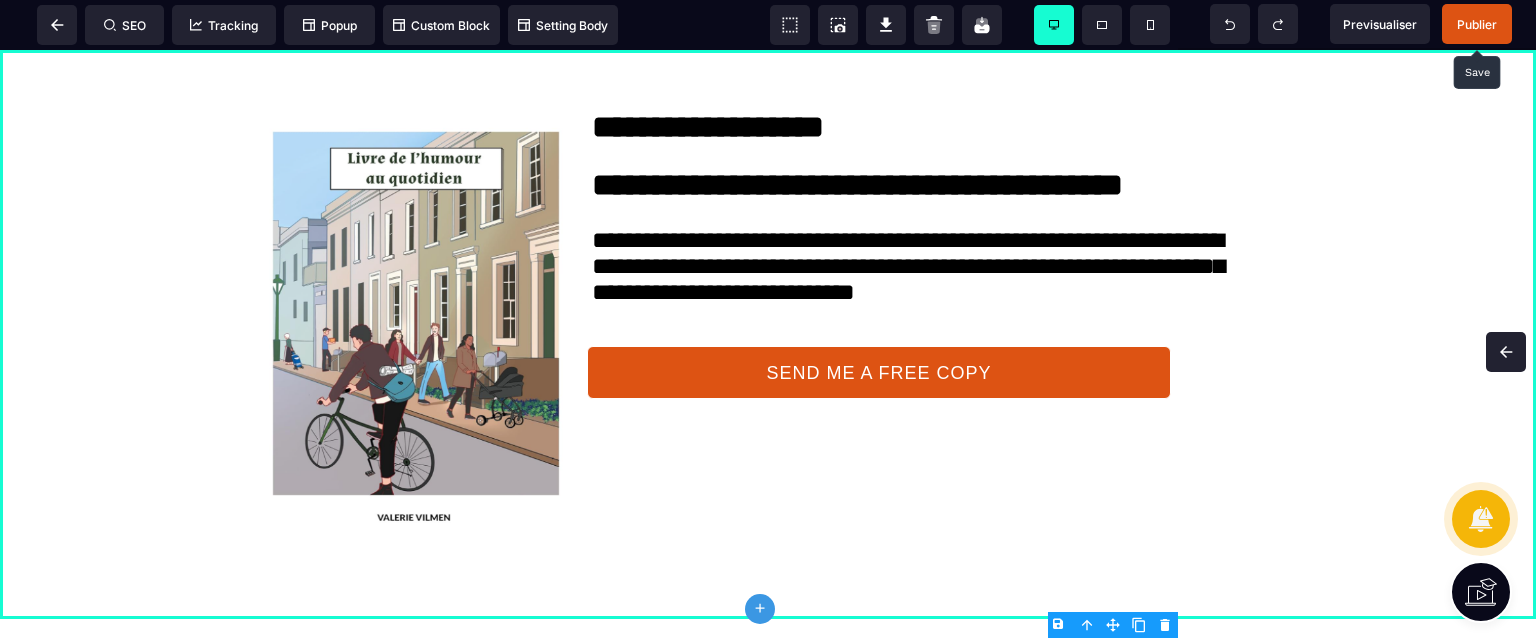 click on "Publier" at bounding box center [1477, 24] 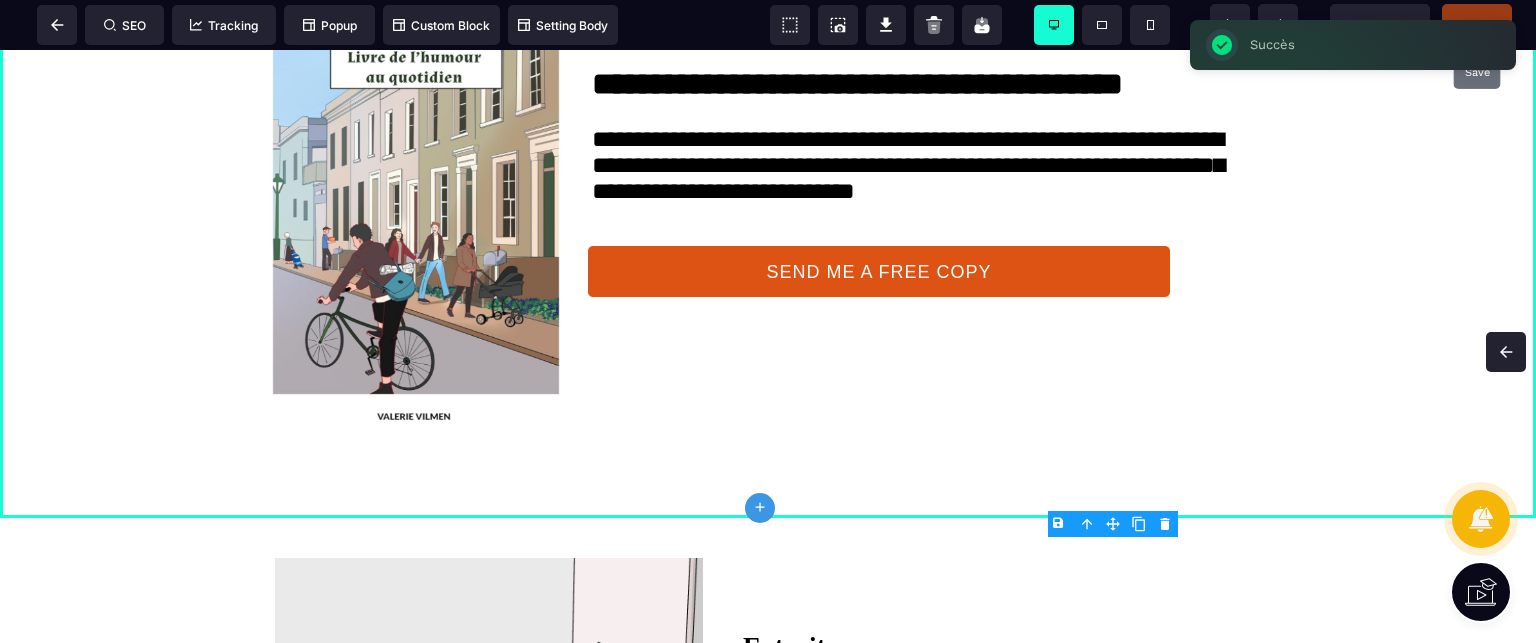 scroll, scrollTop: 0, scrollLeft: 0, axis: both 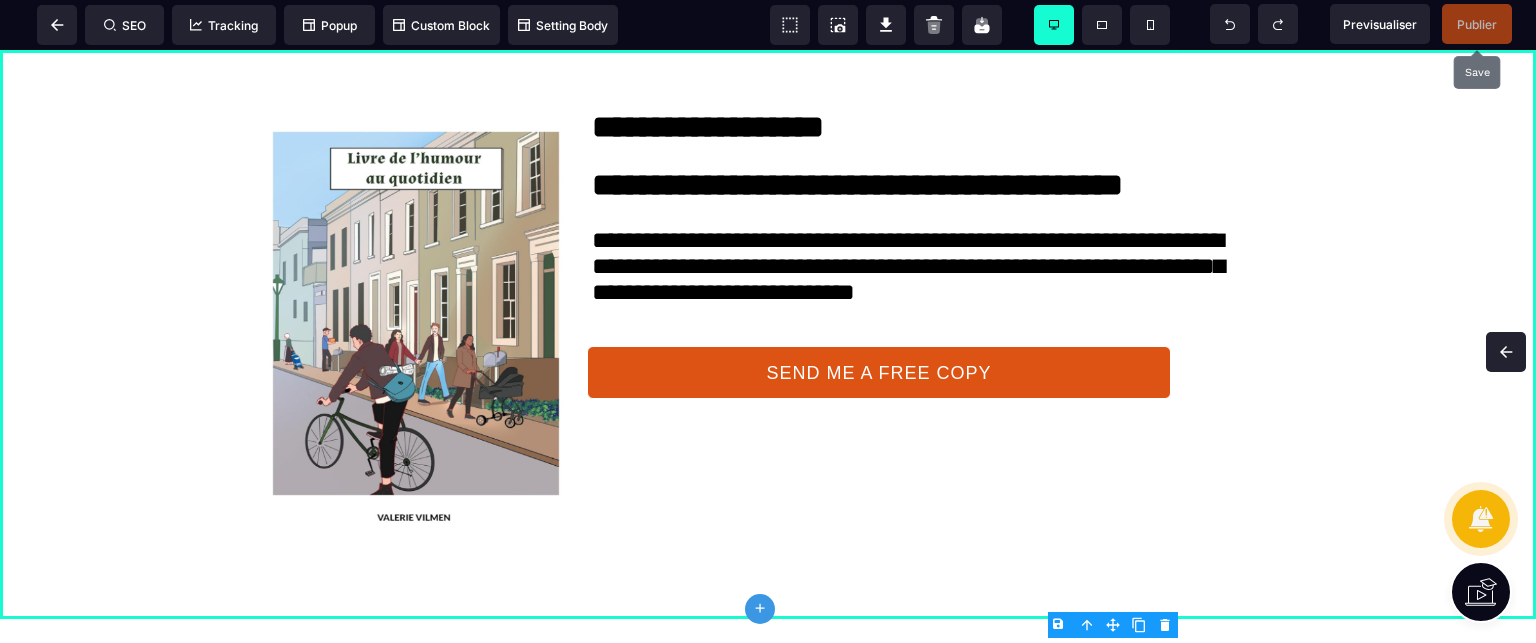 click on "plus" 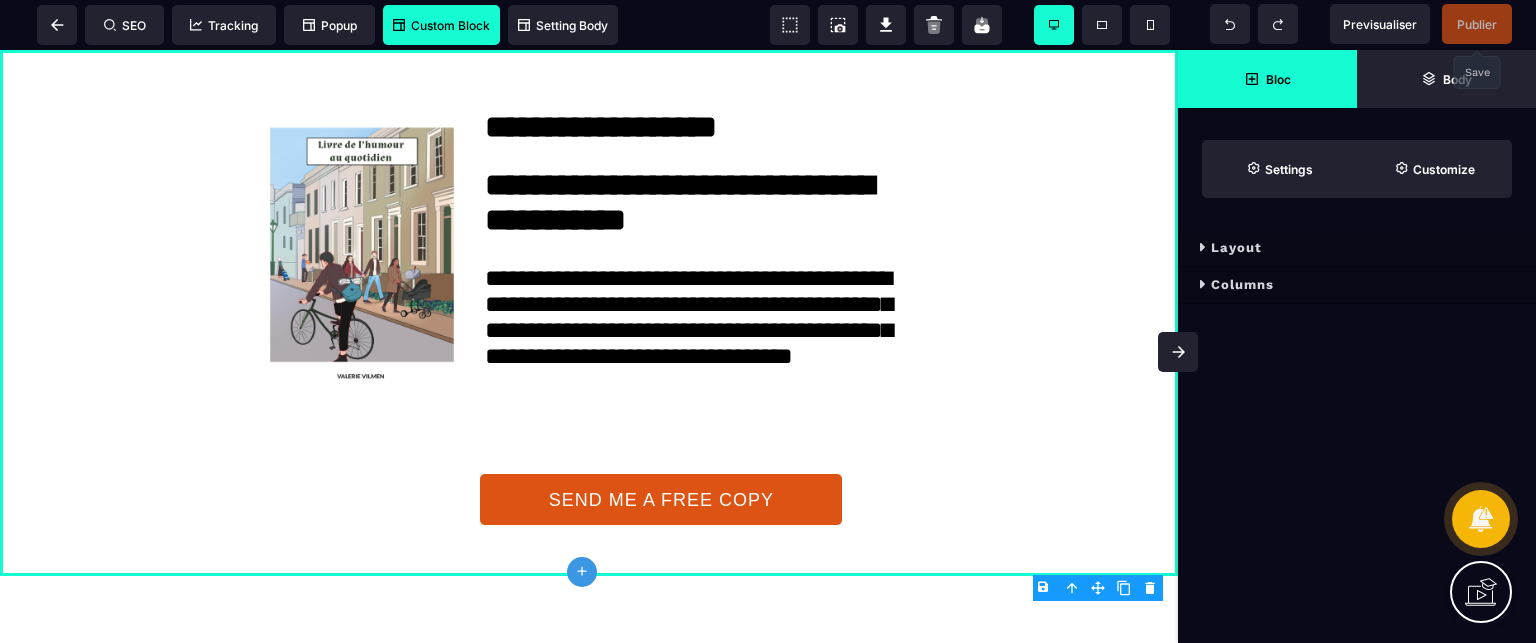 click on "Custom Block" at bounding box center (441, 25) 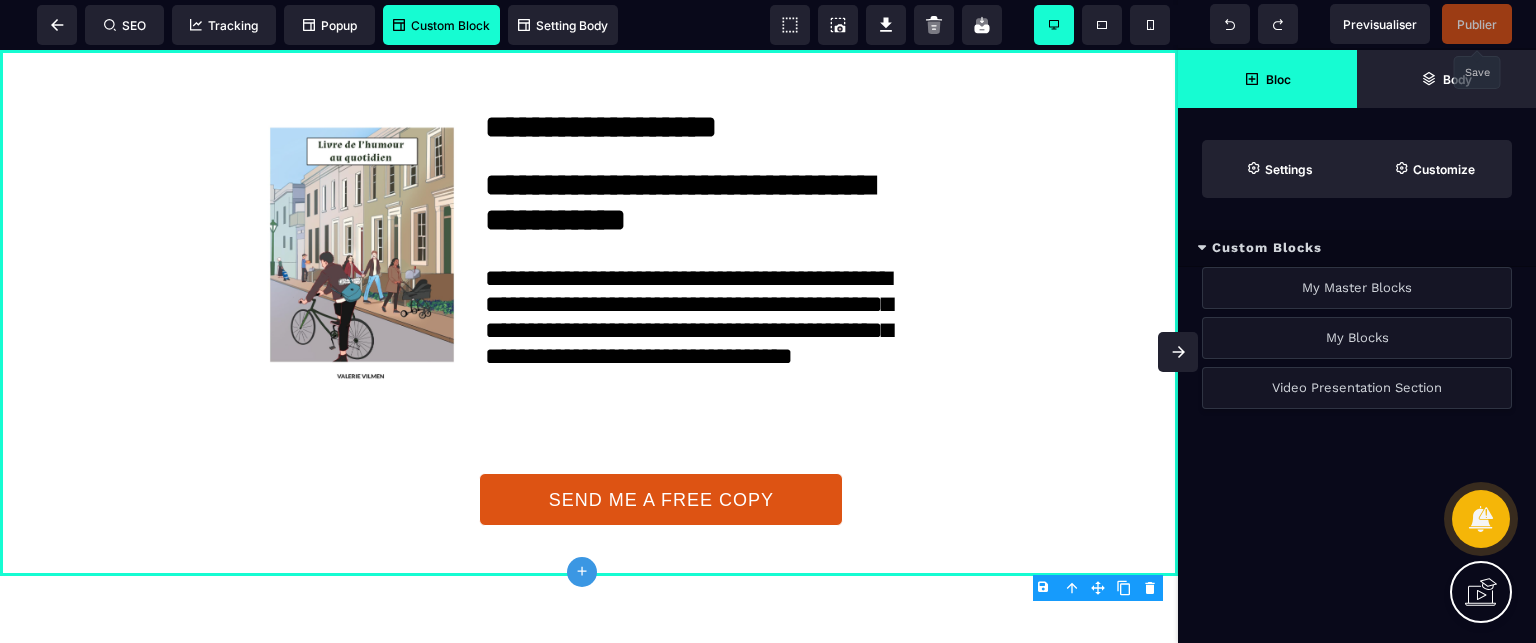 click on "Video Presentation Section" at bounding box center [1357, 388] 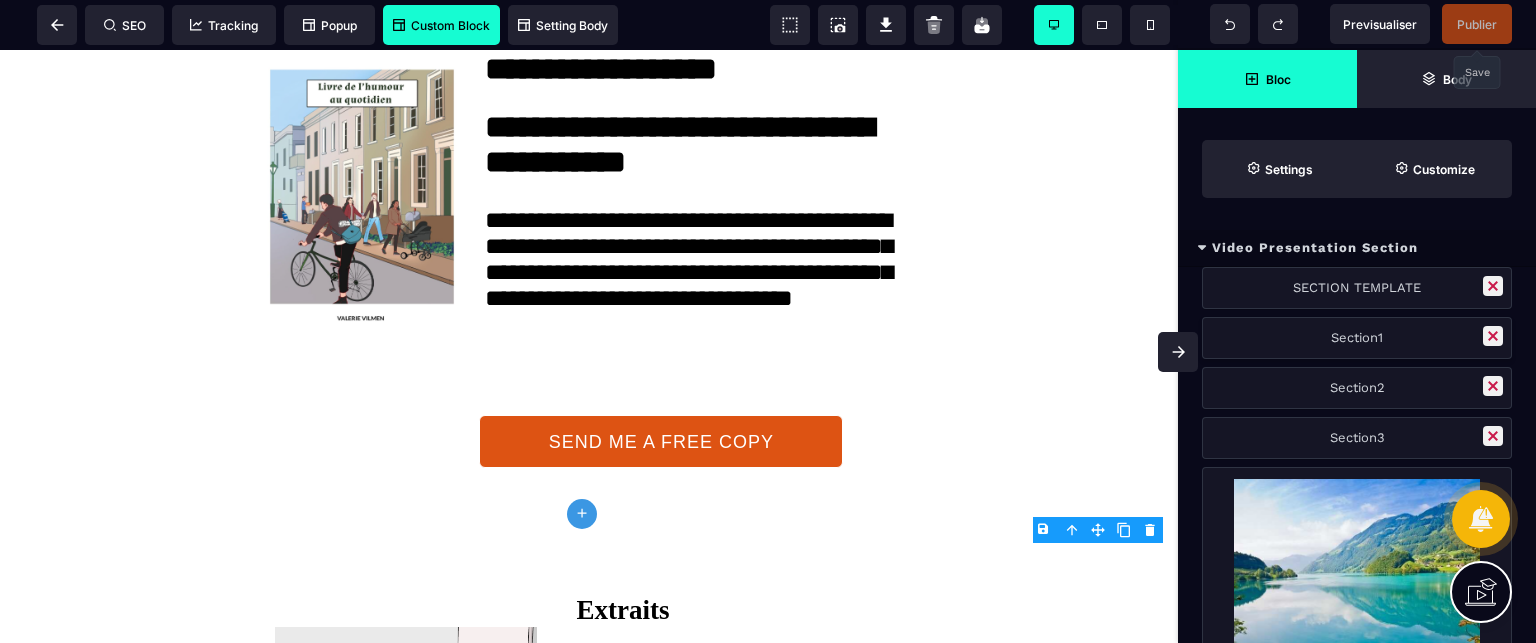 scroll, scrollTop: 182, scrollLeft: 0, axis: vertical 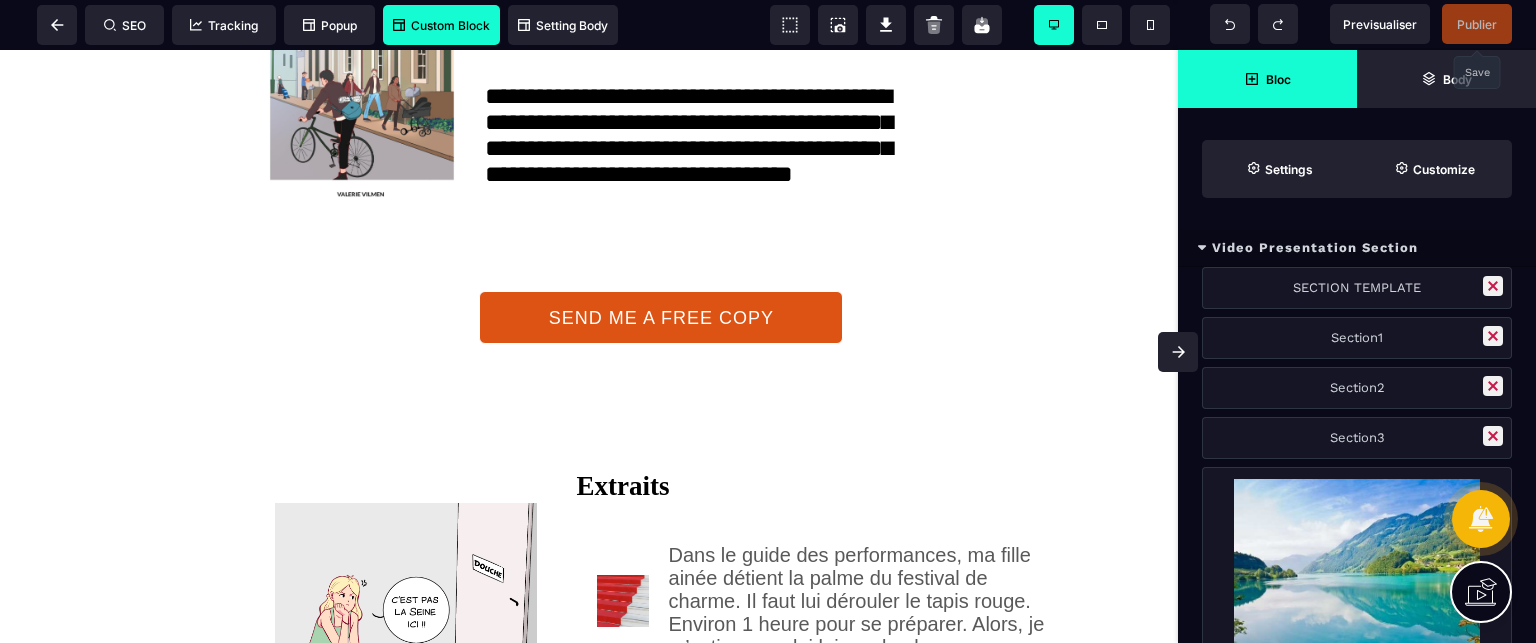 click 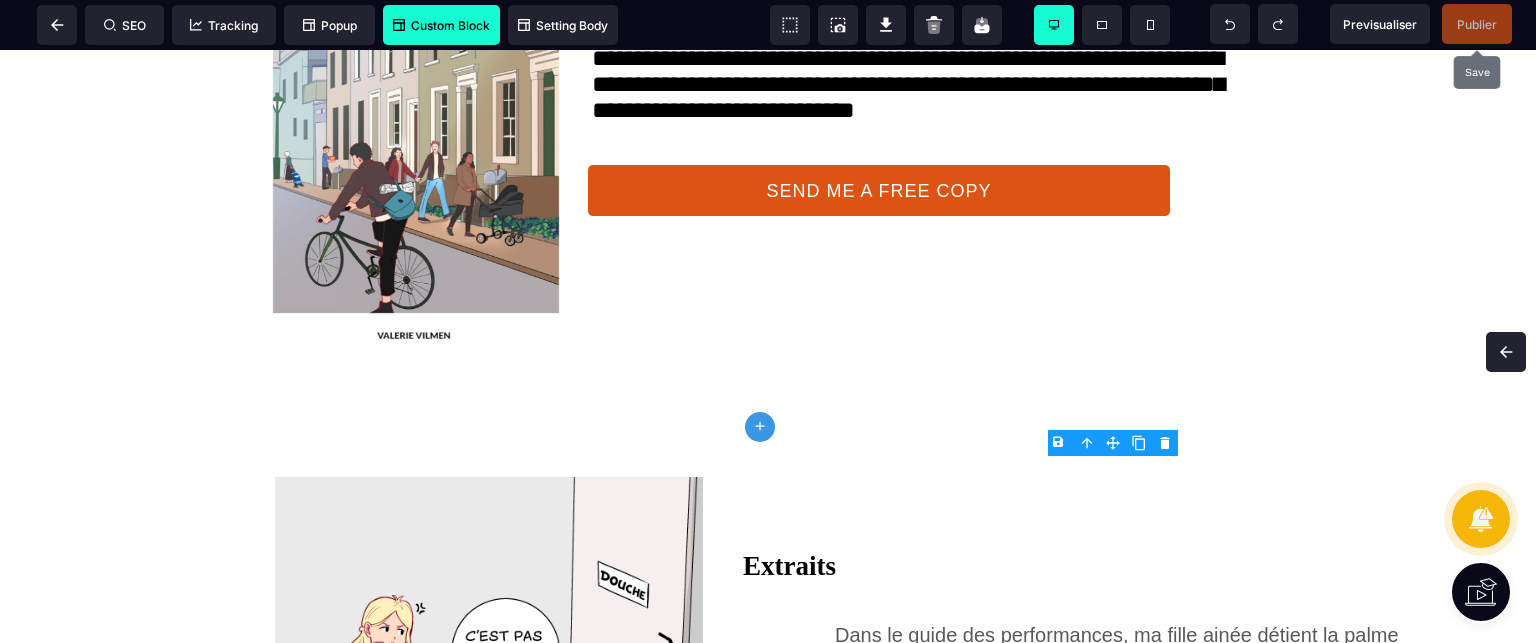scroll, scrollTop: 0, scrollLeft: 0, axis: both 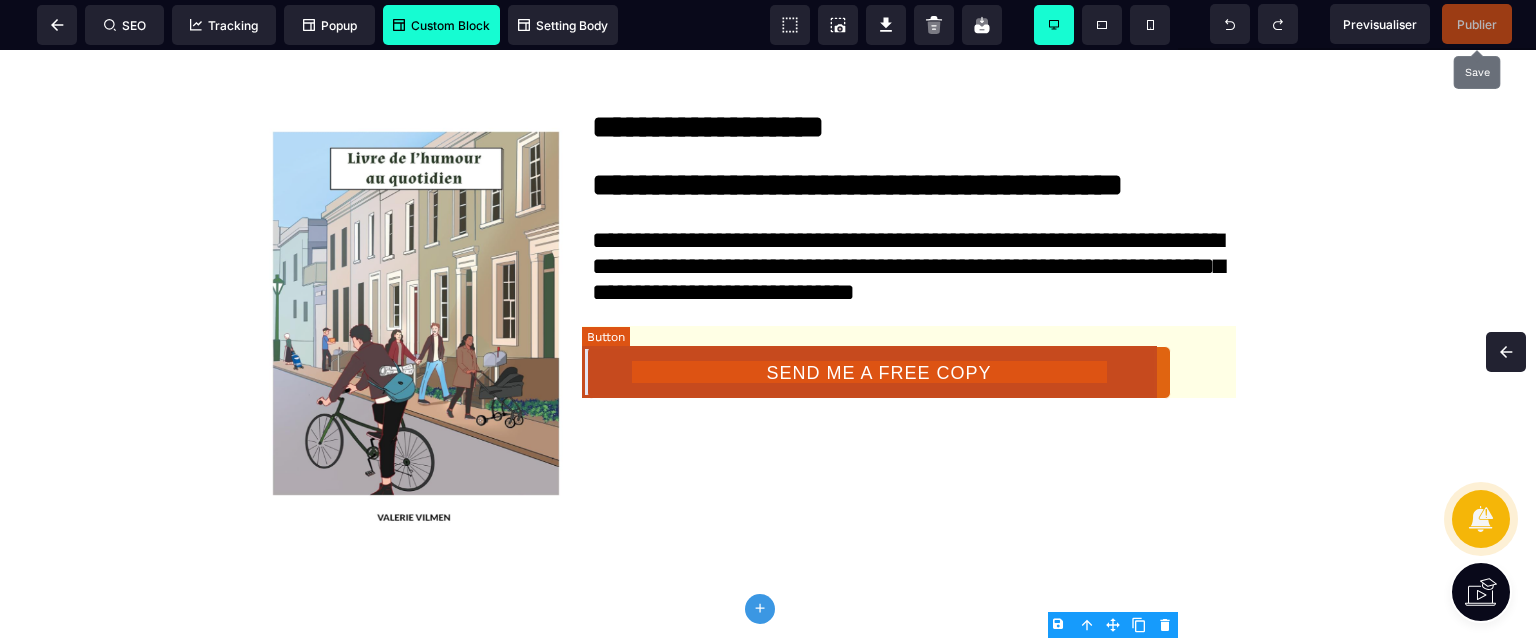click on "SEND ME A FREE COPY" at bounding box center [879, 372] 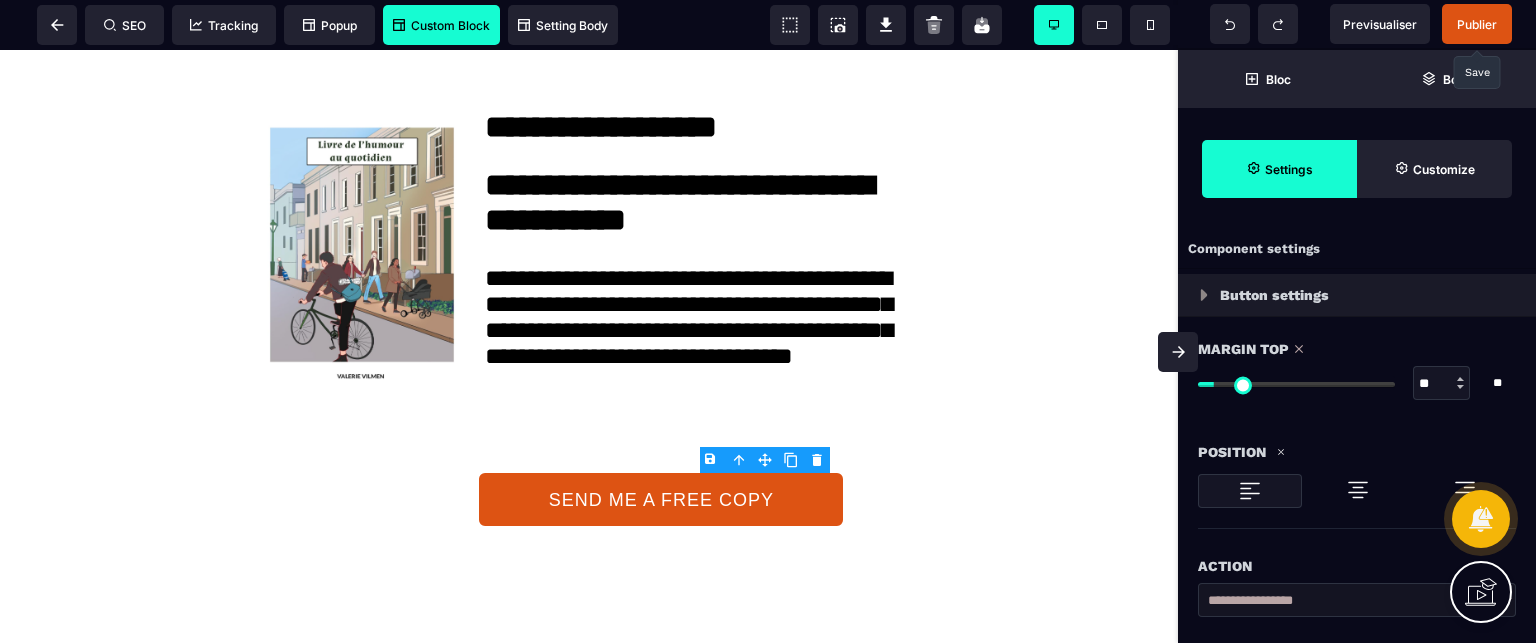 click on "Action" at bounding box center [1357, 556] 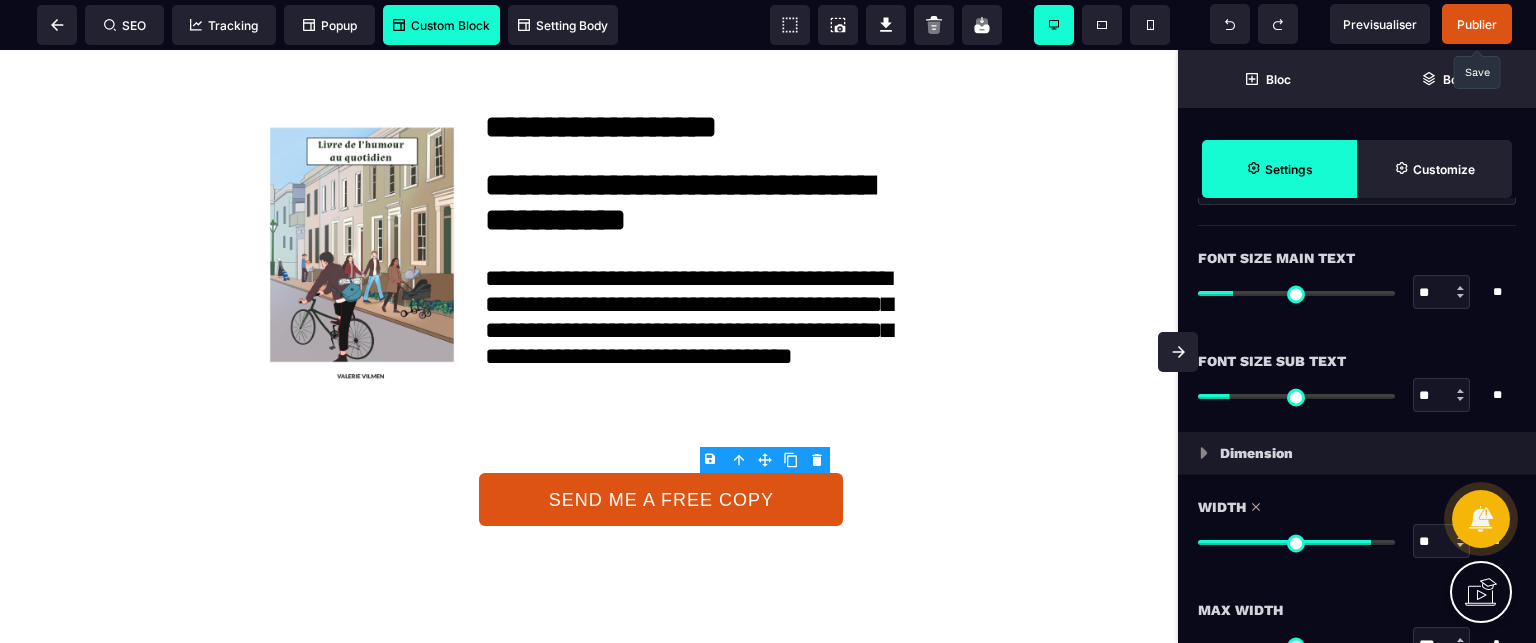 scroll, scrollTop: 1440, scrollLeft: 0, axis: vertical 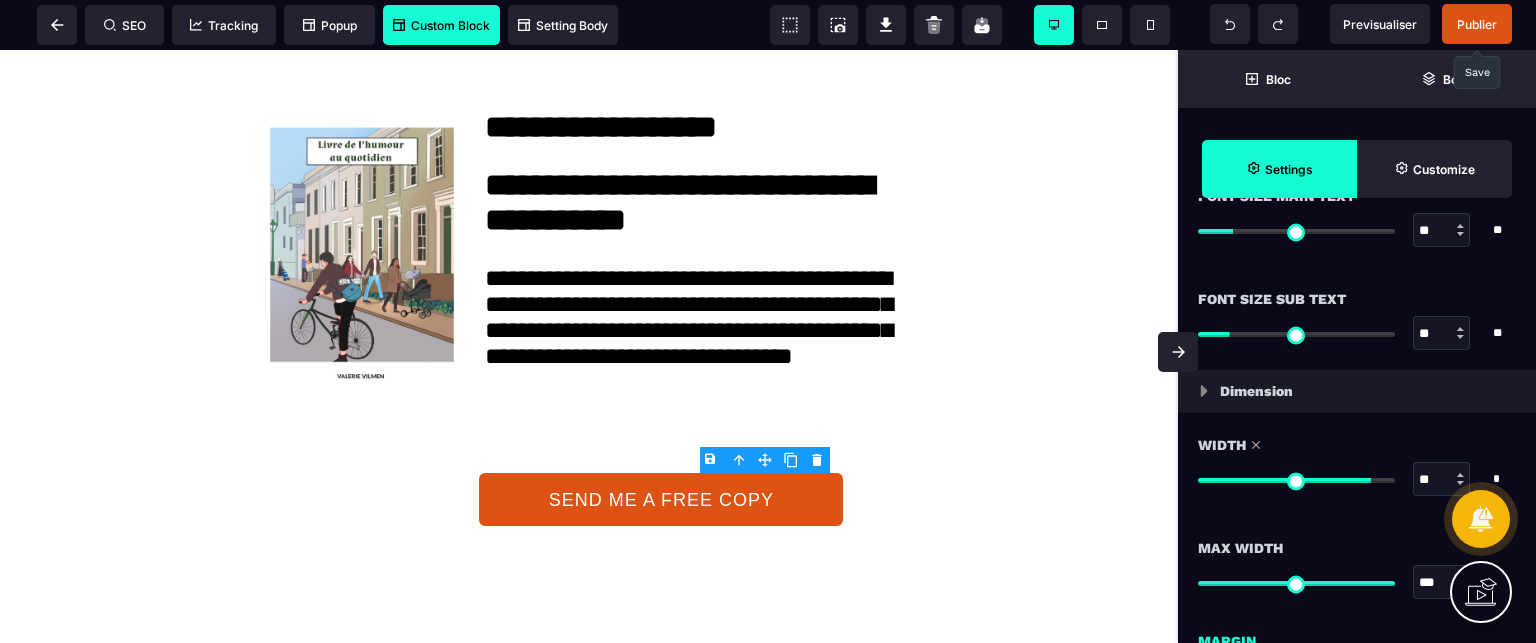 click at bounding box center (1296, 479) 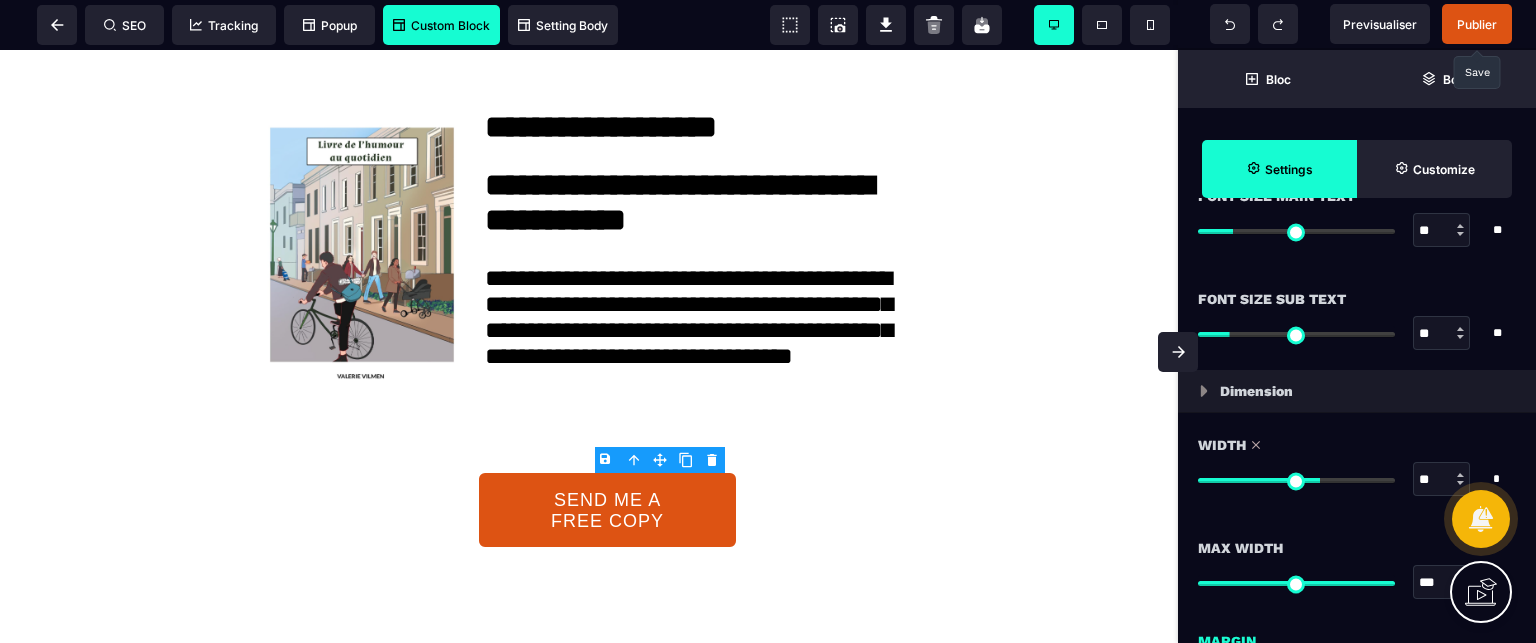 drag, startPoint x: 1292, startPoint y: 482, endPoint x: 1317, endPoint y: 475, distance: 25.96151 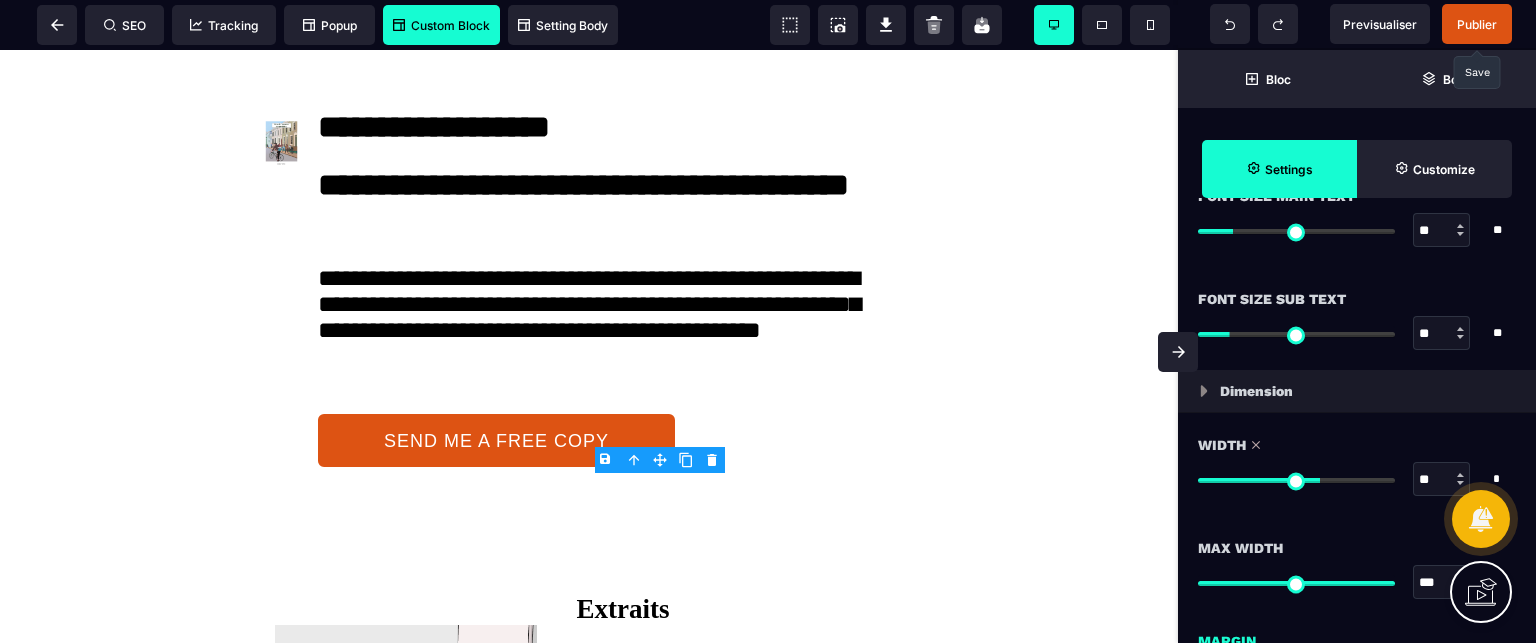 scroll, scrollTop: 0, scrollLeft: 0, axis: both 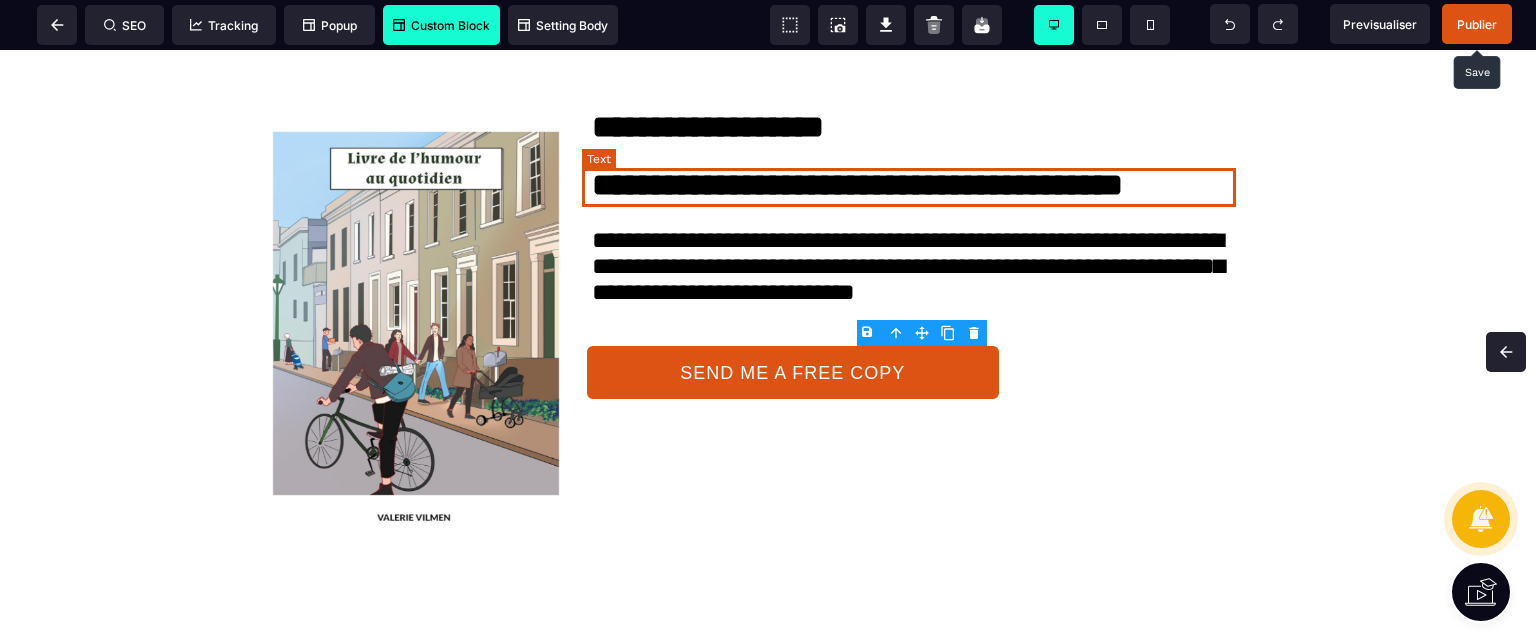 click on "**********" at bounding box center (919, 187) 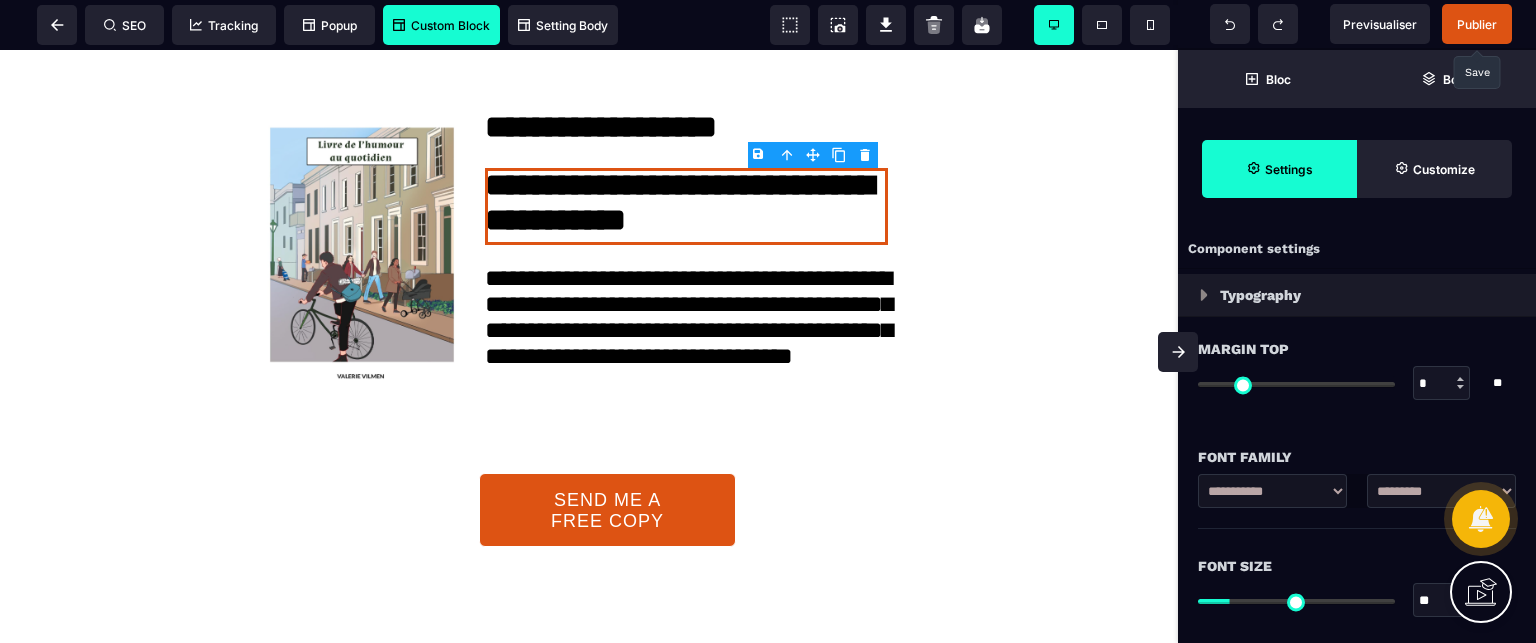 drag, startPoint x: 1431, startPoint y: 598, endPoint x: 1414, endPoint y: 604, distance: 18.027756 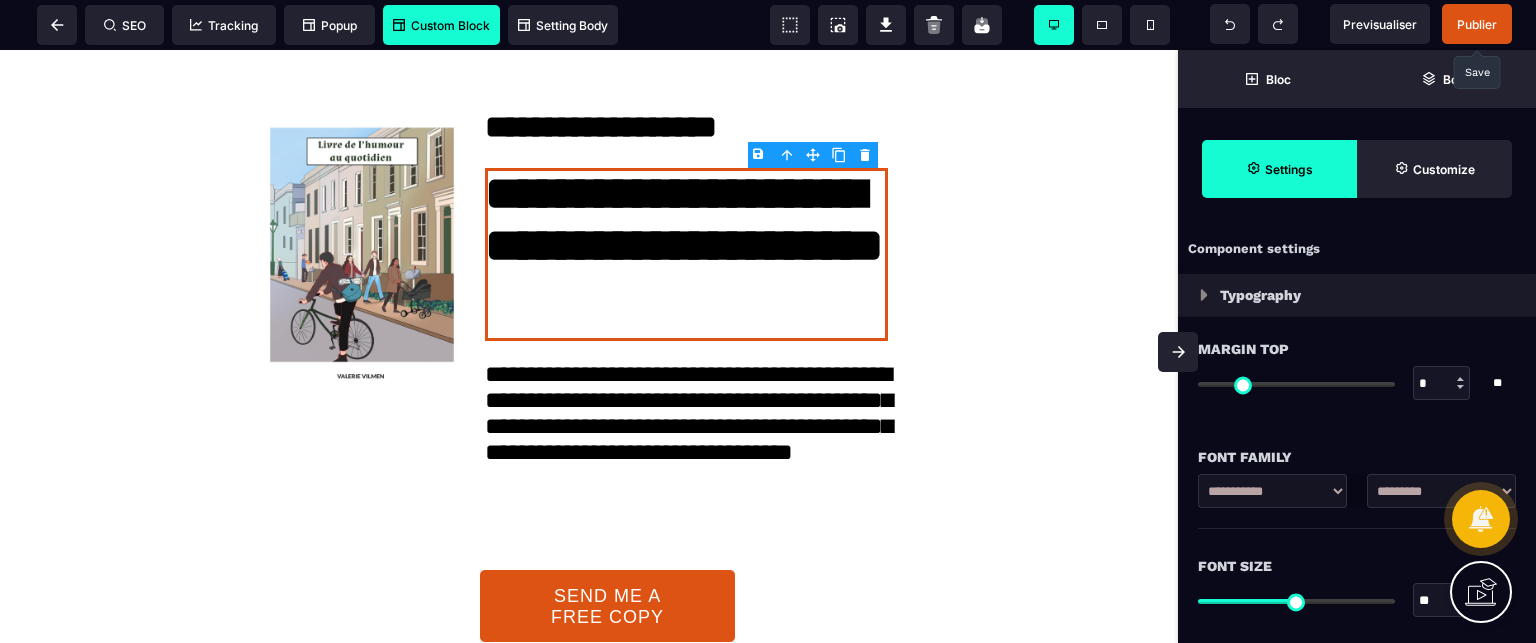 click 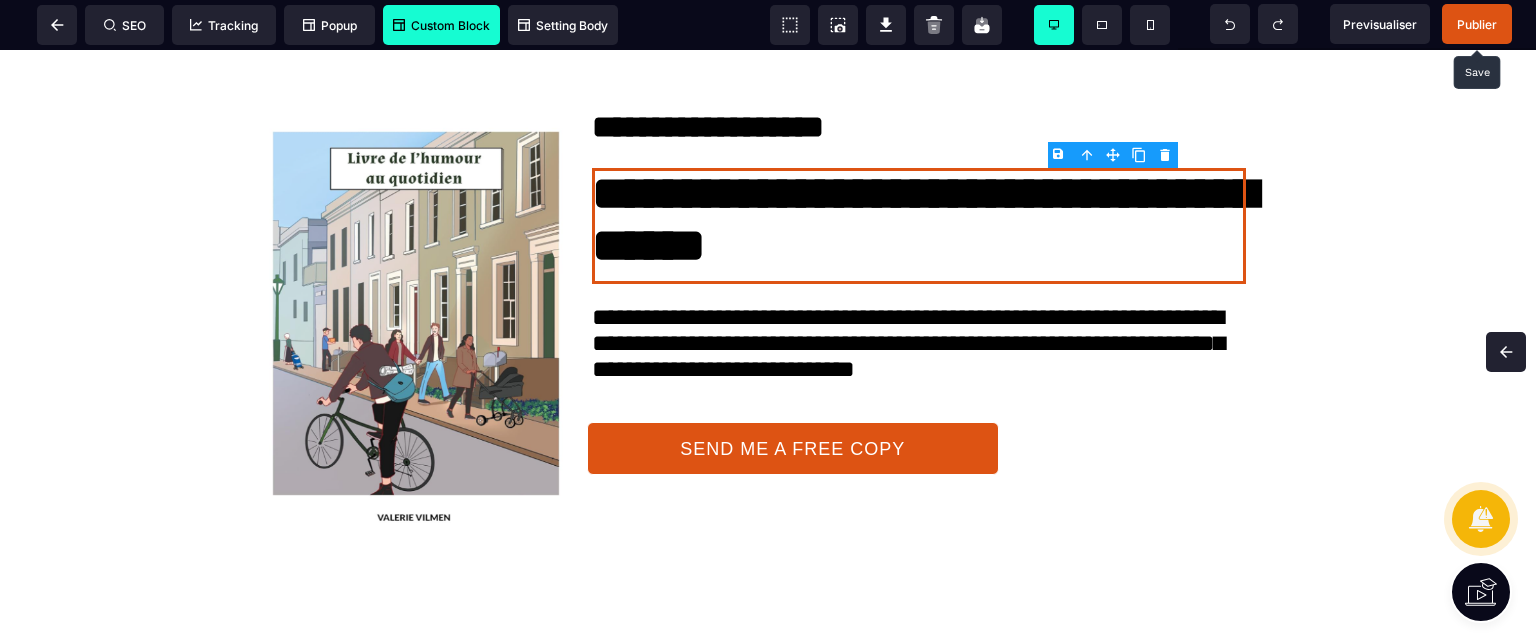click on "Publier" at bounding box center (1477, 24) 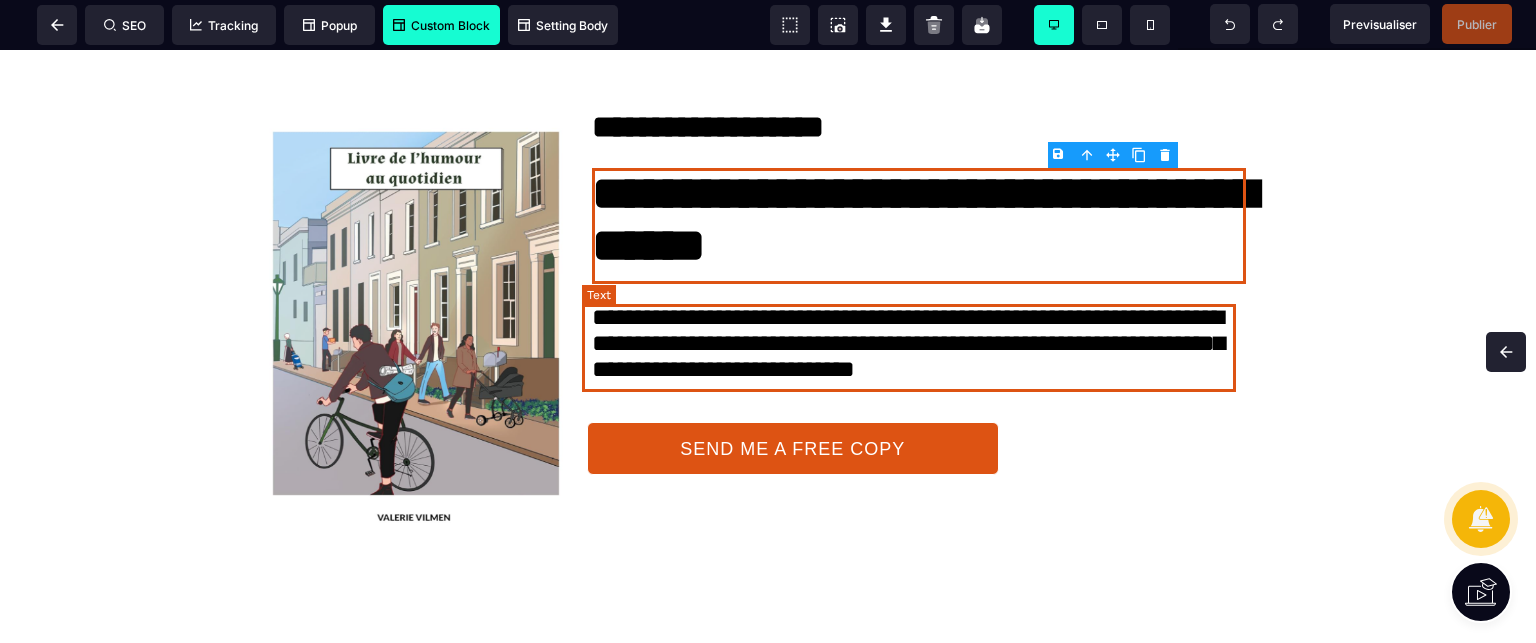 click on "**********" at bounding box center [919, 348] 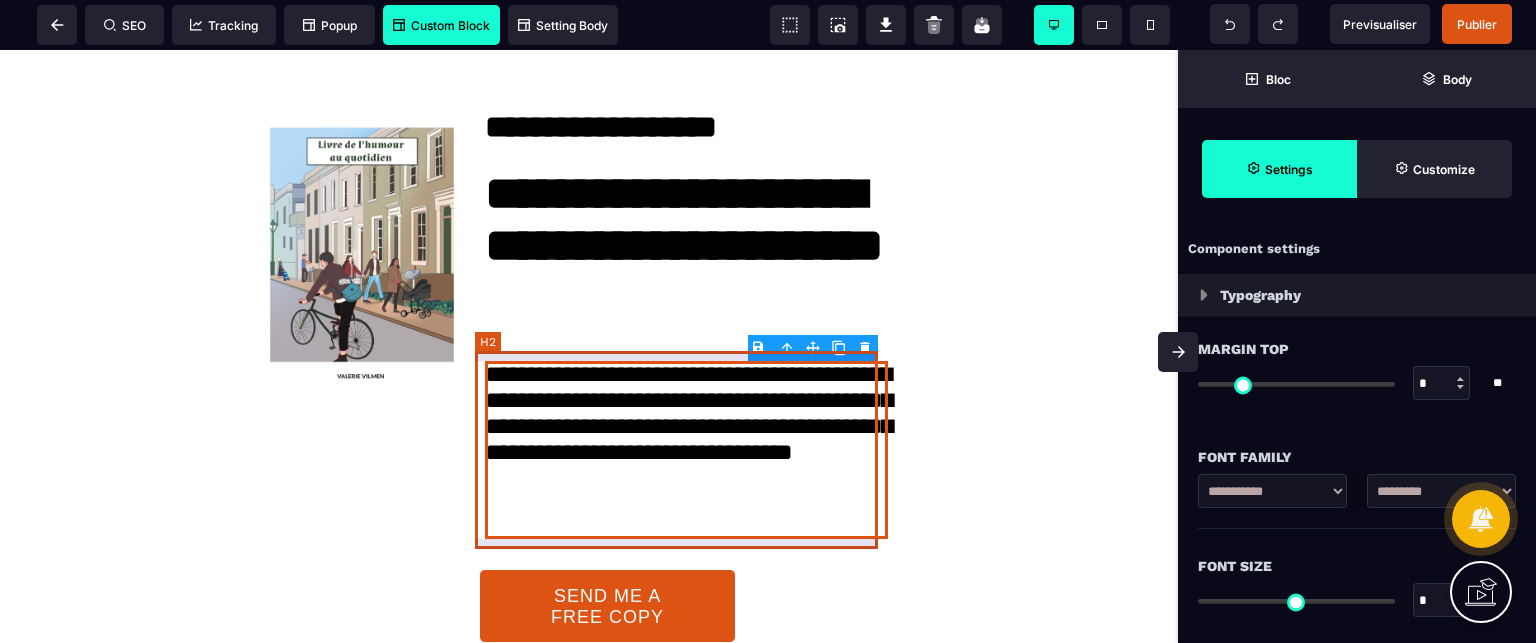 click on "**********" at bounding box center [686, 450] 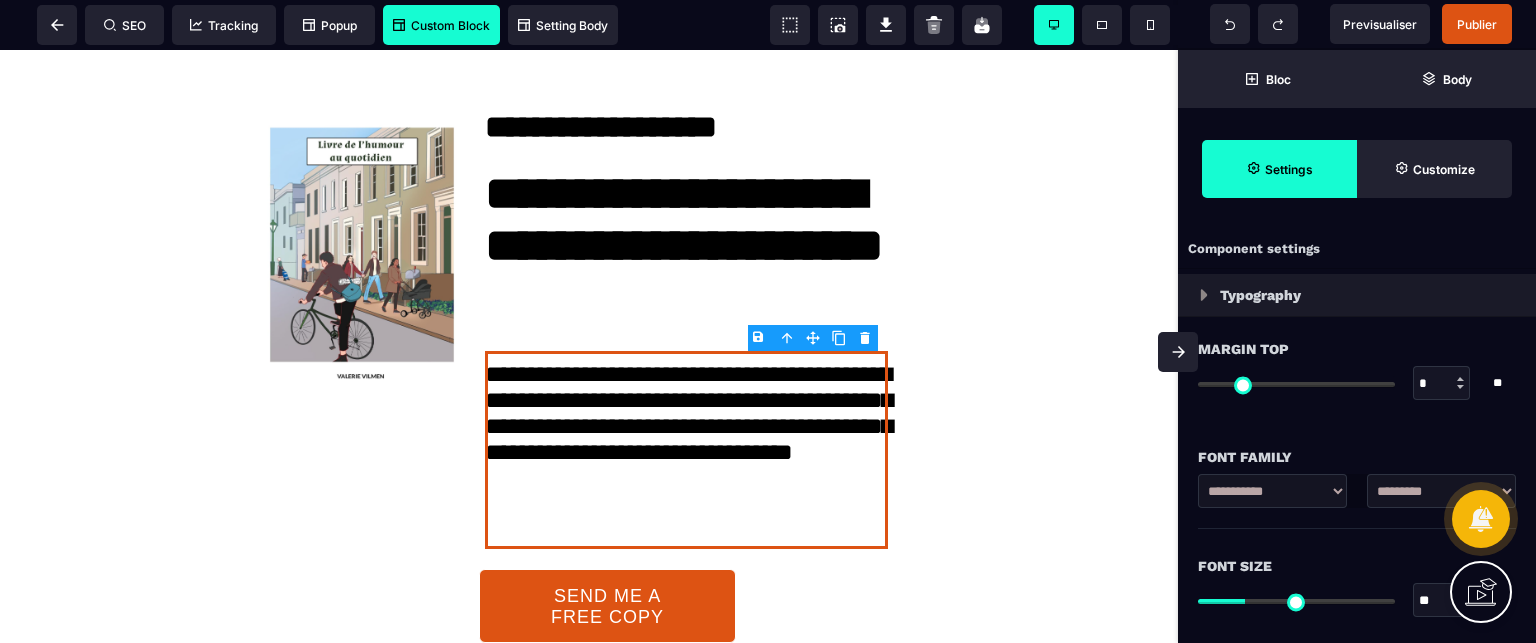 click on "**" at bounding box center (1442, 601) 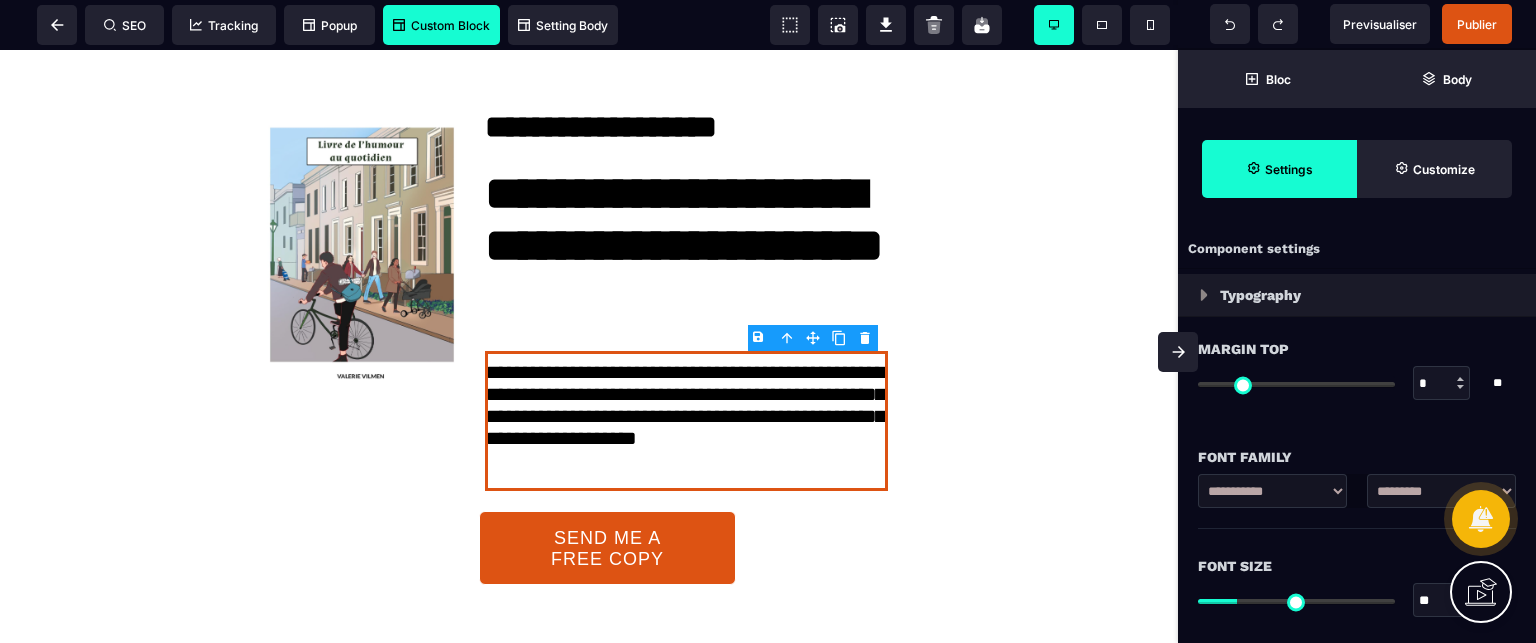 click on "Font Size" at bounding box center [1357, 566] 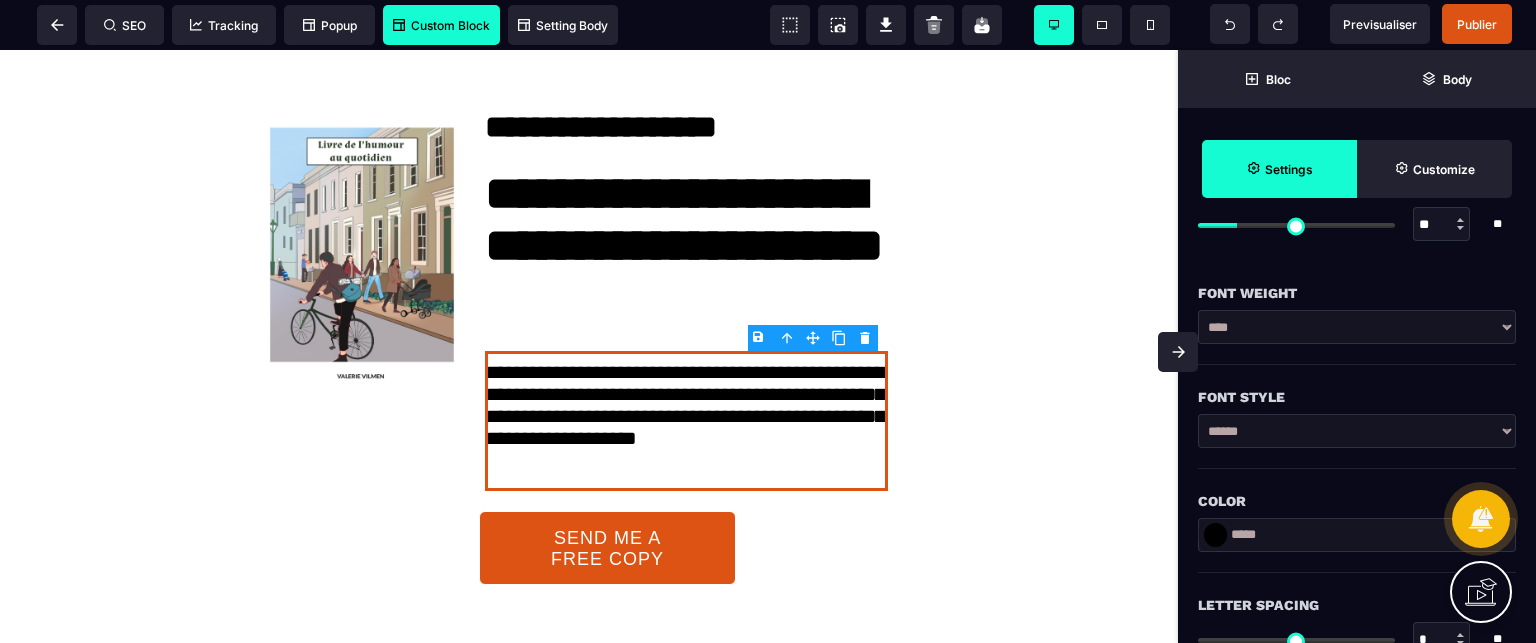 scroll, scrollTop: 400, scrollLeft: 0, axis: vertical 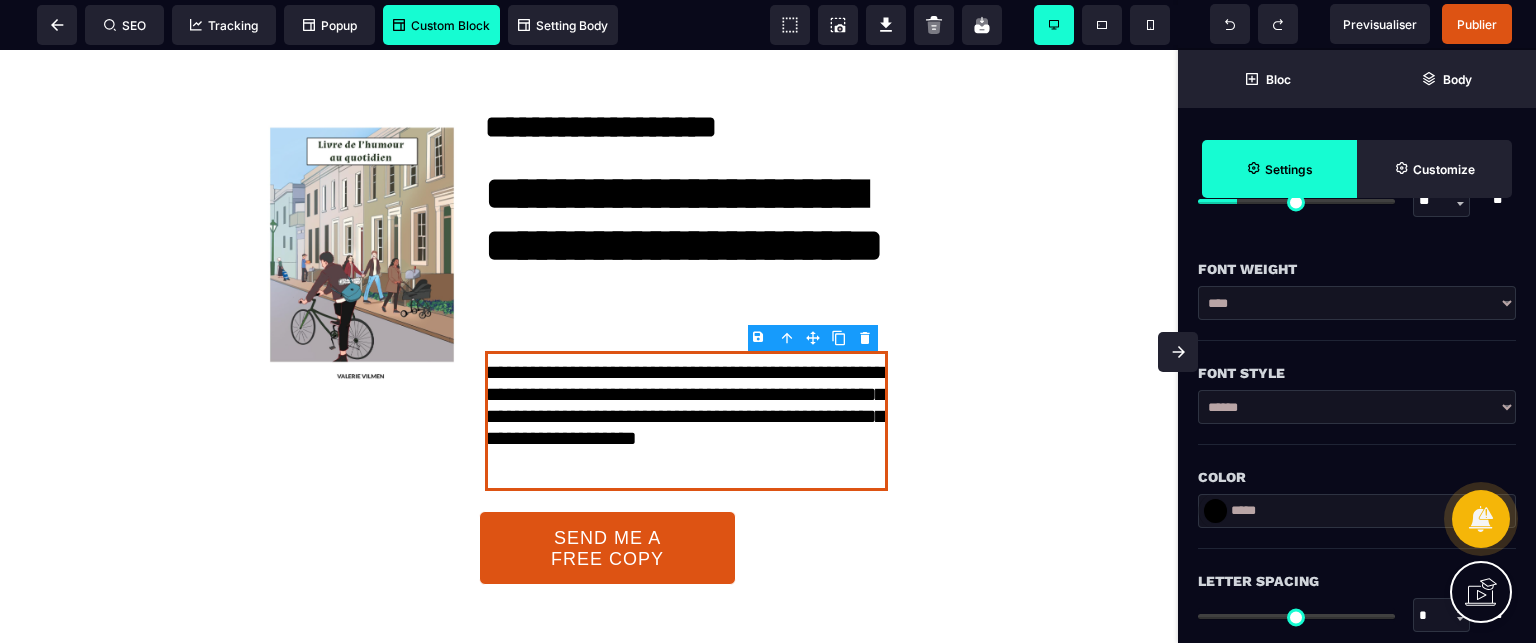 click on "*****" at bounding box center [1357, 511] 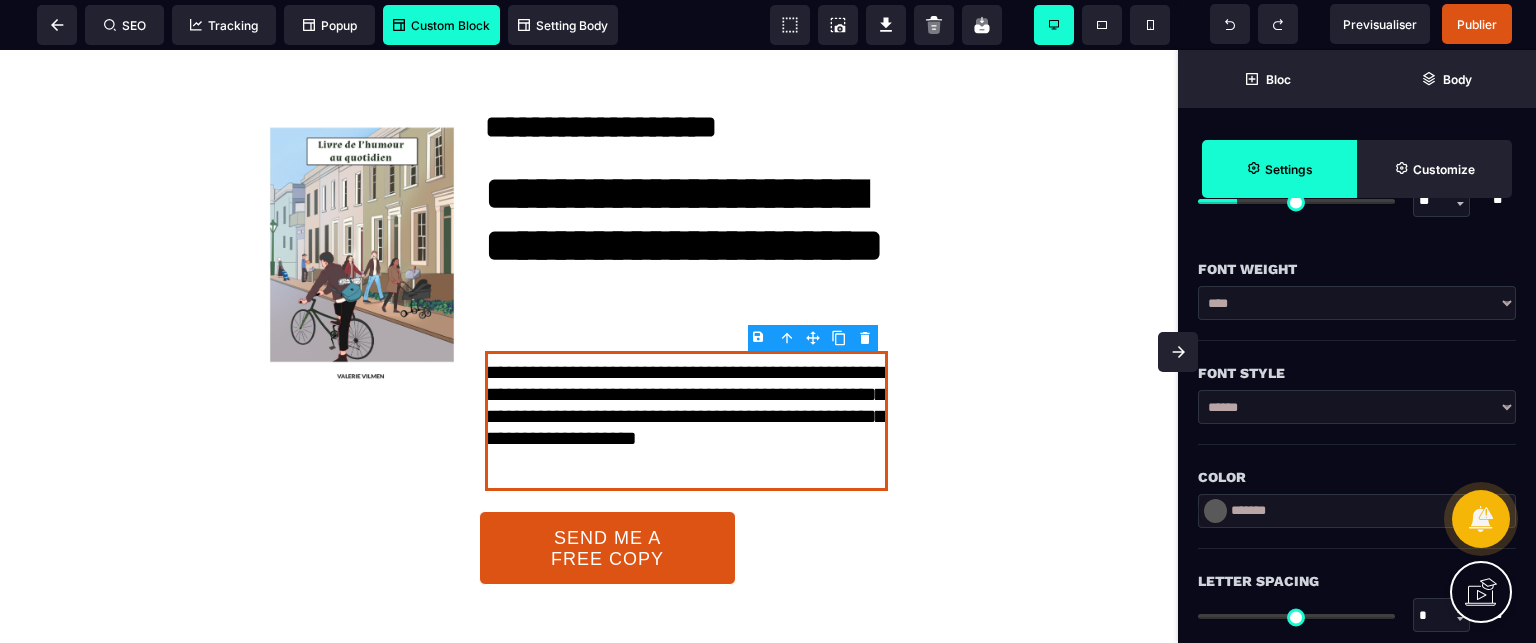 click on "Color" at bounding box center [1357, 477] 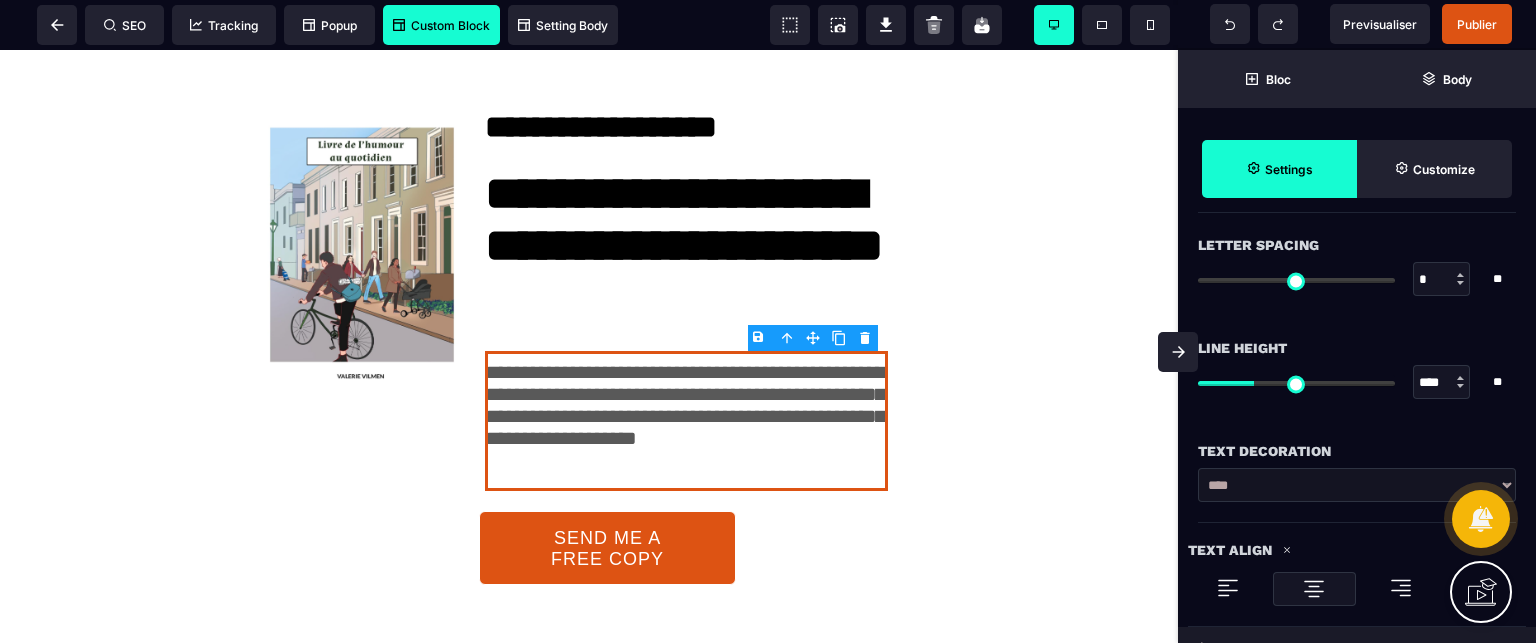 scroll, scrollTop: 760, scrollLeft: 0, axis: vertical 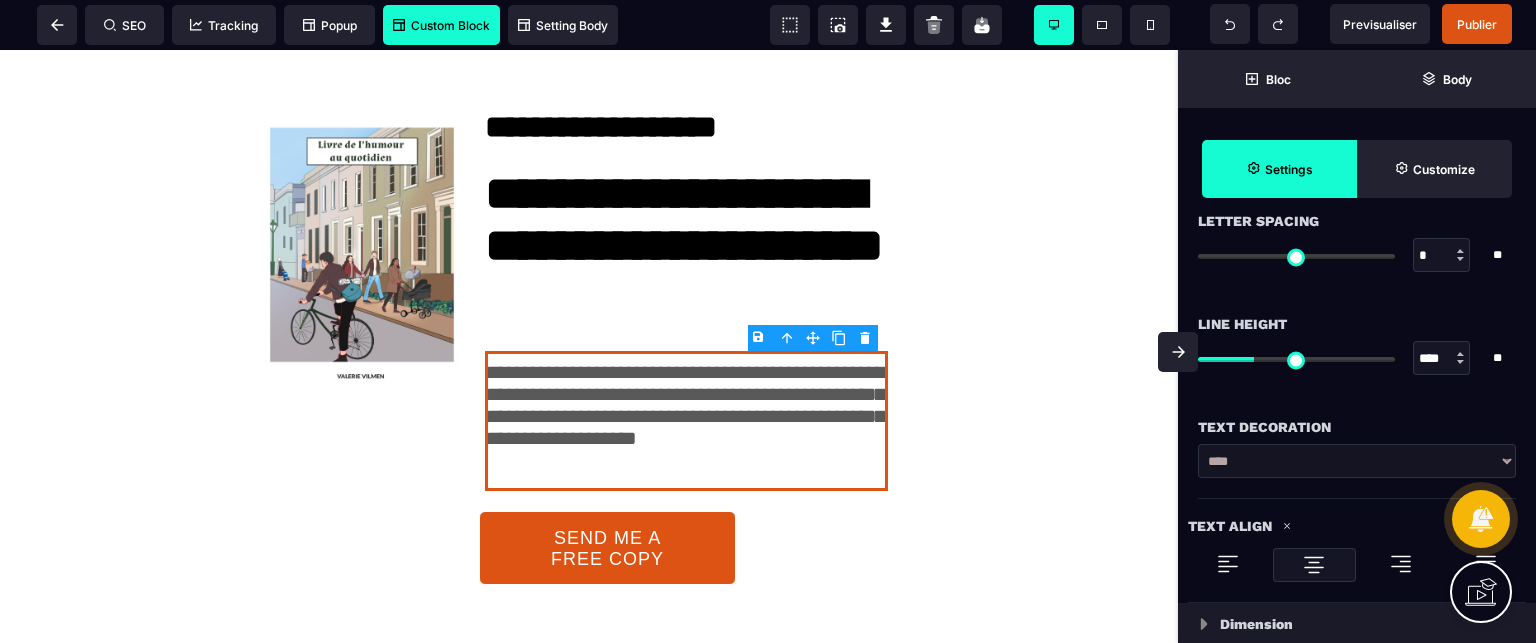 drag, startPoint x: 1444, startPoint y: 364, endPoint x: 1405, endPoint y: 369, distance: 39.319206 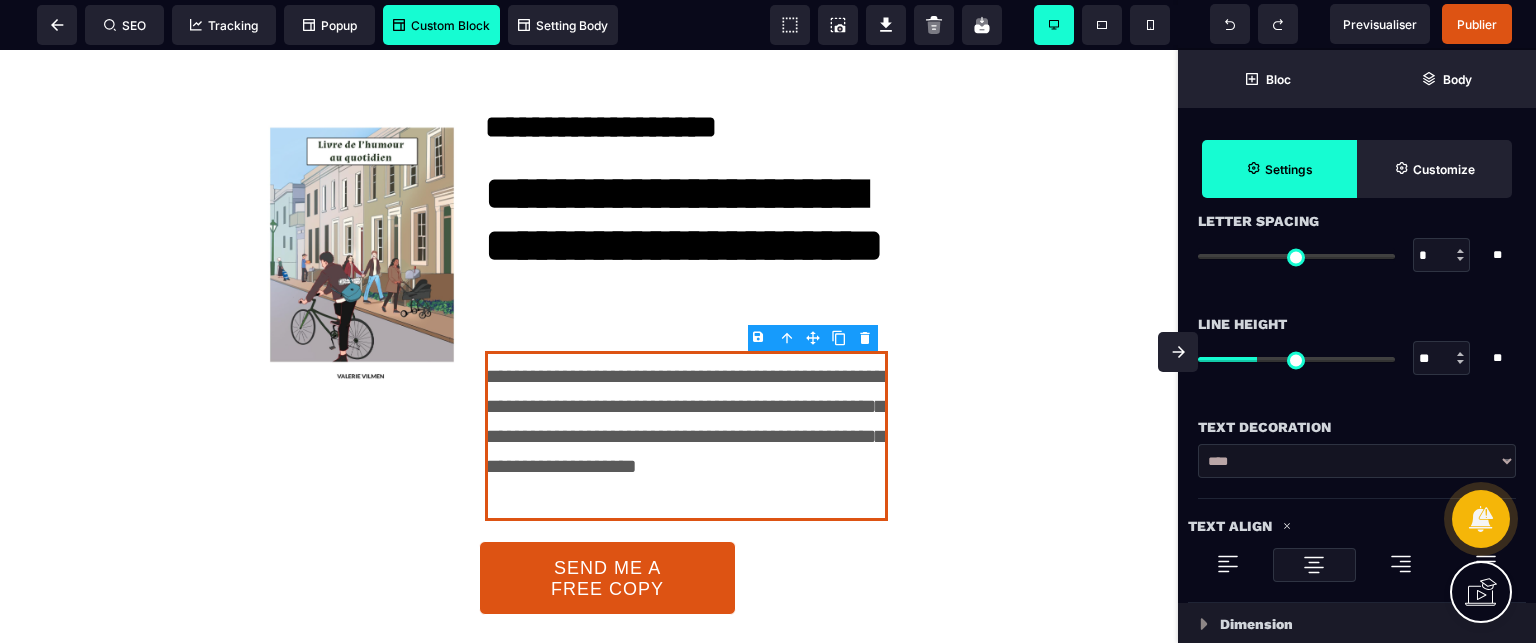 click 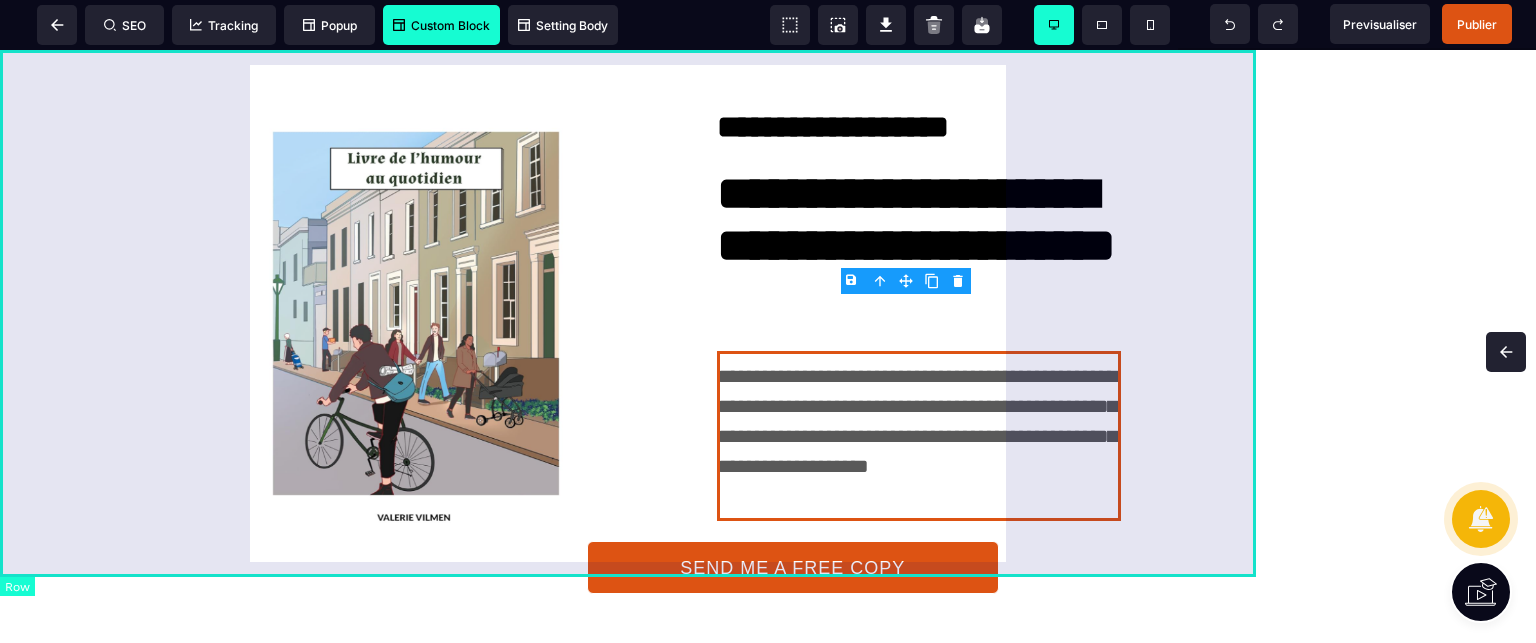 scroll, scrollTop: 0, scrollLeft: 0, axis: both 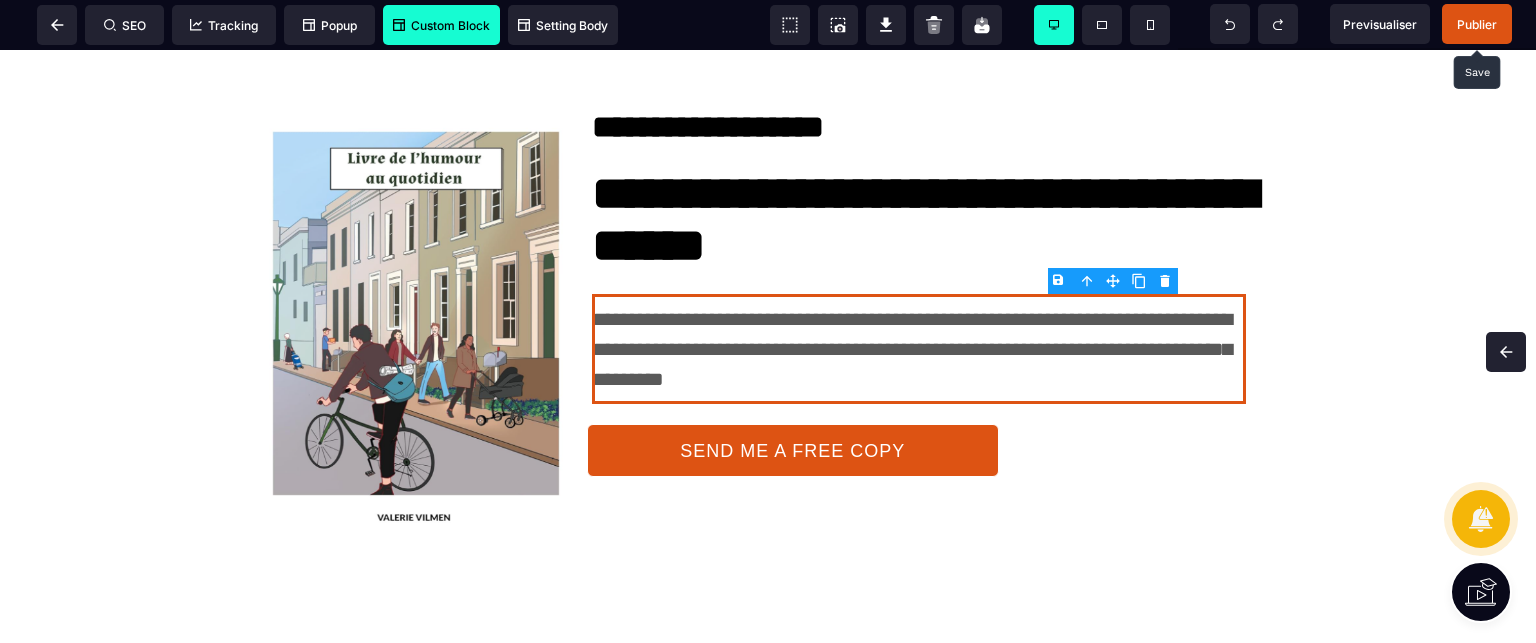 click on "Publier" at bounding box center (1477, 24) 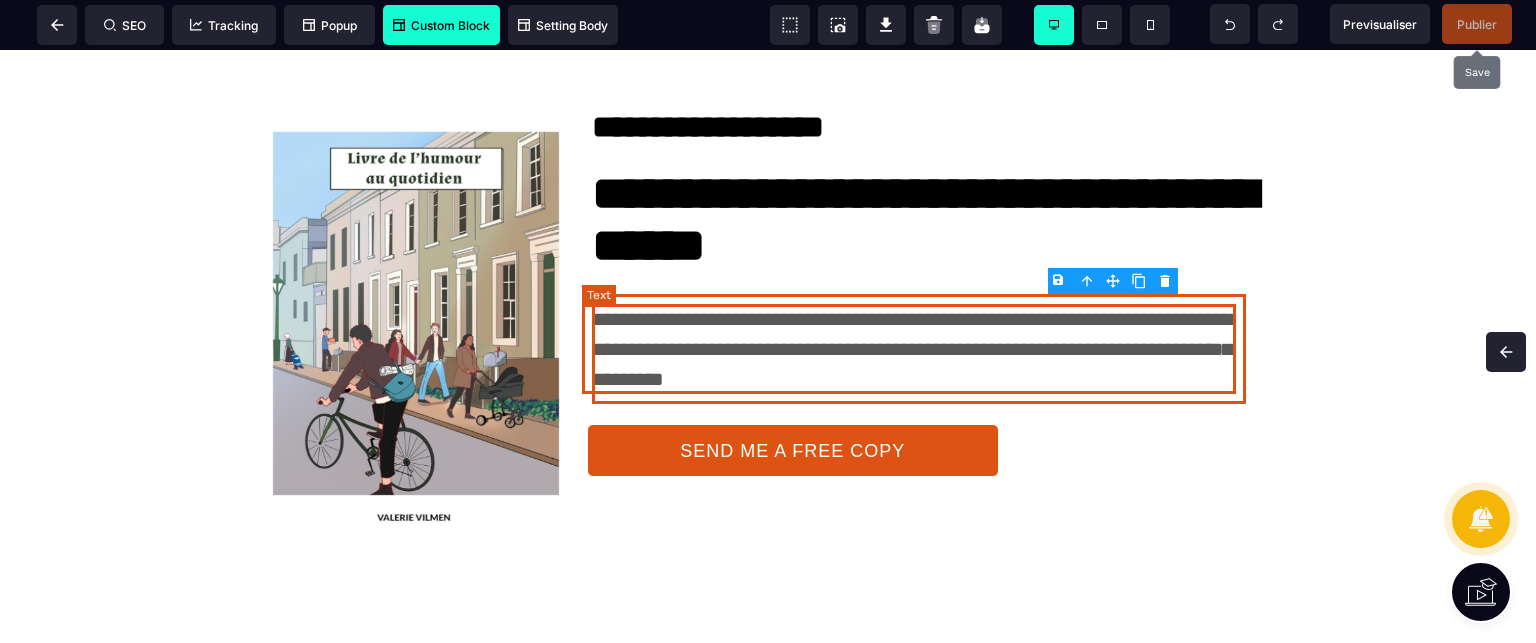 click on "**********" at bounding box center (919, 349) 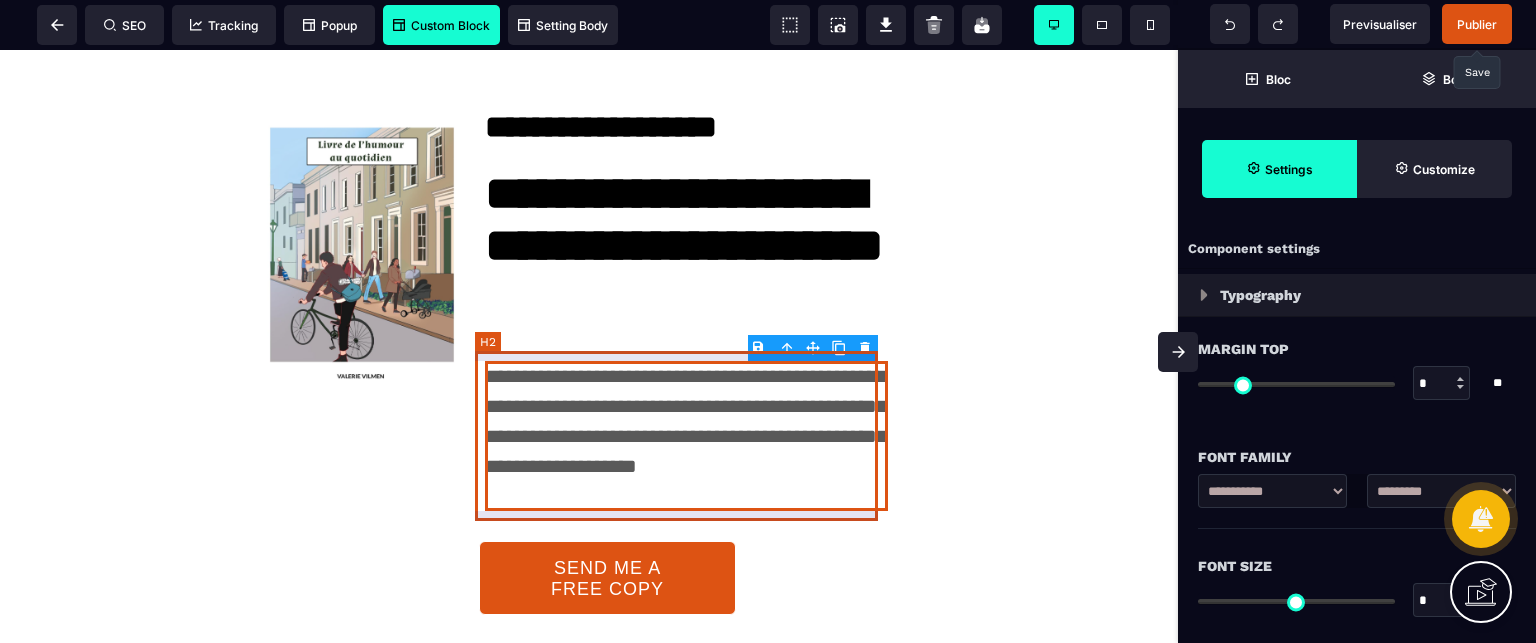 click on "**********" at bounding box center [686, 436] 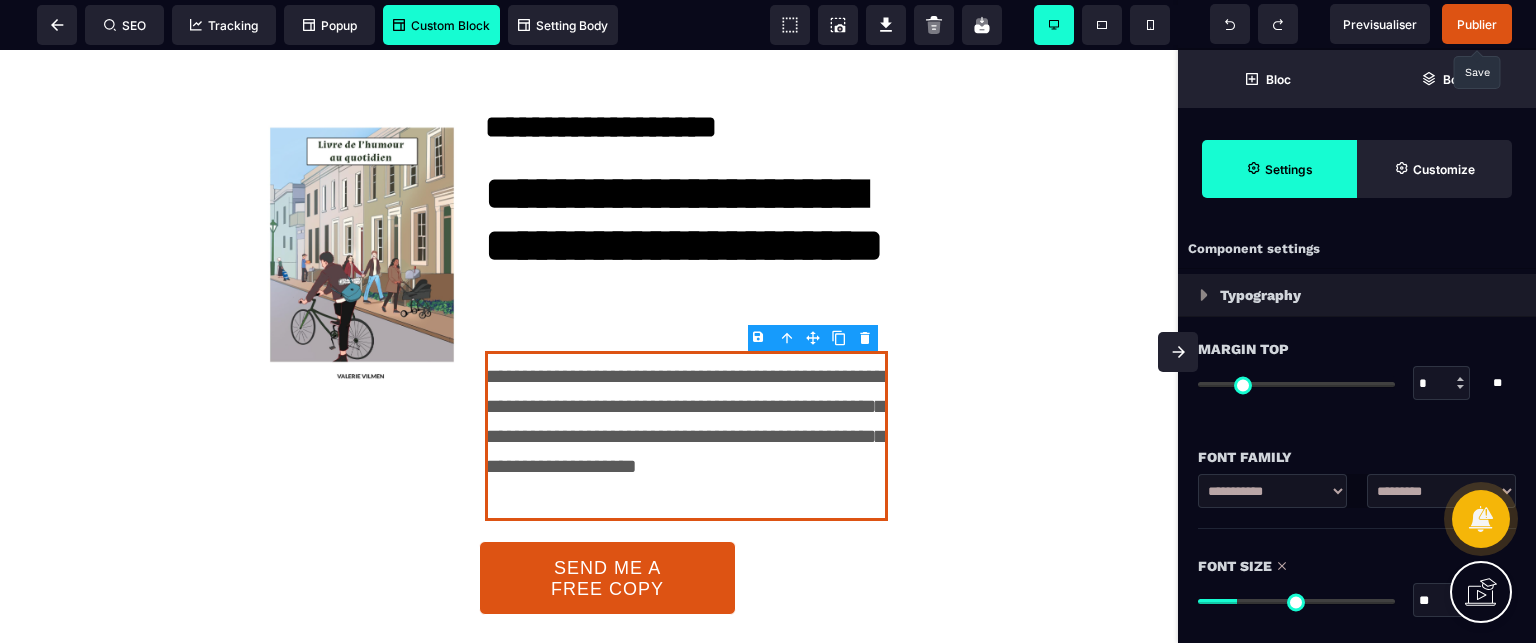 click on "**********" at bounding box center (1441, 491) 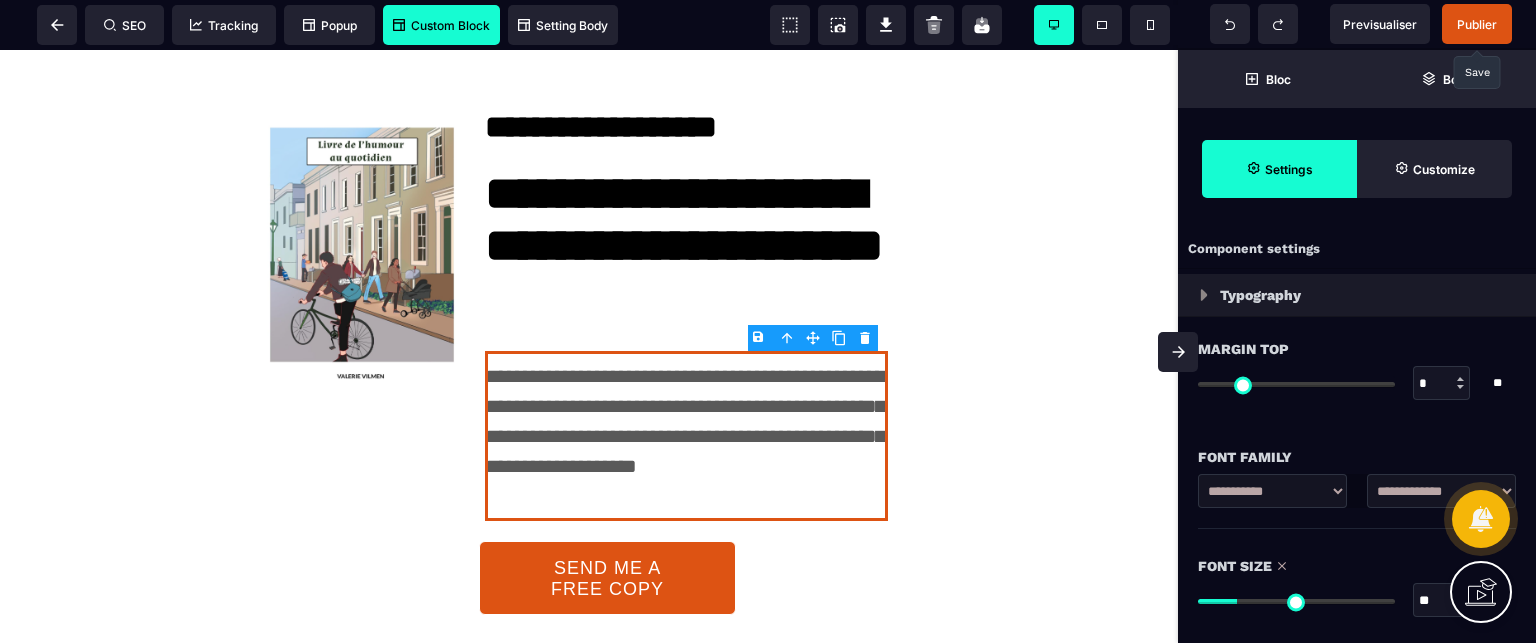 click on "**********" at bounding box center (1441, 491) 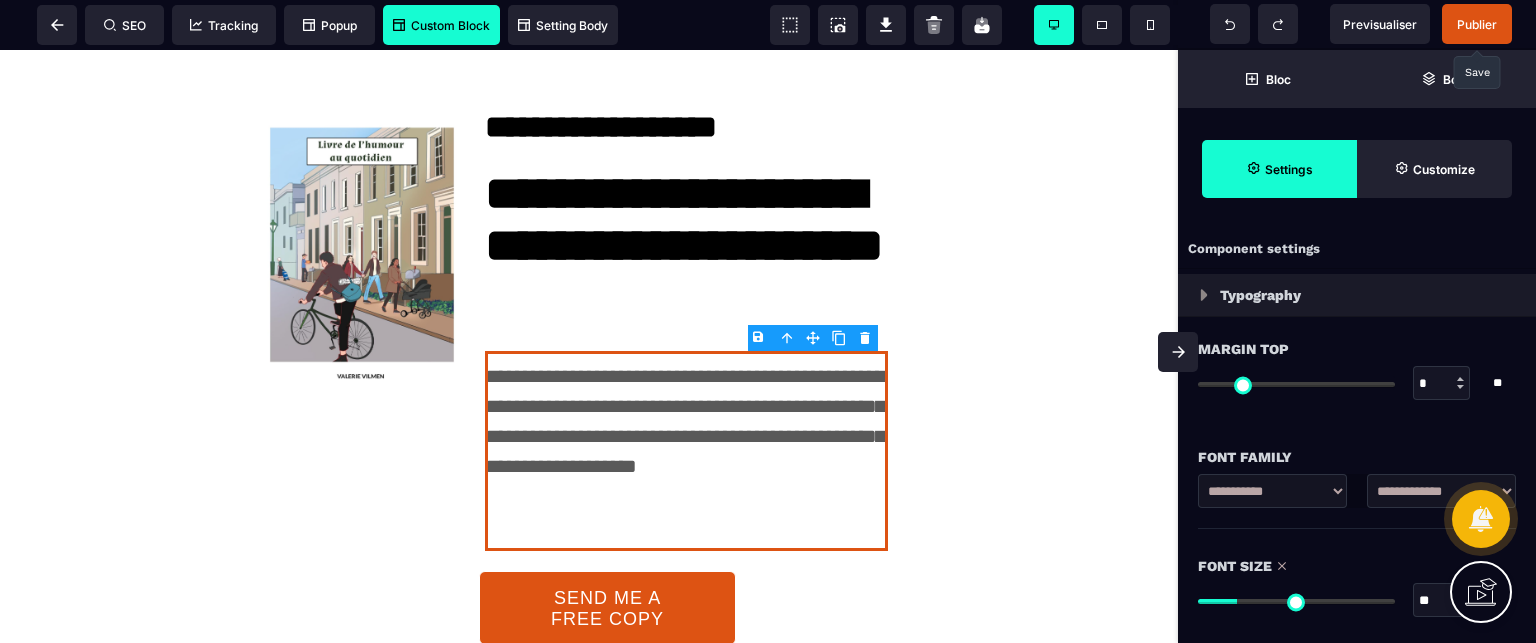 click on "Font Size" at bounding box center [1357, 566] 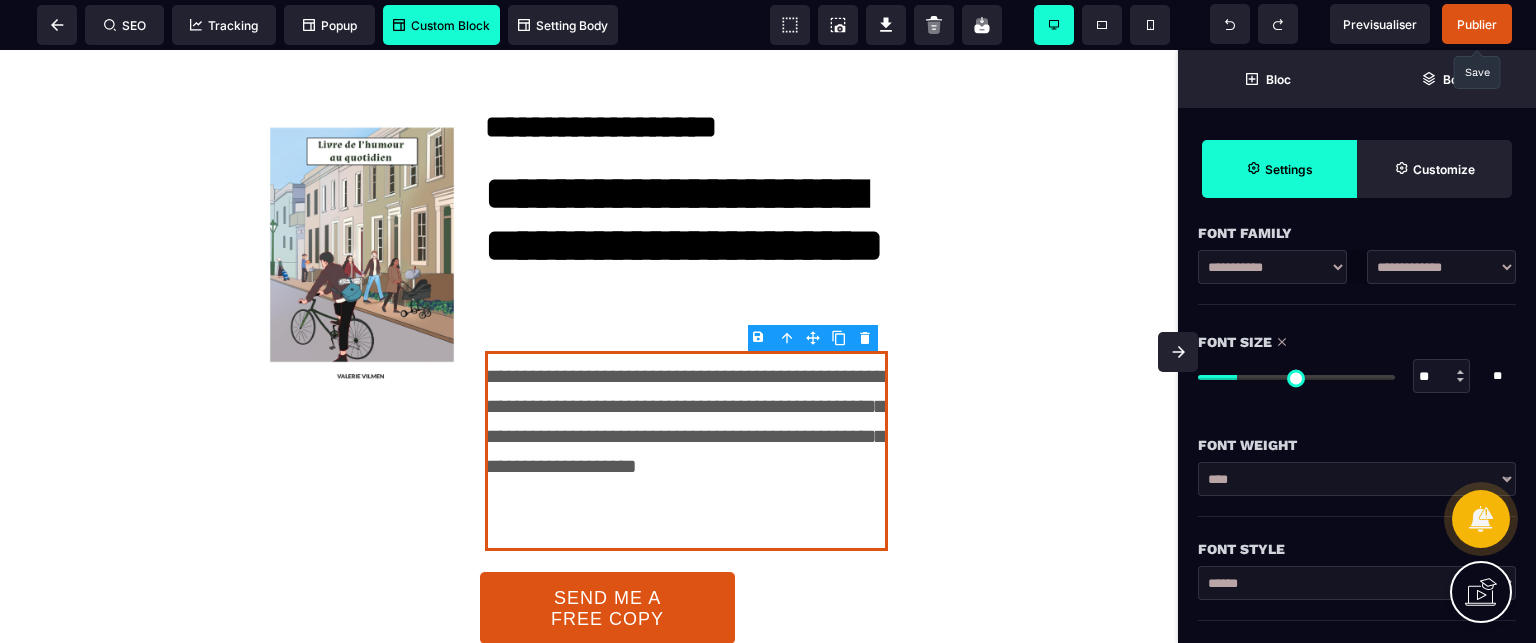 scroll, scrollTop: 240, scrollLeft: 0, axis: vertical 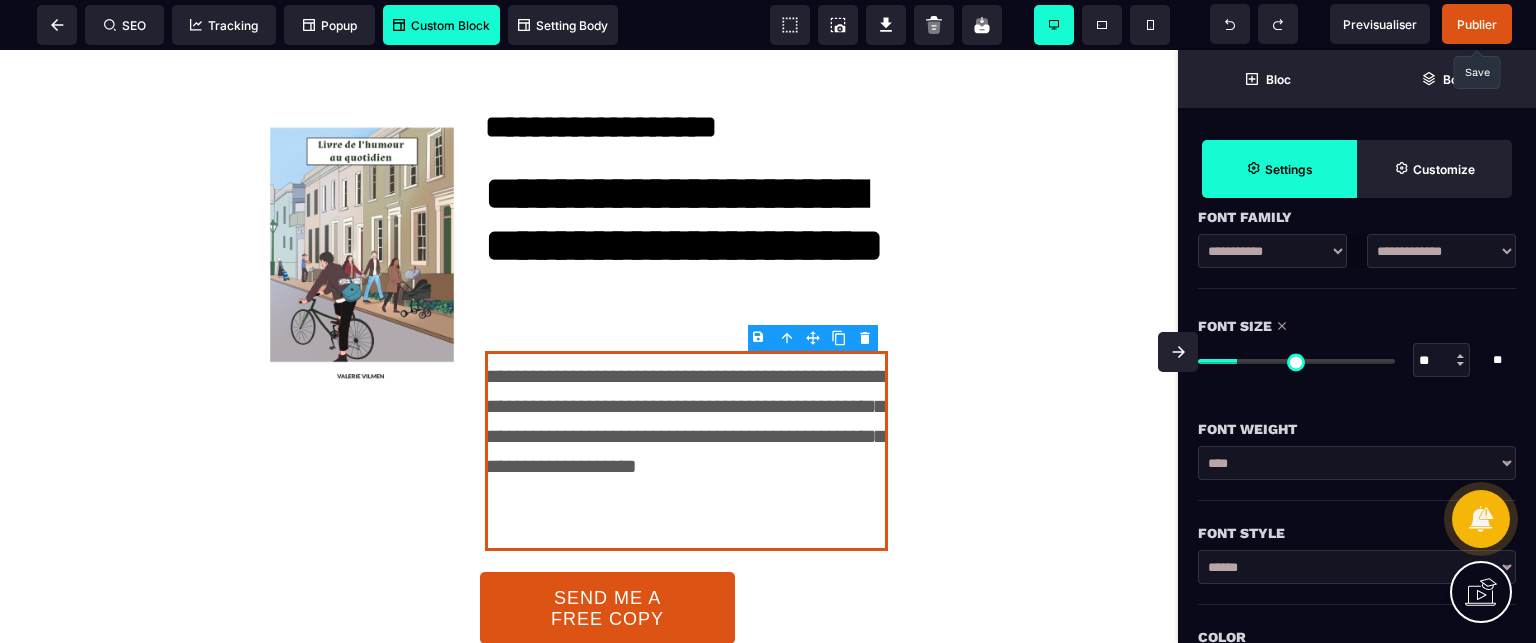 click on "**********" at bounding box center [1357, 463] 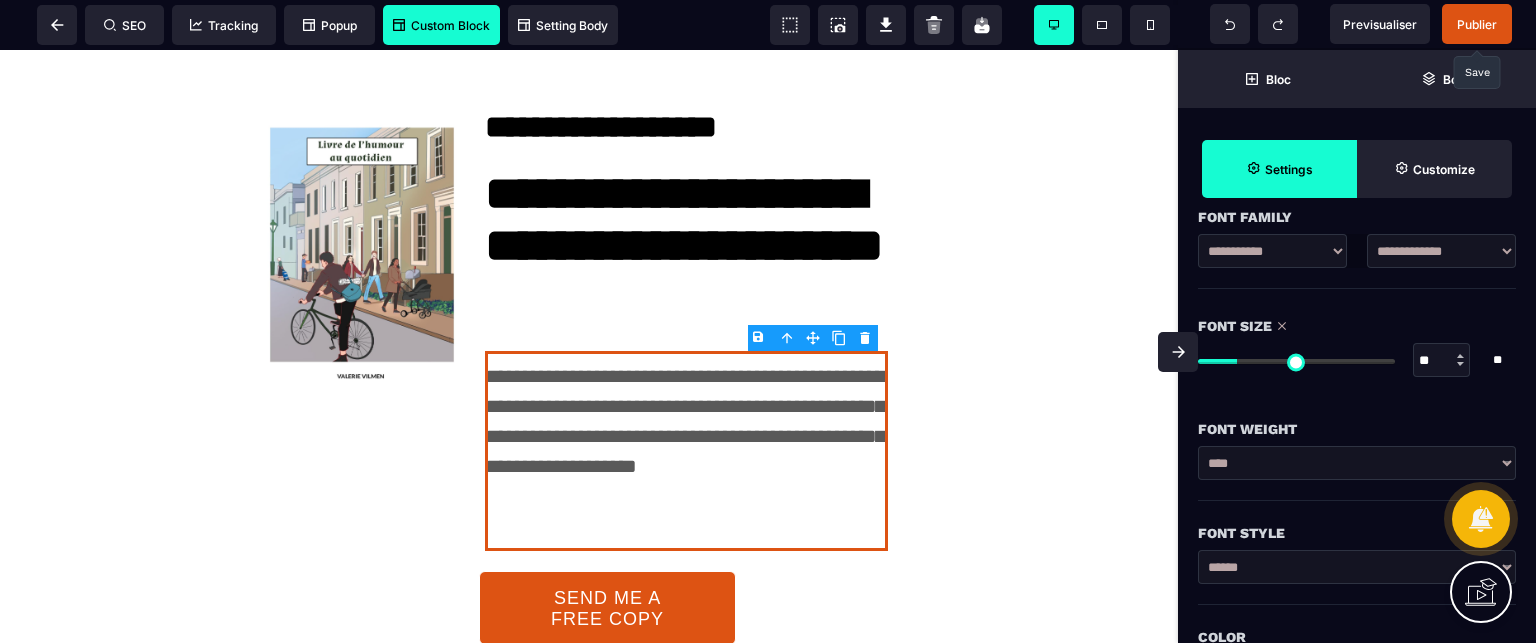 click on "**********" at bounding box center (1357, 463) 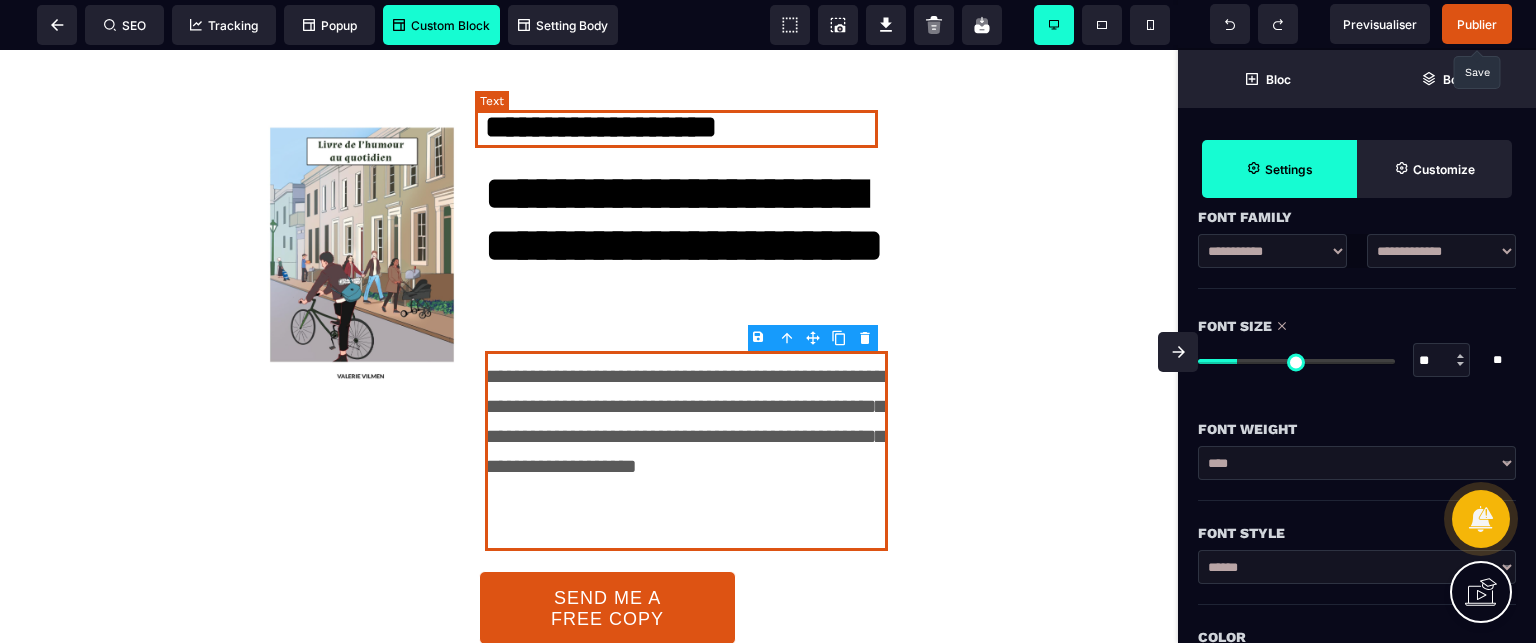 click on "**********" at bounding box center [686, 129] 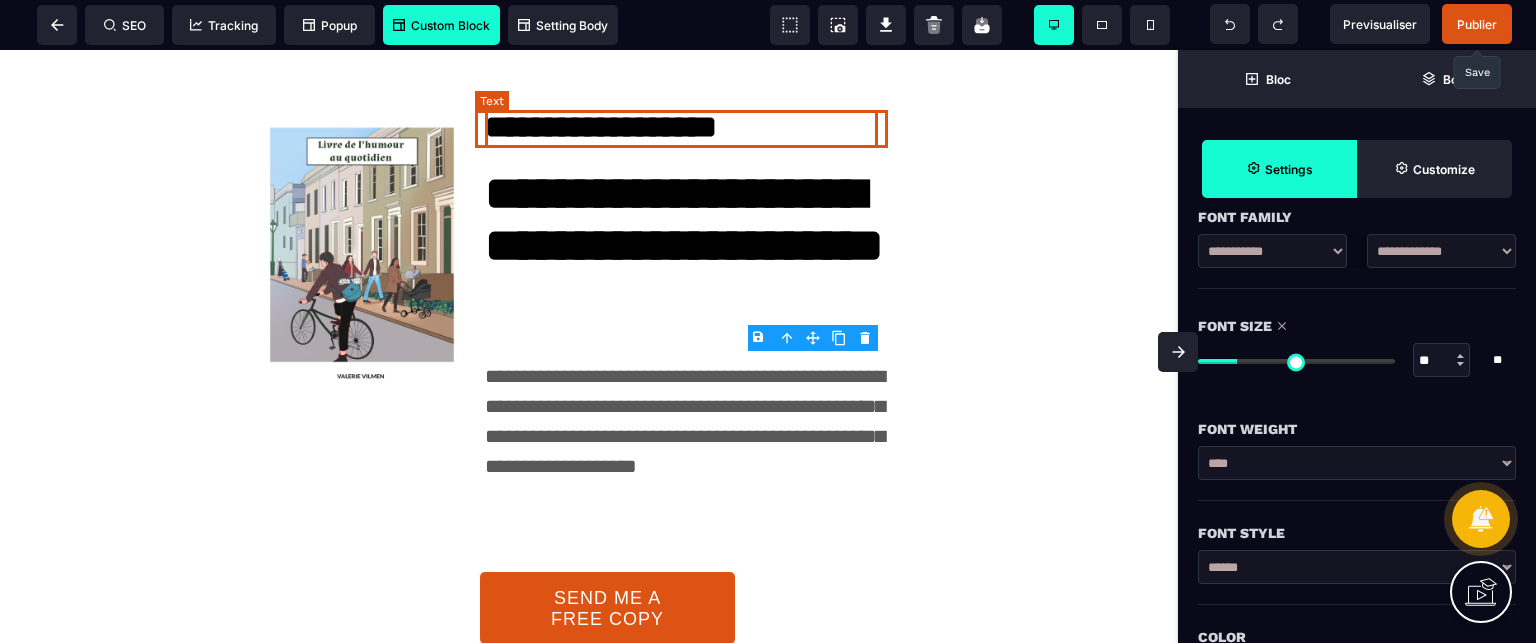 scroll, scrollTop: 0, scrollLeft: 0, axis: both 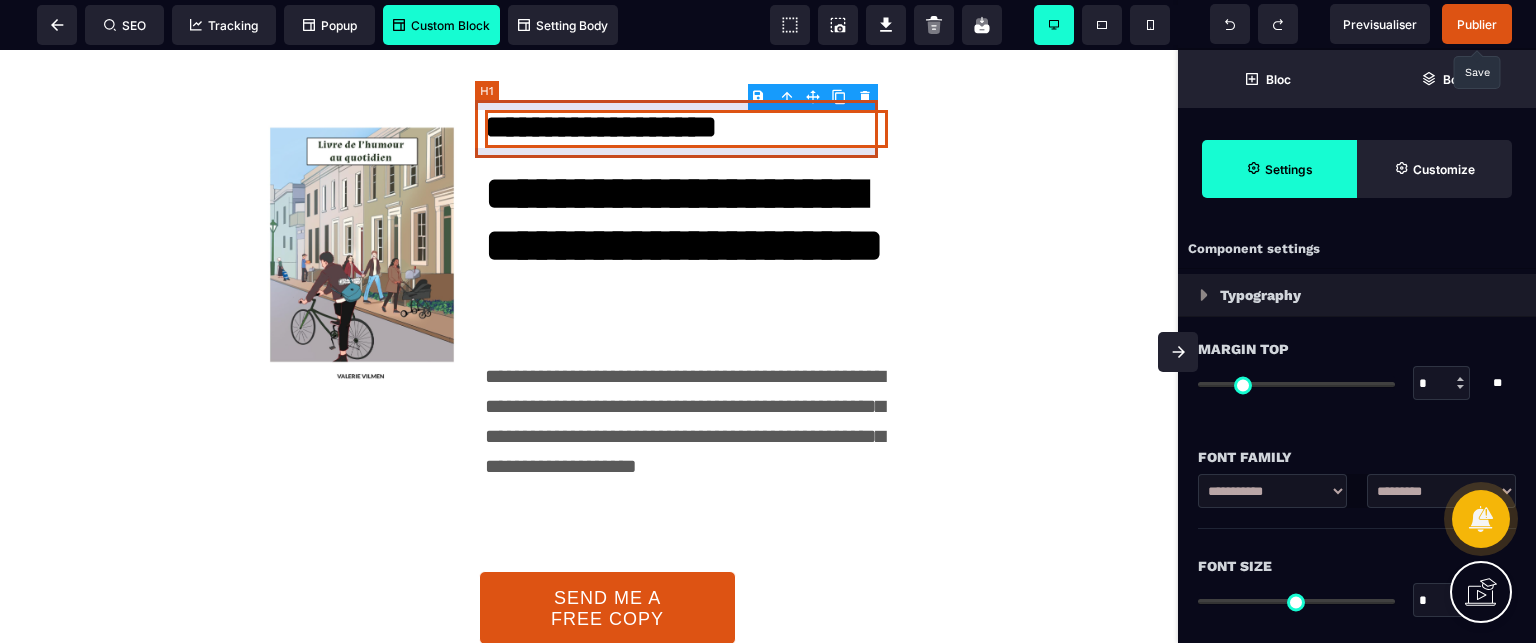 click on "**********" at bounding box center (686, 129) 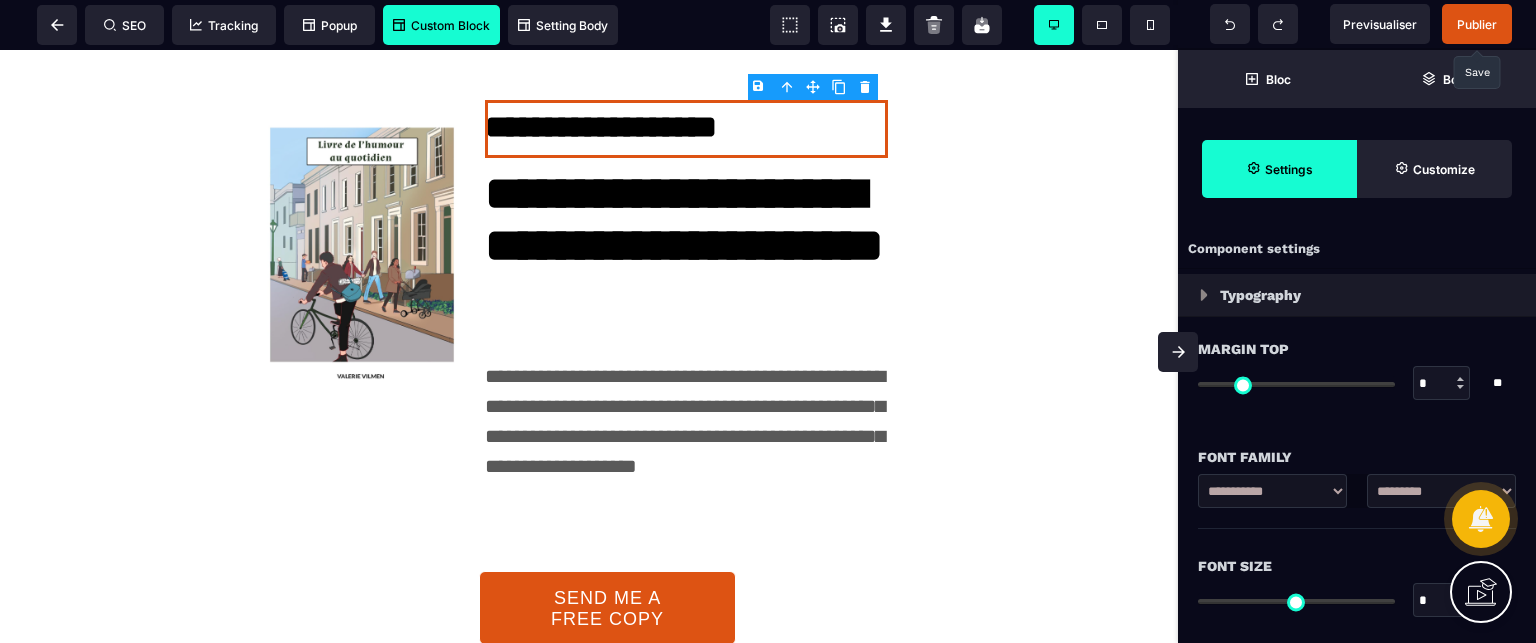 click on "*" at bounding box center (1442, 601) 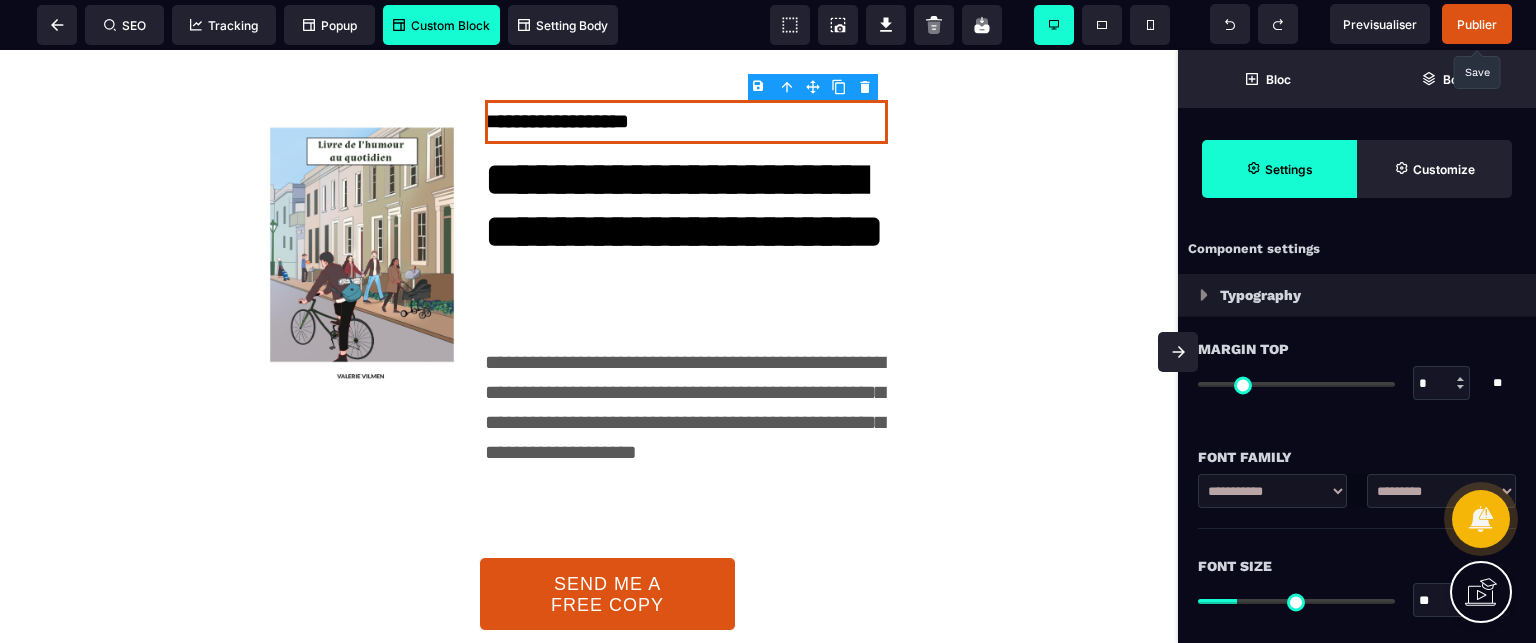 click on "**********" at bounding box center [1441, 491] 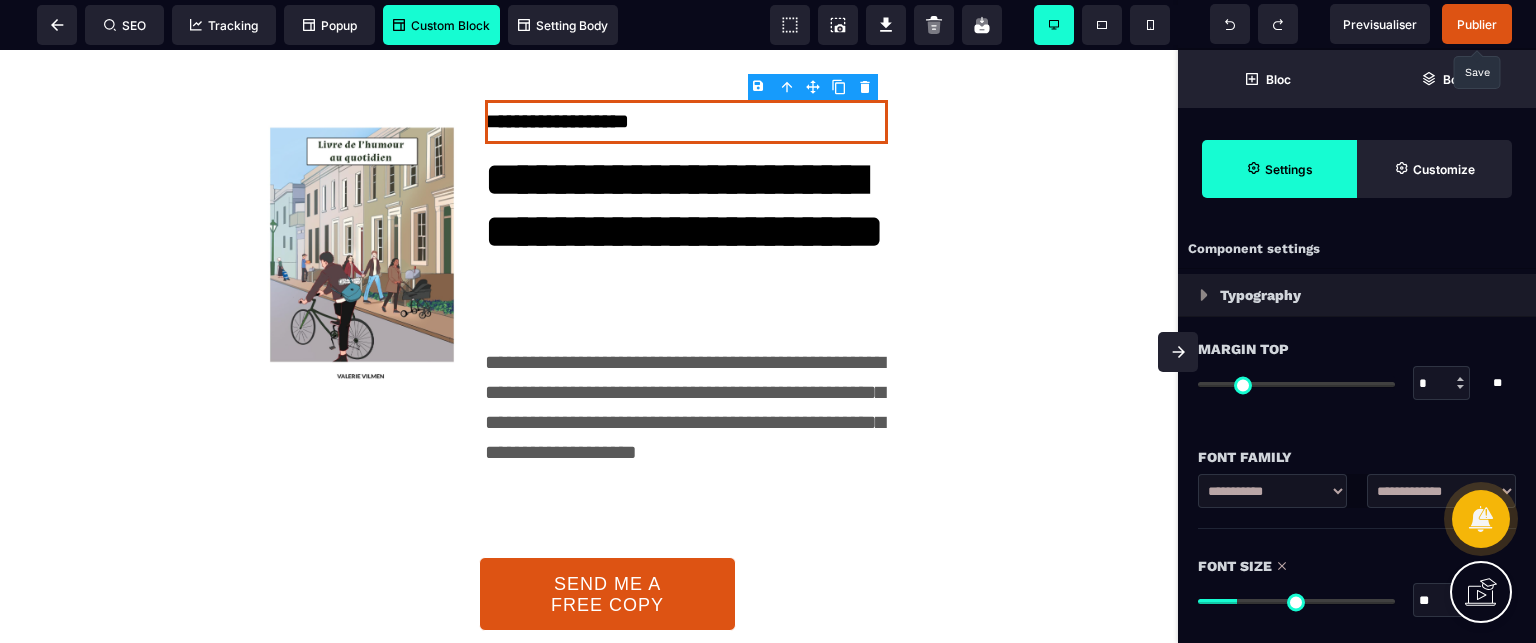 click on "**********" at bounding box center (1441, 491) 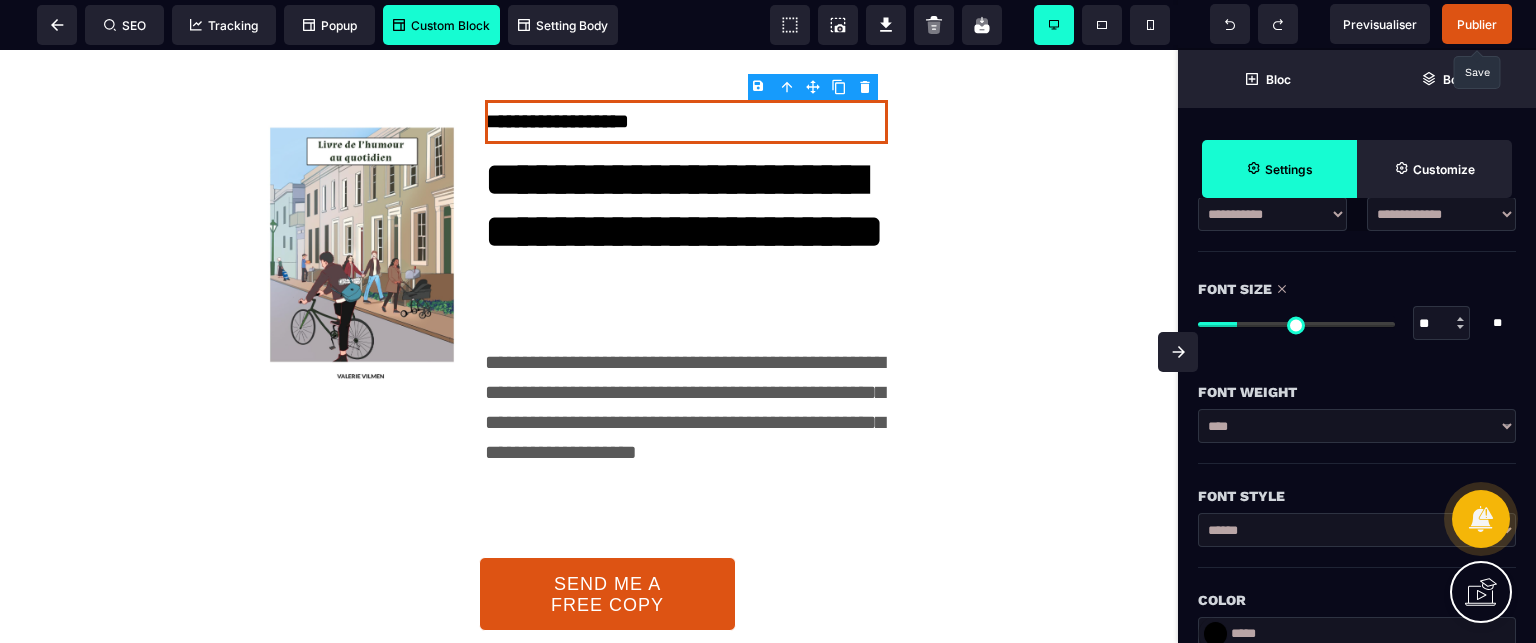 scroll, scrollTop: 280, scrollLeft: 0, axis: vertical 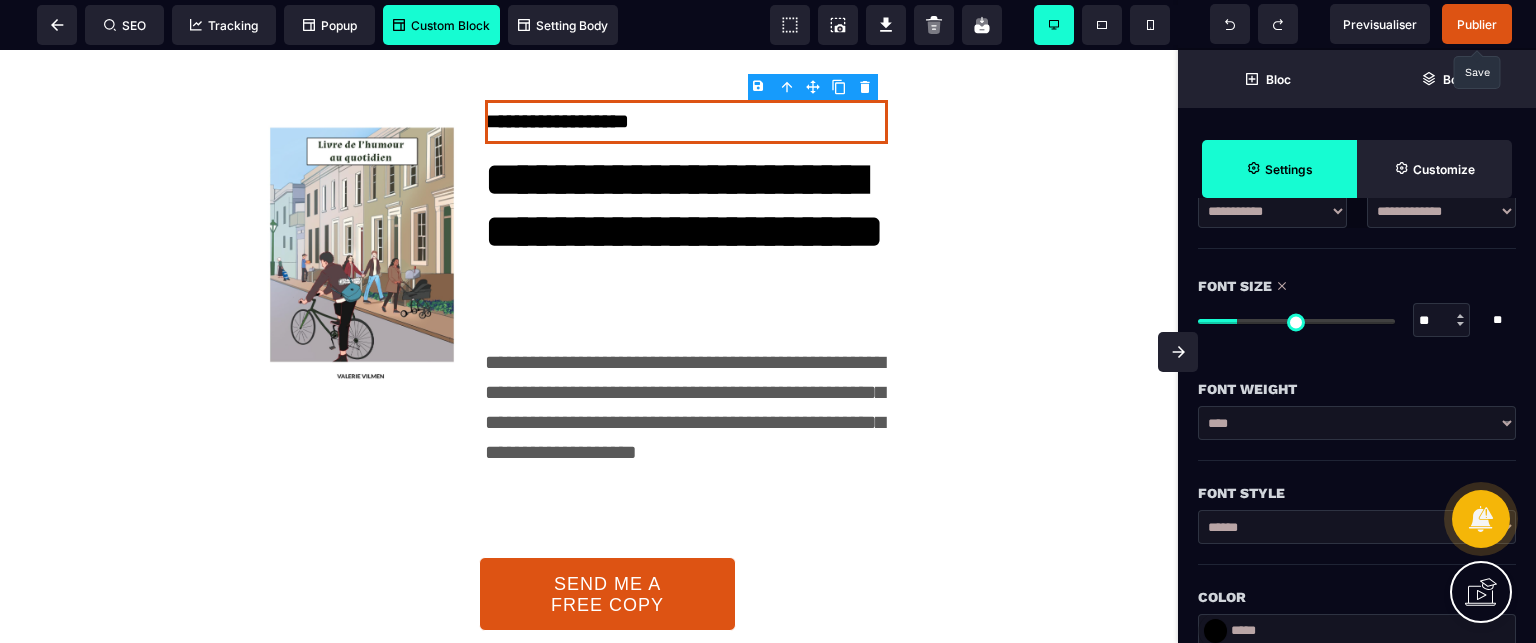 click on "*****" at bounding box center [1357, 631] 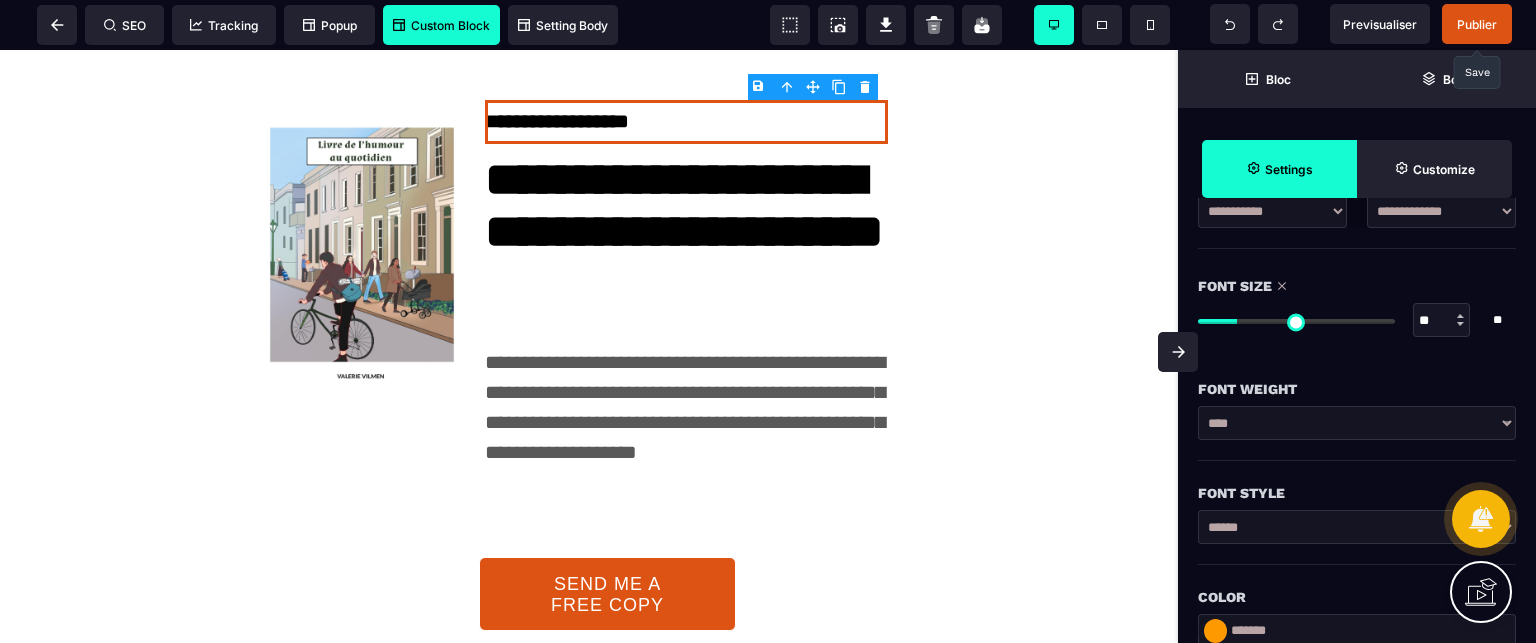 click on "Color" at bounding box center (1357, 597) 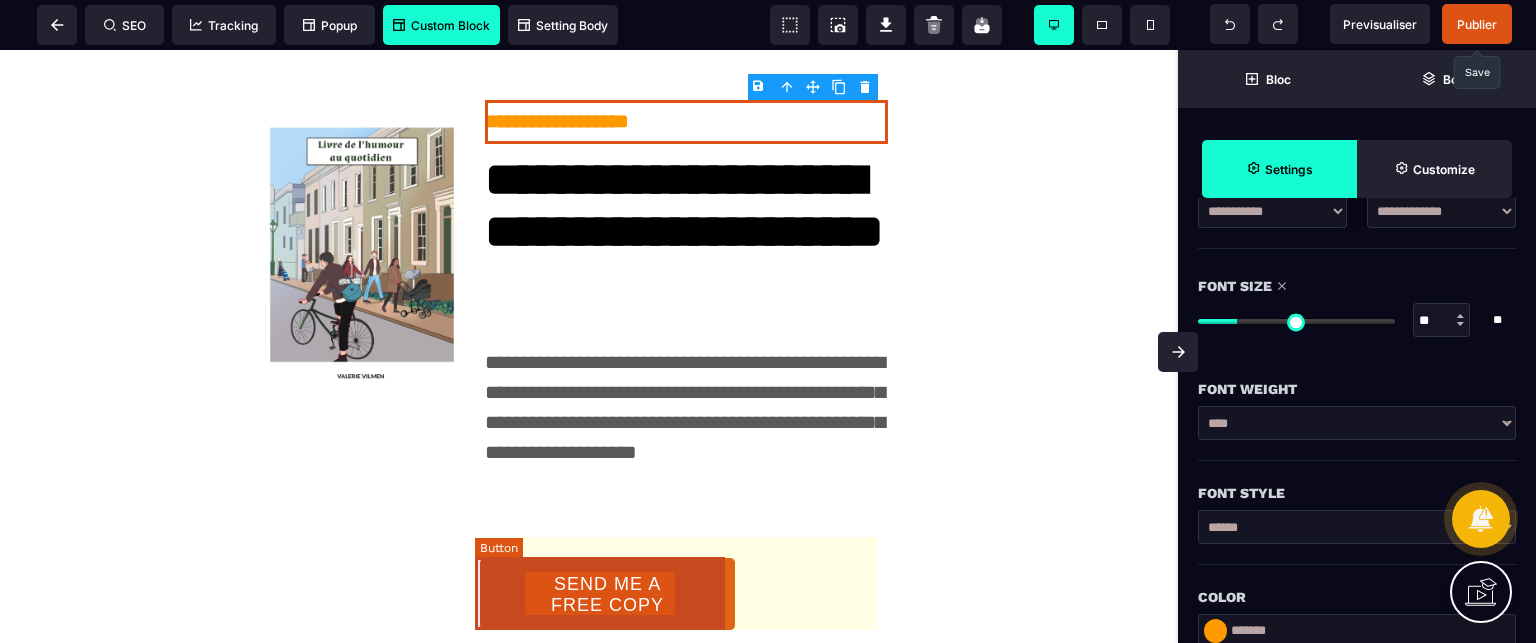 click on "SEND ME A FREE COPY" at bounding box center (607, 595) 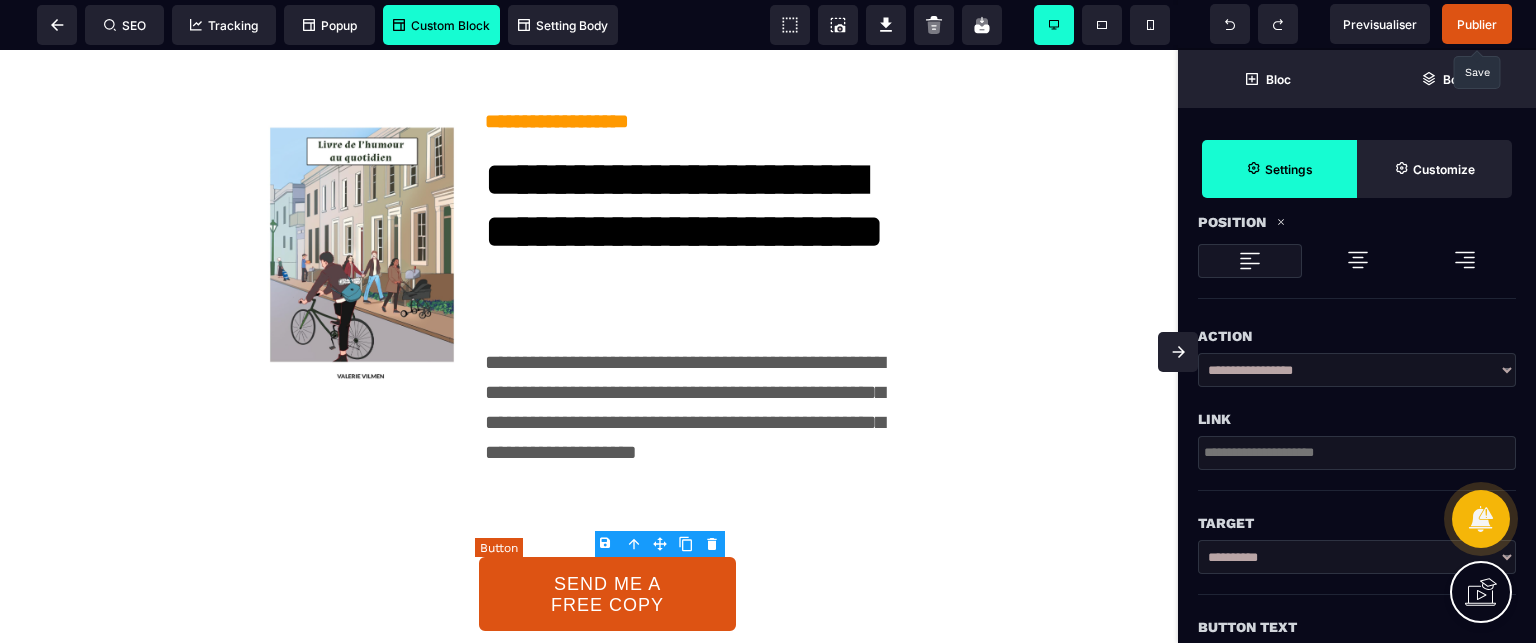 scroll, scrollTop: 0, scrollLeft: 0, axis: both 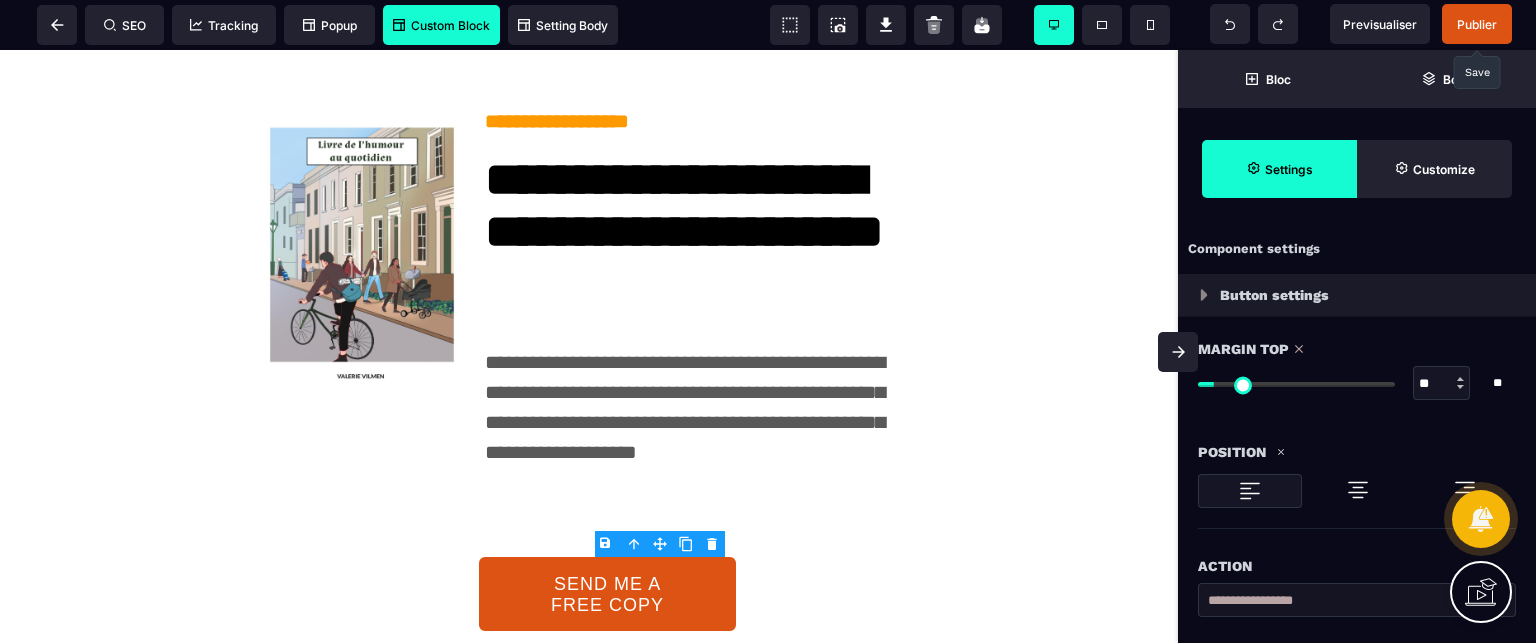 click on "Action" at bounding box center [1357, 566] 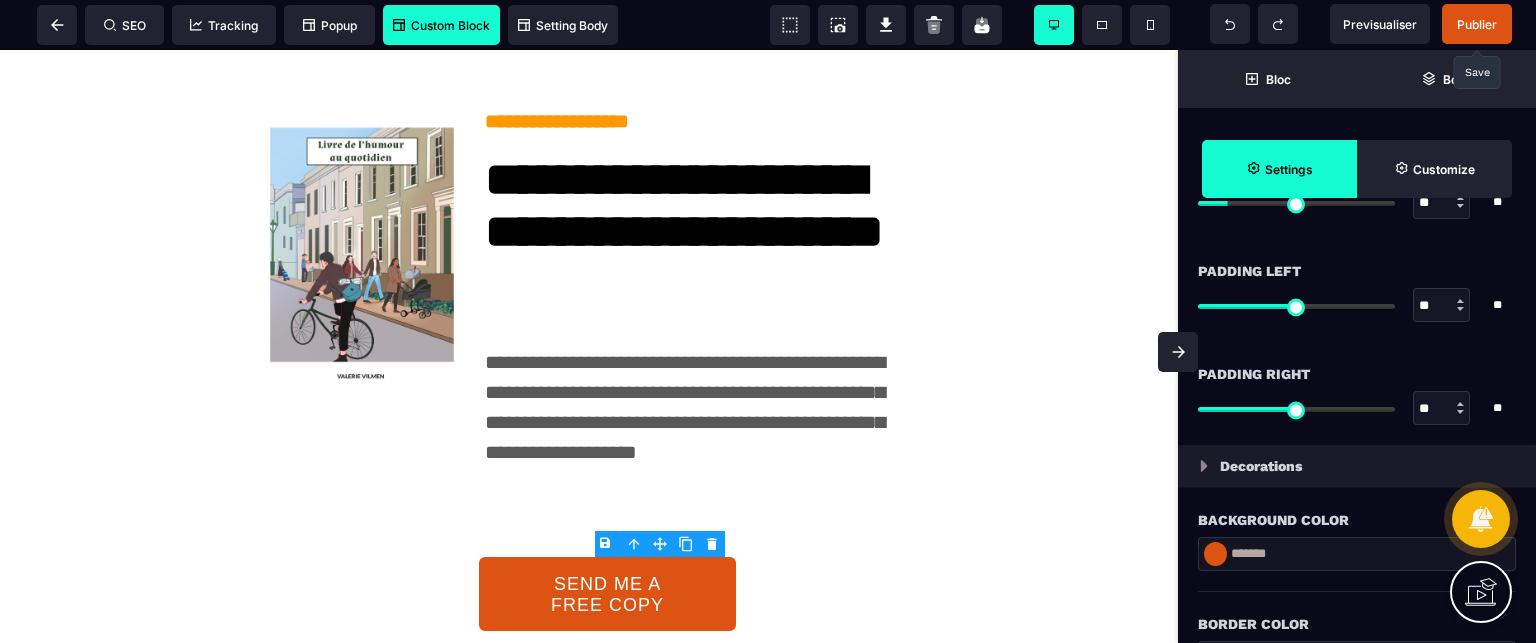 scroll, scrollTop: 2200, scrollLeft: 0, axis: vertical 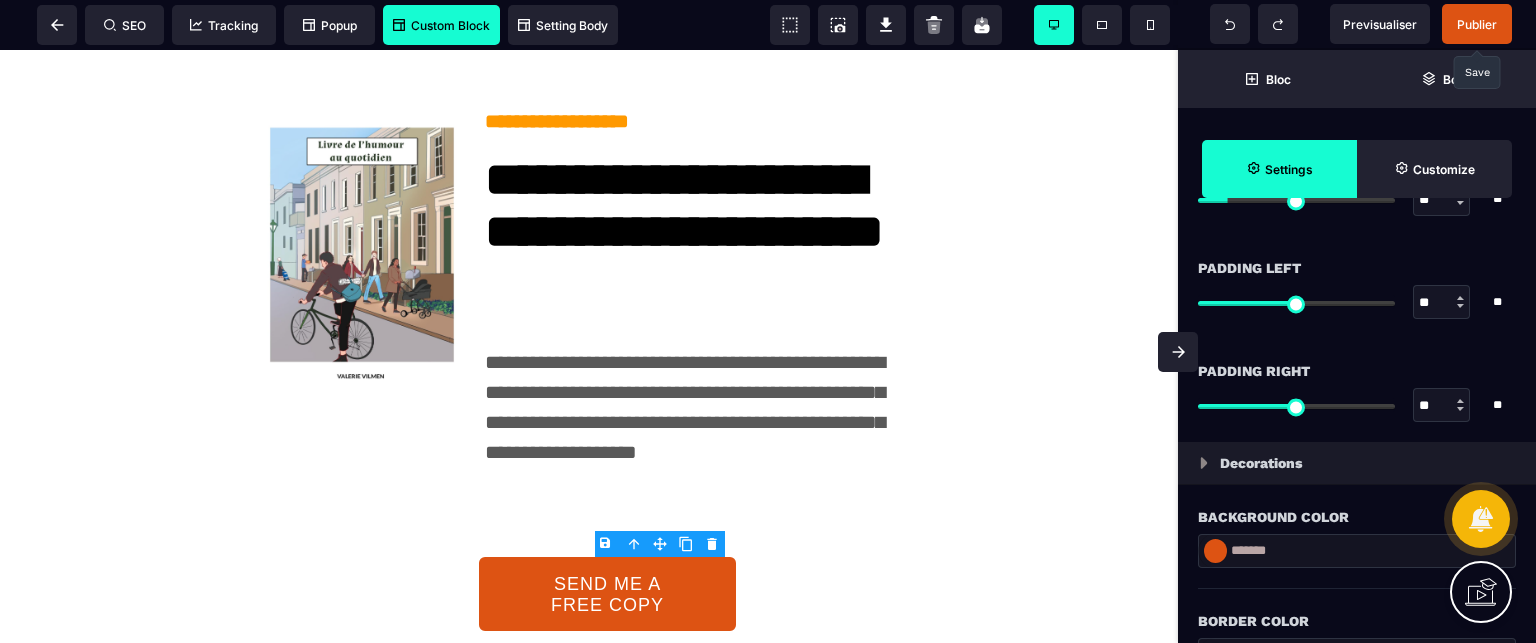 click on "*******" at bounding box center (1357, 551) 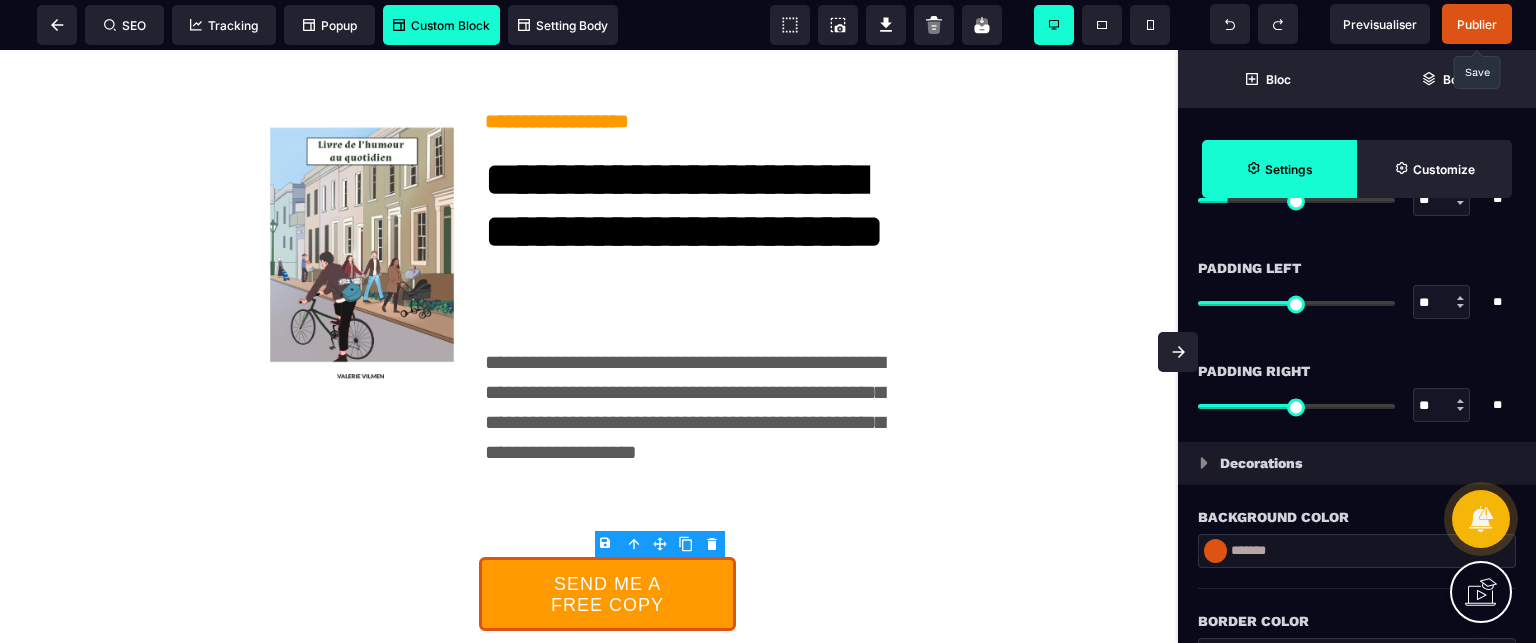 click on "Background Color" at bounding box center [1357, 507] 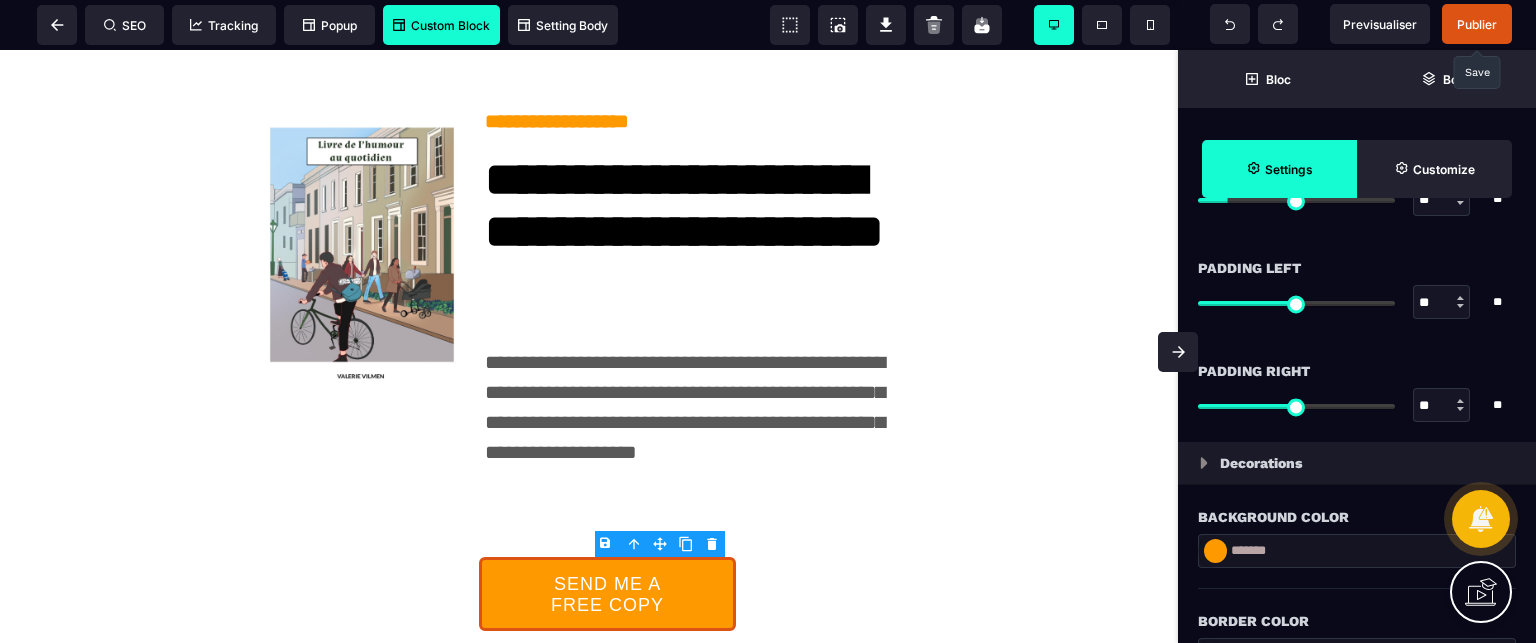 click 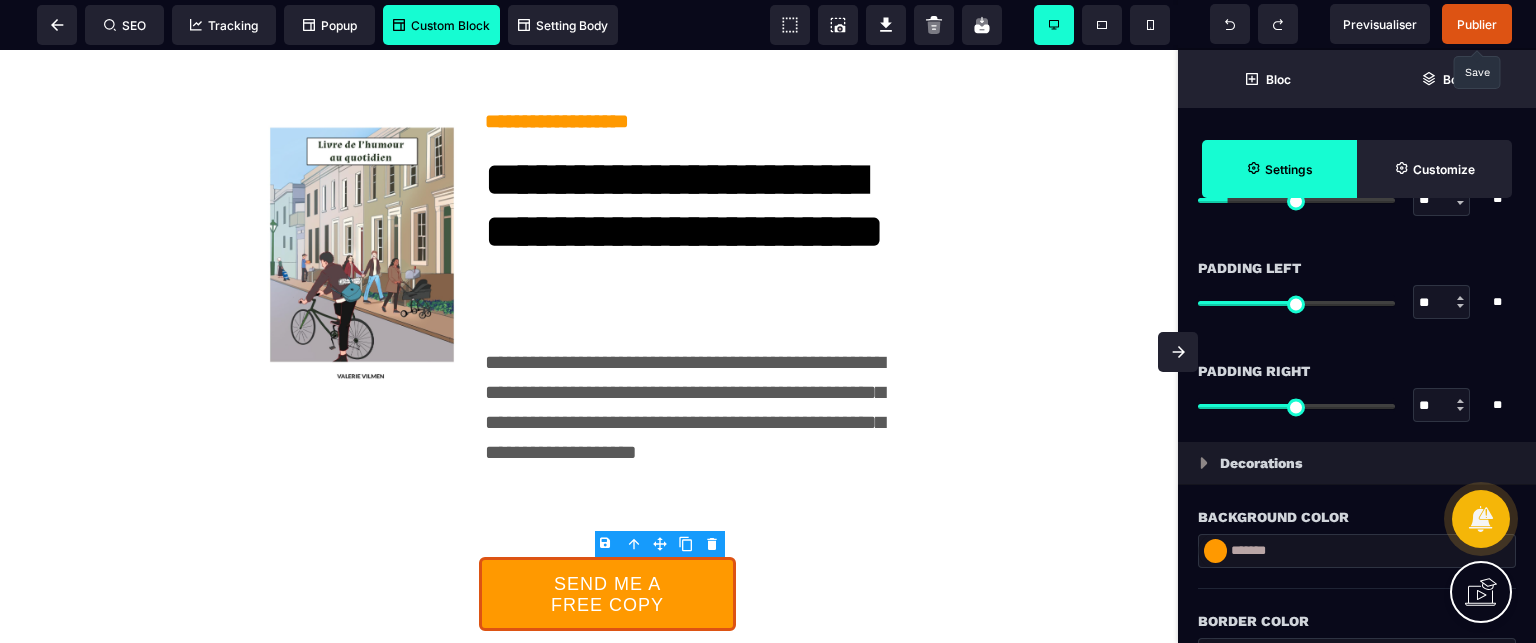 scroll, scrollTop: 0, scrollLeft: 0, axis: both 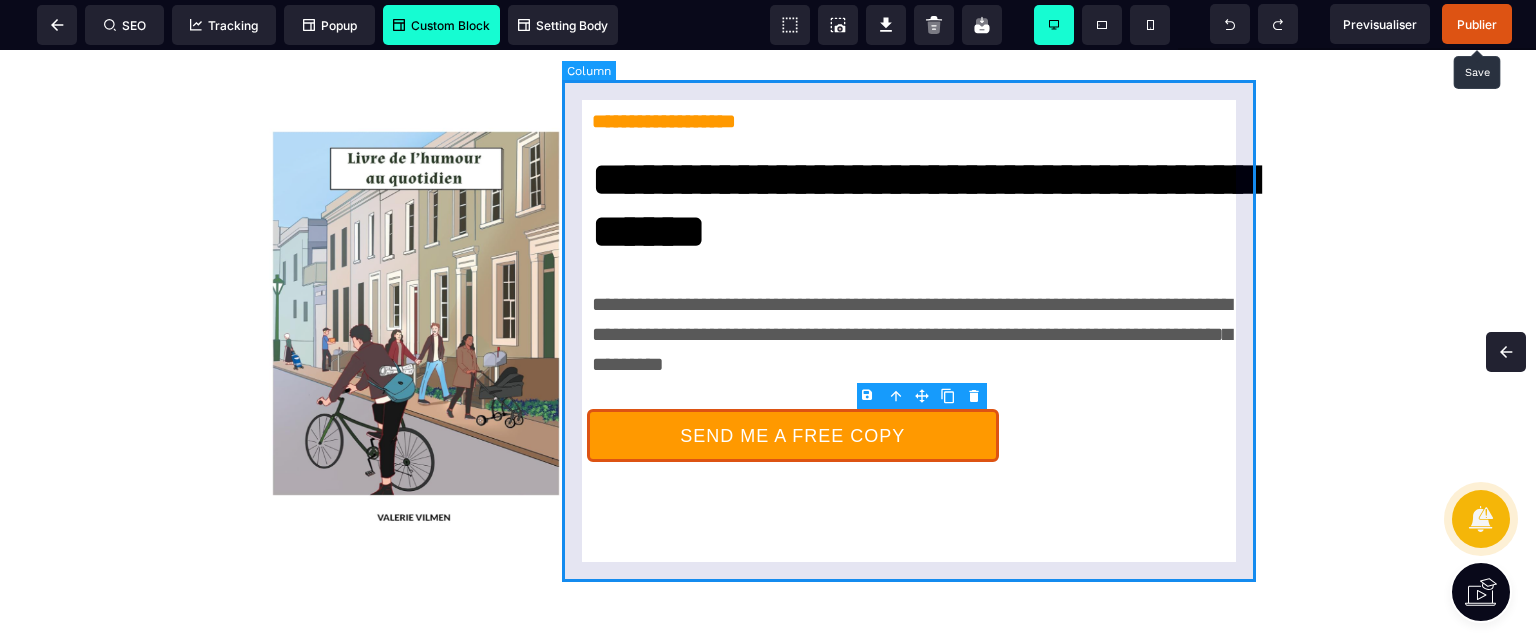 click on "**********" at bounding box center [919, 334] 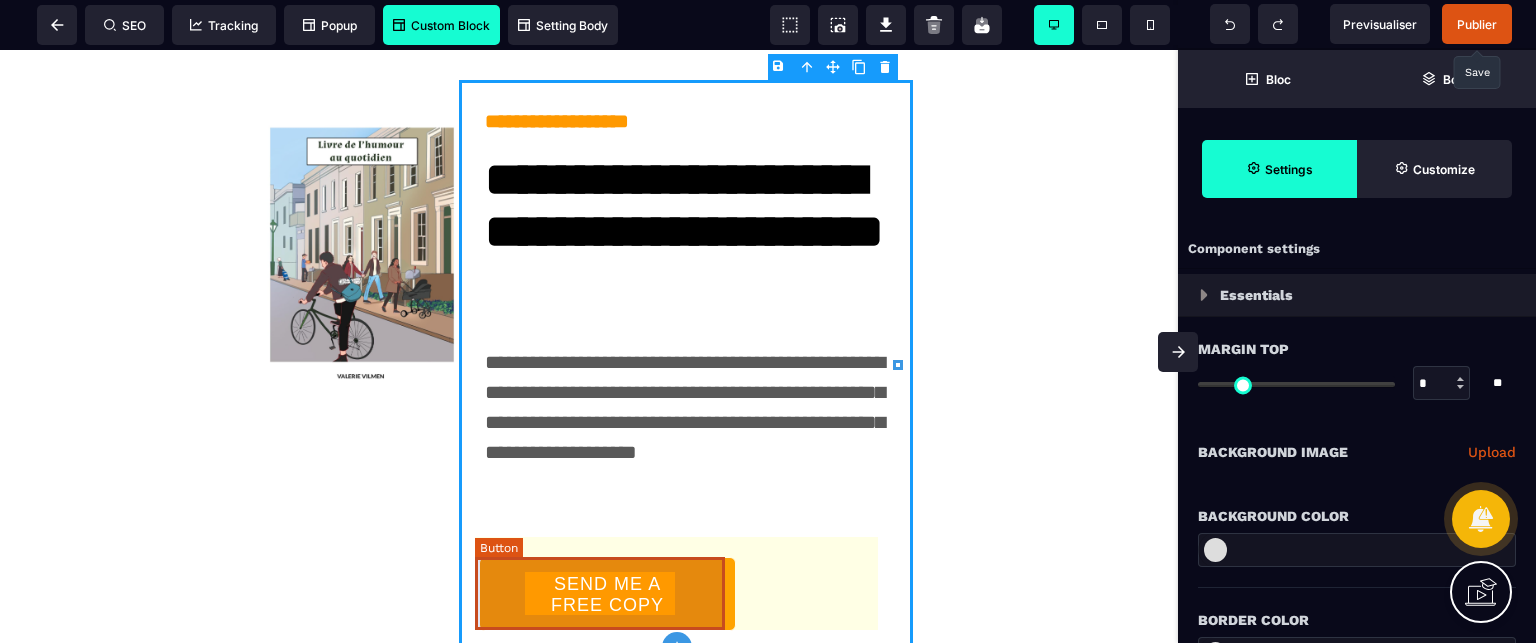 click on "SEND ME A FREE COPY" at bounding box center (607, 595) 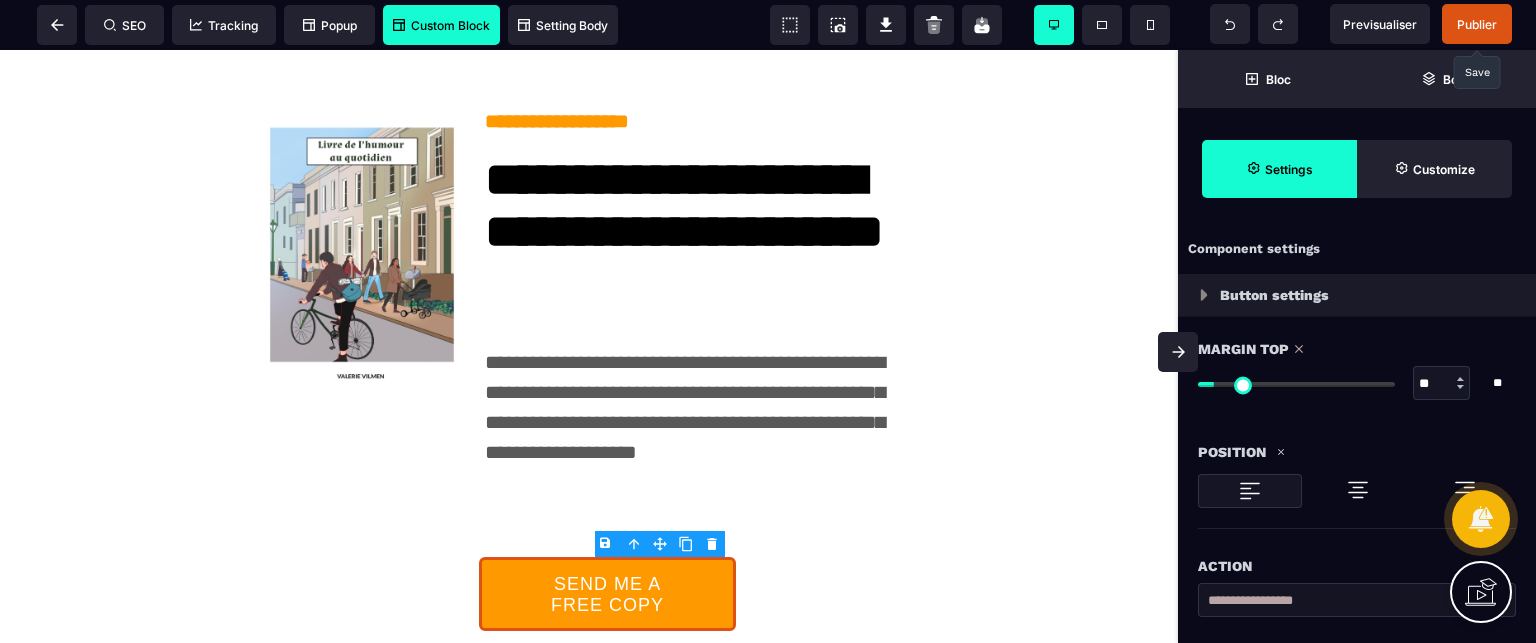 click on "Margin Top
**
*
**
All" at bounding box center [1357, 378] 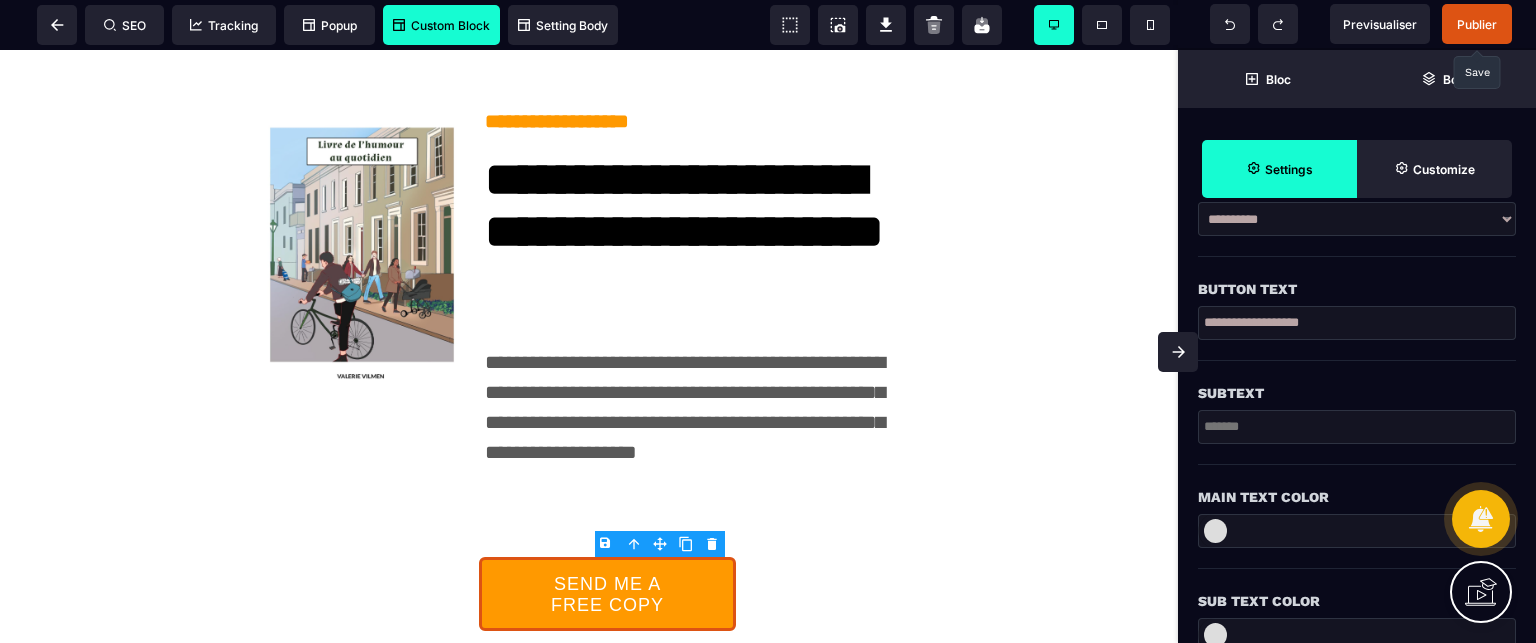 click at bounding box center (1357, 437) 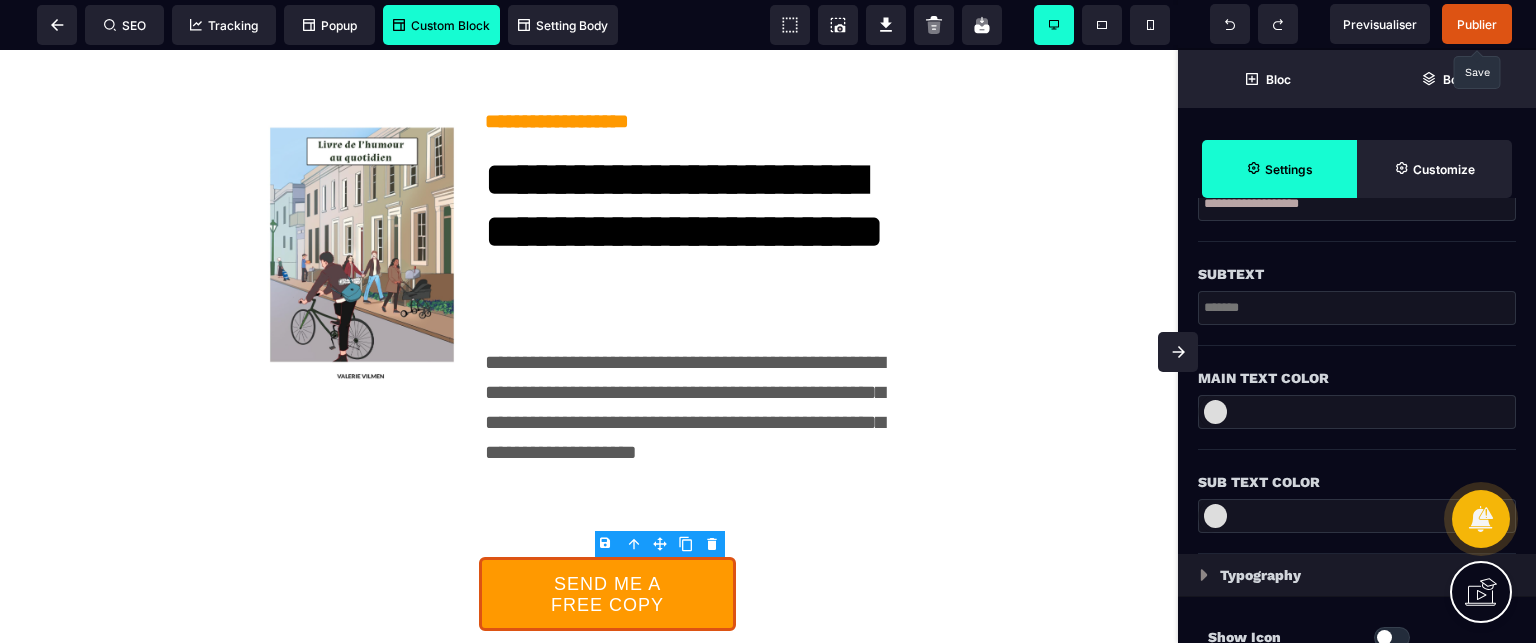 scroll, scrollTop: 720, scrollLeft: 0, axis: vertical 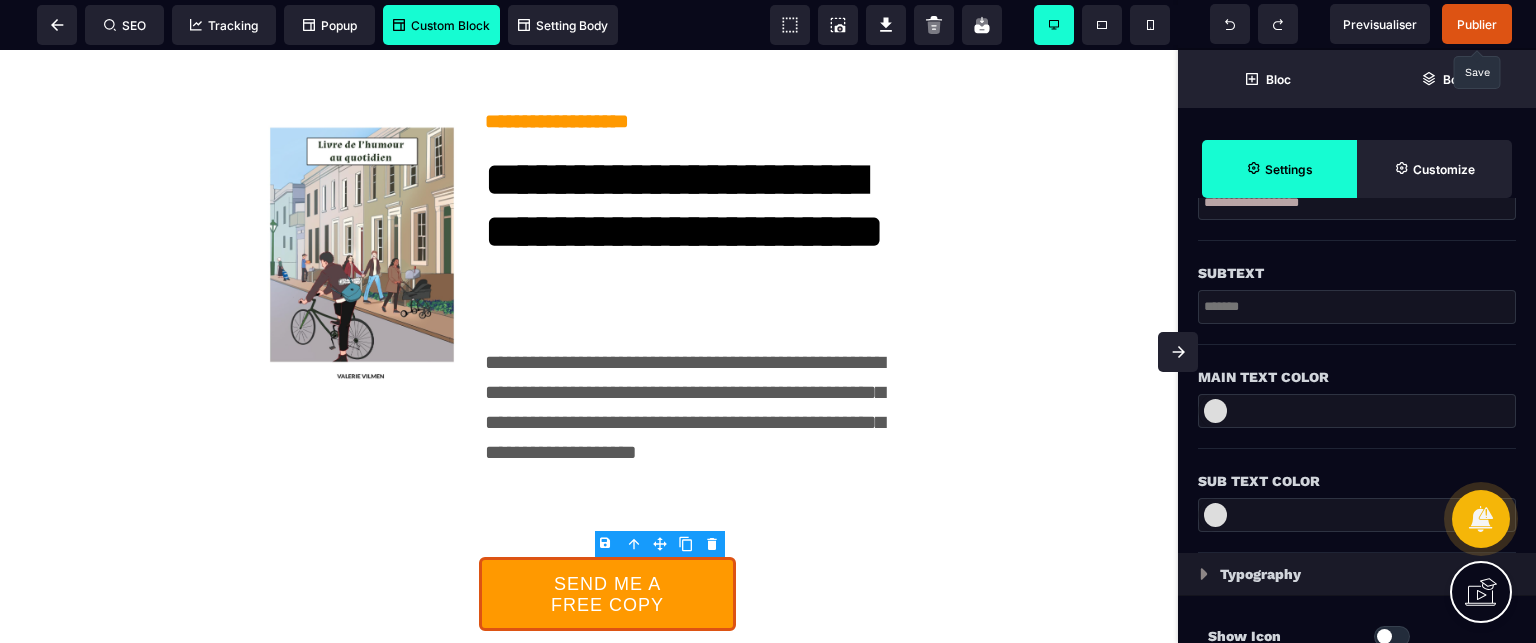 click at bounding box center [1357, 421] 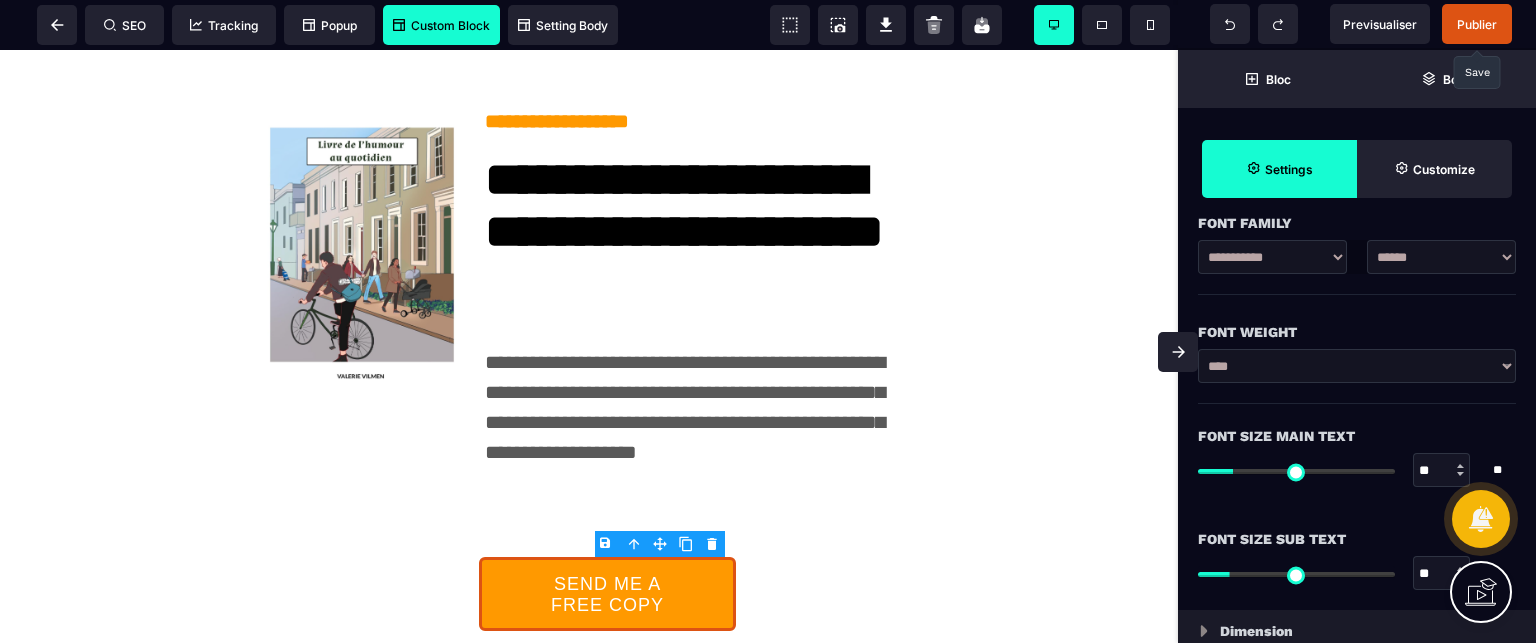 scroll, scrollTop: 1240, scrollLeft: 0, axis: vertical 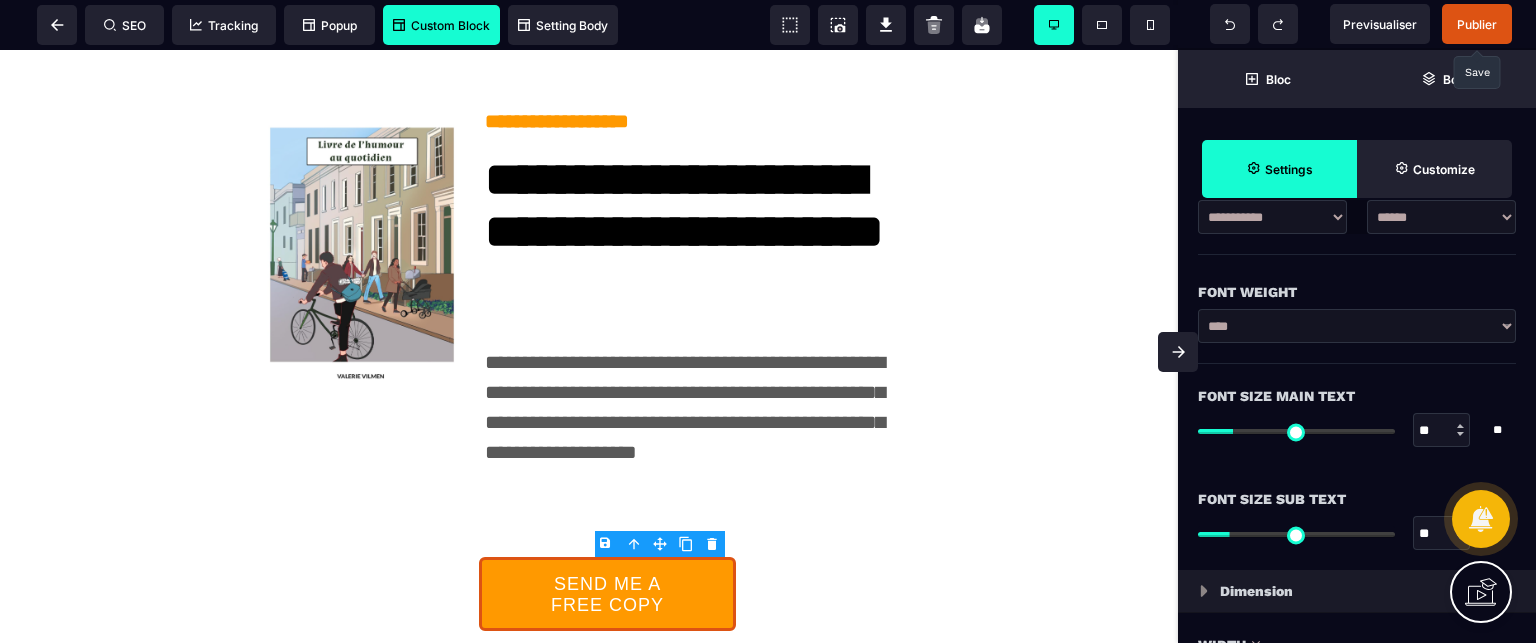 click on "**********" at bounding box center (1441, 217) 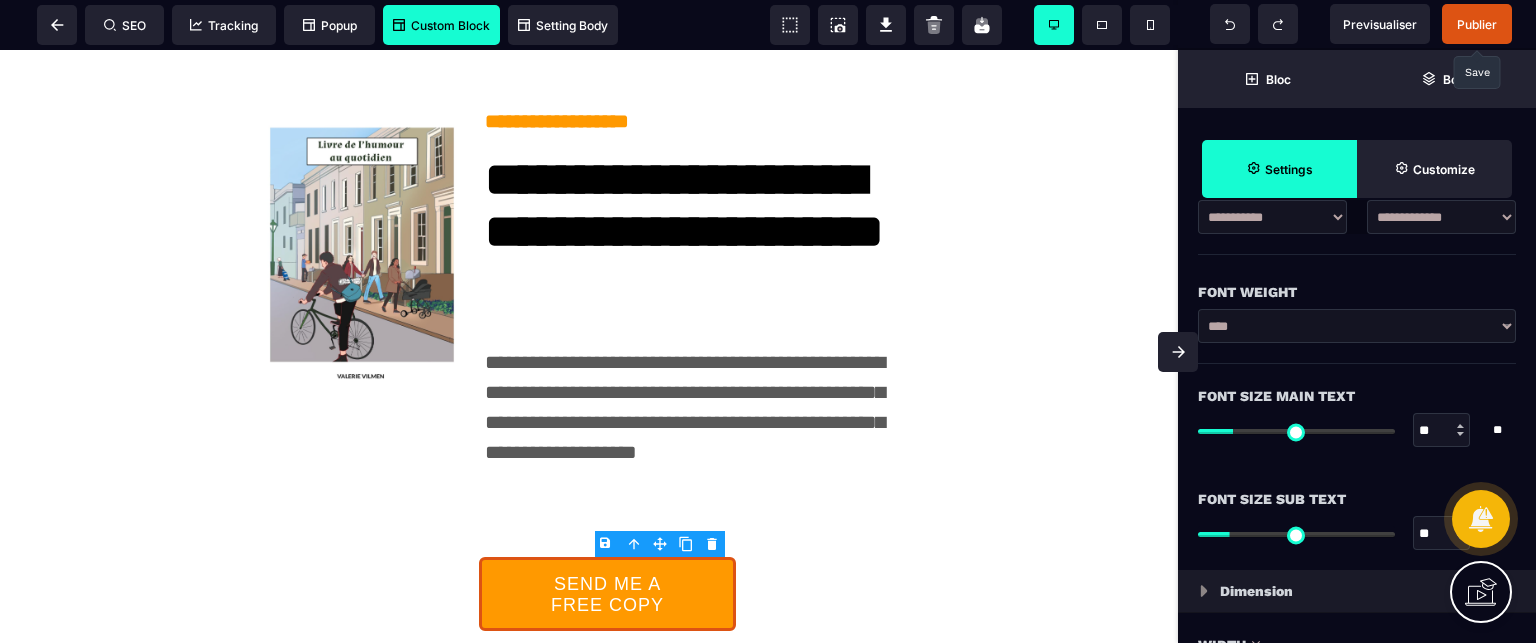 click on "**********" at bounding box center (1441, 217) 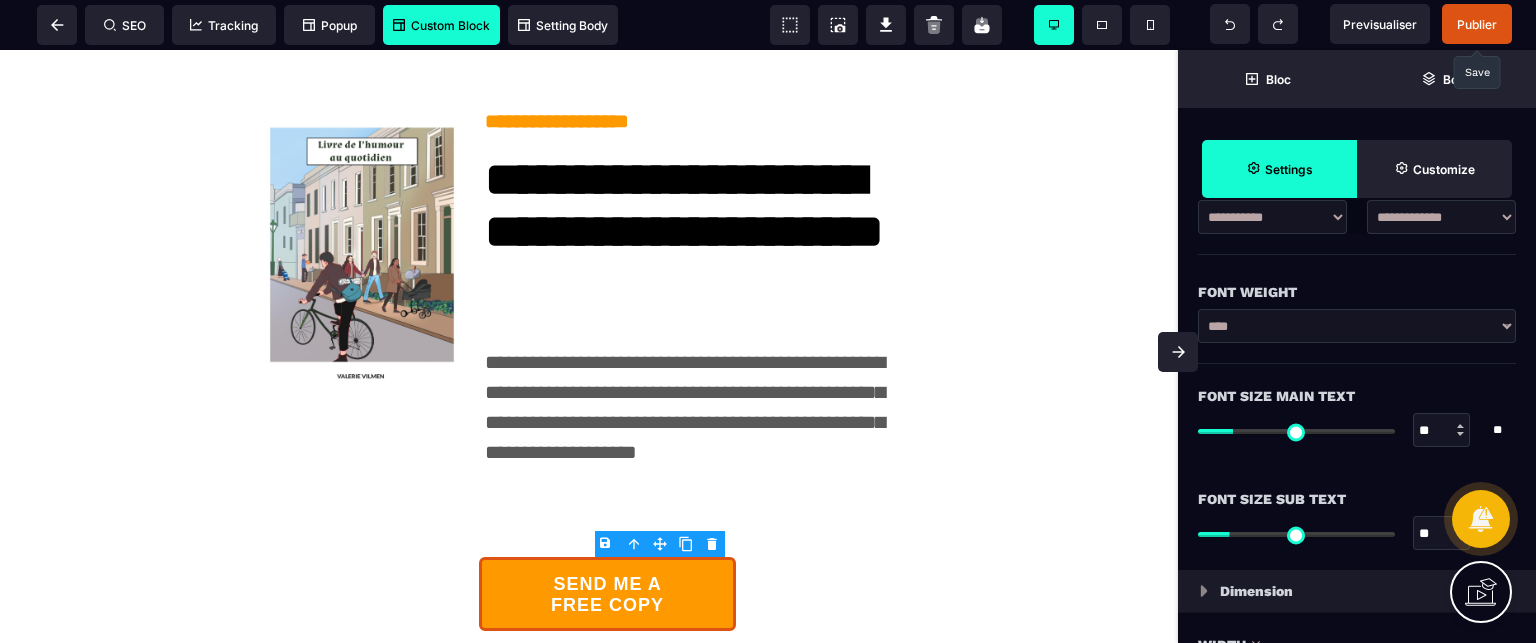 click at bounding box center [1178, 352] 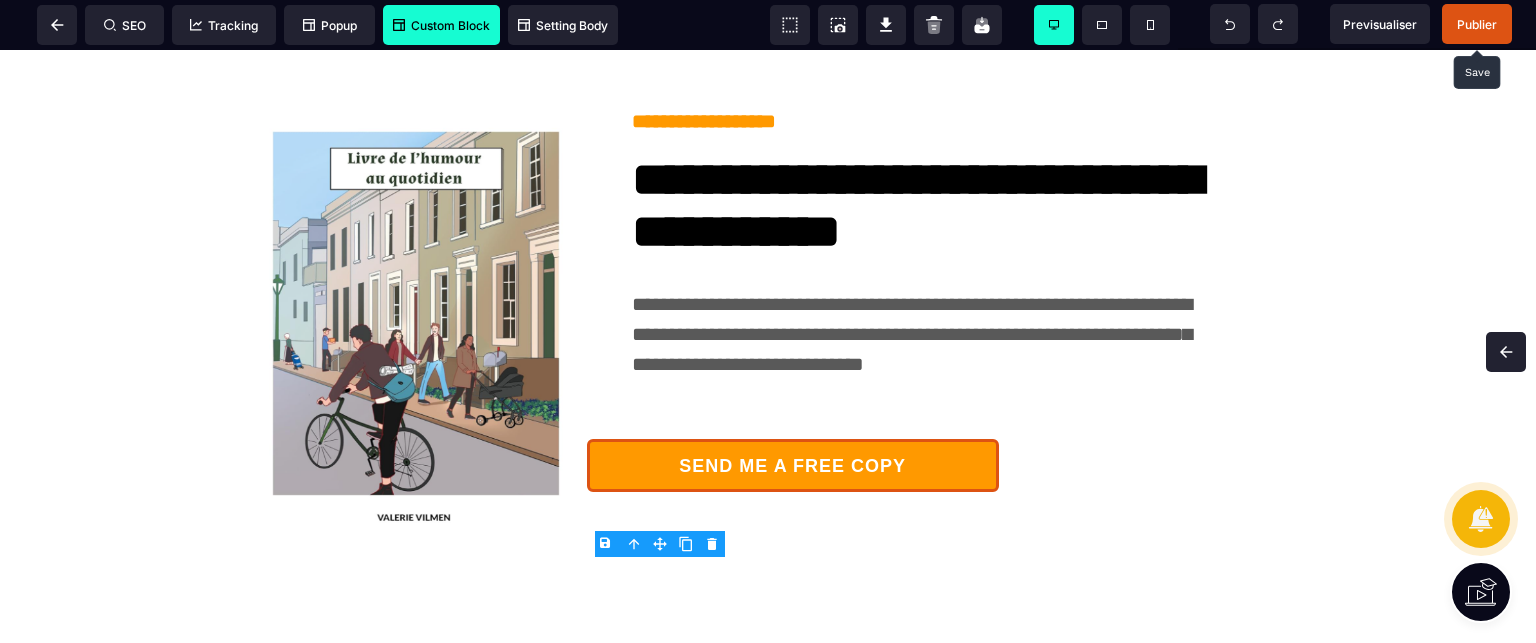 scroll, scrollTop: 0, scrollLeft: 0, axis: both 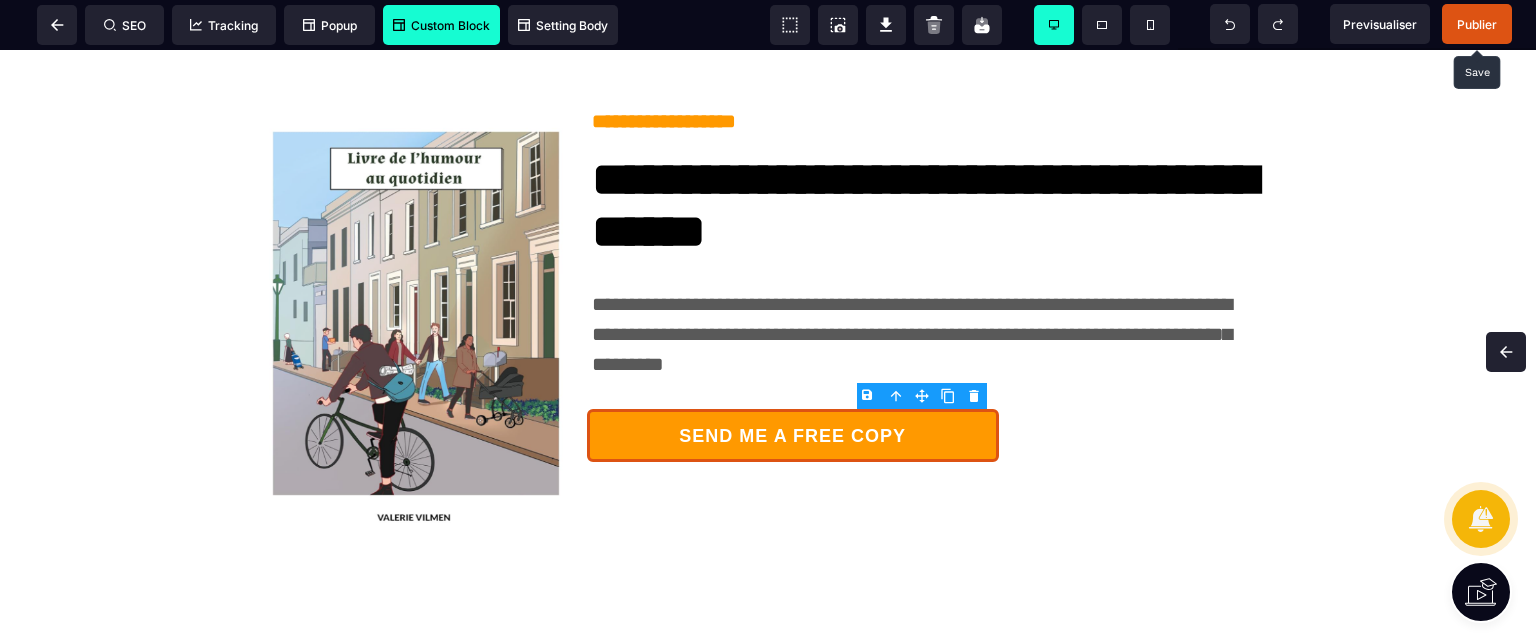 click on "Publier" at bounding box center (1477, 24) 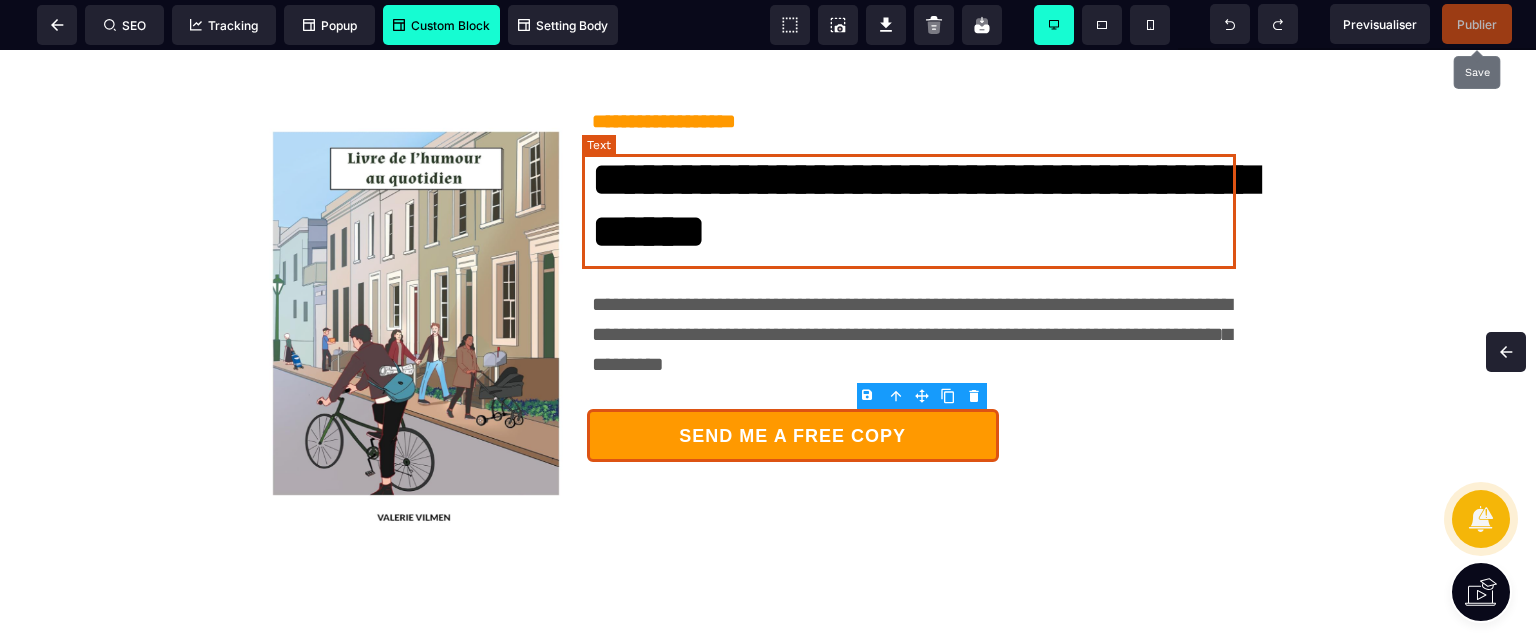 click on "**********" at bounding box center [919, 211] 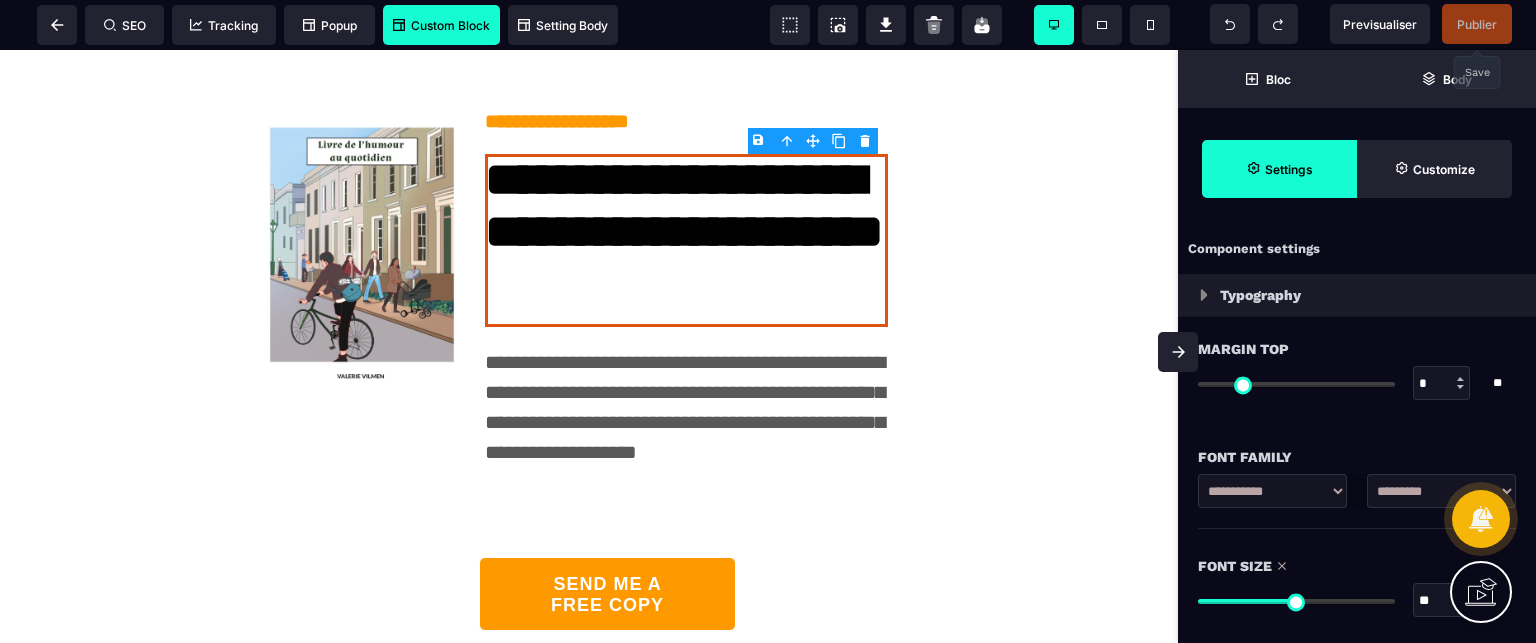 drag, startPoint x: 1438, startPoint y: 608, endPoint x: 1420, endPoint y: 615, distance: 19.313208 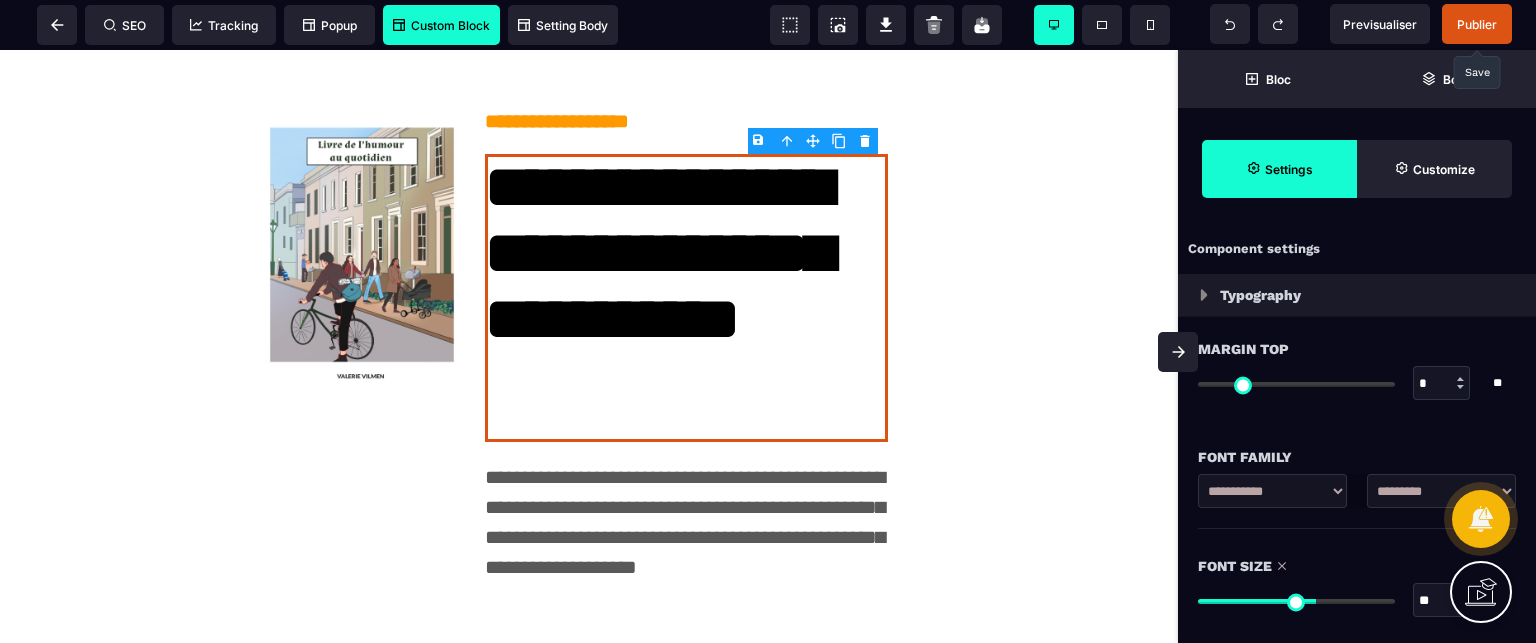 click on "**********" at bounding box center (1441, 491) 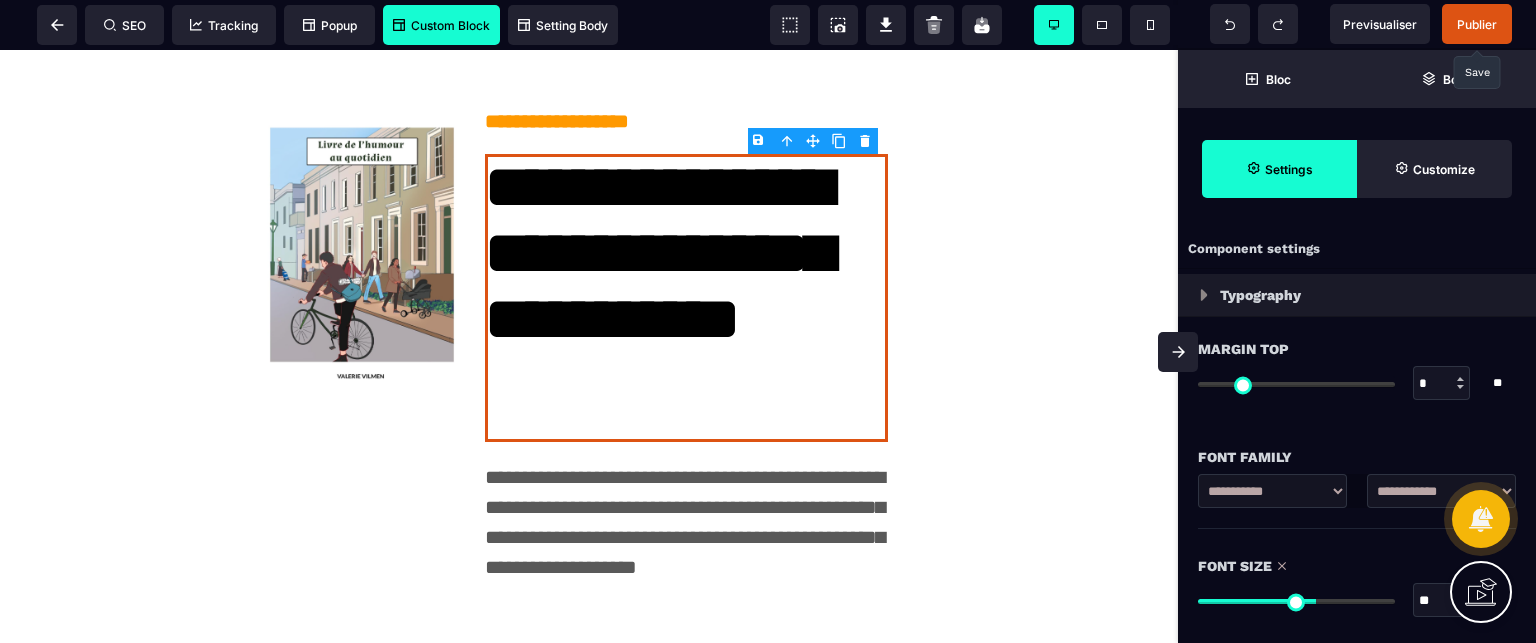 click on "**********" at bounding box center [1441, 491] 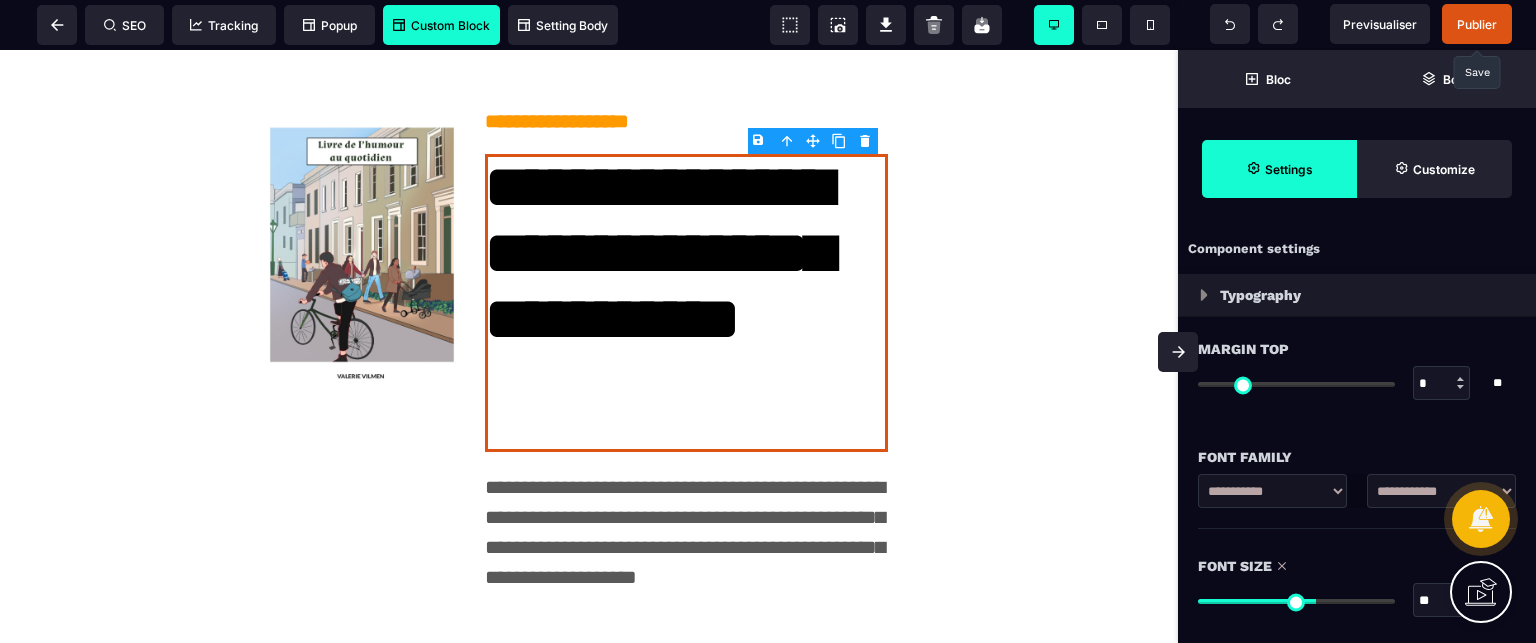 click 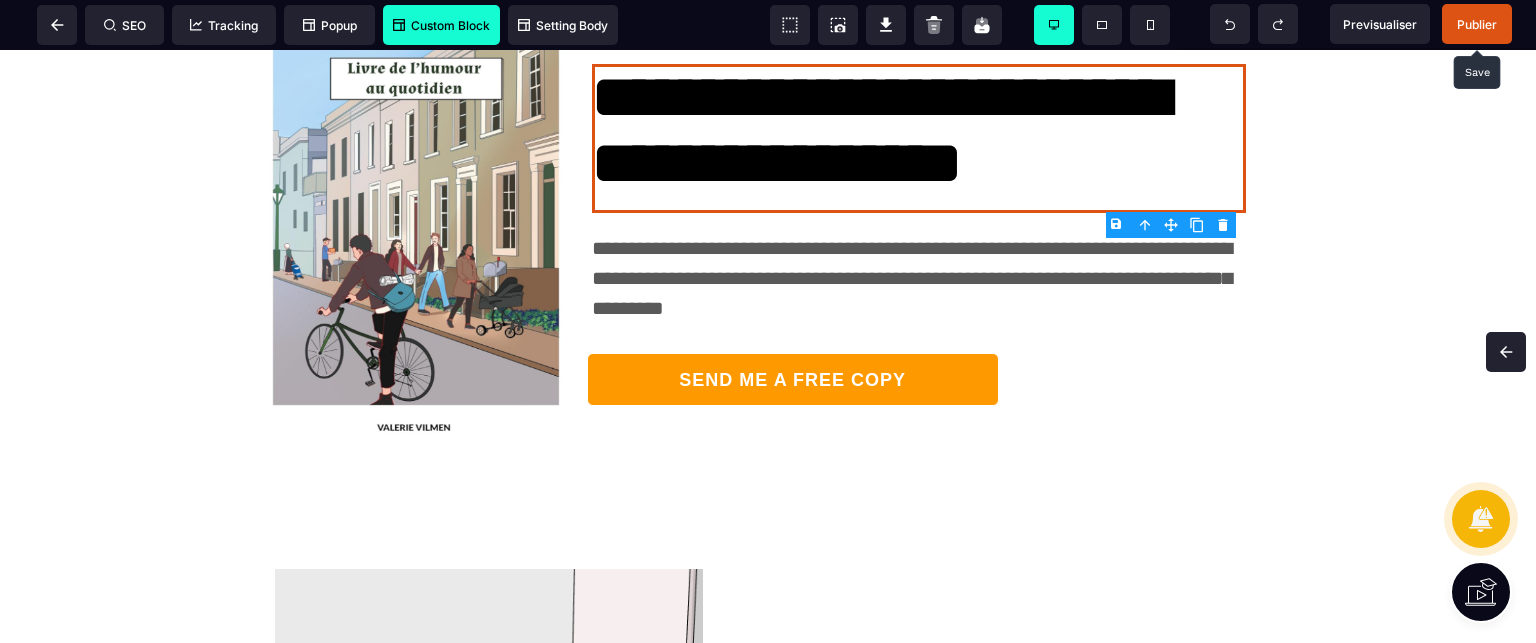 scroll, scrollTop: 0, scrollLeft: 0, axis: both 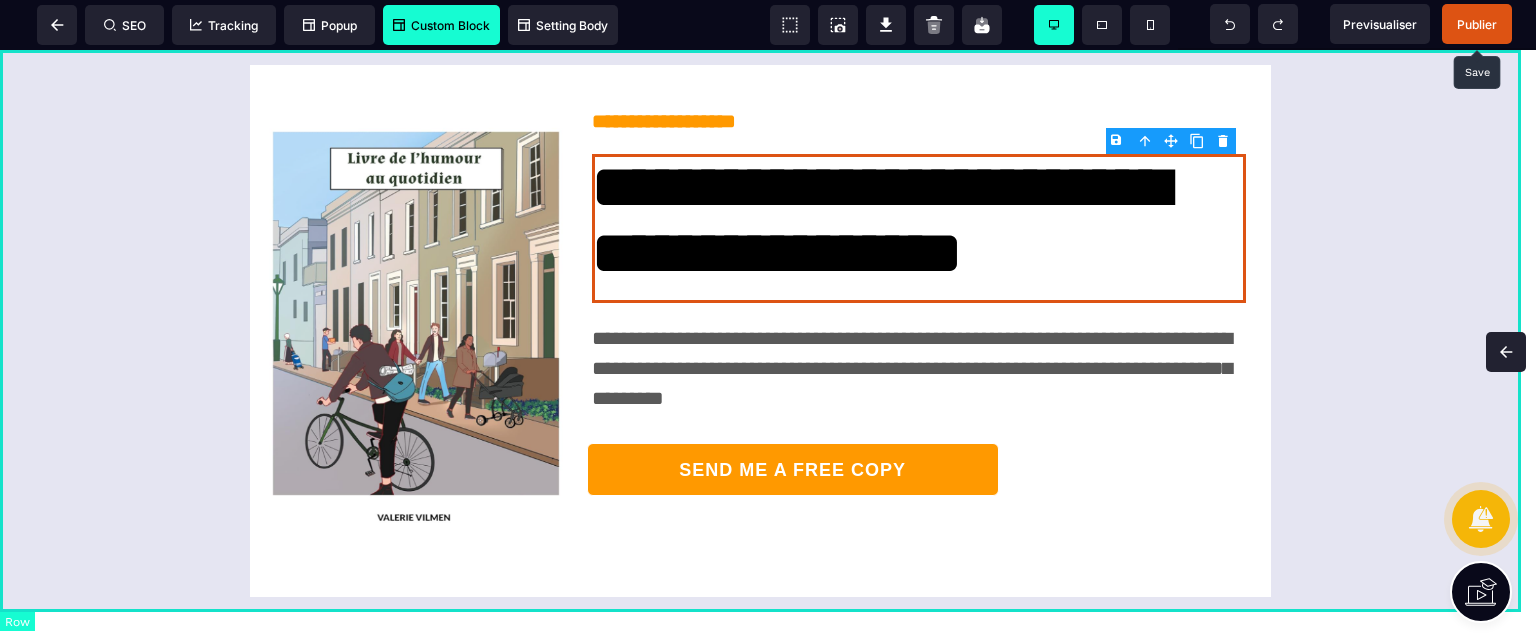 click on "**********" at bounding box center [768, 334] 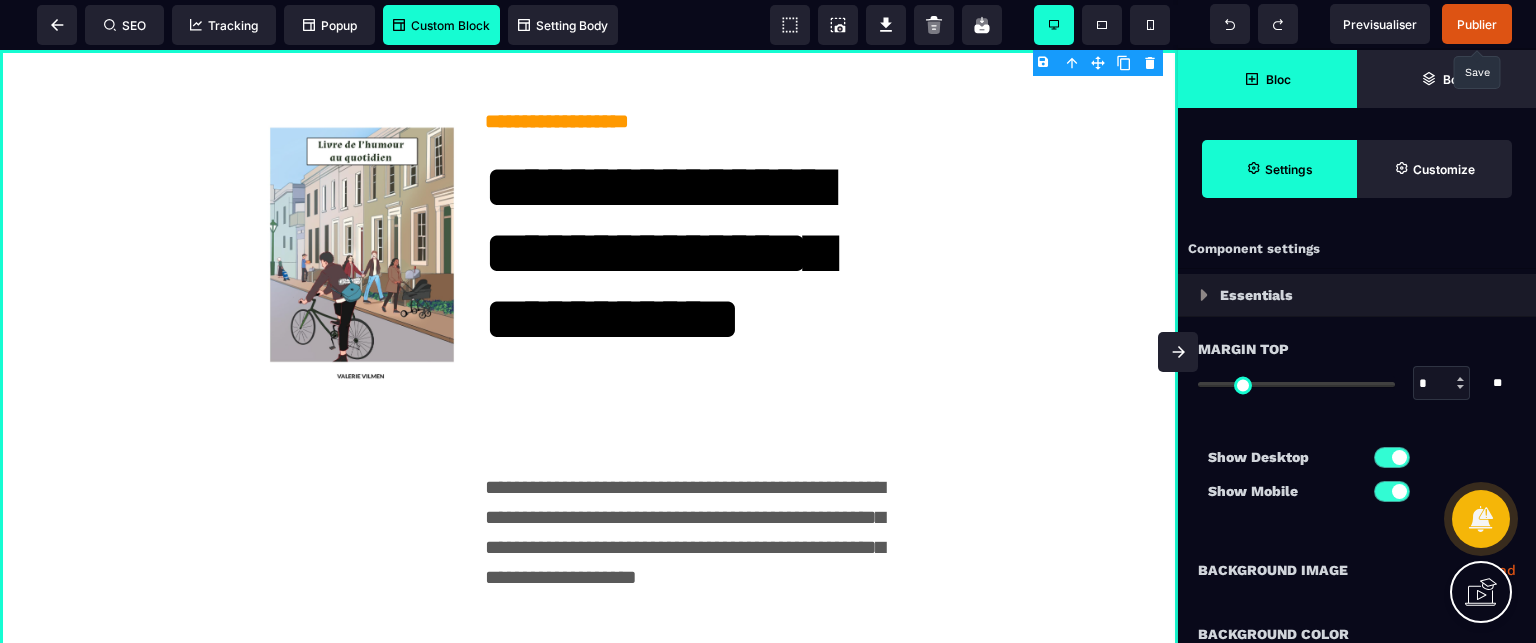 click on "Bloc" at bounding box center [1267, 79] 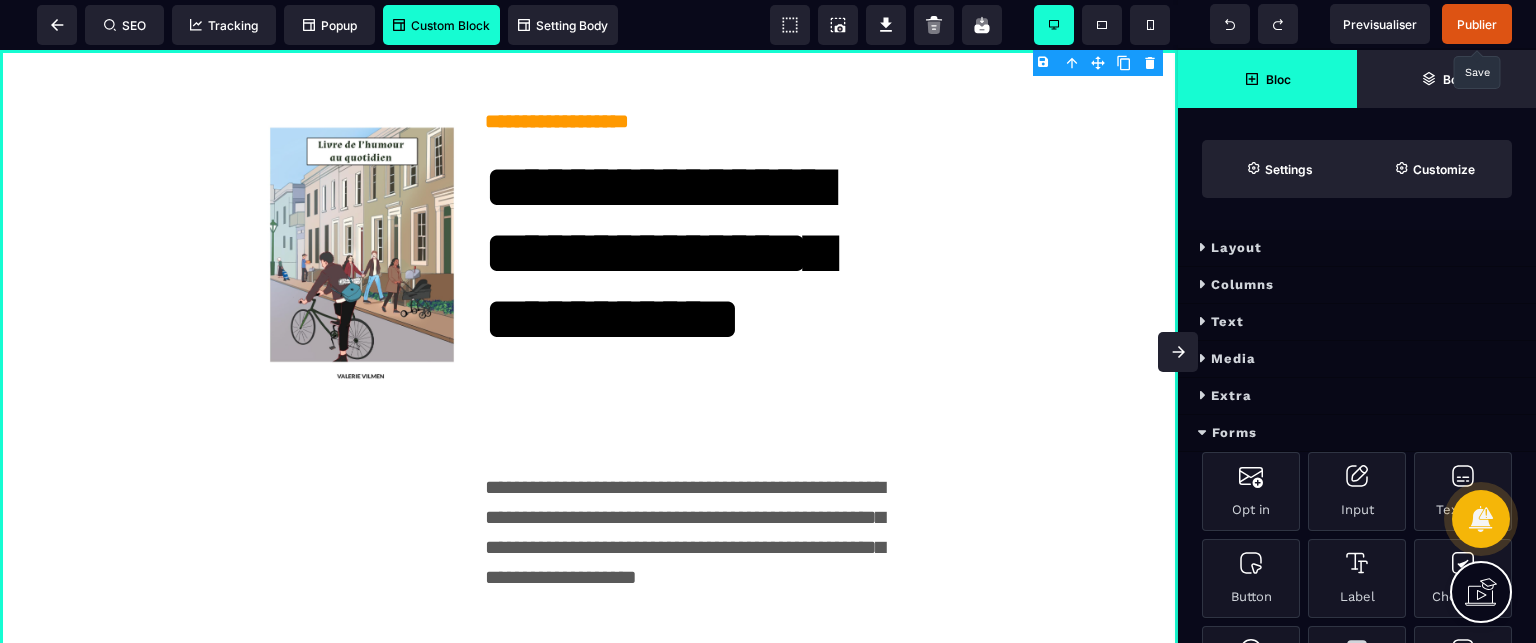 click on "Columns" at bounding box center [1357, 285] 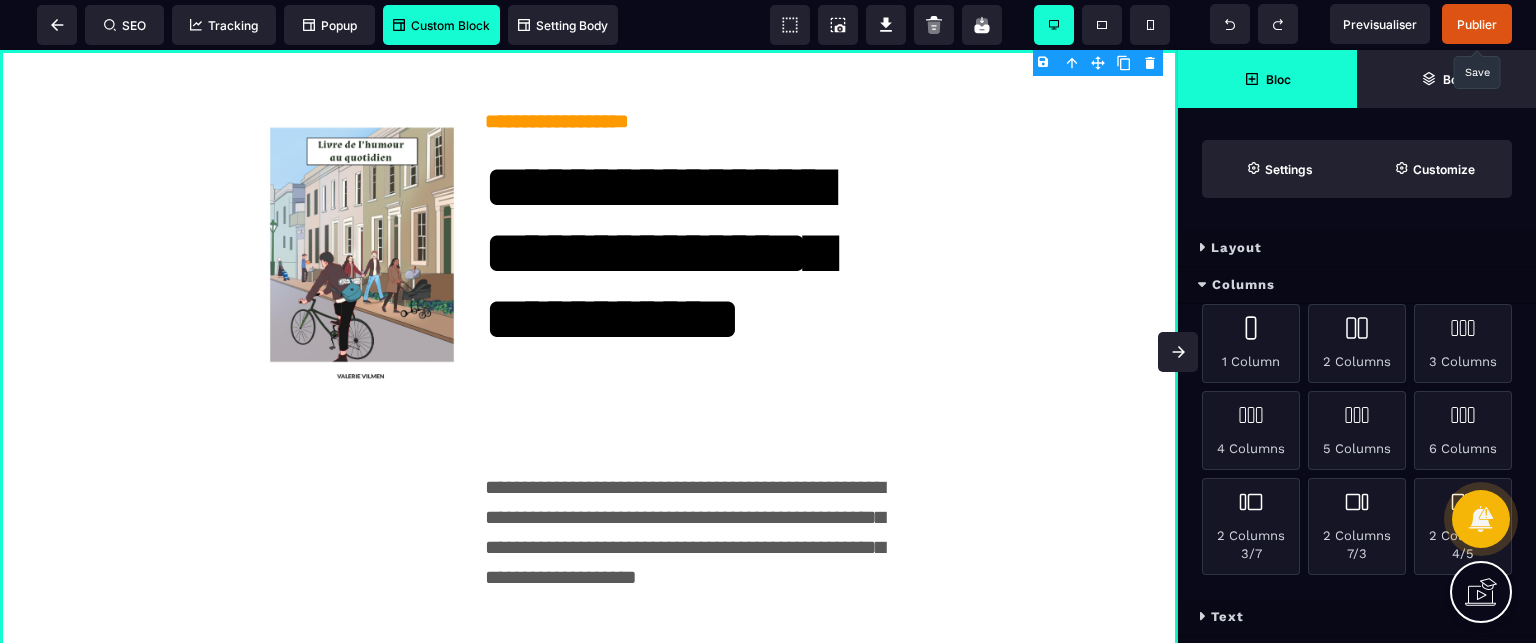 click on "Layout" at bounding box center [1357, 248] 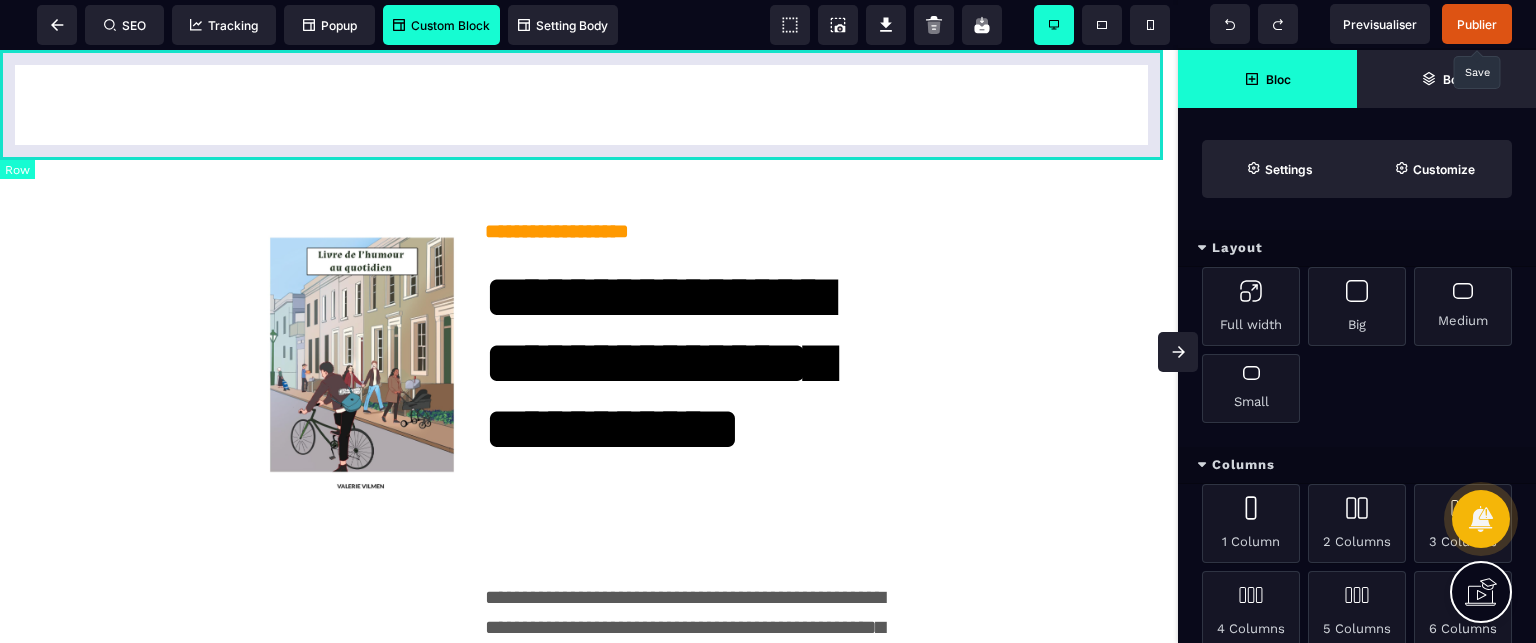 click at bounding box center (589, 105) 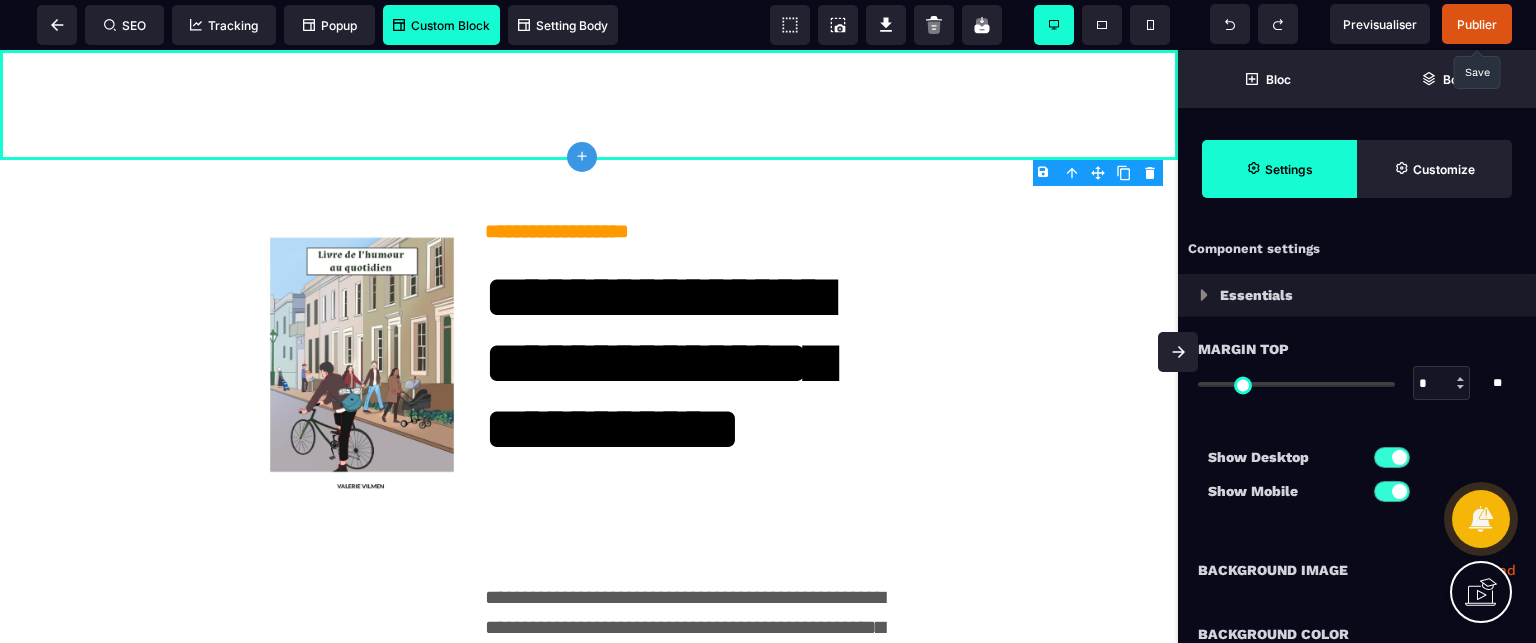 click on "**********" at bounding box center [1357, 570] 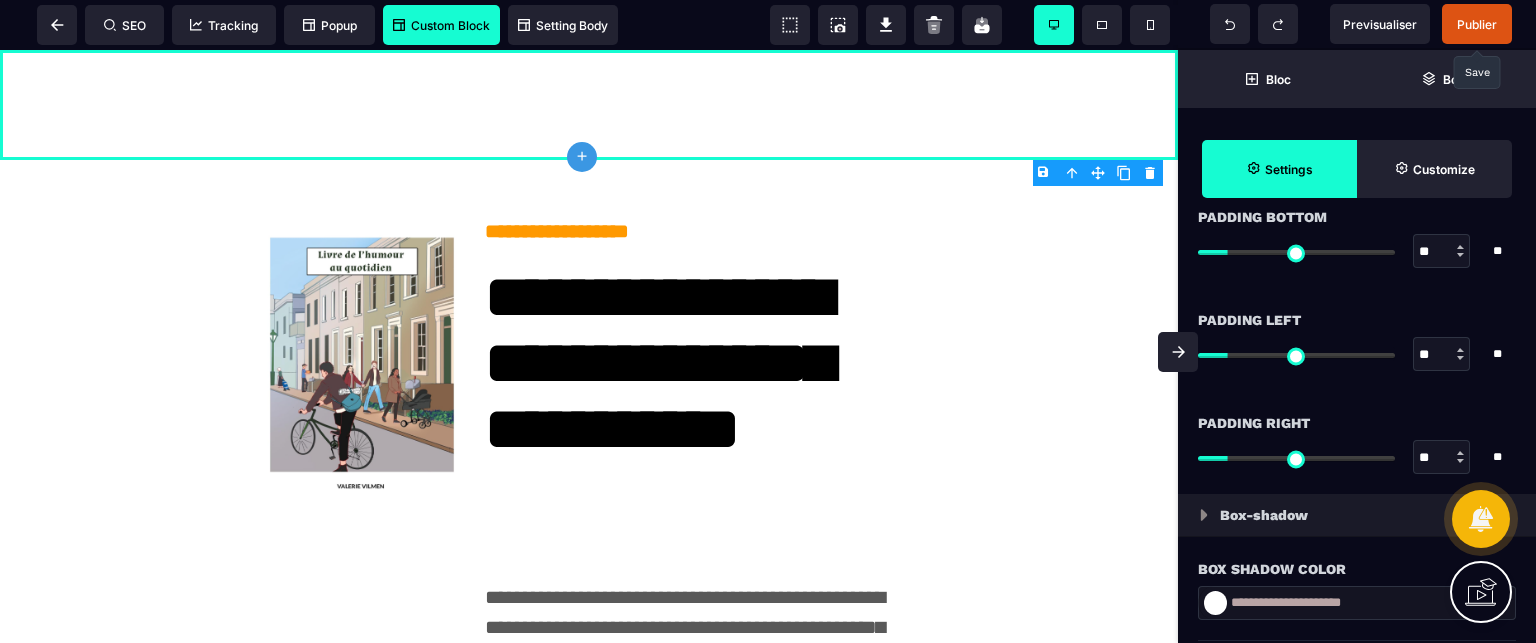 scroll, scrollTop: 1920, scrollLeft: 0, axis: vertical 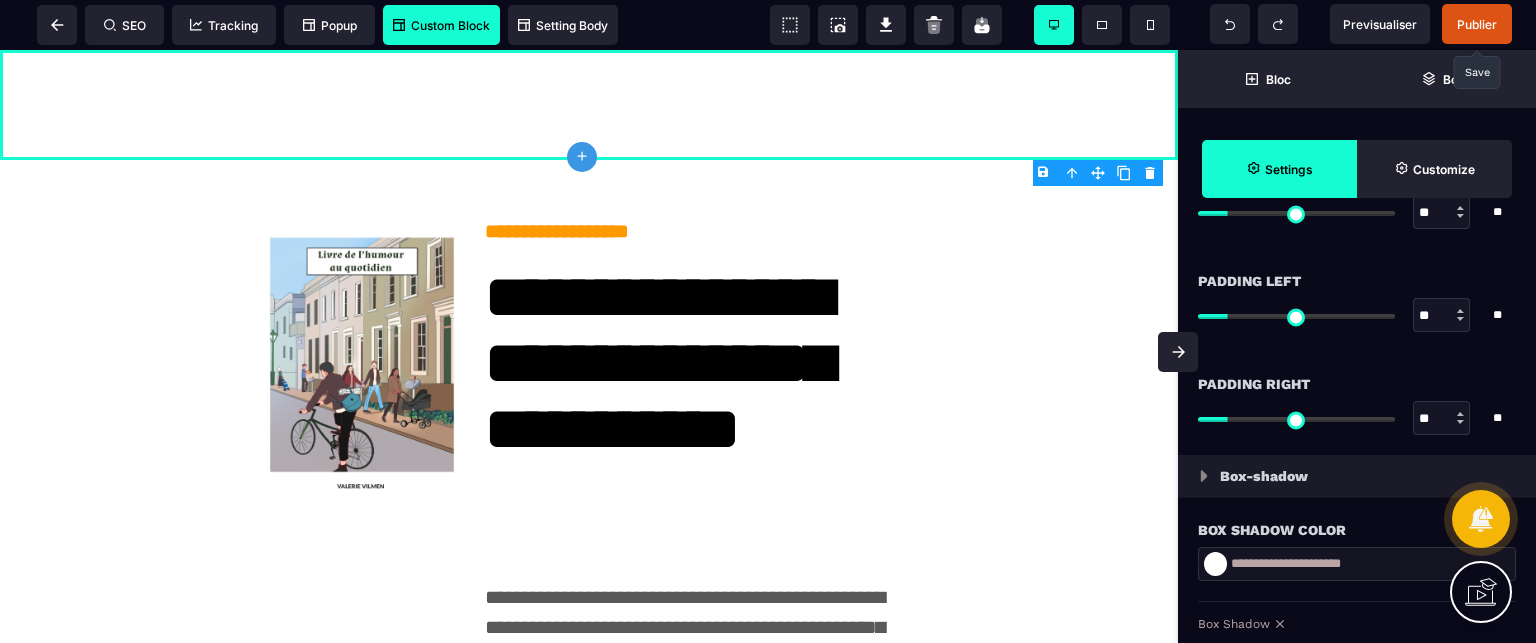 click on "B I U S
A *******
plus
Row
SEO
Big" at bounding box center (768, 321) 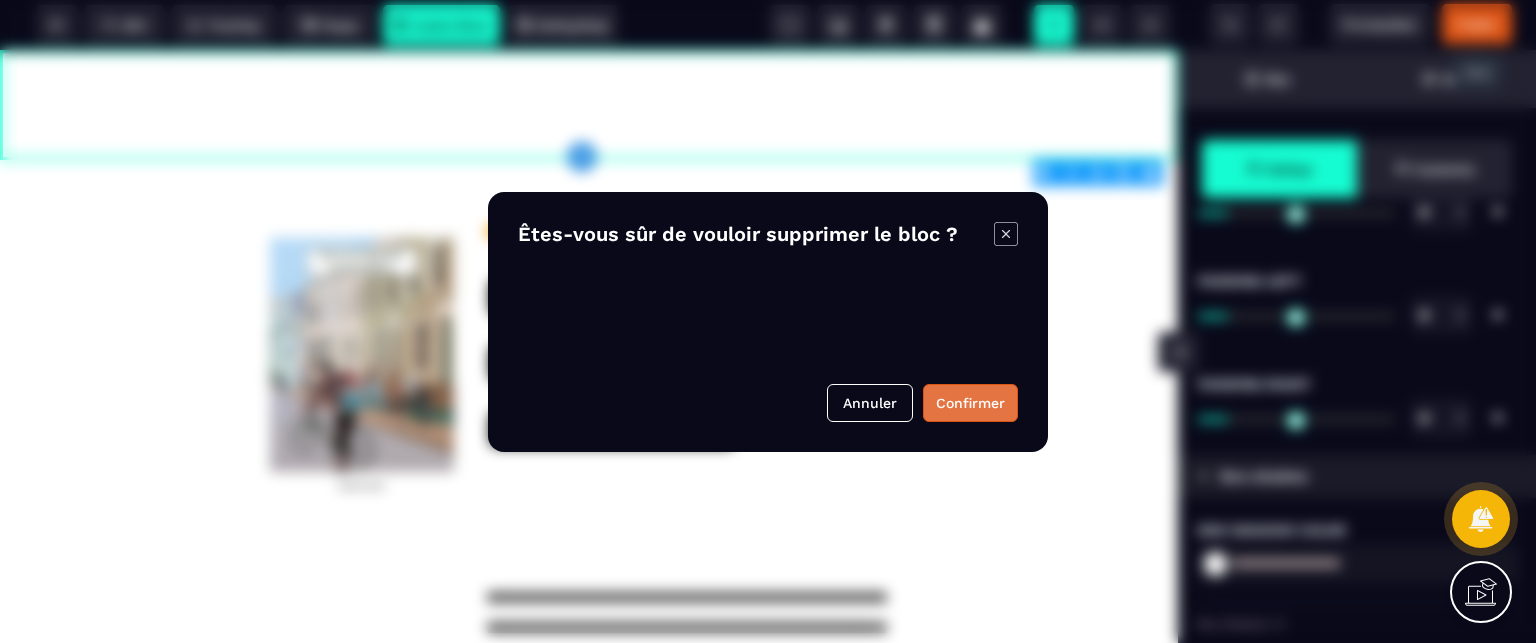 click on "Confirmer" at bounding box center [970, 403] 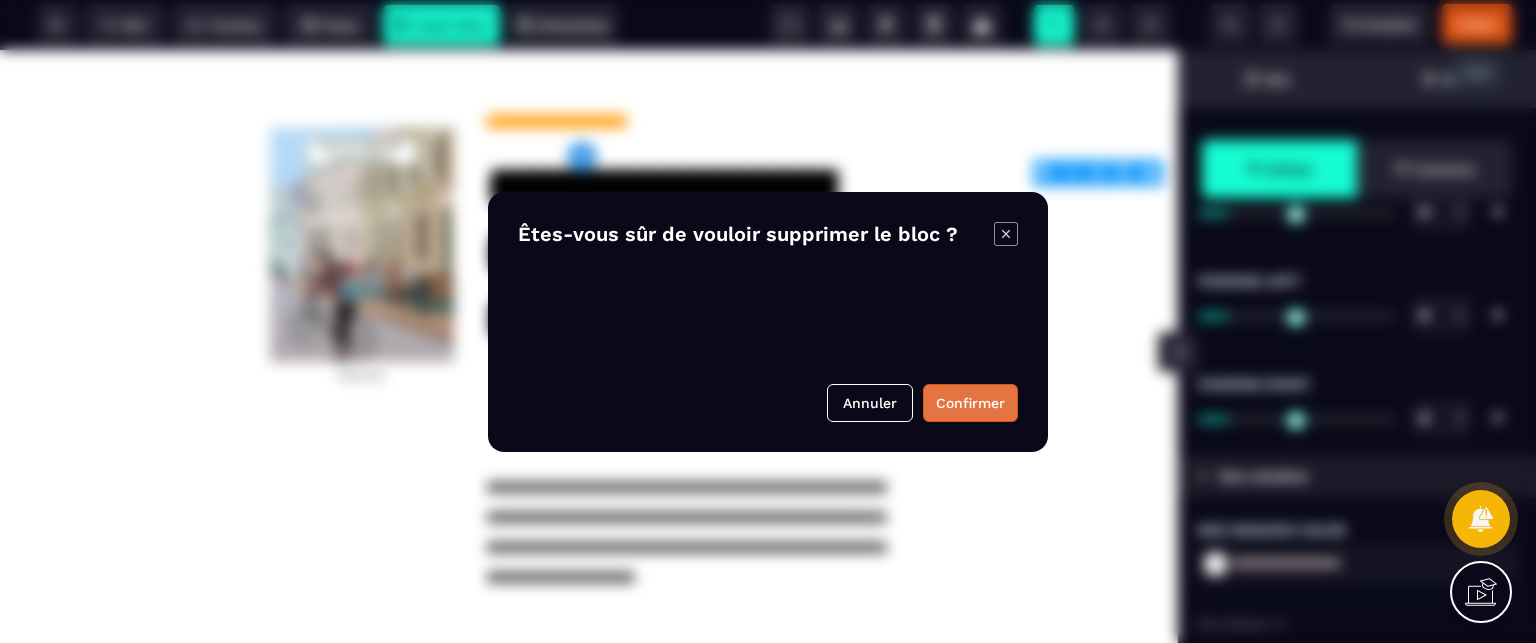 scroll, scrollTop: 612, scrollLeft: 0, axis: vertical 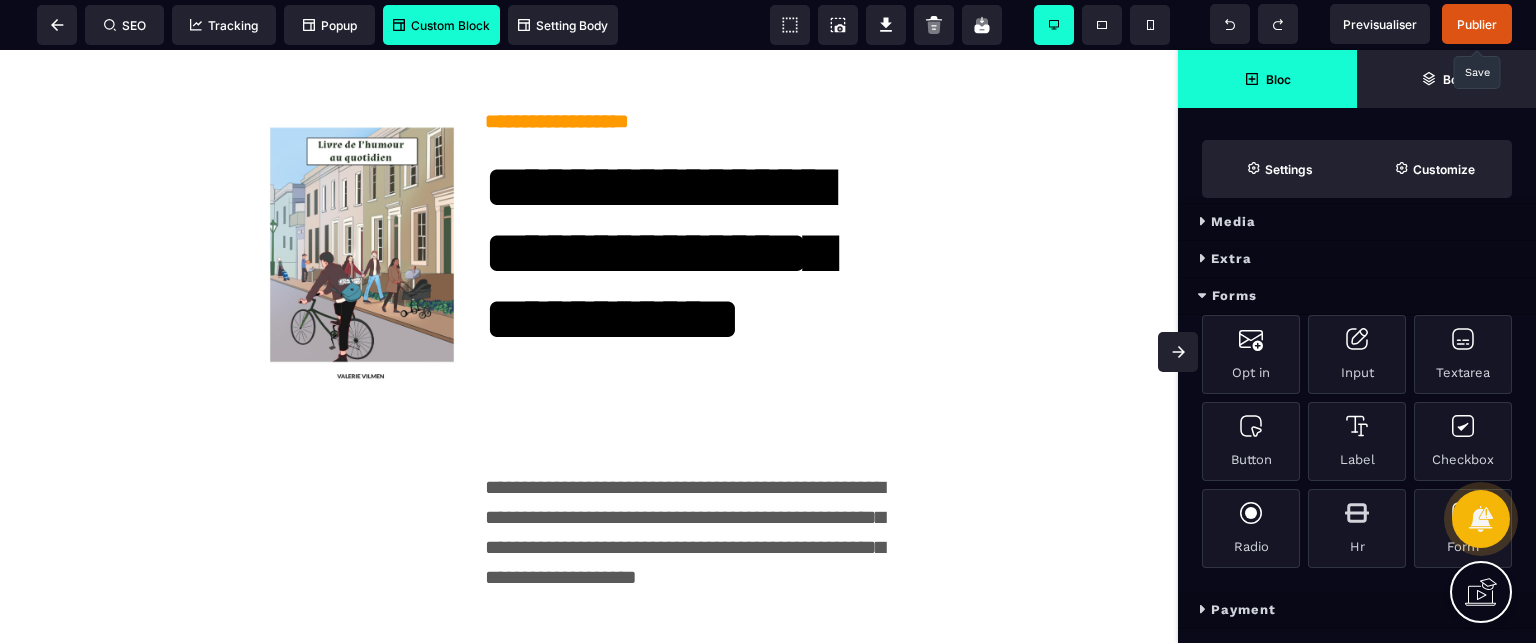 click on "Bloc" at bounding box center (1267, 79) 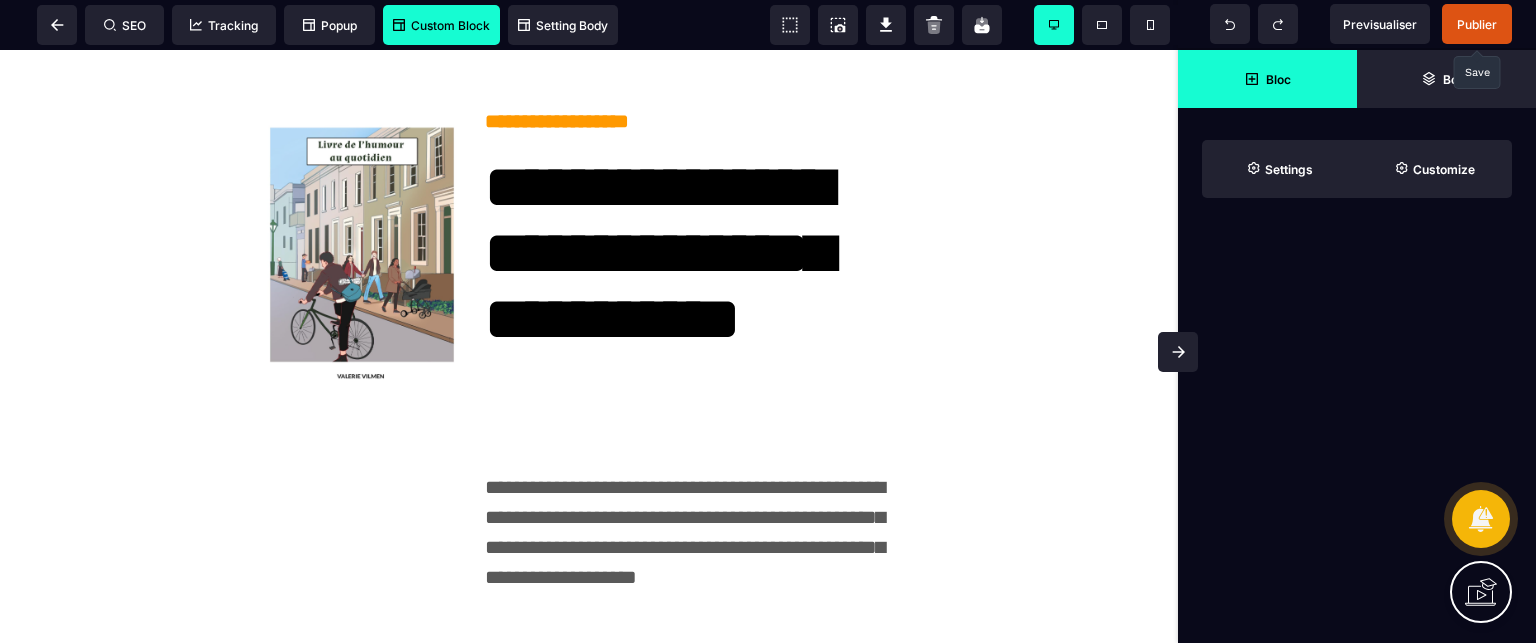 scroll, scrollTop: 0, scrollLeft: 0, axis: both 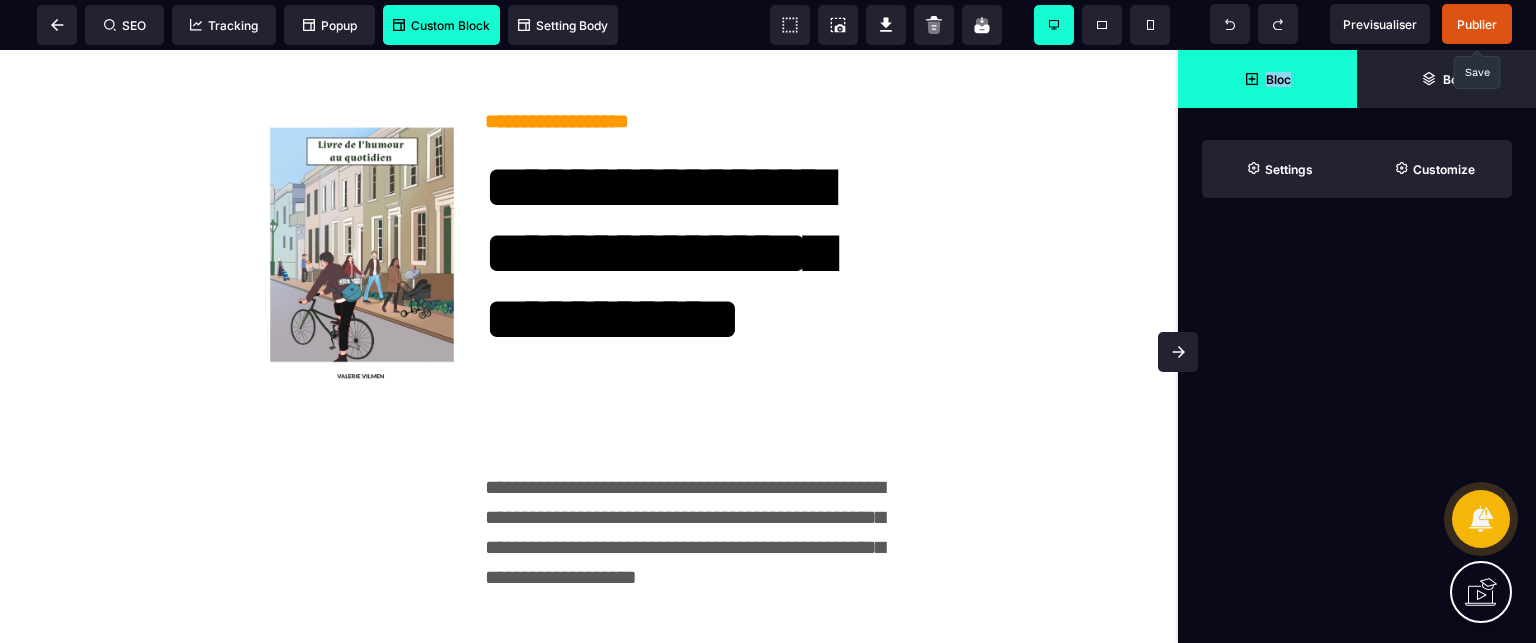 click on "Bloc" at bounding box center (1267, 79) 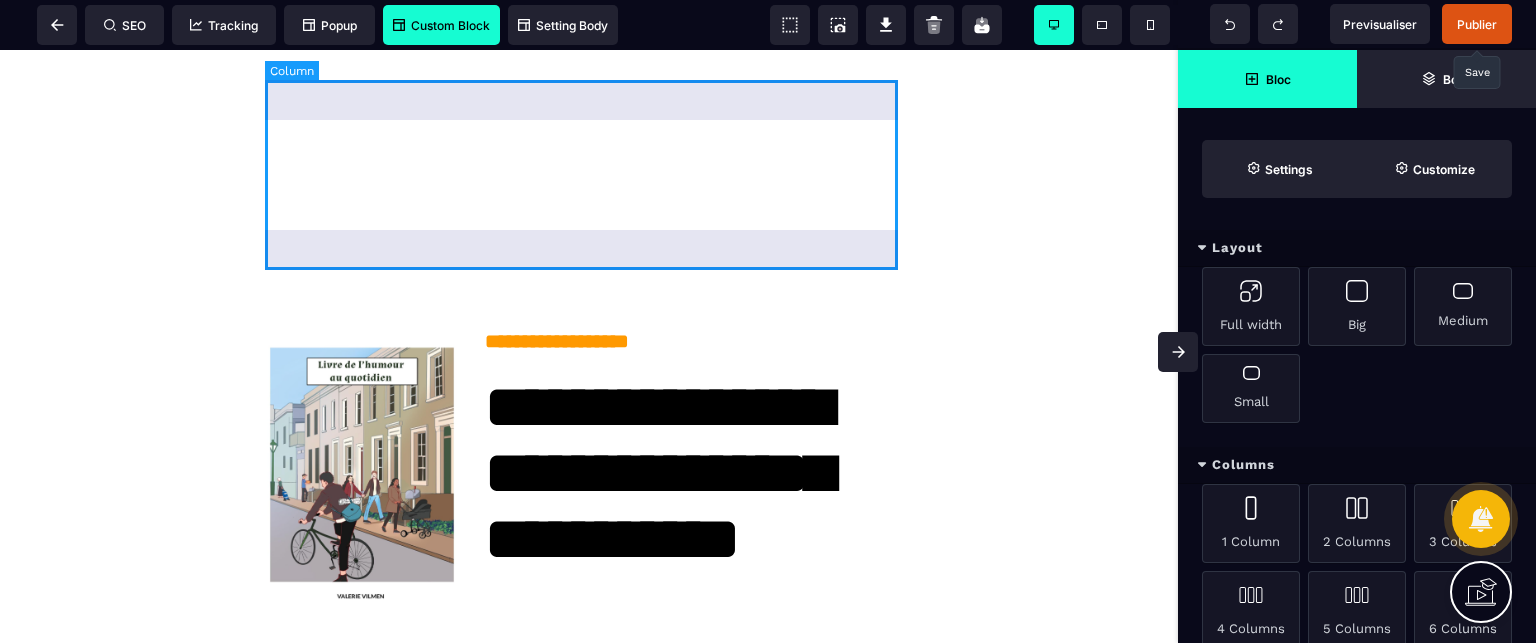 click at bounding box center (589, 175) 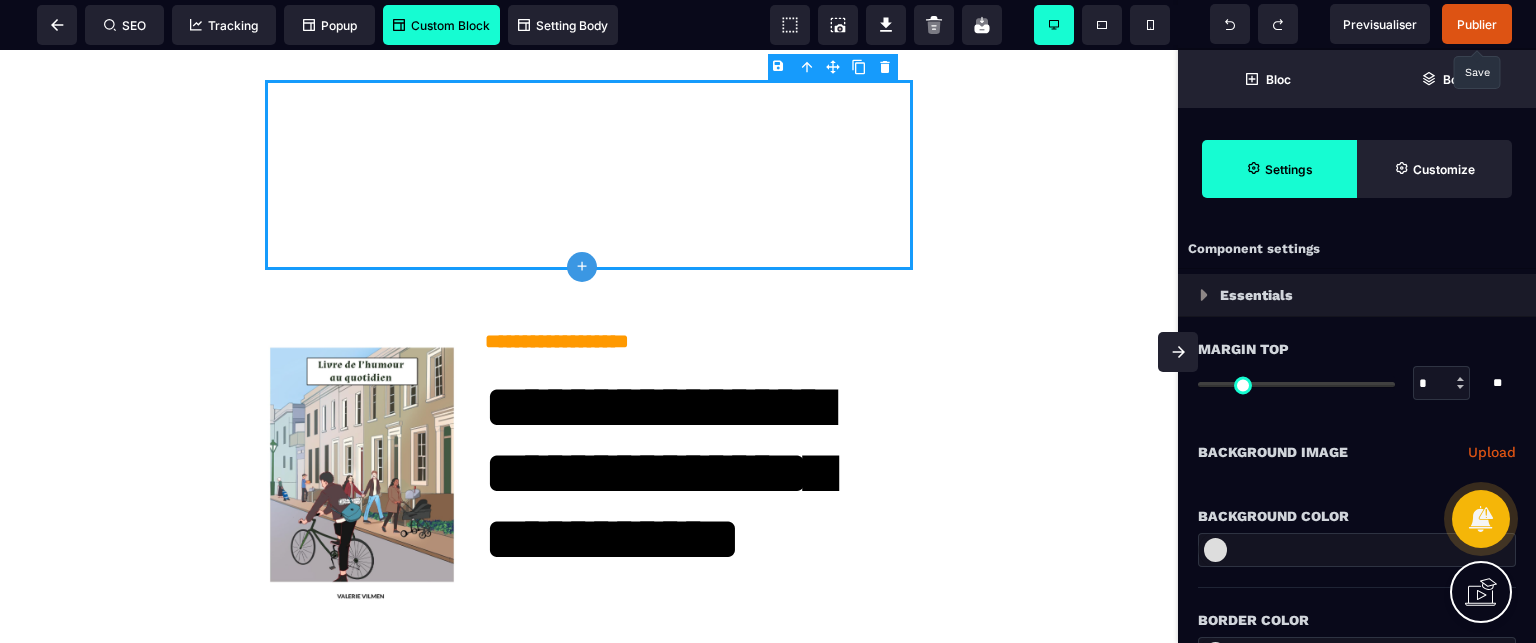 click on "Margin Top
*
*
**
All" at bounding box center (1357, 378) 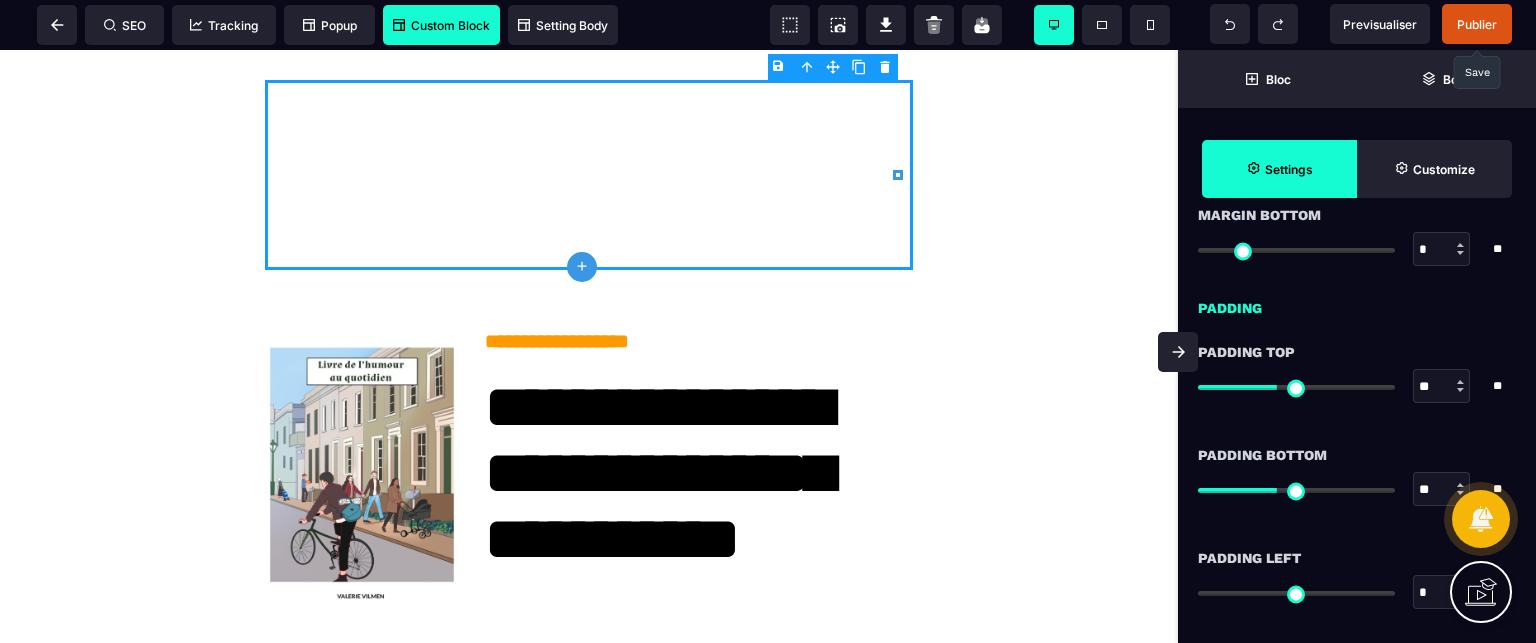 scroll, scrollTop: 1520, scrollLeft: 0, axis: vertical 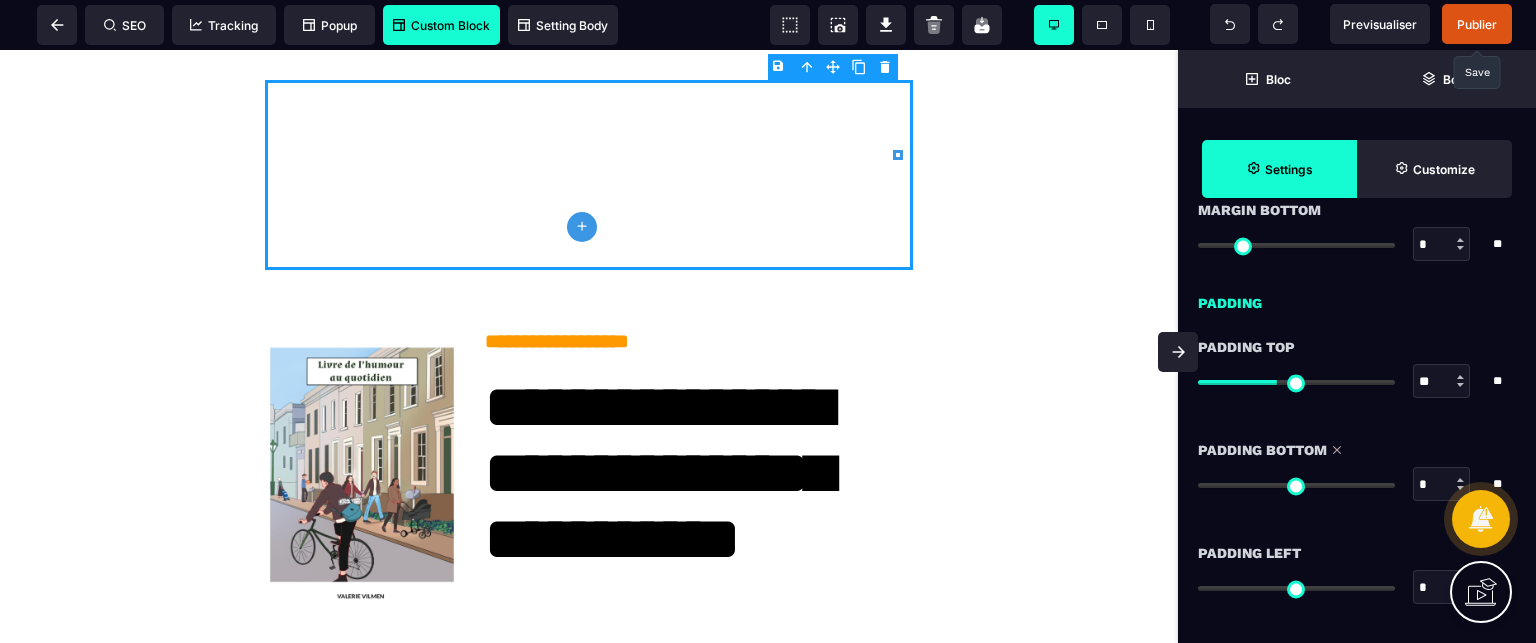 drag, startPoint x: 1276, startPoint y: 490, endPoint x: 1112, endPoint y: 493, distance: 164.02744 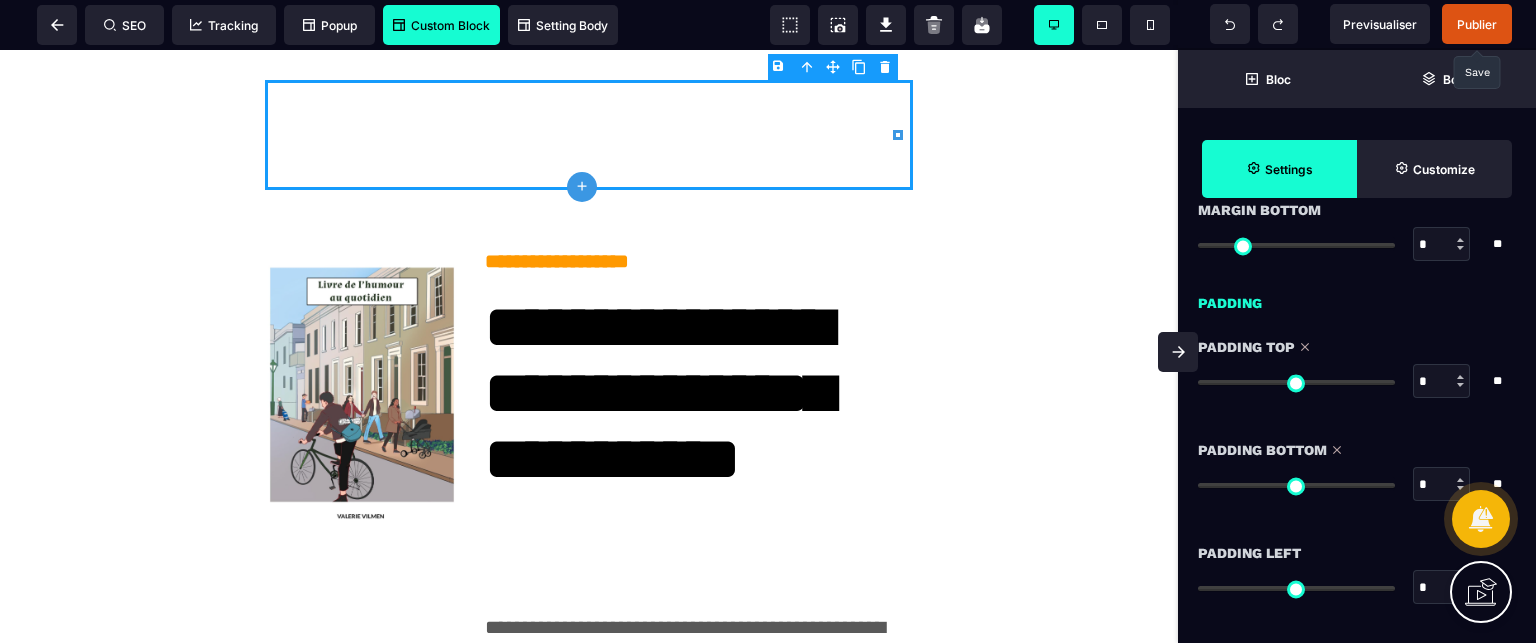 drag, startPoint x: 1277, startPoint y: 381, endPoint x: 937, endPoint y: 371, distance: 340.14703 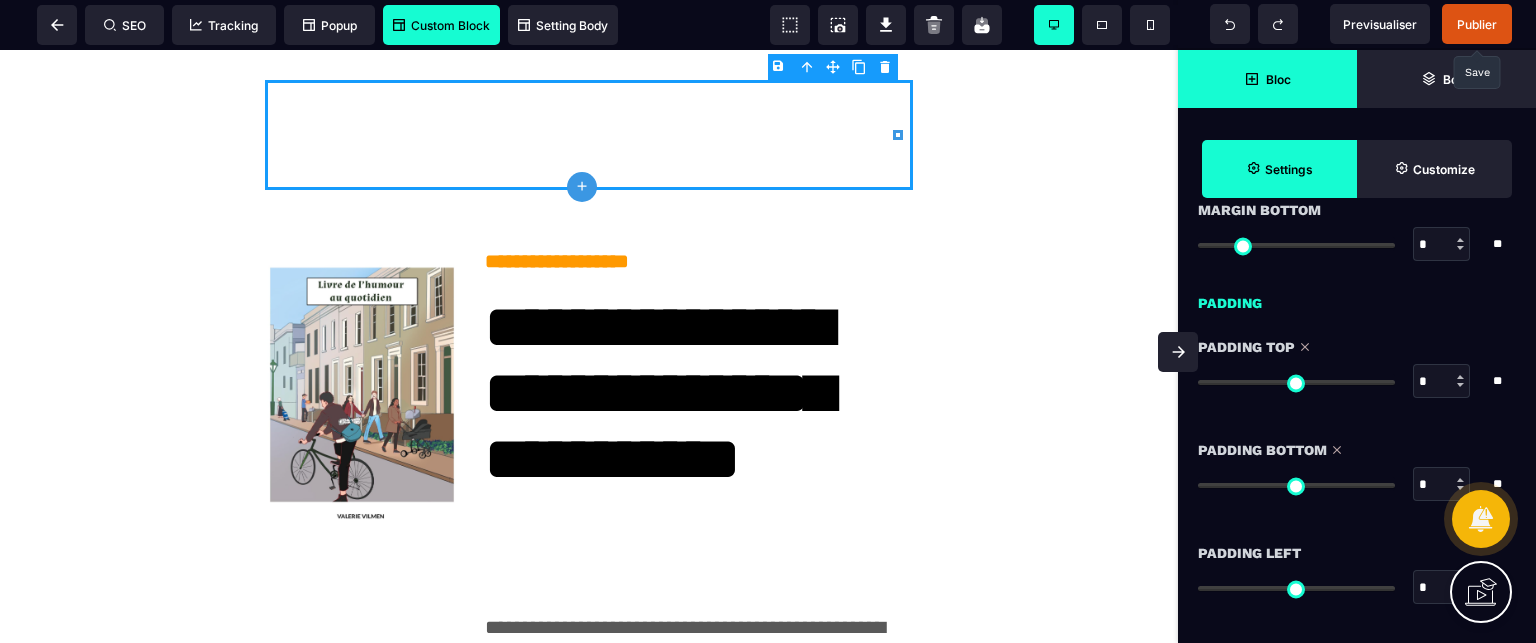 click on "Bloc" at bounding box center (1267, 79) 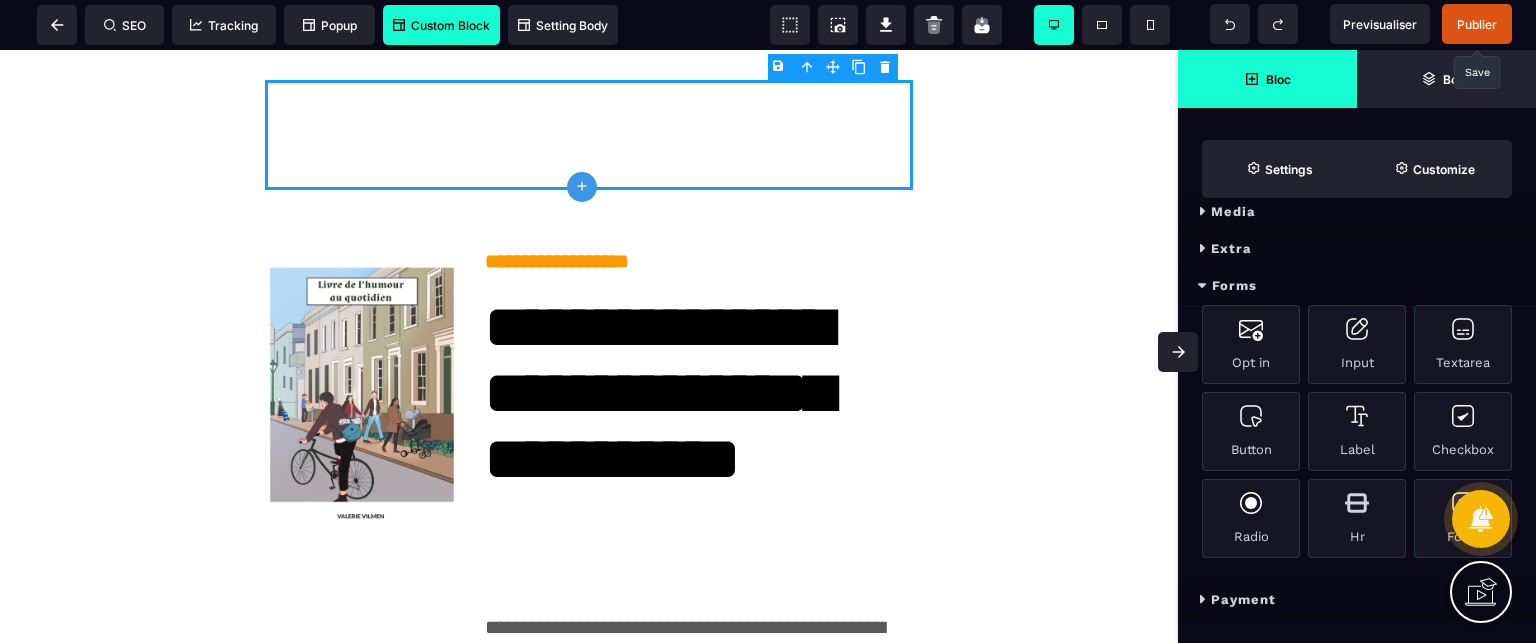 scroll, scrollTop: 612, scrollLeft: 0, axis: vertical 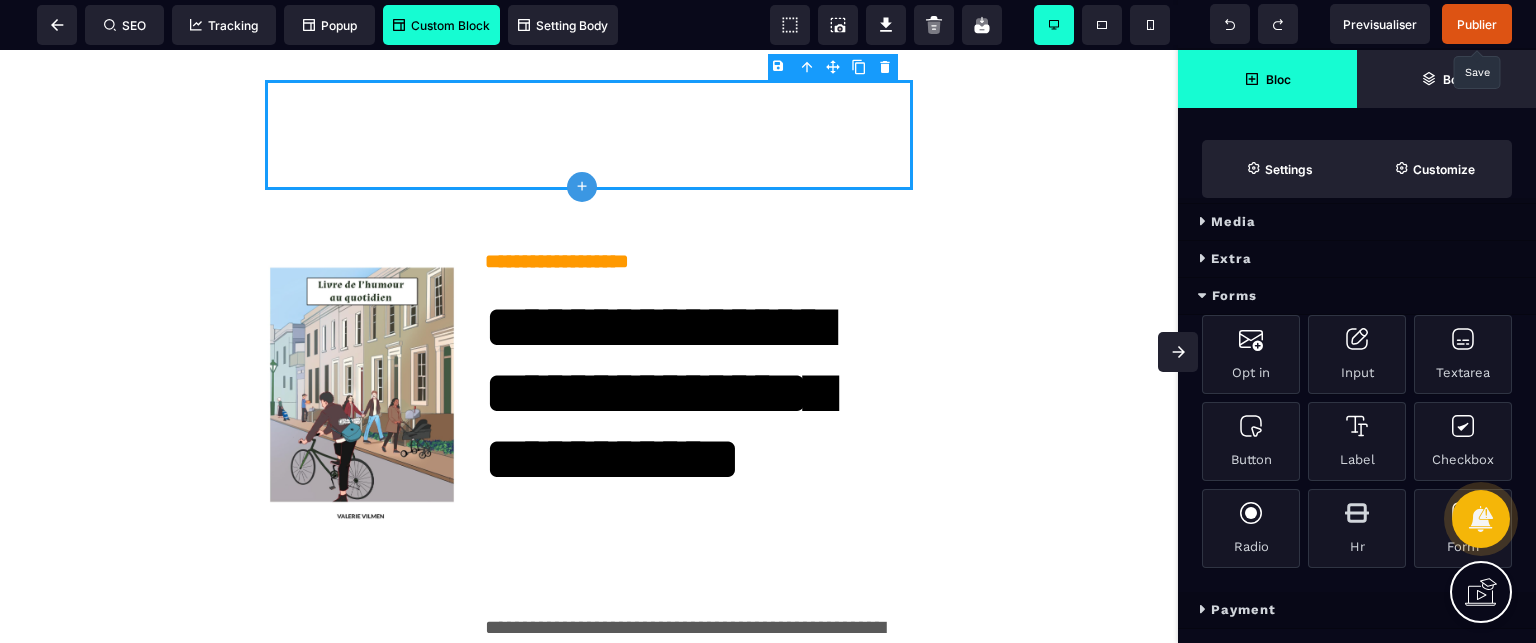 click on "Forms" at bounding box center (1357, 296) 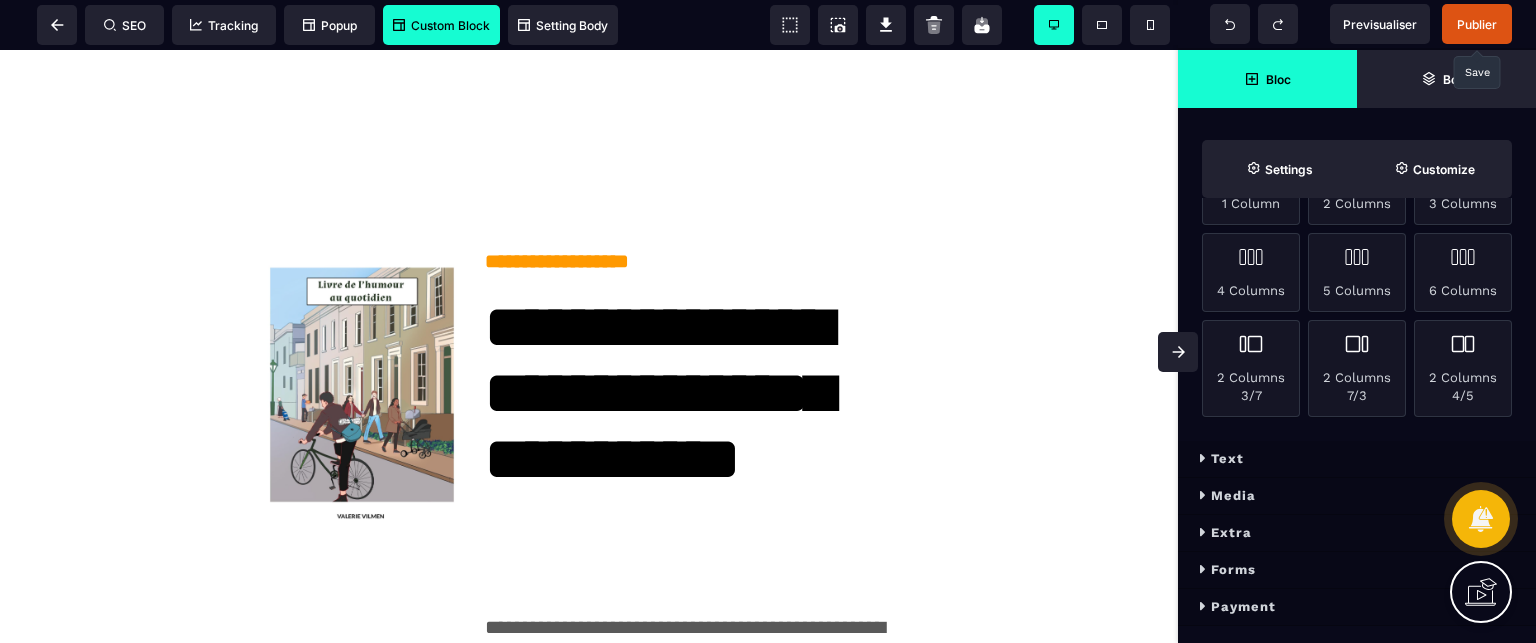 click on "Media" at bounding box center (1357, 496) 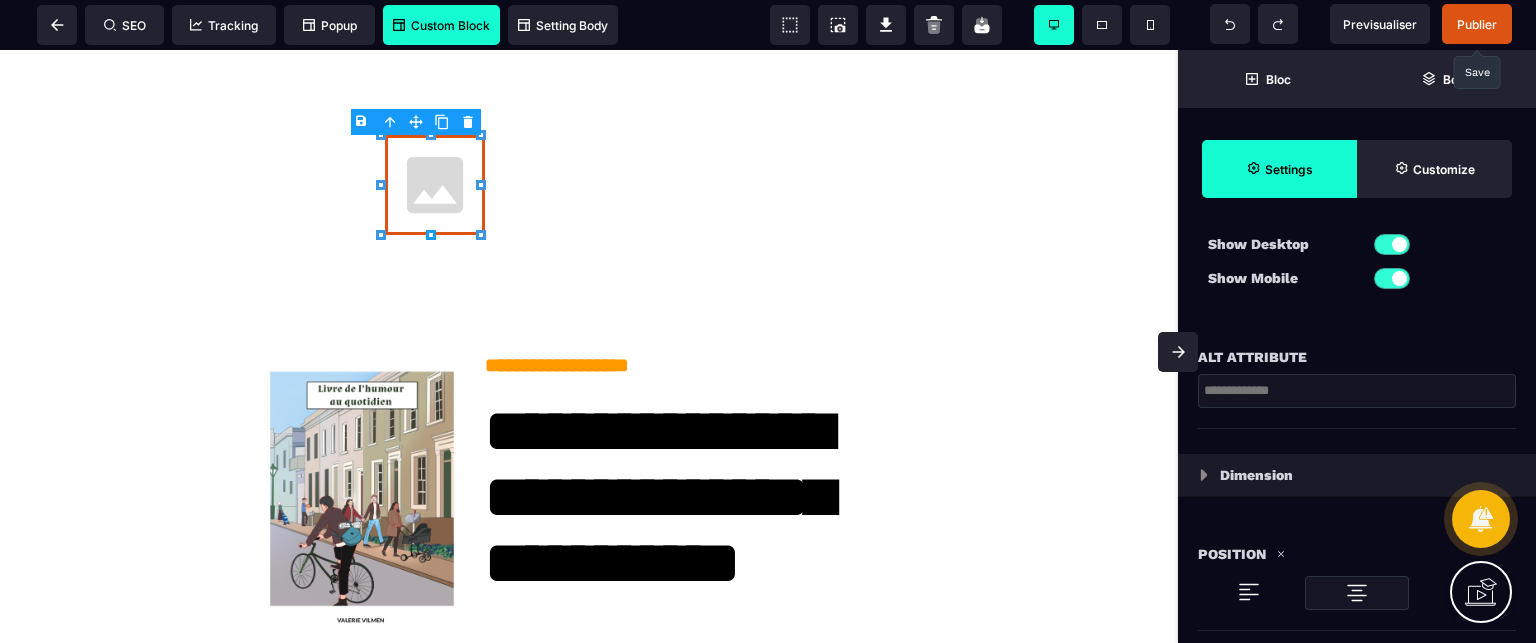scroll, scrollTop: 0, scrollLeft: 0, axis: both 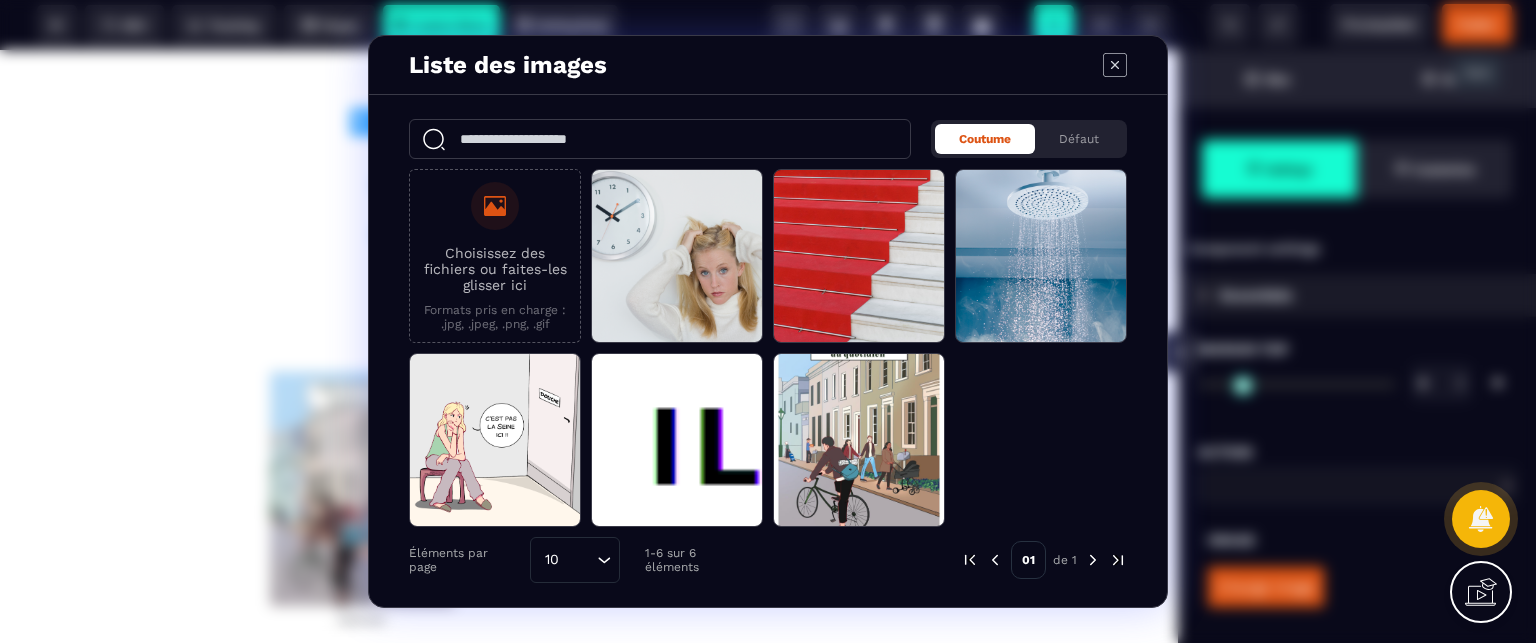 click on "Choisissez des fichiers ou faites-les glisser ici Formats pris en charge : .jpg, .jpeg, .png, .gif" at bounding box center [495, 256] 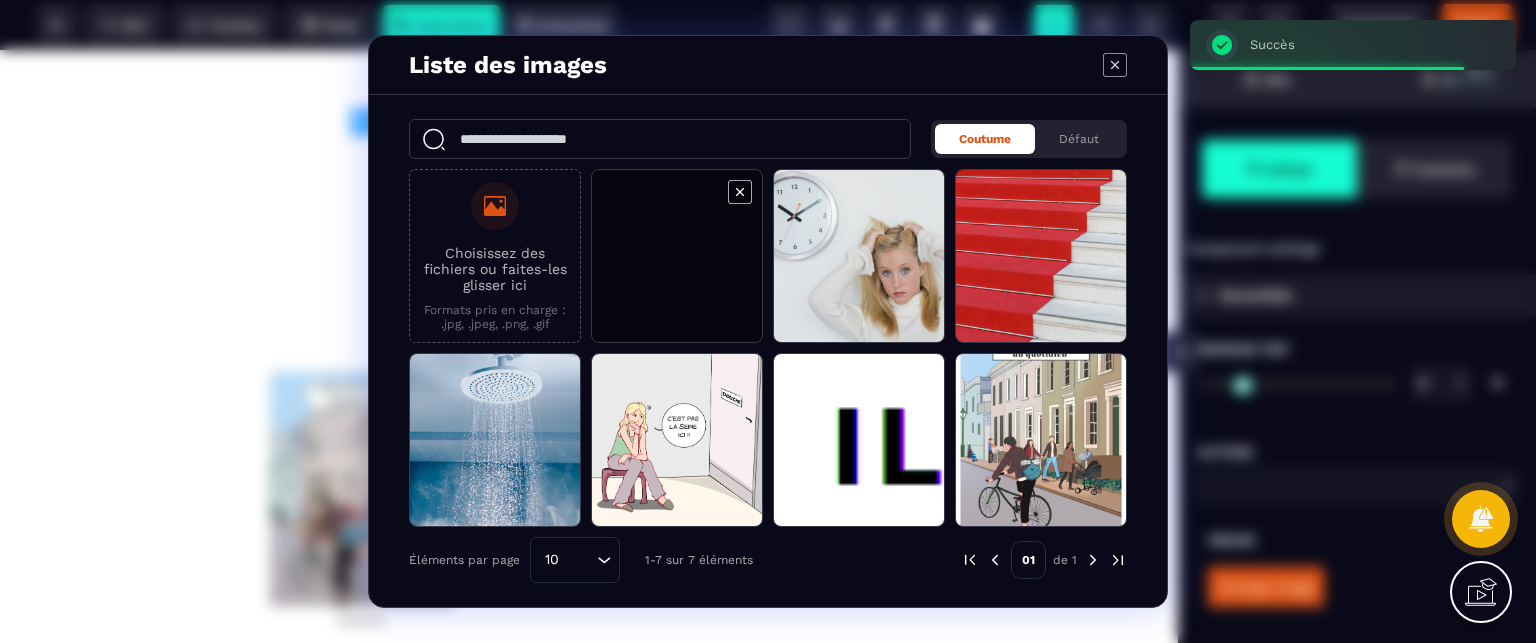 click at bounding box center [677, 257] 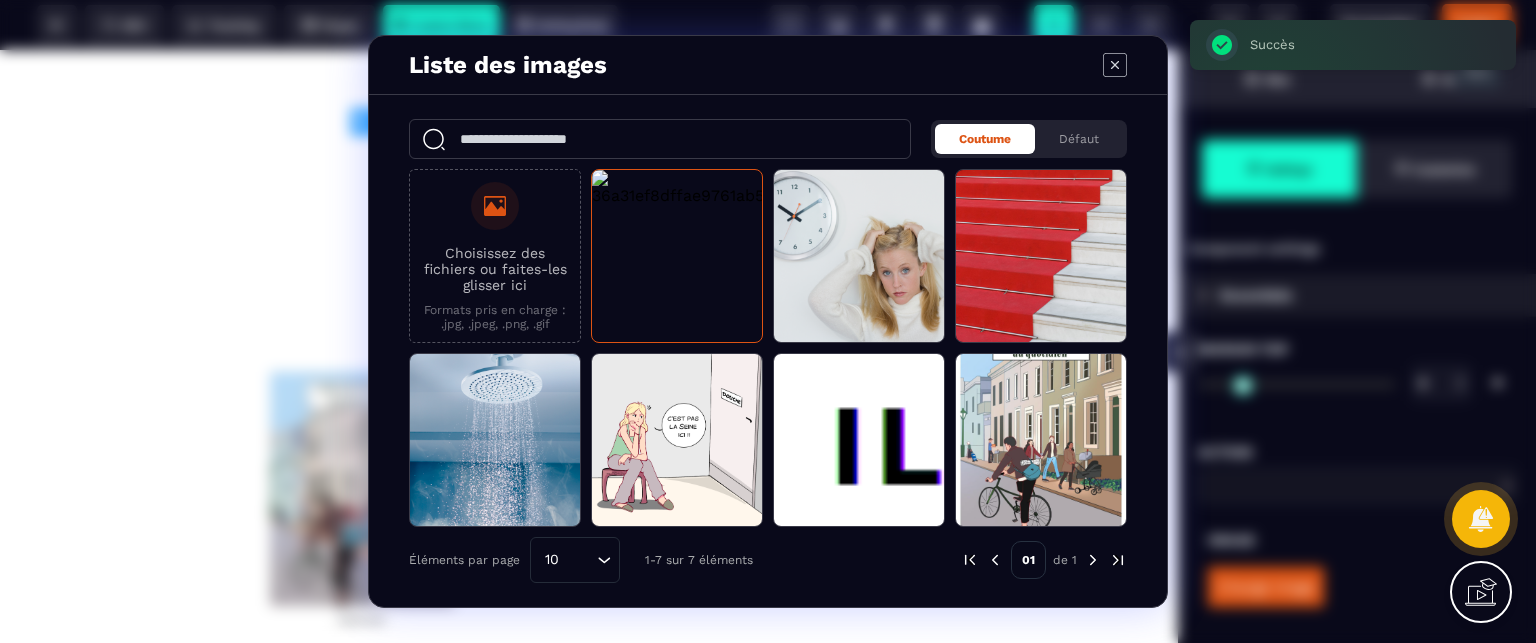click on "Coutume Défaut Choisissez des fichiers ou faites-les glisser ici Formats pris en charge : .jpg, .jpeg, .png, .gif Éléments par page 10 Loading... 1-7 sur 7 éléments 01 de 1" at bounding box center [768, 351] 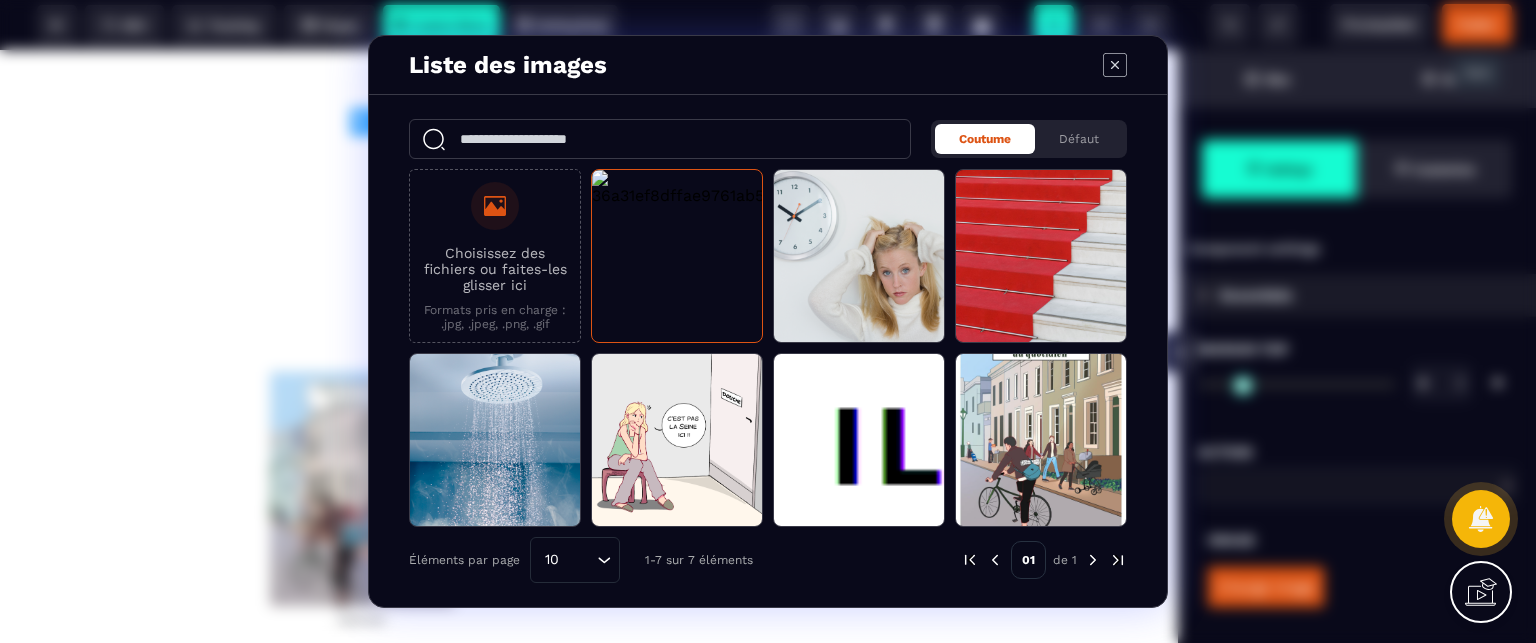 click at bounding box center [1093, 560] 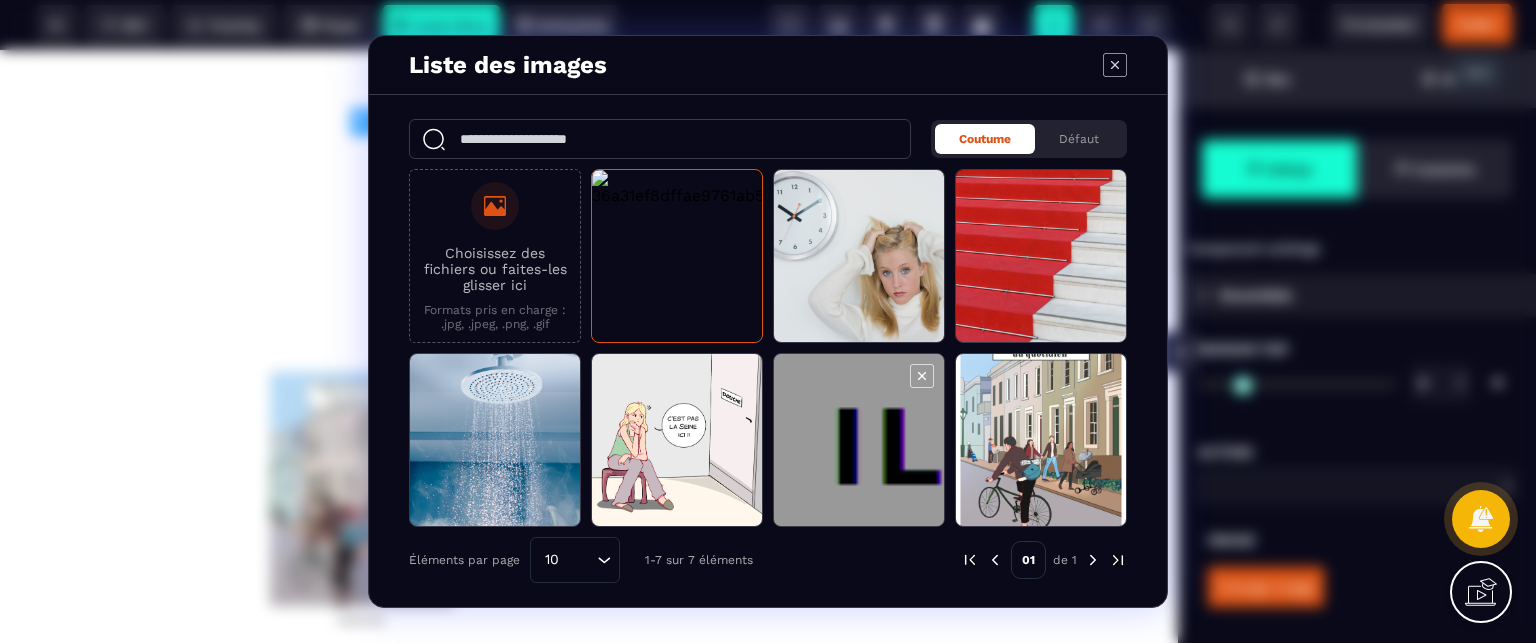 click at bounding box center [859, 441] 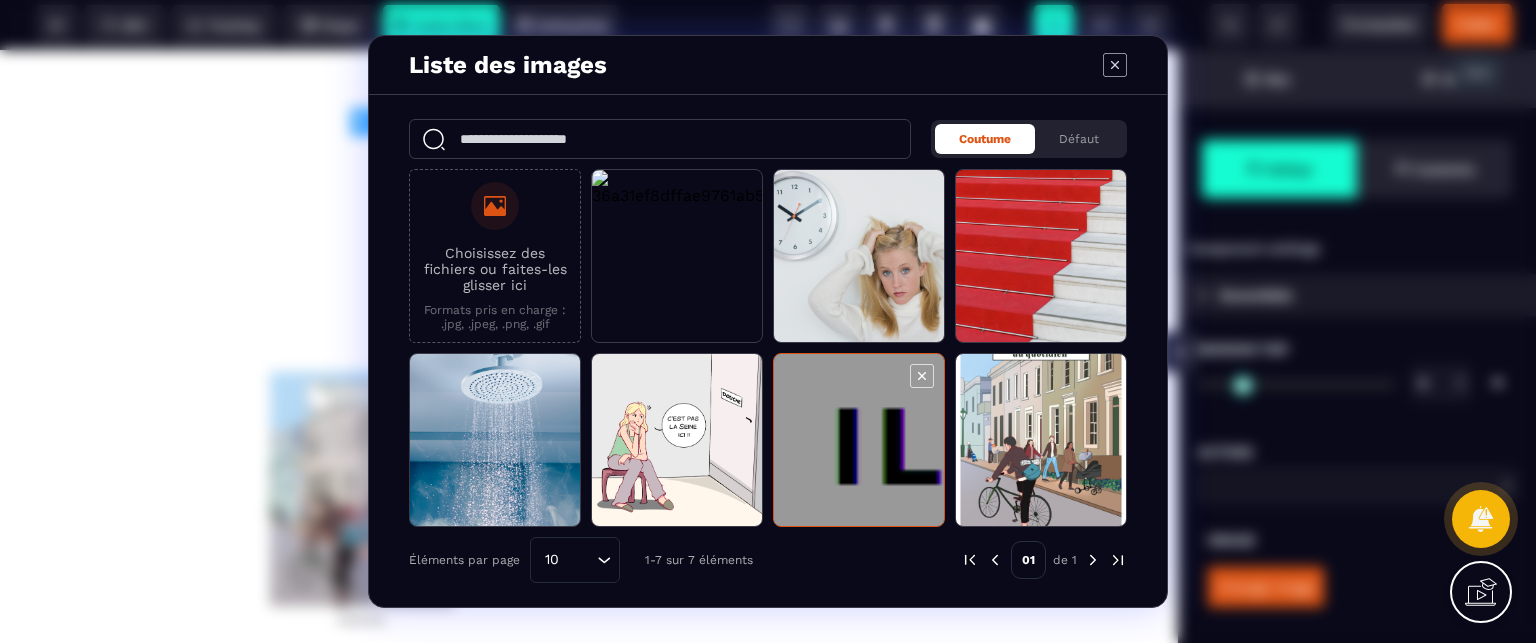 click at bounding box center (859, 441) 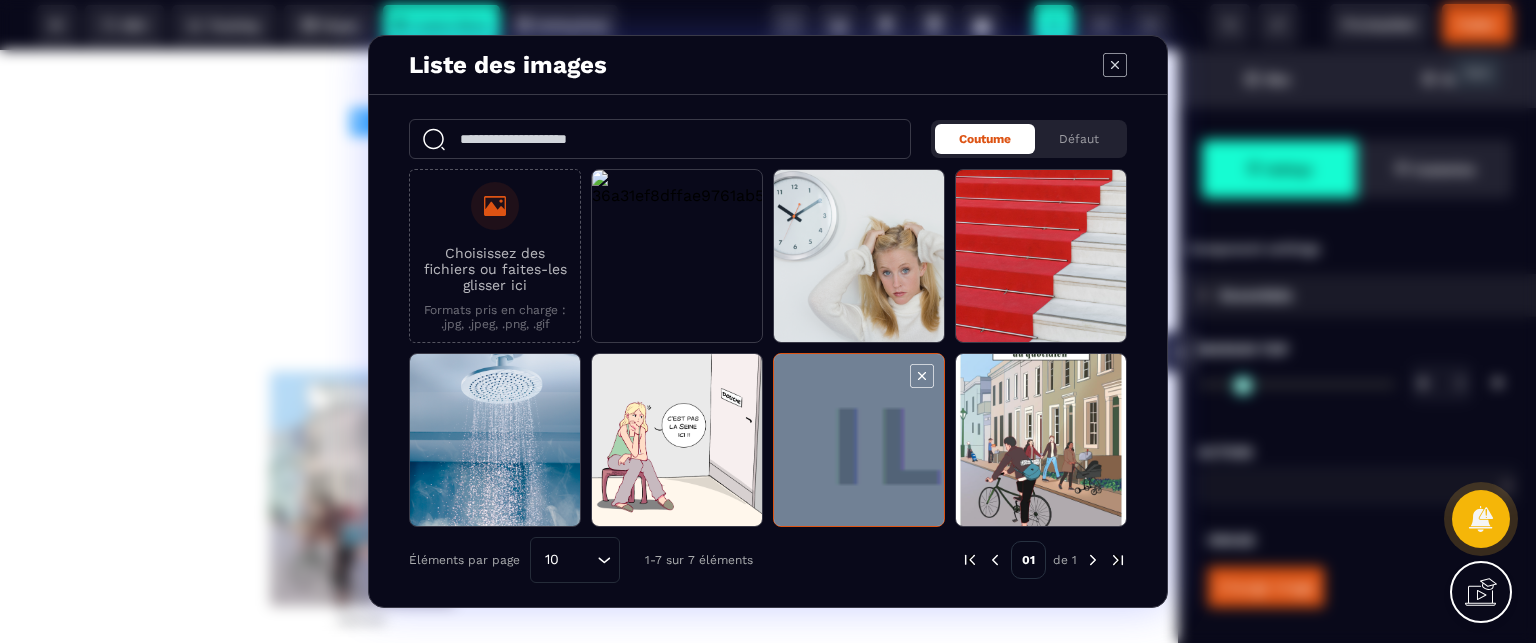 click at bounding box center [859, 441] 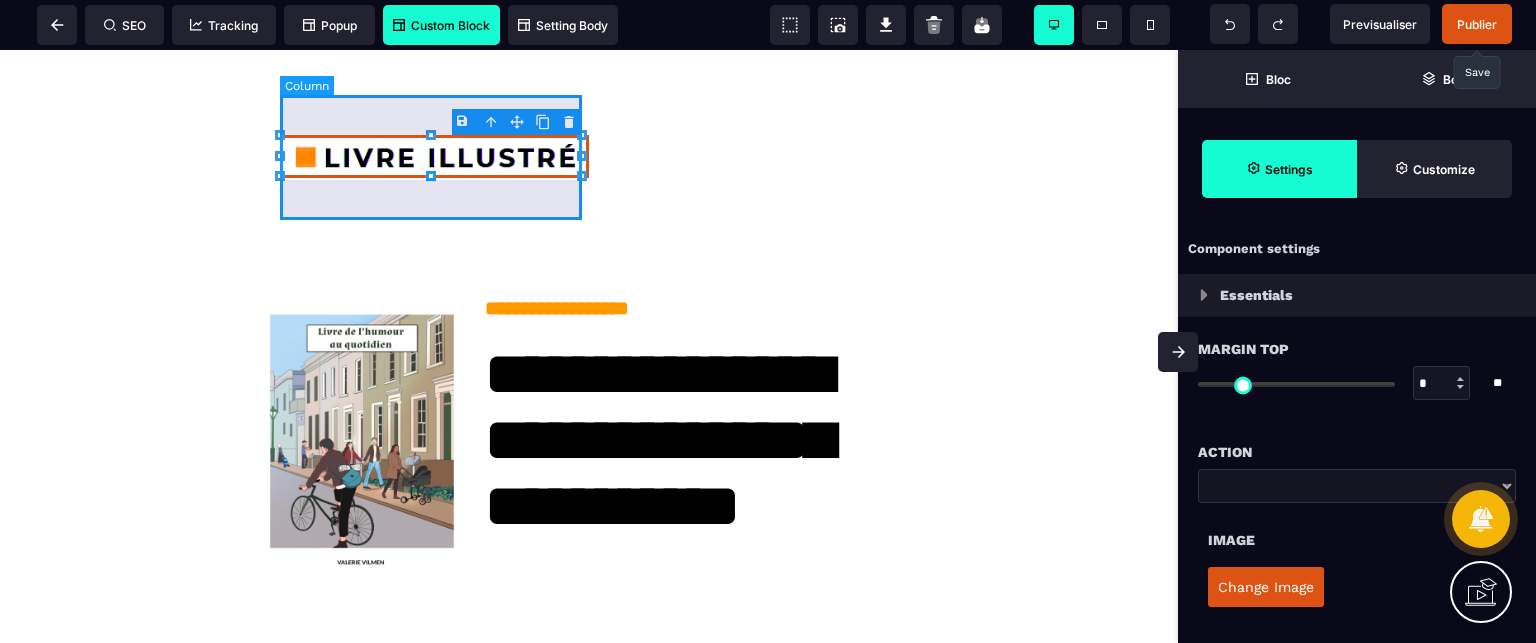 click at bounding box center [434, 158] 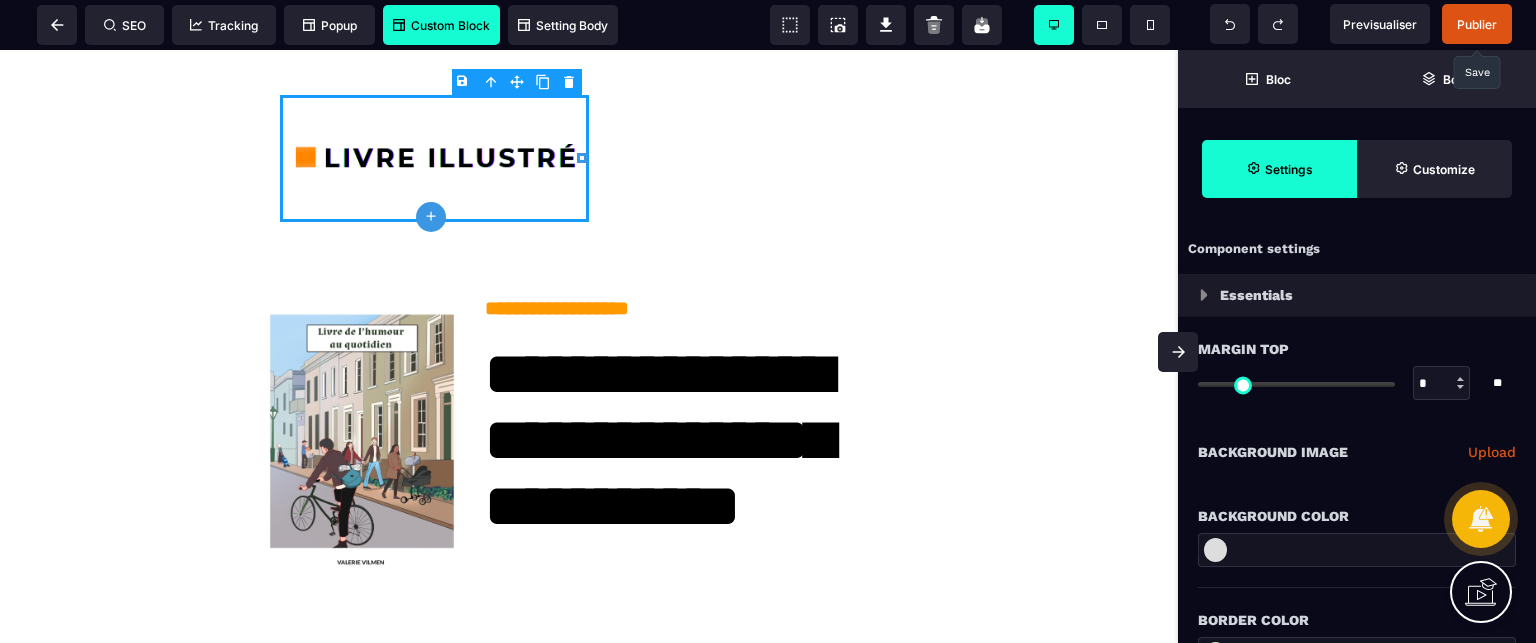 click on "Margin Top" at bounding box center (1357, 349) 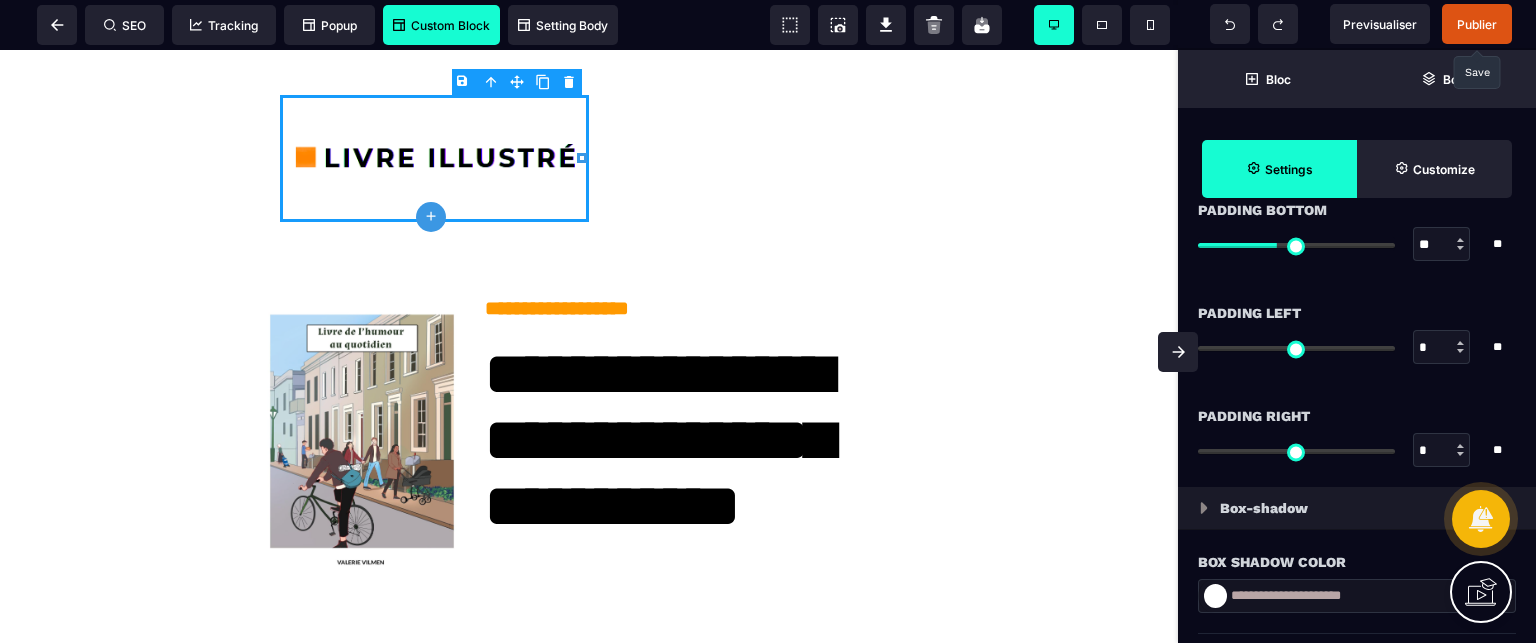 scroll, scrollTop: 1640, scrollLeft: 0, axis: vertical 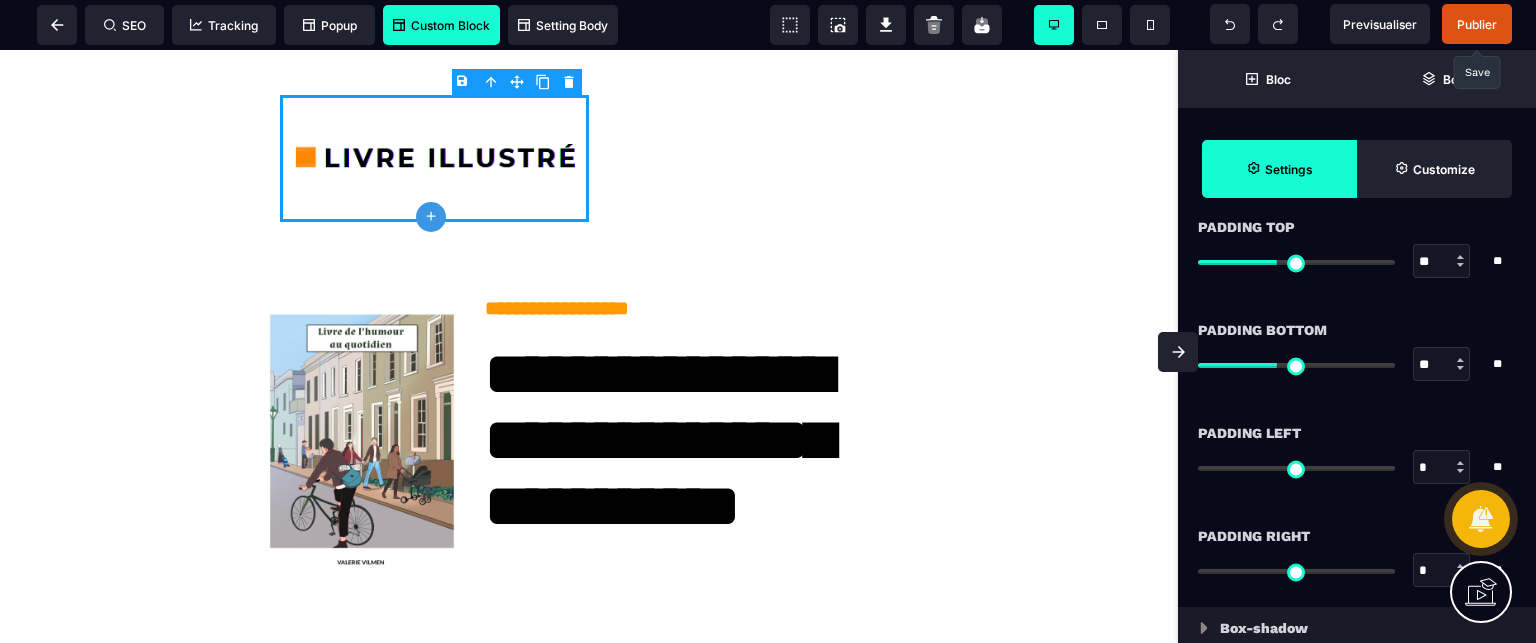 click on "**" at bounding box center [1442, 365] 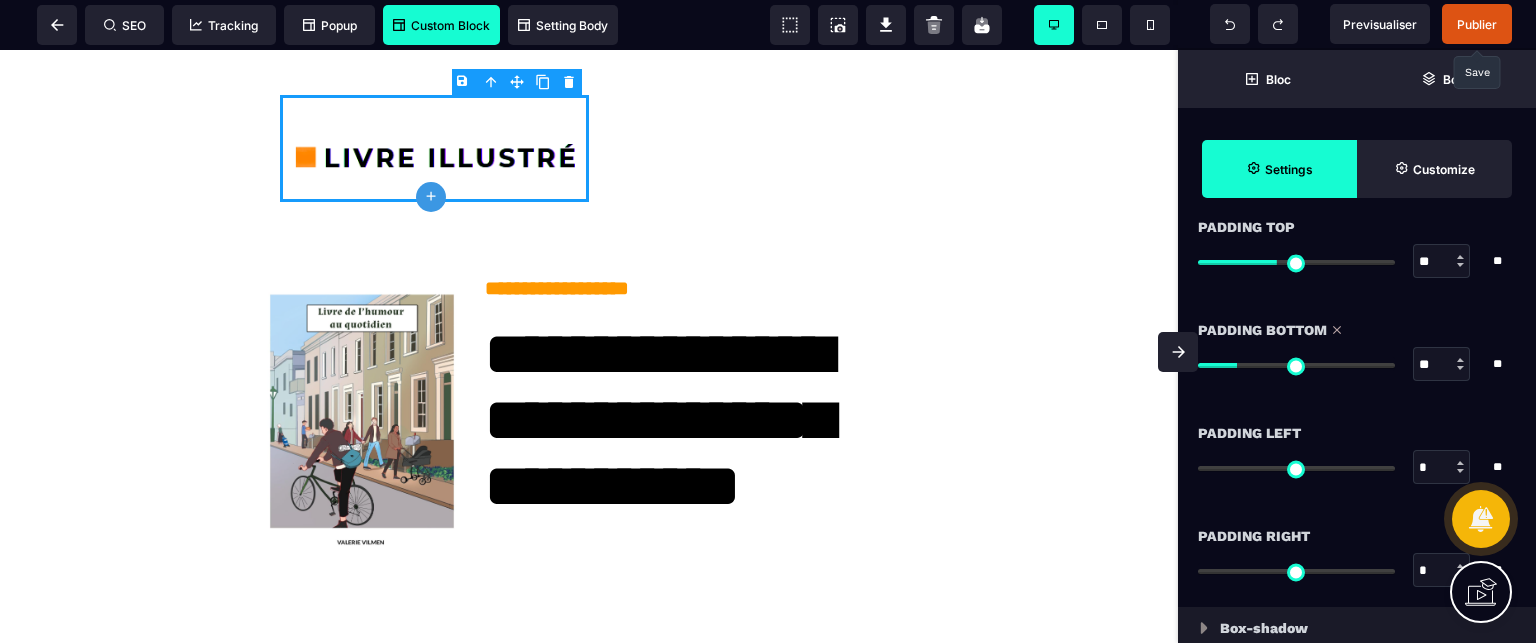 drag, startPoint x: 1426, startPoint y: 261, endPoint x: 1392, endPoint y: 268, distance: 34.713108 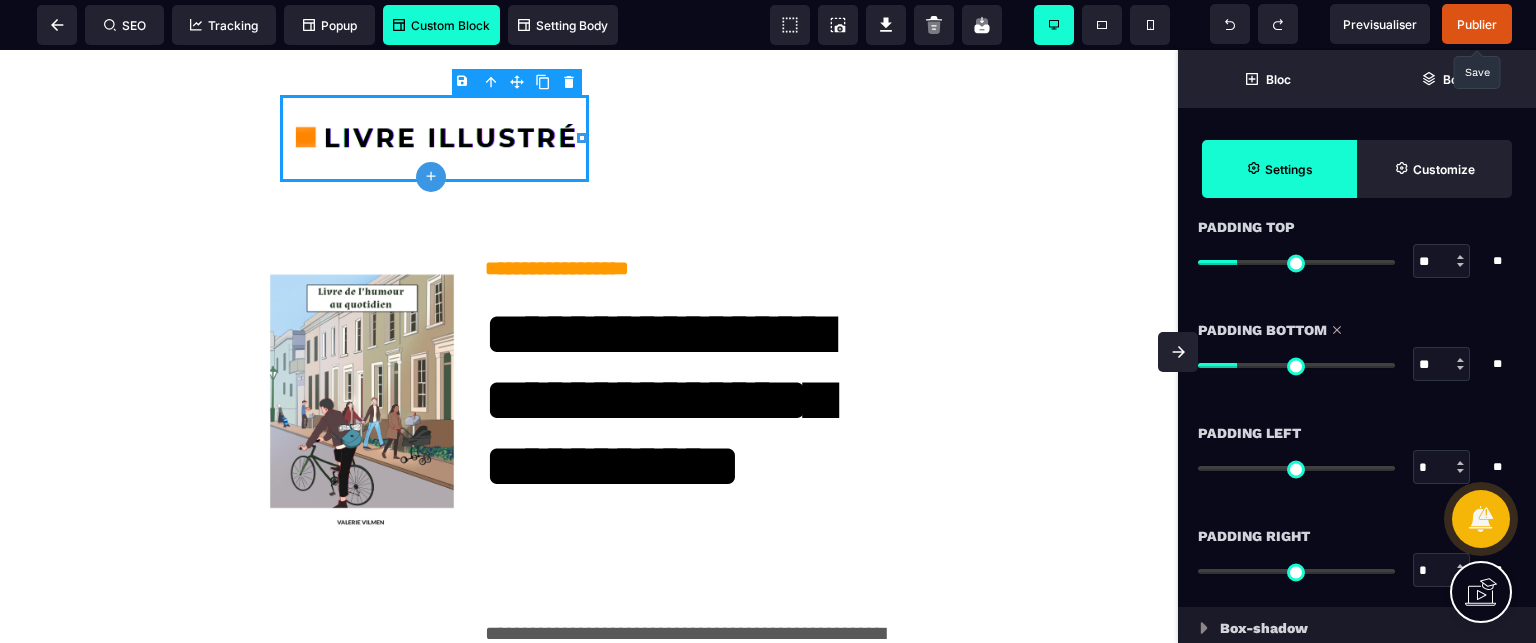 click on "*" at bounding box center [1442, 468] 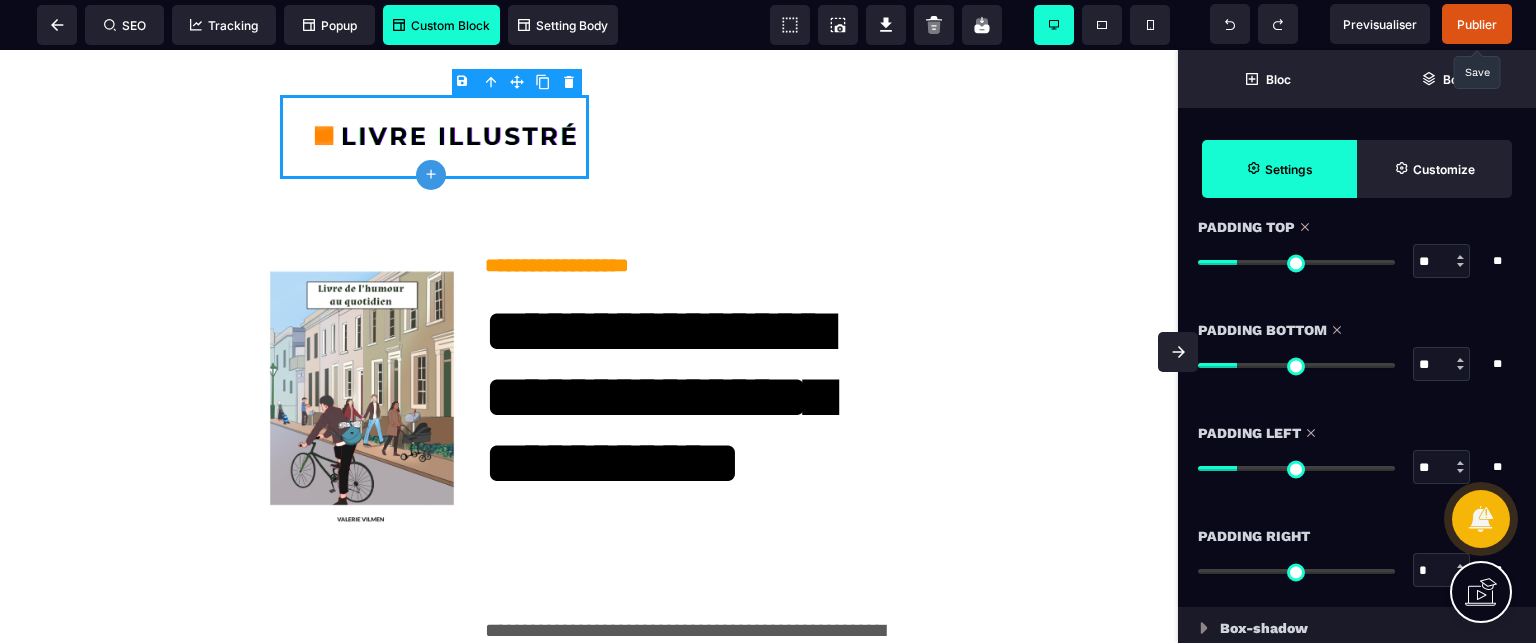 click on "*" at bounding box center (1442, 571) 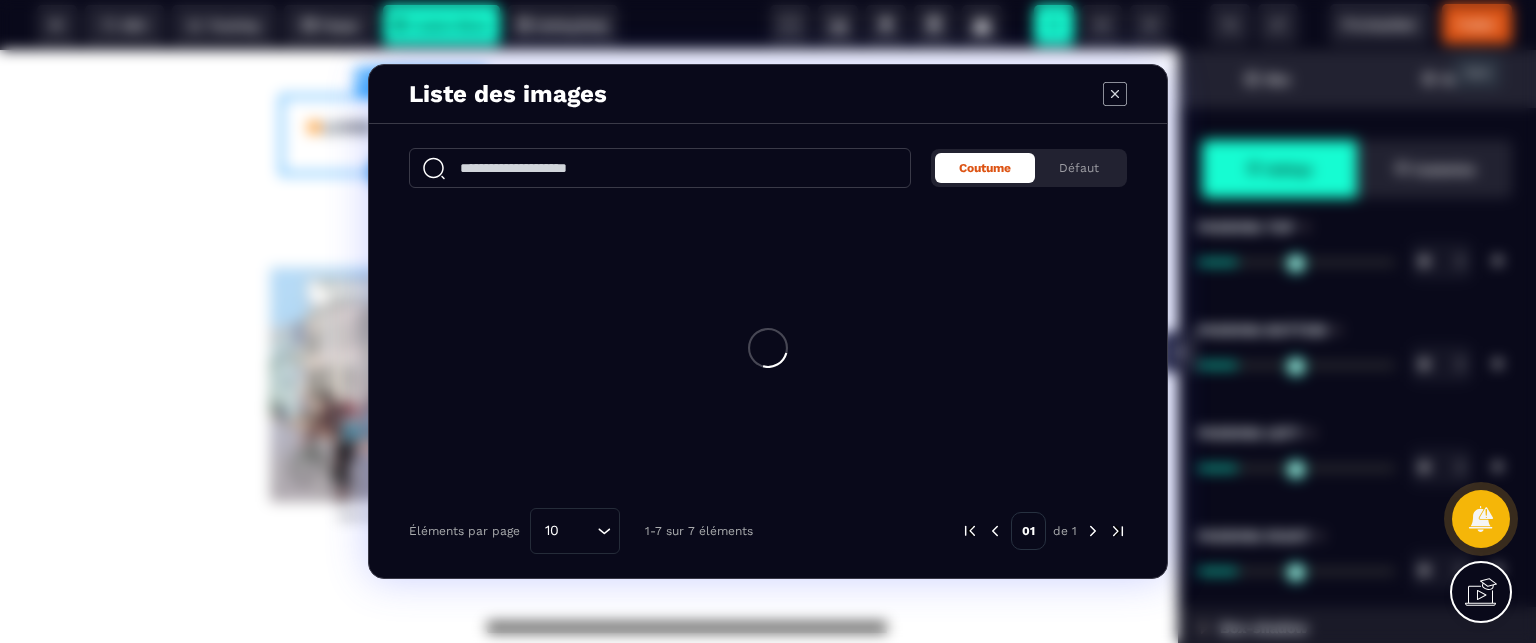 scroll, scrollTop: 0, scrollLeft: 0, axis: both 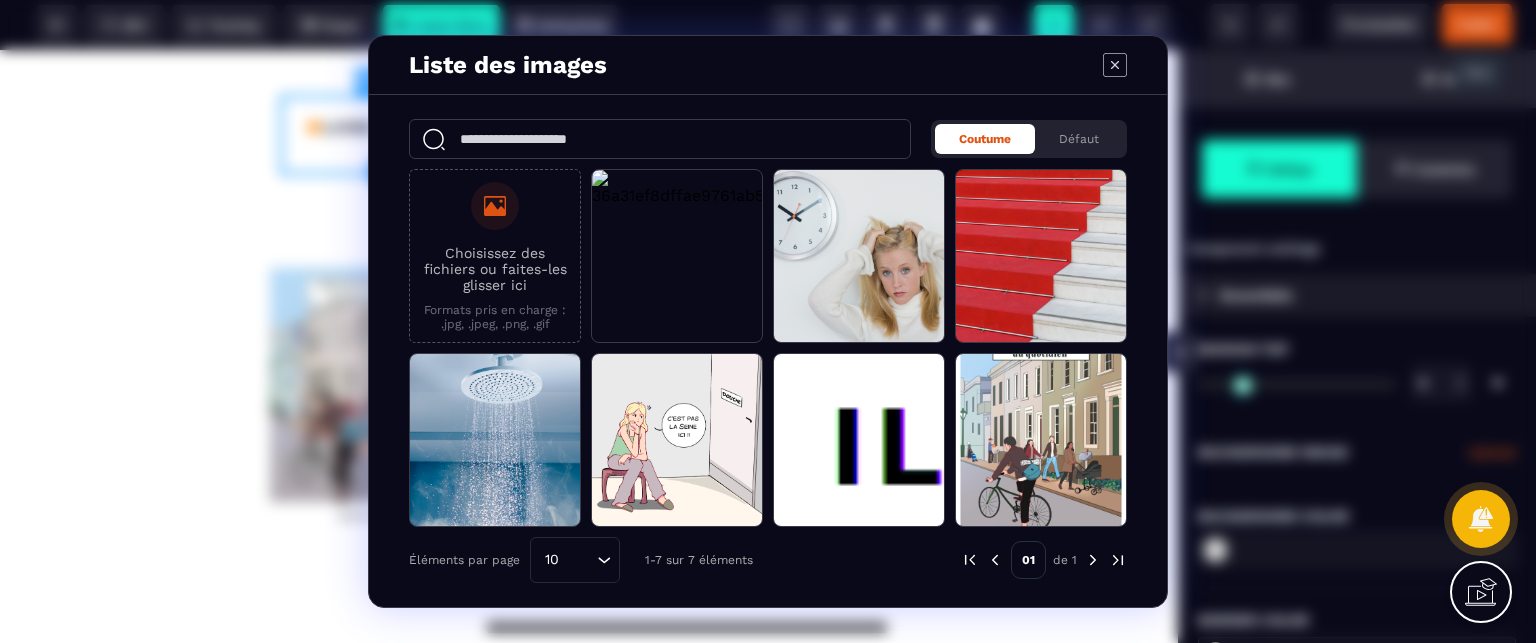 click 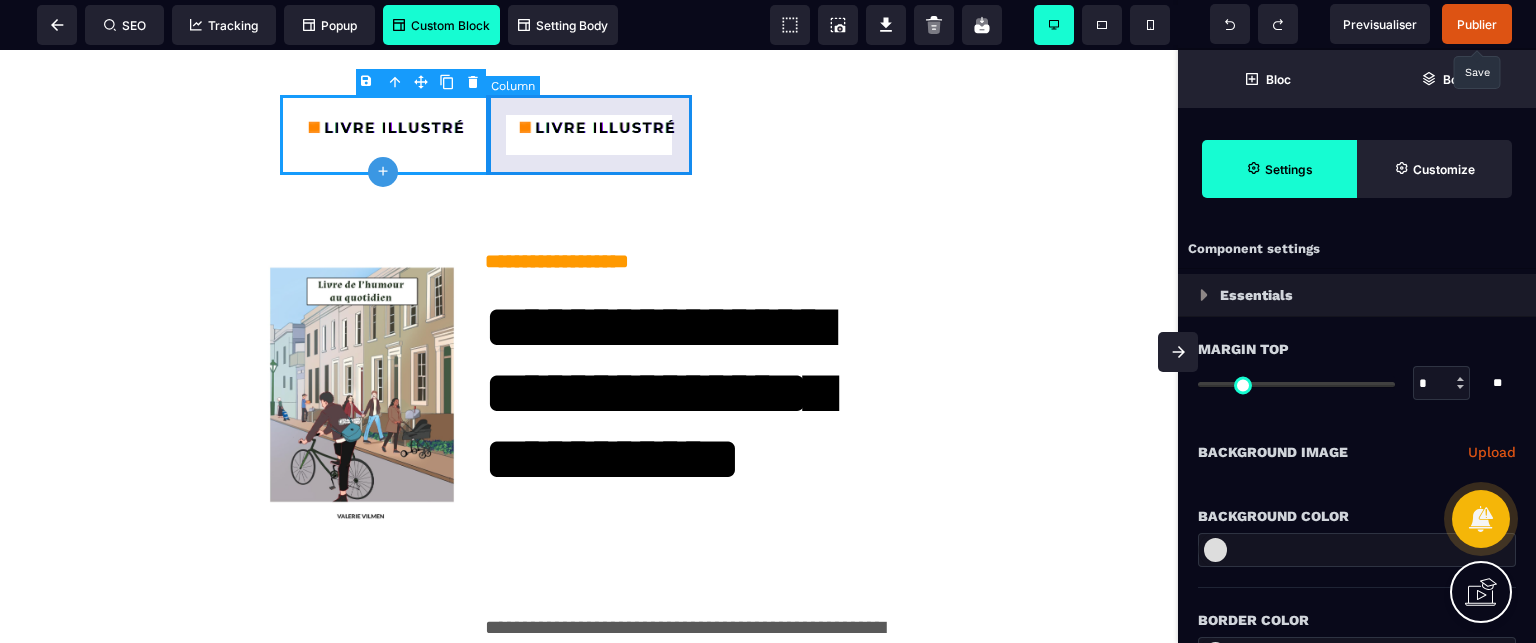 click at bounding box center [596, 135] 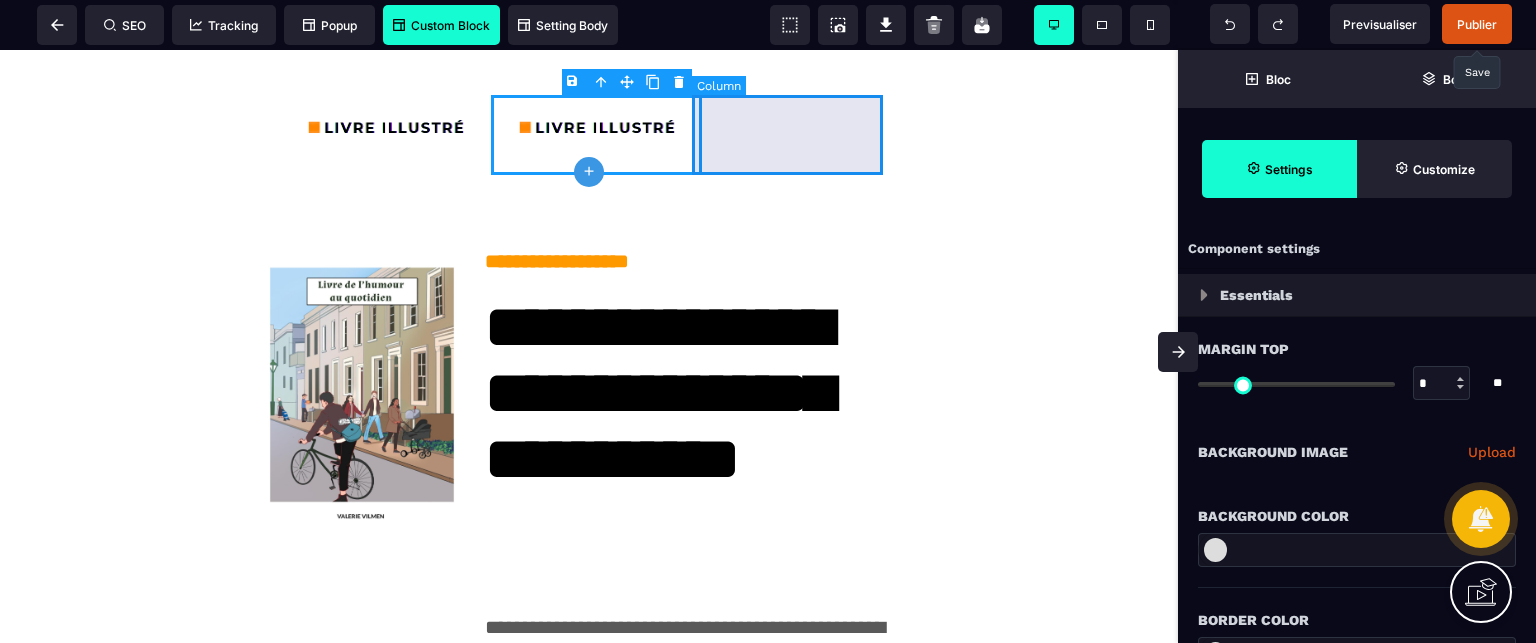 click at bounding box center [800, 135] 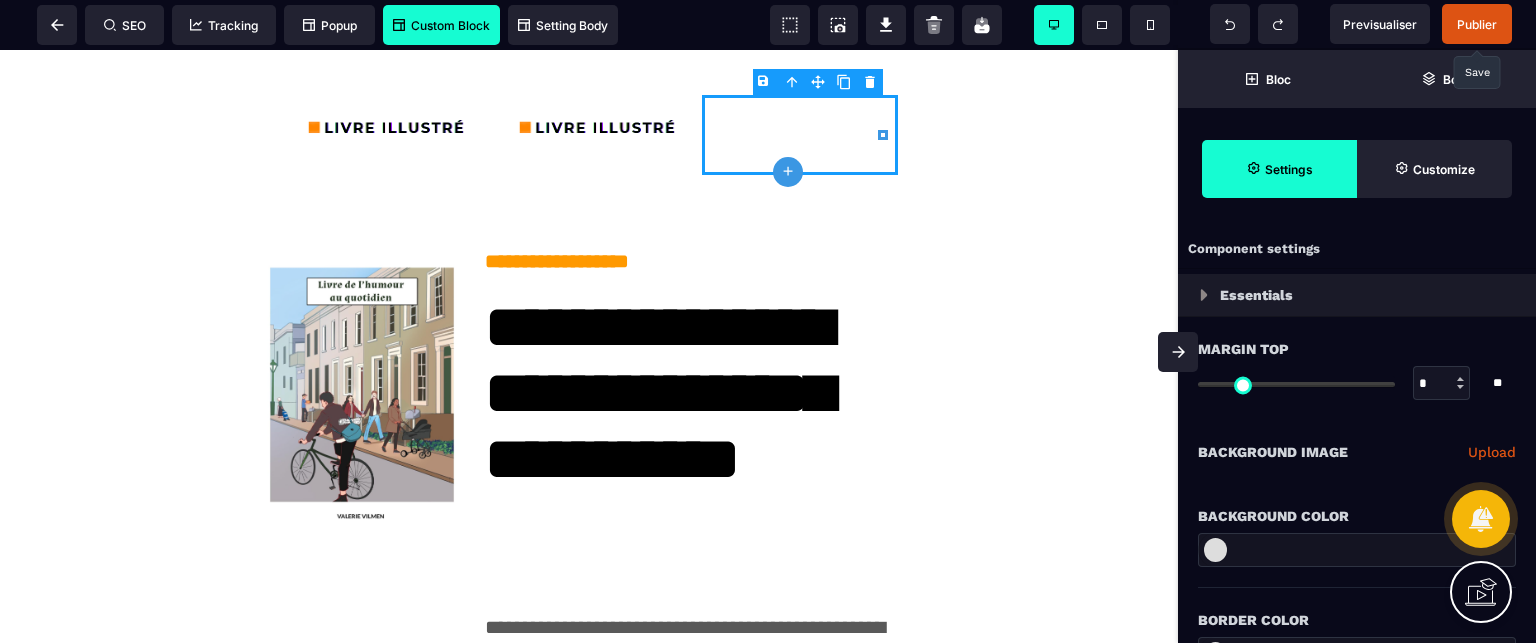 click on "B I U S
A *******
plus
Column
SEO" at bounding box center (768, 321) 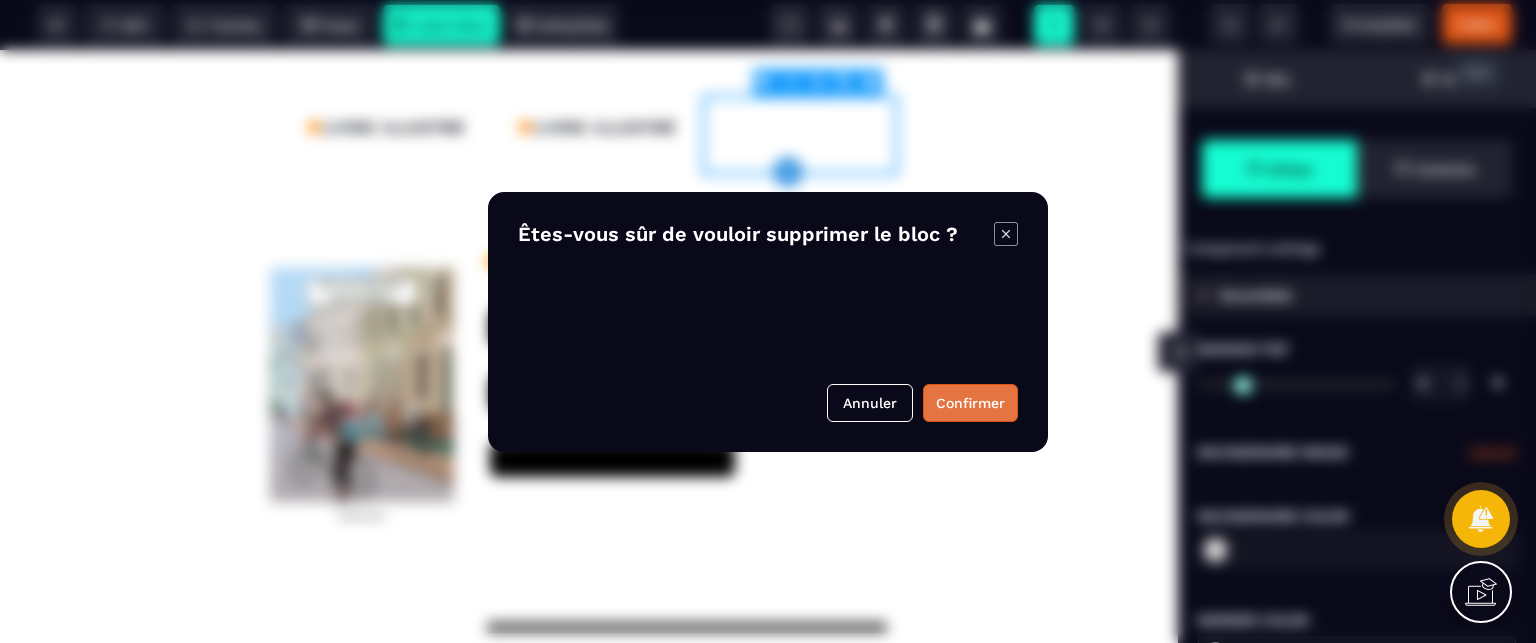 click on "Confirmer" at bounding box center [970, 403] 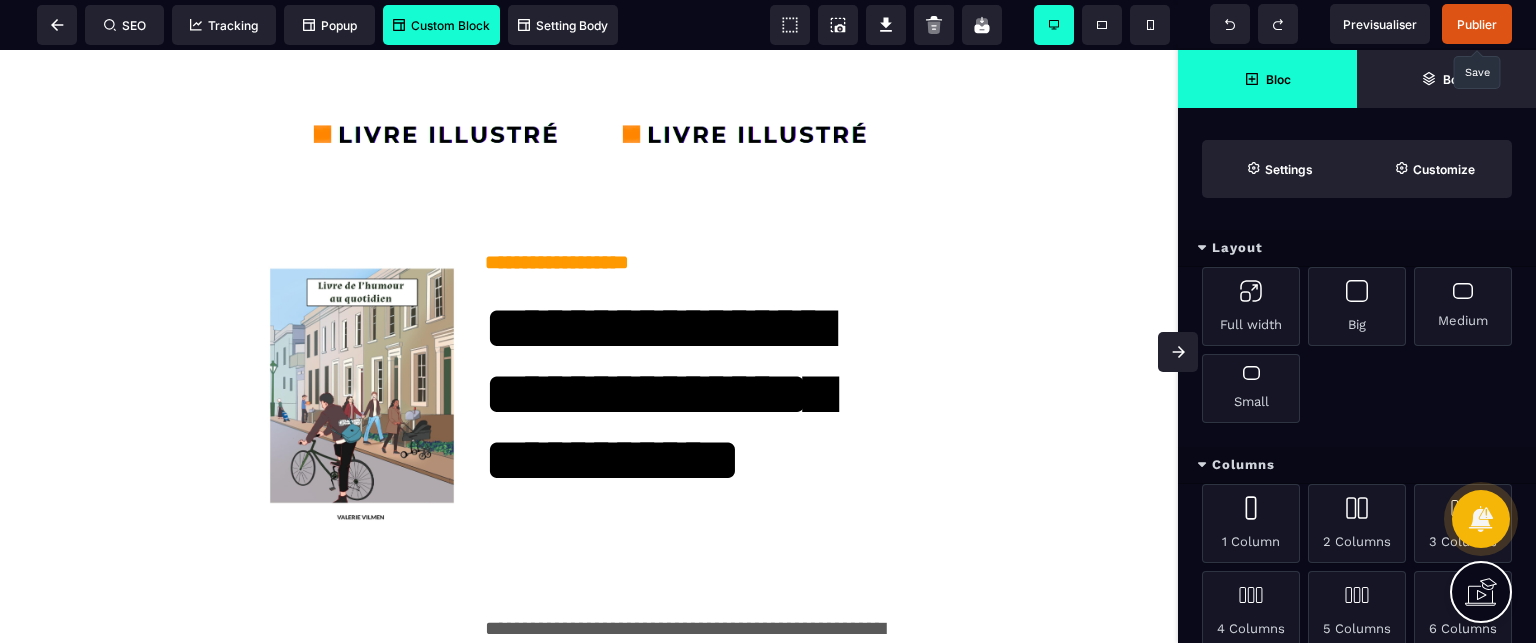 click on "Layout" at bounding box center [1357, 248] 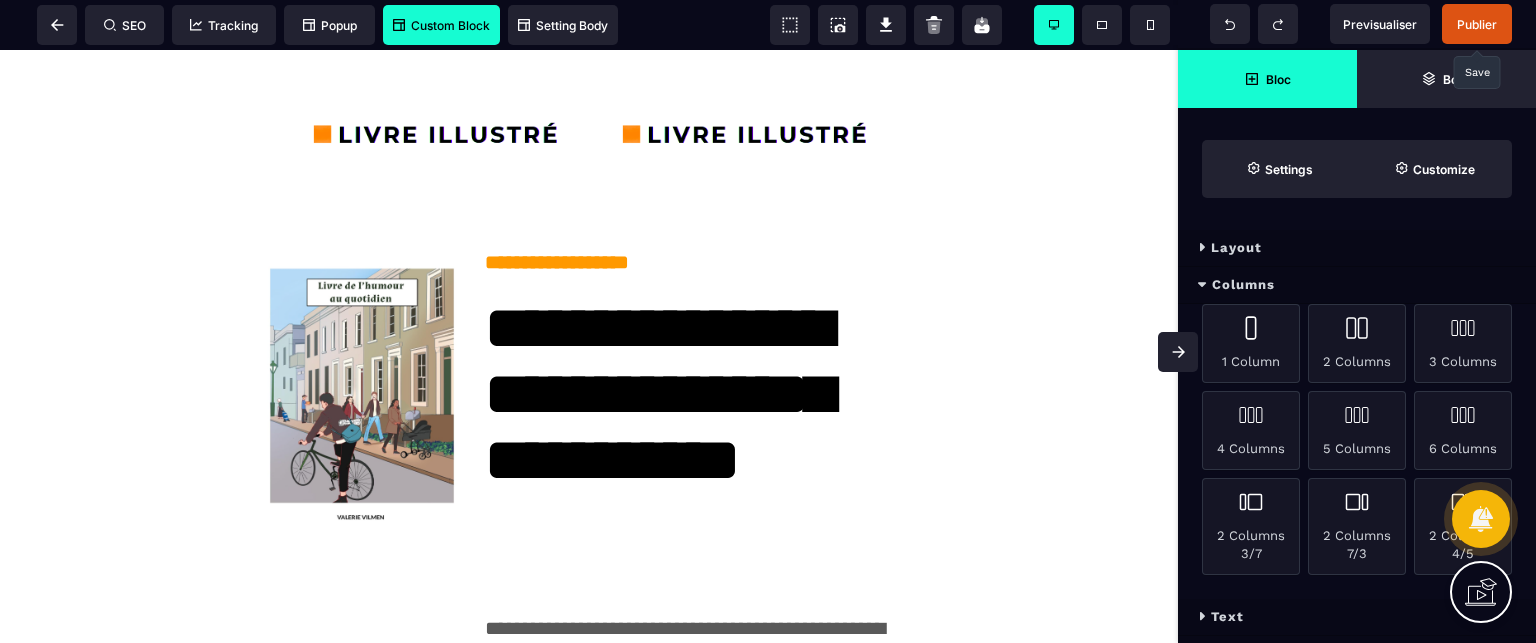 click on "Columns" at bounding box center (1357, 285) 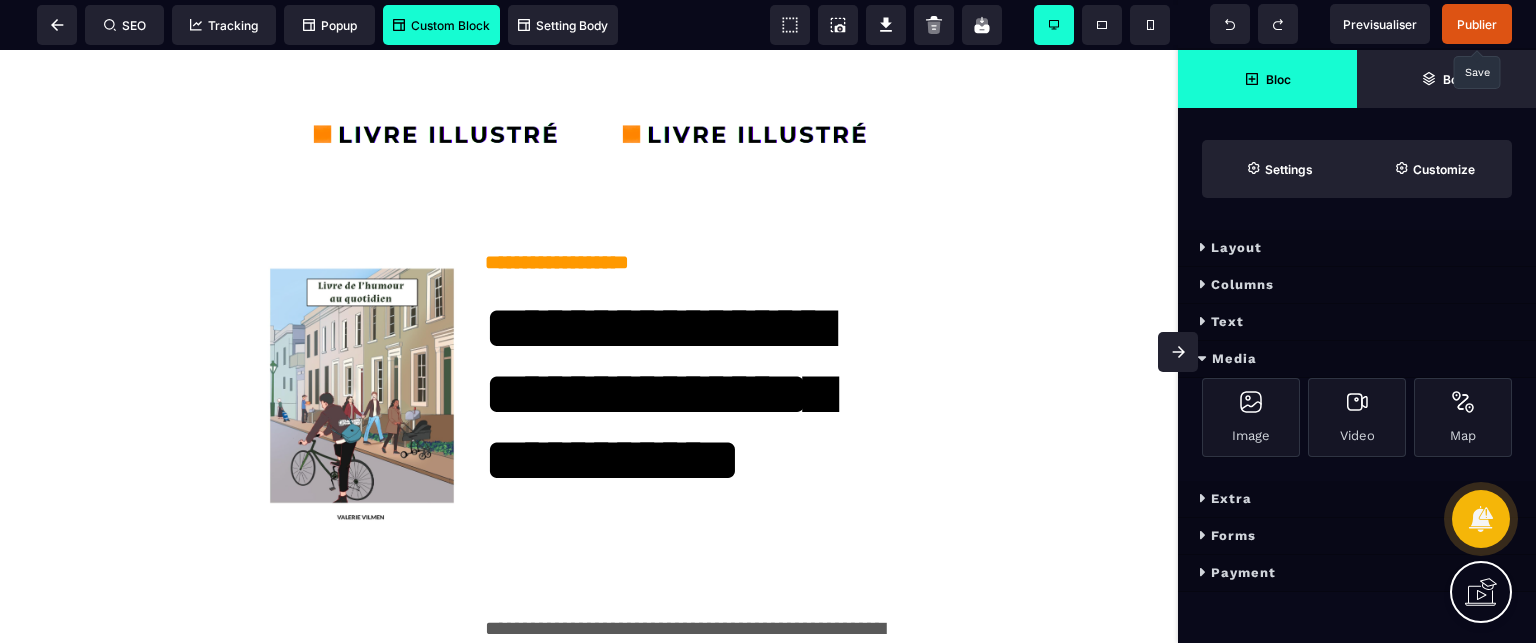 click on "Columns" at bounding box center [1357, 285] 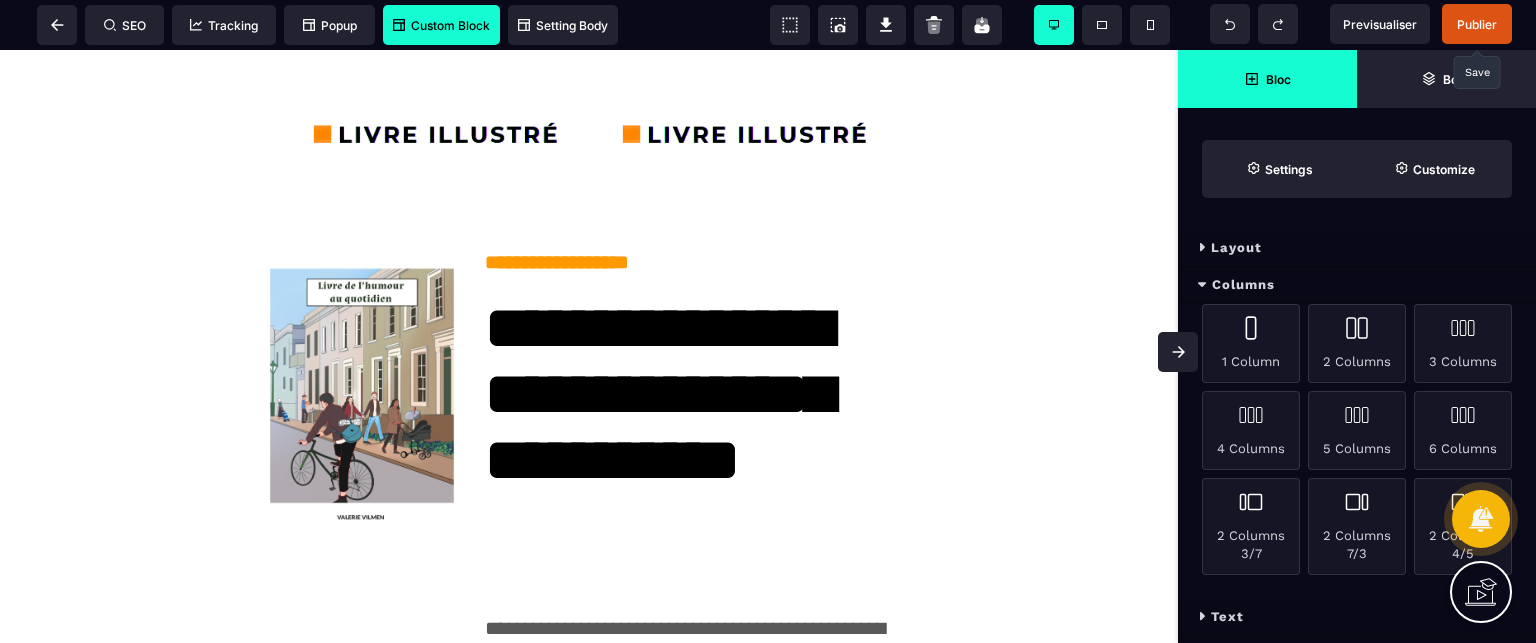 click on "Columns" at bounding box center (1357, 285) 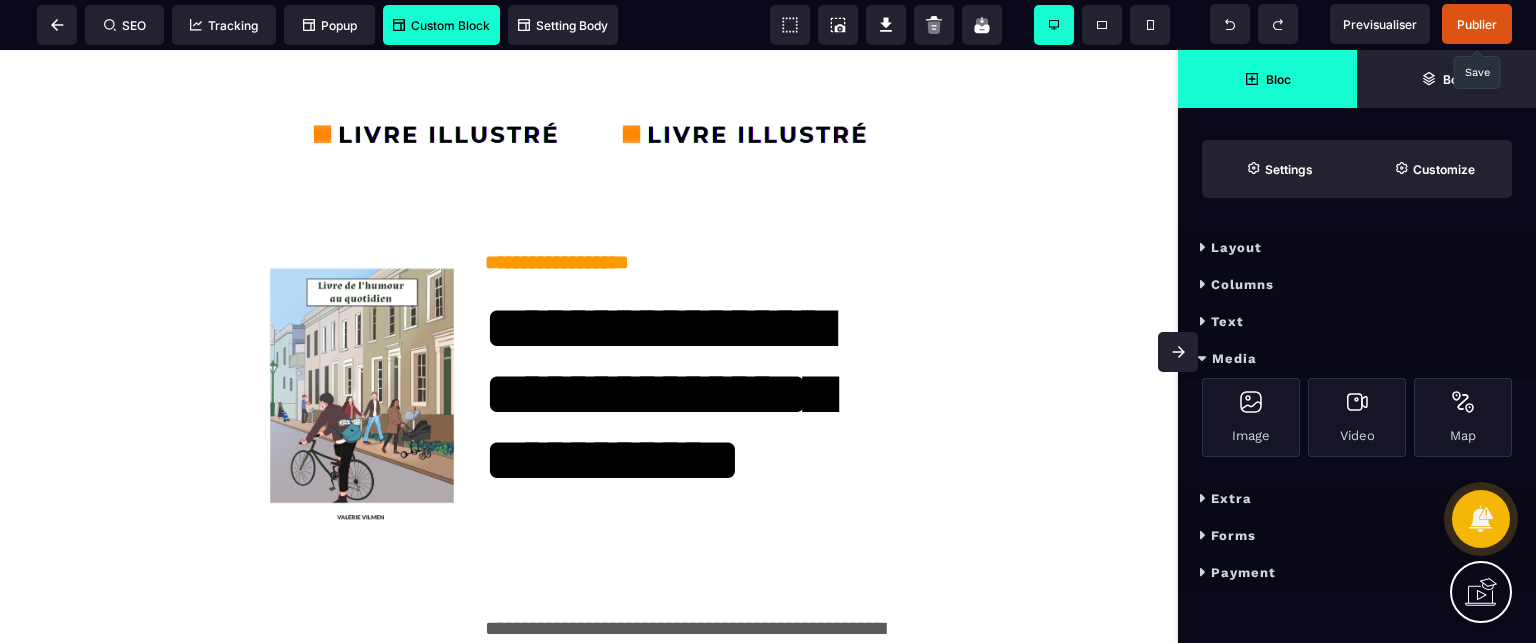click on "Text" at bounding box center (1357, 322) 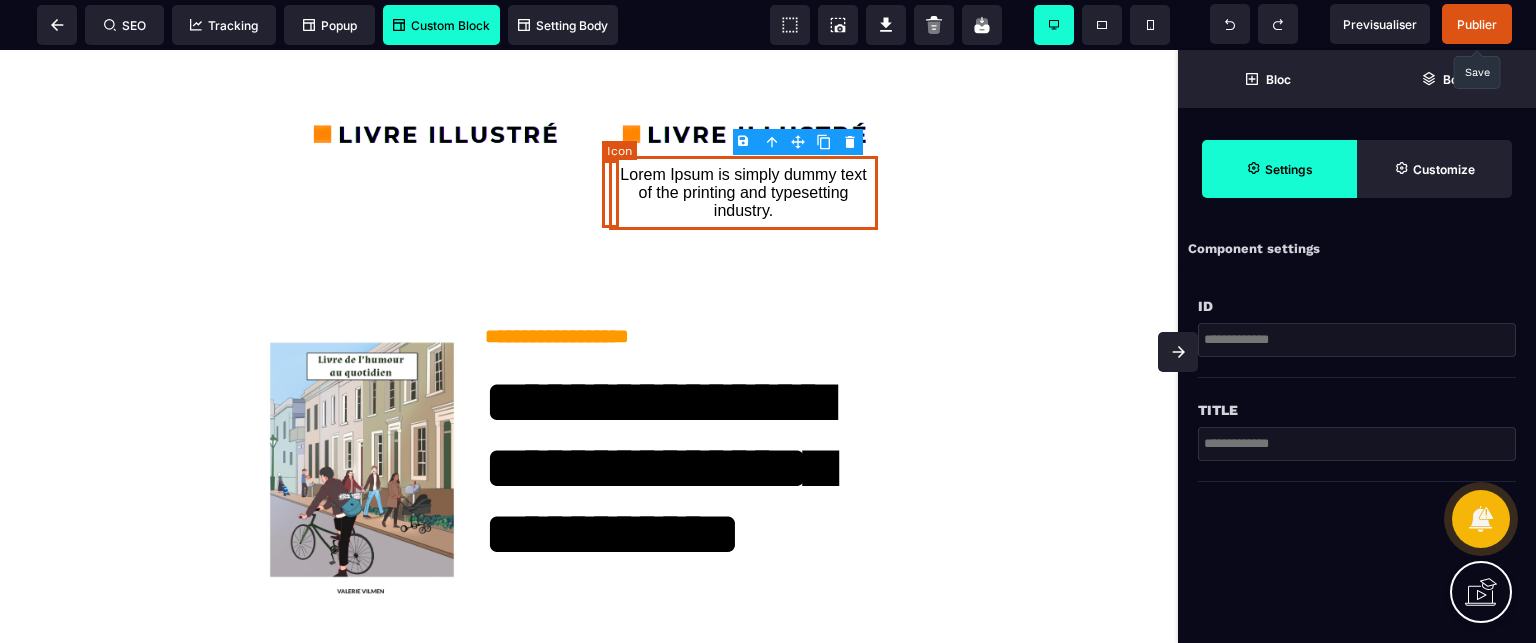click at bounding box center (609, 193) 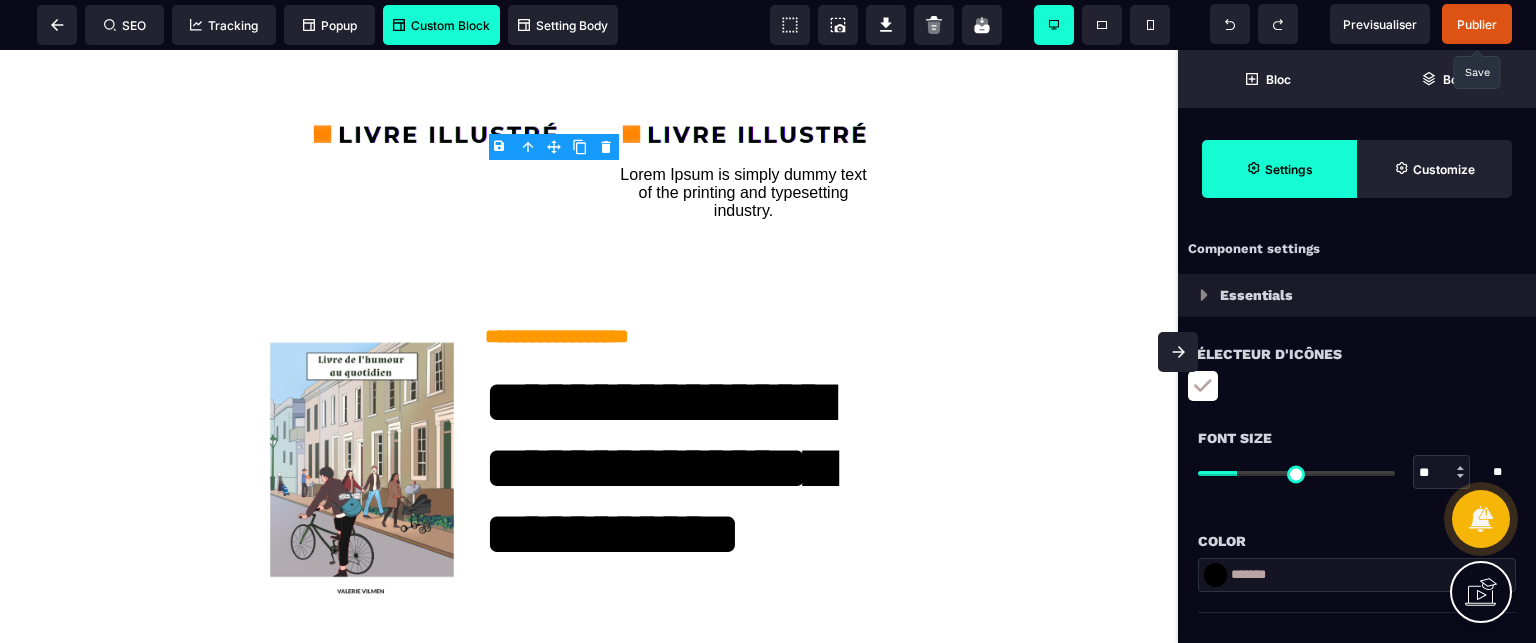 click at bounding box center [1203, 386] 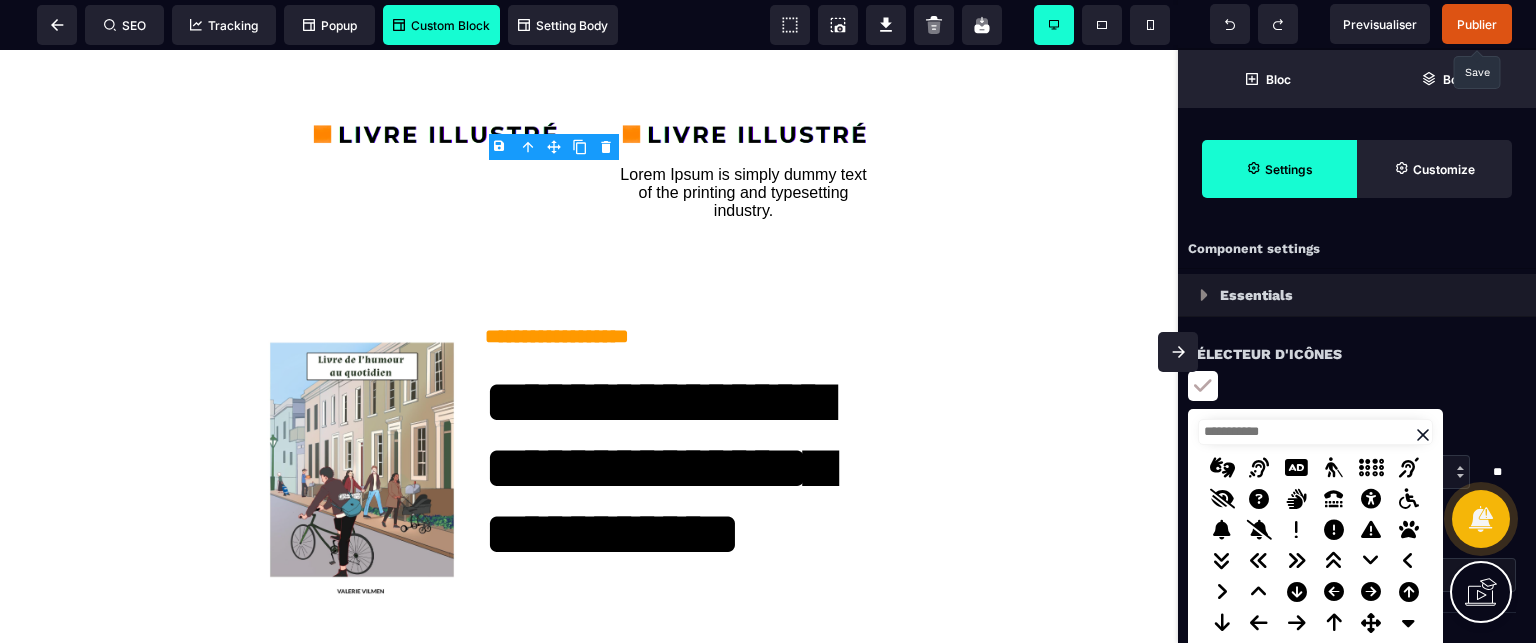 click at bounding box center [1315, 432] 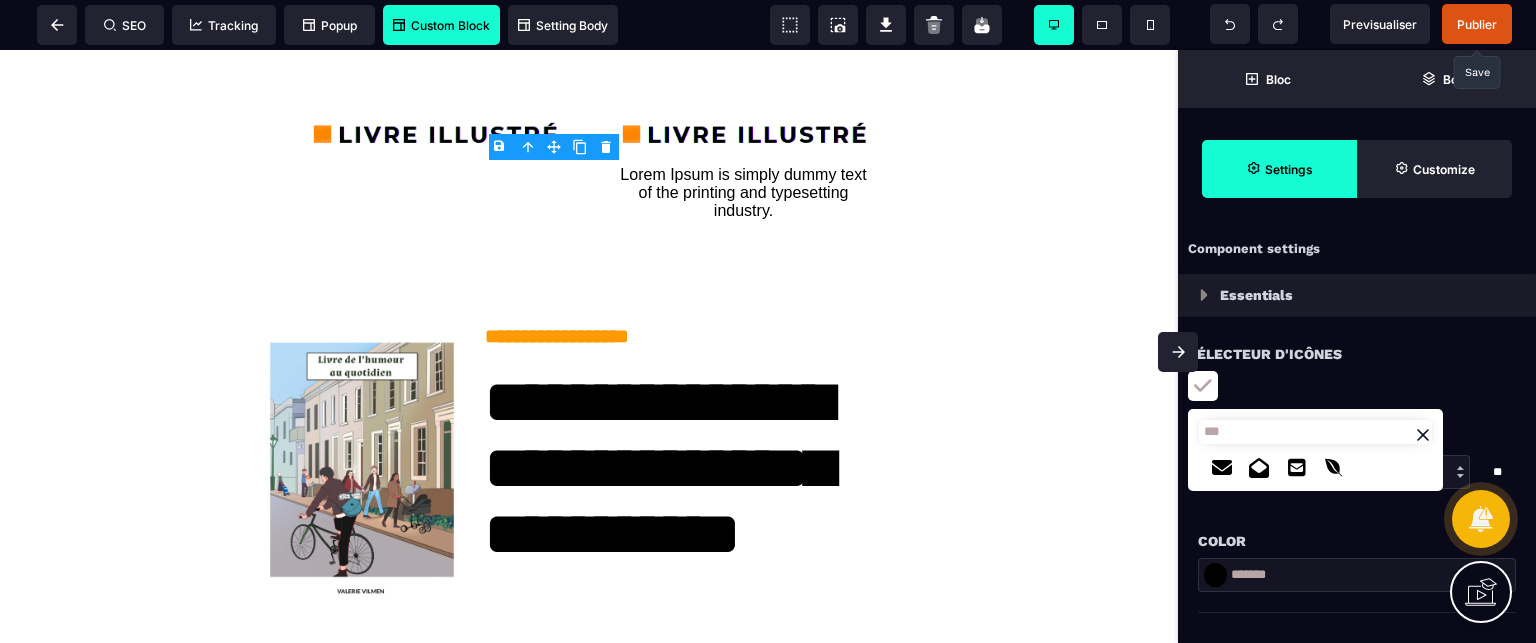 click at bounding box center (1222, 468) 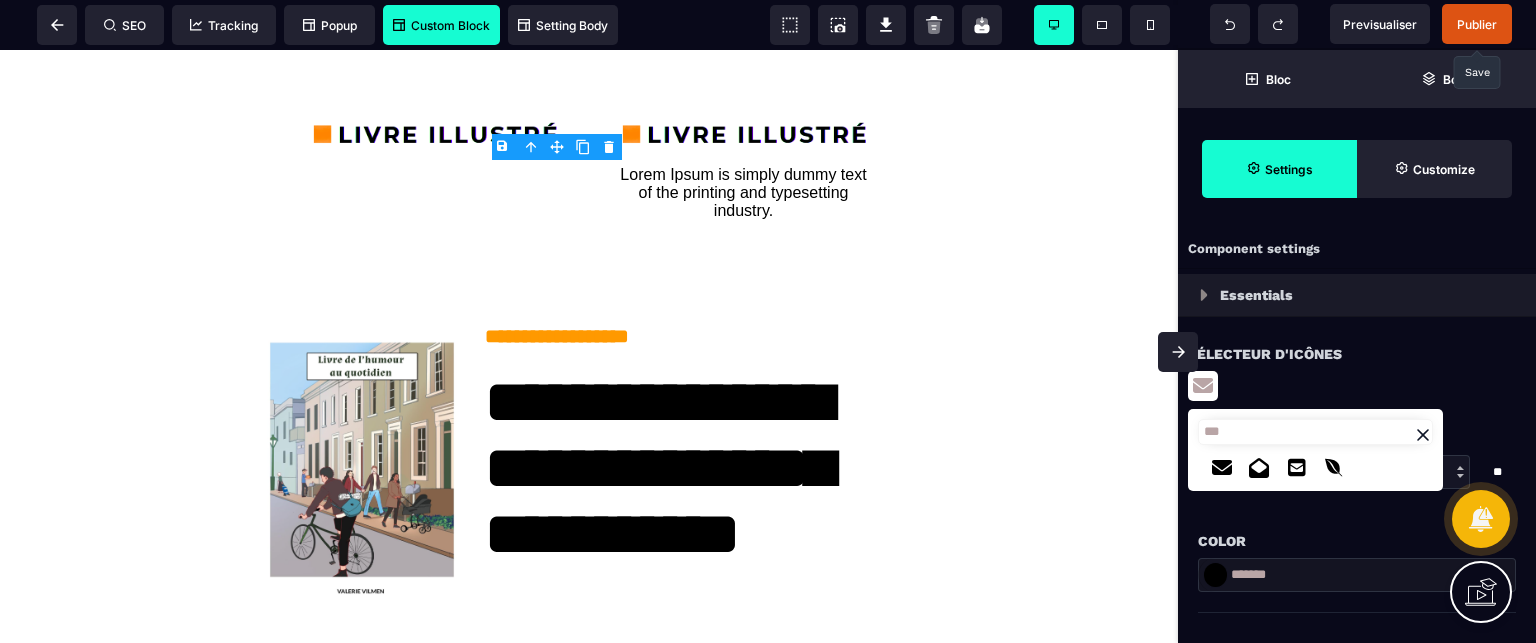 click on "Color" at bounding box center (1357, 541) 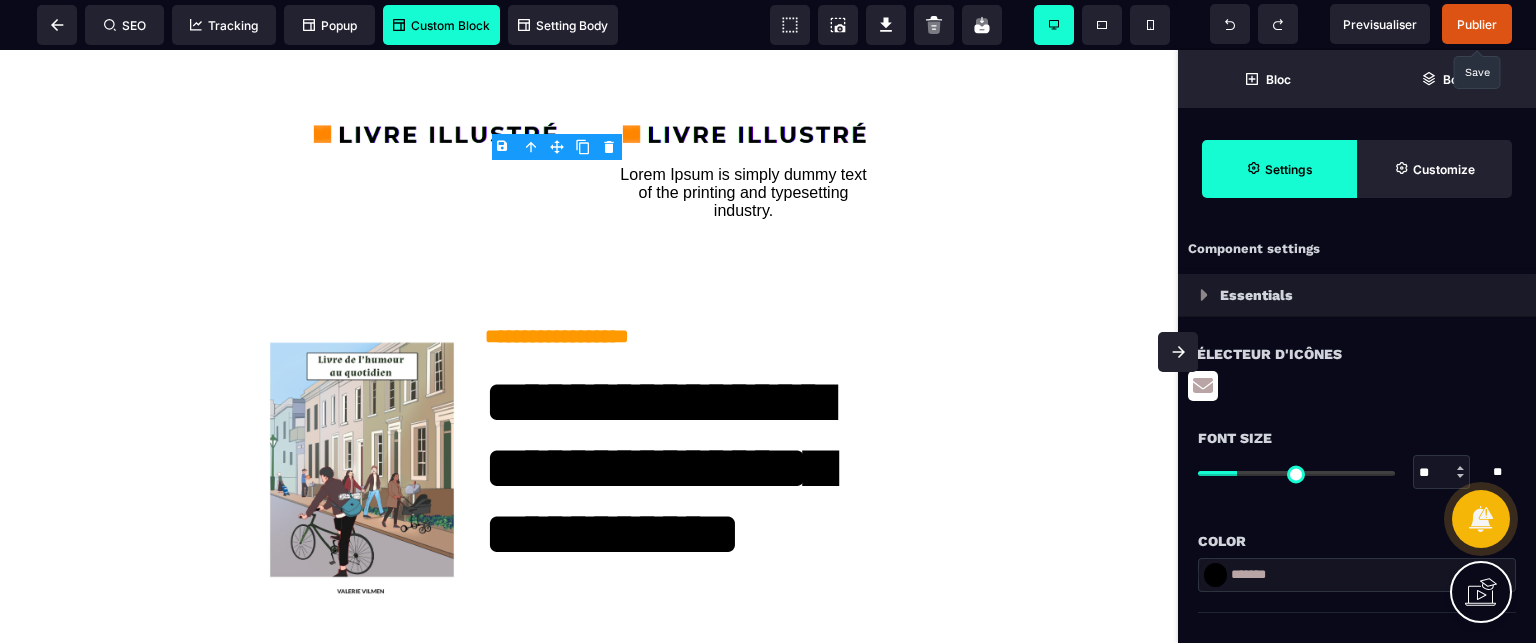 click on "**" at bounding box center [1442, 473] 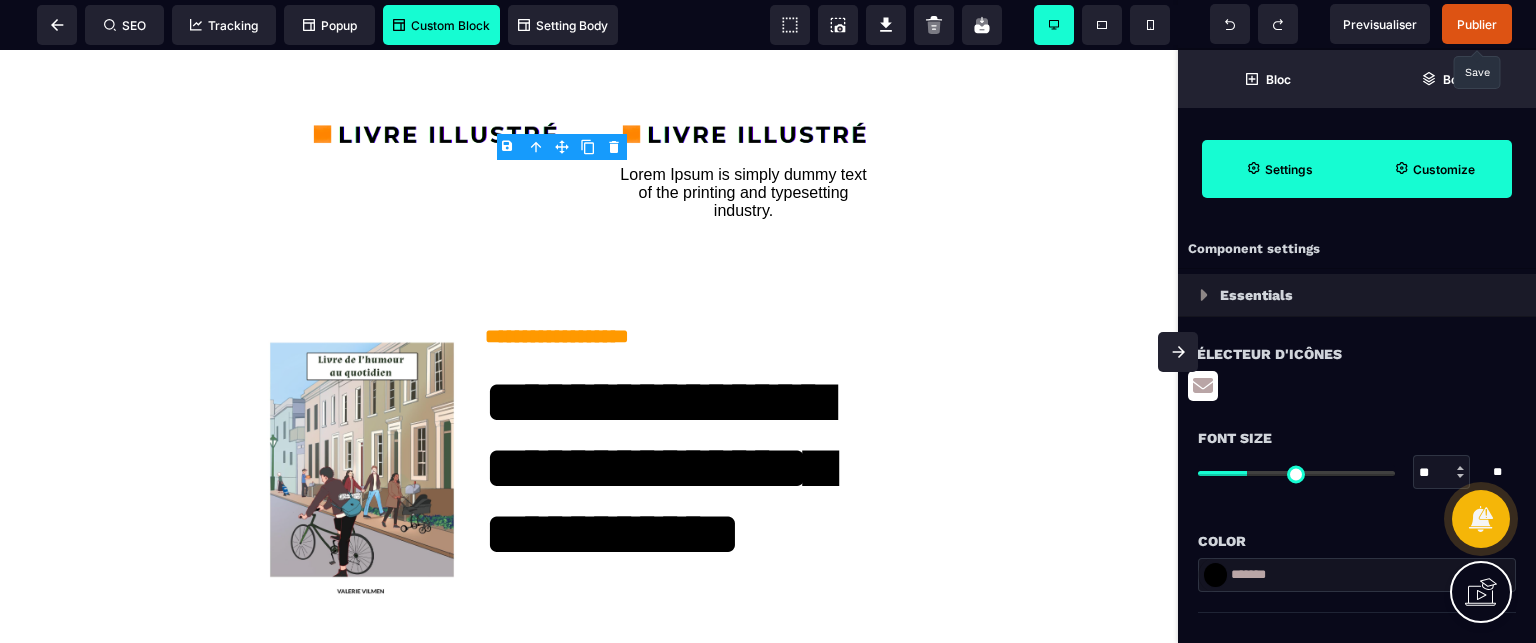 click on "Customize" at bounding box center [1434, 169] 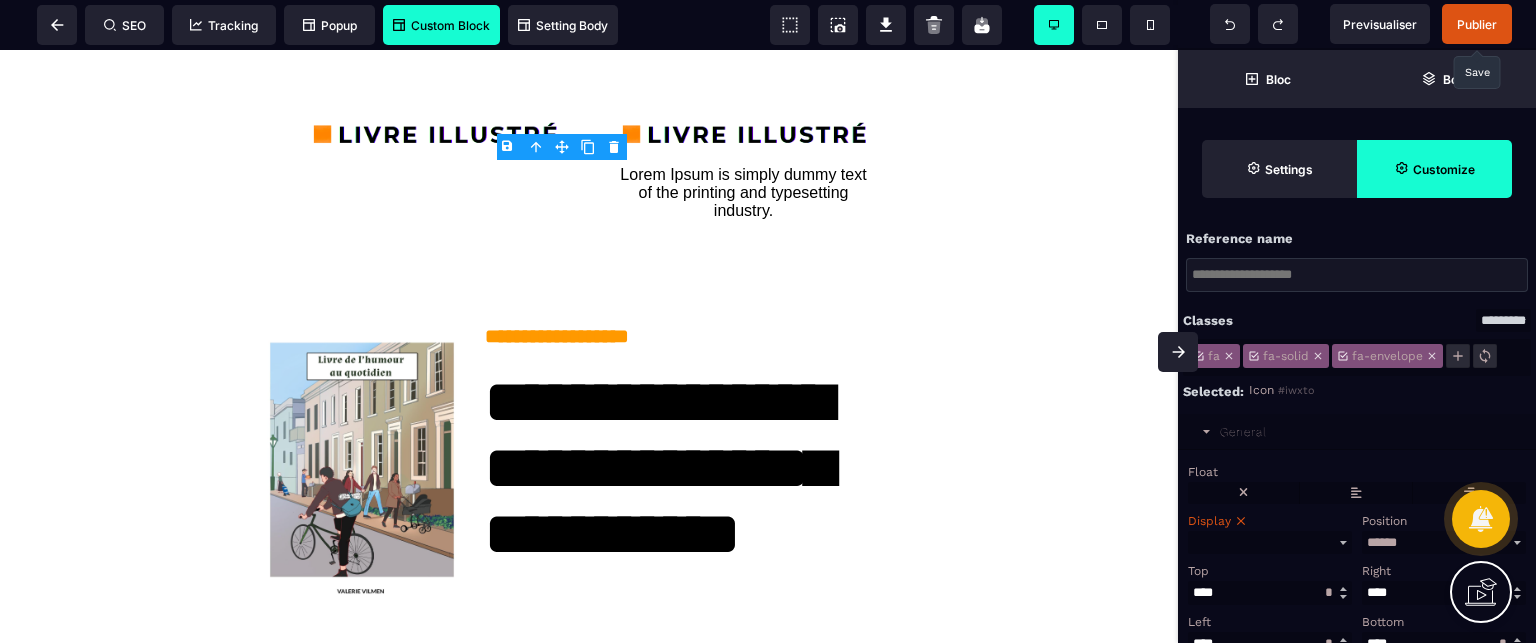 click on "Float" at bounding box center (1354, 472) 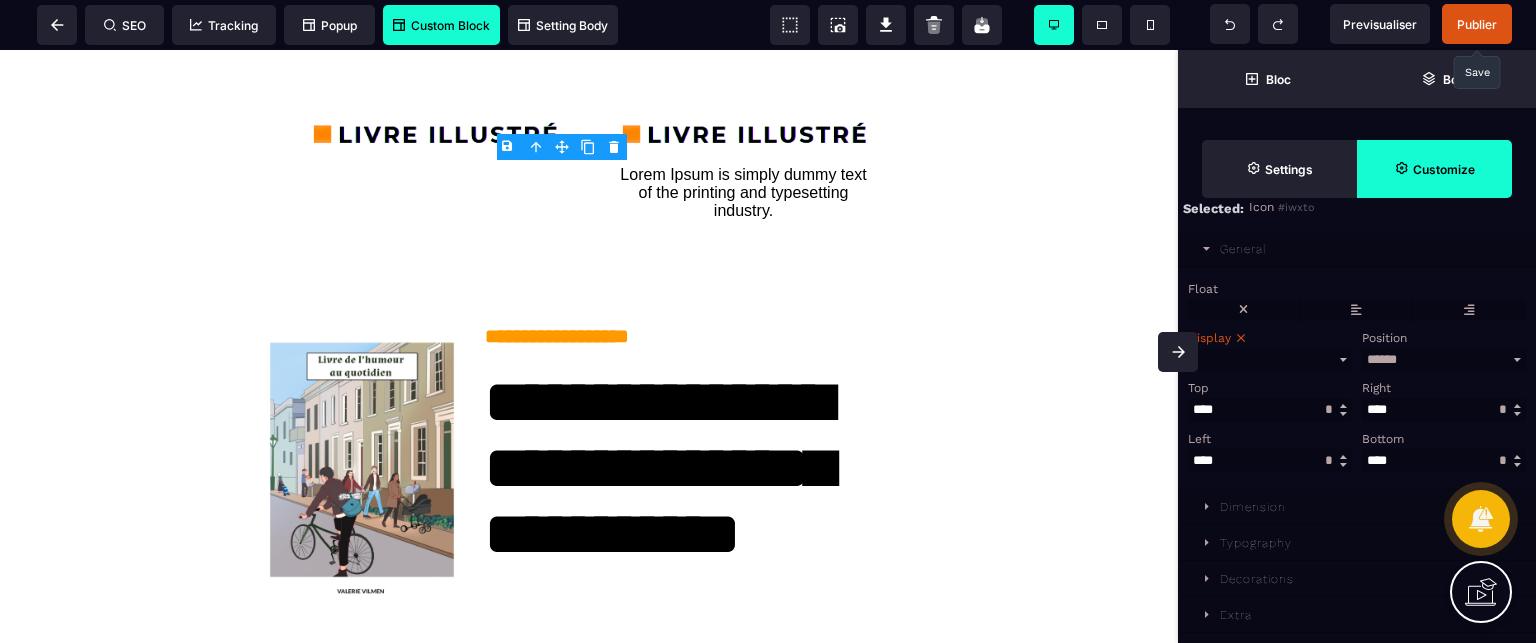 scroll, scrollTop: 216, scrollLeft: 0, axis: vertical 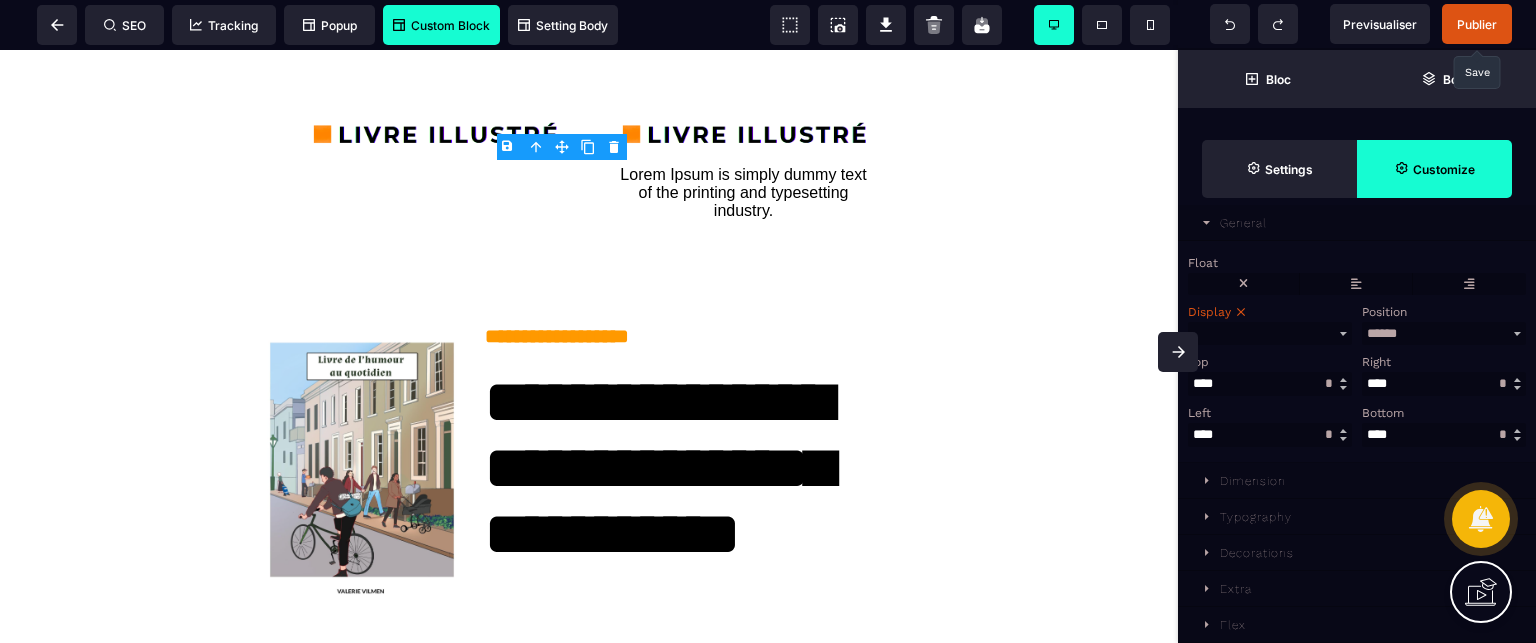 click on "Dimension" at bounding box center (1357, 481) 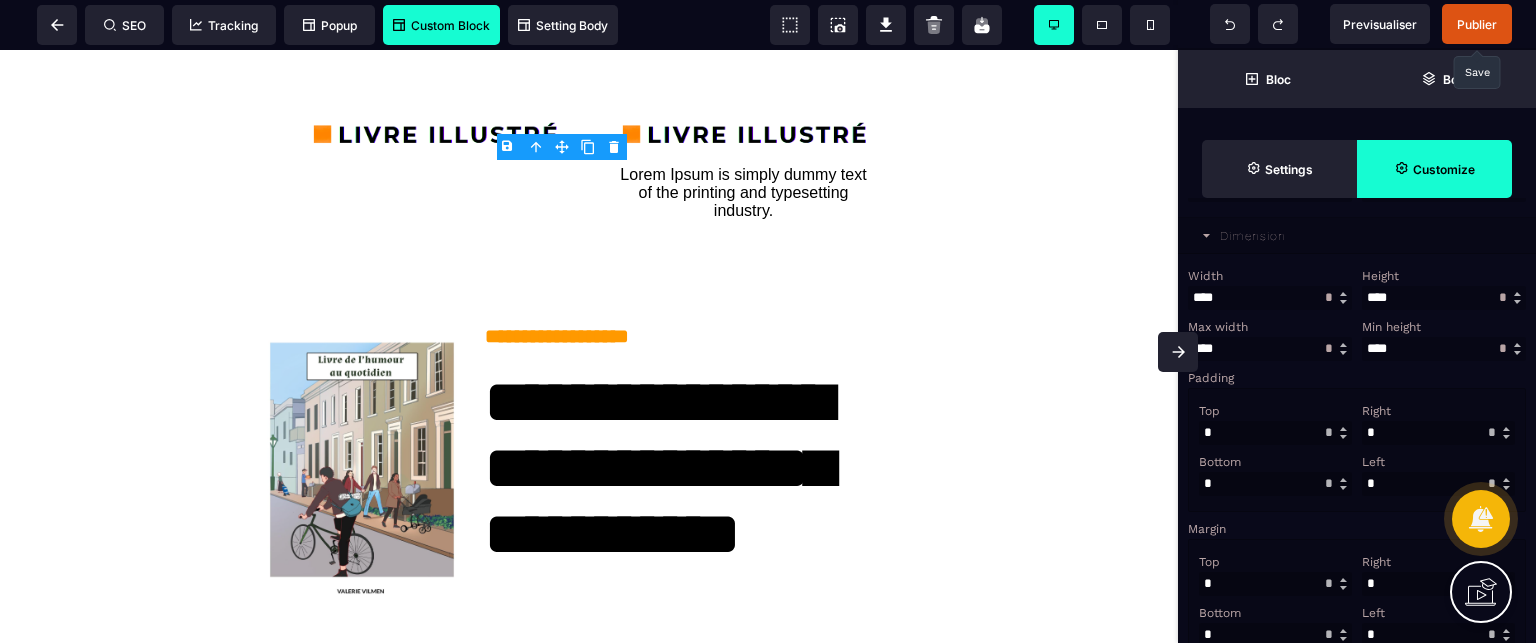 scroll, scrollTop: 536, scrollLeft: 0, axis: vertical 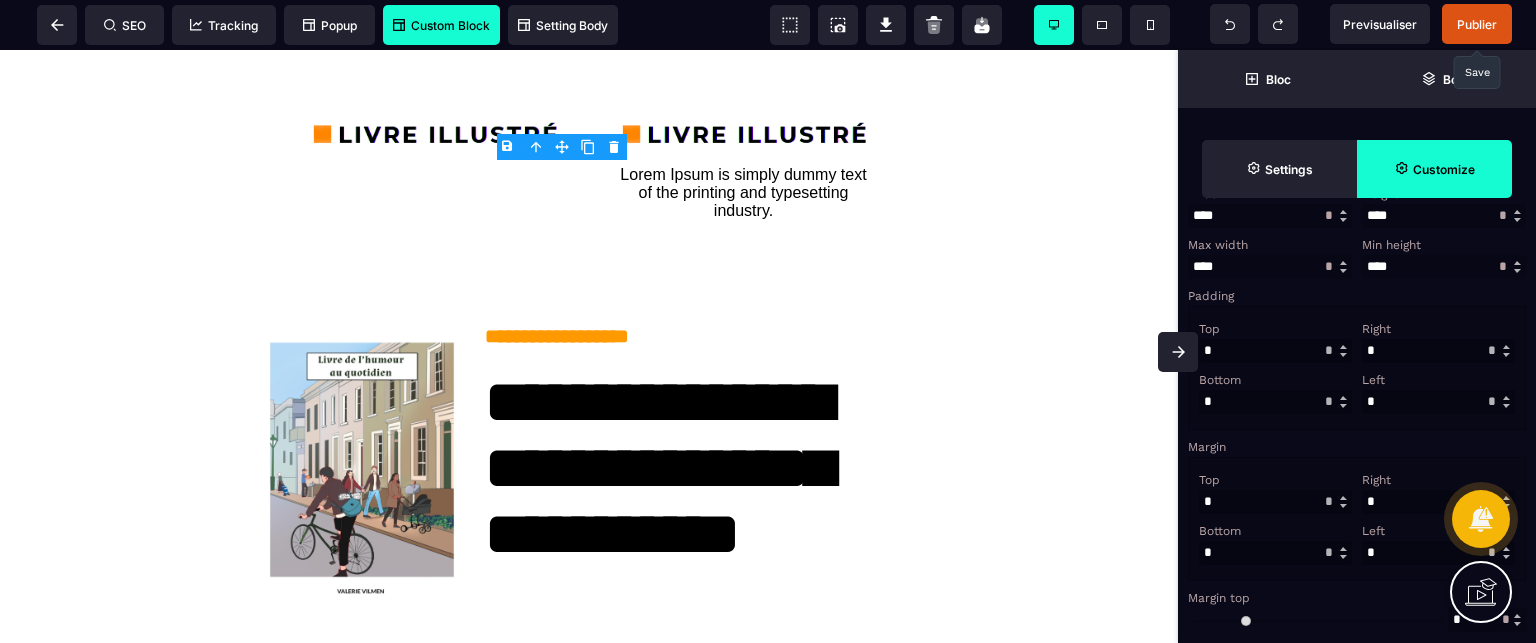 click at bounding box center (1438, 402) 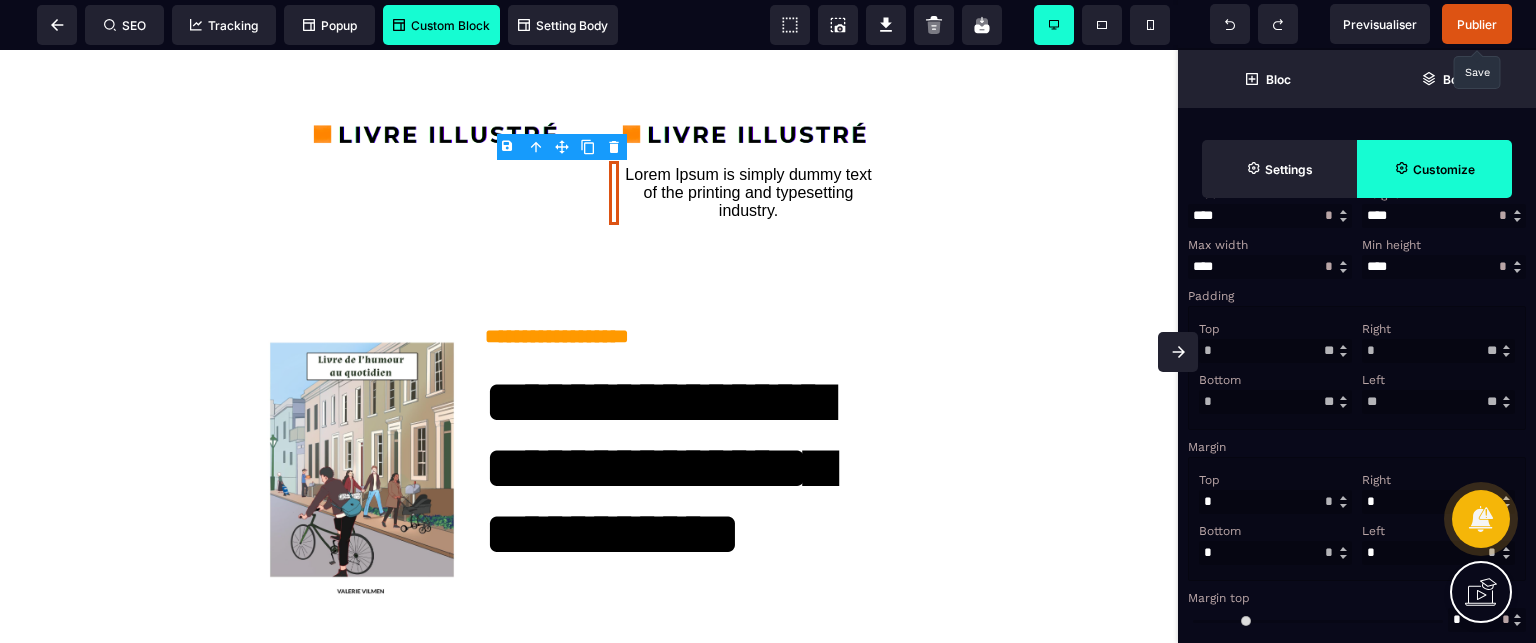 click on "*" at bounding box center (1438, 351) 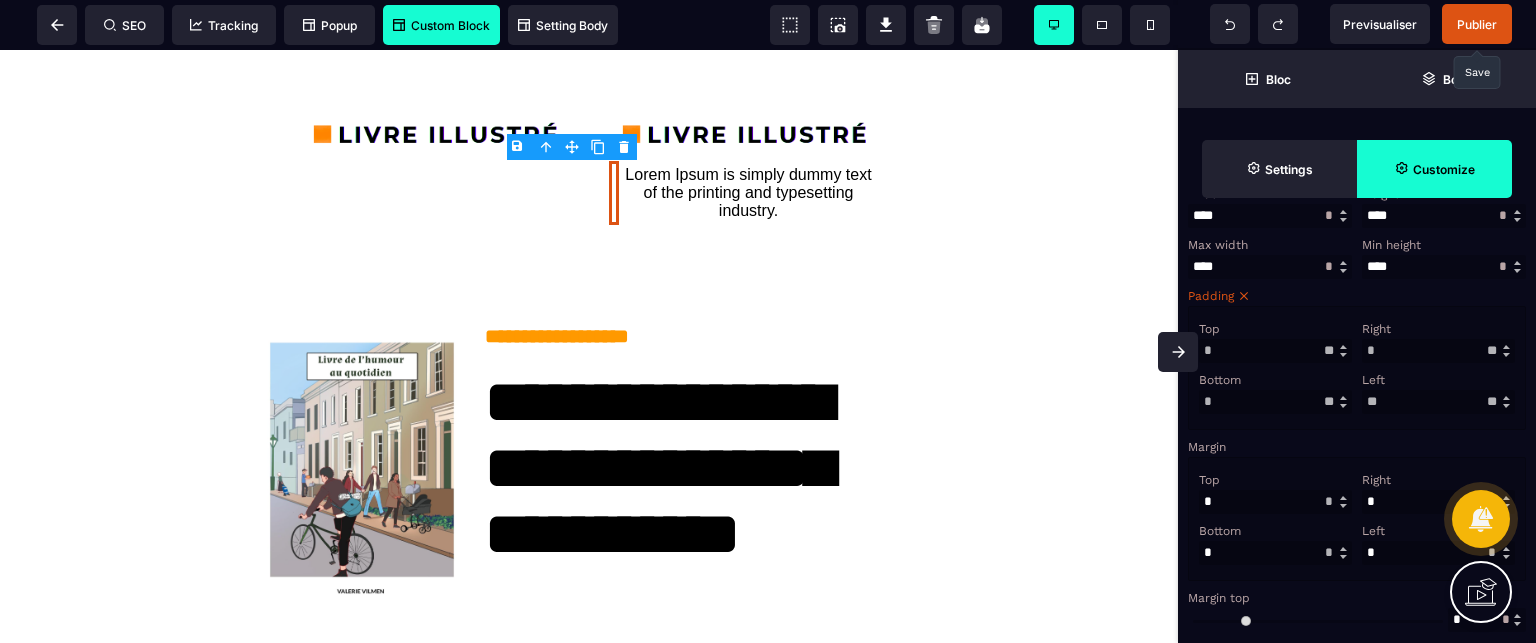 click on "*" at bounding box center [1438, 351] 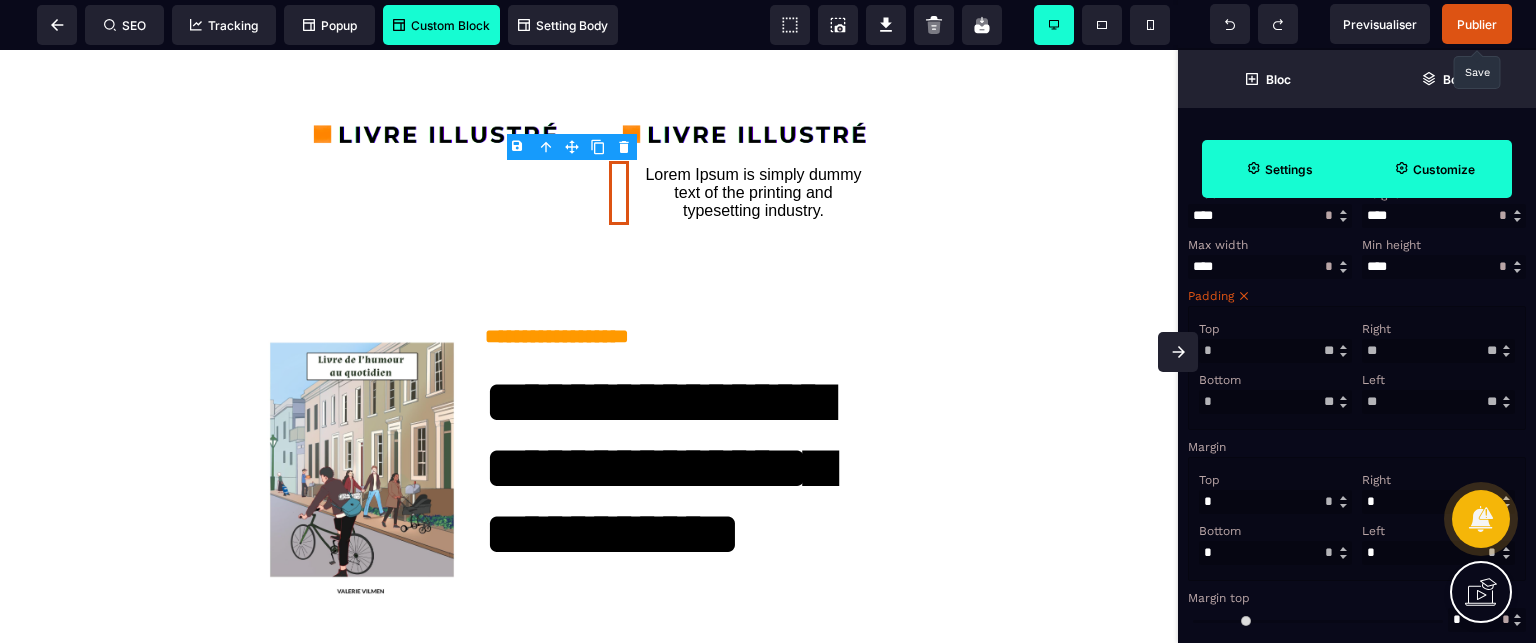 click on "Settings" at bounding box center (1289, 169) 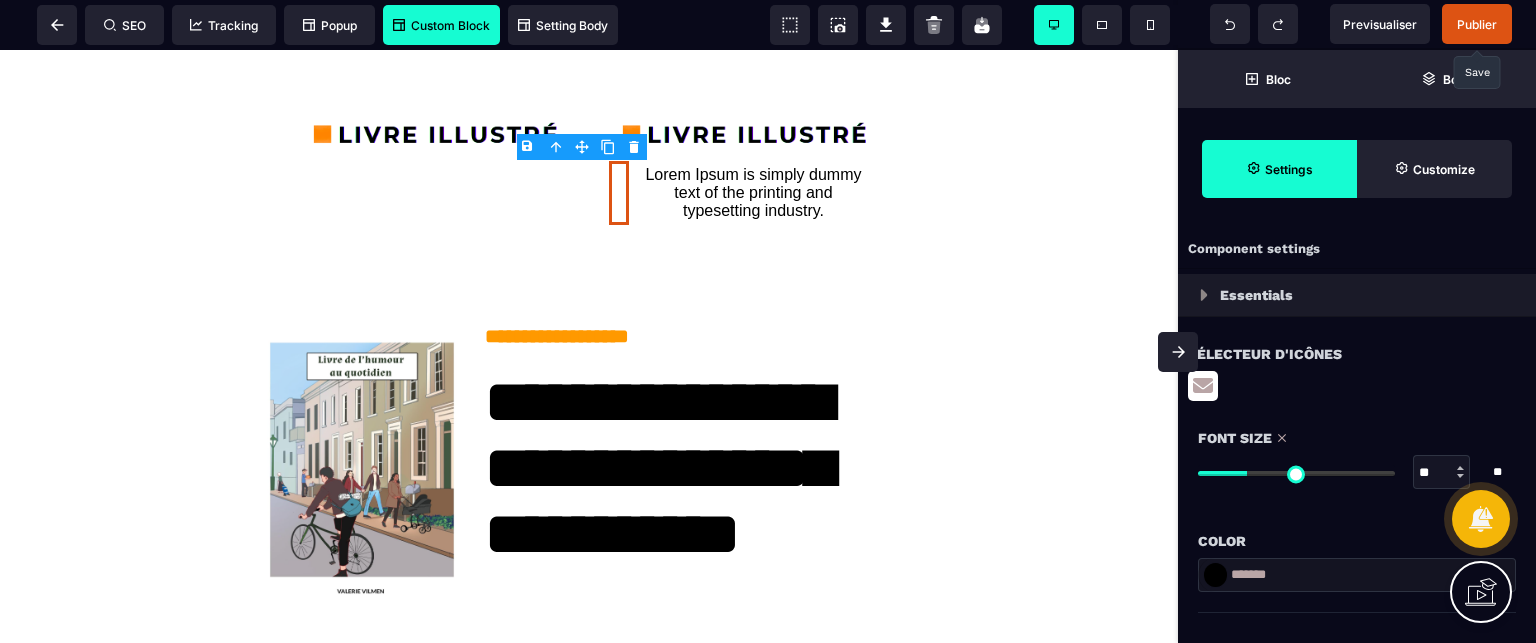 scroll, scrollTop: 0, scrollLeft: 0, axis: both 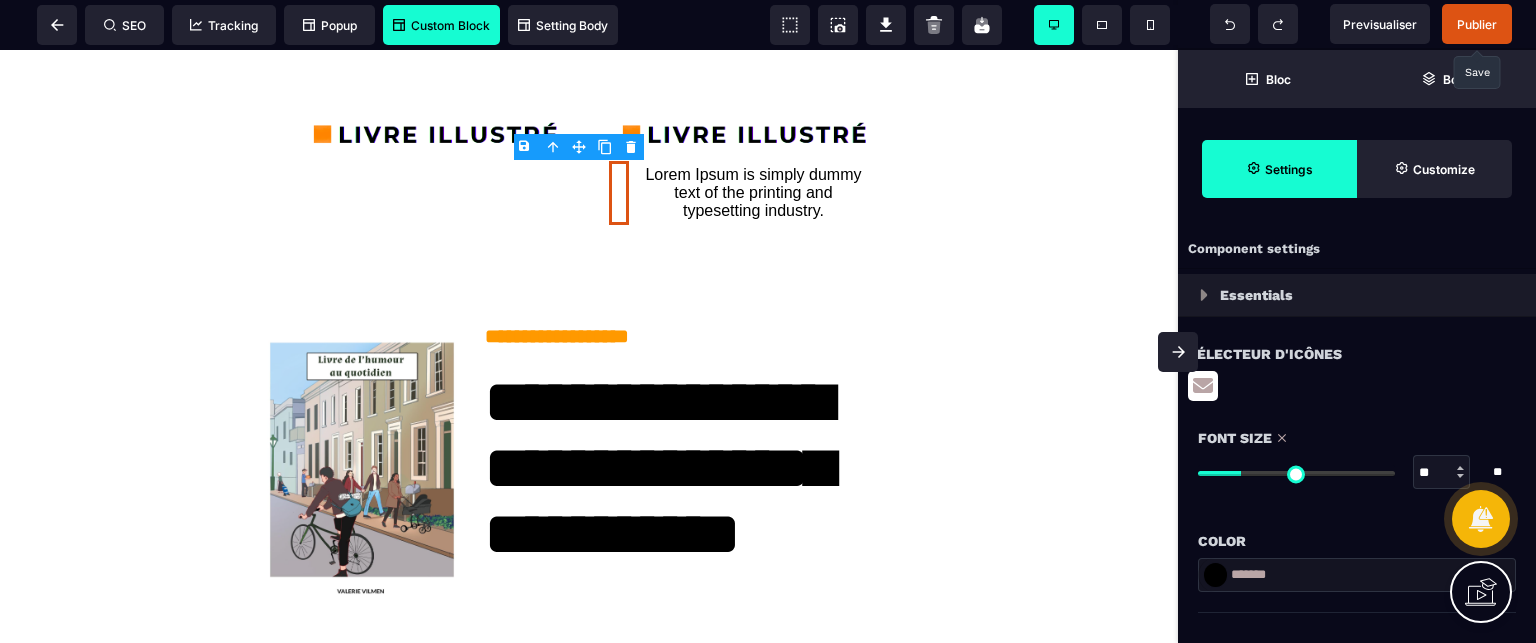 click at bounding box center [1215, 575] 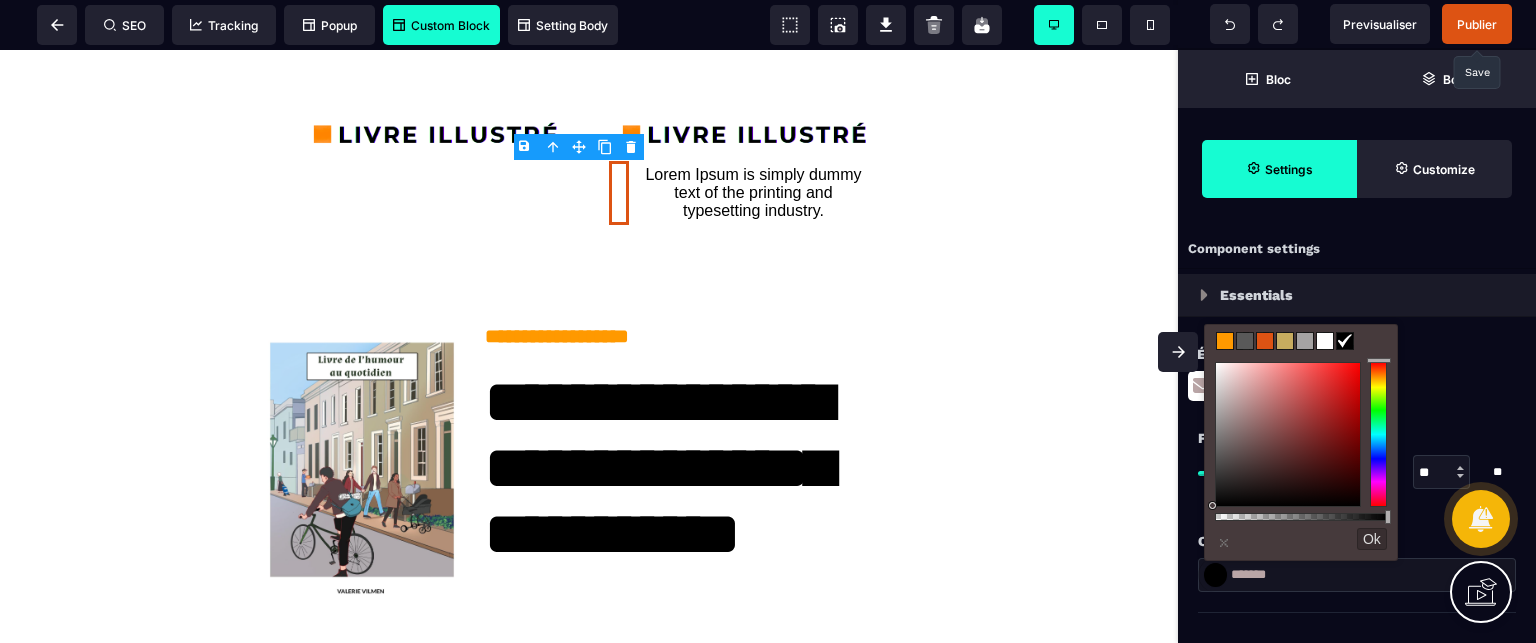 click at bounding box center [1225, 341] 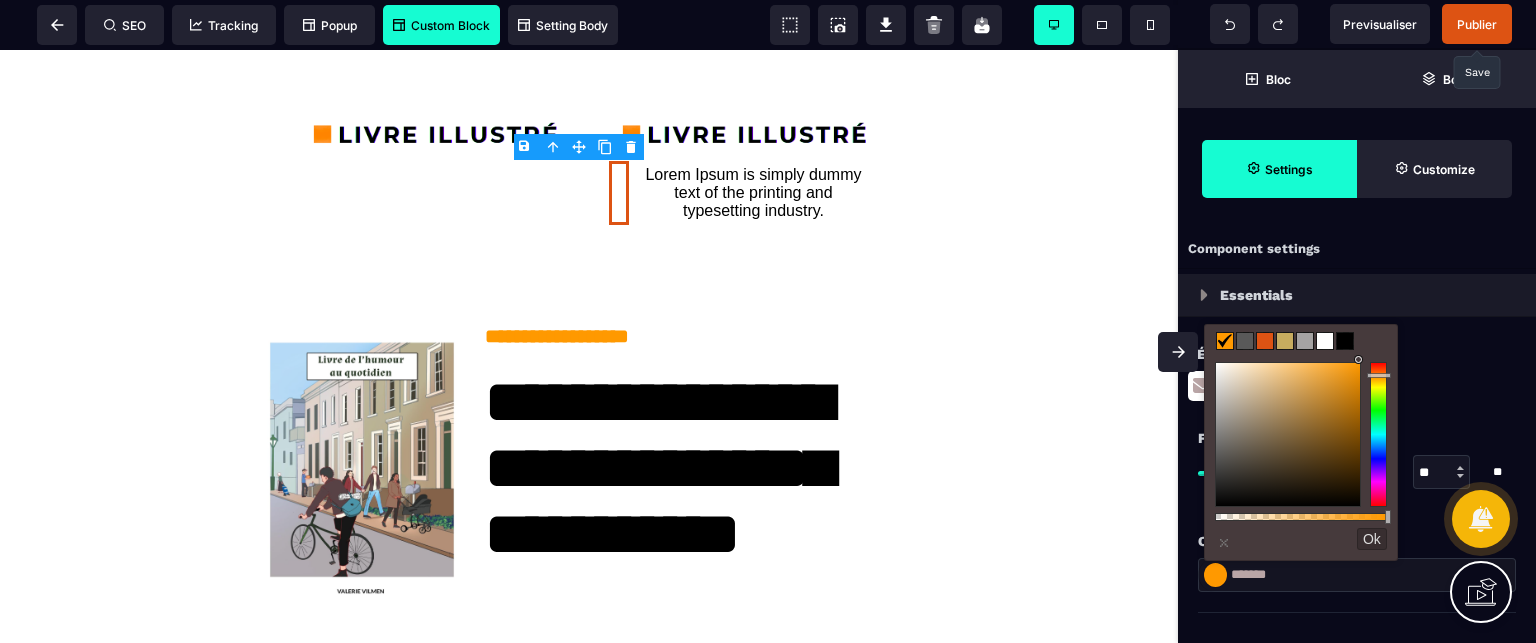 click at bounding box center (1178, 352) 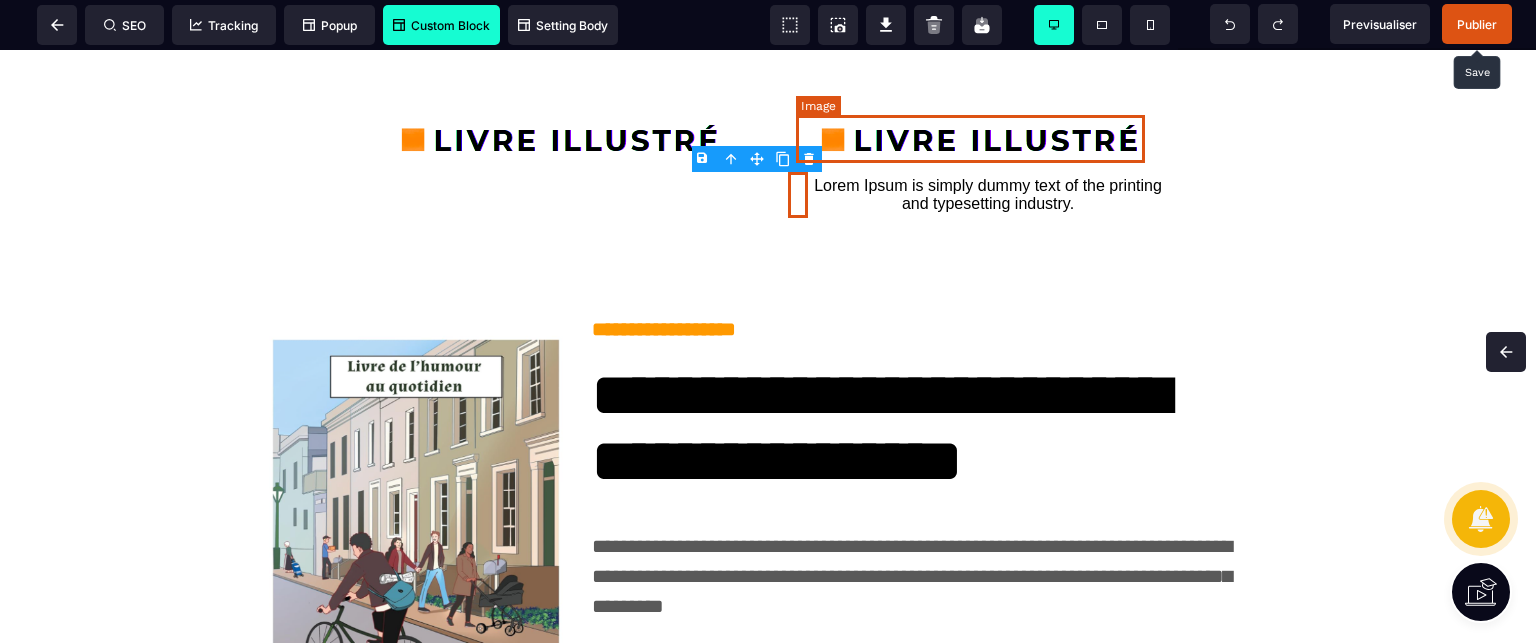 click at bounding box center [978, 139] 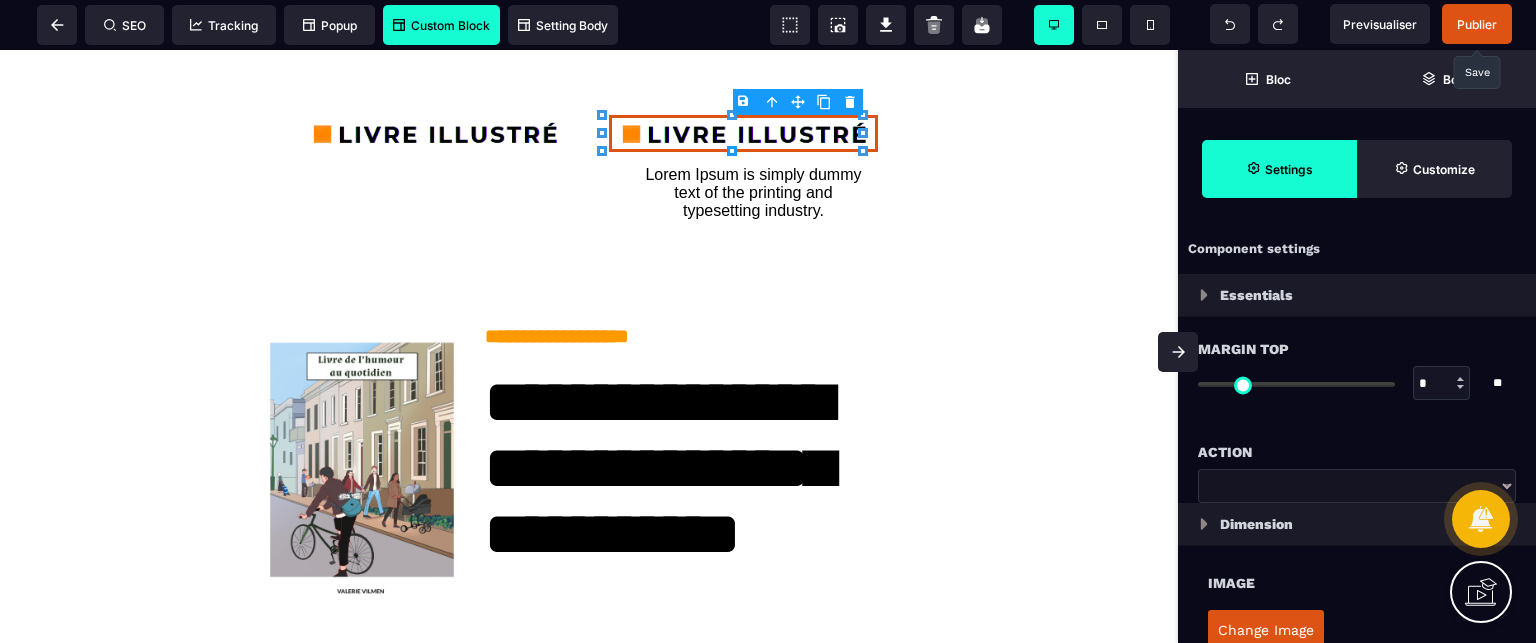 click on "B I U S
A *******
Column
SEO
Tracking" at bounding box center (768, 321) 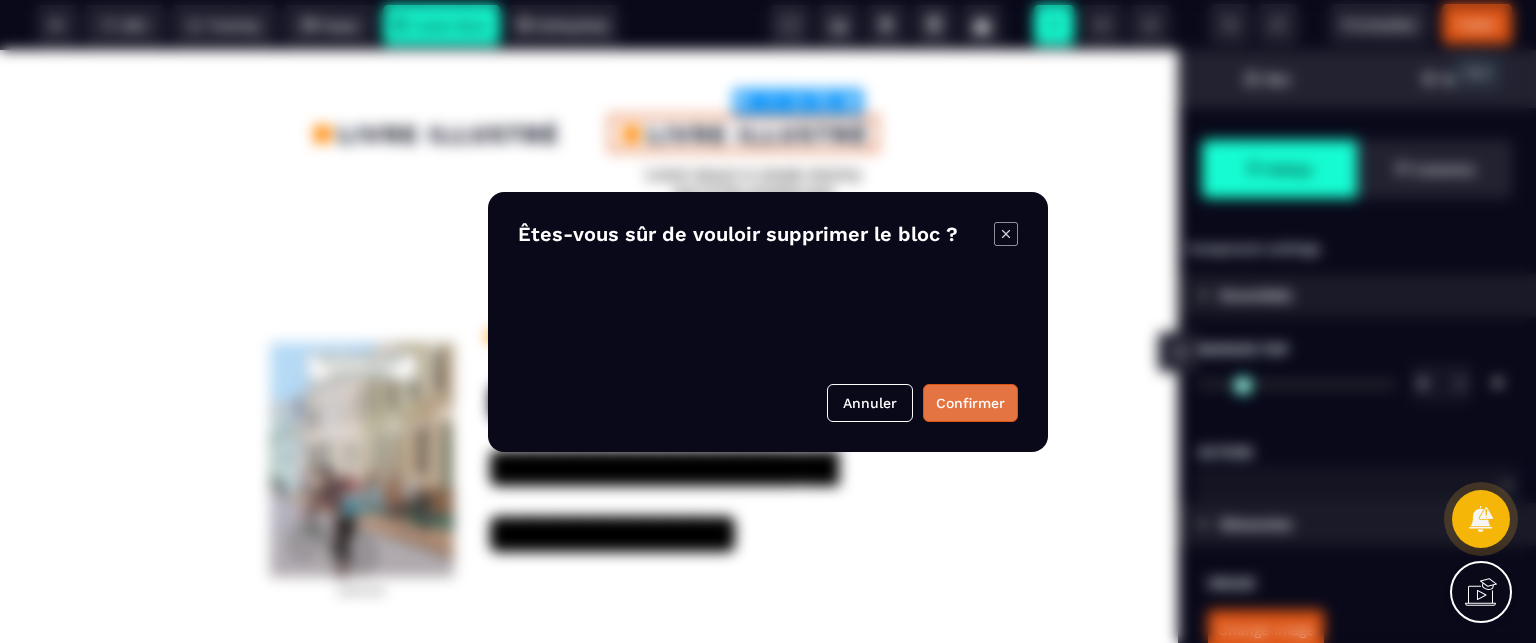 click on "Confirmer" at bounding box center (970, 403) 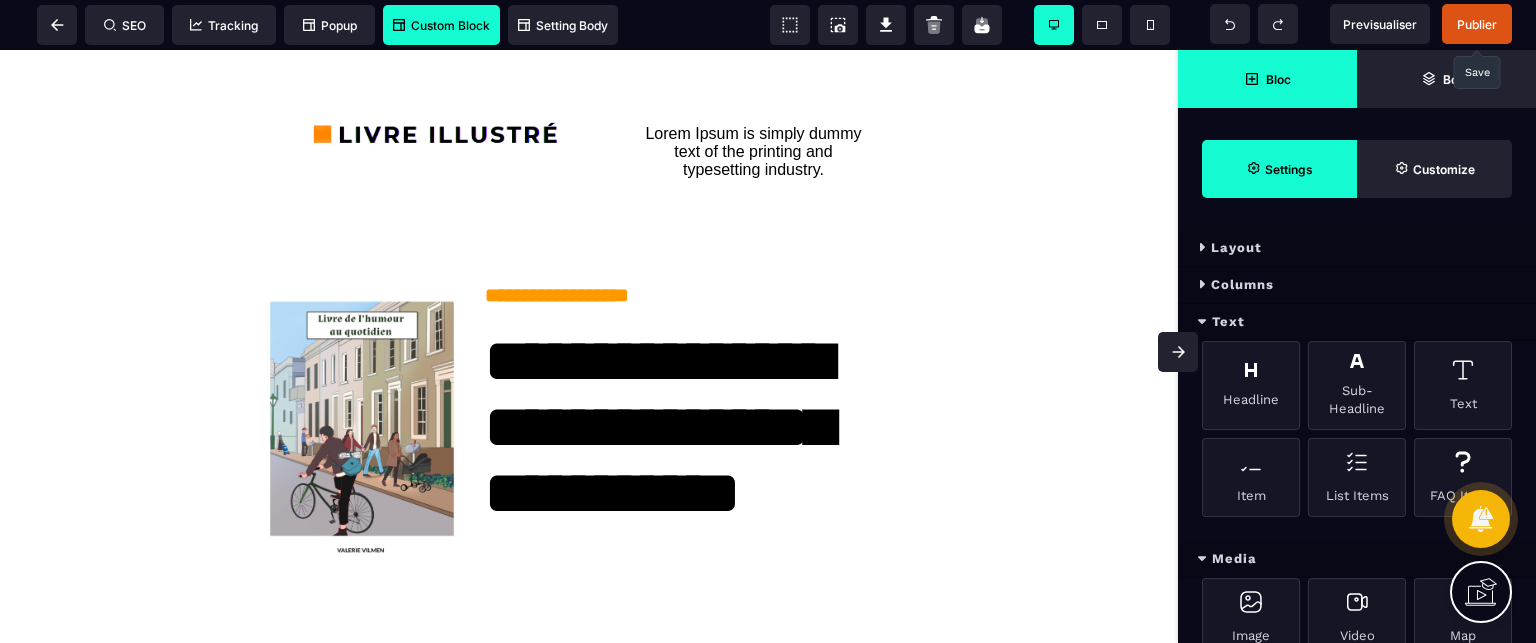 click at bounding box center [1178, 352] 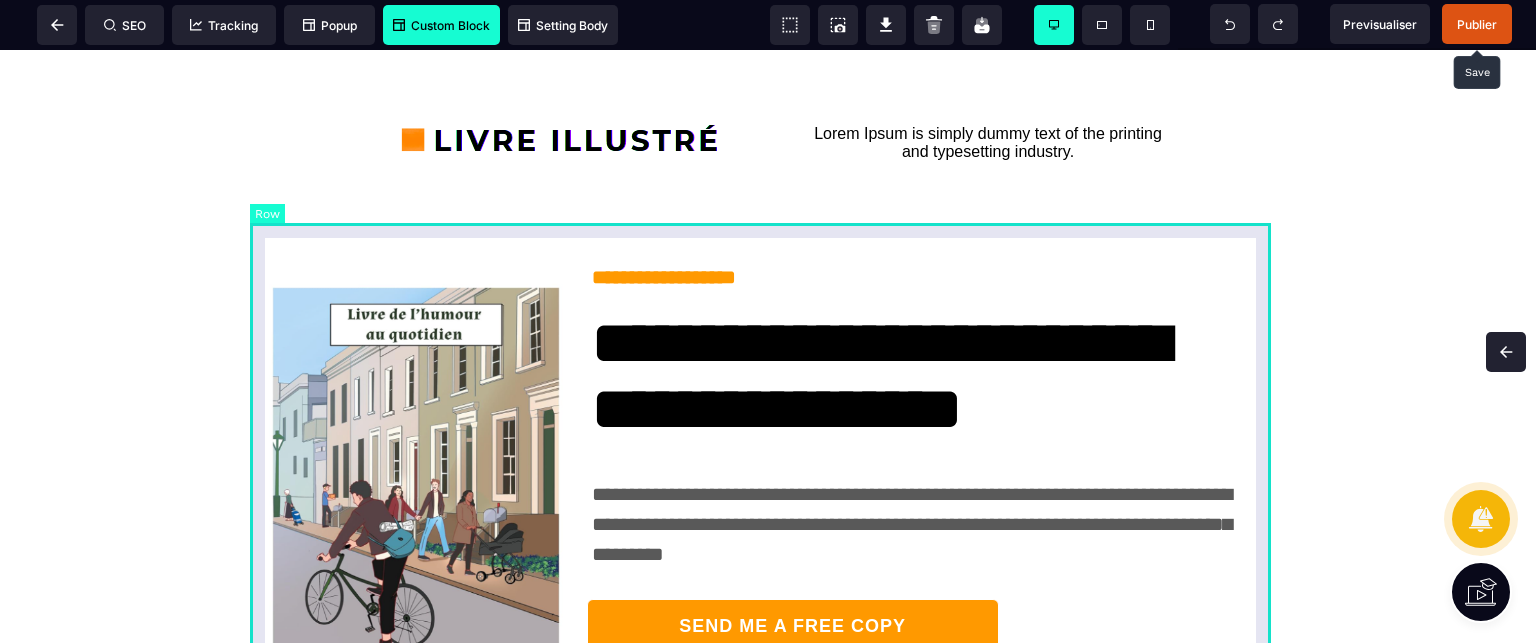 click on "**********" at bounding box center (768, 490) 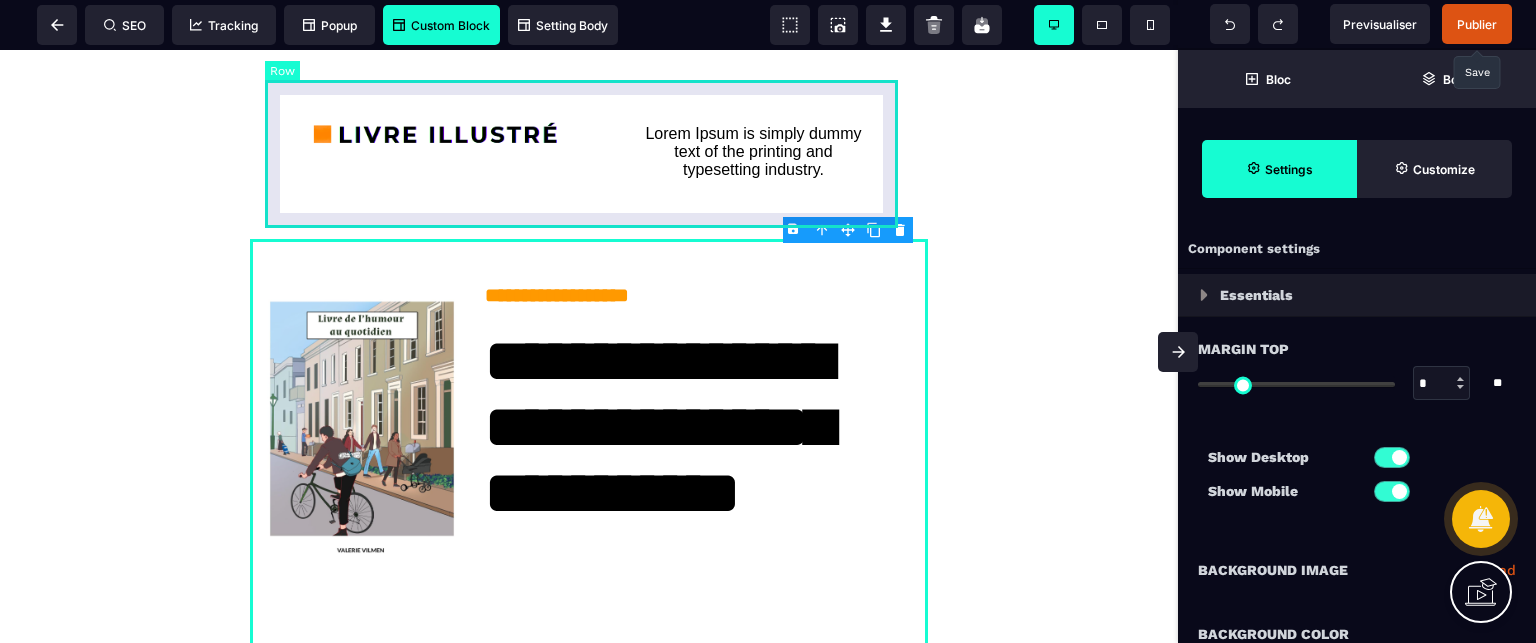 click on "Lorem Ipsum is simply dummy text of the printing and typesetting industry." at bounding box center (589, 152) 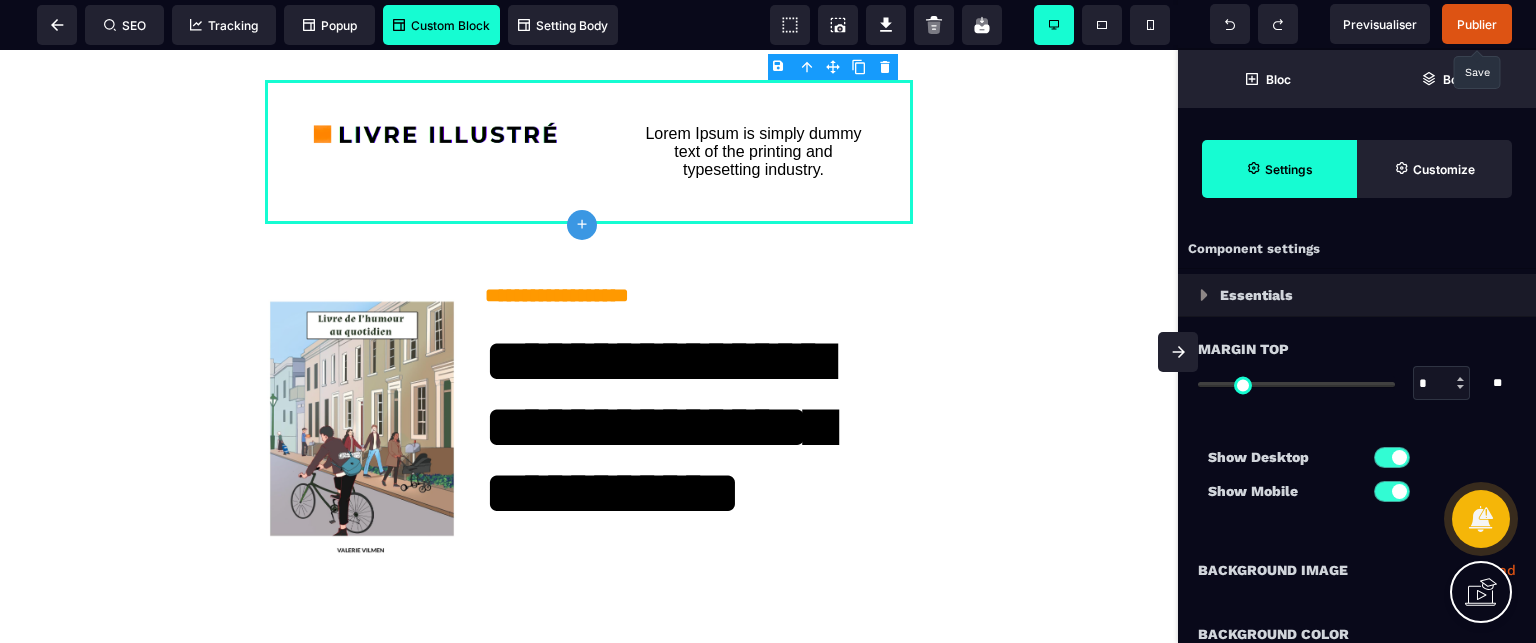 click on "Show Desktop
Show Mobile" at bounding box center (1357, 479) 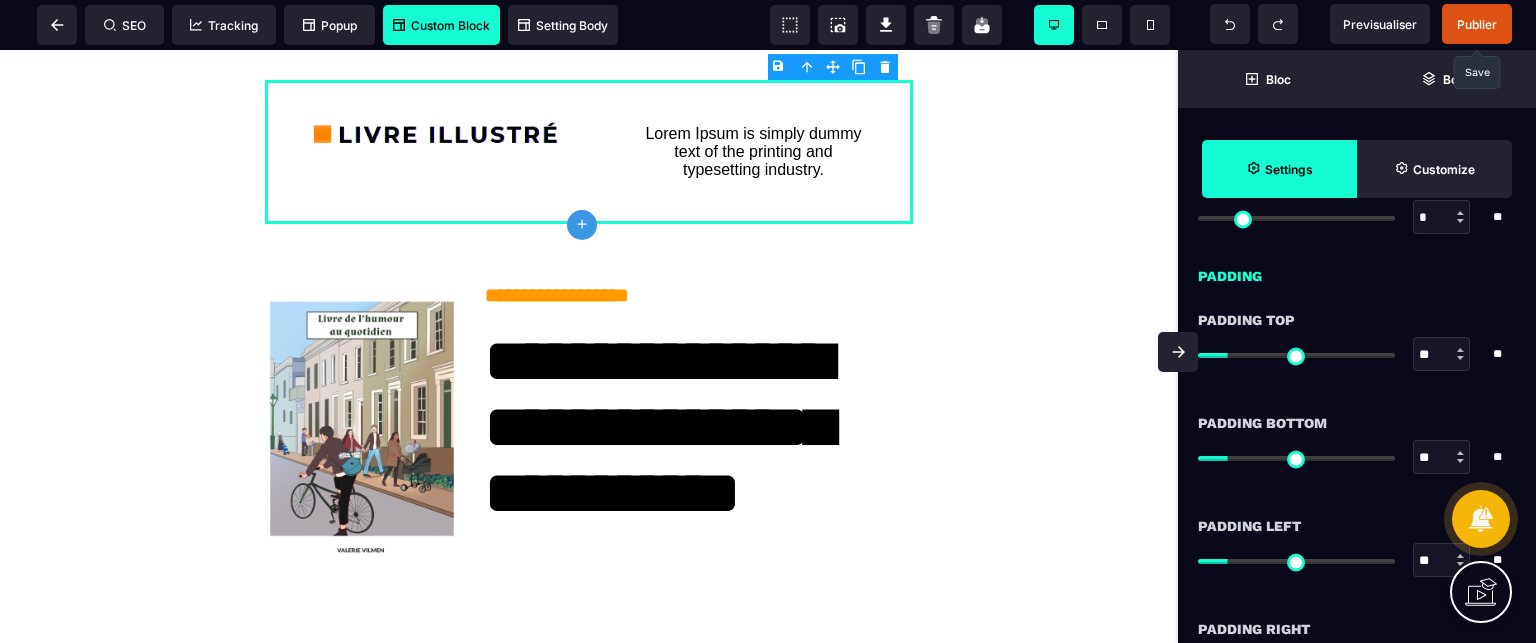 scroll, scrollTop: 1680, scrollLeft: 0, axis: vertical 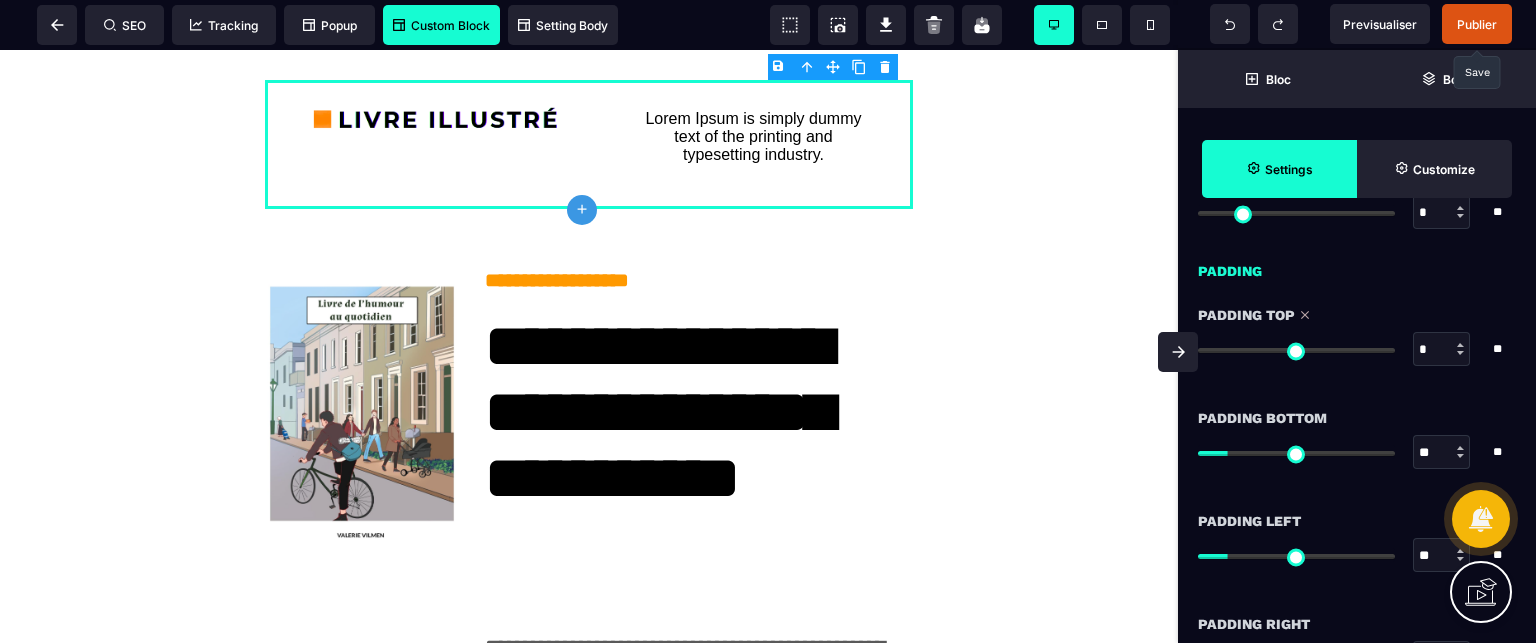 drag, startPoint x: 1235, startPoint y: 350, endPoint x: 1032, endPoint y: 379, distance: 205.06097 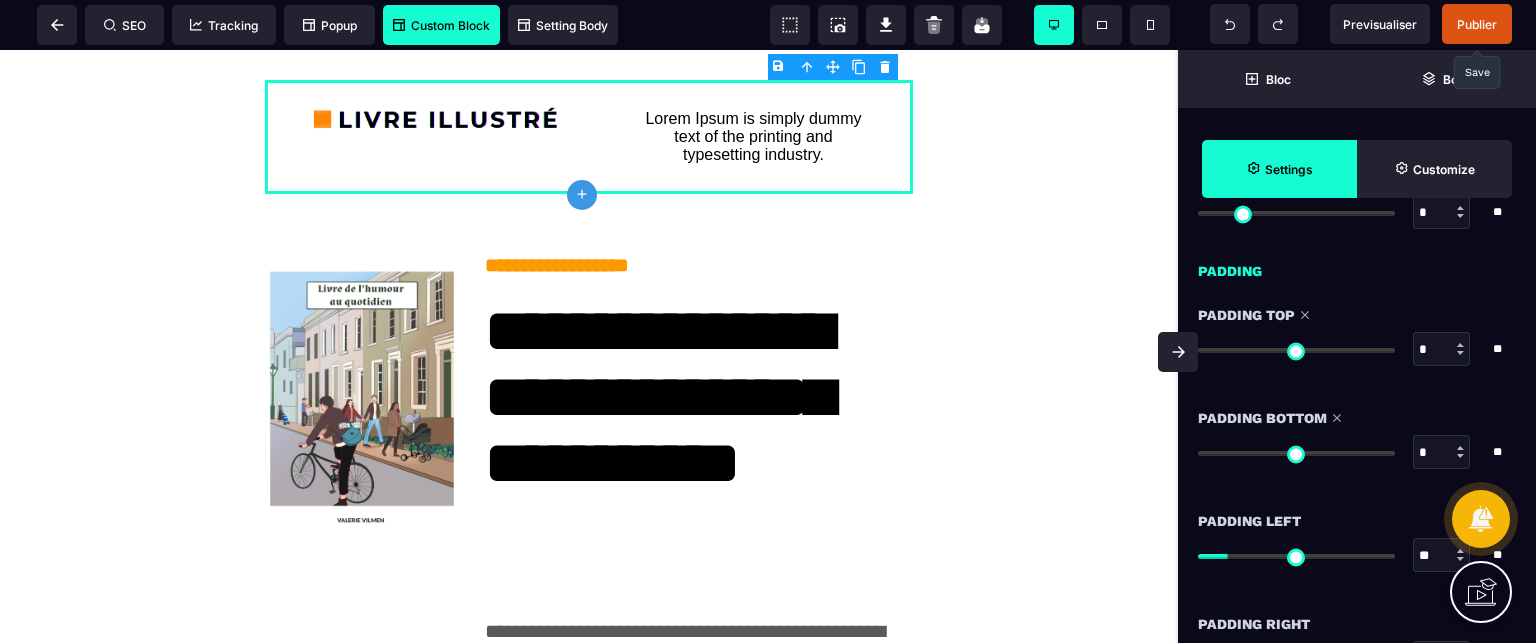 drag, startPoint x: 1226, startPoint y: 454, endPoint x: 959, endPoint y: 440, distance: 267.3668 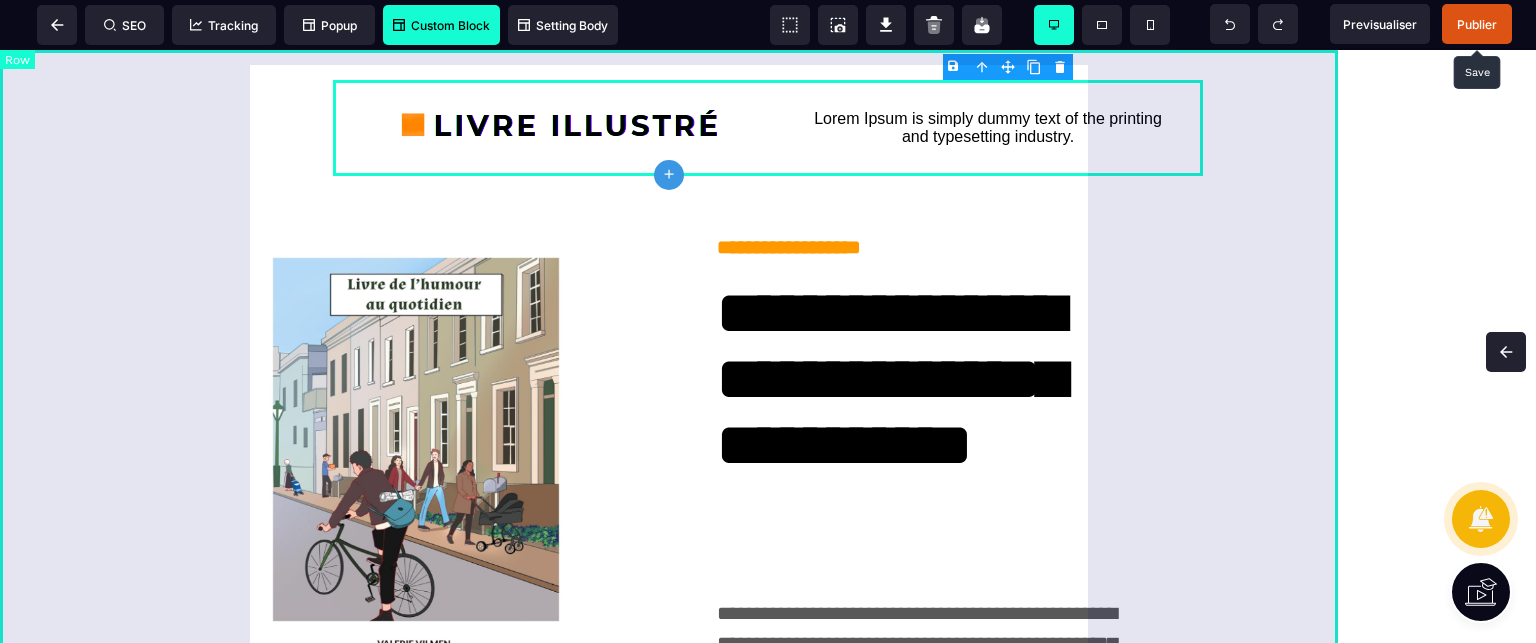 scroll, scrollTop: 0, scrollLeft: 0, axis: both 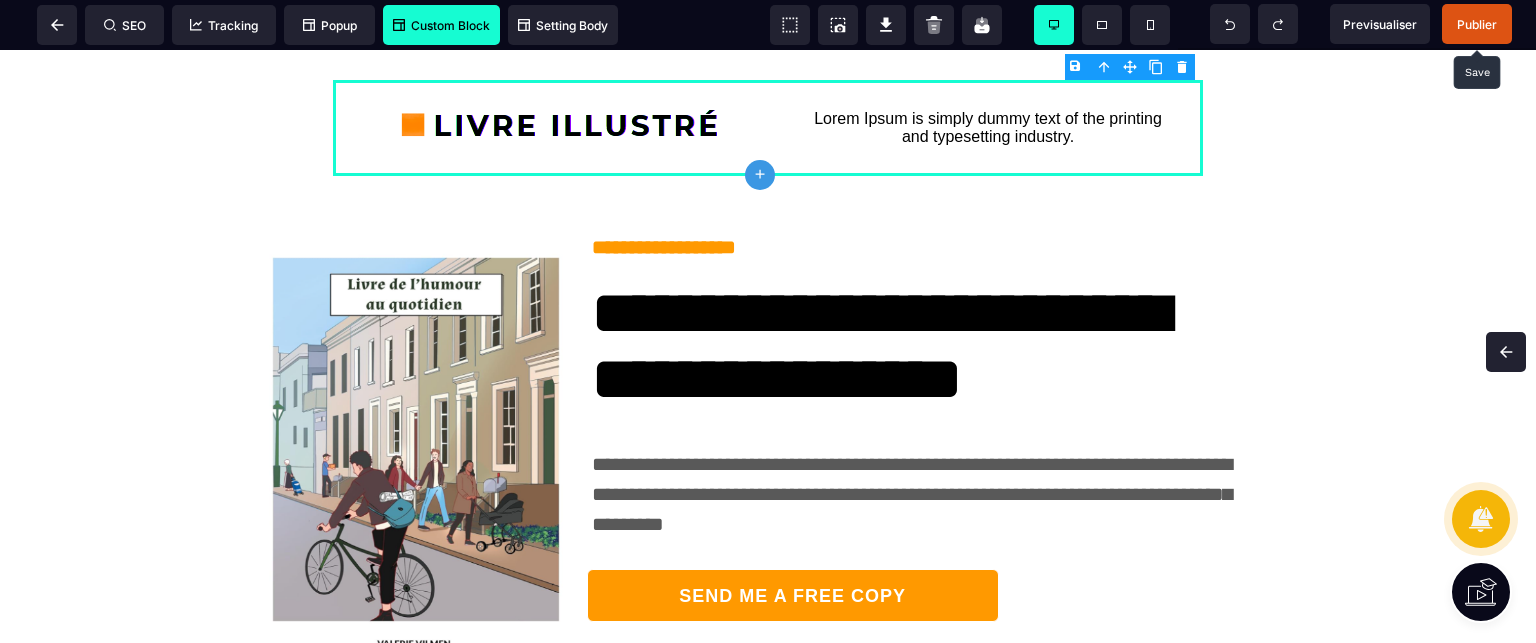 click on "Publier" at bounding box center (1477, 24) 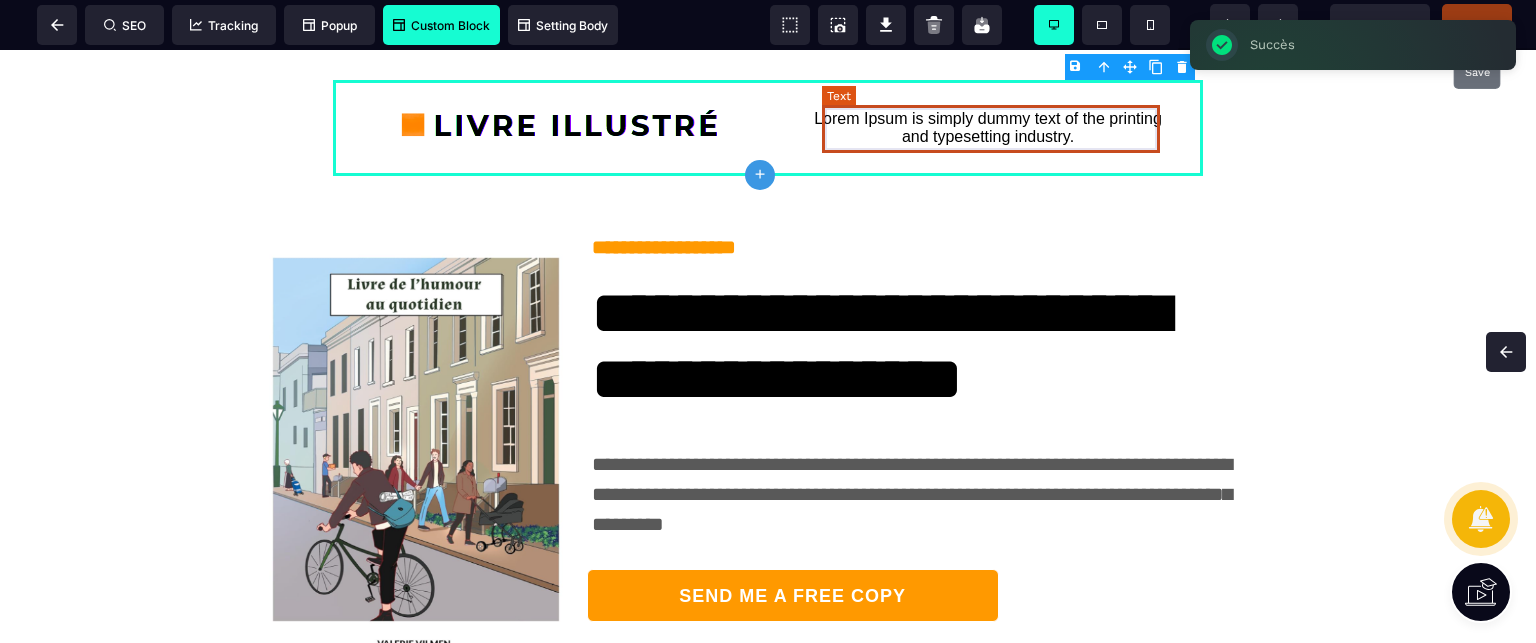 click on "Lorem Ipsum is simply dummy text of the printing and typesetting industry." at bounding box center [988, 128] 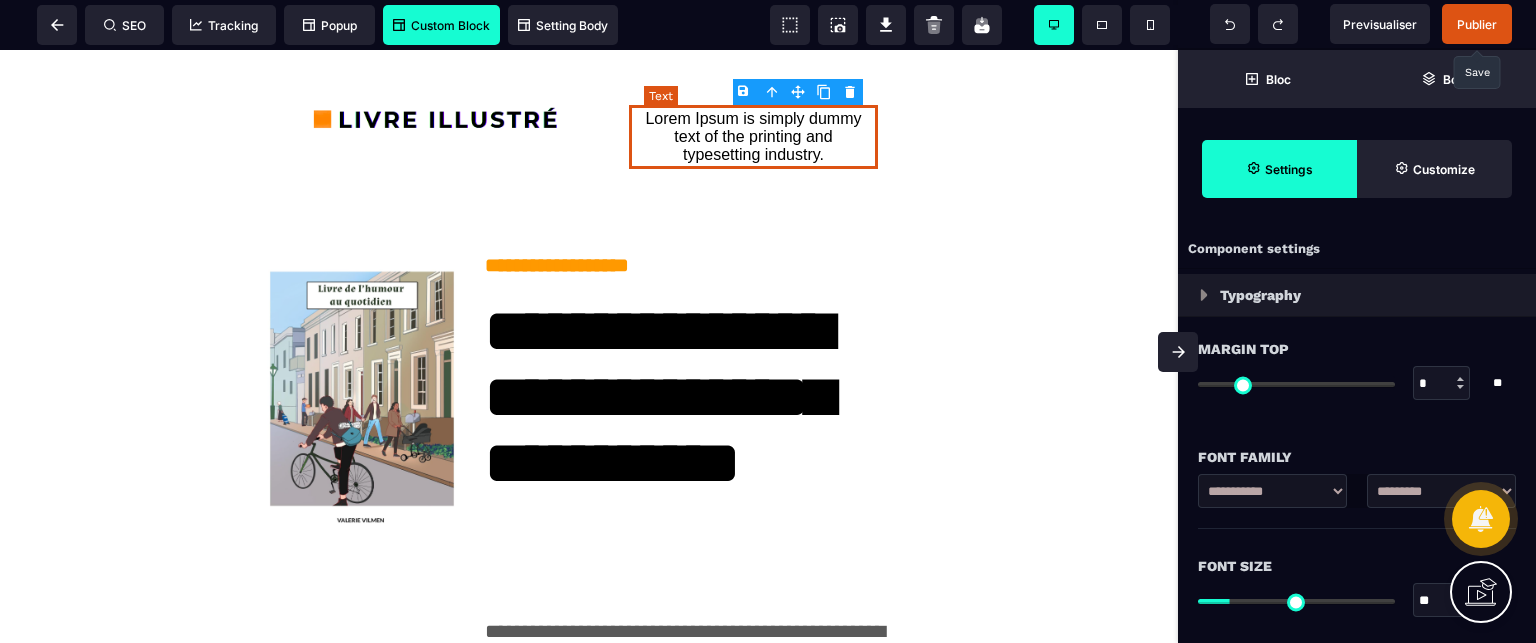 click on "Lorem Ipsum is simply dummy text of the printing and typesetting industry." at bounding box center (753, 137) 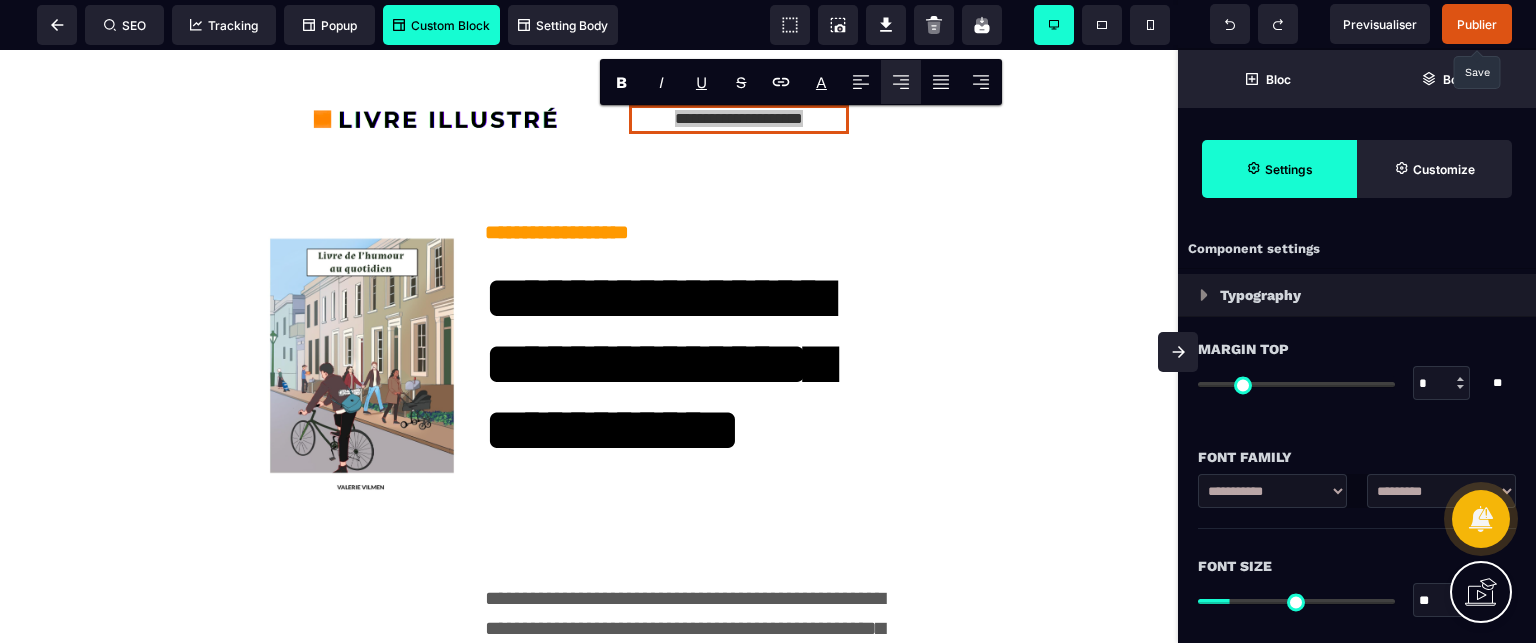 click on "**********" at bounding box center (1441, 491) 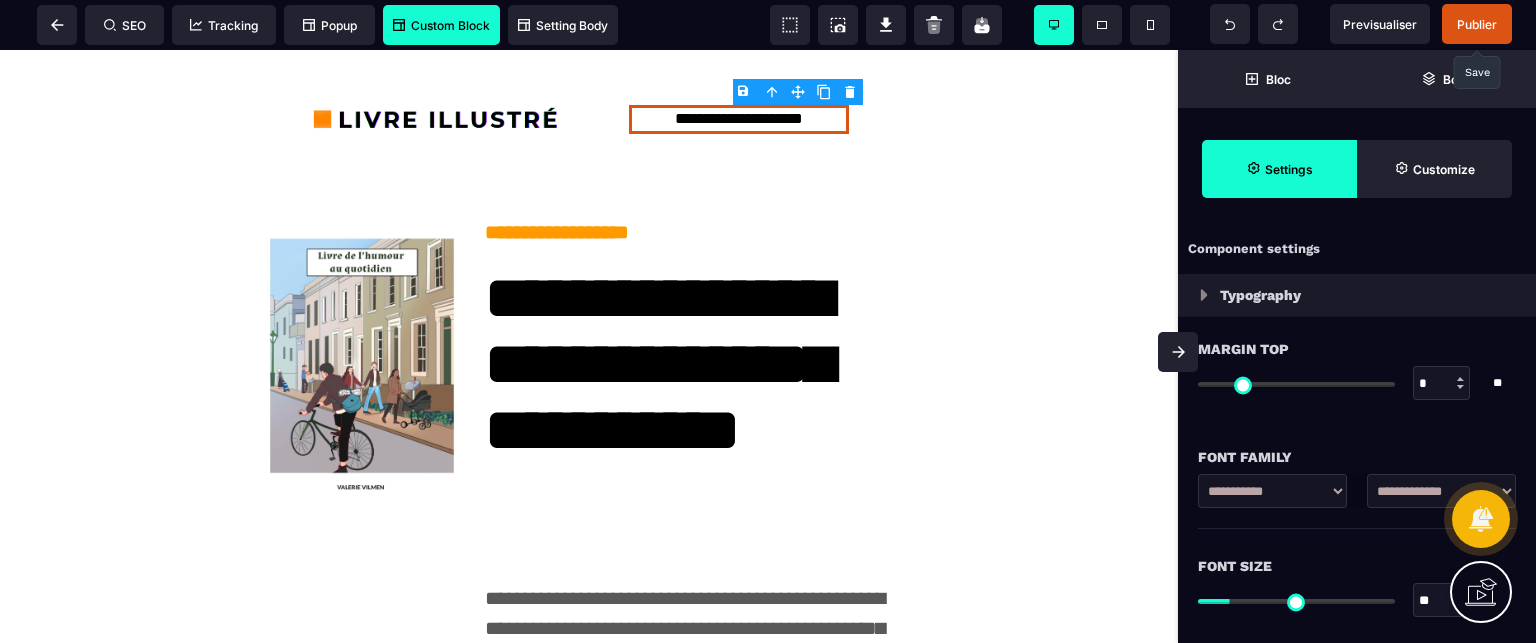 click on "**********" at bounding box center [1441, 491] 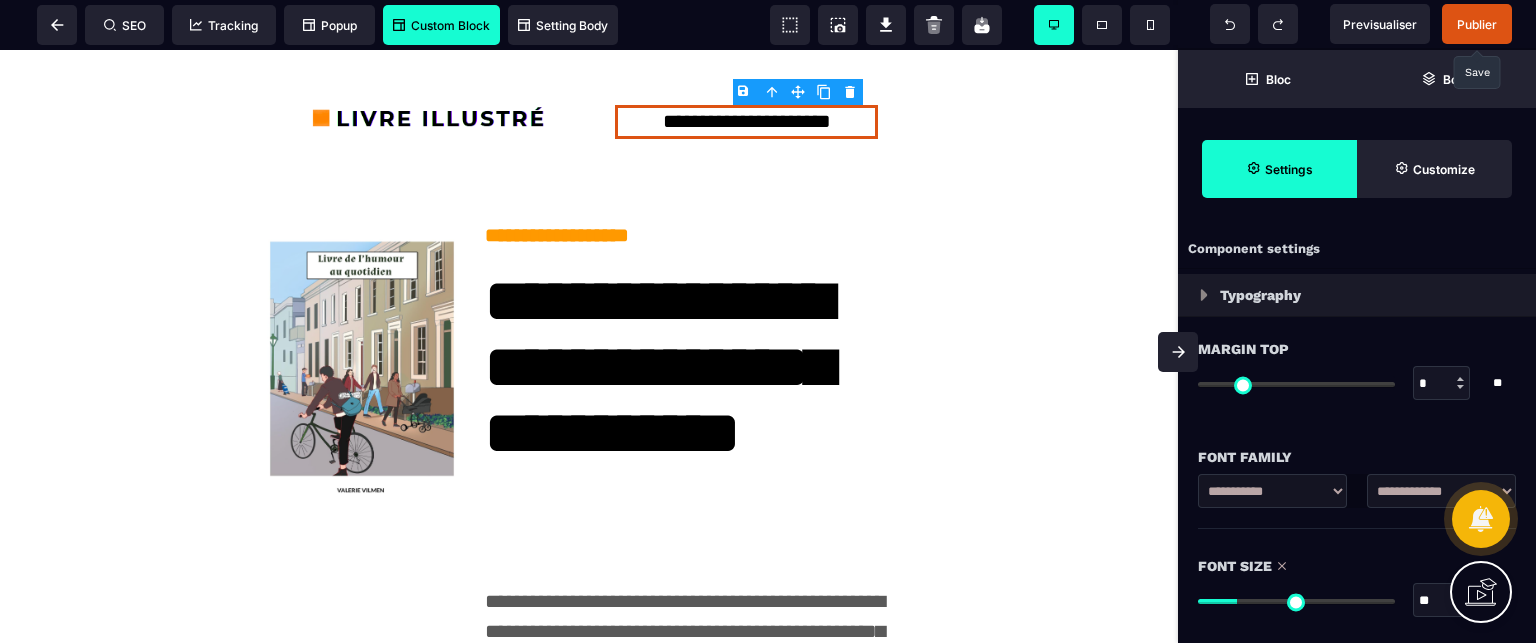 click on "Font Size" at bounding box center [1357, 566] 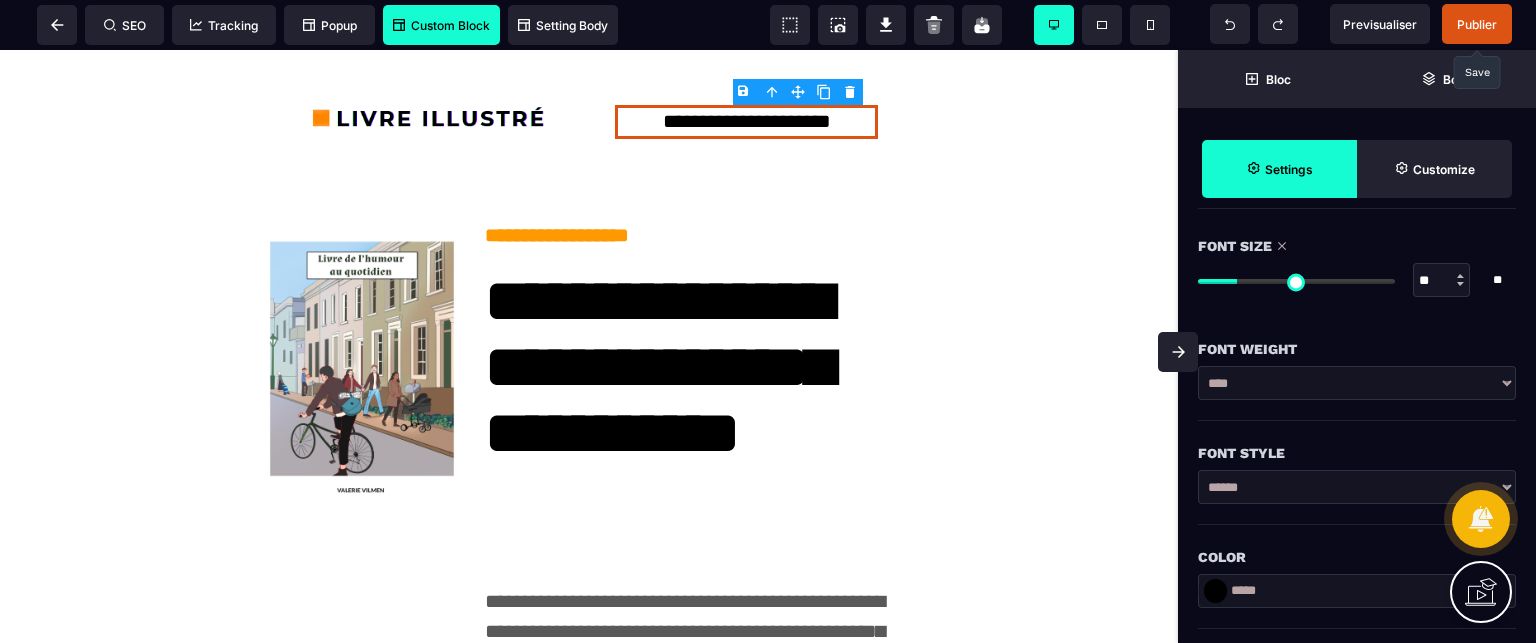 scroll, scrollTop: 400, scrollLeft: 0, axis: vertical 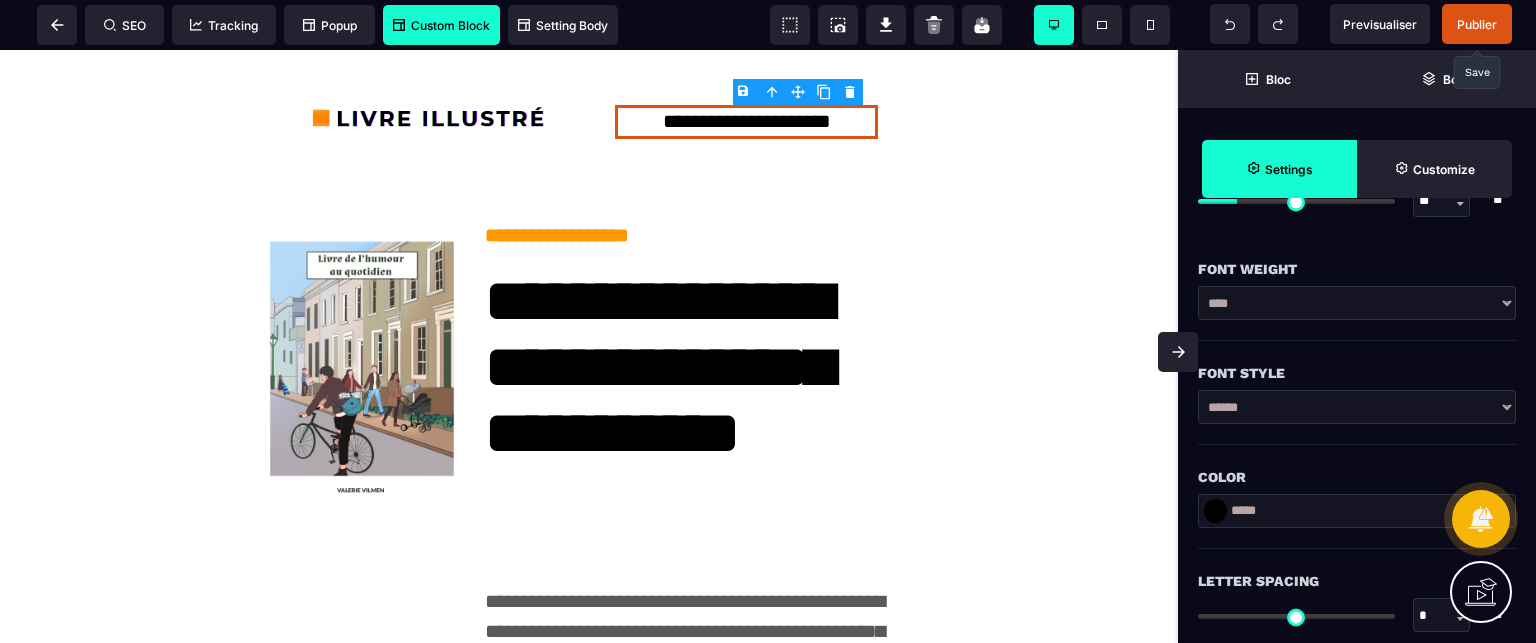 drag, startPoint x: 1316, startPoint y: 515, endPoint x: 1200, endPoint y: 516, distance: 116.00431 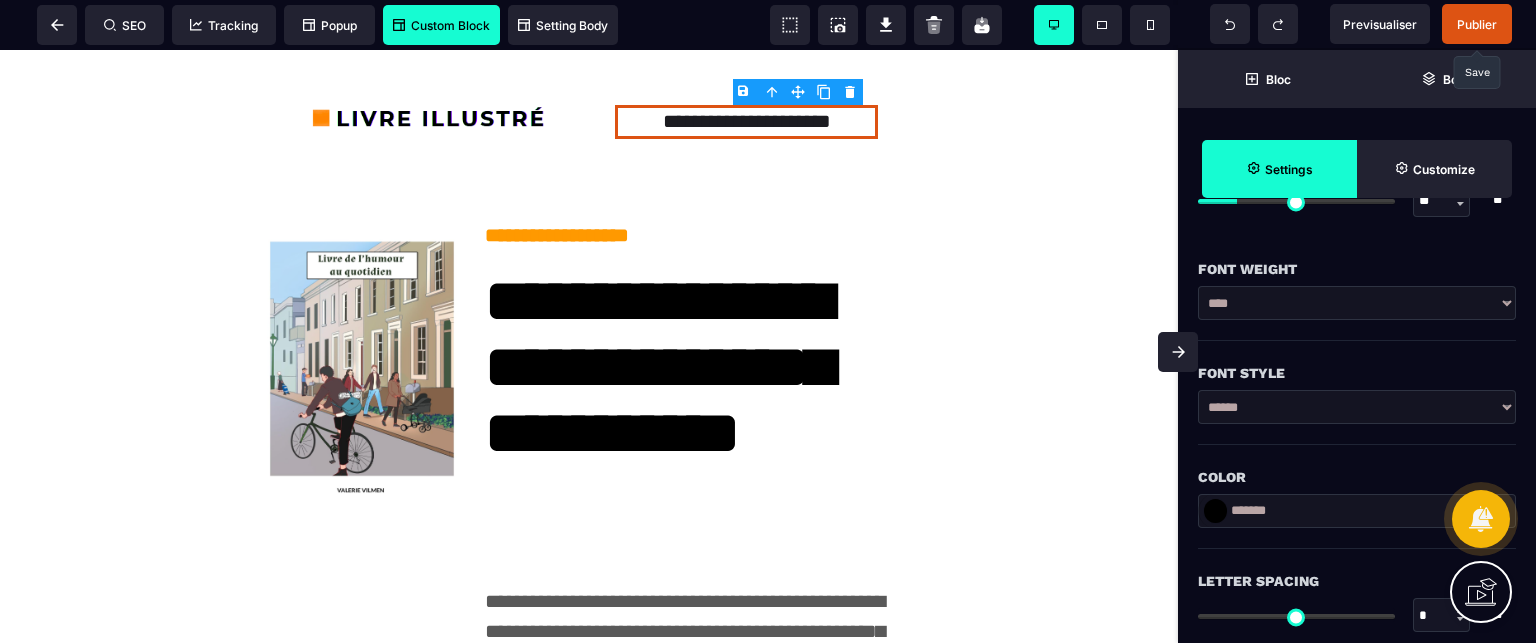 click on "****** ****** *******" at bounding box center [1357, 407] 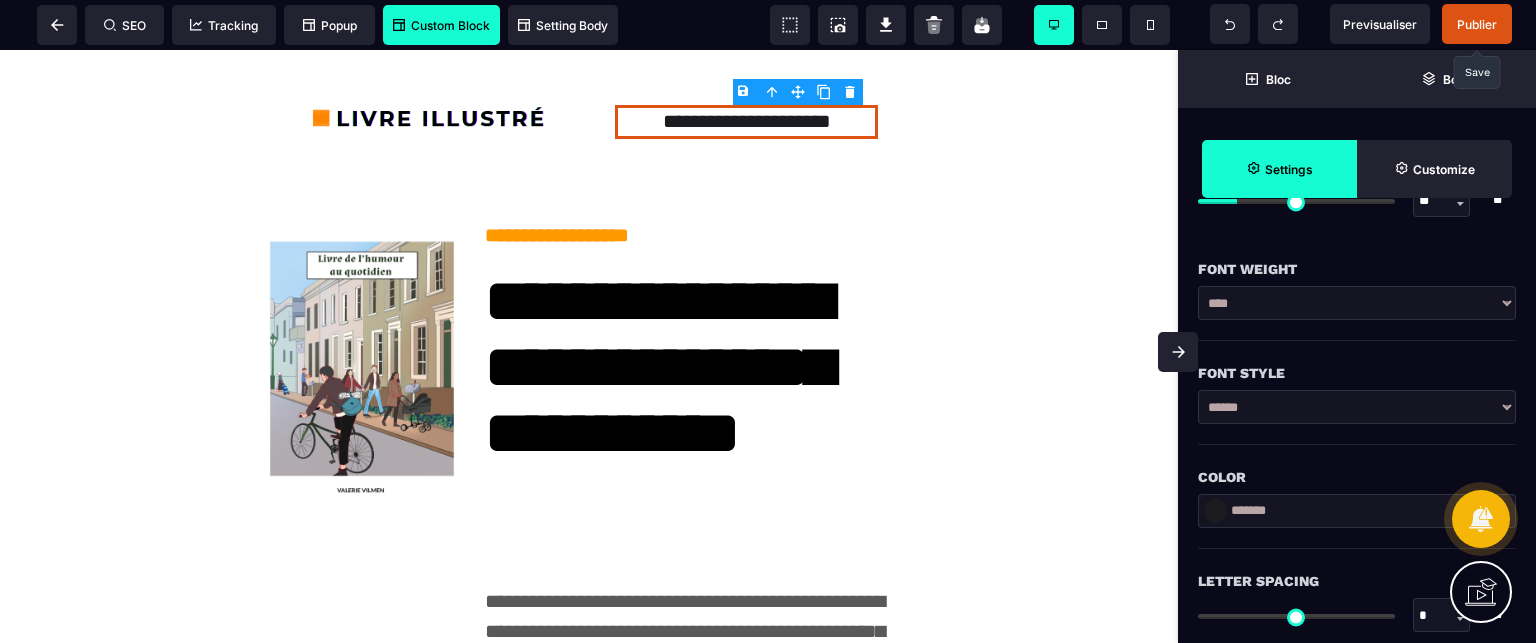 click on "**********" at bounding box center [1357, 303] 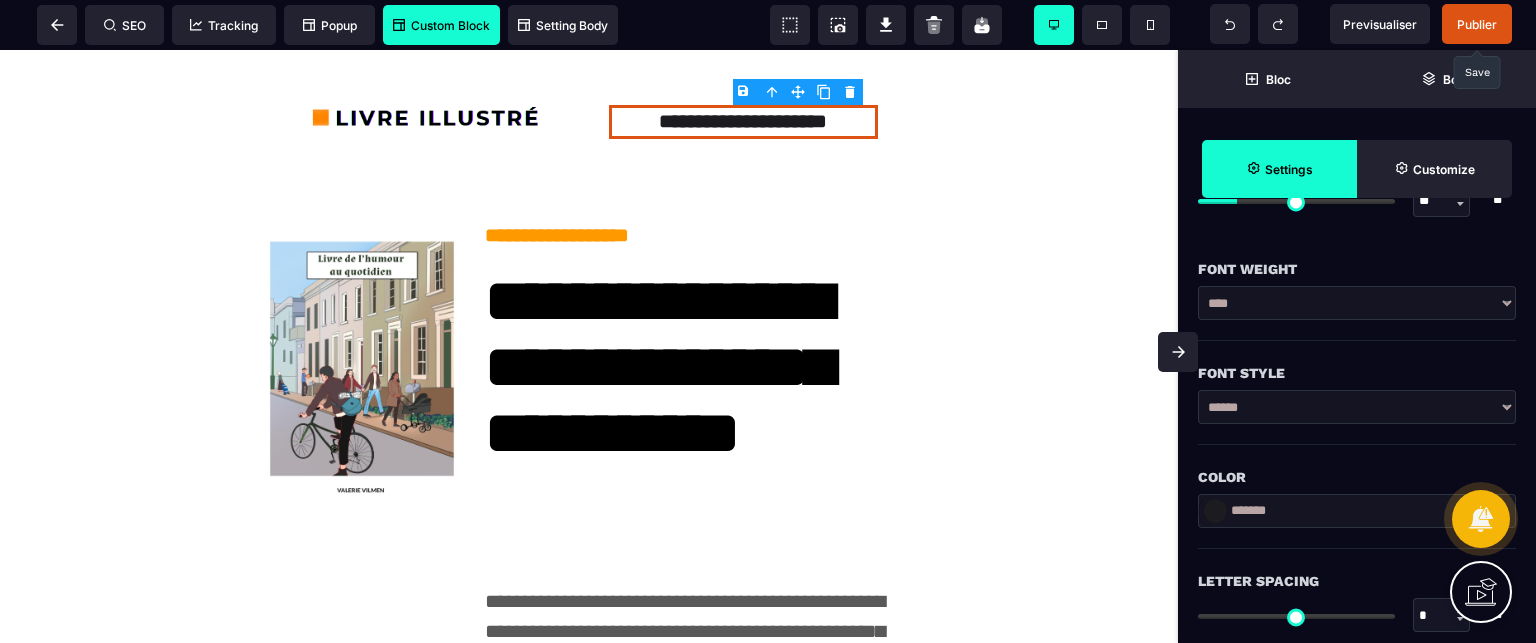 click at bounding box center [1178, 352] 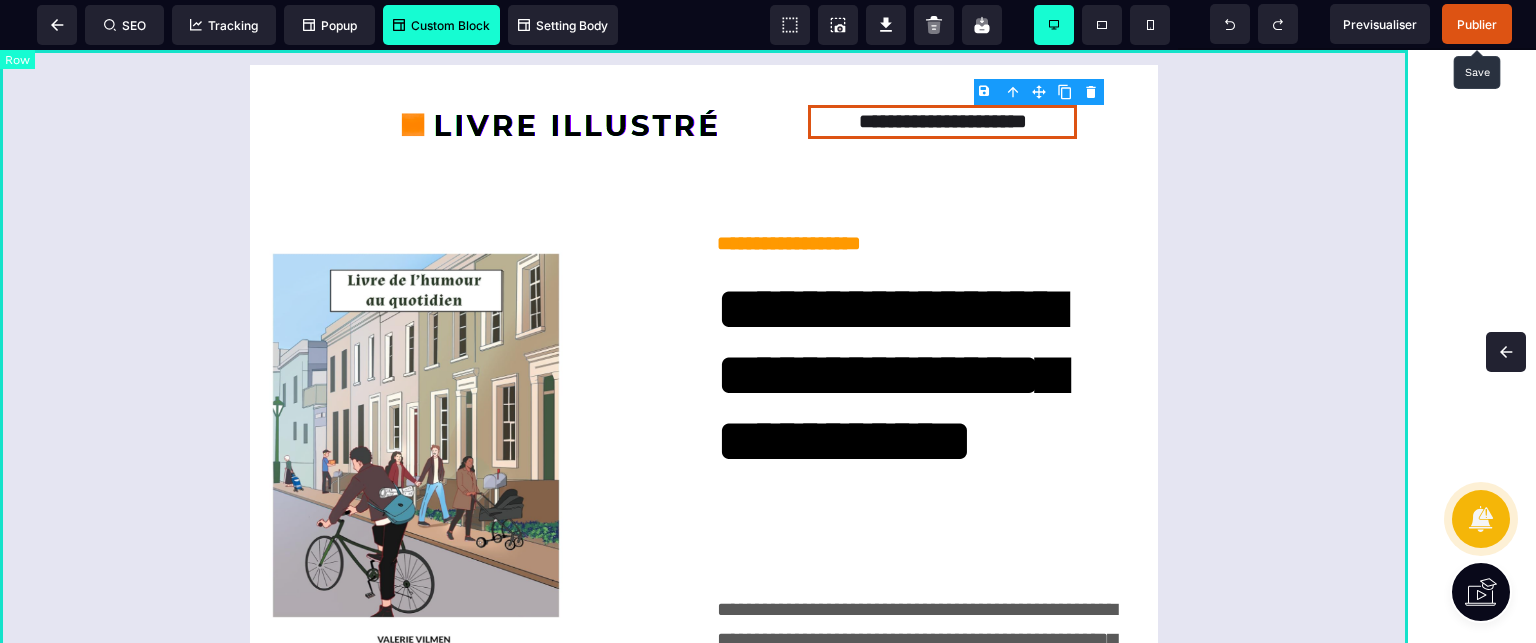scroll, scrollTop: 0, scrollLeft: 0, axis: both 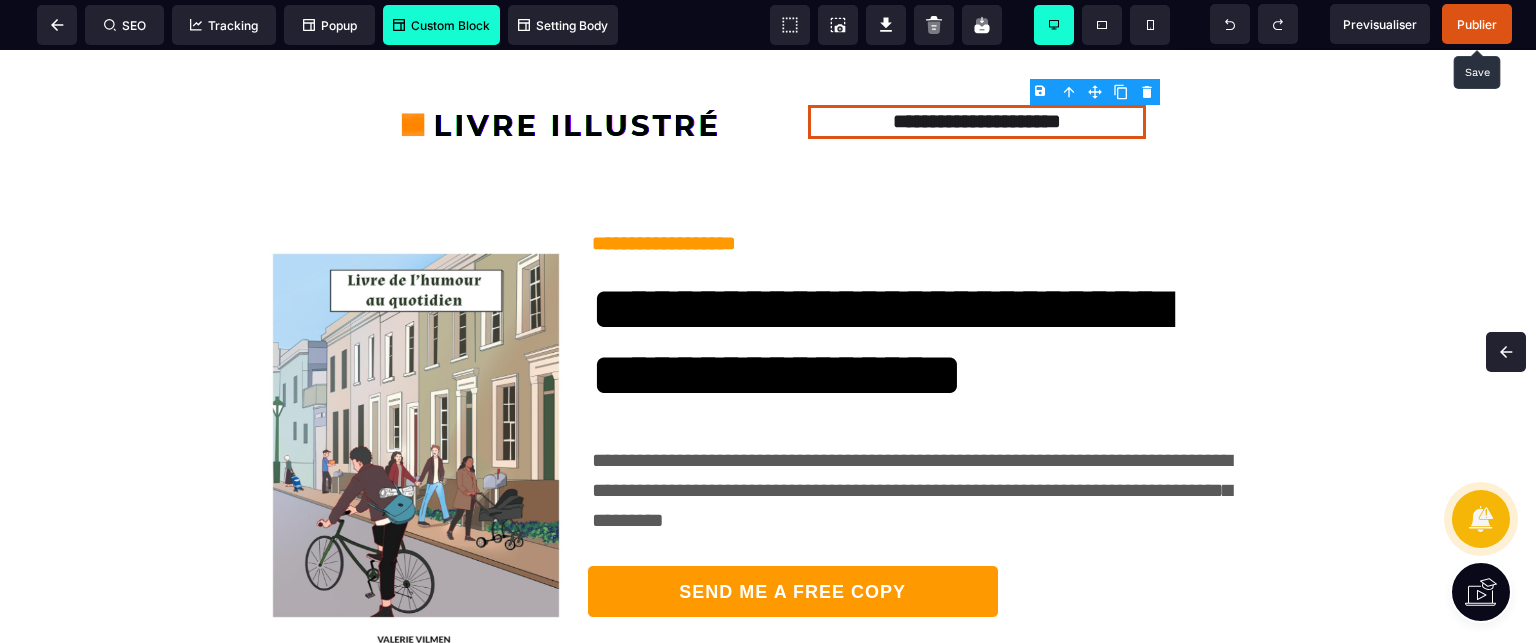 click on "Publier" at bounding box center (1477, 24) 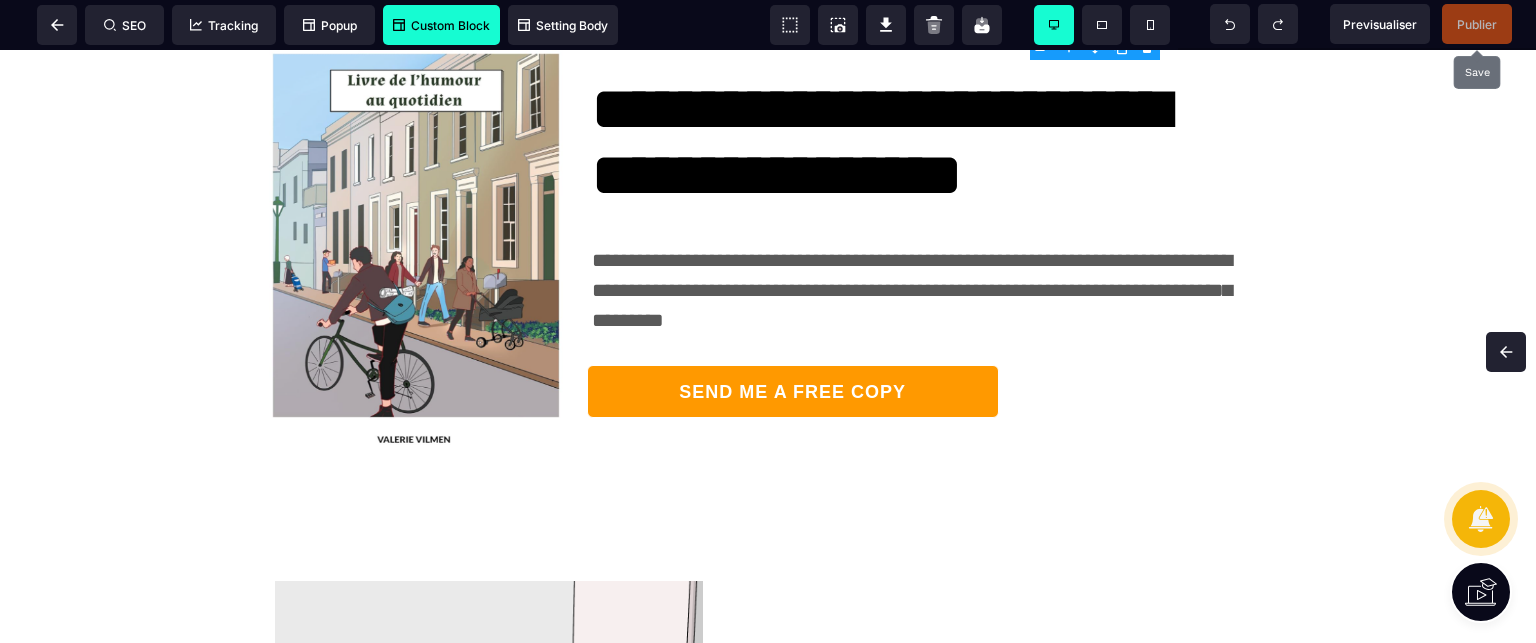 scroll, scrollTop: 88, scrollLeft: 0, axis: vertical 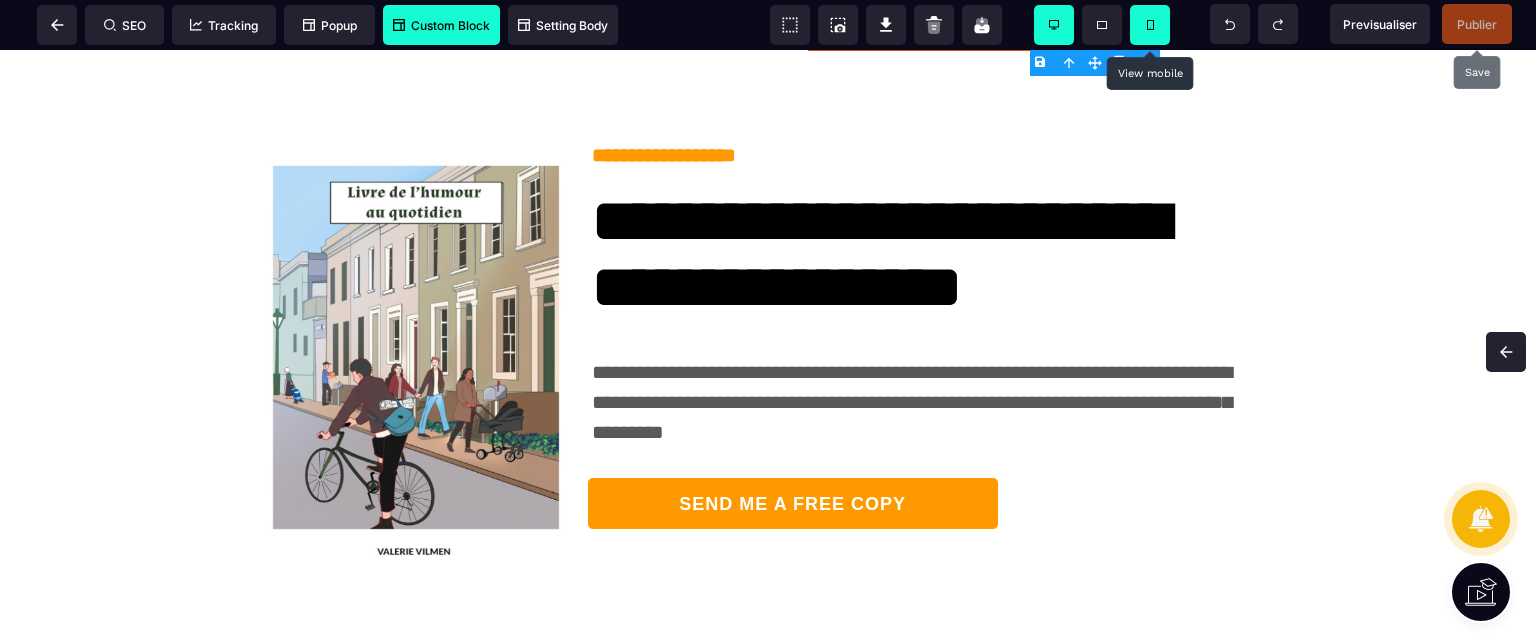 click at bounding box center [1150, 25] 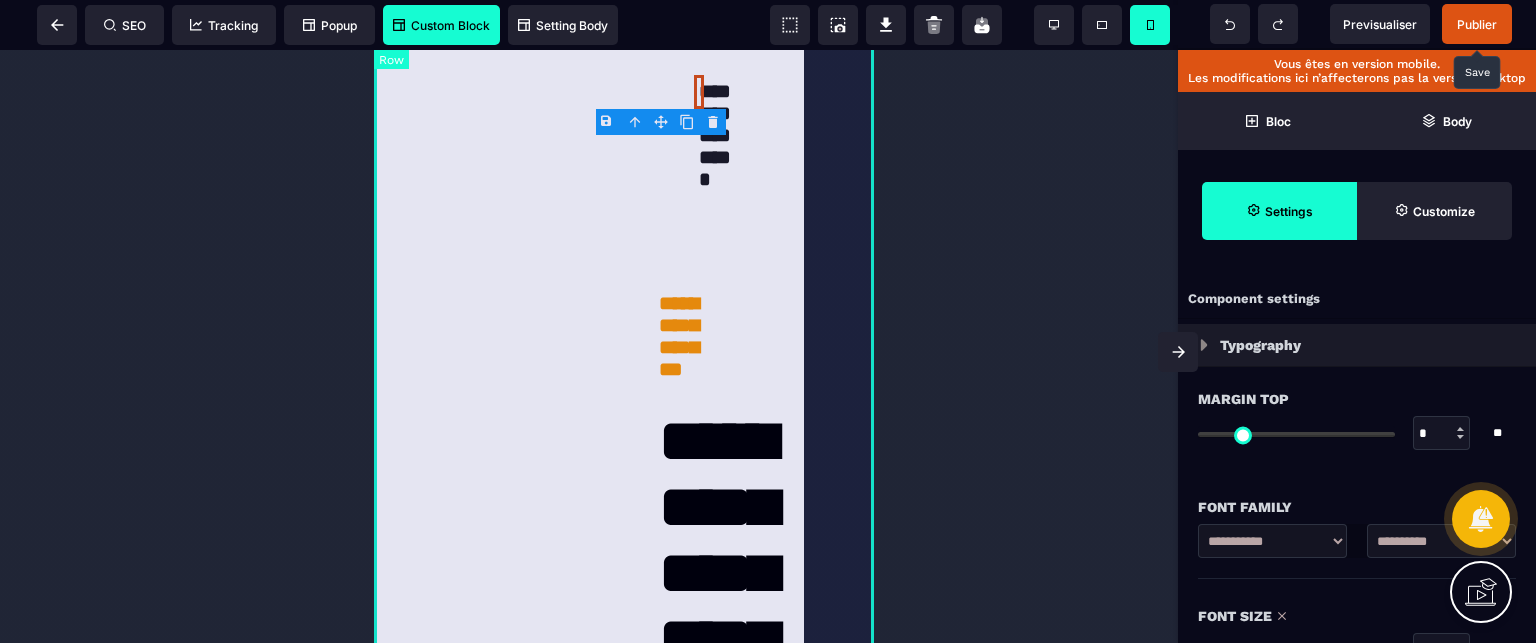 click on "**********" at bounding box center [624, 1029] 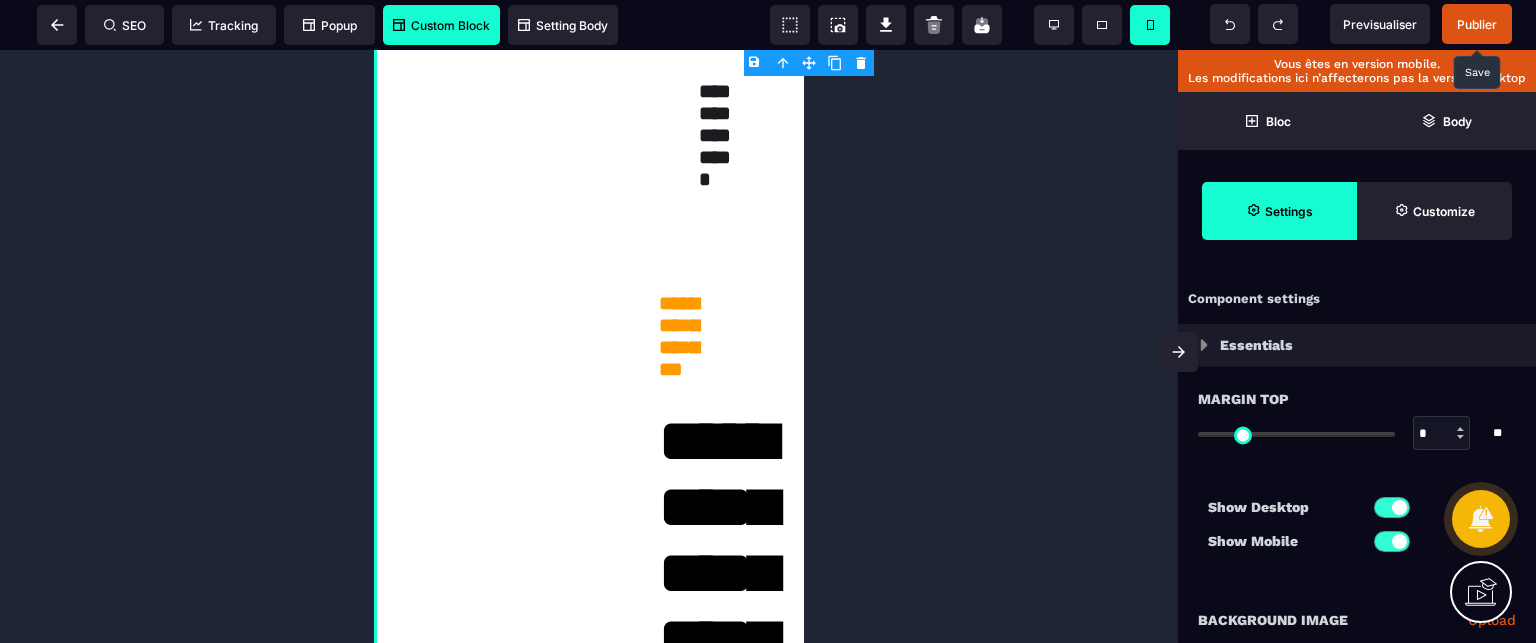 click on "Margin Top
*
*
**
All" at bounding box center [1357, 428] 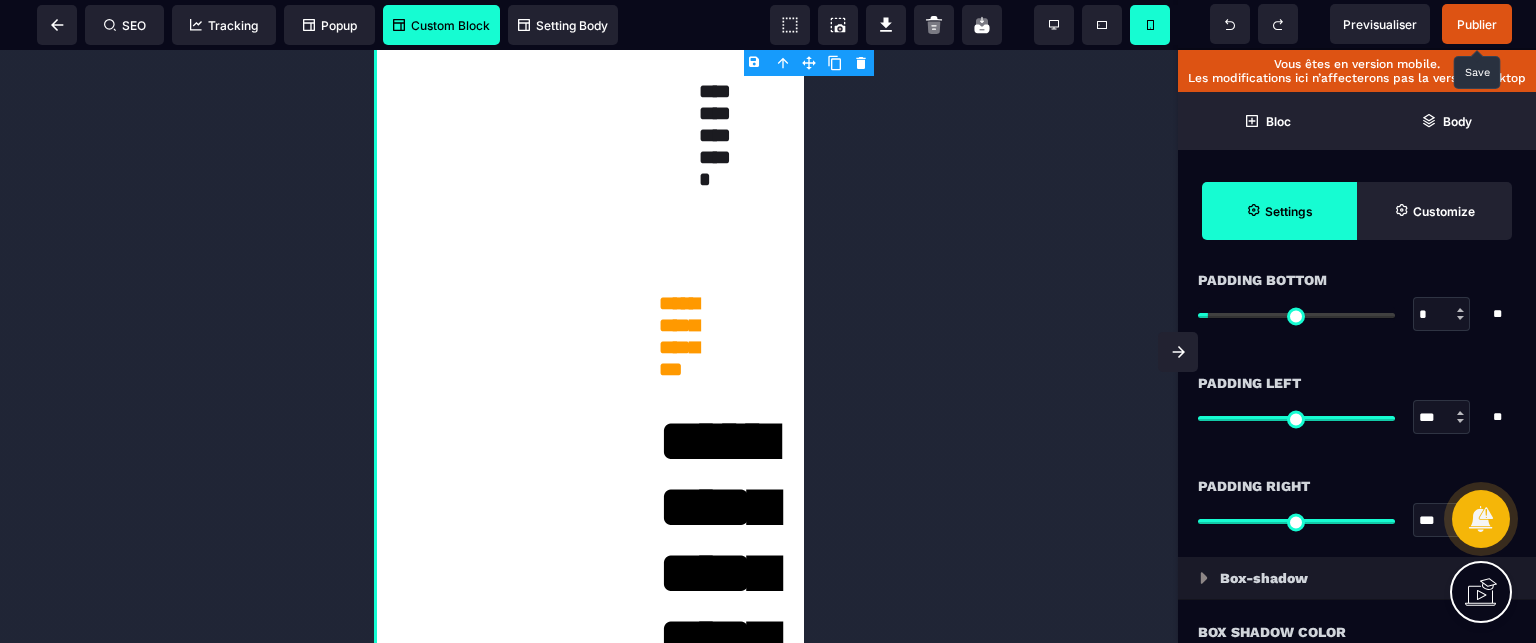 scroll, scrollTop: 1880, scrollLeft: 0, axis: vertical 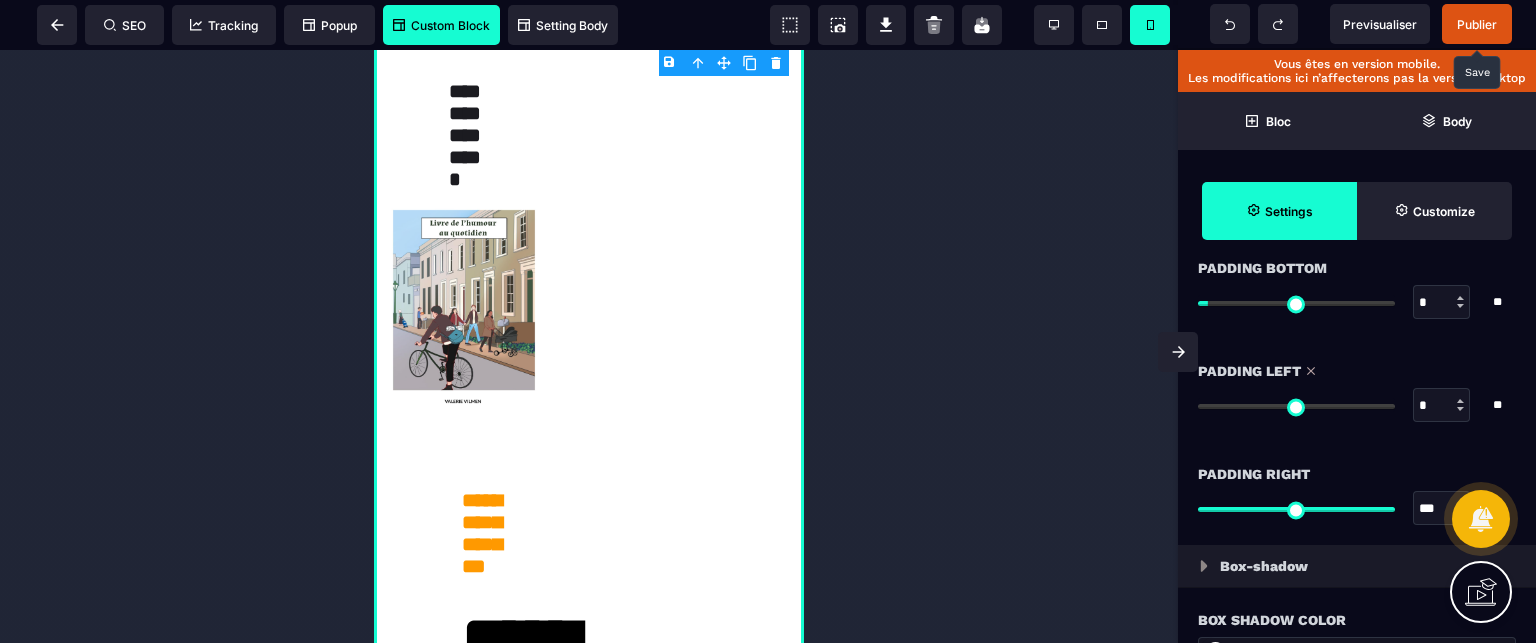 drag, startPoint x: 1381, startPoint y: 403, endPoint x: 979, endPoint y: 465, distance: 406.753 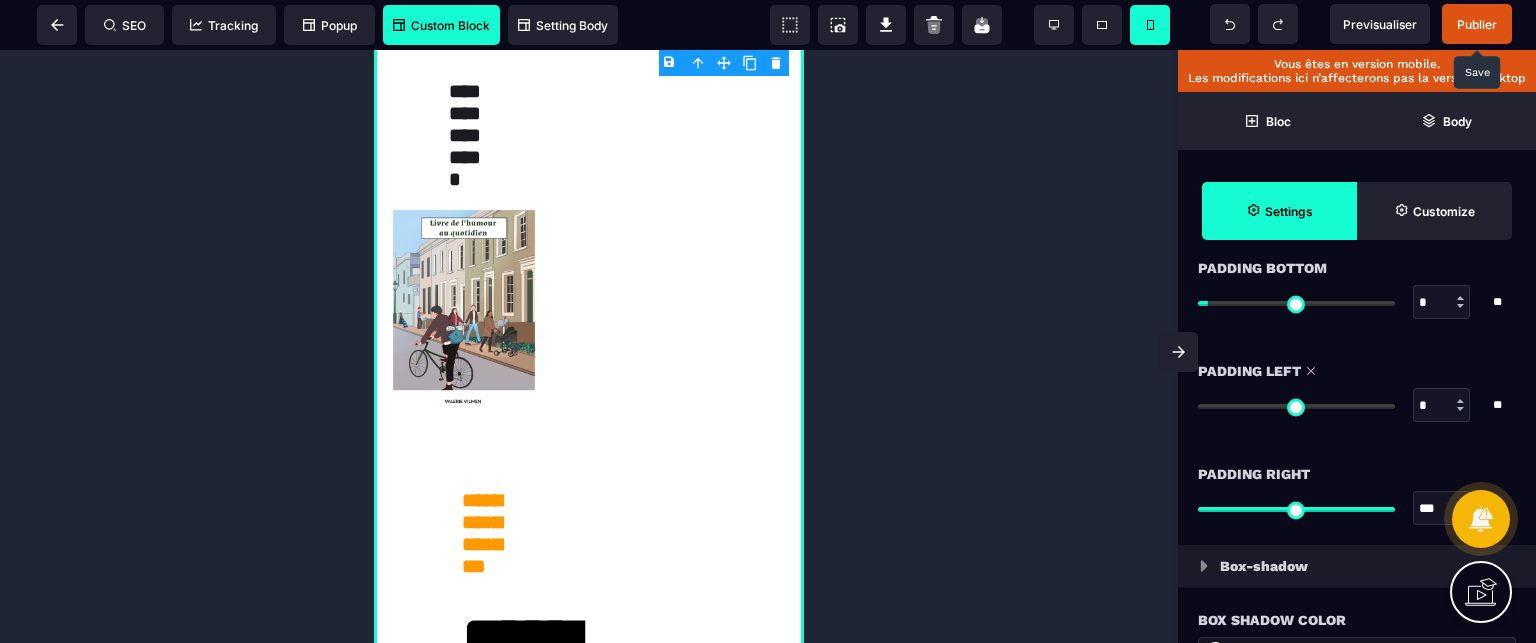 click at bounding box center (1296, 406) 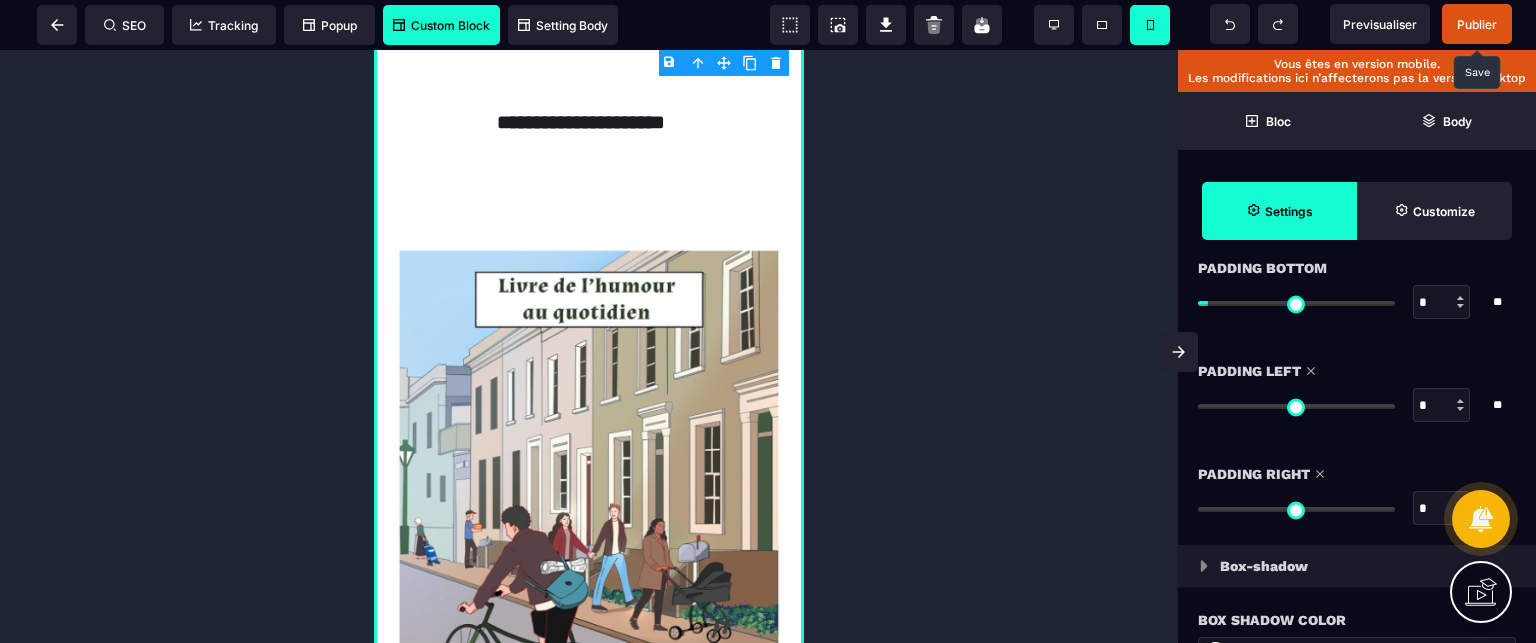 drag, startPoint x: 1389, startPoint y: 505, endPoint x: 929, endPoint y: 521, distance: 460.27817 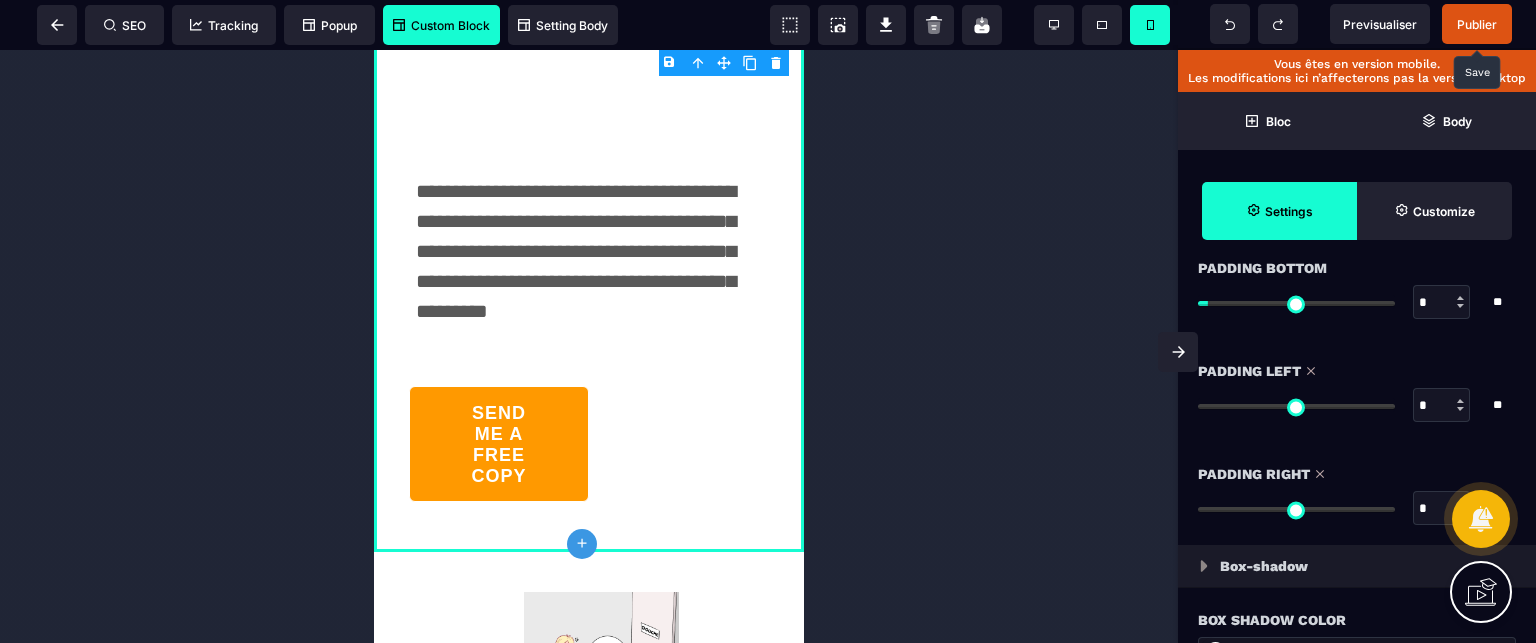 scroll, scrollTop: 1208, scrollLeft: 0, axis: vertical 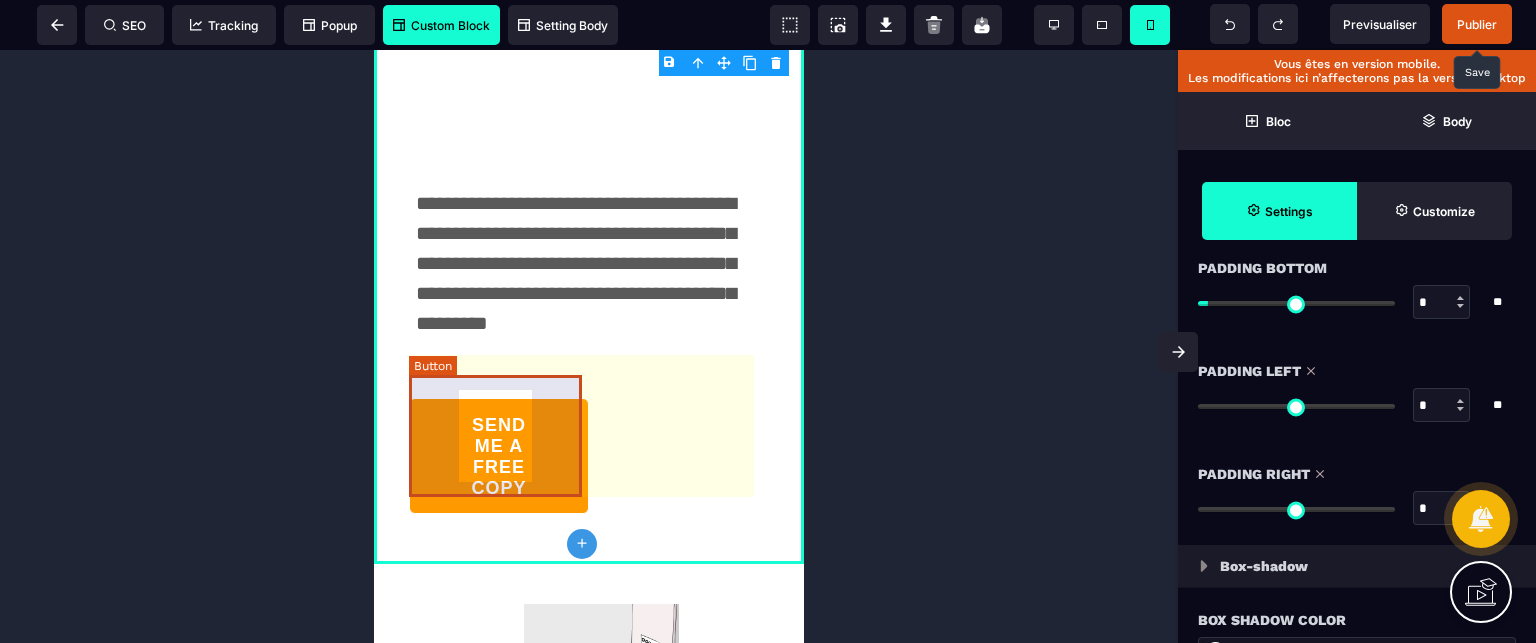 click on "SEND ME A FREE COPY" at bounding box center [499, 456] 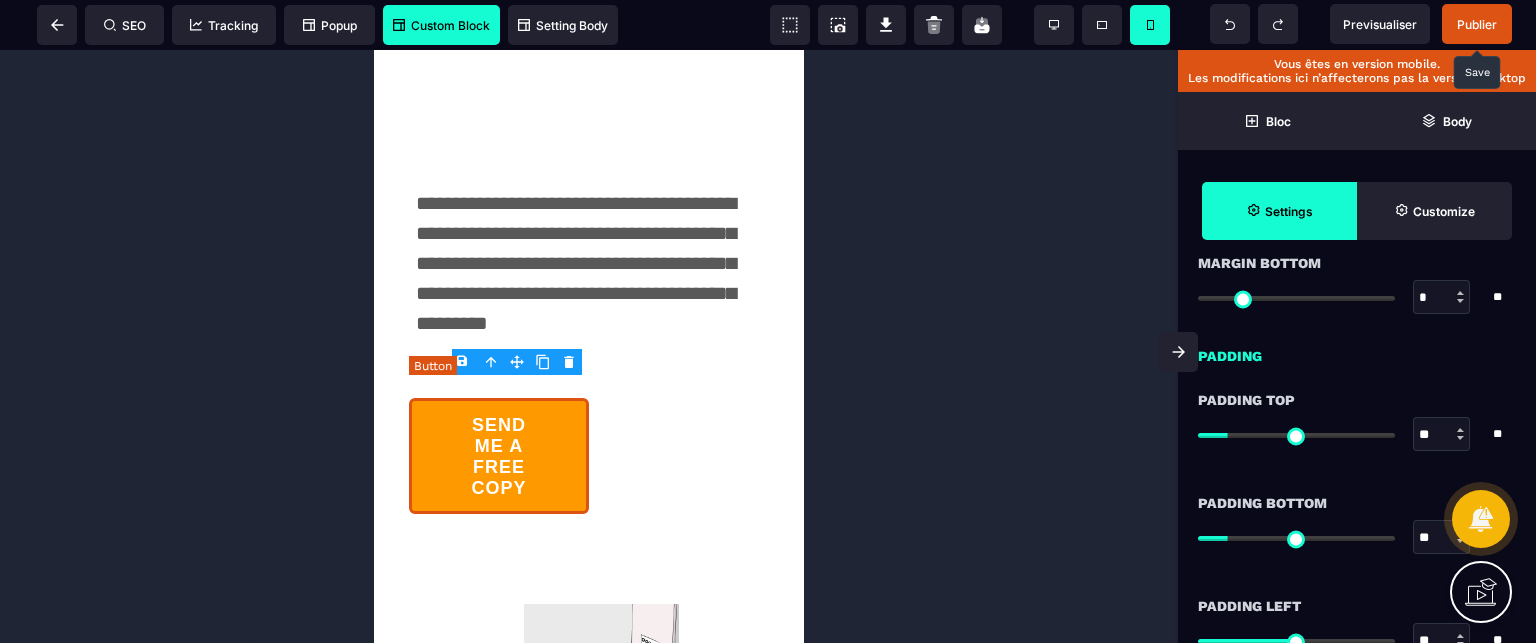 scroll, scrollTop: 0, scrollLeft: 0, axis: both 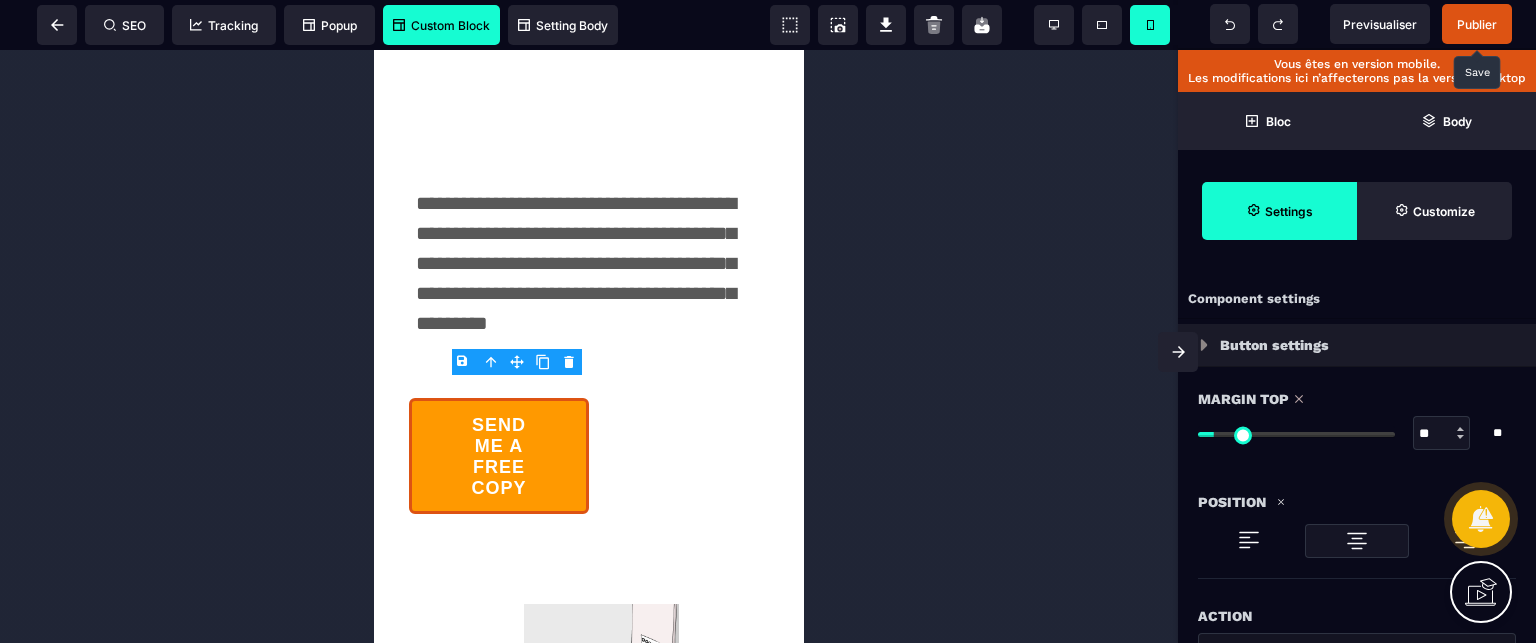 click on "Position" at bounding box center [1357, 502] 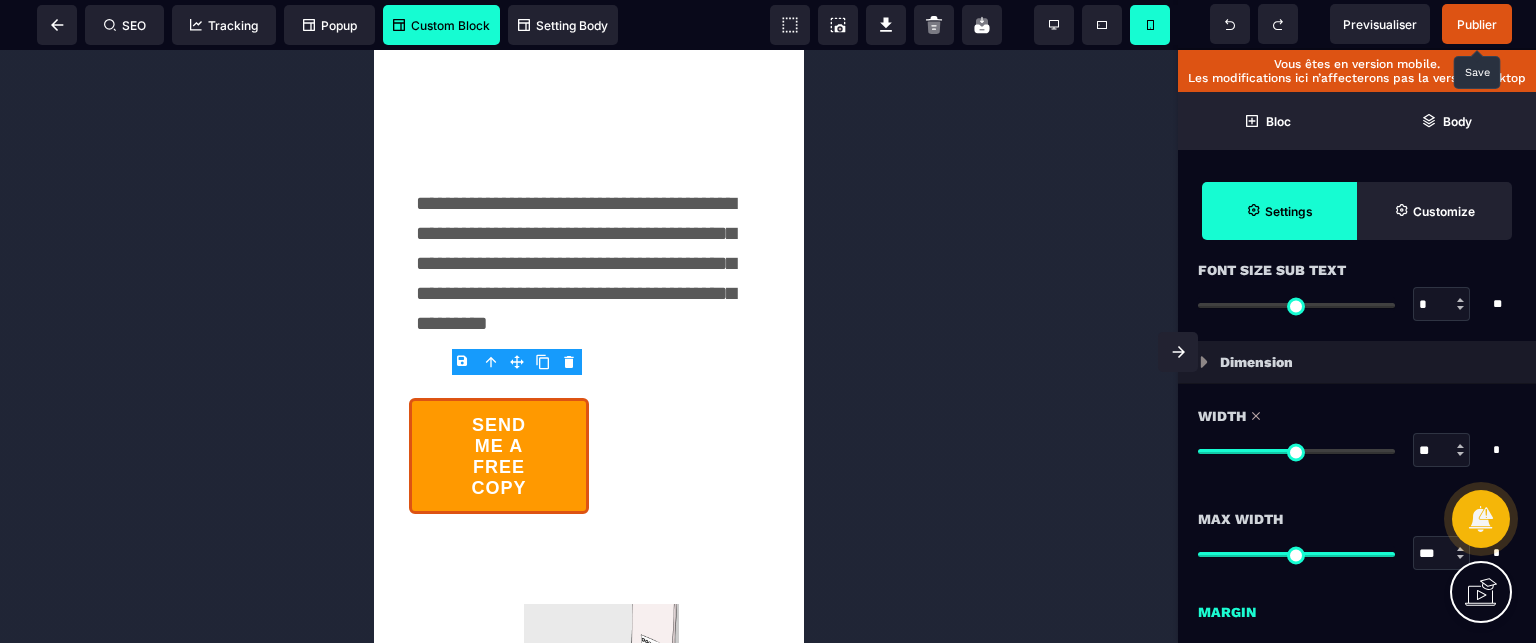 scroll, scrollTop: 1520, scrollLeft: 0, axis: vertical 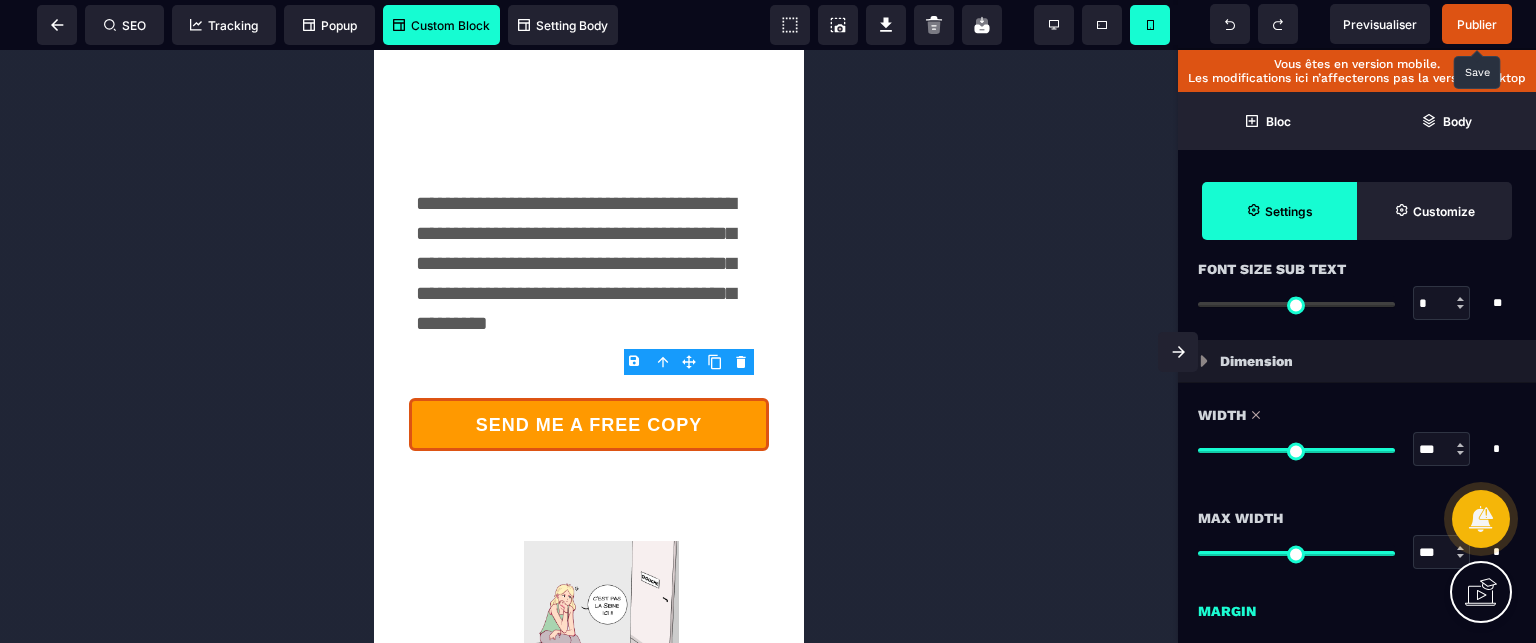 drag, startPoint x: 1297, startPoint y: 451, endPoint x: 1468, endPoint y: 452, distance: 171.00293 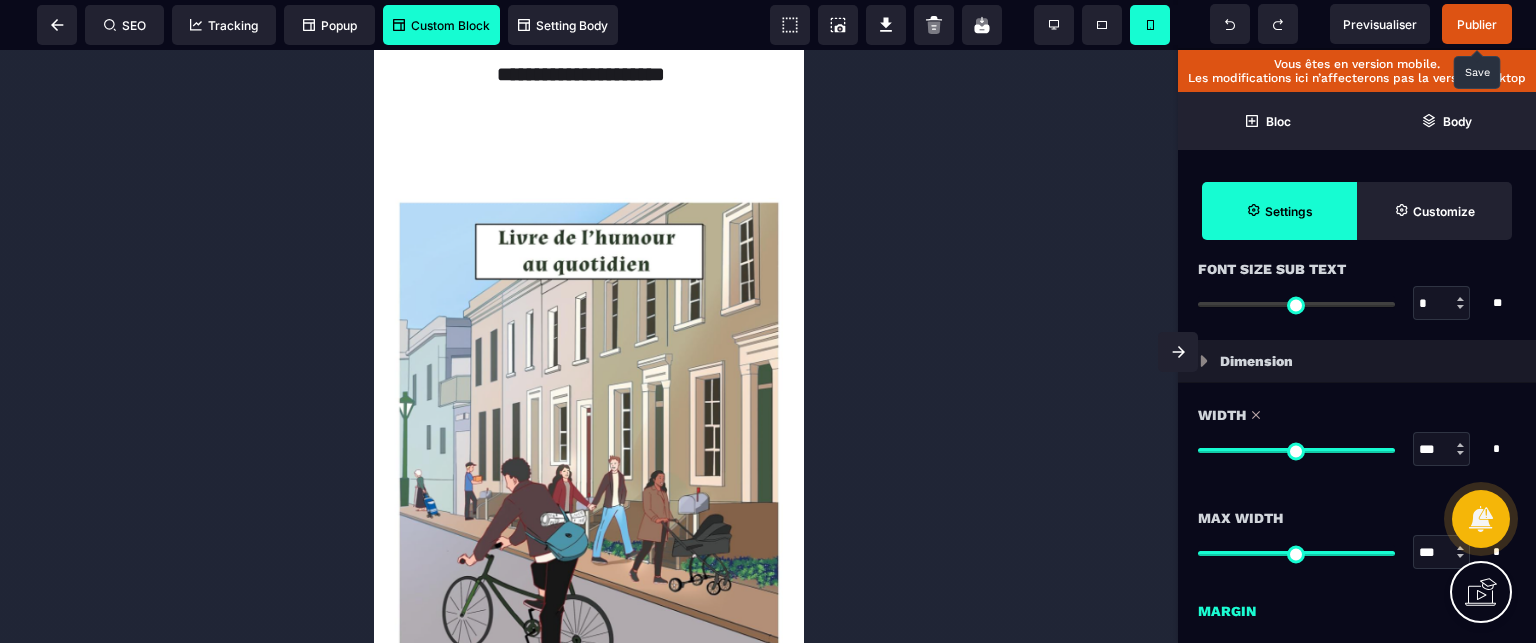 scroll, scrollTop: 0, scrollLeft: 0, axis: both 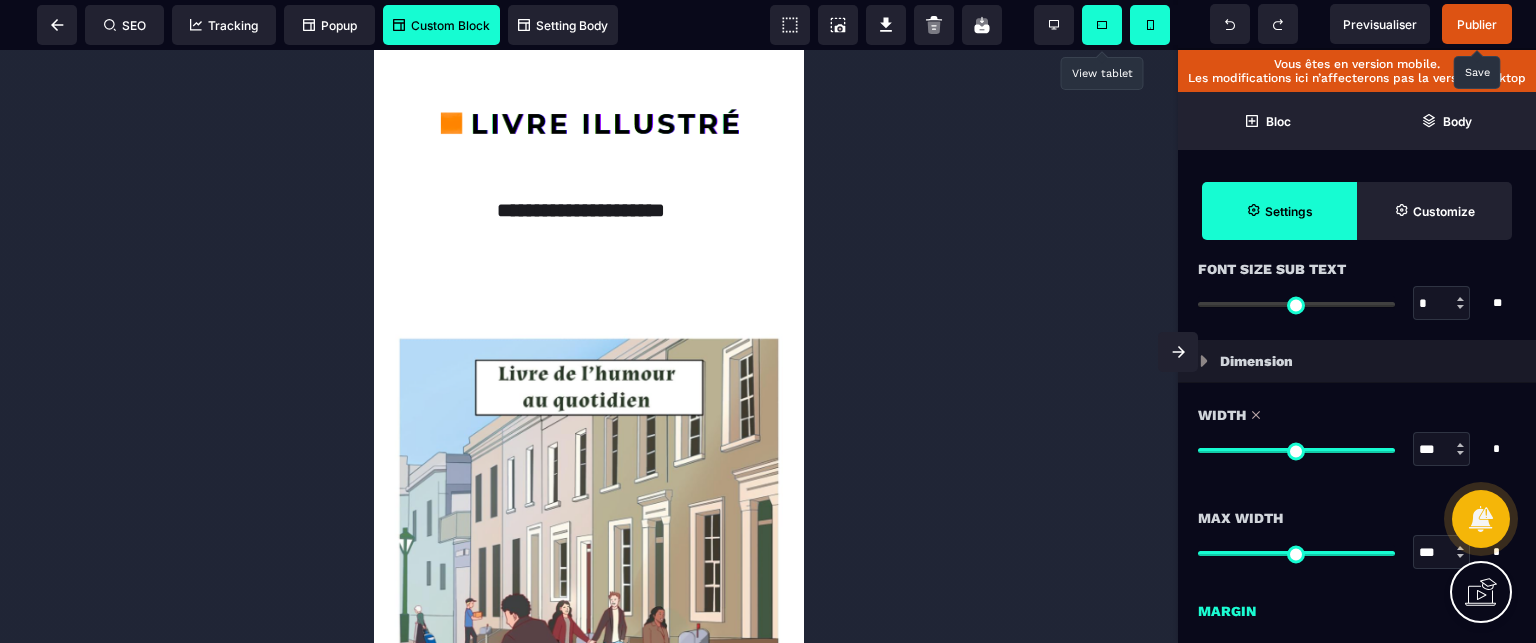 click at bounding box center [1102, 25] 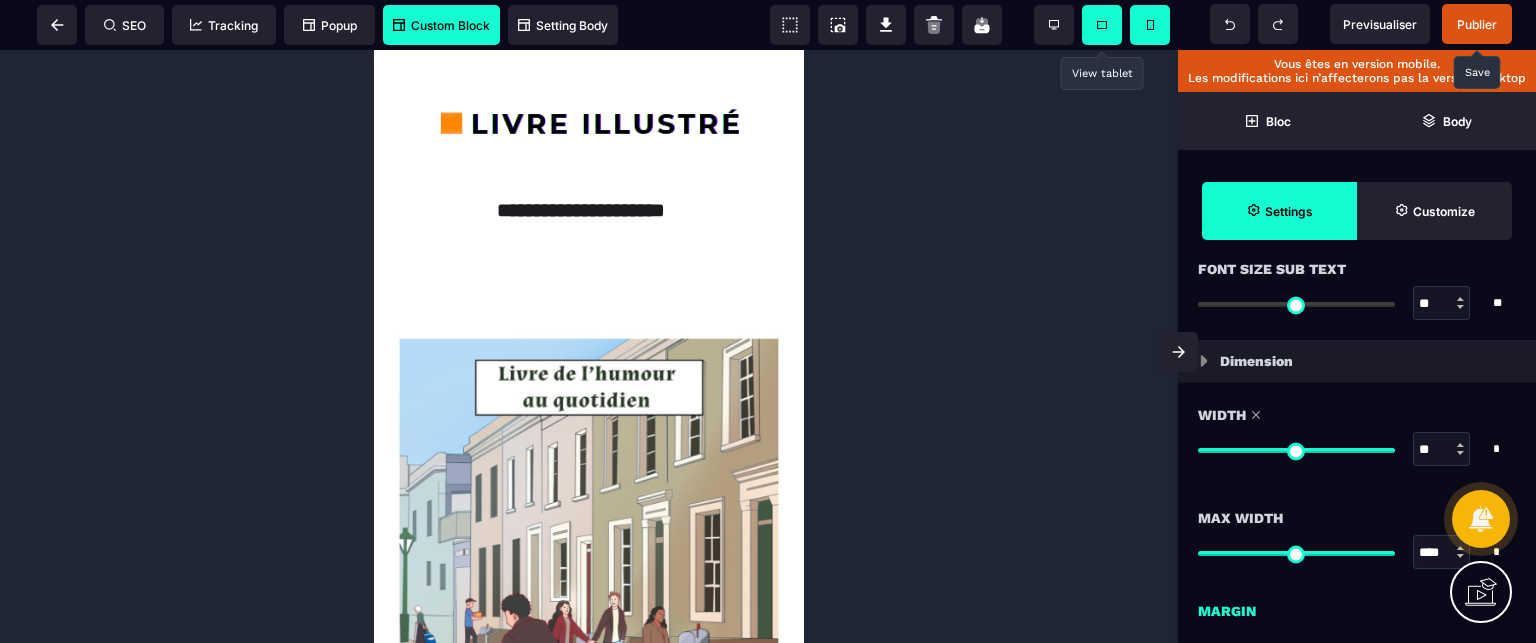 click at bounding box center (1102, 25) 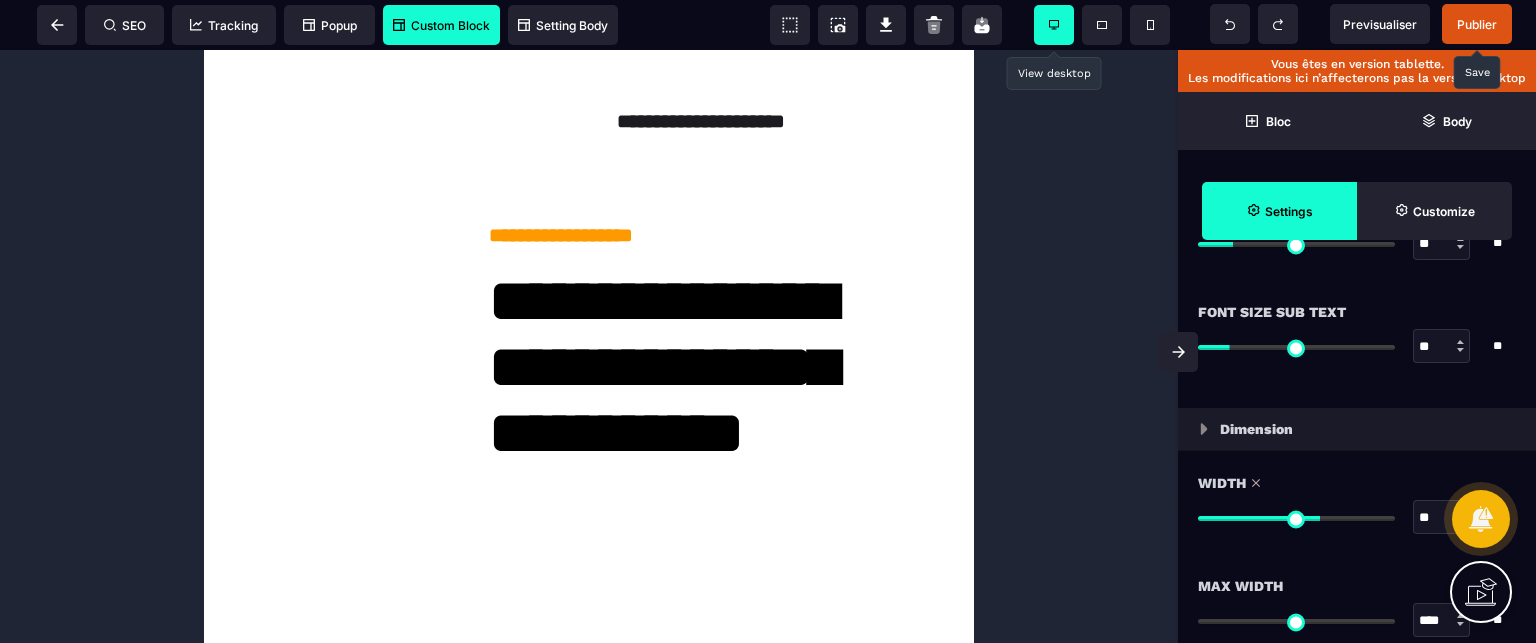 click at bounding box center (1054, 25) 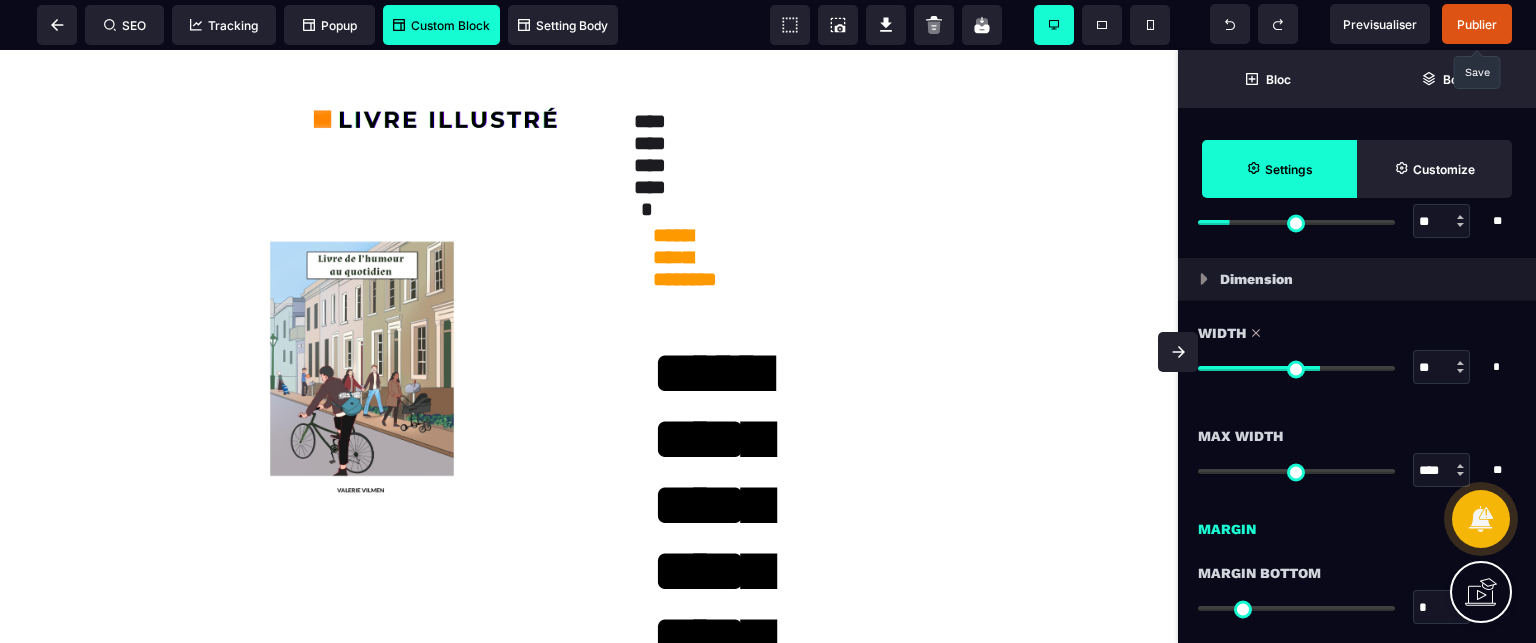 scroll, scrollTop: 1444, scrollLeft: 0, axis: vertical 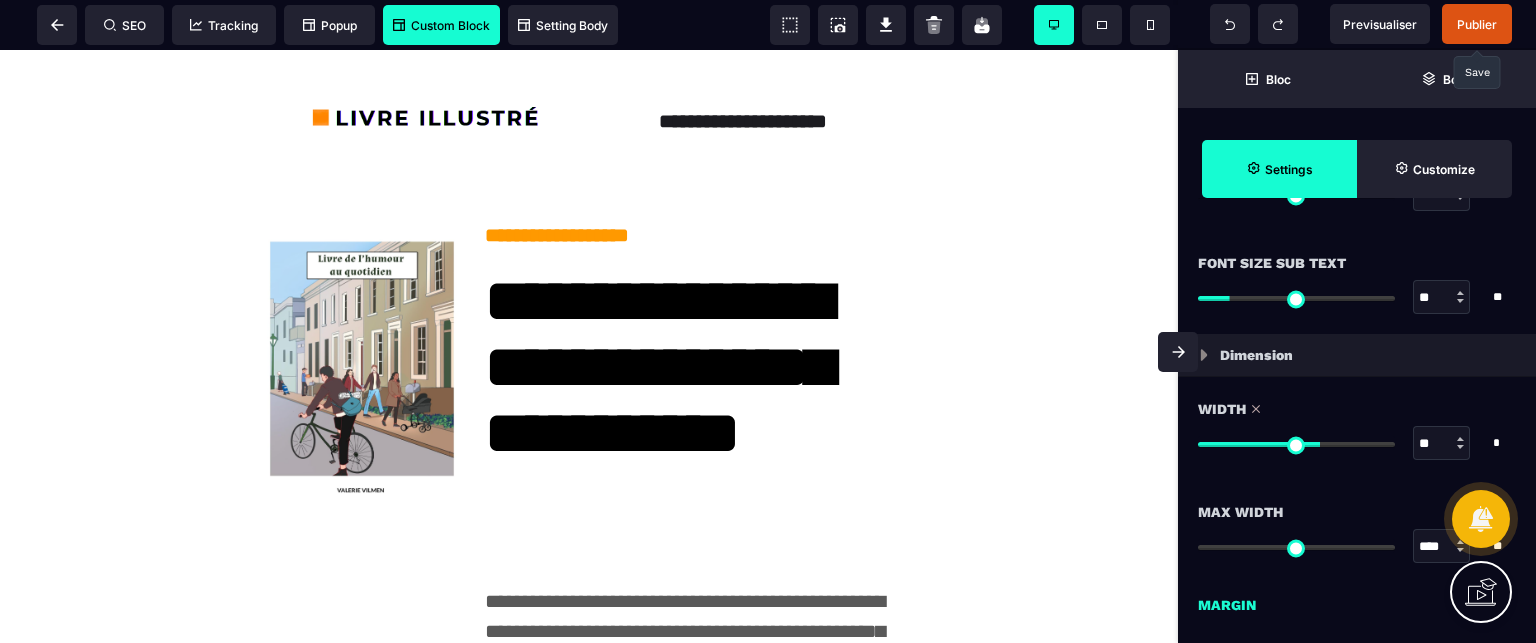 click 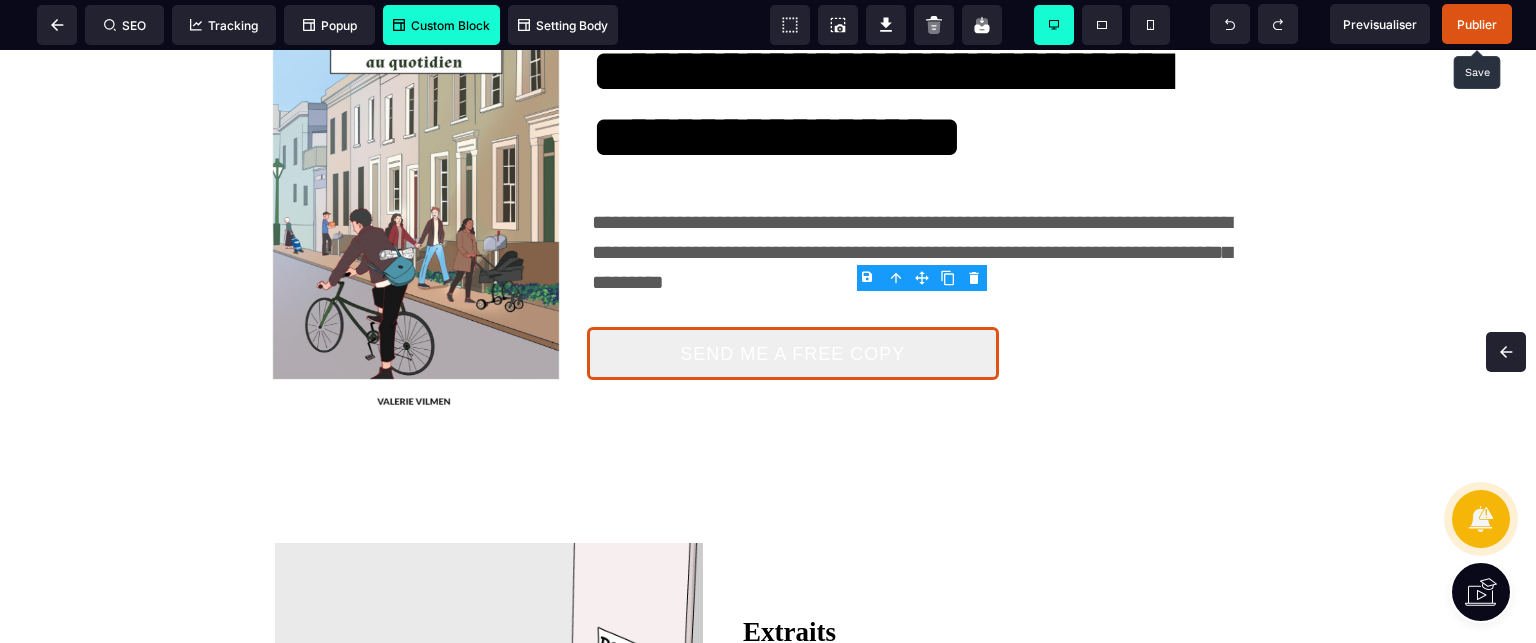 scroll, scrollTop: 219, scrollLeft: 0, axis: vertical 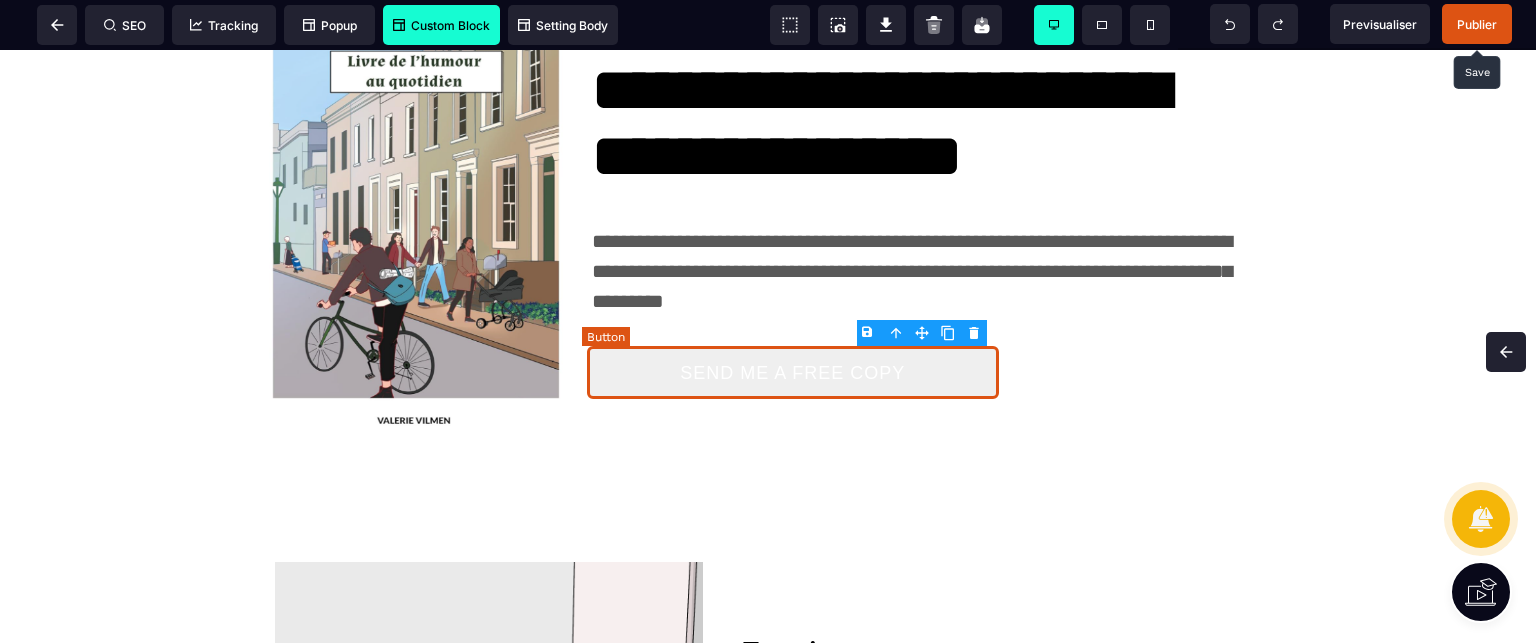 click on "SEND ME A FREE COPY" at bounding box center [792, 373] 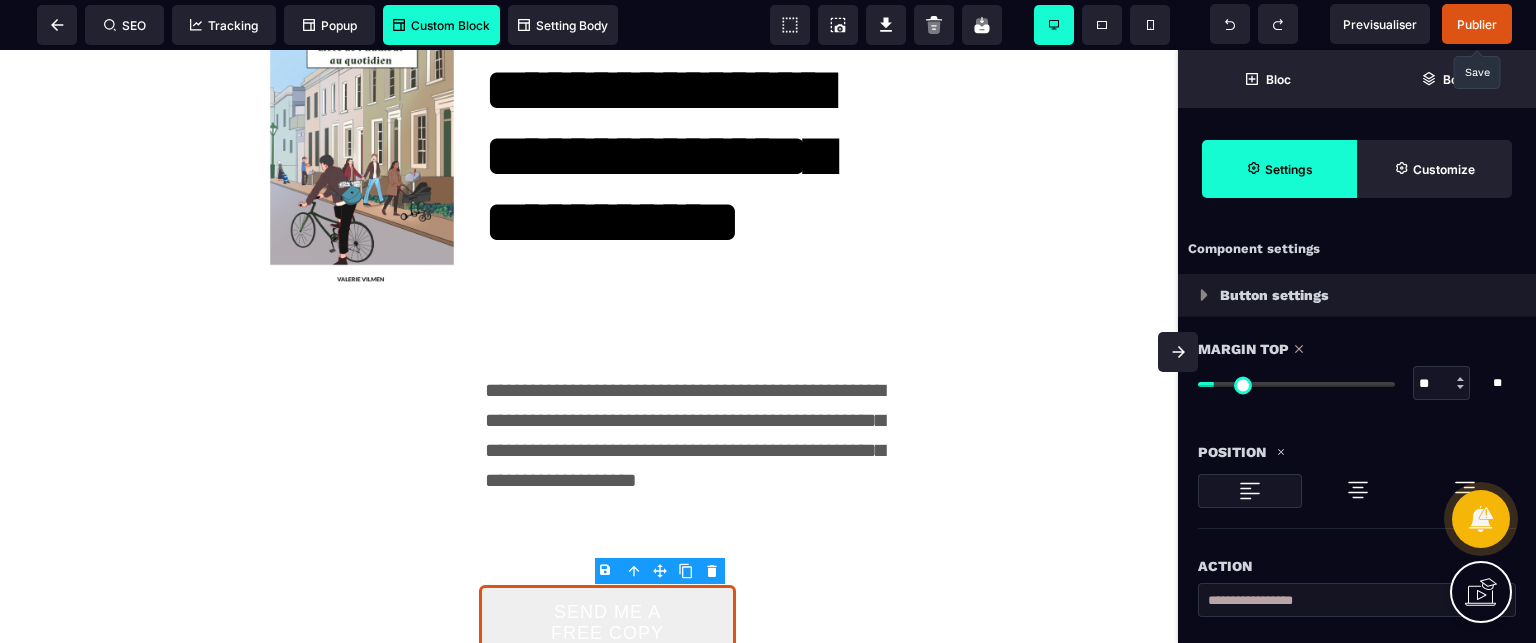 click on "Action" at bounding box center [1357, 566] 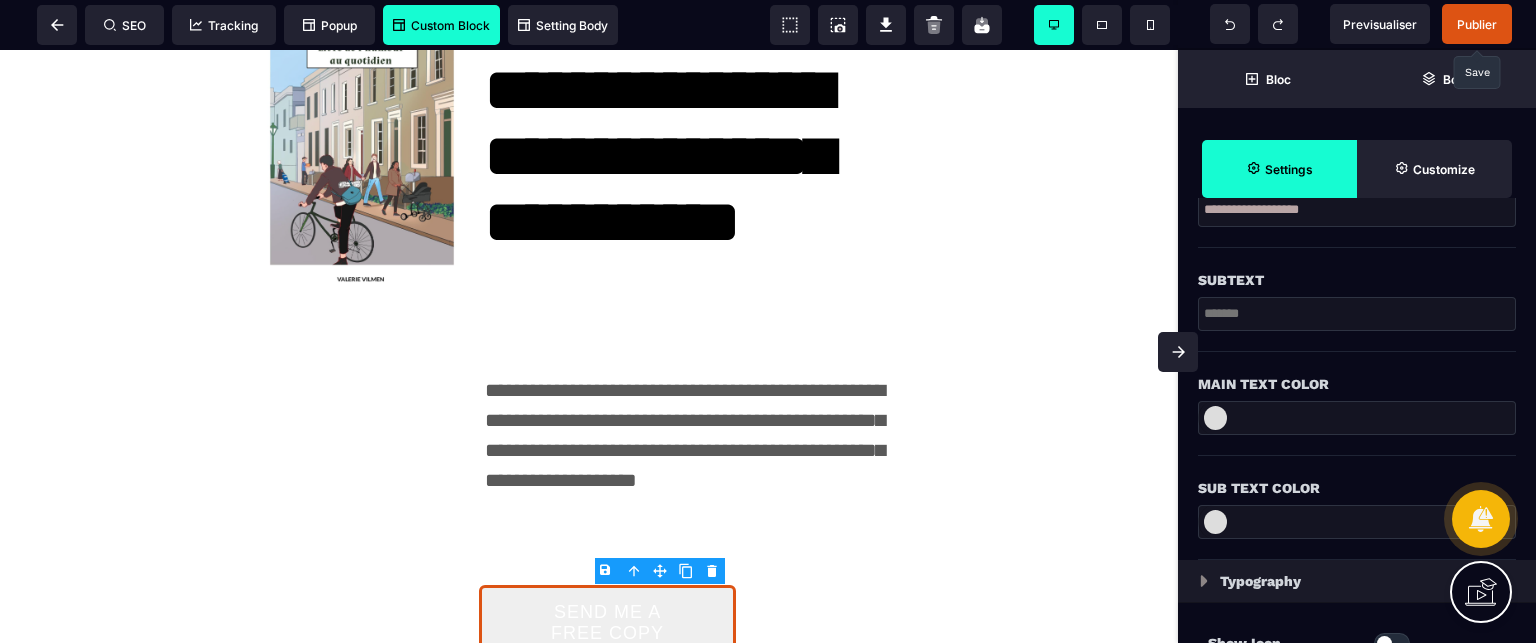 scroll, scrollTop: 800, scrollLeft: 0, axis: vertical 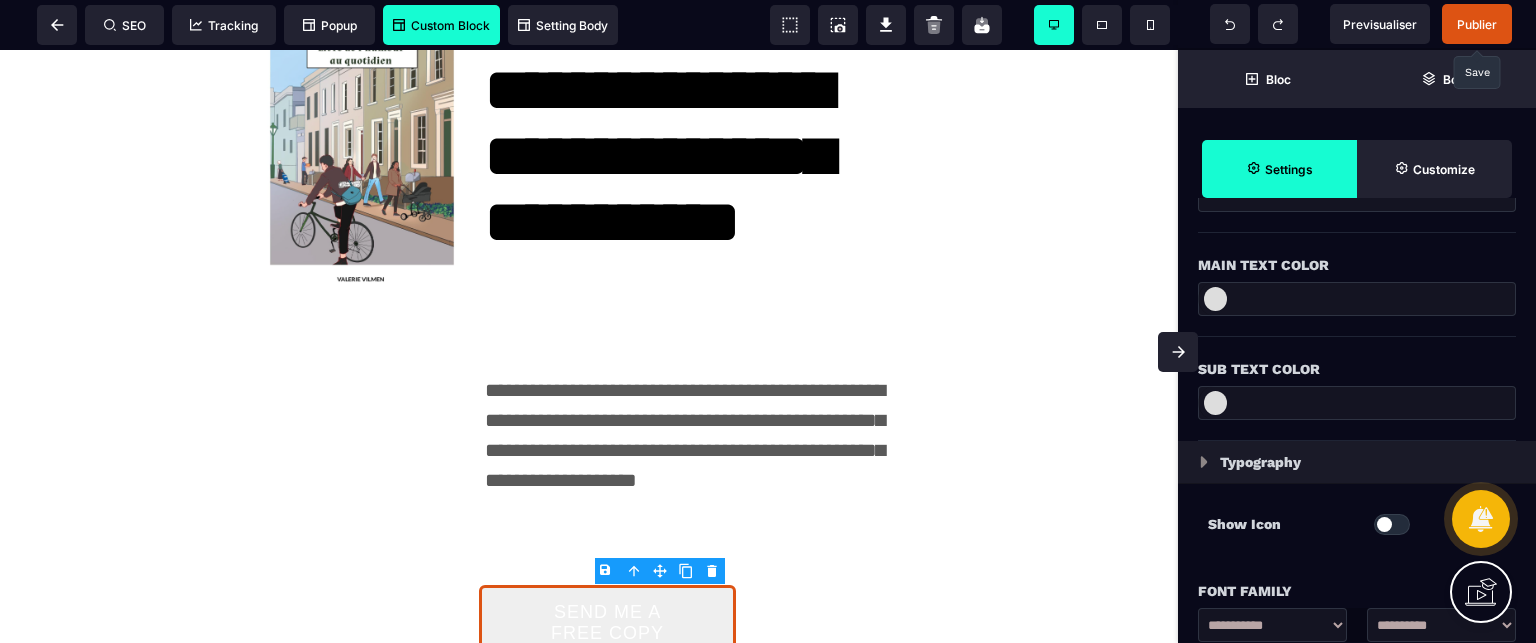 click at bounding box center [1215, 299] 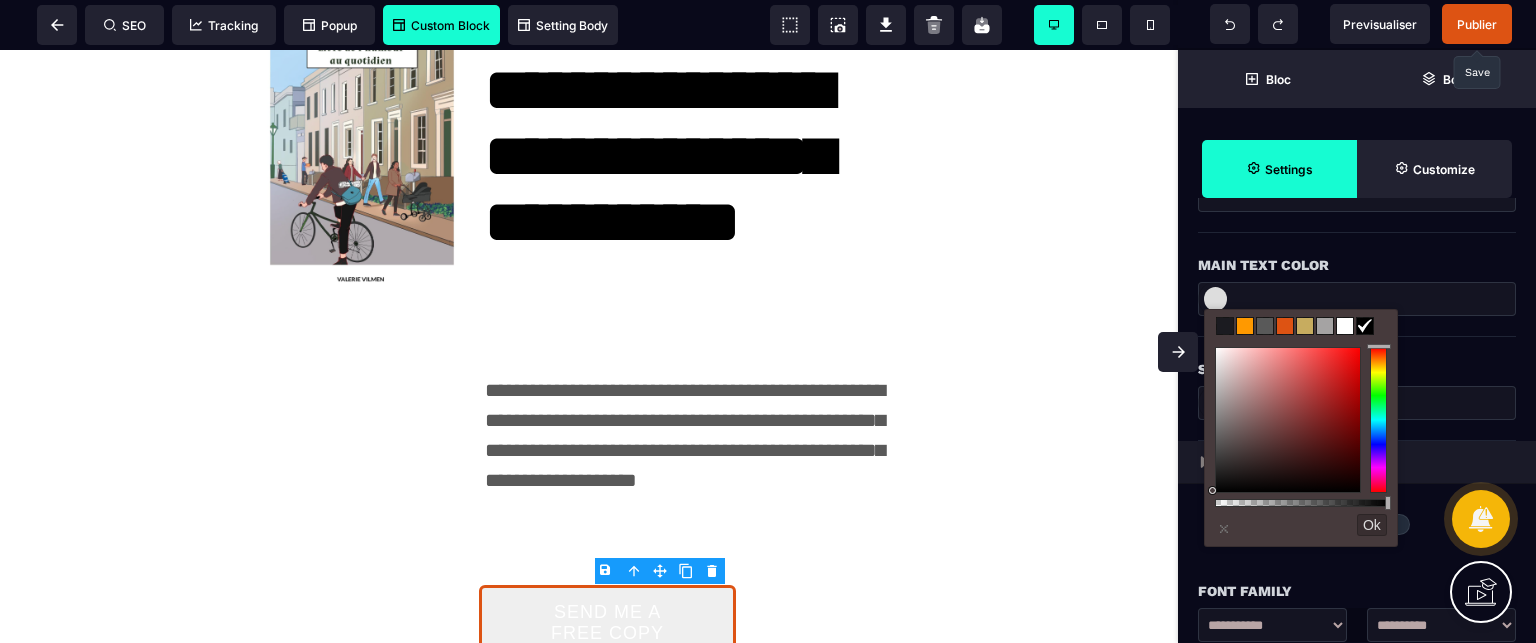 click at bounding box center (1245, 326) 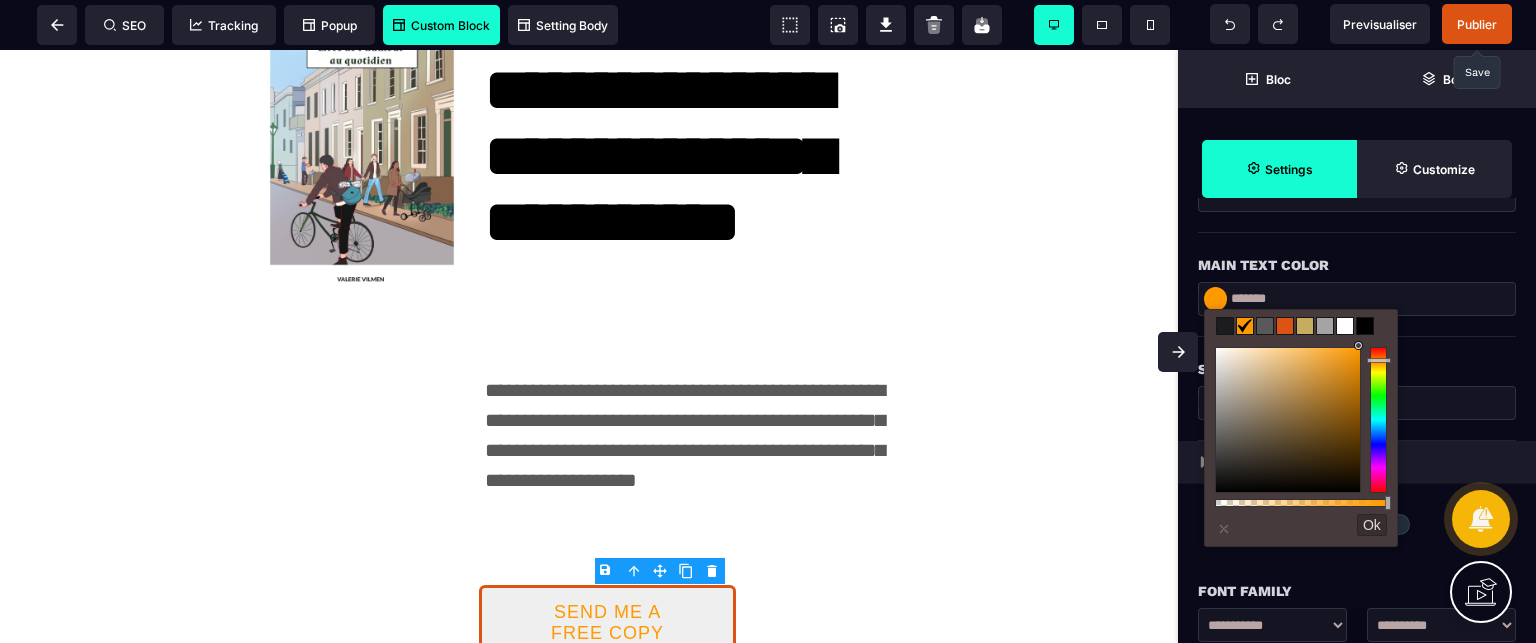 click at bounding box center [1178, 352] 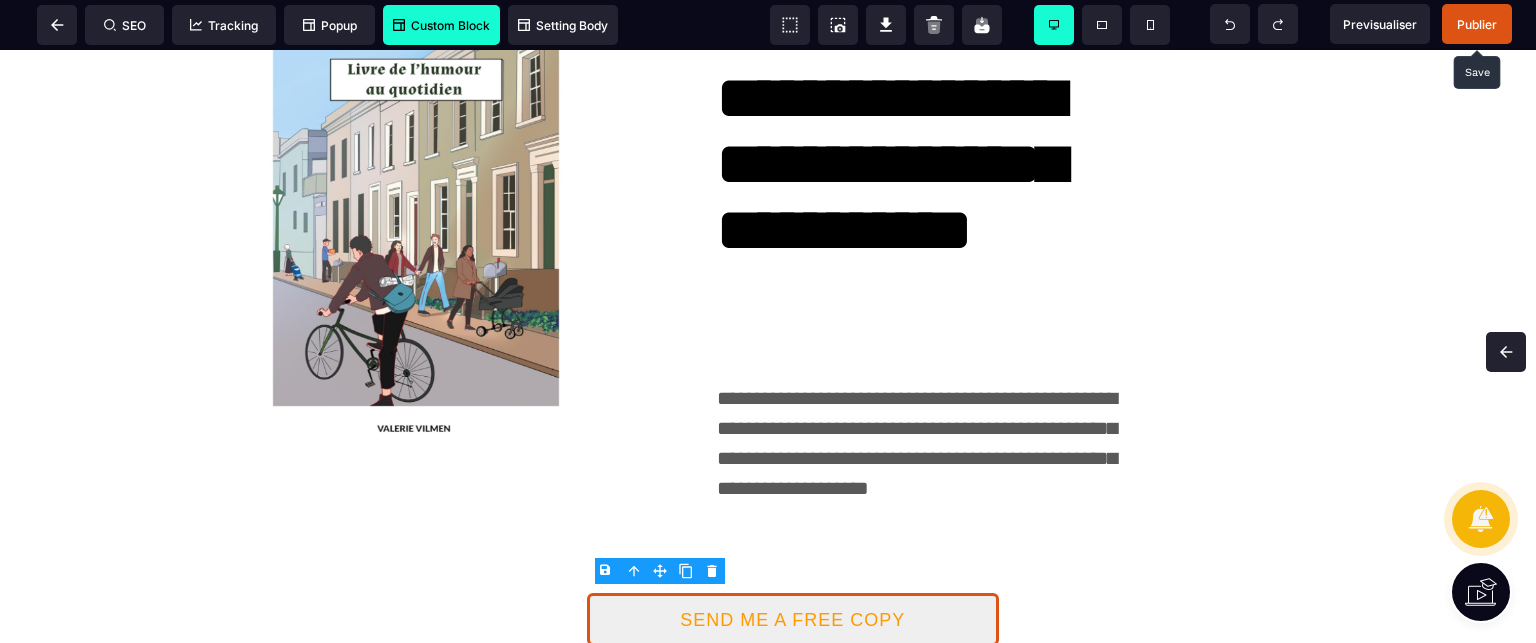 scroll, scrollTop: 0, scrollLeft: 0, axis: both 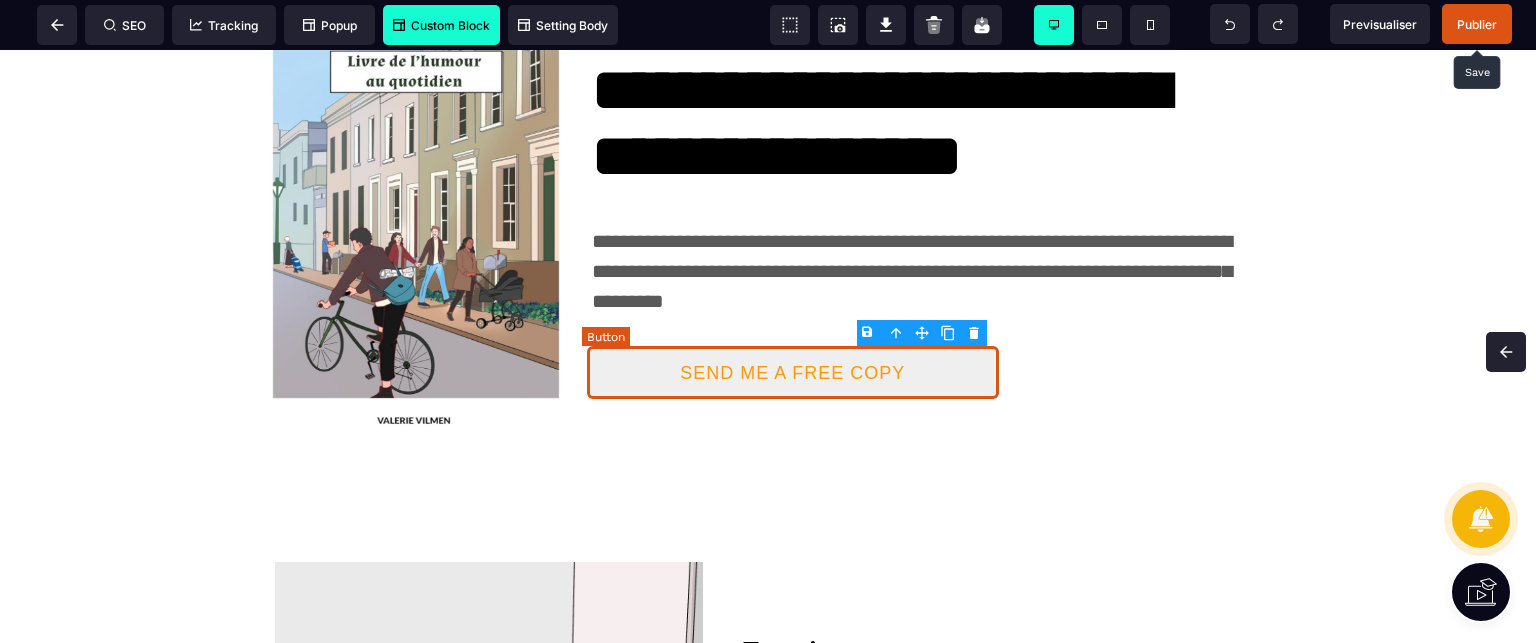 click on "SEND ME A FREE COPY" at bounding box center [792, 373] 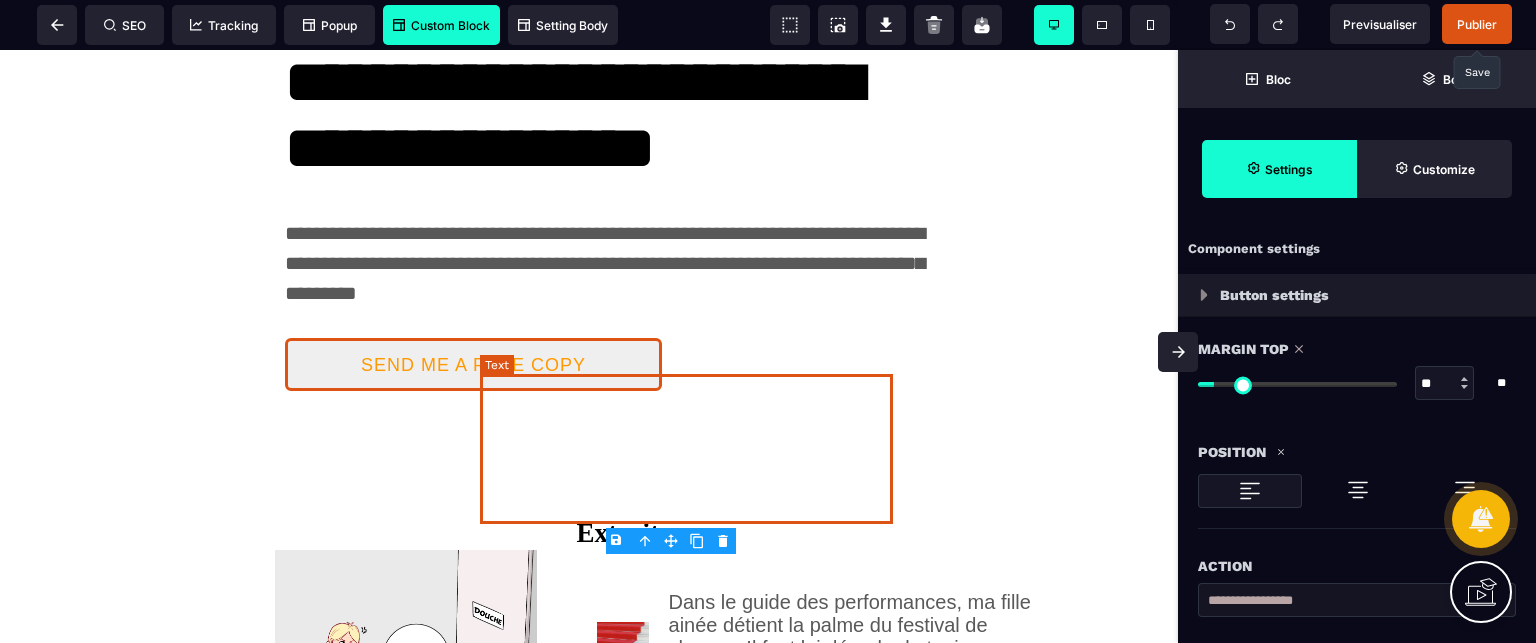 scroll, scrollTop: 211, scrollLeft: 0, axis: vertical 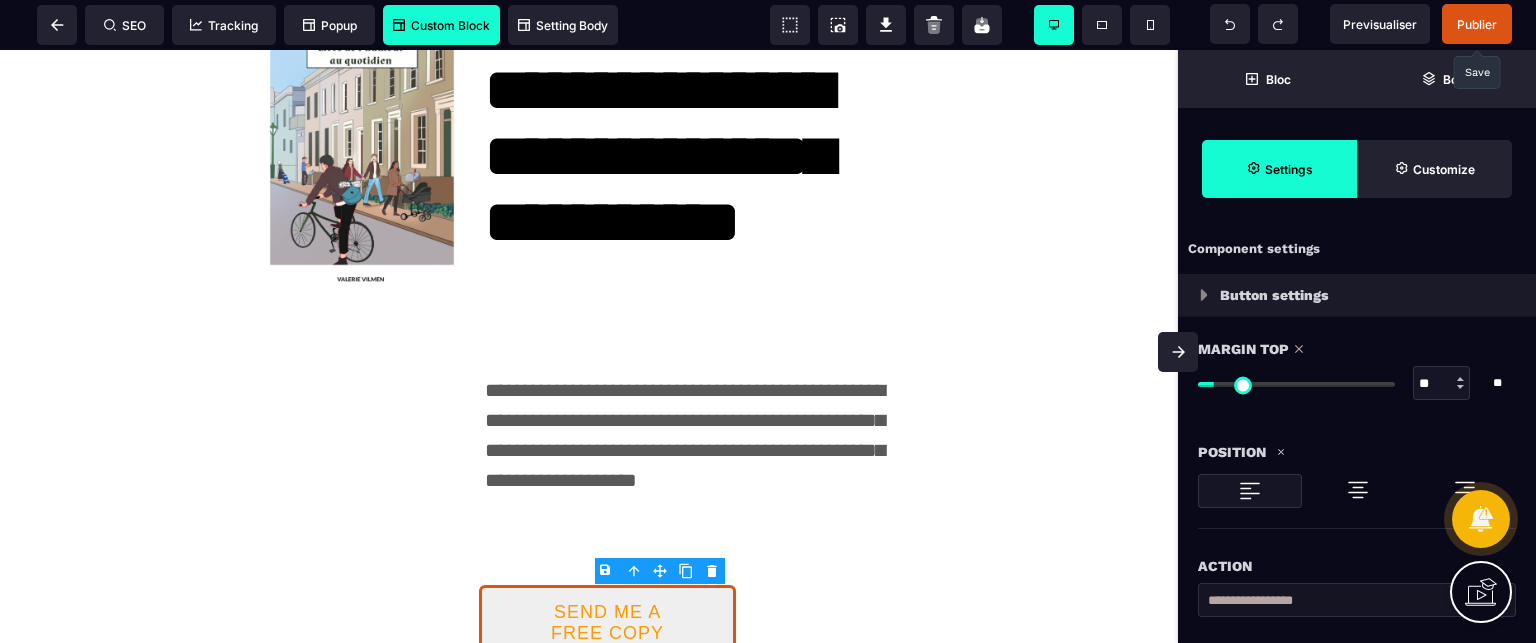 click on "Null
Position" at bounding box center (1357, 477) 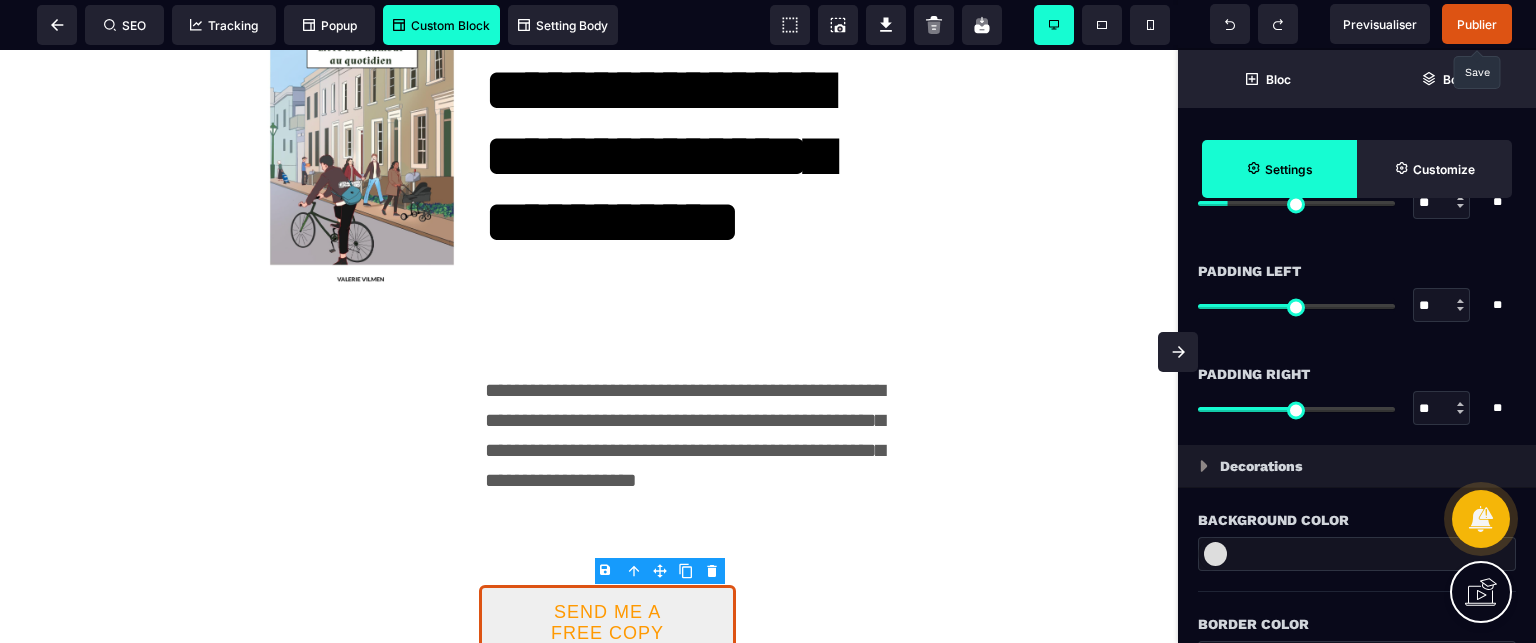 scroll, scrollTop: 2280, scrollLeft: 0, axis: vertical 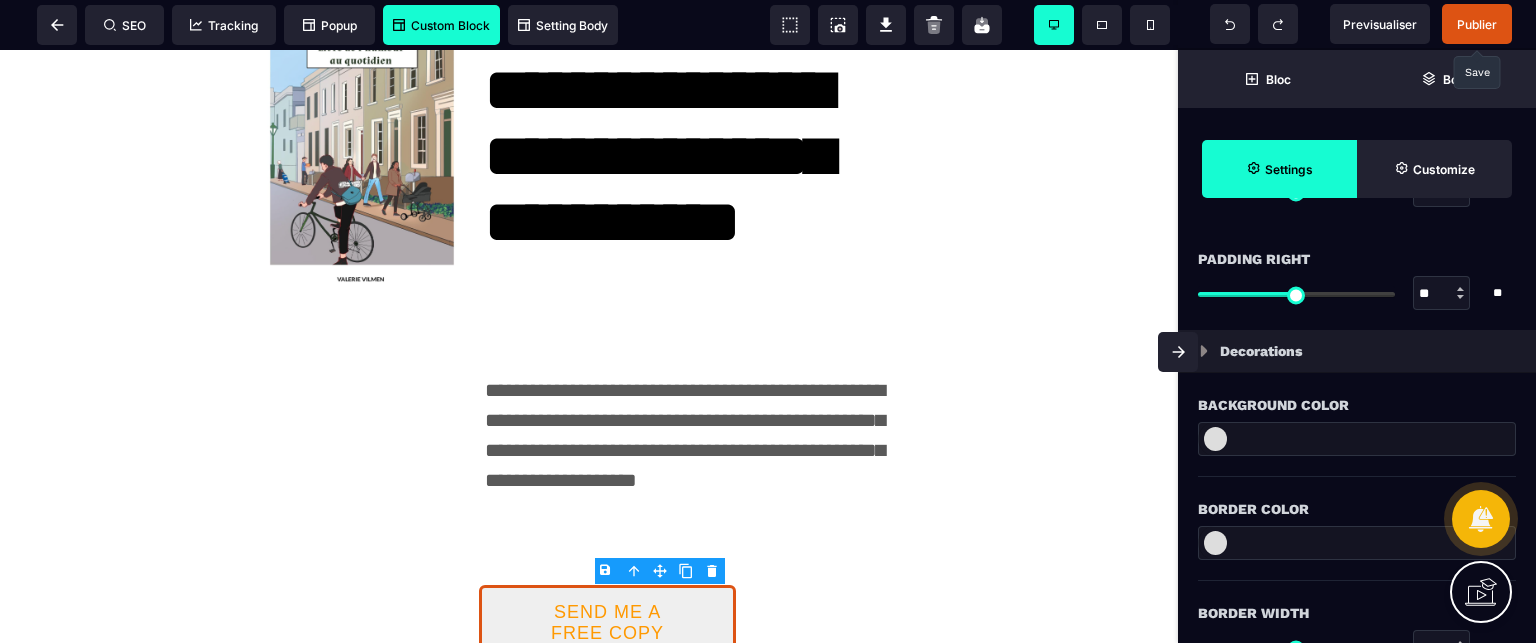 click on "Border Color" at bounding box center (1357, 509) 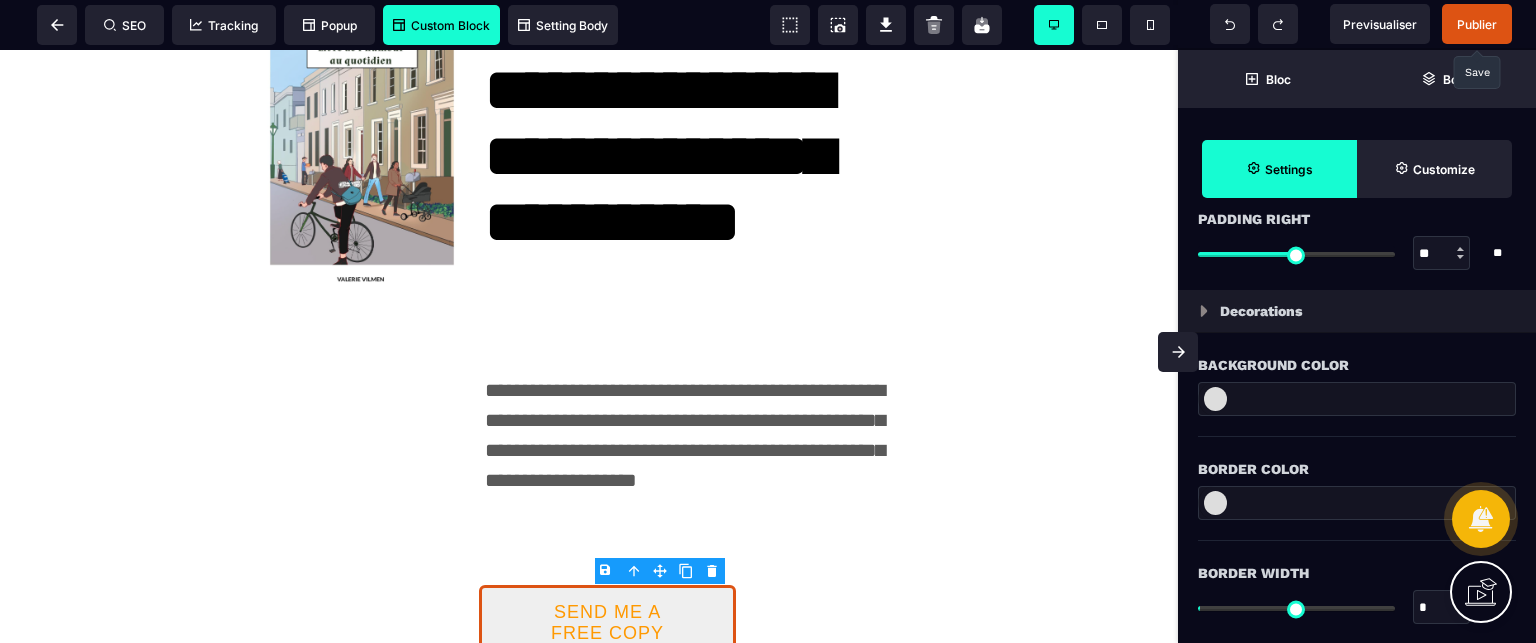 scroll, scrollTop: 2360, scrollLeft: 0, axis: vertical 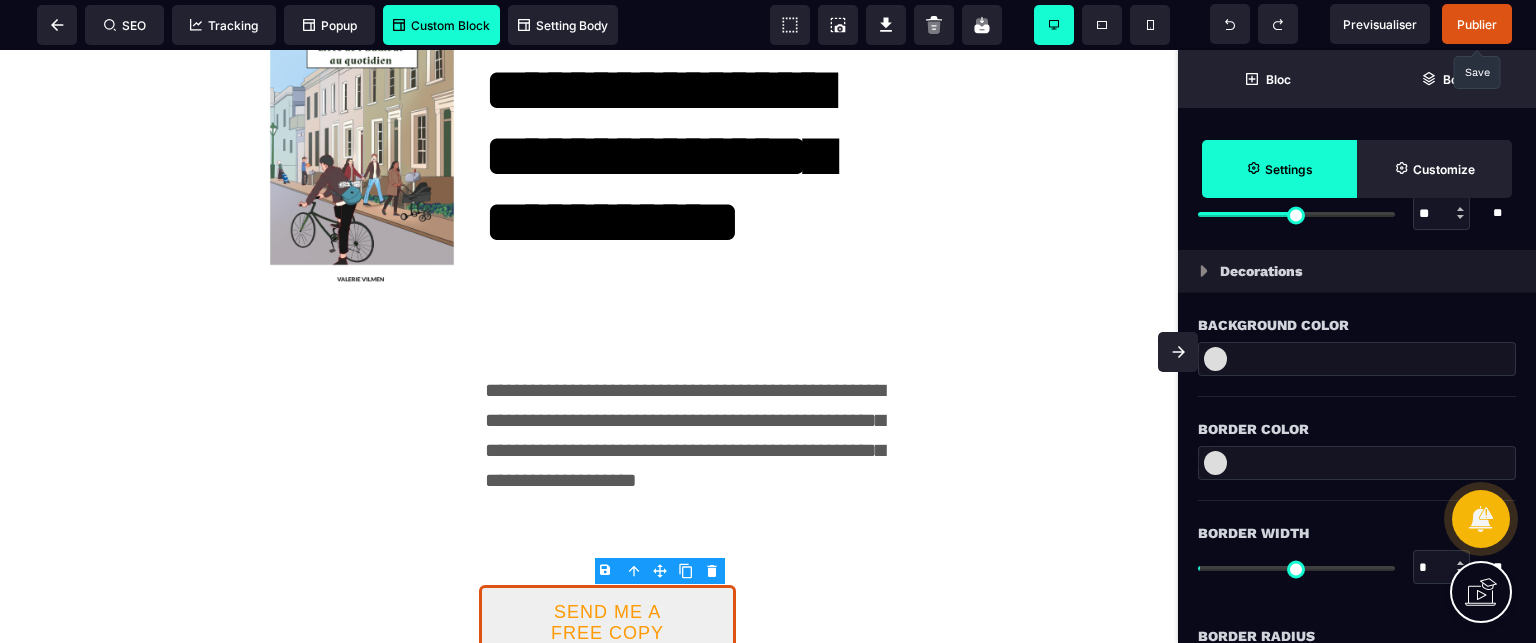click at bounding box center (1215, 359) 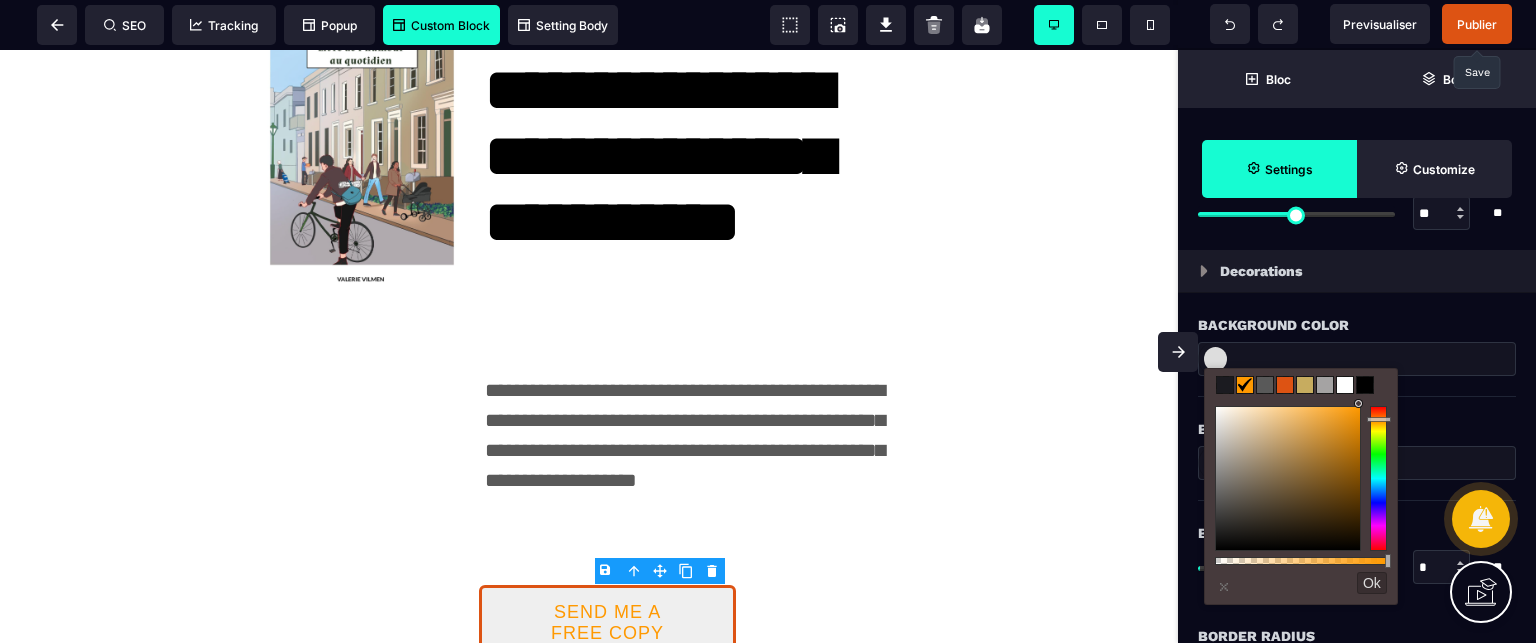 click at bounding box center (1301, 385) 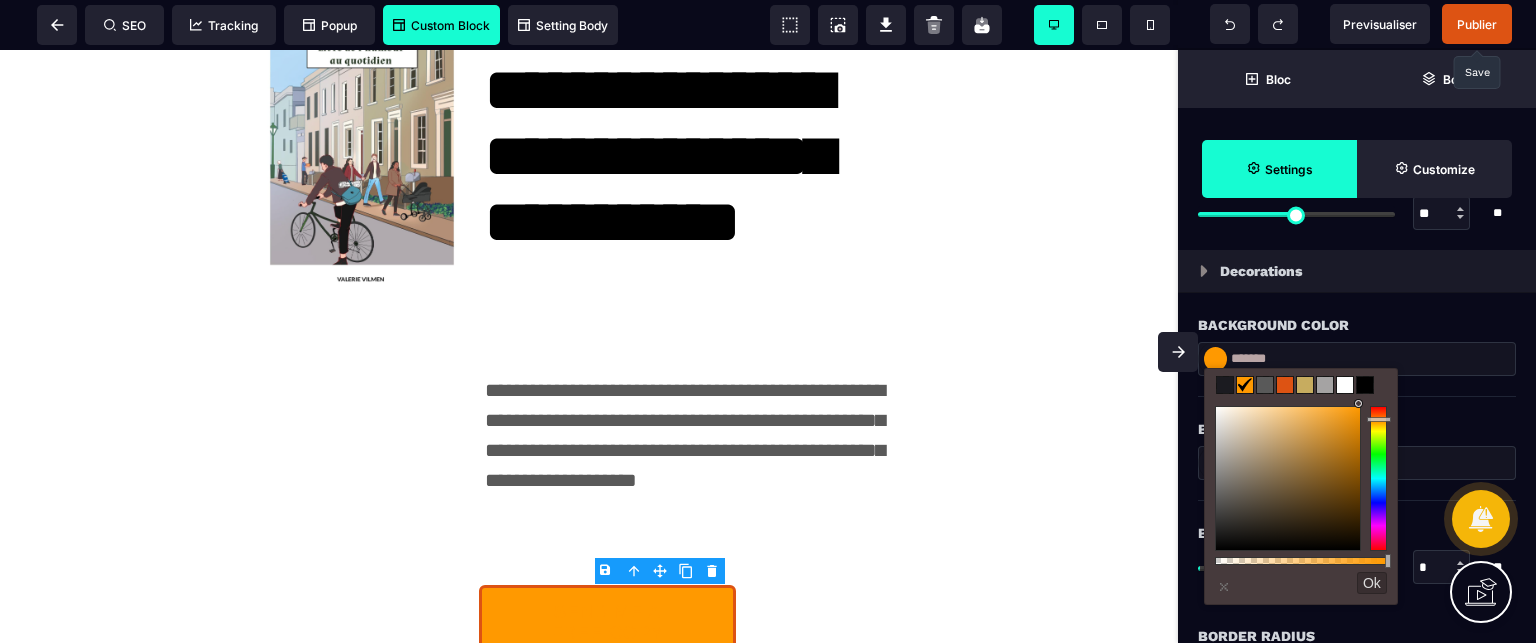 click on "Border Color" at bounding box center (1357, 429) 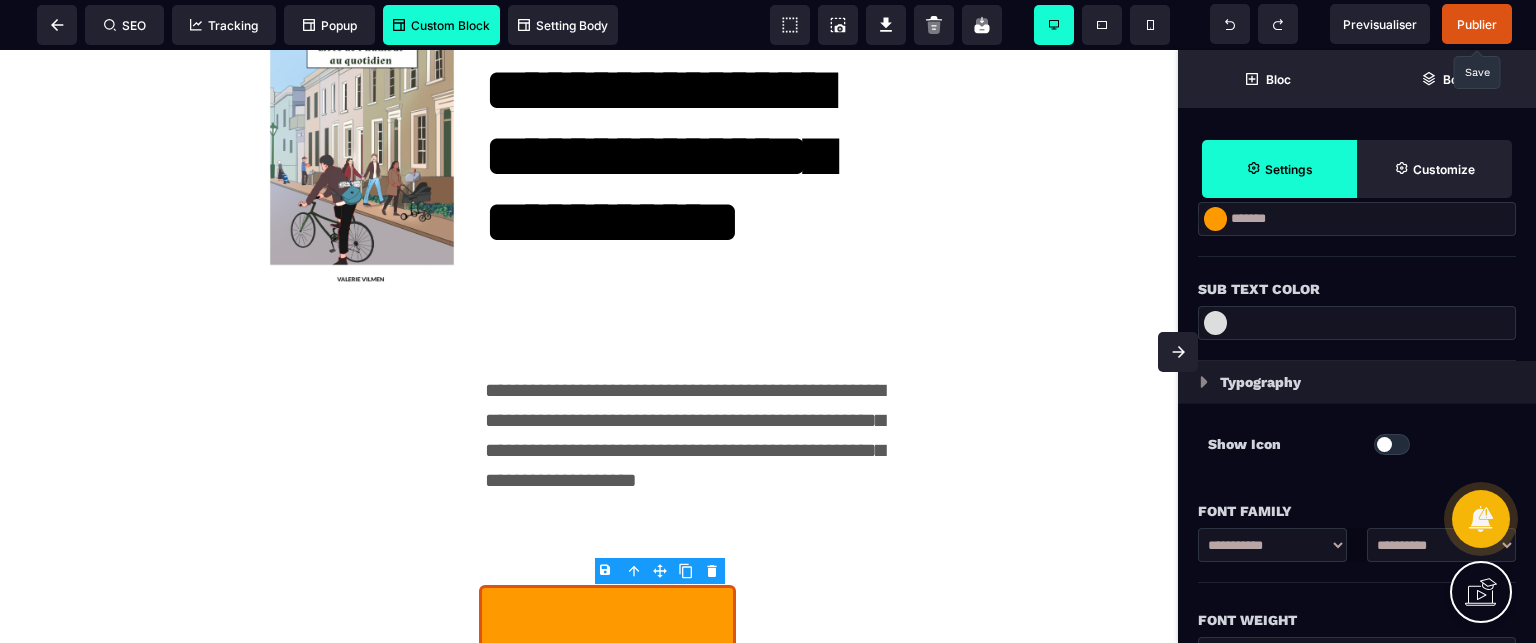 scroll, scrollTop: 840, scrollLeft: 0, axis: vertical 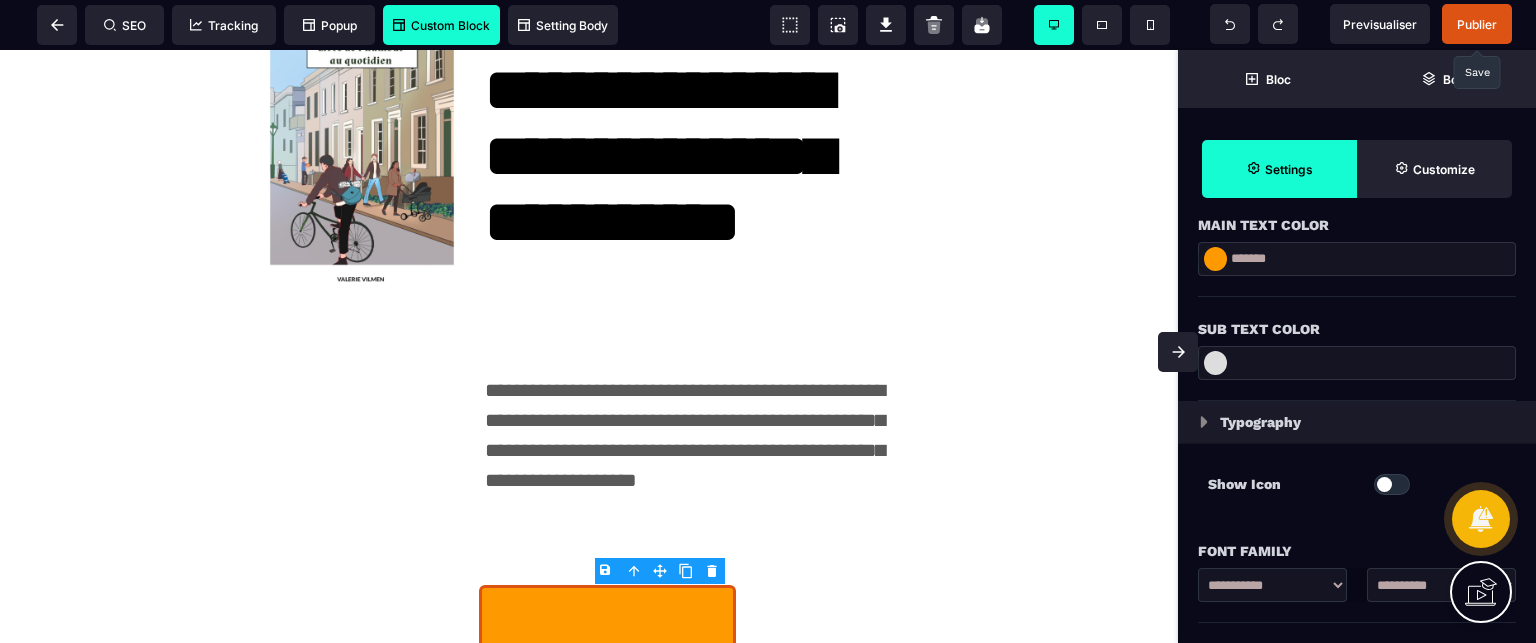 click at bounding box center (1215, 259) 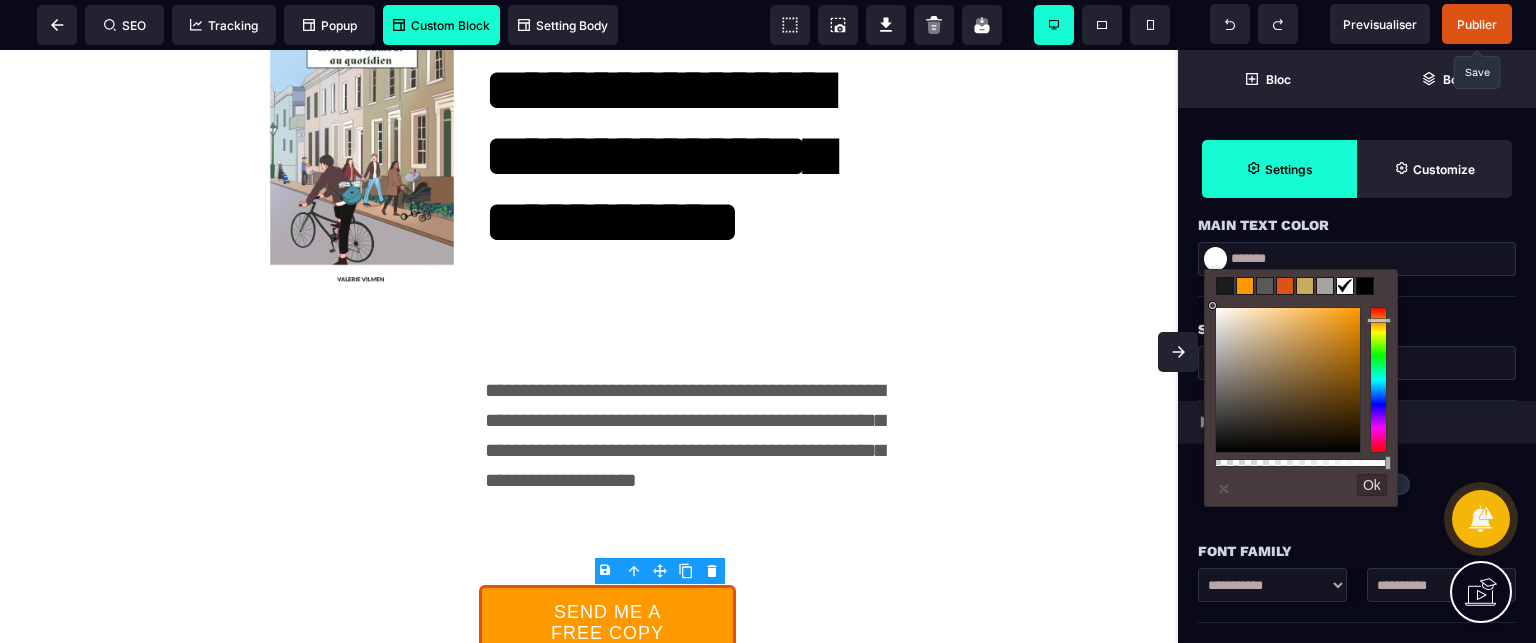 drag, startPoint x: 1218, startPoint y: 335, endPoint x: 1180, endPoint y: 267, distance: 77.89737 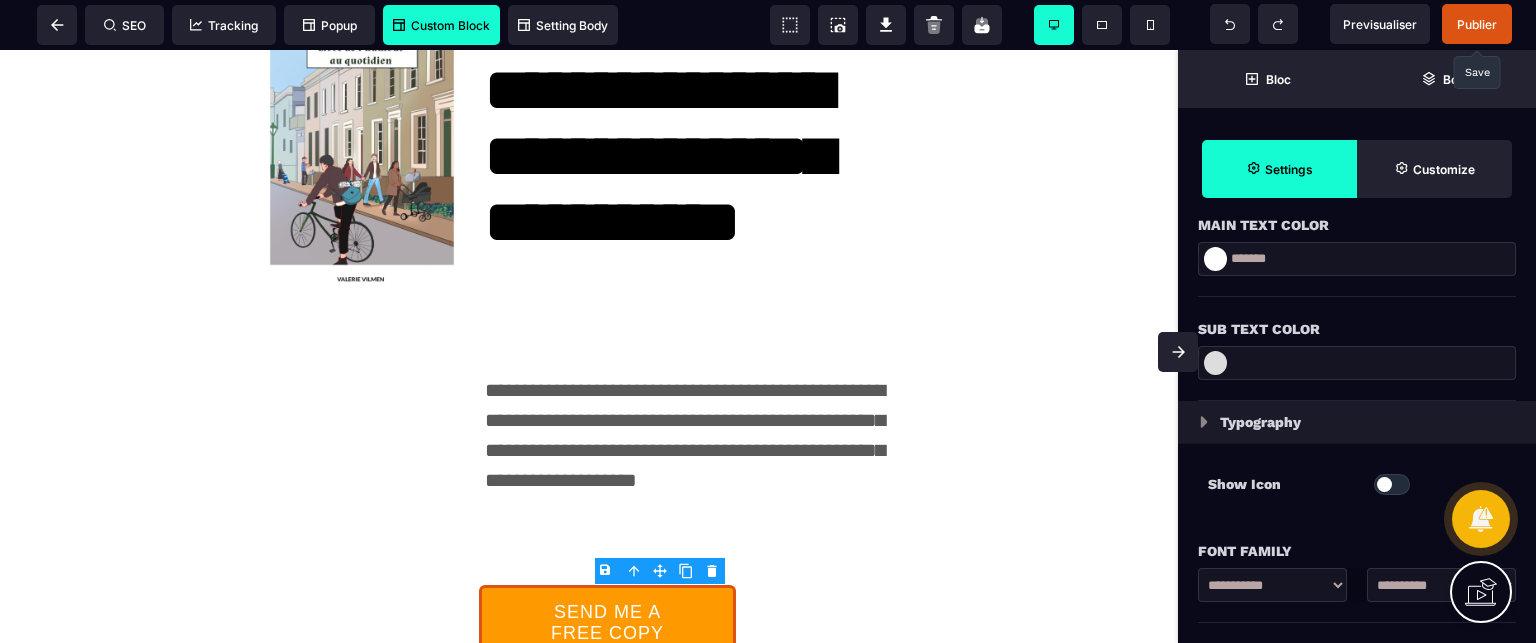 click on "Sub Text Color" at bounding box center [1357, 349] 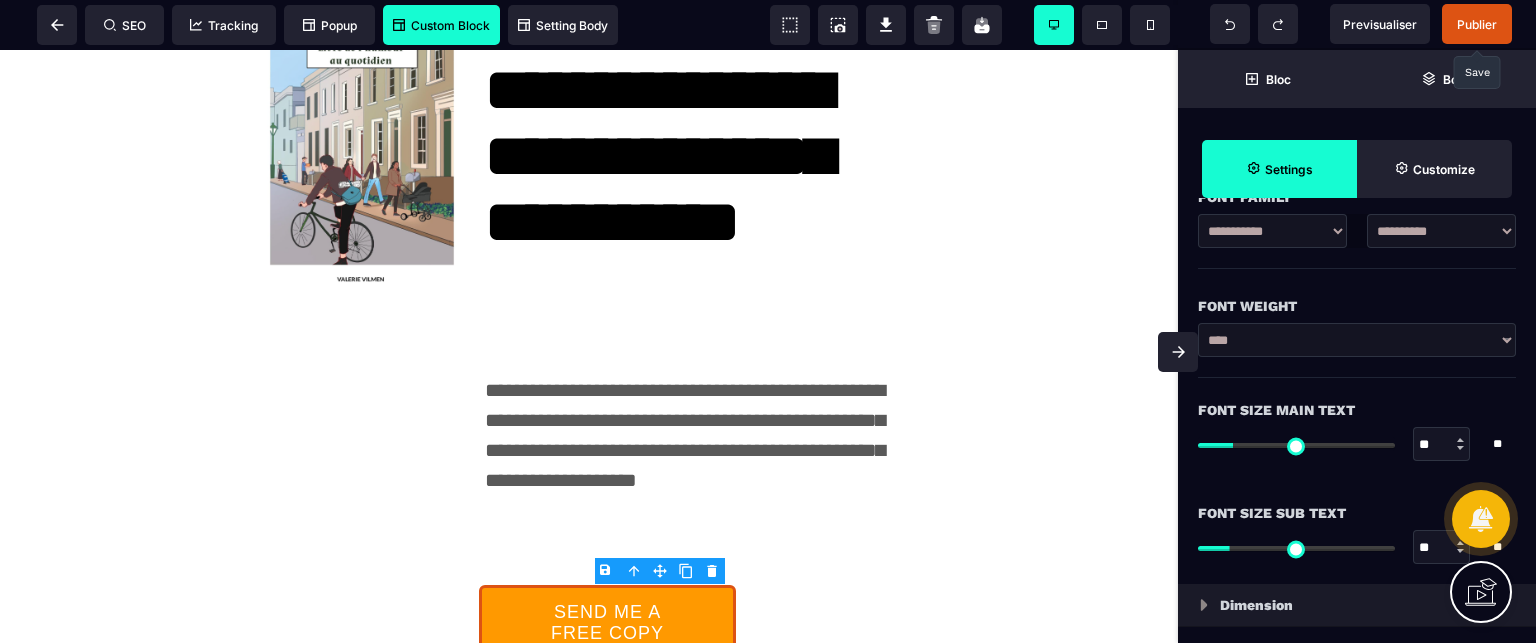 scroll, scrollTop: 1200, scrollLeft: 0, axis: vertical 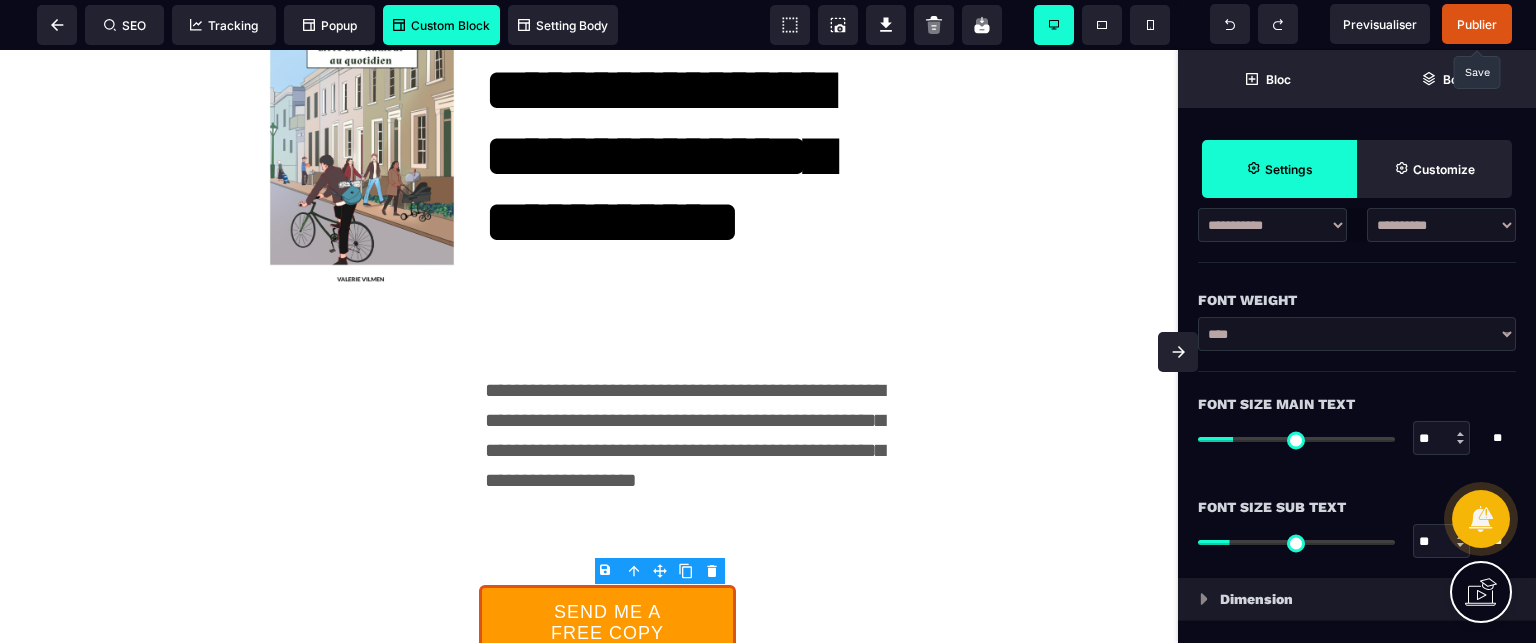 click on "**********" at bounding box center [1357, 334] 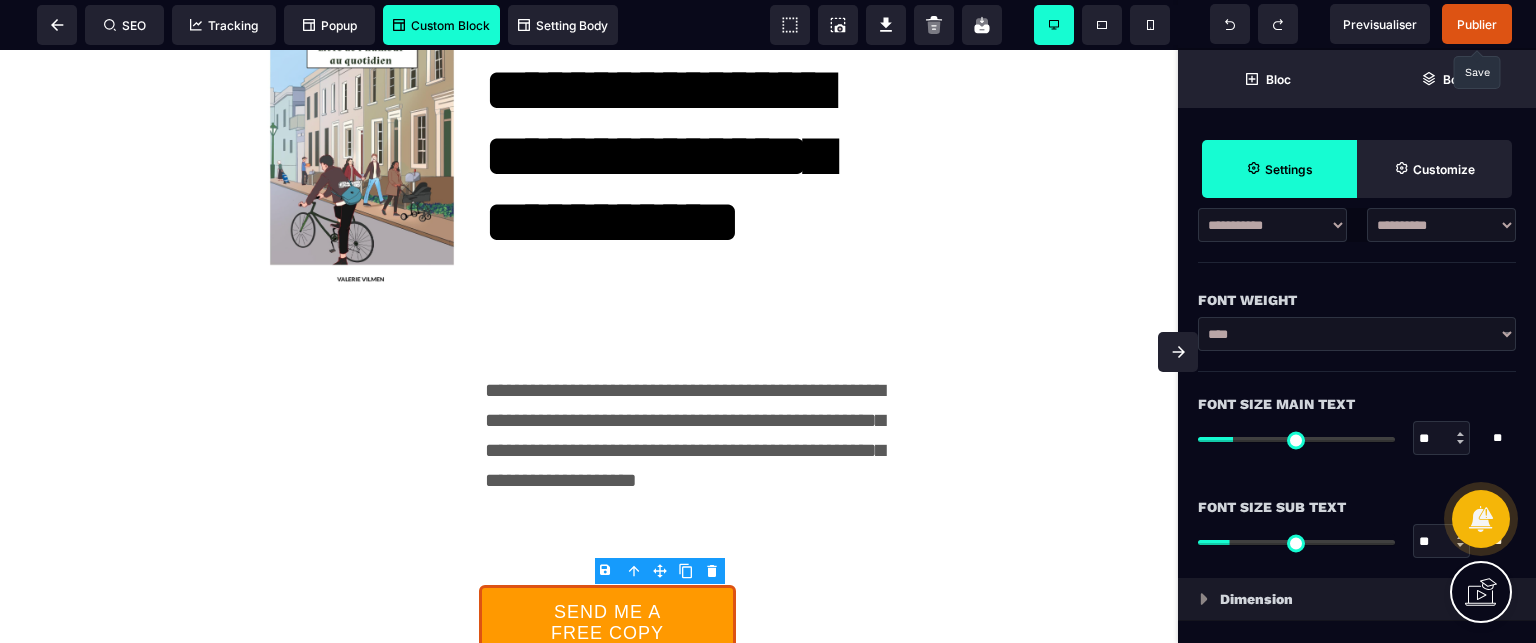click on "**********" at bounding box center [1357, 334] 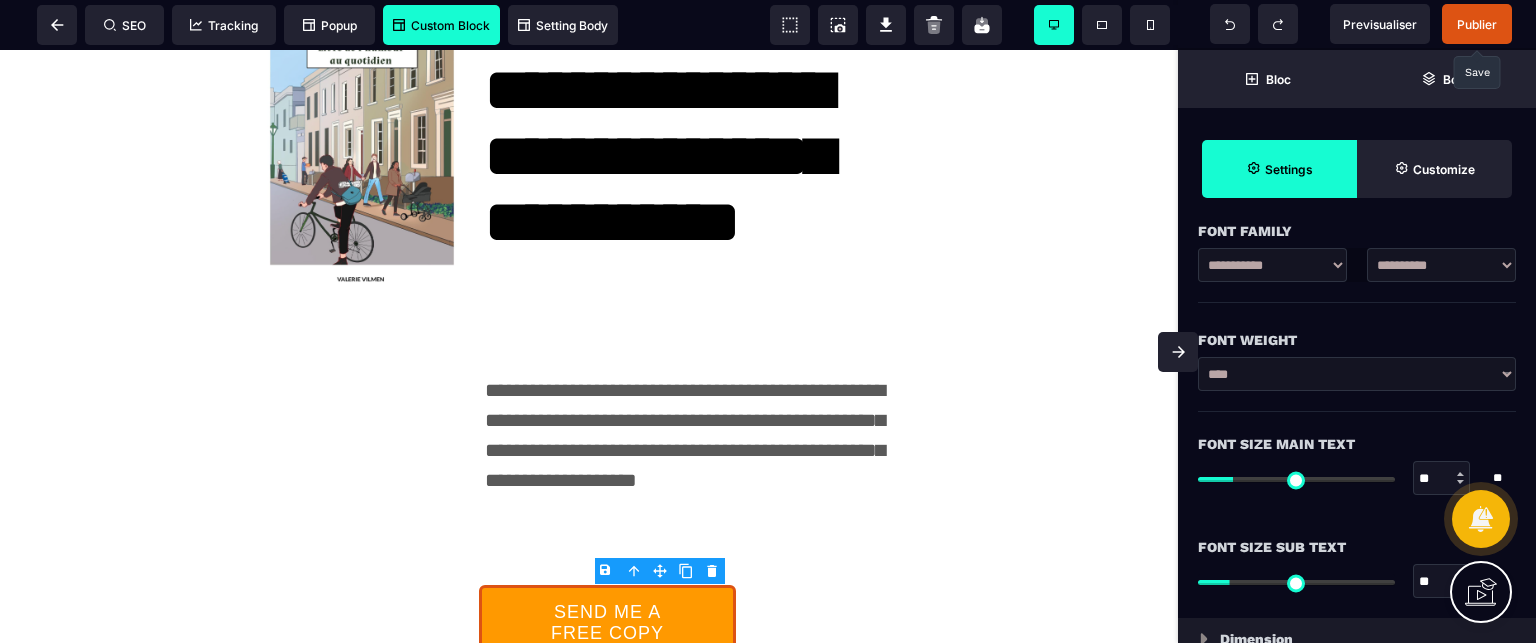 scroll, scrollTop: 1120, scrollLeft: 0, axis: vertical 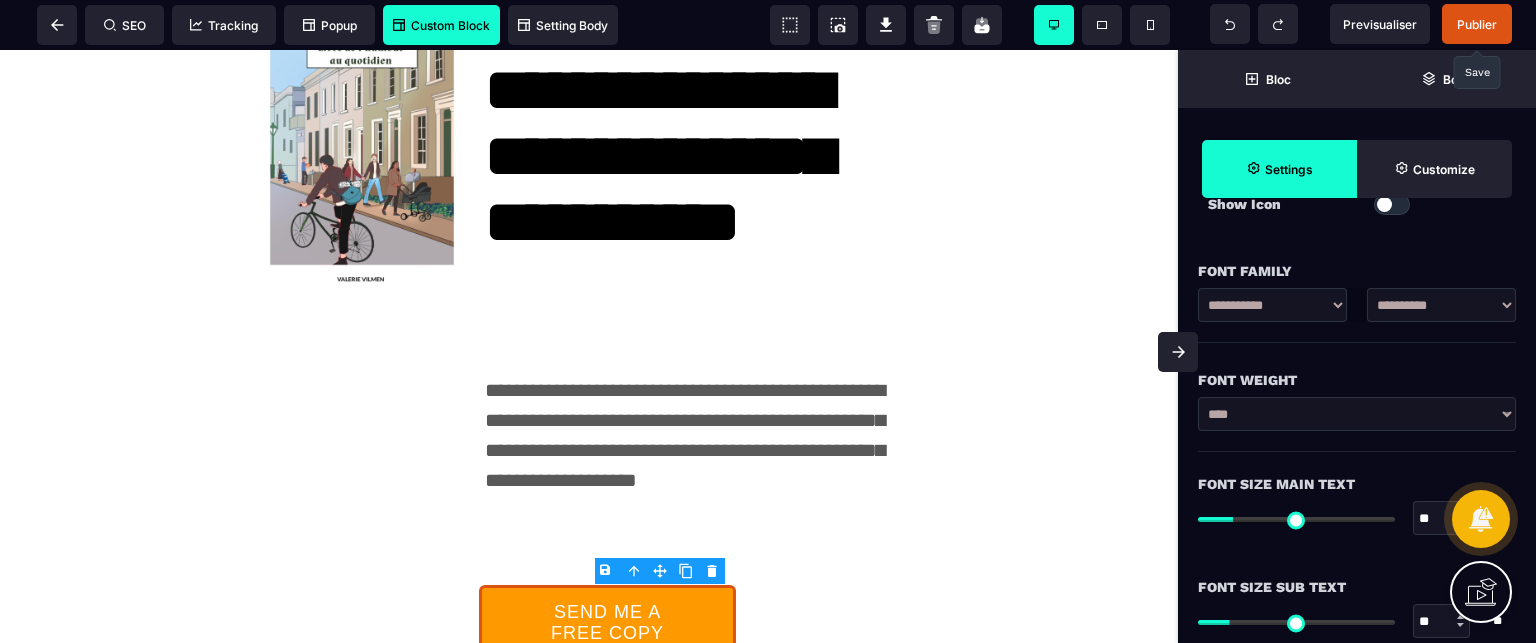 click on "**********" at bounding box center (1357, 414) 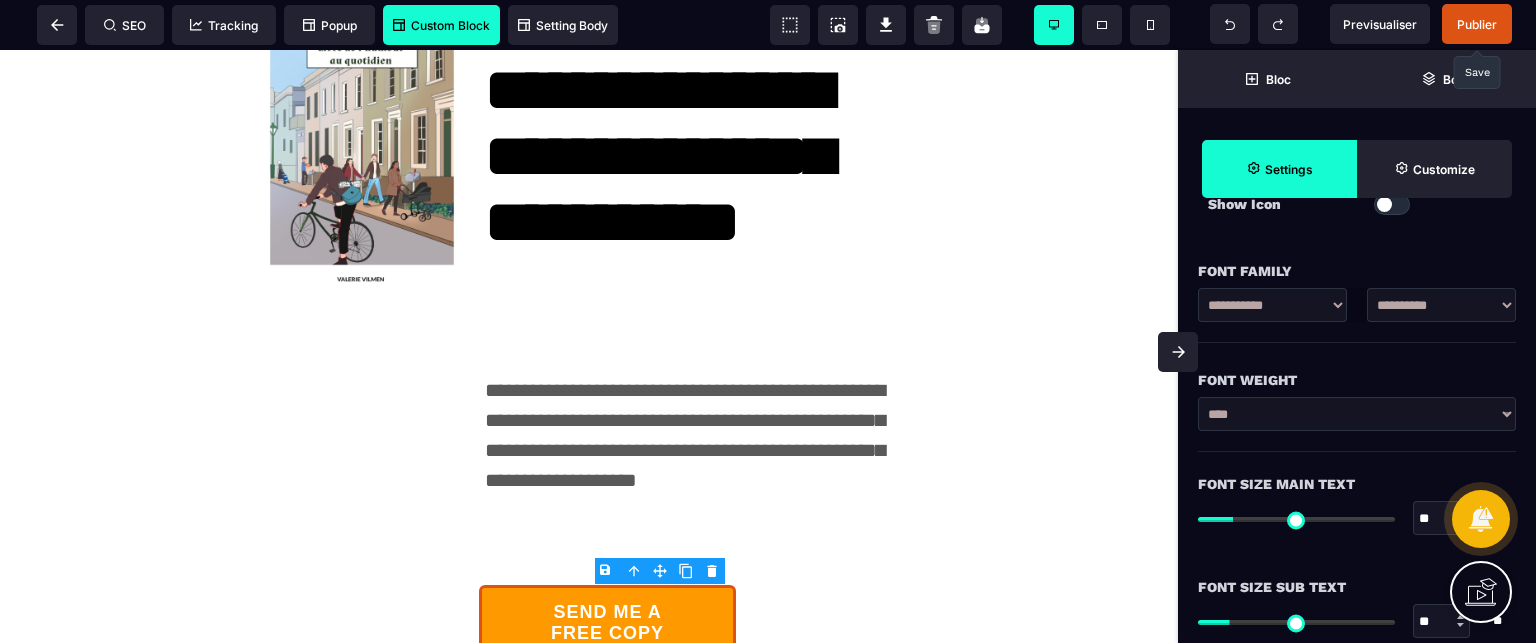 click on "**********" at bounding box center (1357, 414) 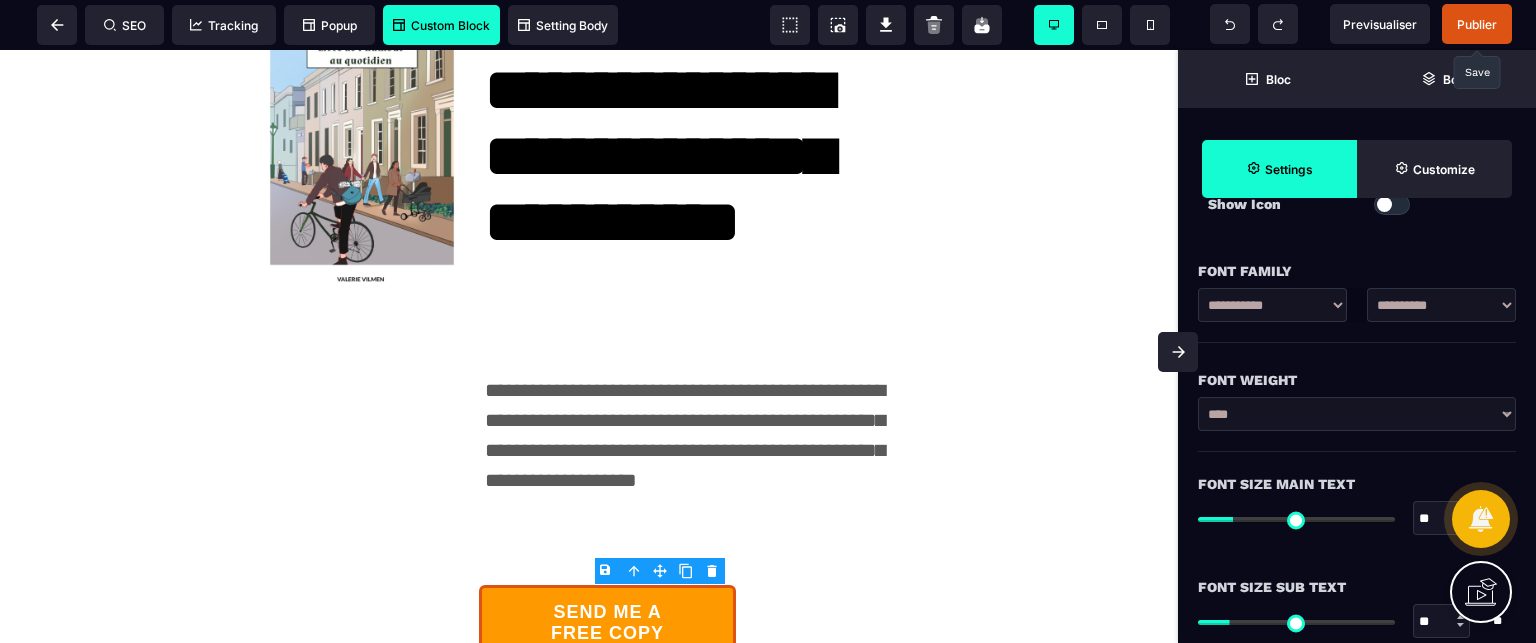 click at bounding box center (1178, 352) 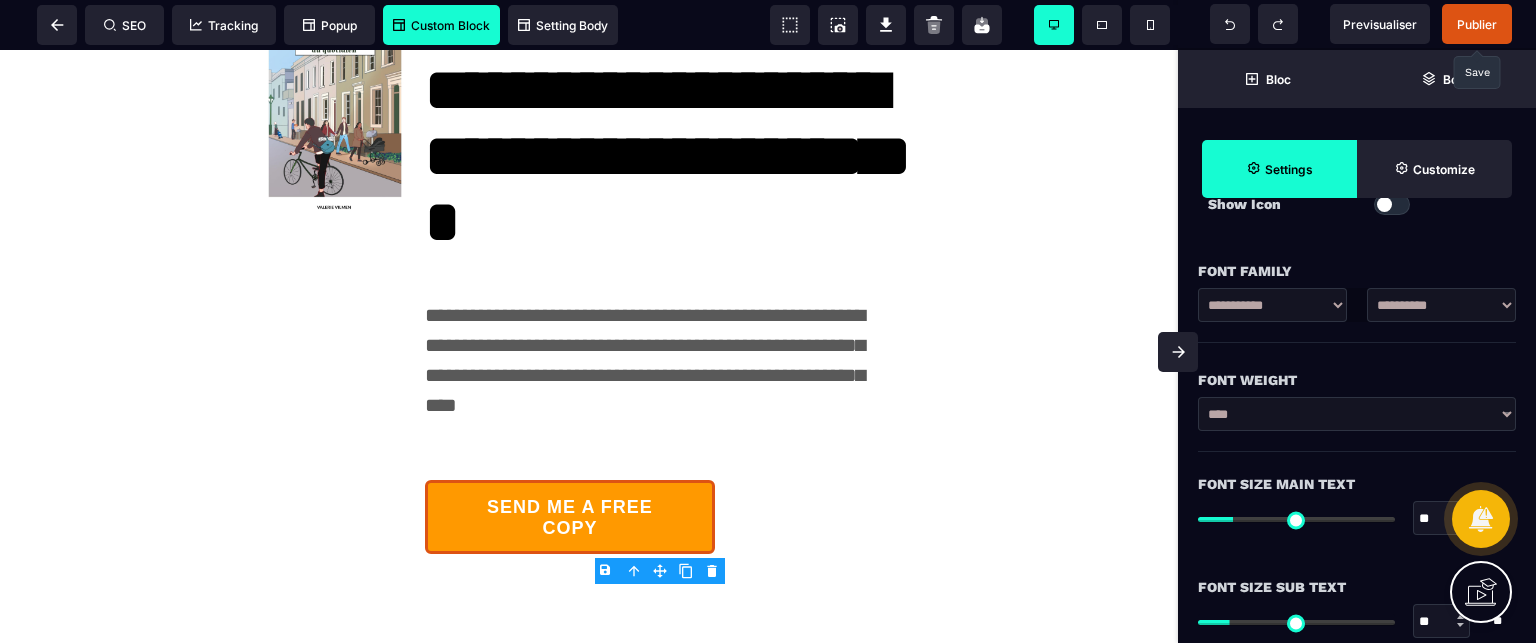 scroll, scrollTop: 219, scrollLeft: 0, axis: vertical 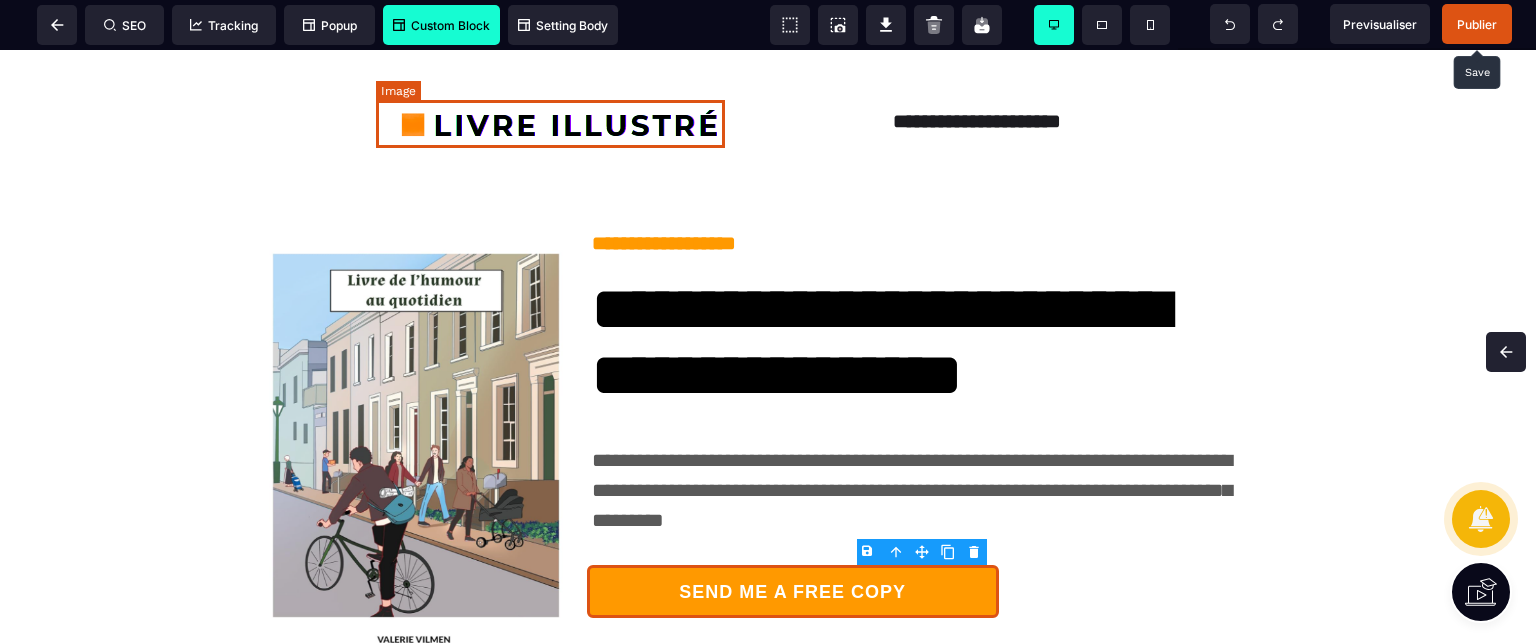 click at bounding box center [558, 124] 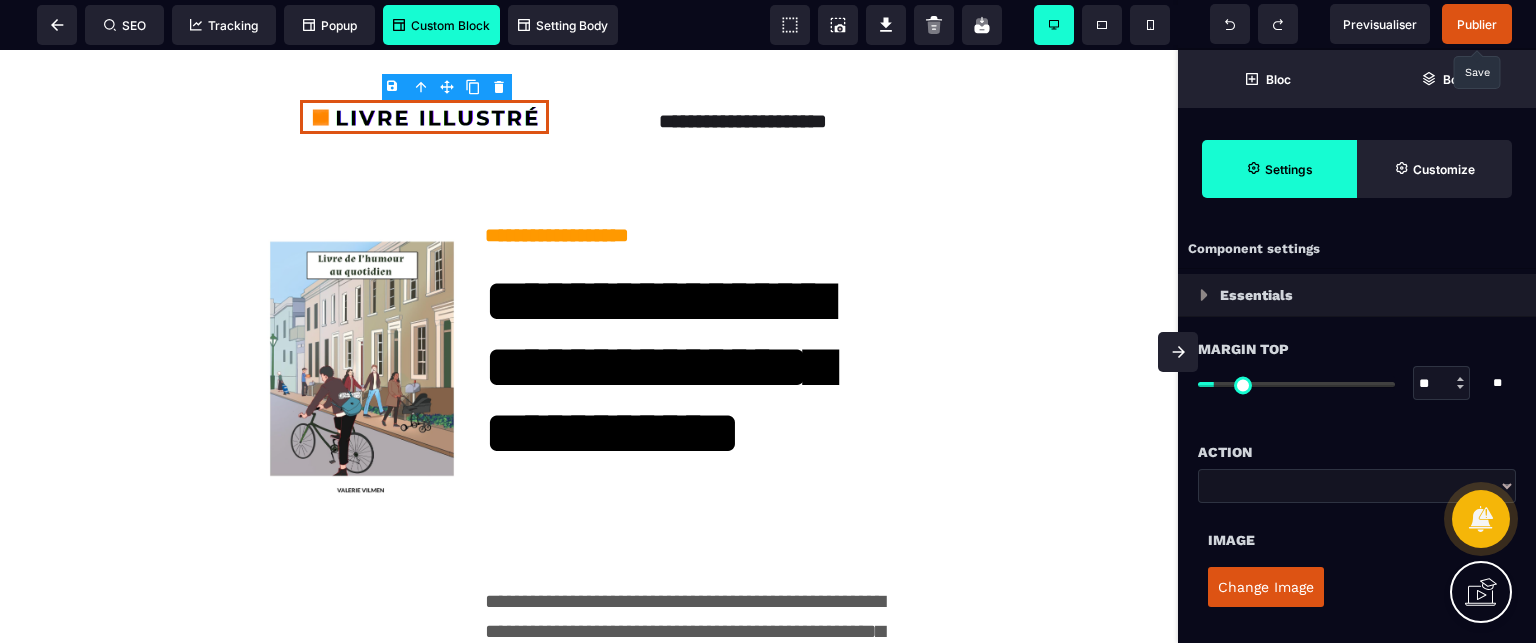 click on "Action" at bounding box center [1357, 442] 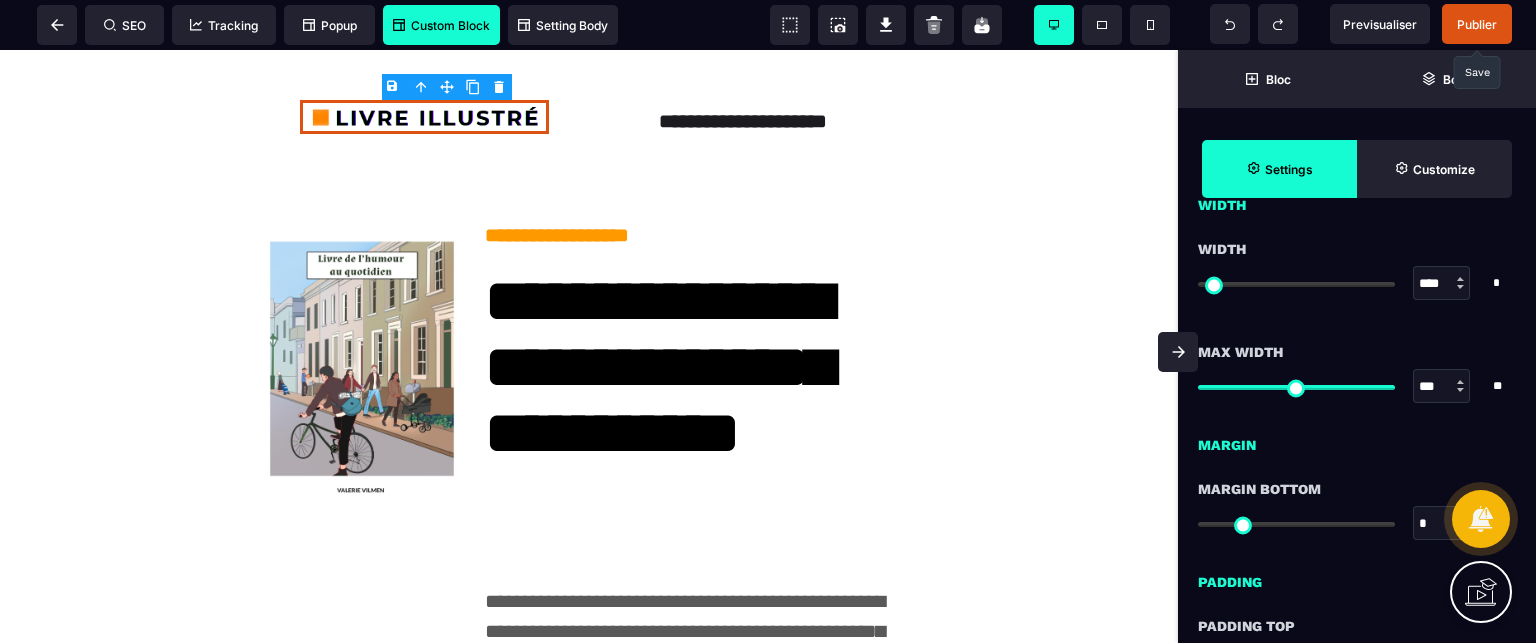 scroll, scrollTop: 800, scrollLeft: 0, axis: vertical 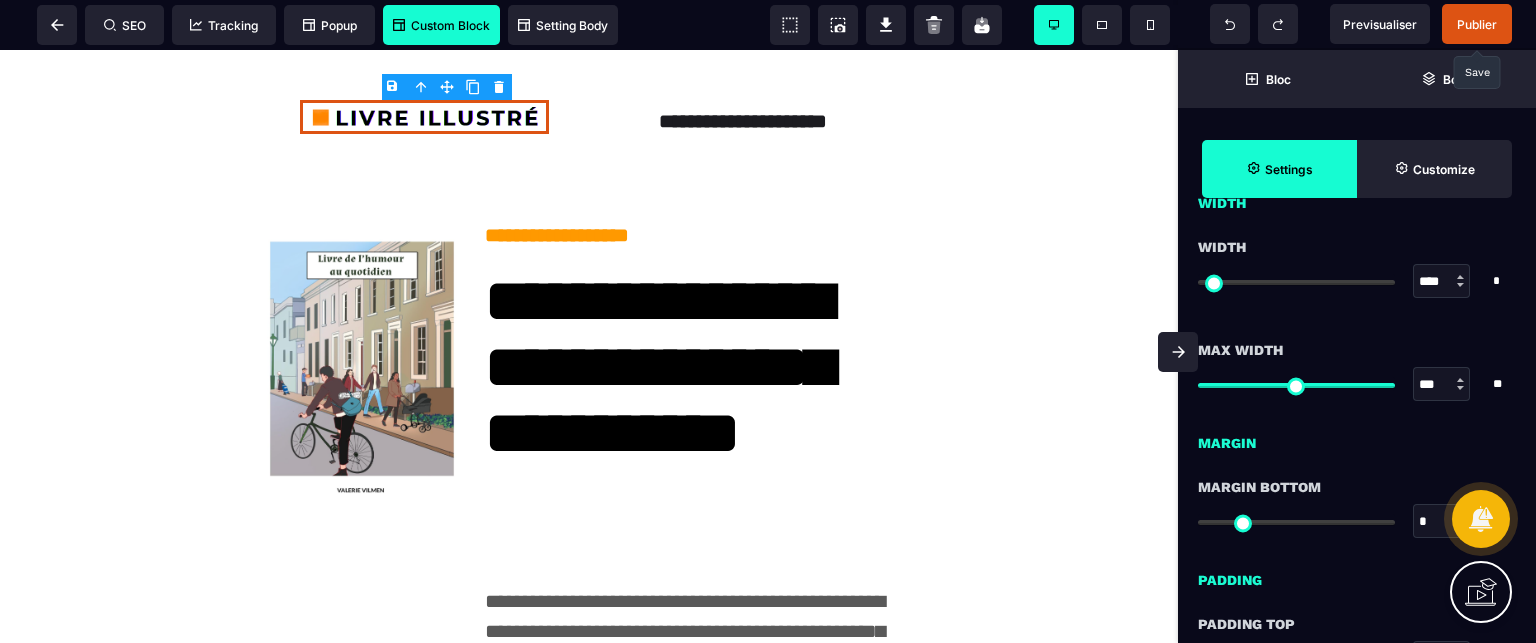 drag, startPoint x: 1445, startPoint y: 291, endPoint x: 1392, endPoint y: 291, distance: 53 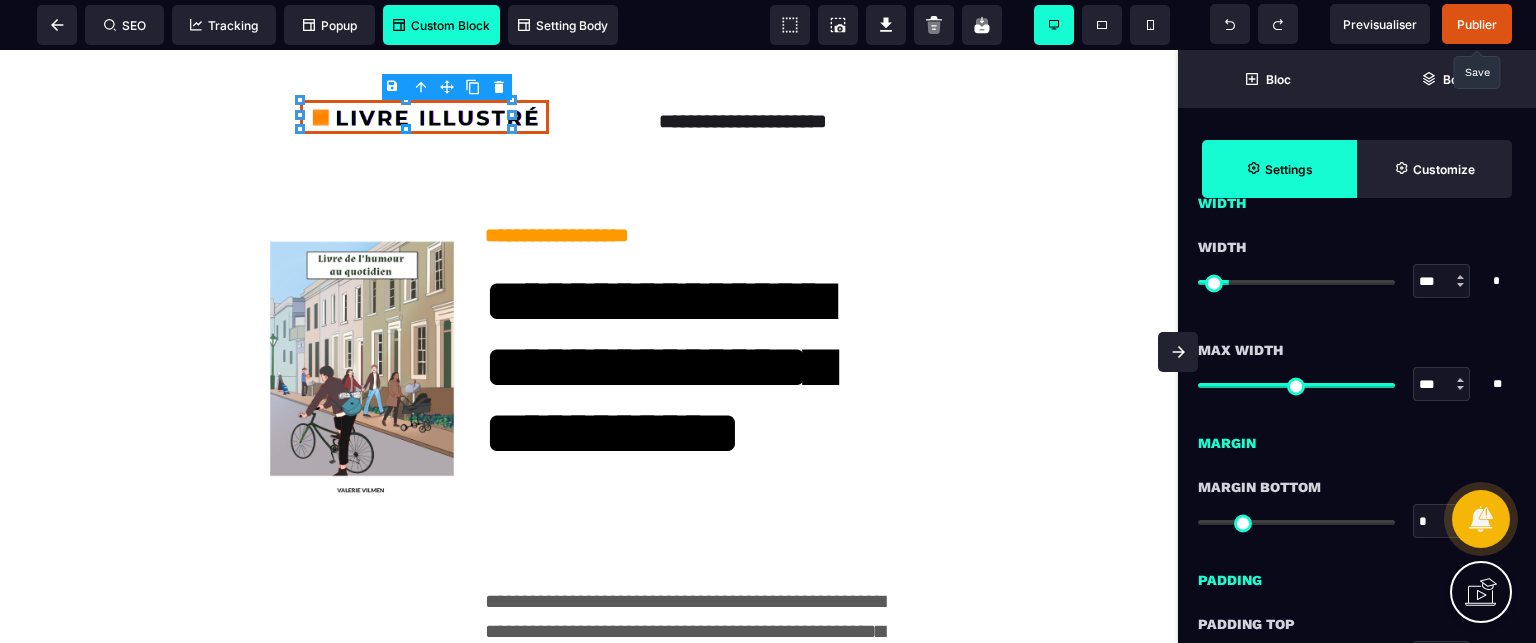 click at bounding box center (1178, 352) 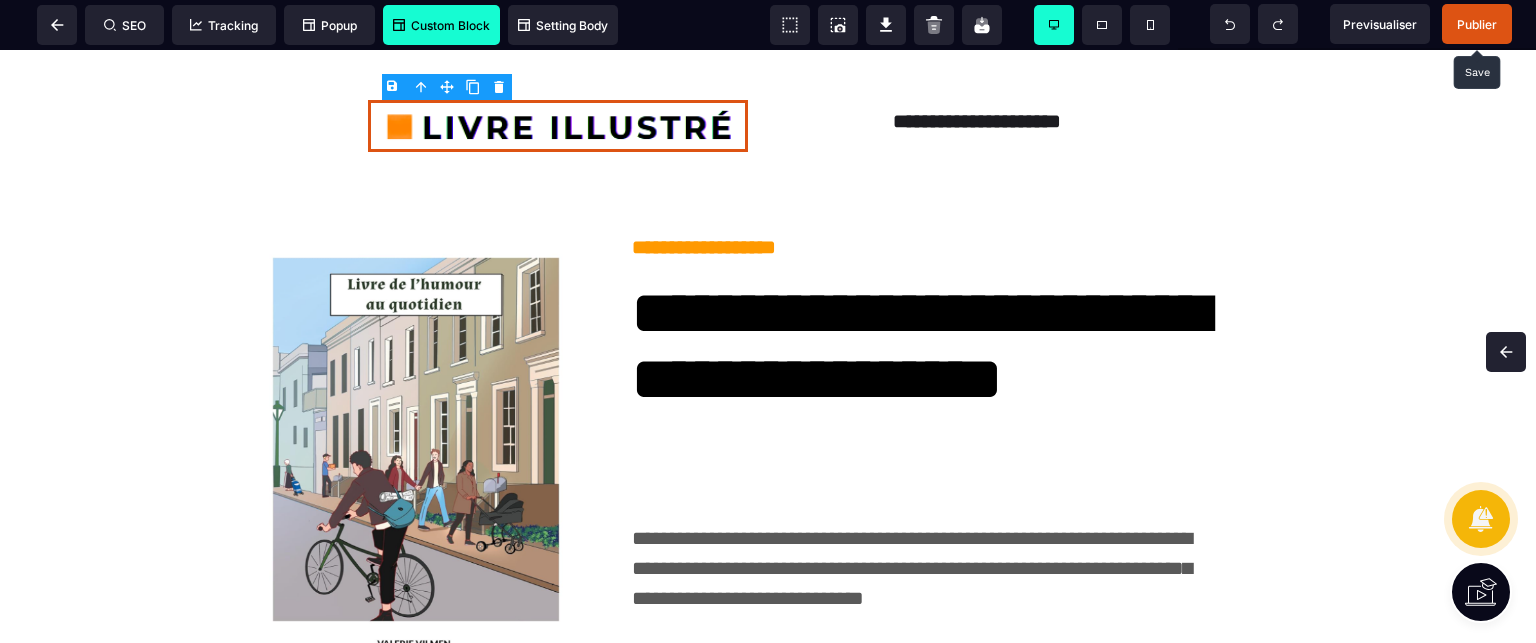 scroll, scrollTop: 0, scrollLeft: 0, axis: both 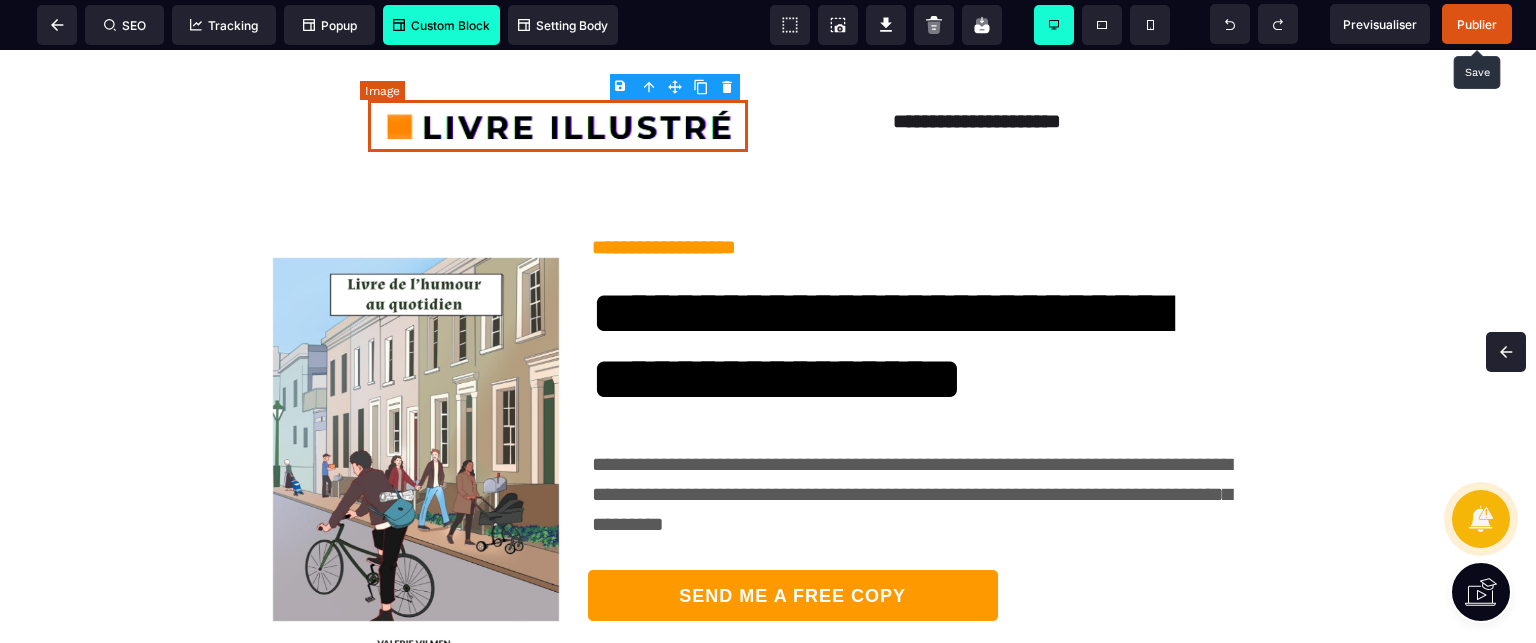 click at bounding box center (558, 126) 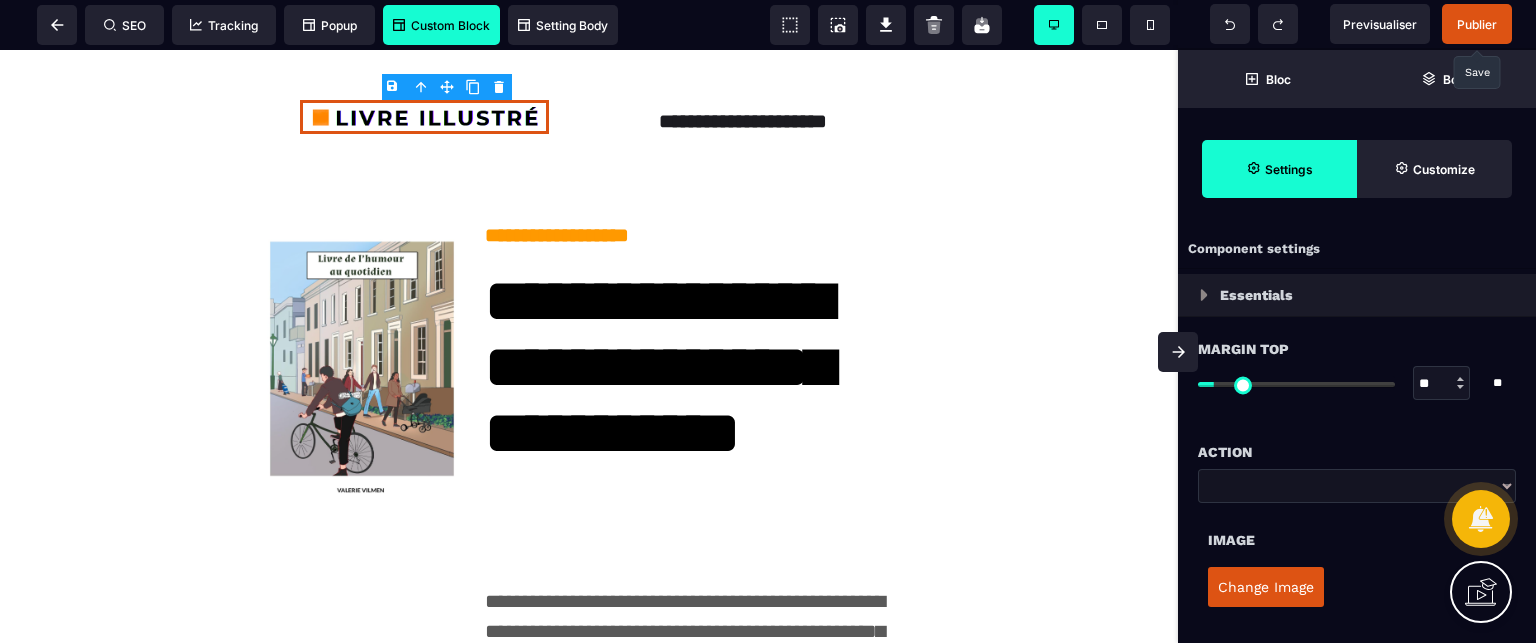 click on "Action" at bounding box center (1357, 442) 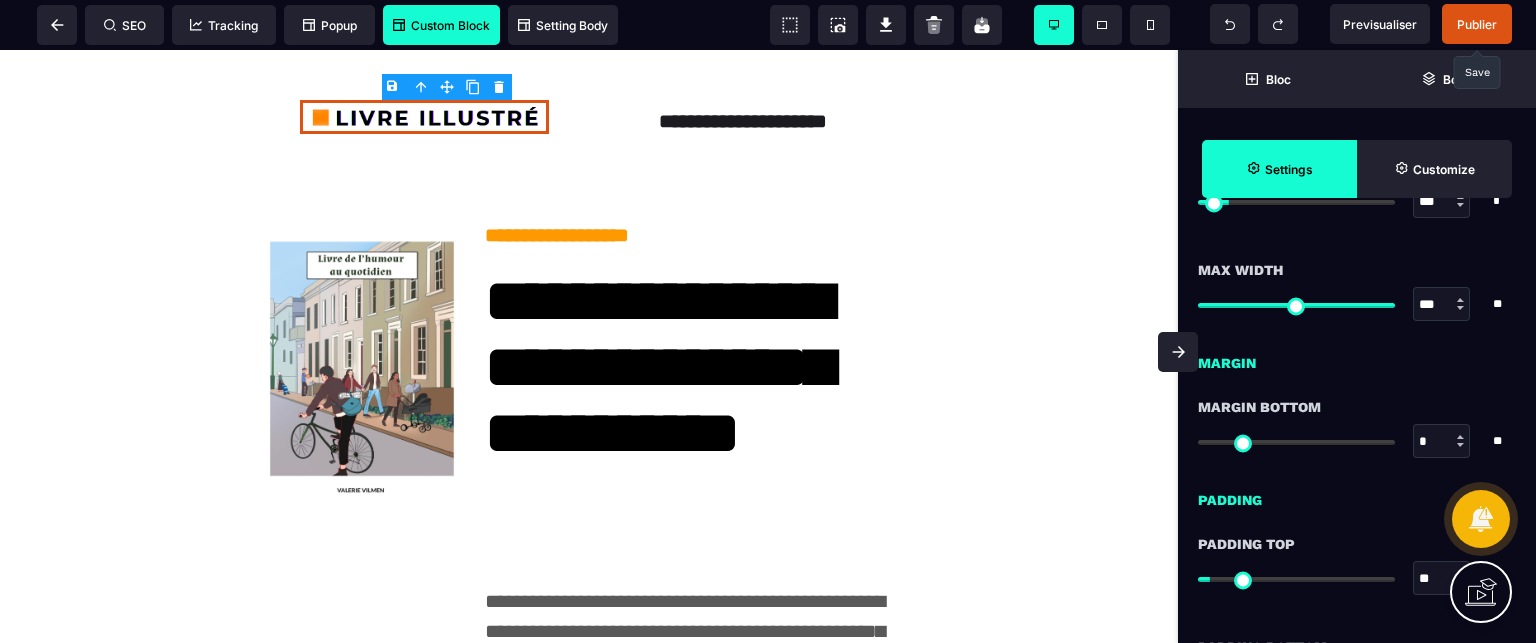 scroll, scrollTop: 840, scrollLeft: 0, axis: vertical 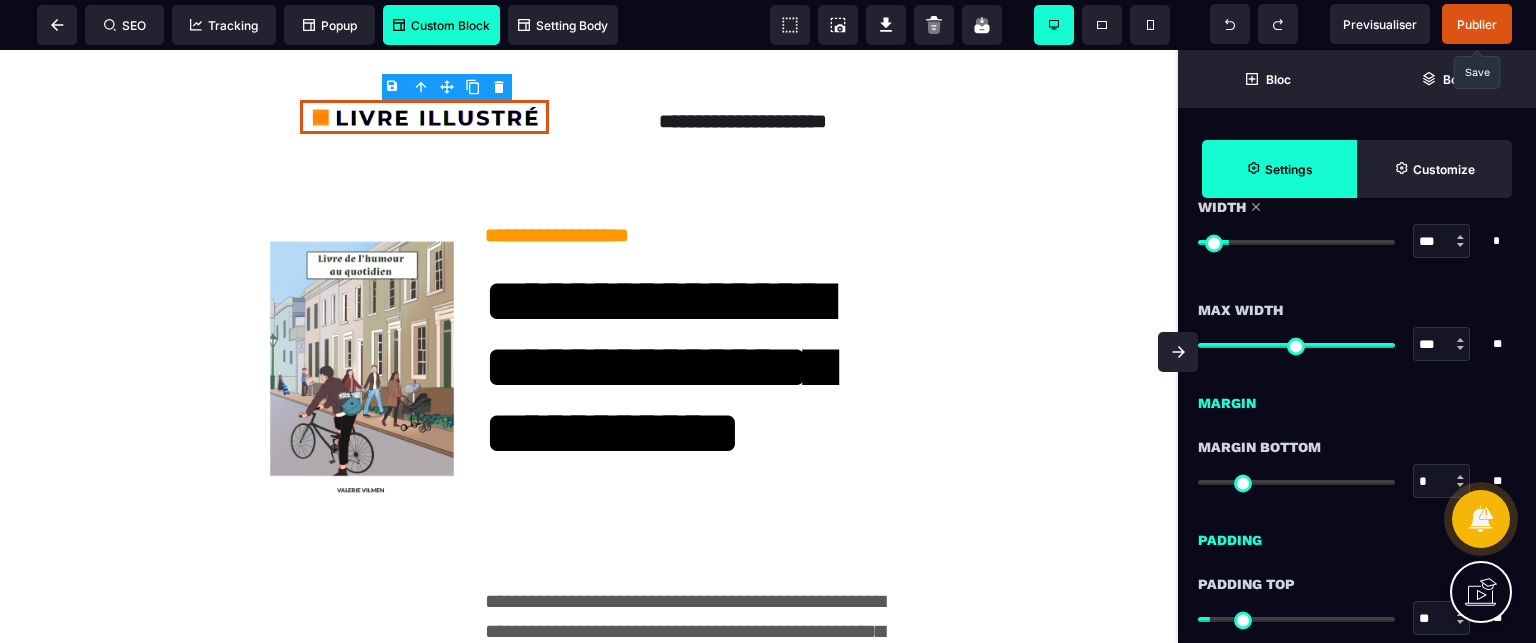 drag, startPoint x: 1433, startPoint y: 242, endPoint x: 1406, endPoint y: 245, distance: 27.166155 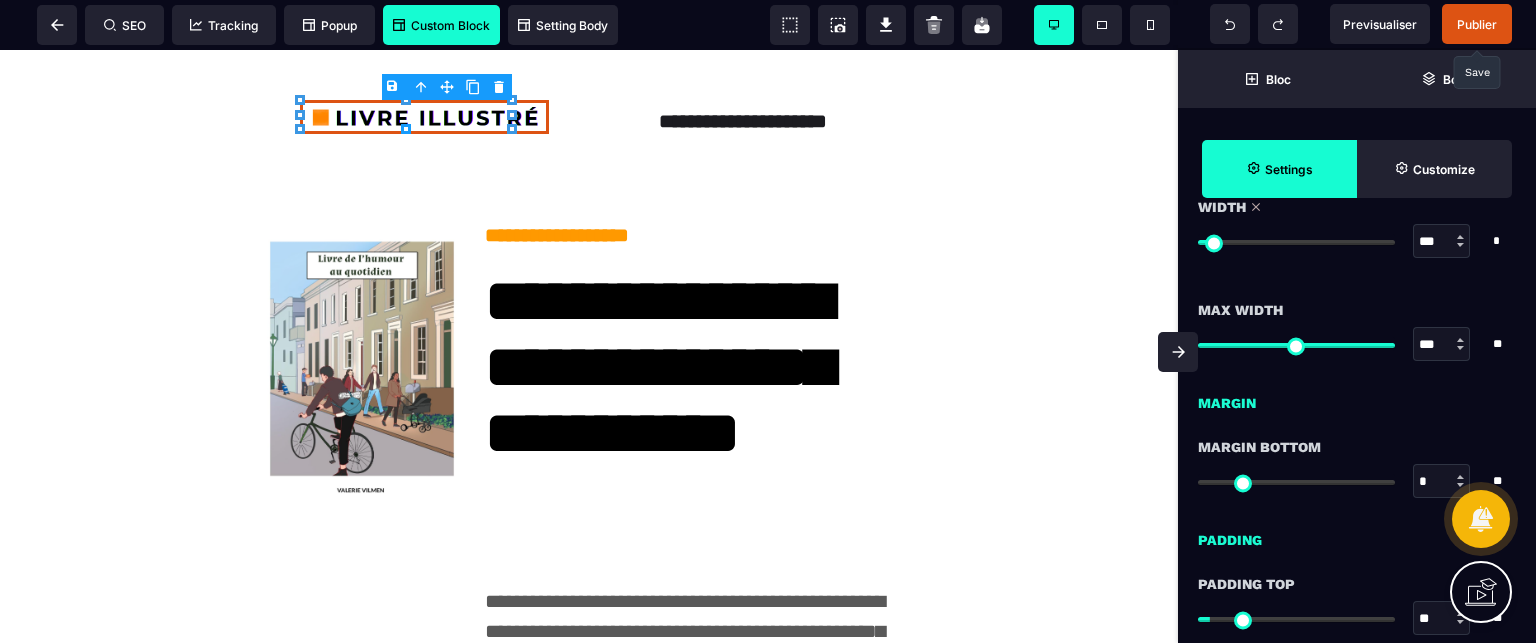 click 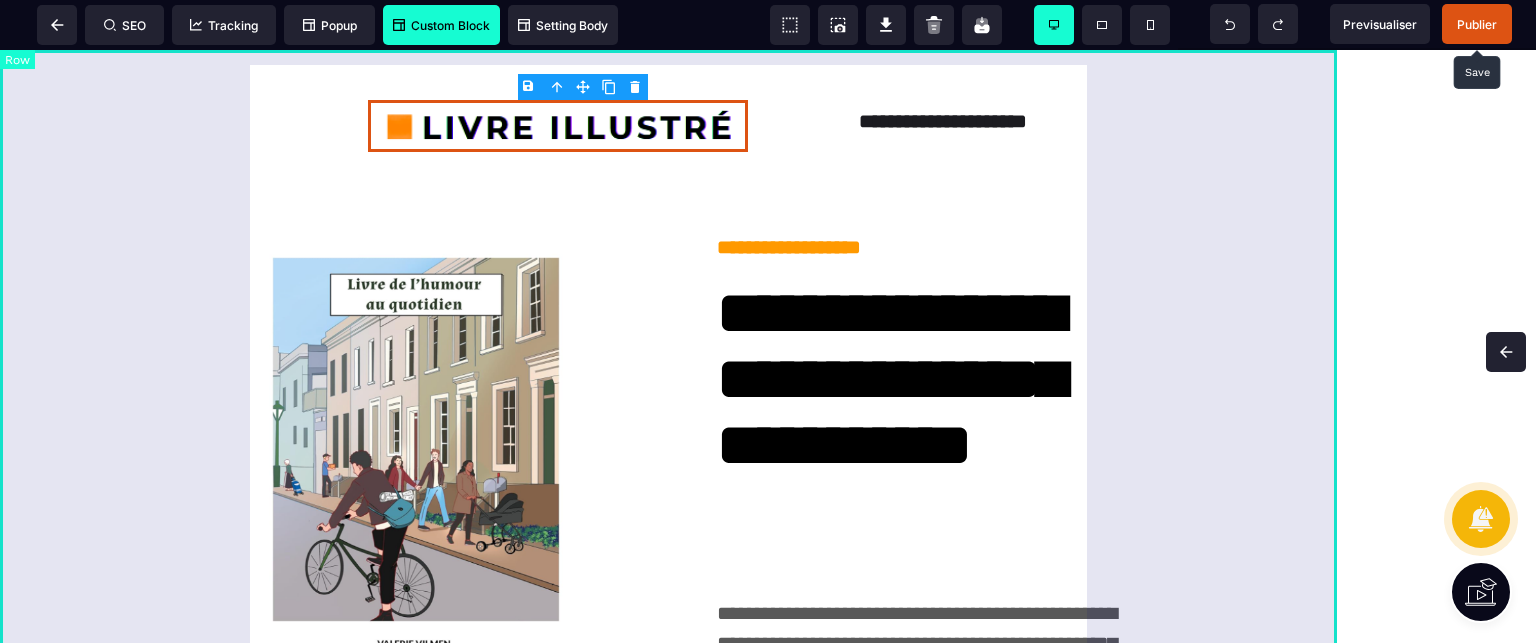 scroll, scrollTop: 0, scrollLeft: 0, axis: both 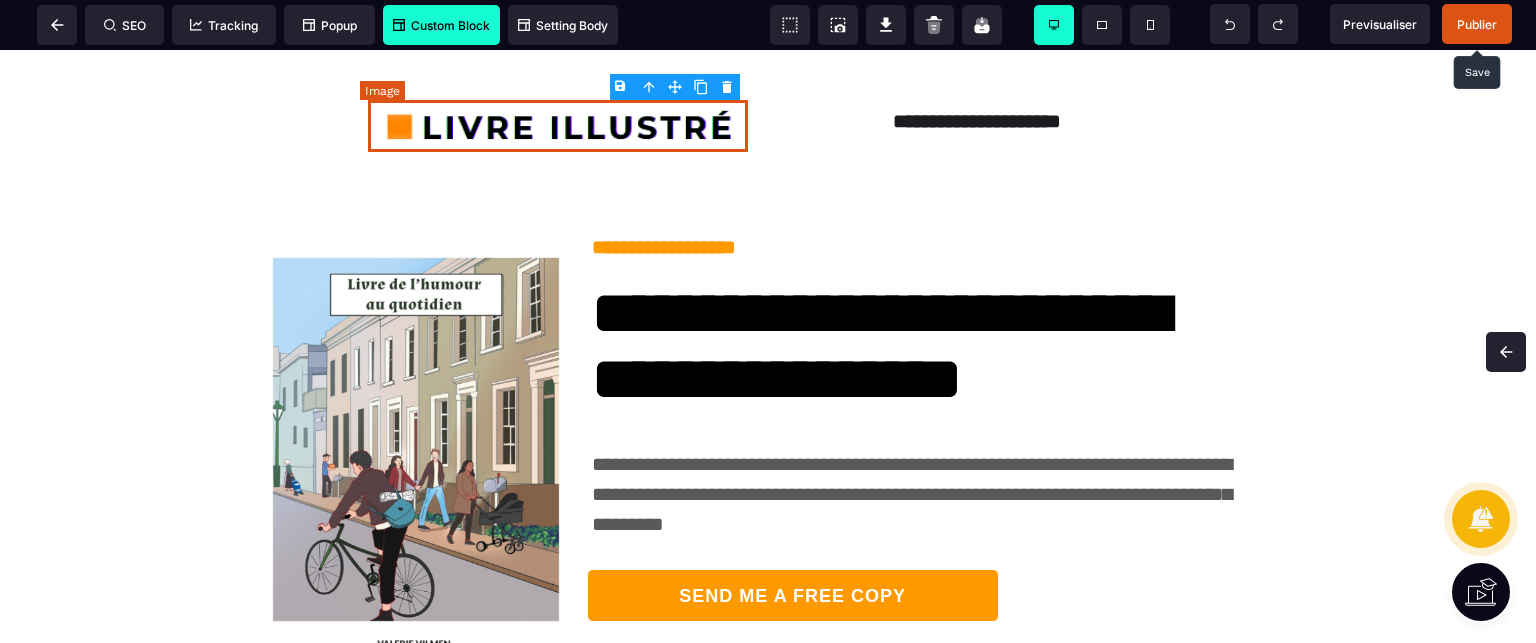 click at bounding box center [558, 126] 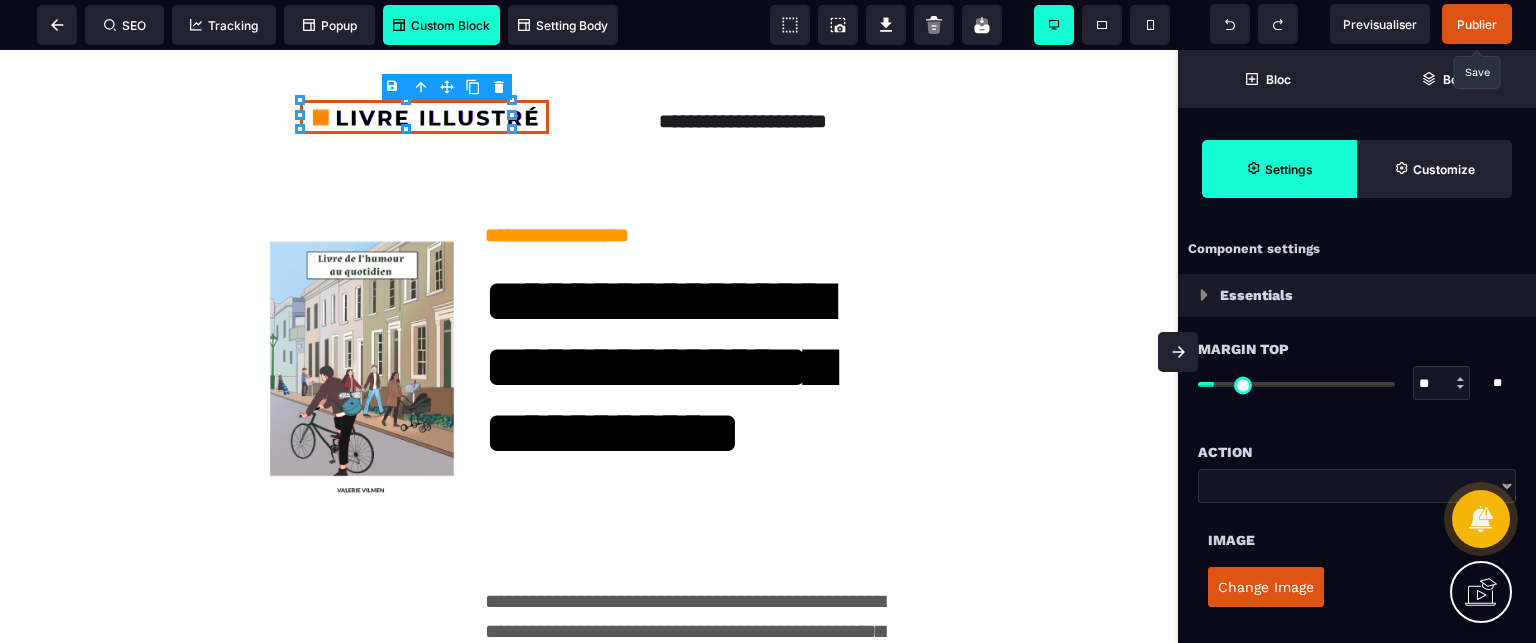 click on "Action" at bounding box center [1357, 442] 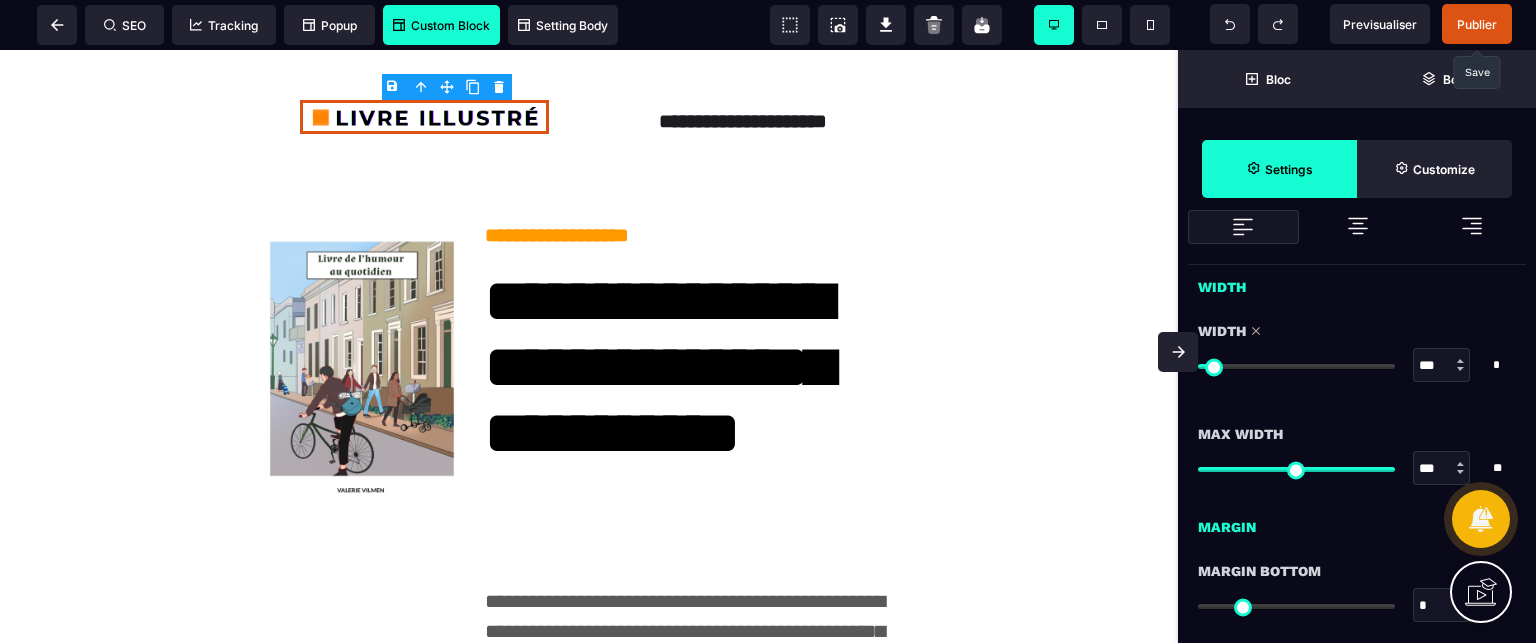 scroll, scrollTop: 760, scrollLeft: 0, axis: vertical 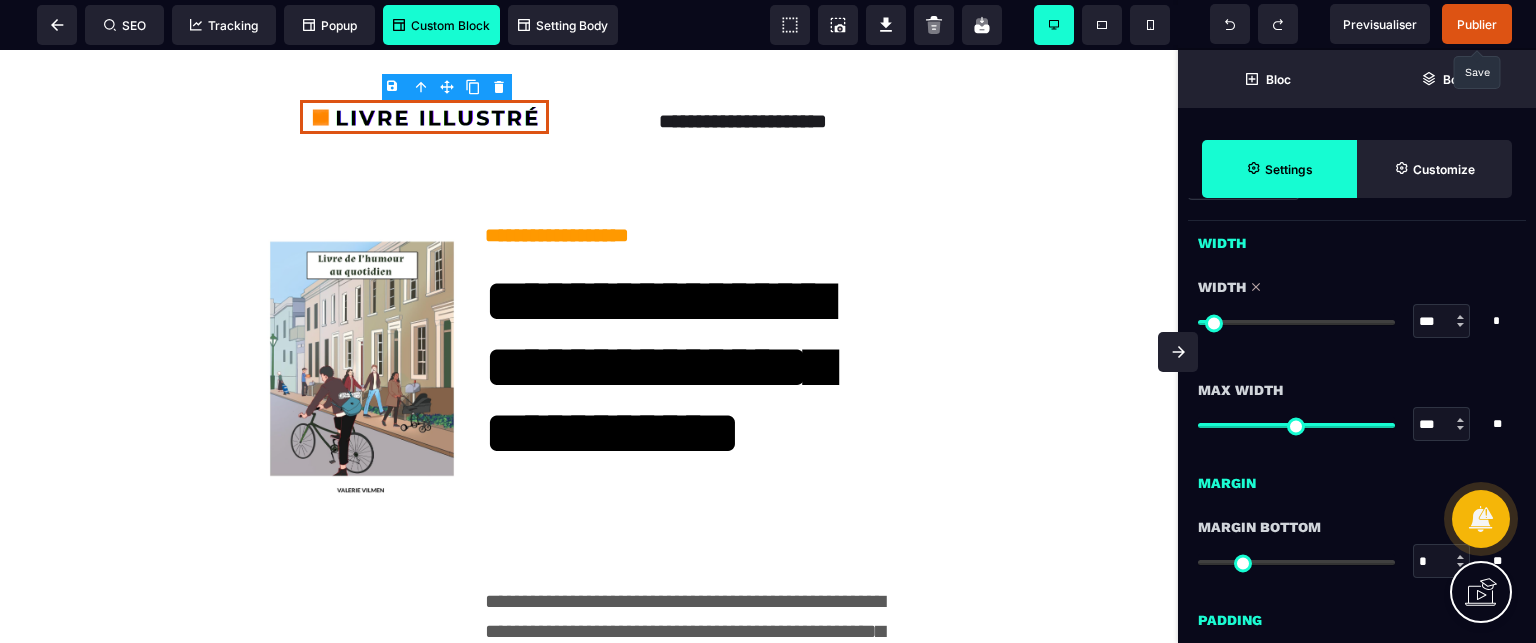 click on "*
* * **" at bounding box center (1502, 321) 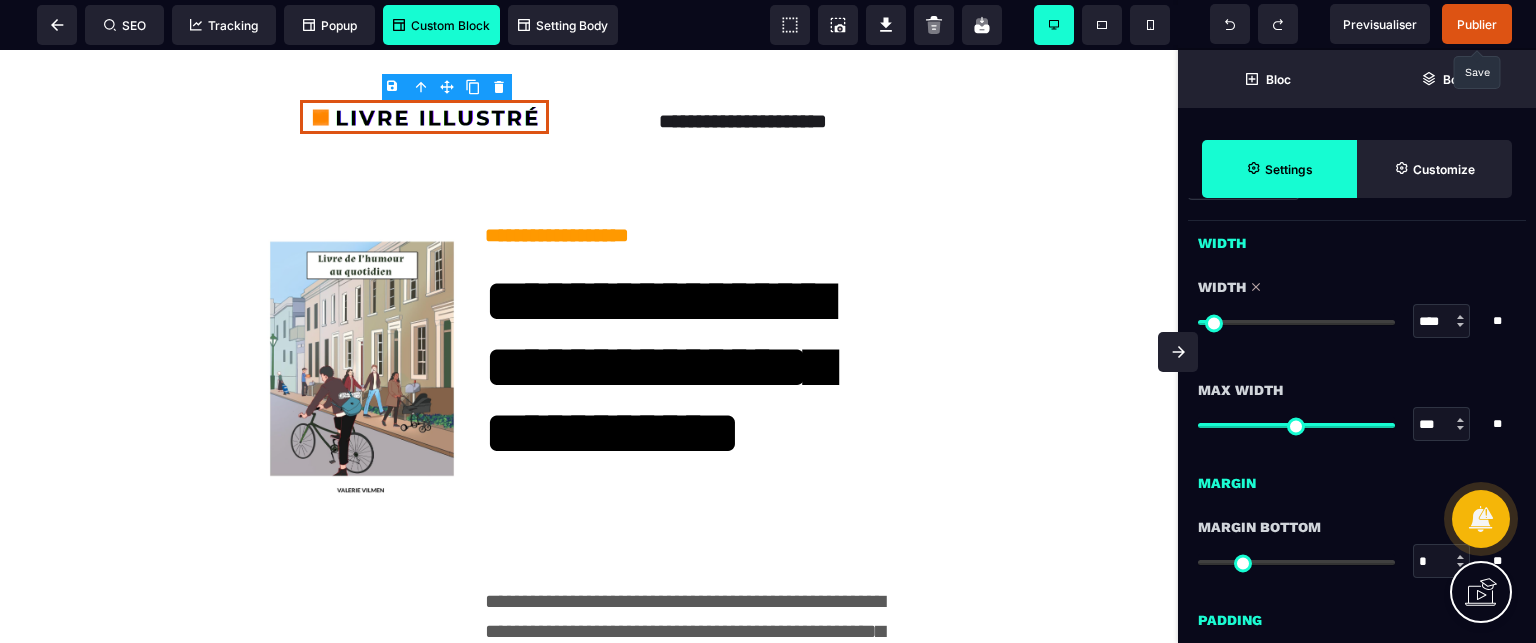 scroll, scrollTop: 20, scrollLeft: 0, axis: vertical 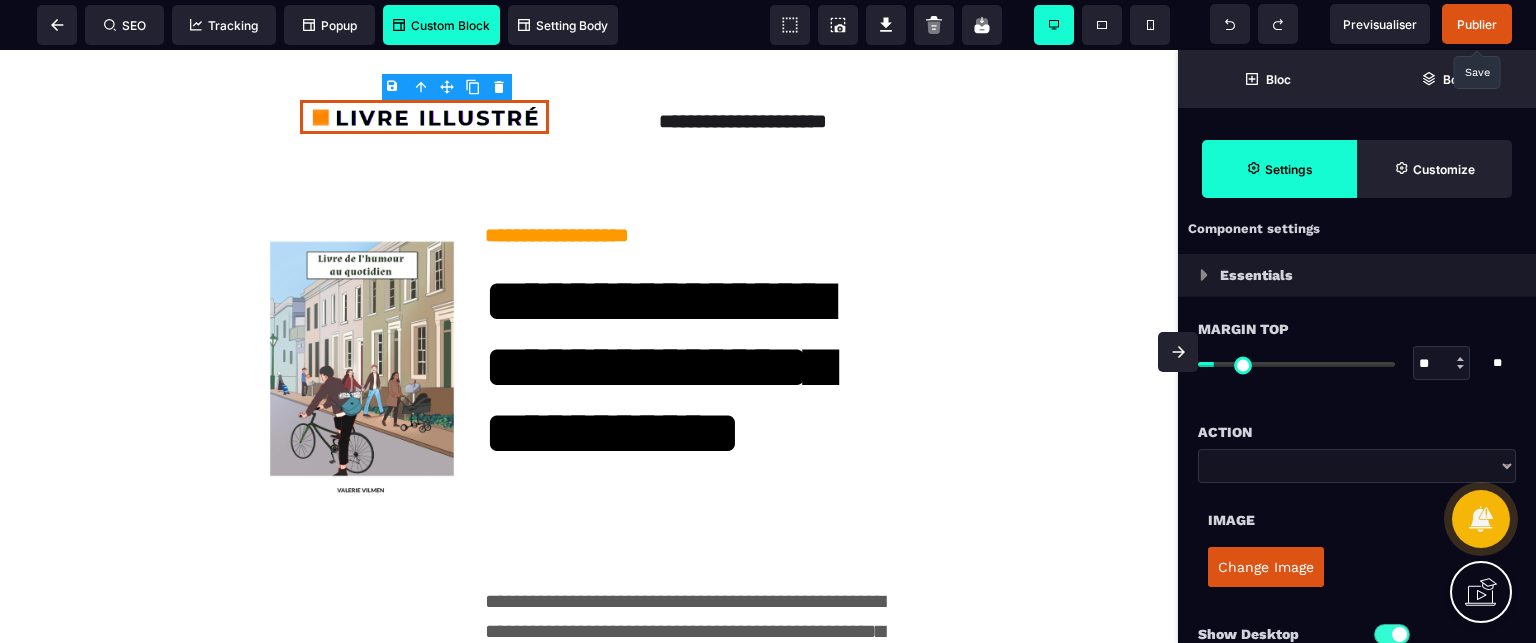 click on "Action" at bounding box center (1357, 432) 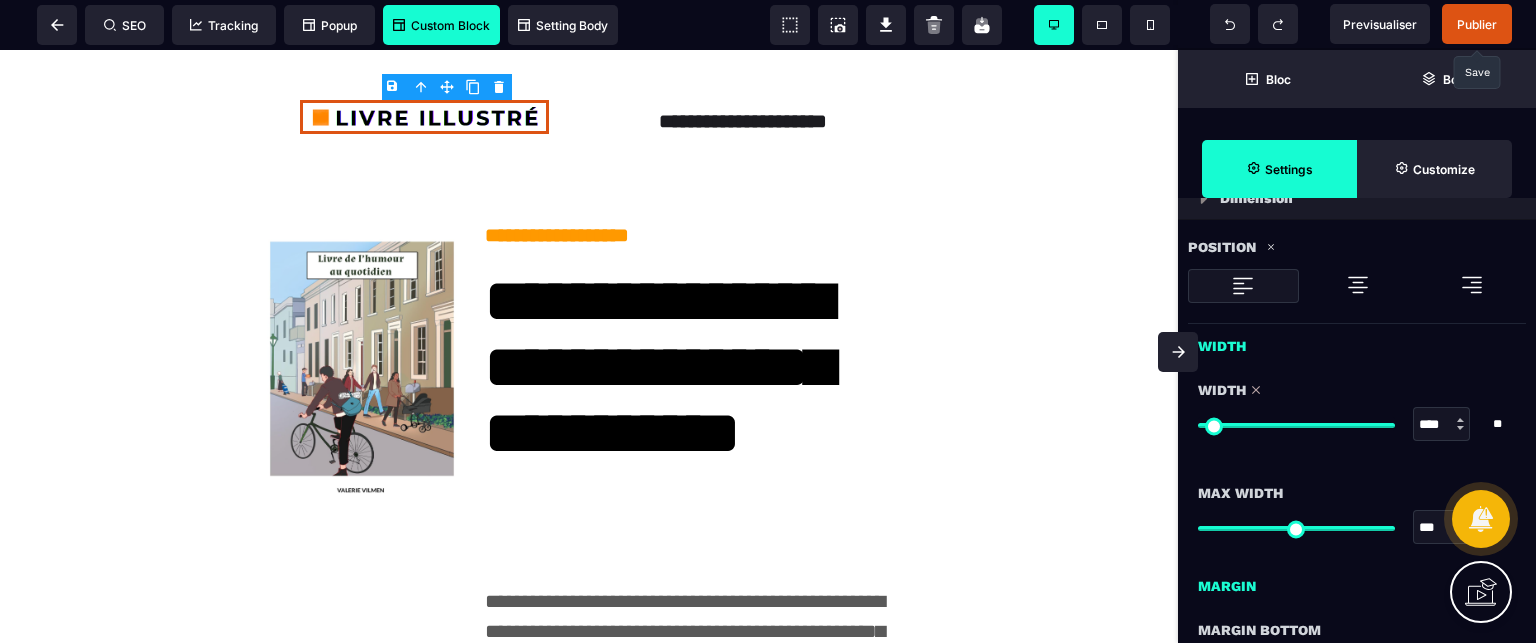 scroll, scrollTop: 740, scrollLeft: 0, axis: vertical 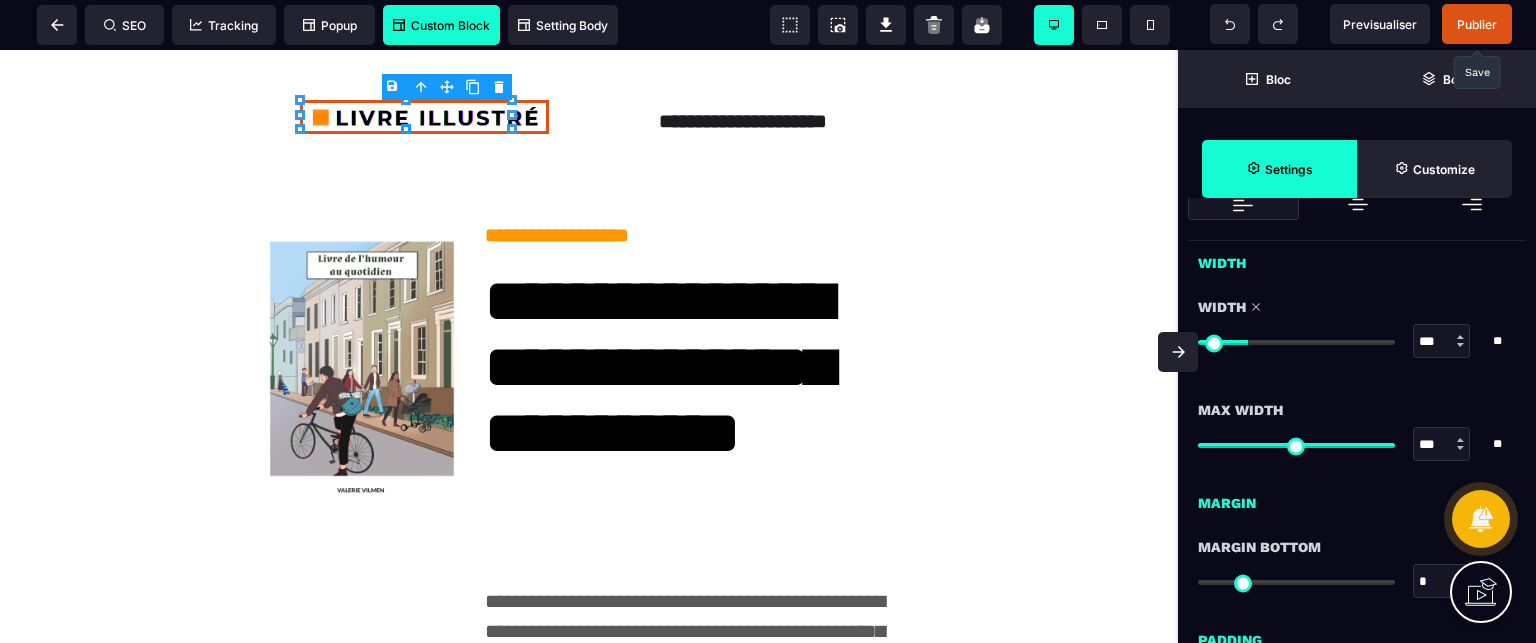 drag, startPoint x: 1380, startPoint y: 337, endPoint x: 1252, endPoint y: 344, distance: 128.19127 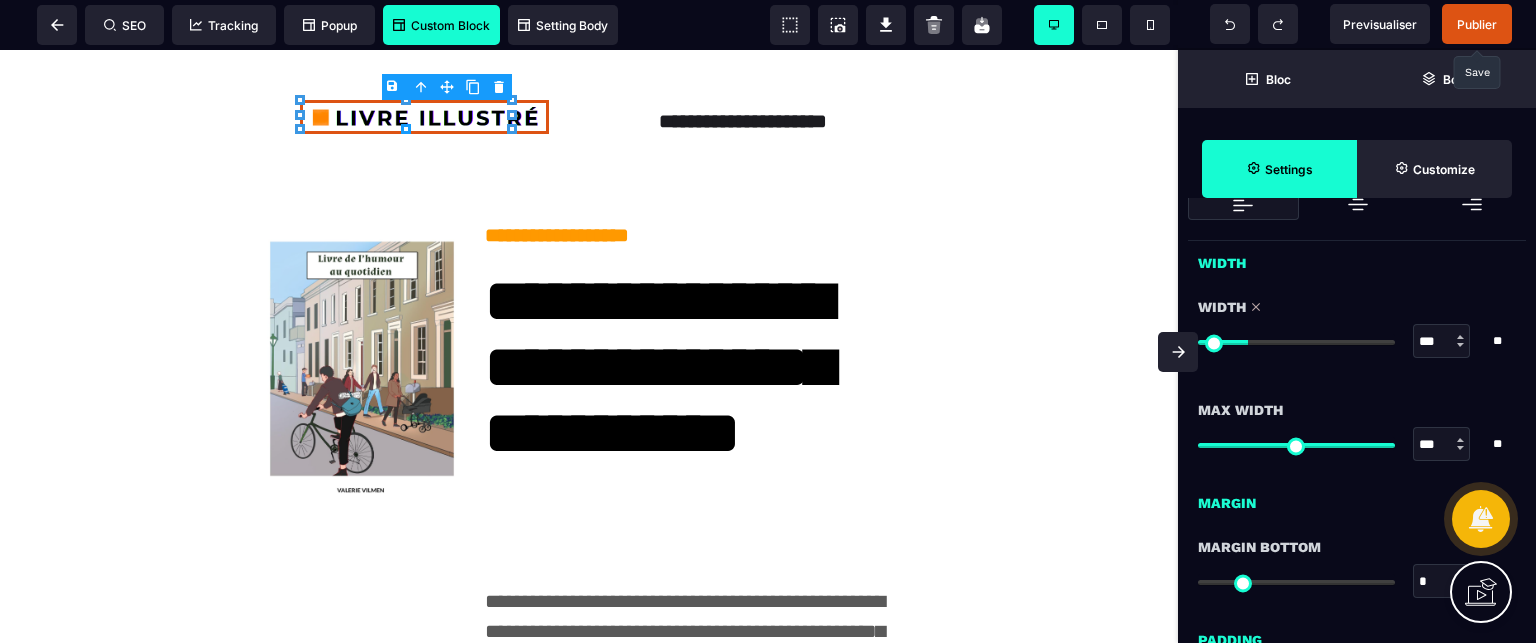 click at bounding box center (1296, 342) 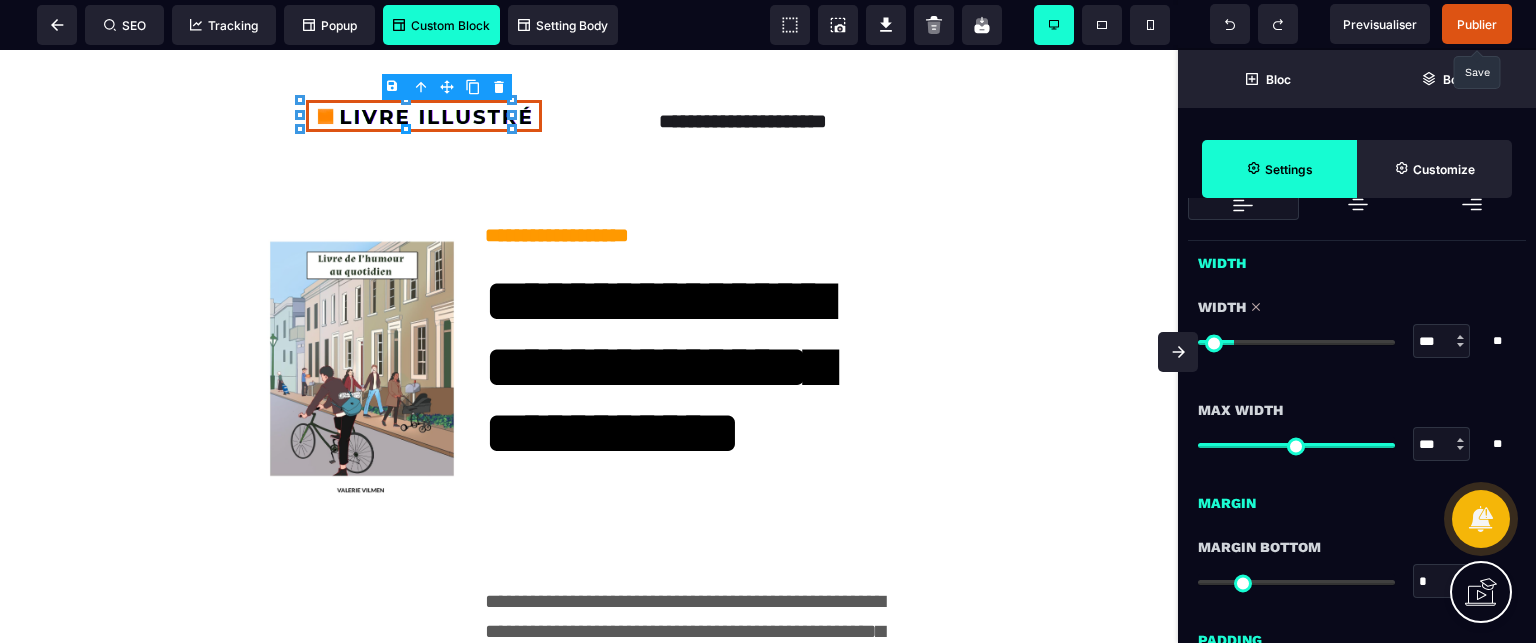 drag, startPoint x: 1252, startPoint y: 344, endPoint x: 1240, endPoint y: 344, distance: 12 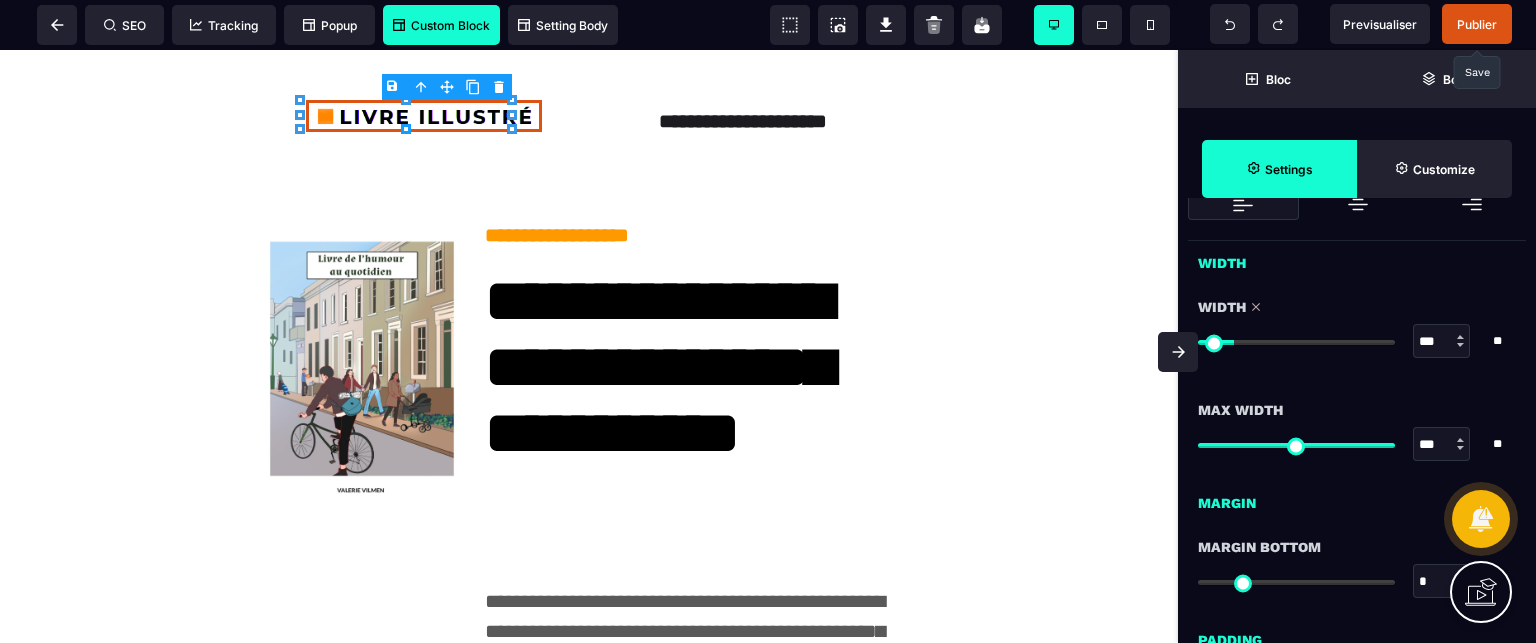 click at bounding box center (1296, 342) 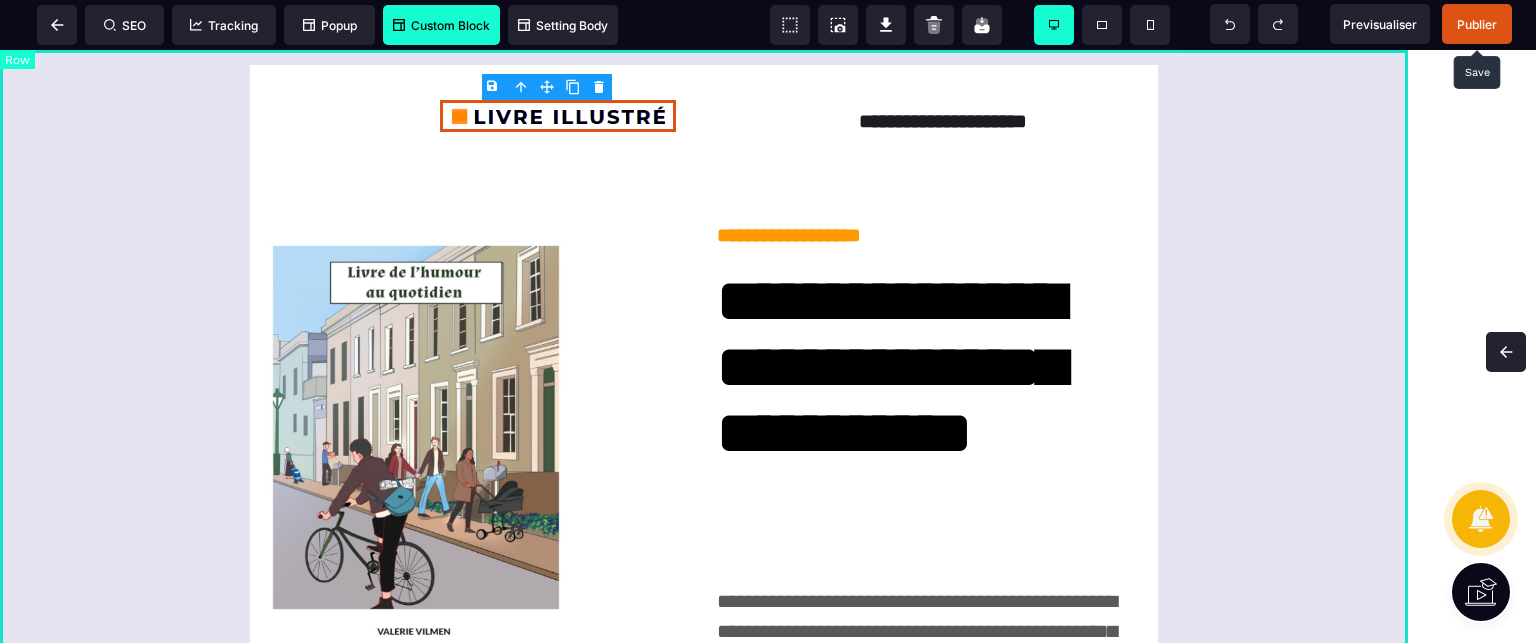 scroll, scrollTop: 0, scrollLeft: 0, axis: both 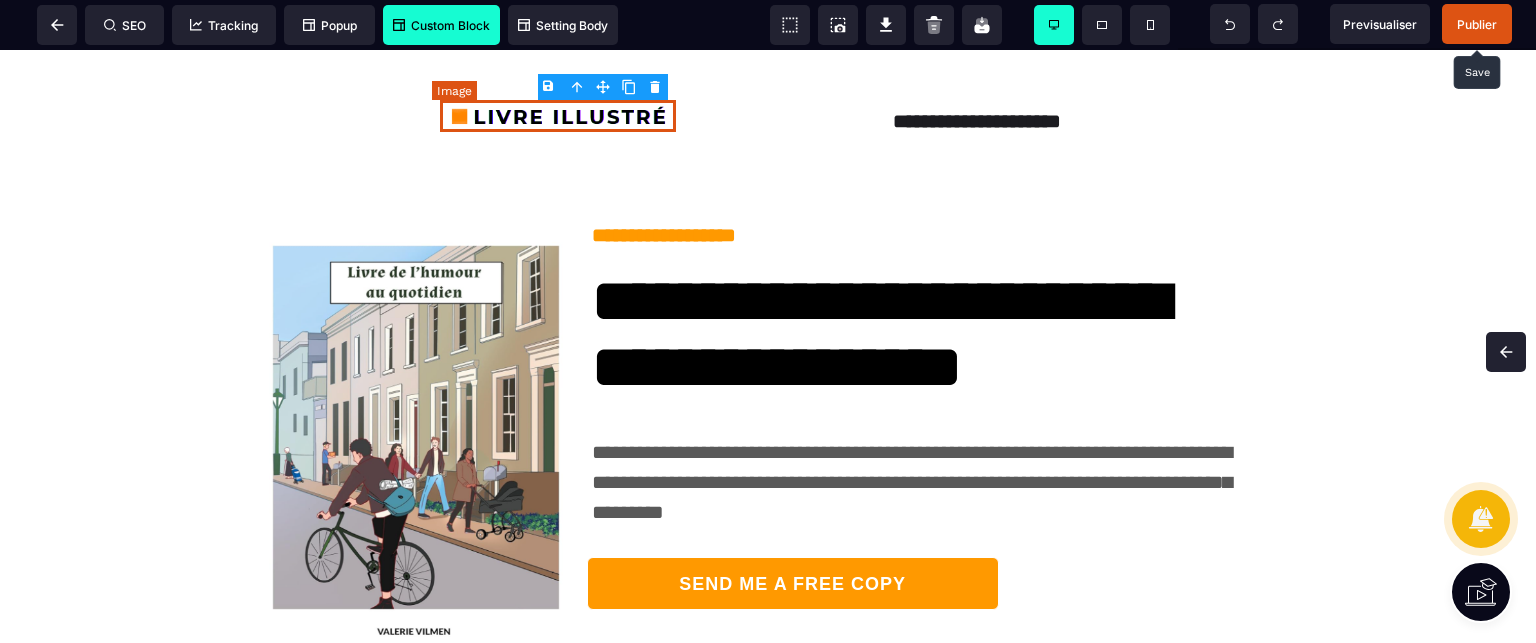 click at bounding box center [558, 116] 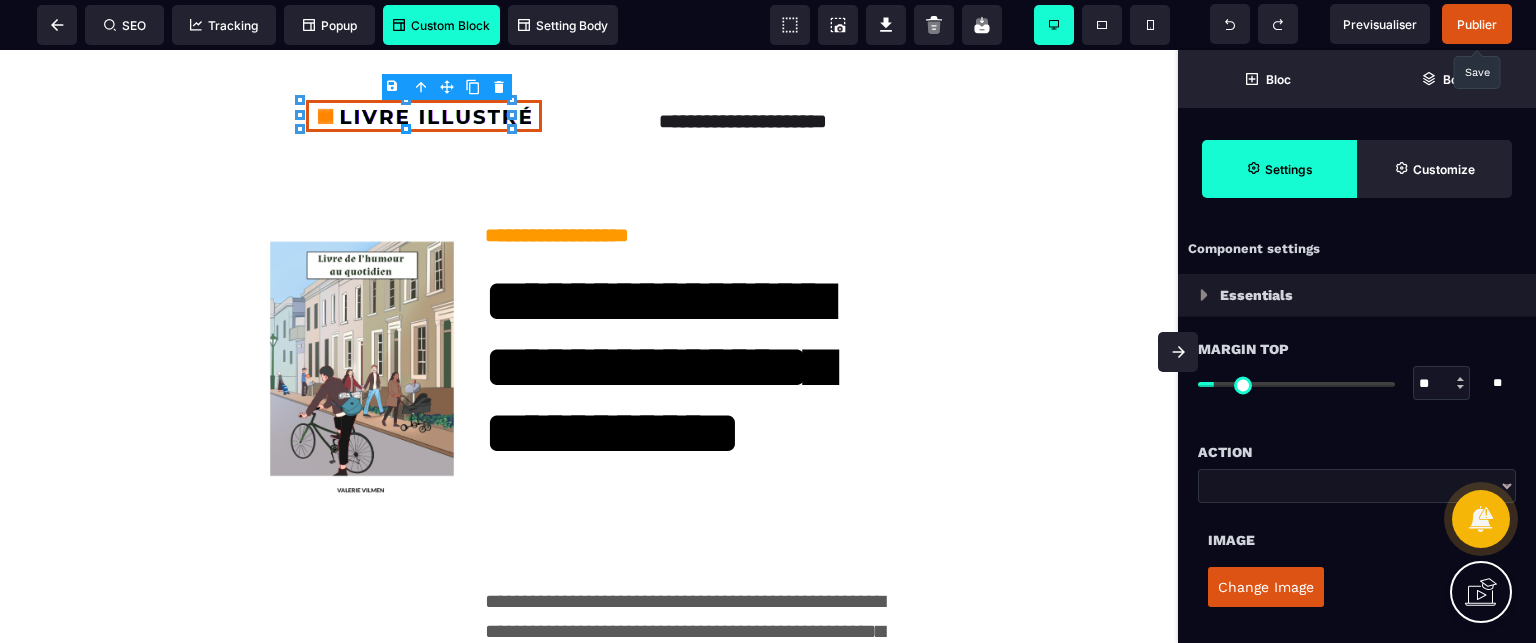 click on "Image" at bounding box center [1357, 540] 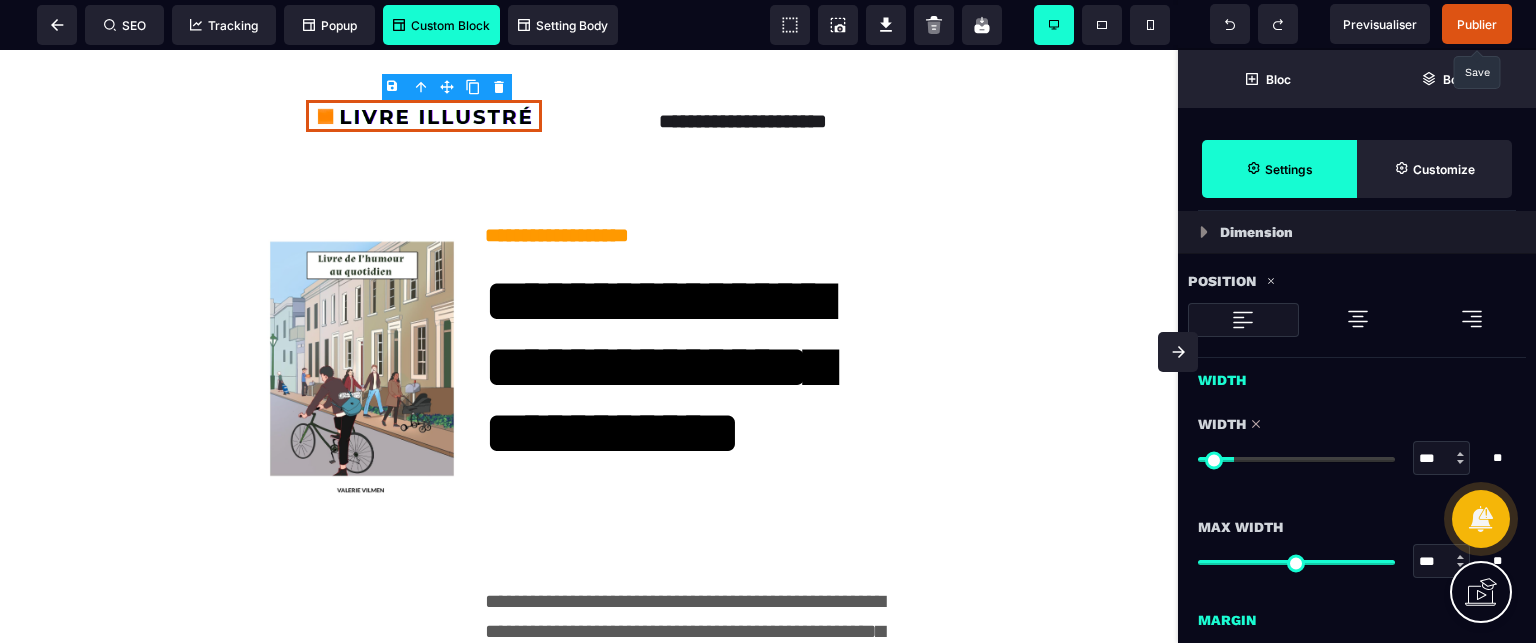 scroll, scrollTop: 600, scrollLeft: 0, axis: vertical 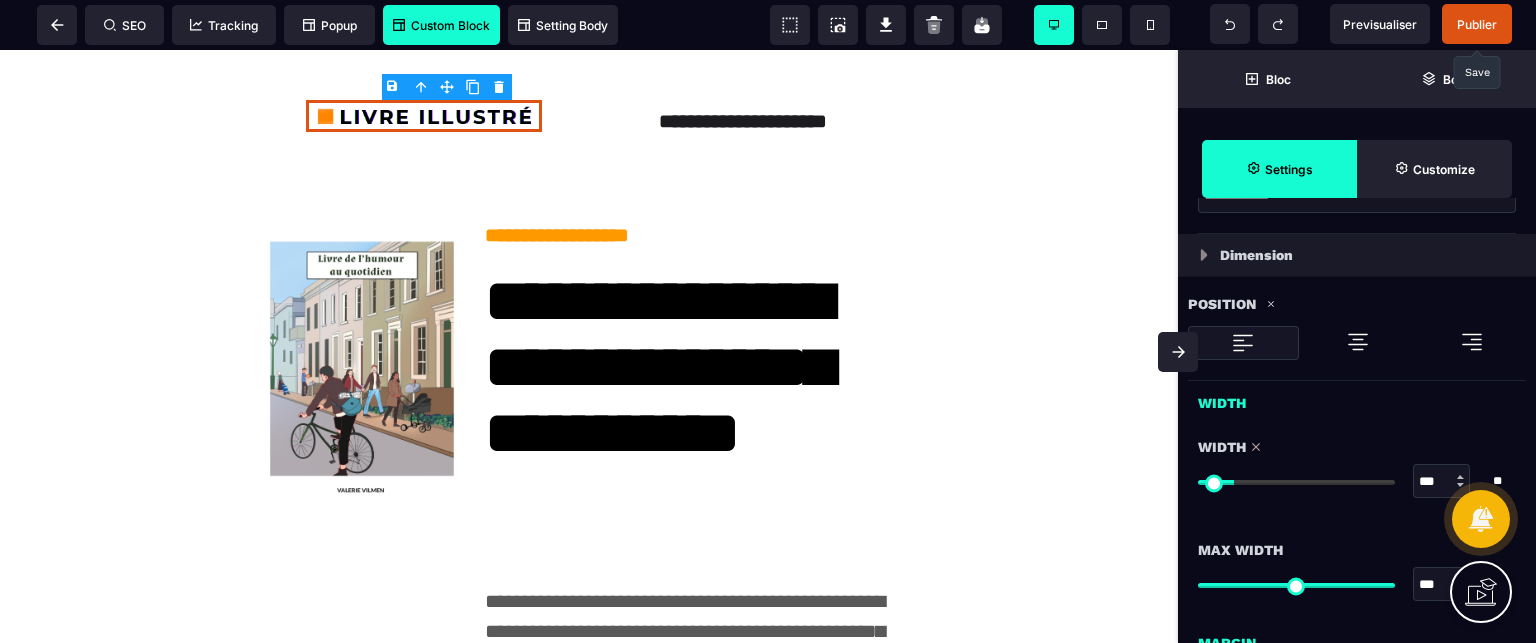 click at bounding box center [1358, 342] 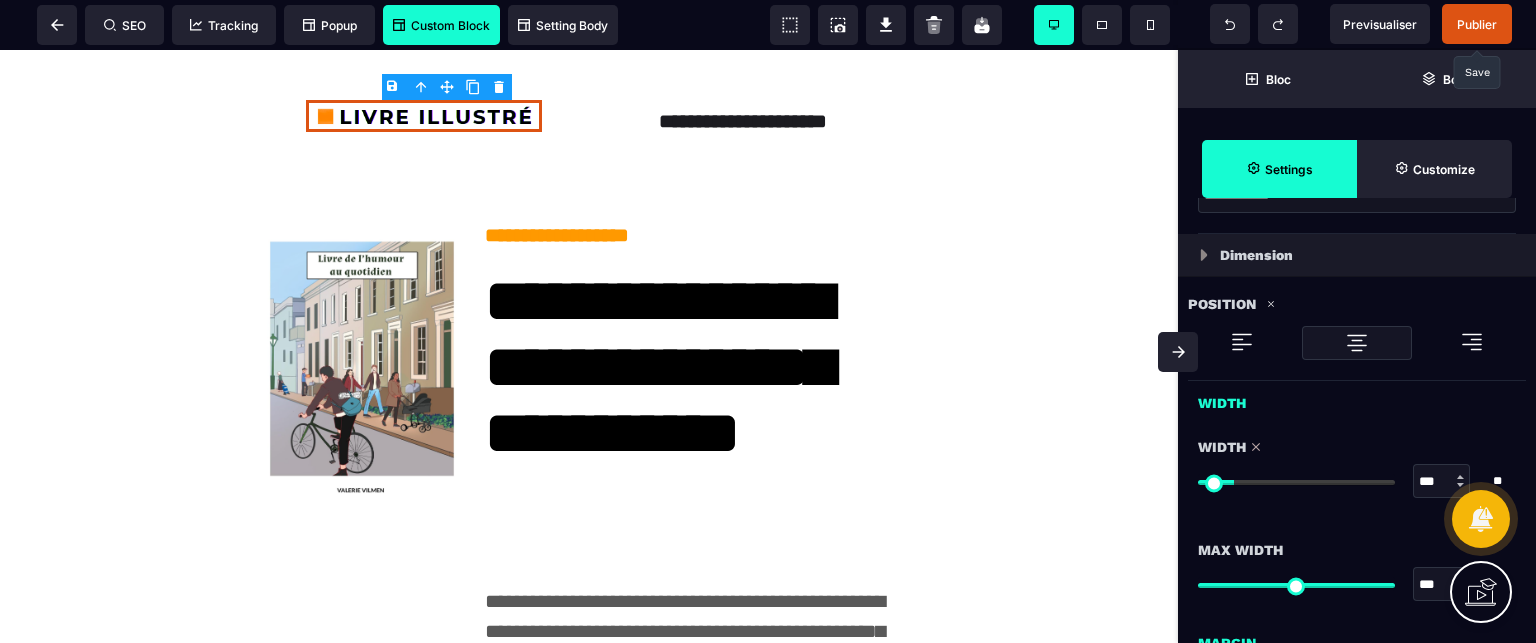 click at bounding box center [1242, 342] 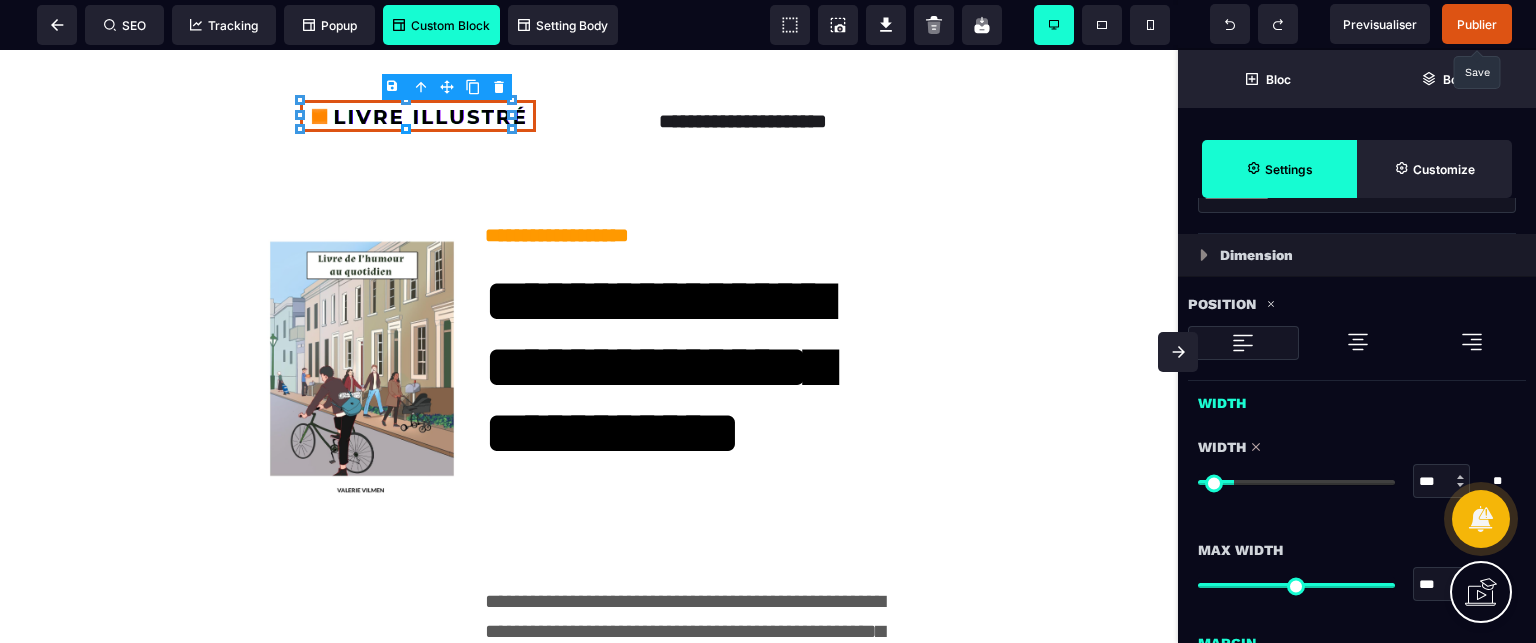 click 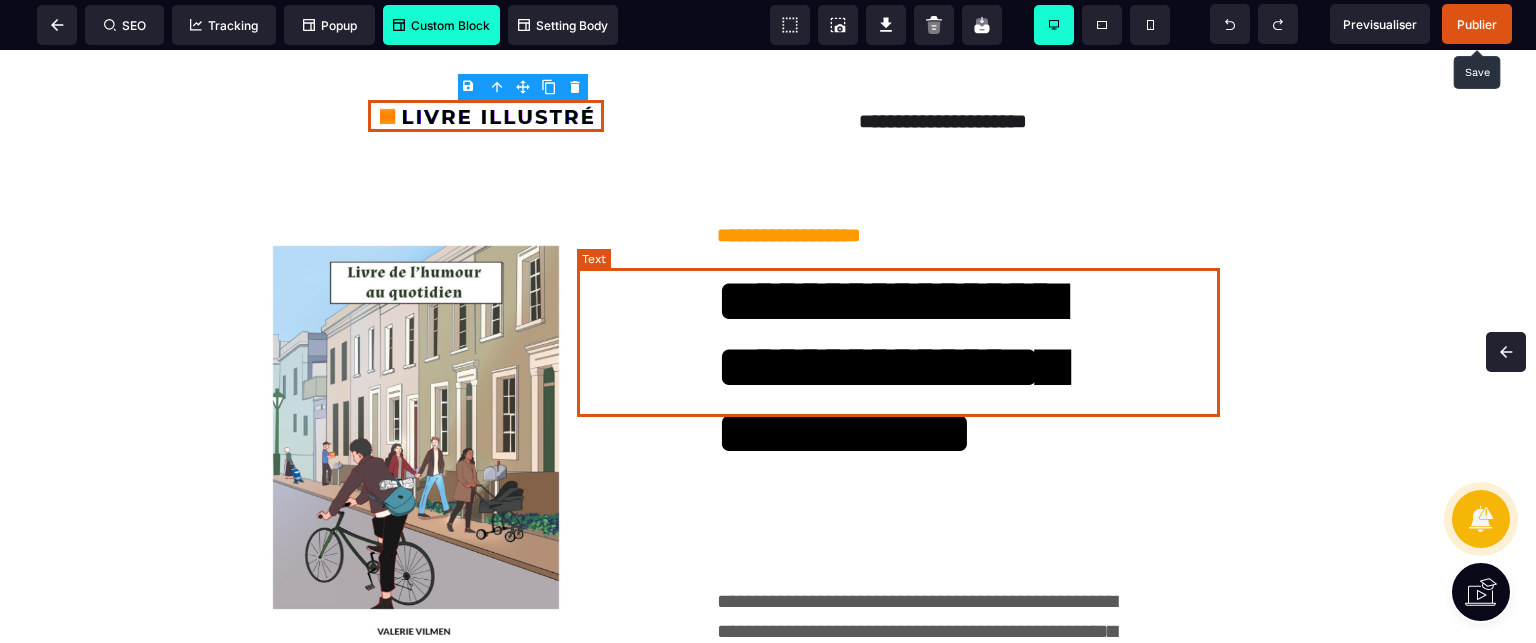 scroll, scrollTop: 0, scrollLeft: 0, axis: both 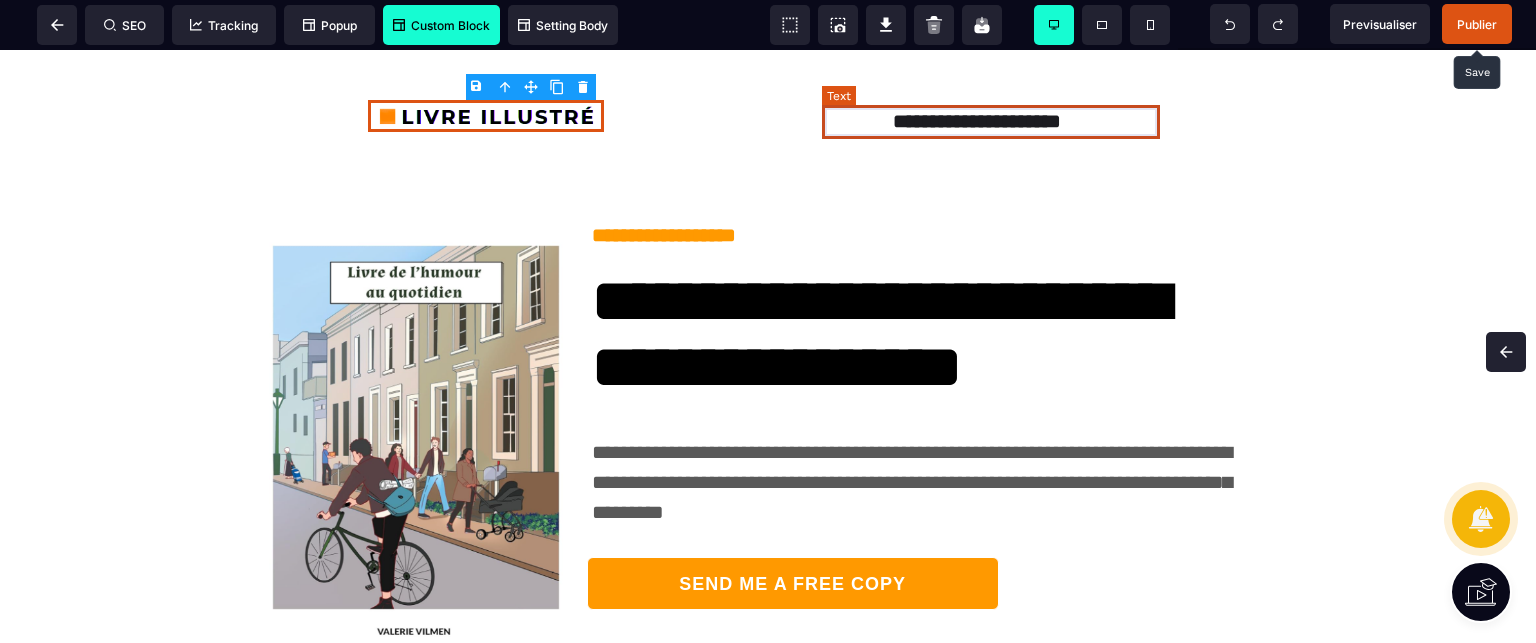 click on "**********" at bounding box center (977, 122) 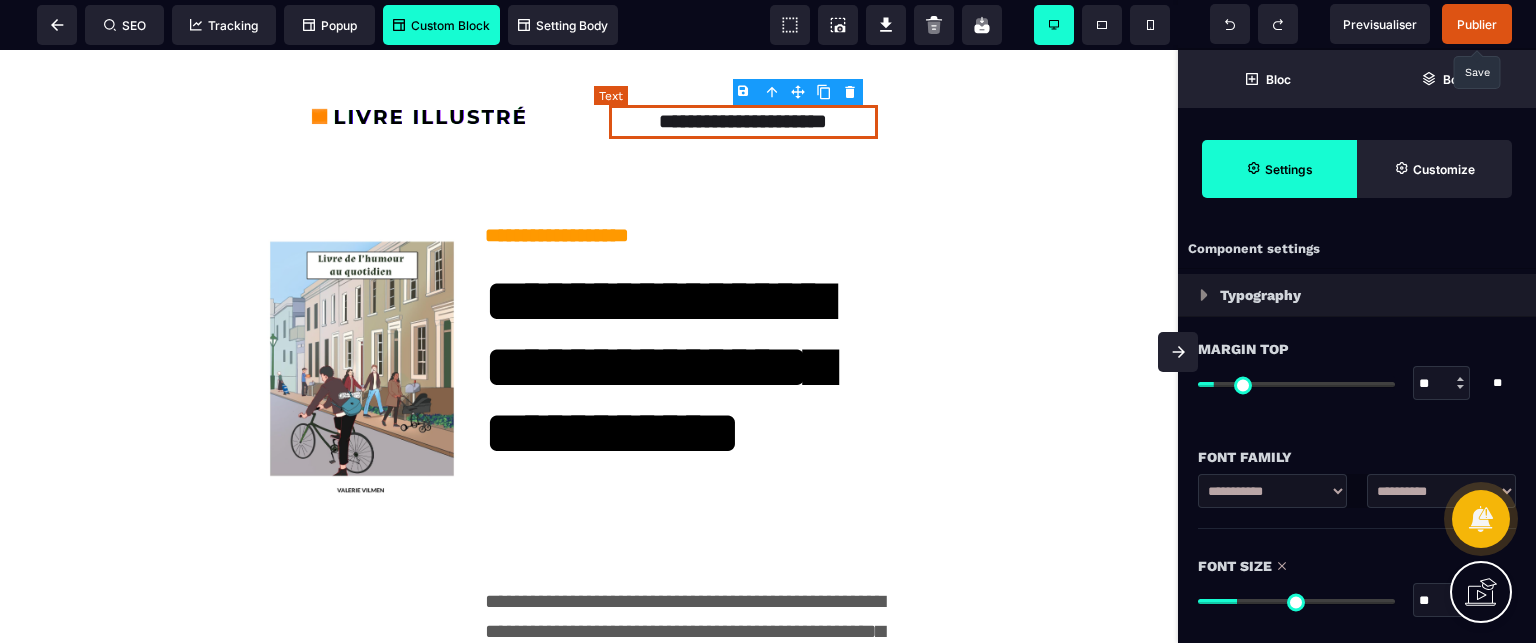 click on "**********" at bounding box center [743, 122] 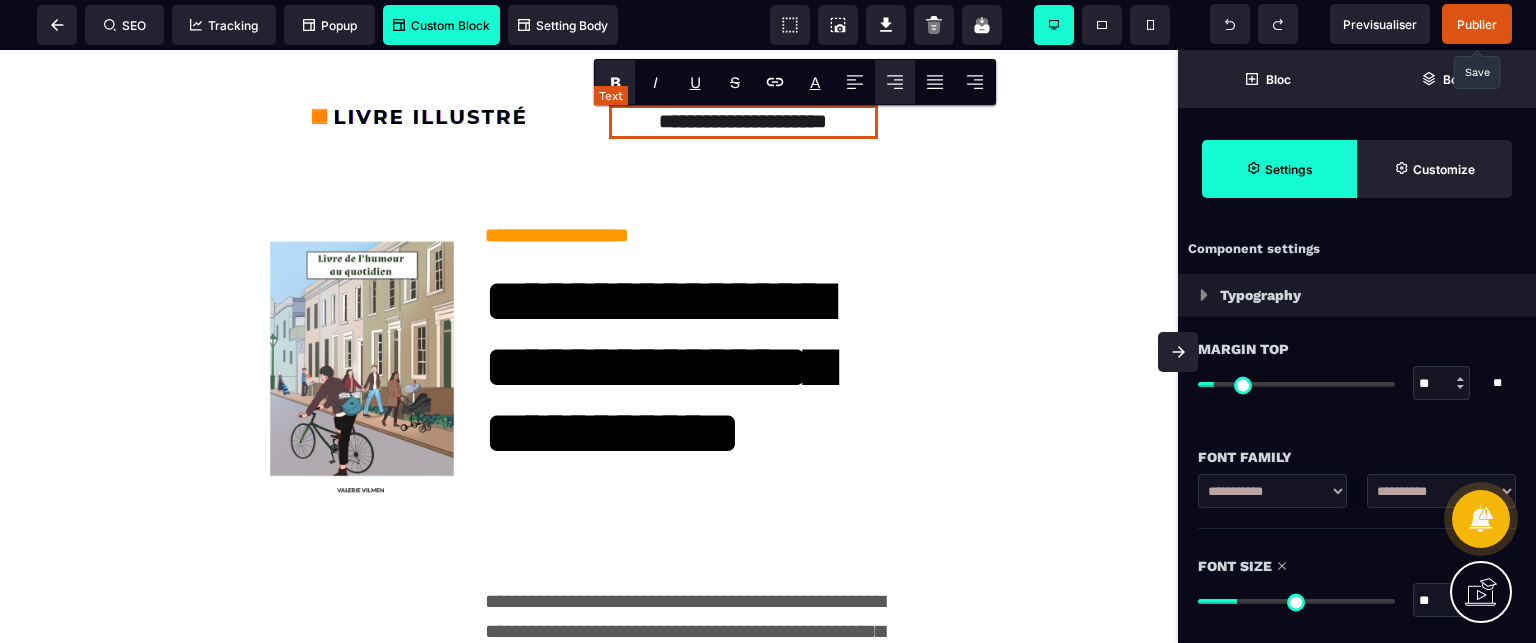 click on "**********" at bounding box center [743, 122] 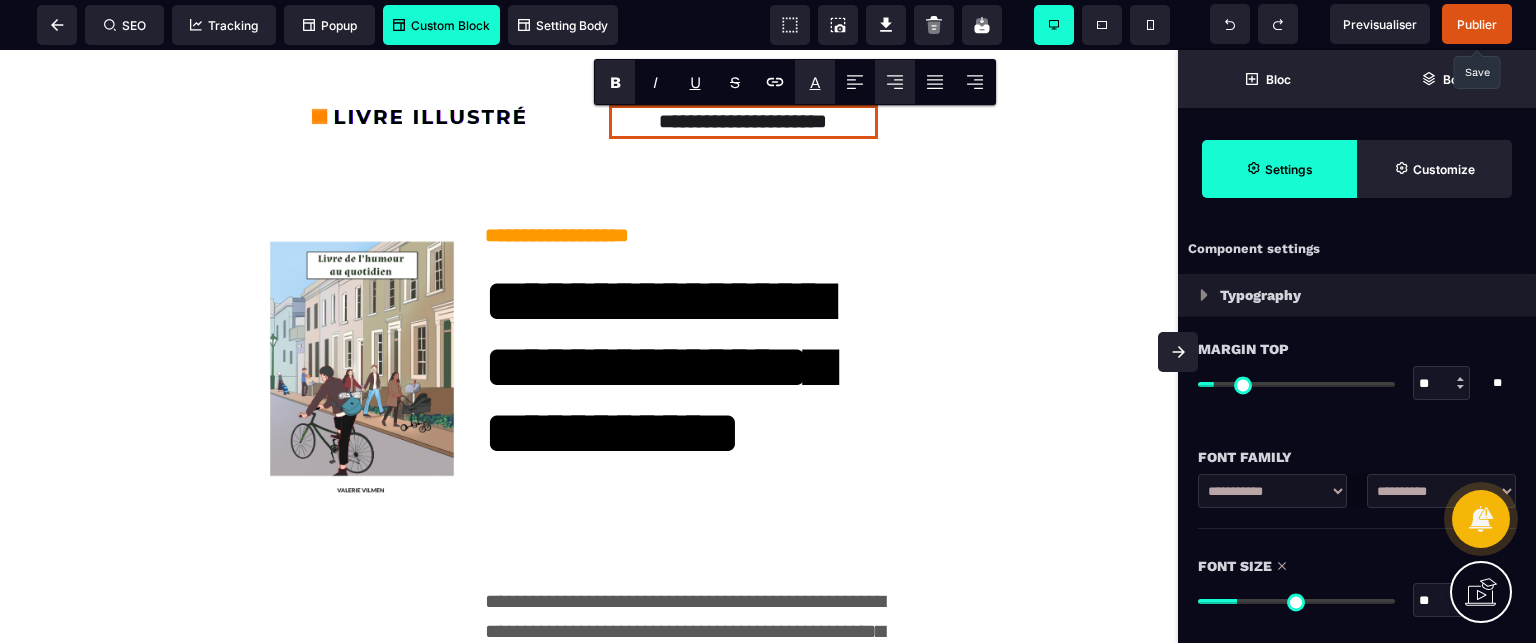 click on "*******" at bounding box center (840, 105) 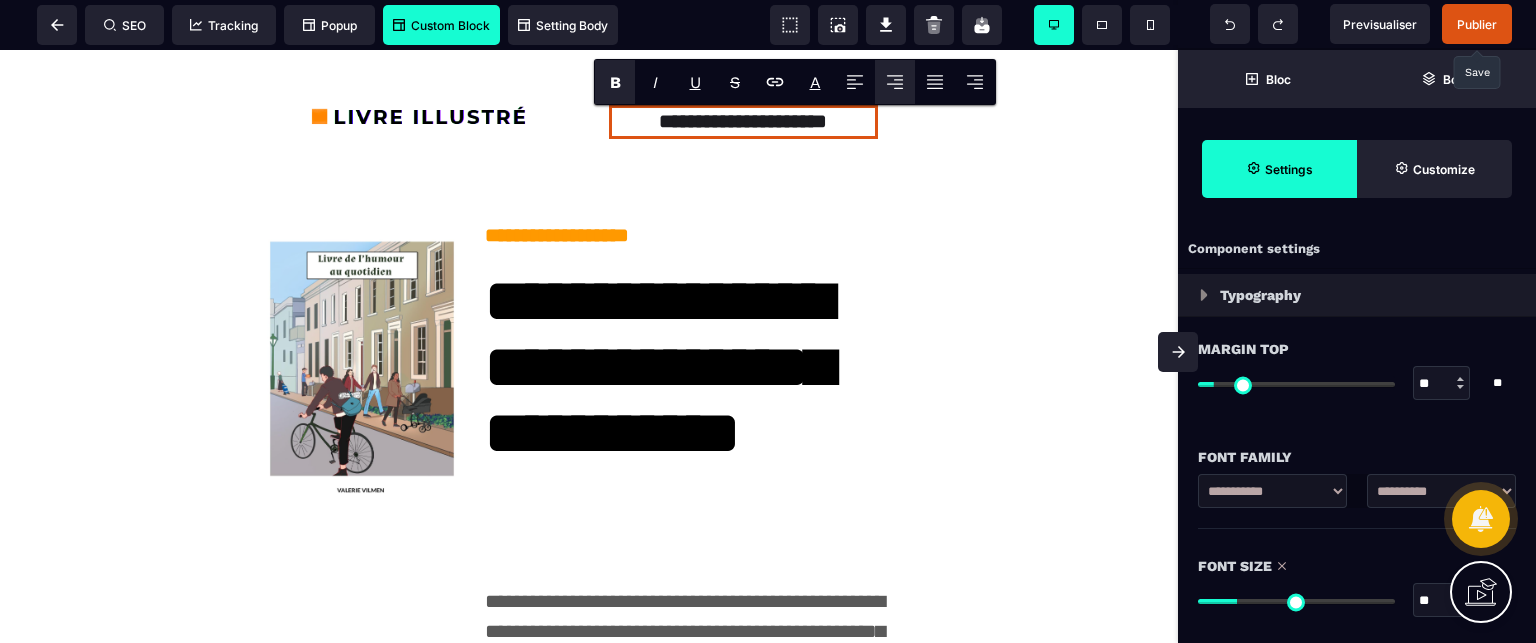 click at bounding box center (1178, 352) 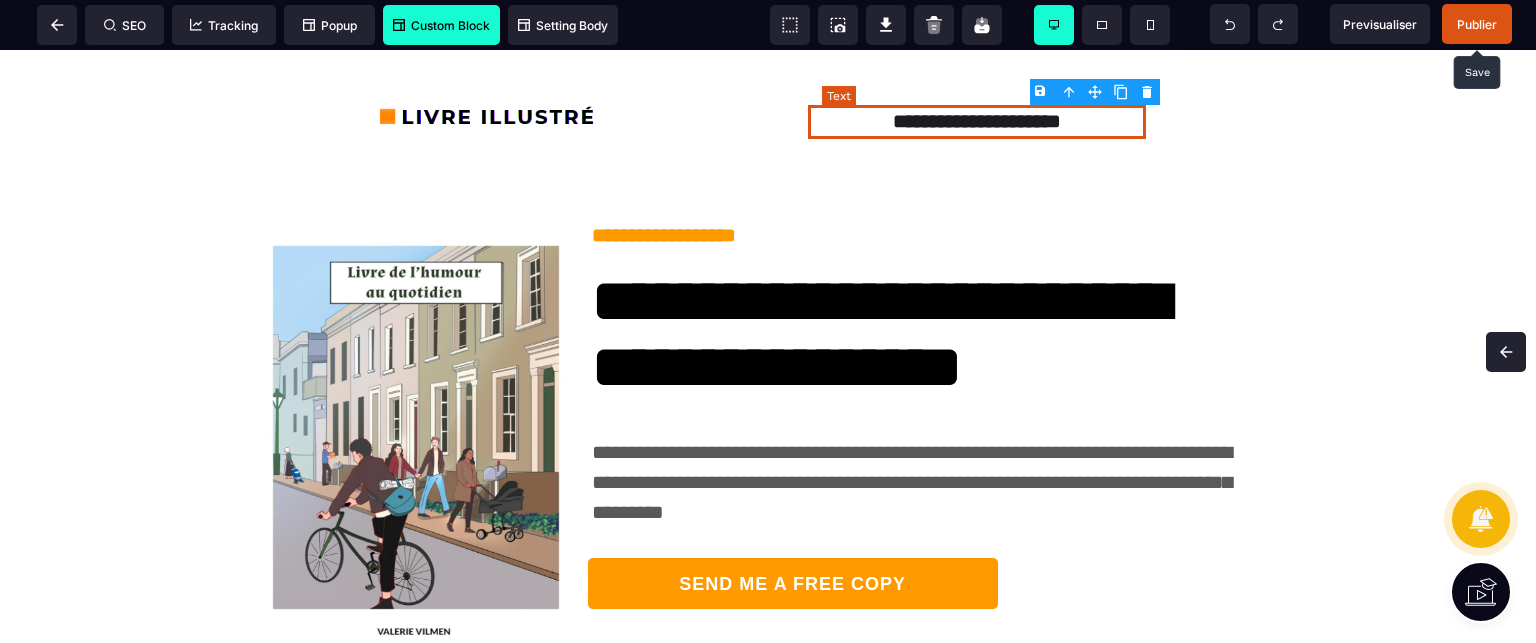 click on "**********" at bounding box center [977, 122] 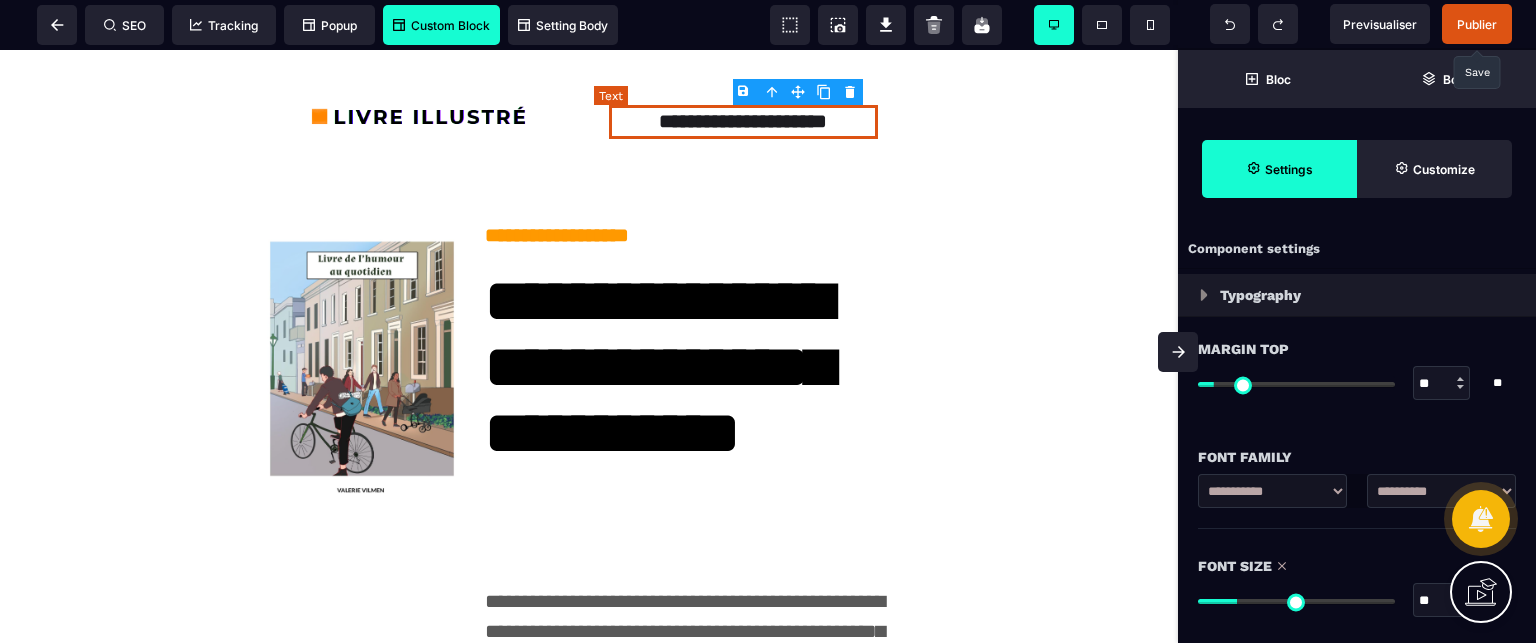 click on "**********" at bounding box center [743, 122] 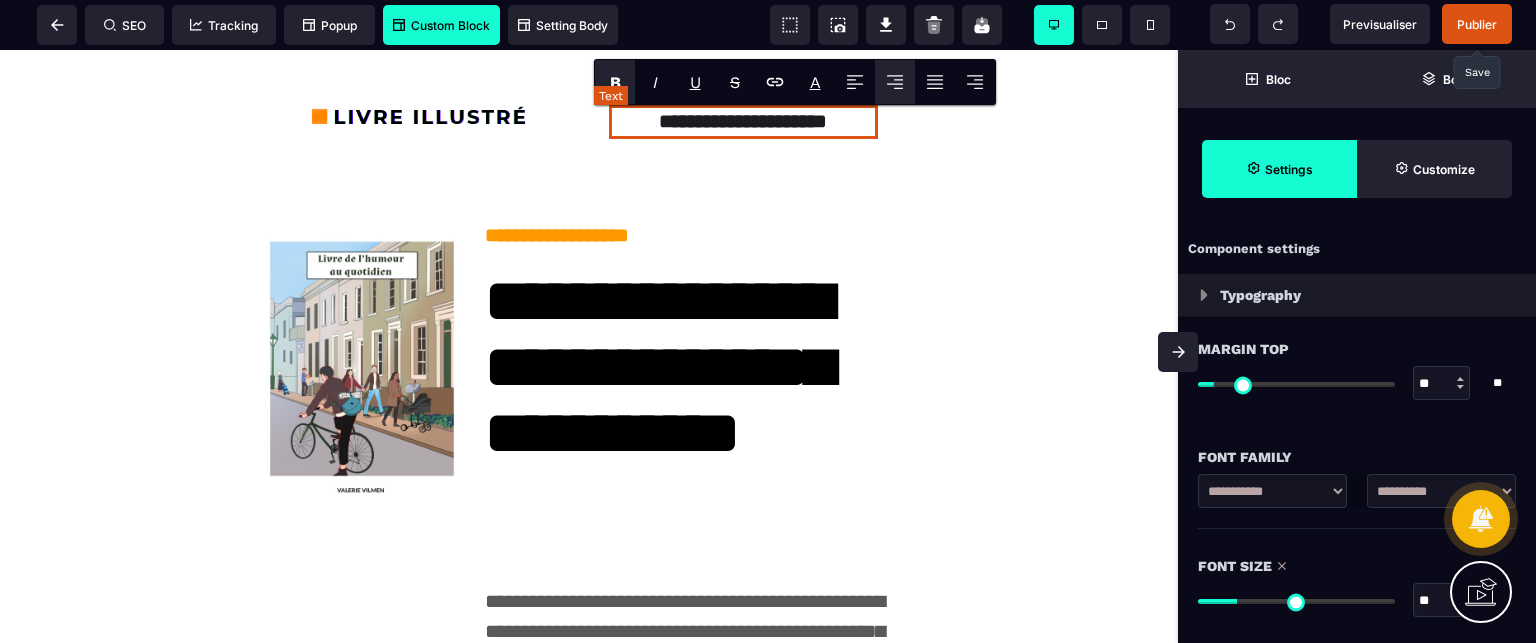 click on "**********" at bounding box center [743, 122] 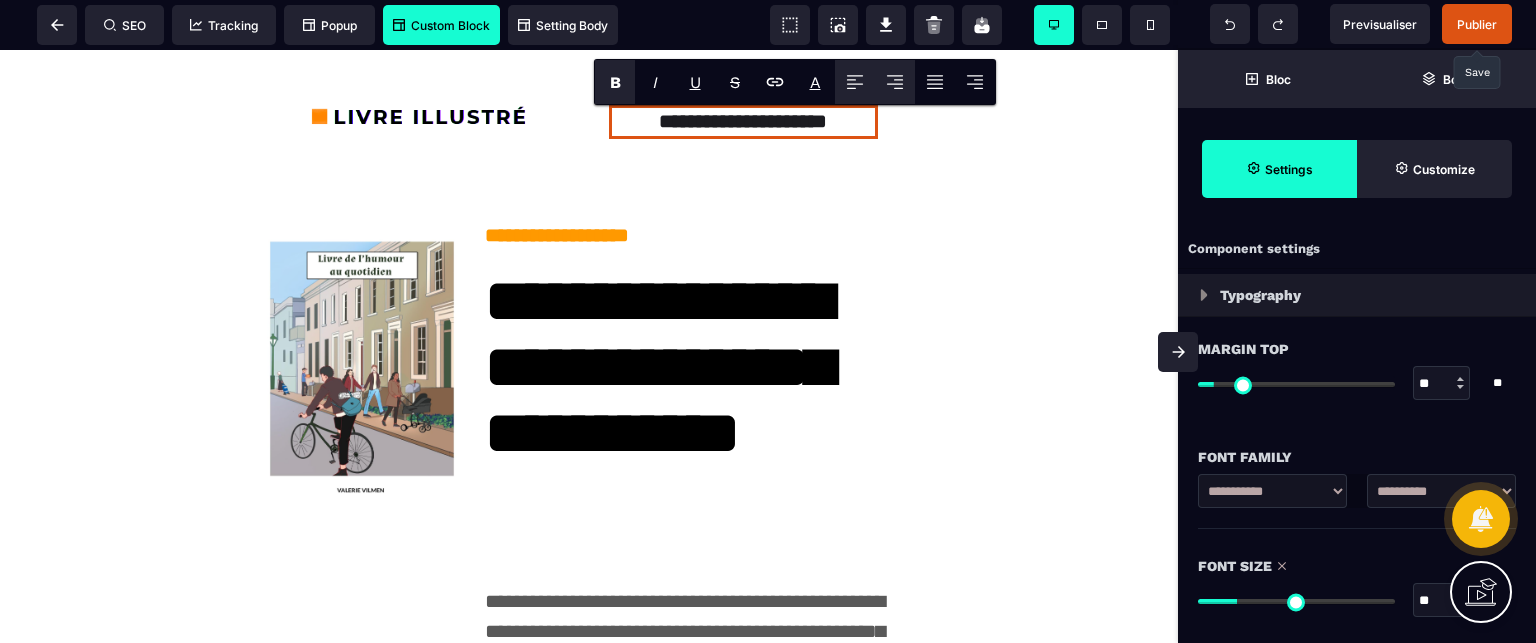 click 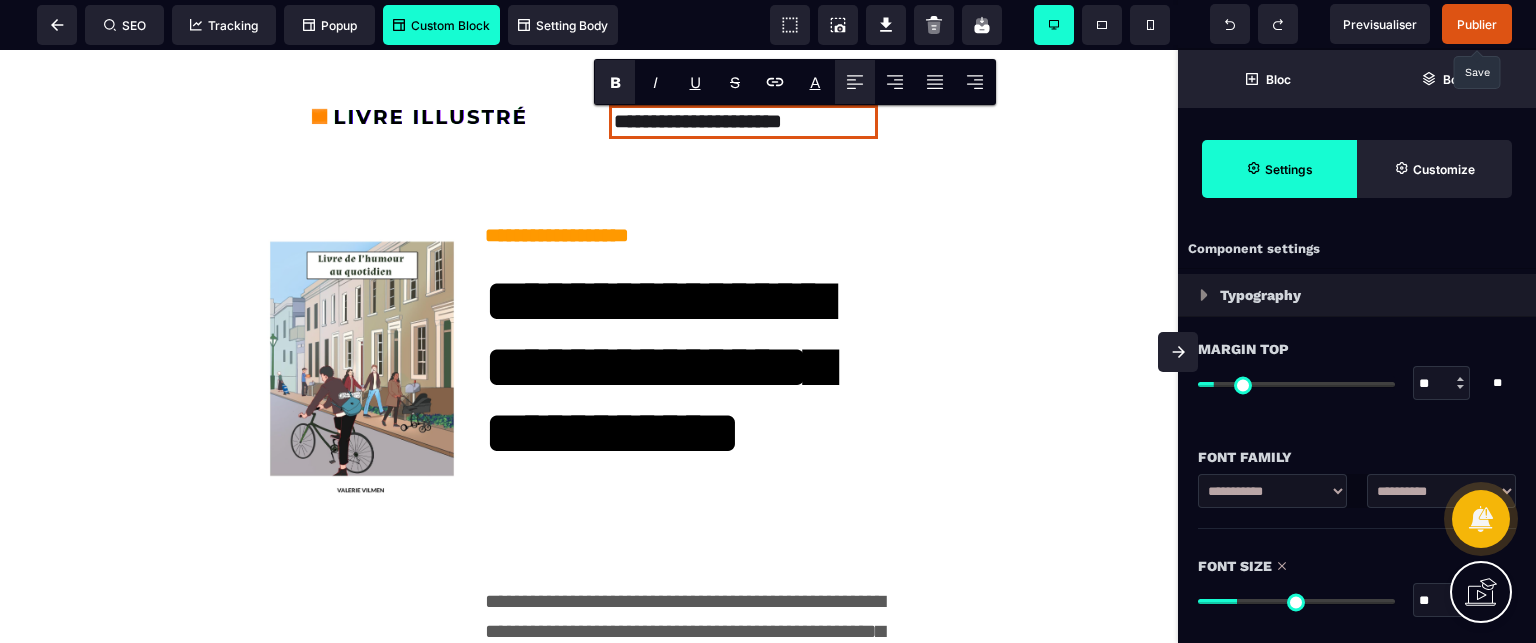 click 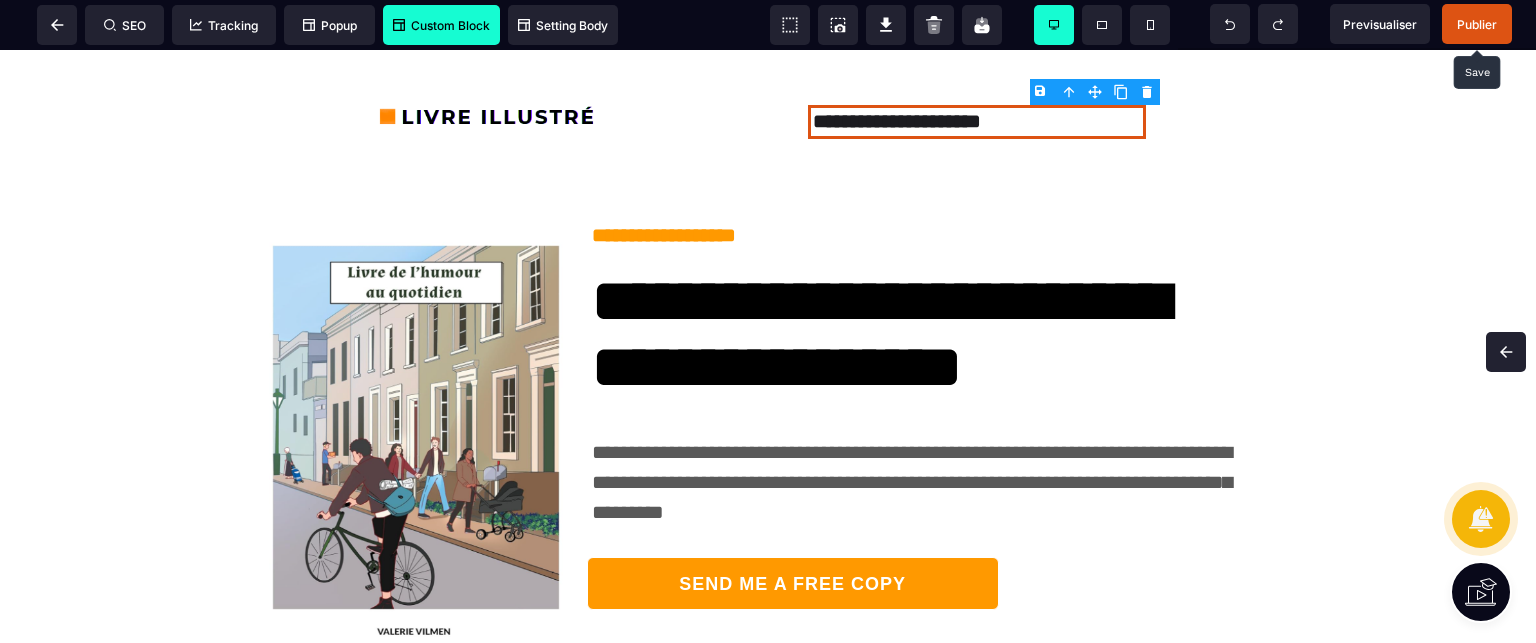 click on "Publier" at bounding box center [1477, 24] 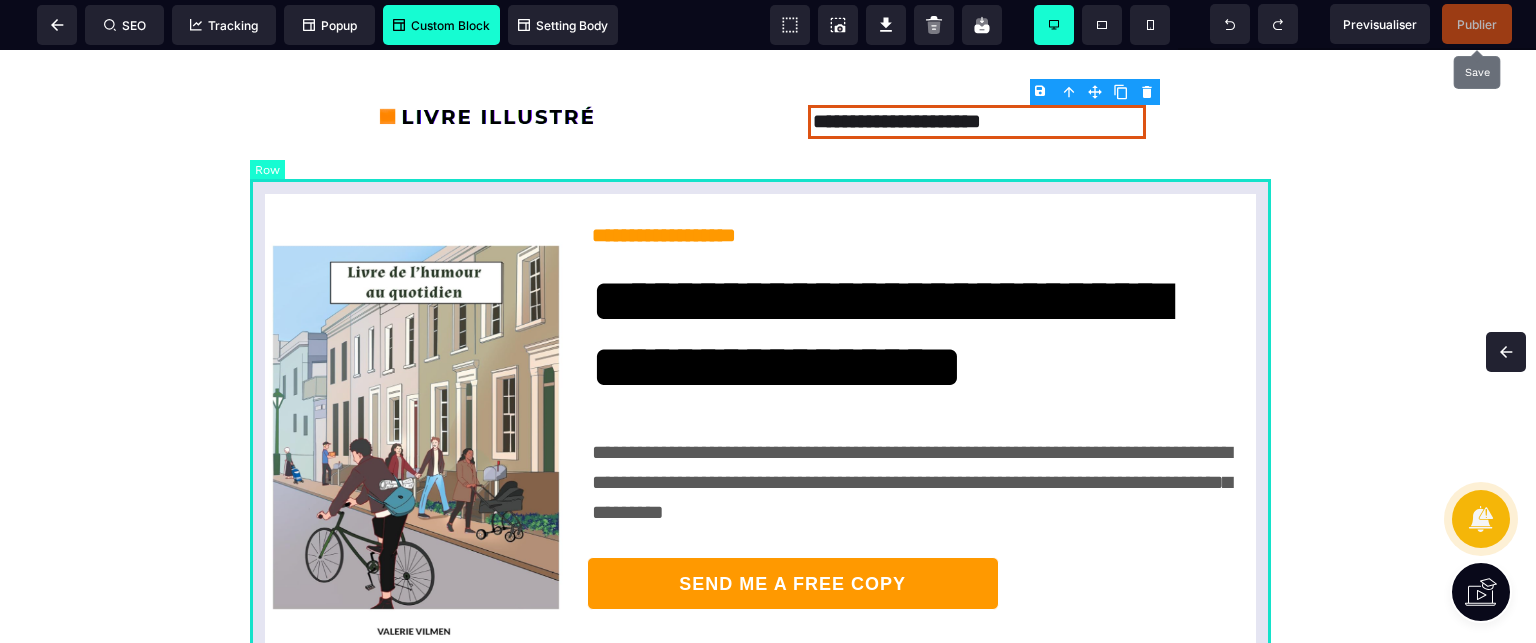 click on "**********" at bounding box center (768, 448) 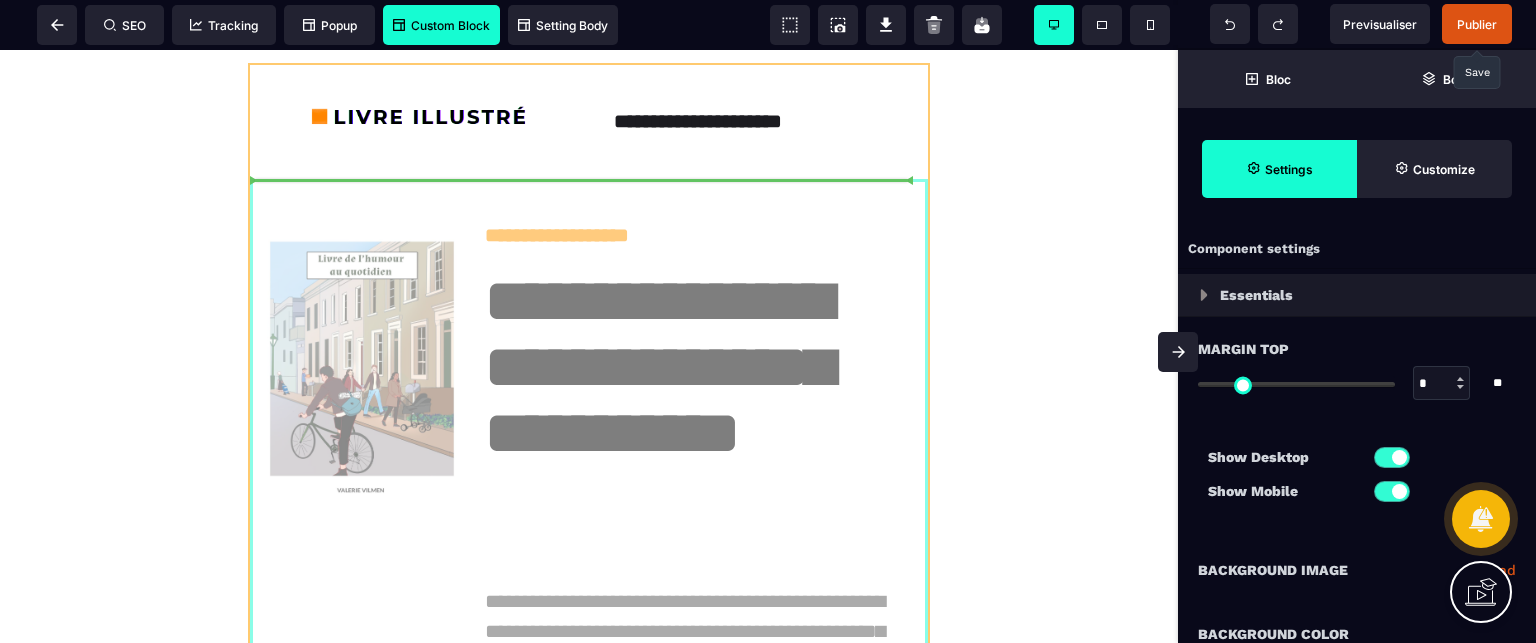 drag, startPoint x: 842, startPoint y: 213, endPoint x: 707, endPoint y: 192, distance: 136.62357 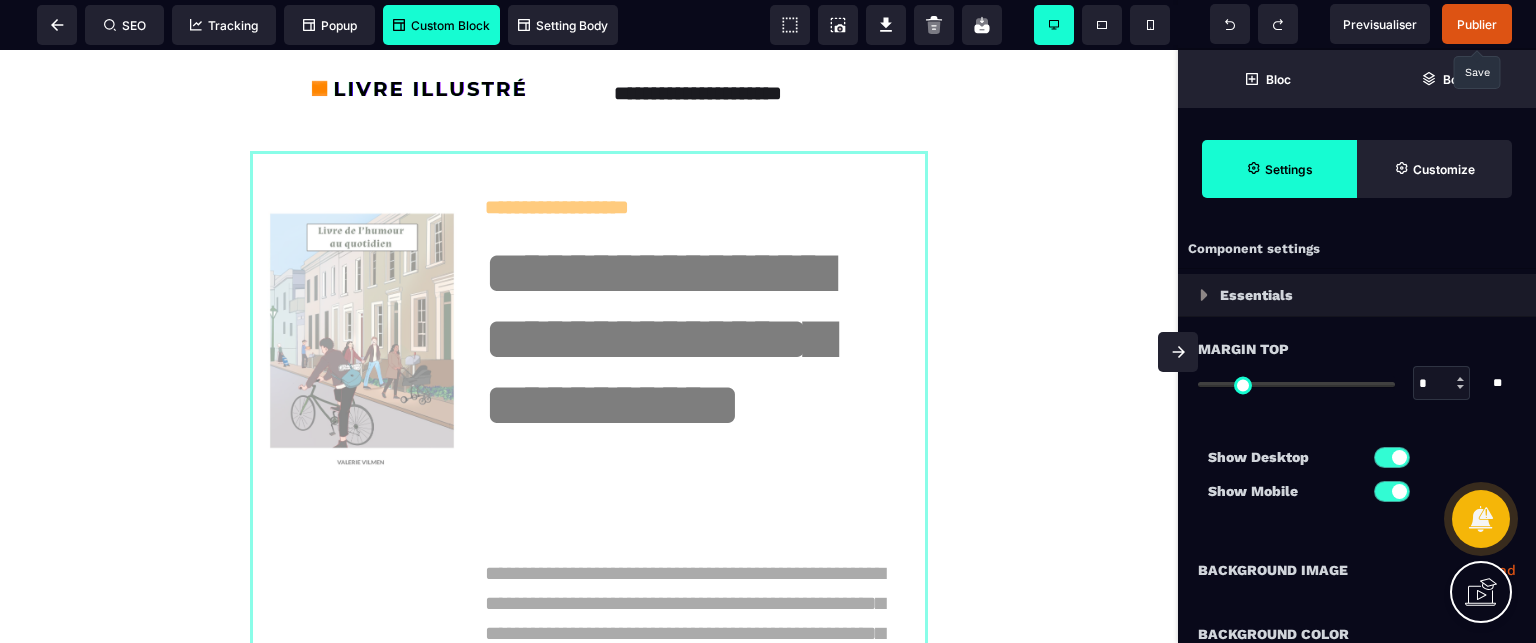 scroll, scrollTop: 24, scrollLeft: 0, axis: vertical 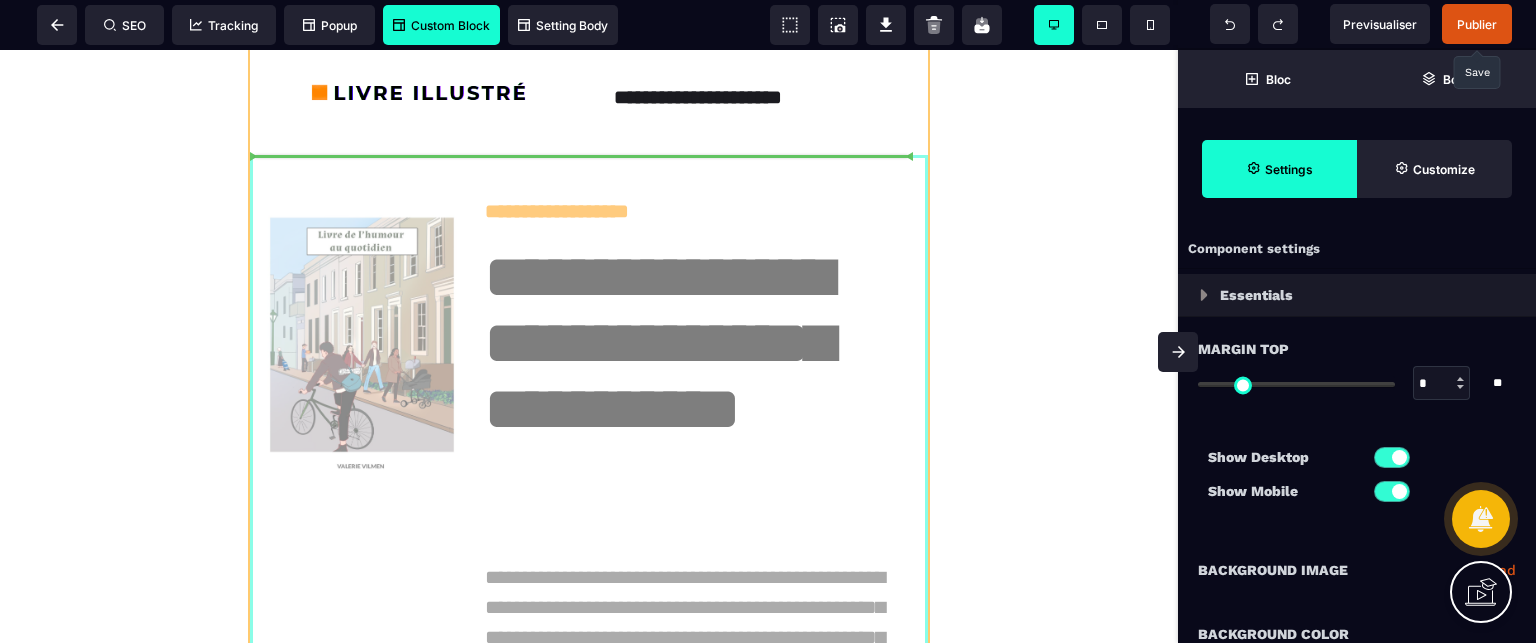 drag, startPoint x: 848, startPoint y: 220, endPoint x: 800, endPoint y: 176, distance: 65.11528 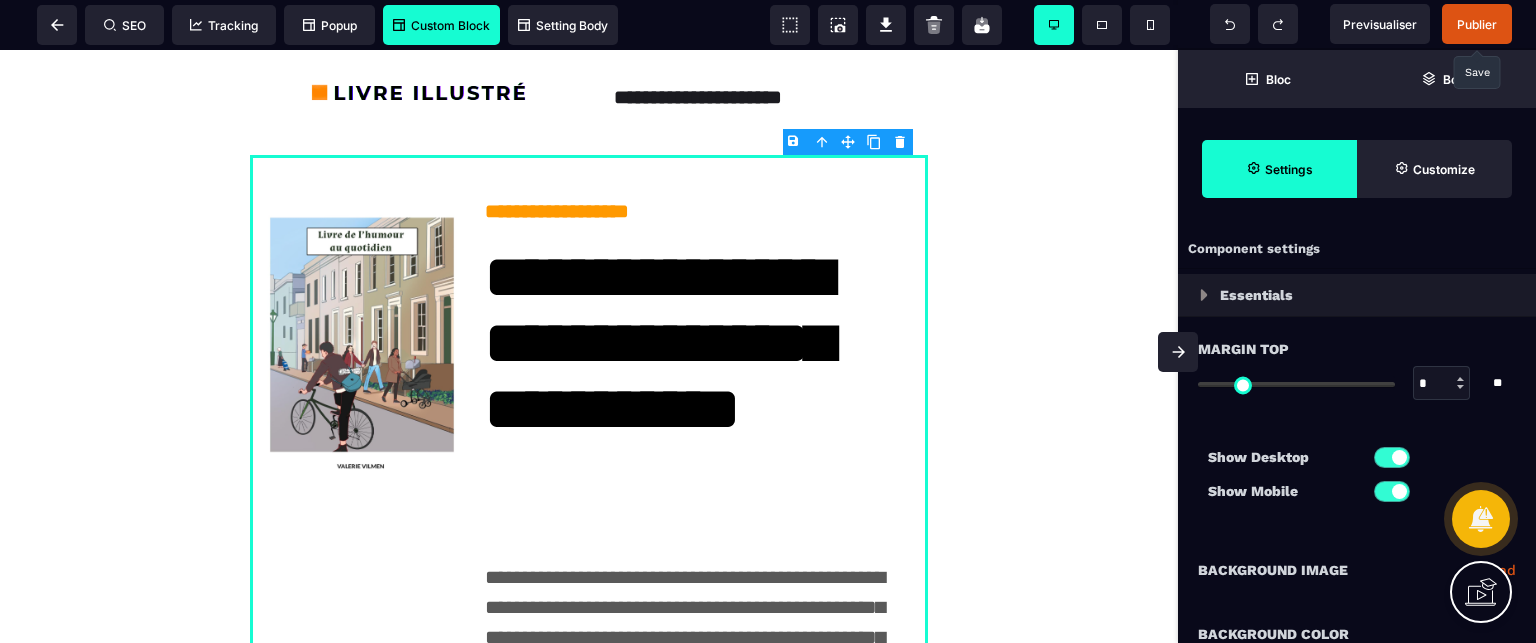 click 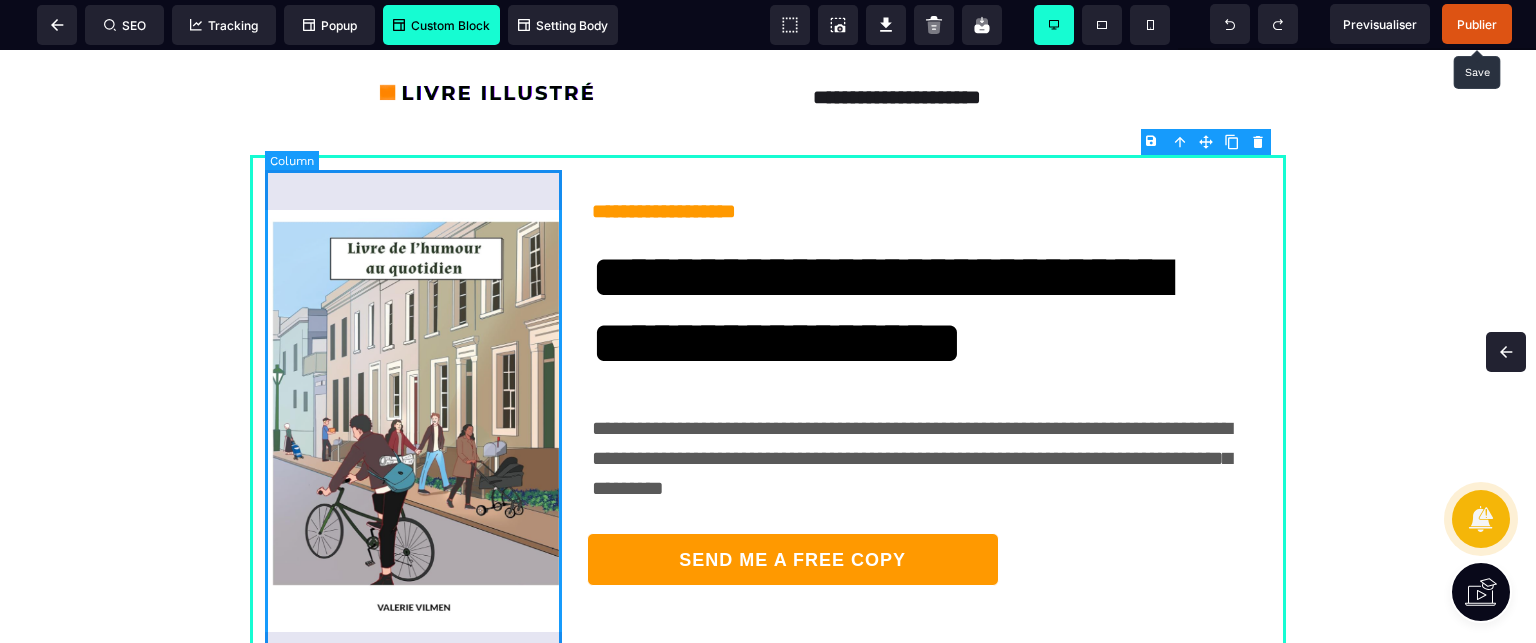 click at bounding box center (416, 424) 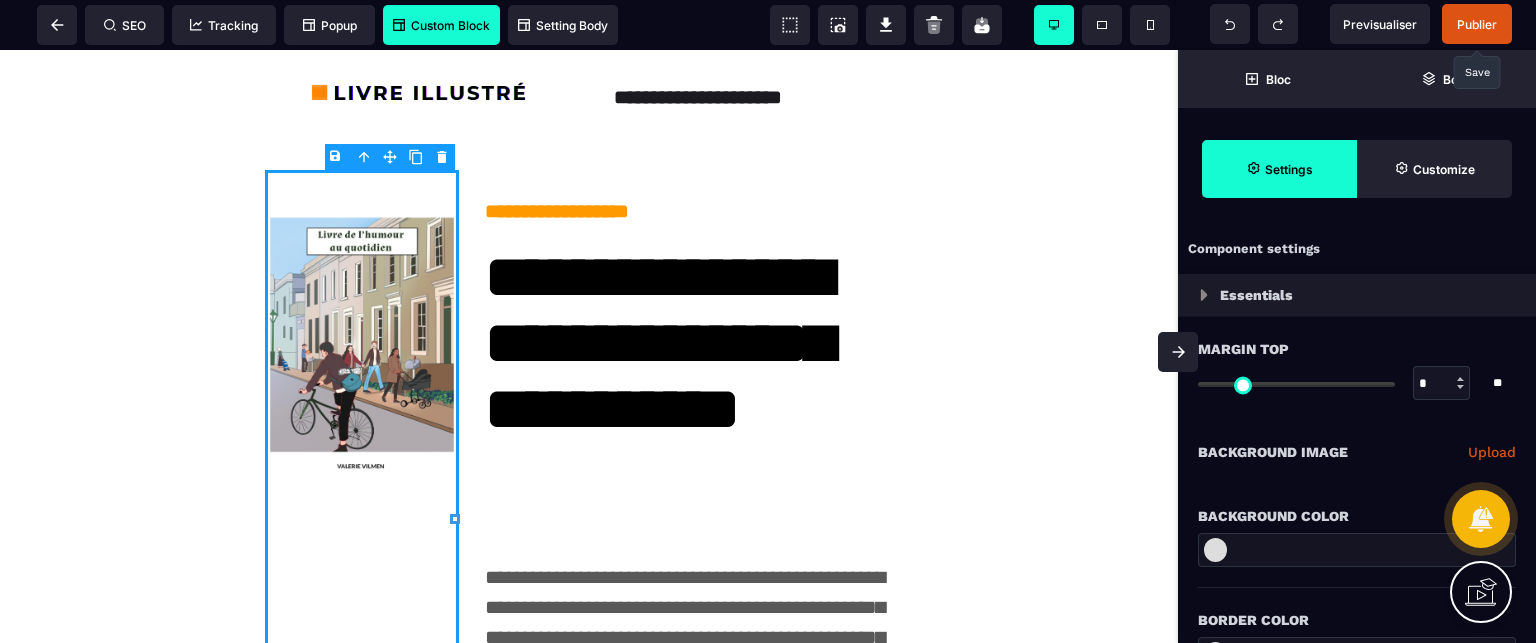 click at bounding box center (1178, 352) 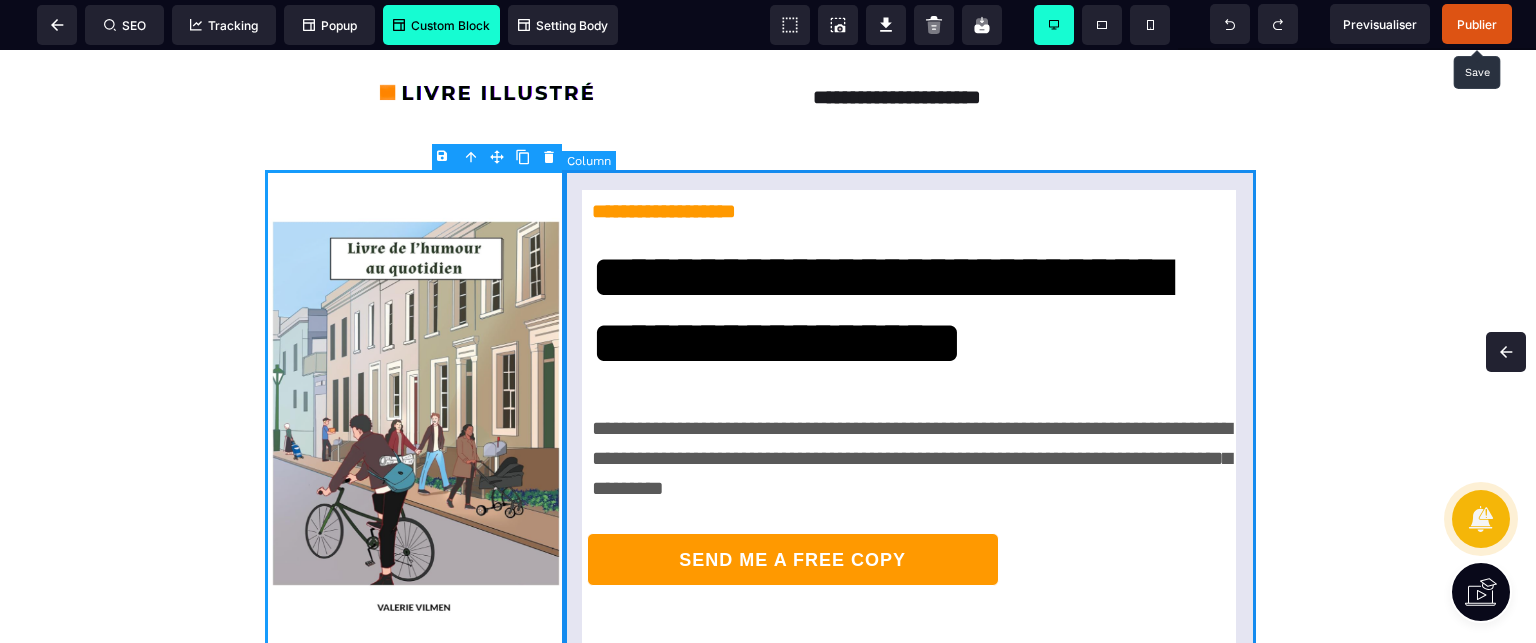 click on "**********" at bounding box center [919, 424] 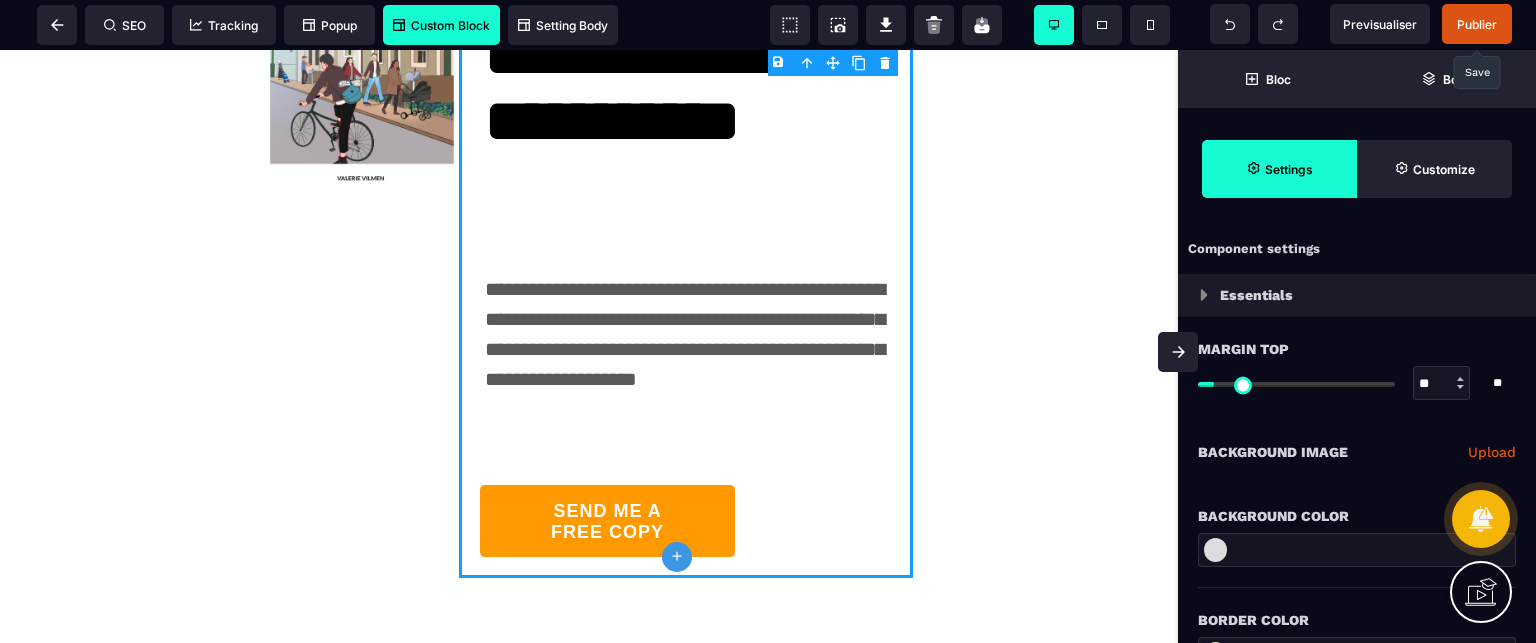 scroll, scrollTop: 332, scrollLeft: 0, axis: vertical 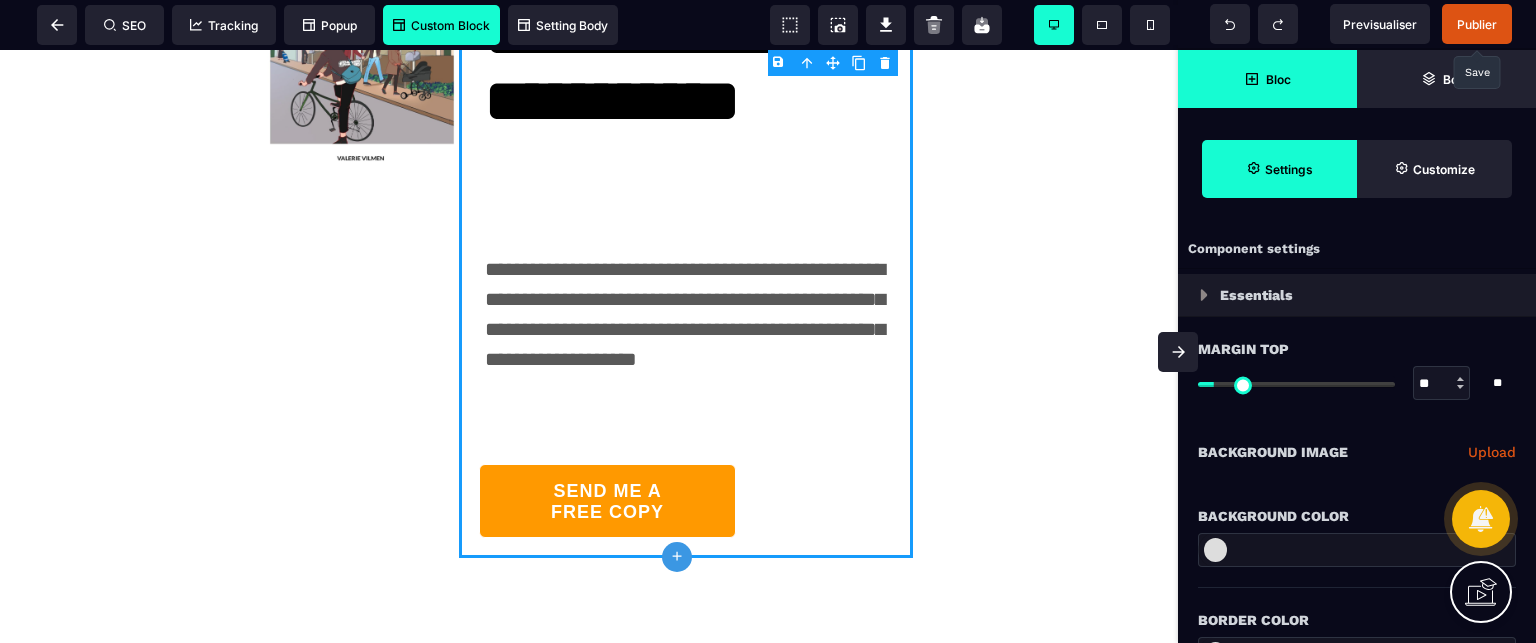 click on "Bloc" at bounding box center (1267, 79) 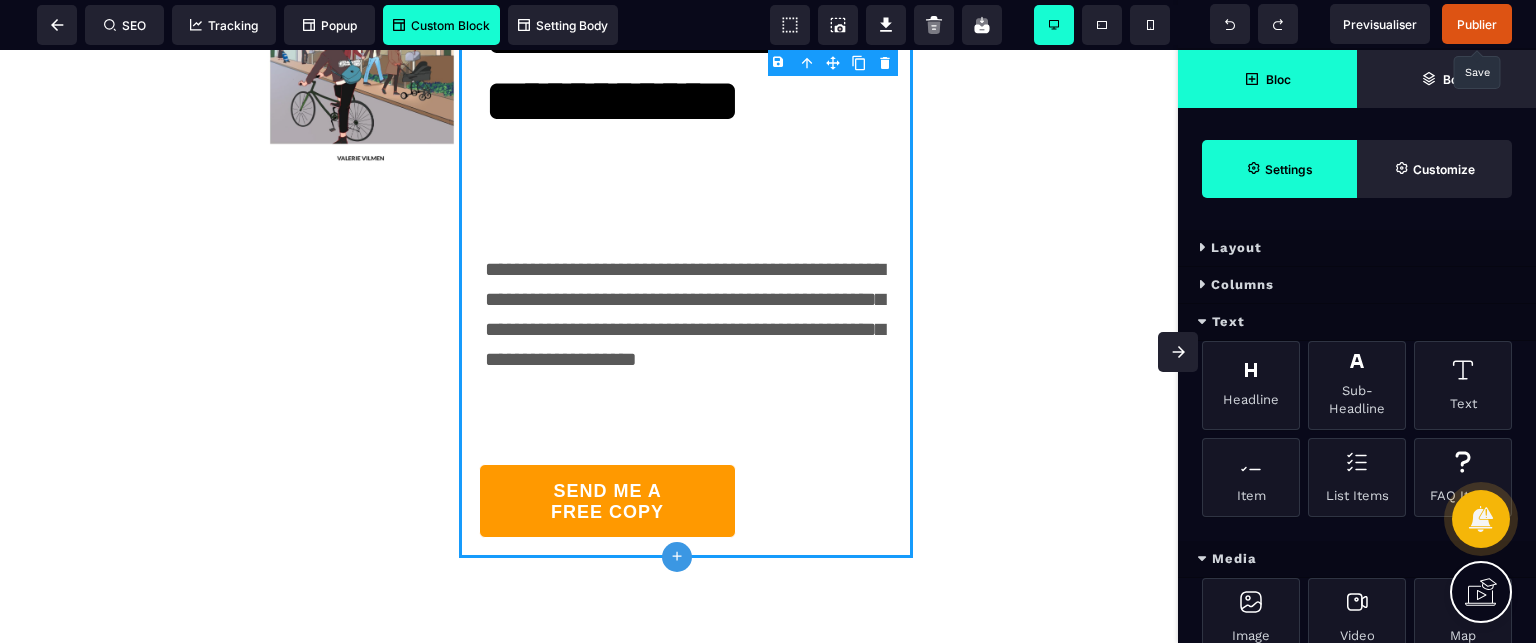 click on "Columns" at bounding box center (1357, 285) 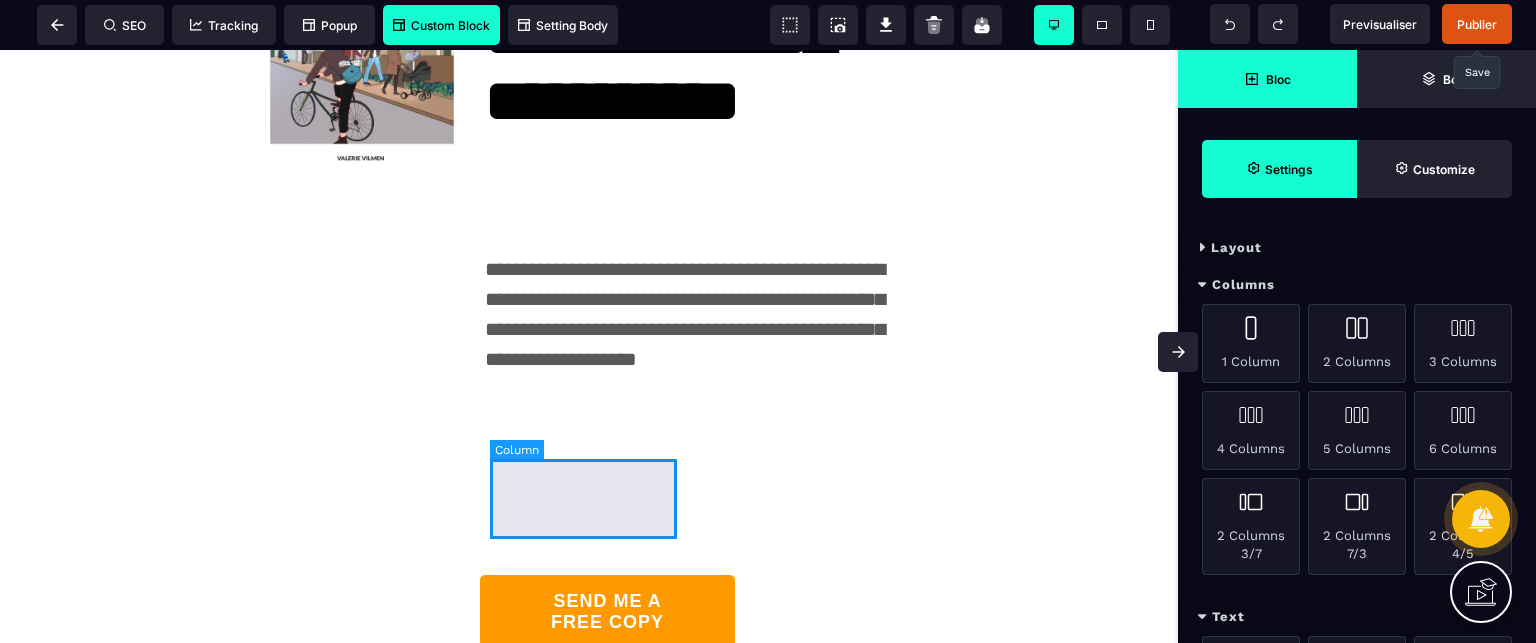 click at bounding box center (590, 499) 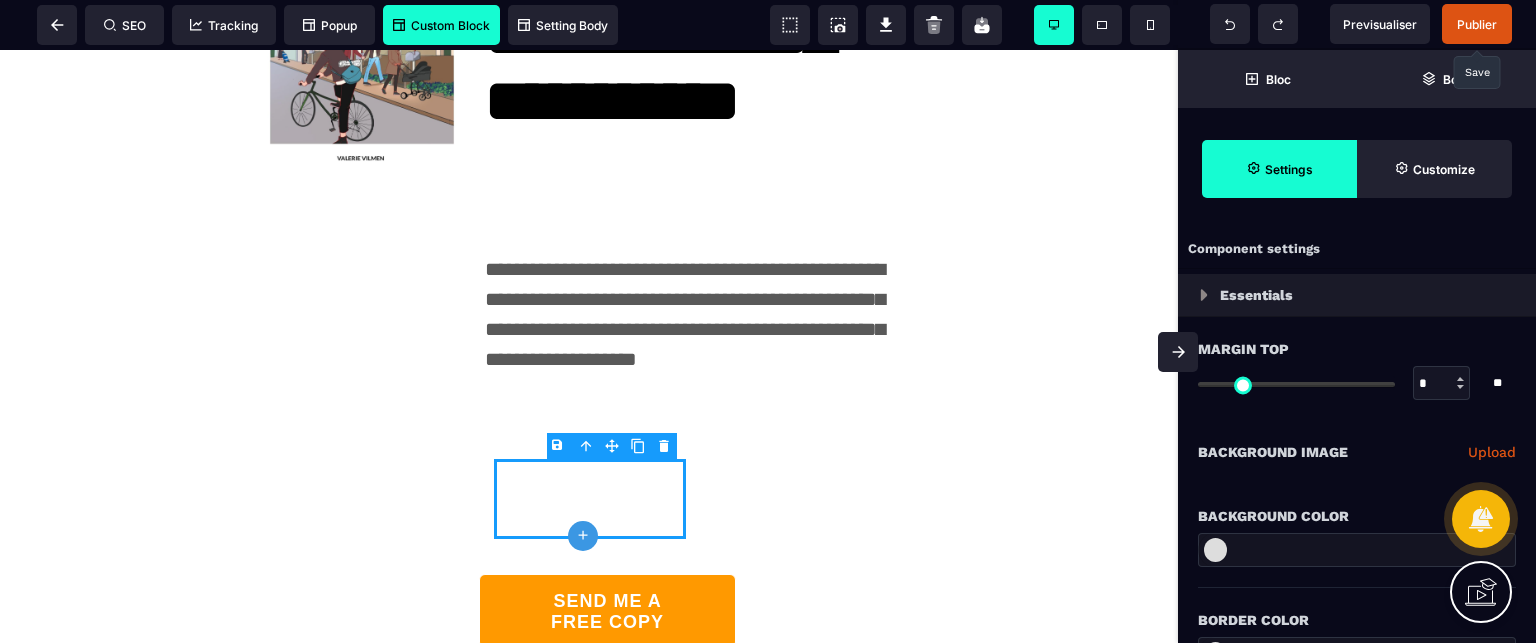 click on "**********" at bounding box center [1357, 452] 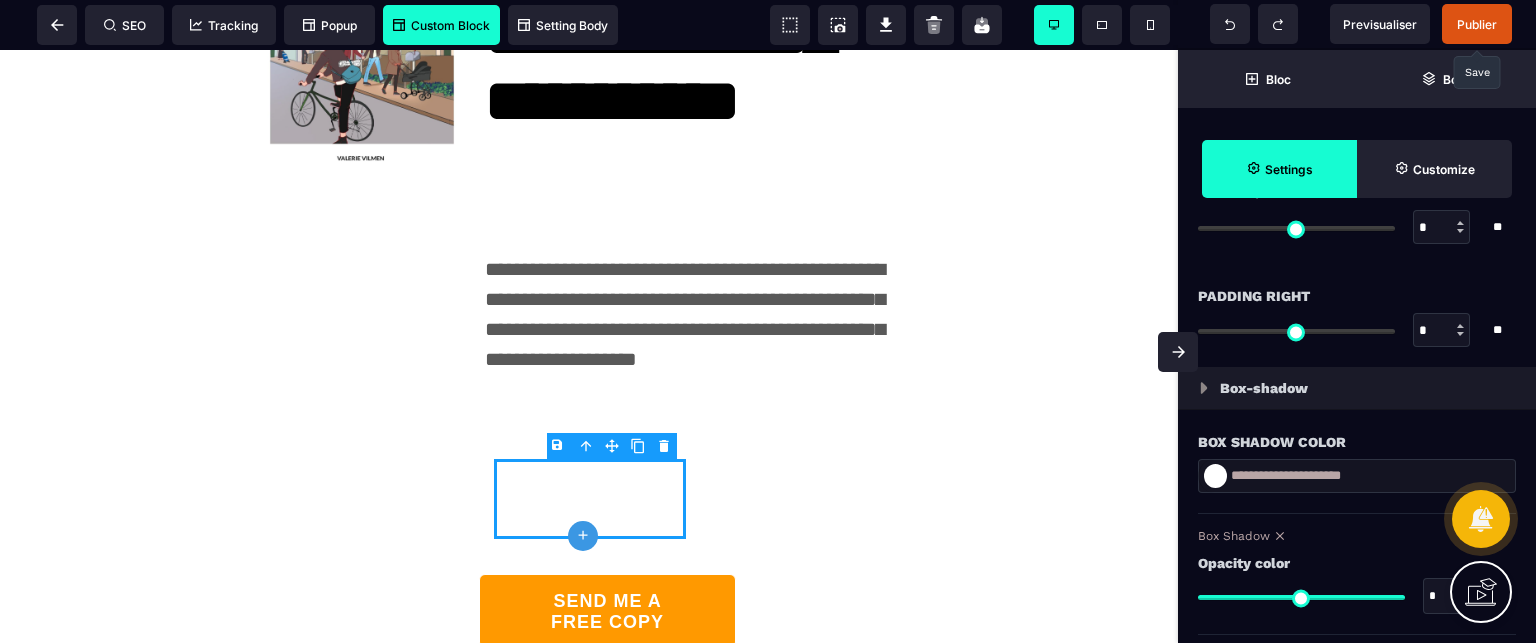 scroll, scrollTop: 1800, scrollLeft: 0, axis: vertical 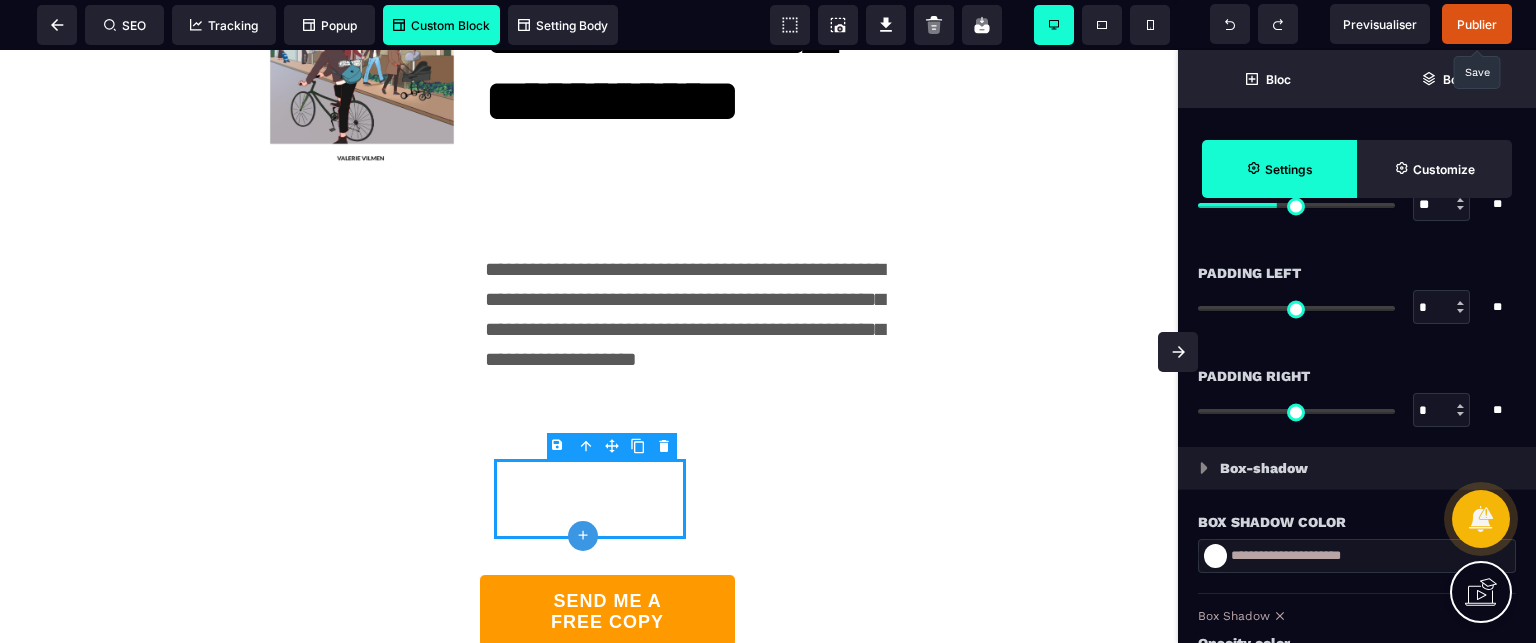 click on "*" at bounding box center (1442, 411) 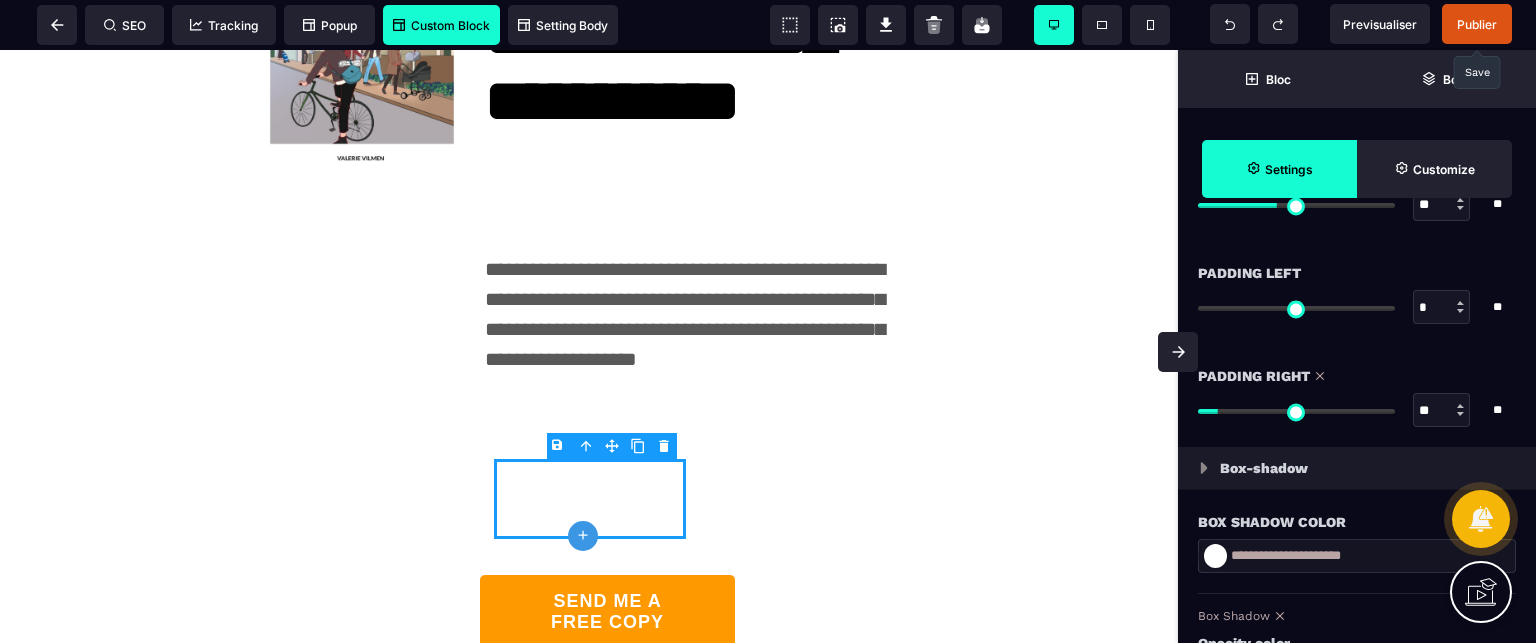 click on "*" at bounding box center (1442, 308) 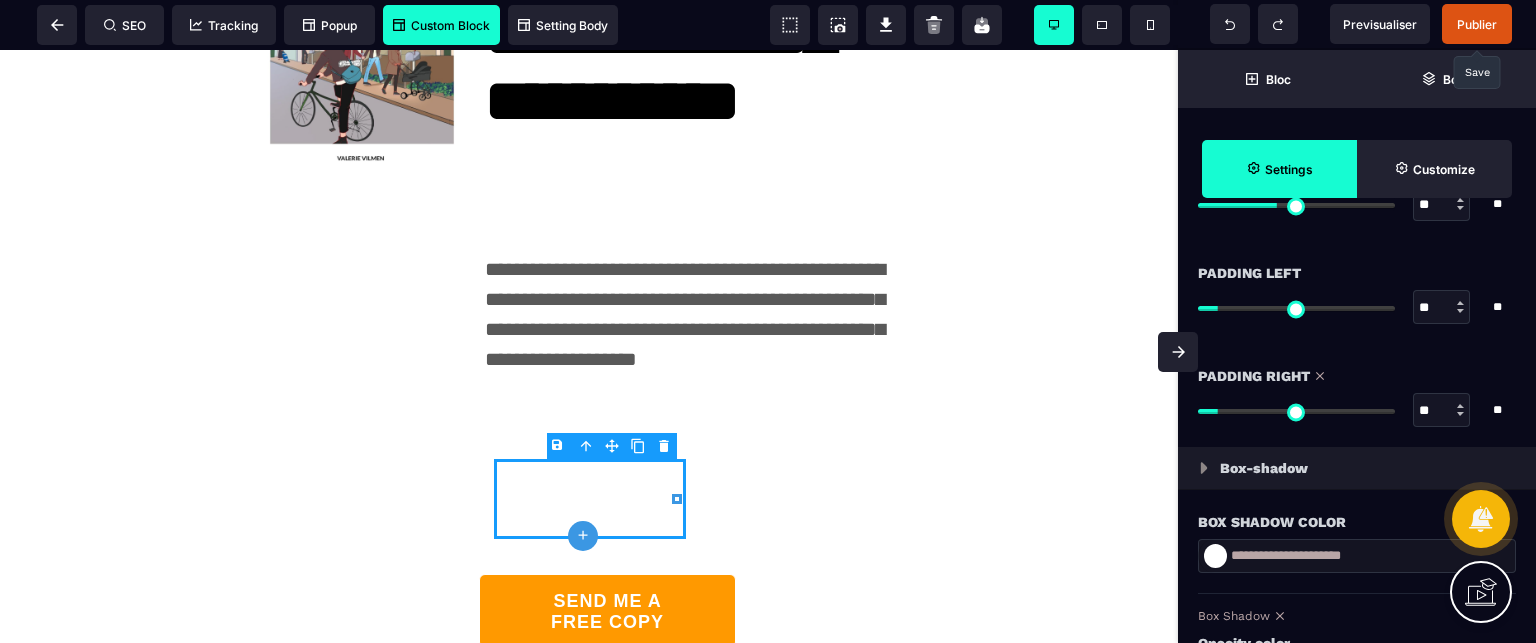 click on "Padding Left" at bounding box center (1357, 273) 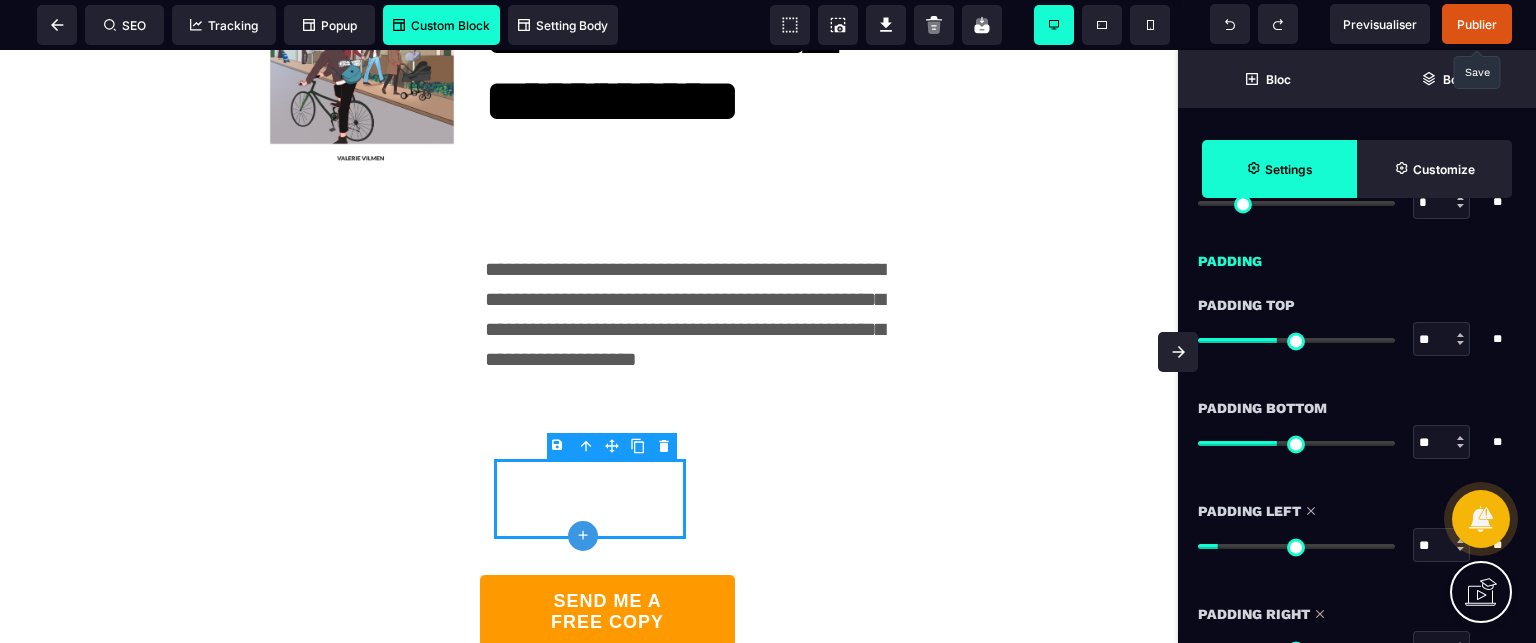 scroll, scrollTop: 1480, scrollLeft: 0, axis: vertical 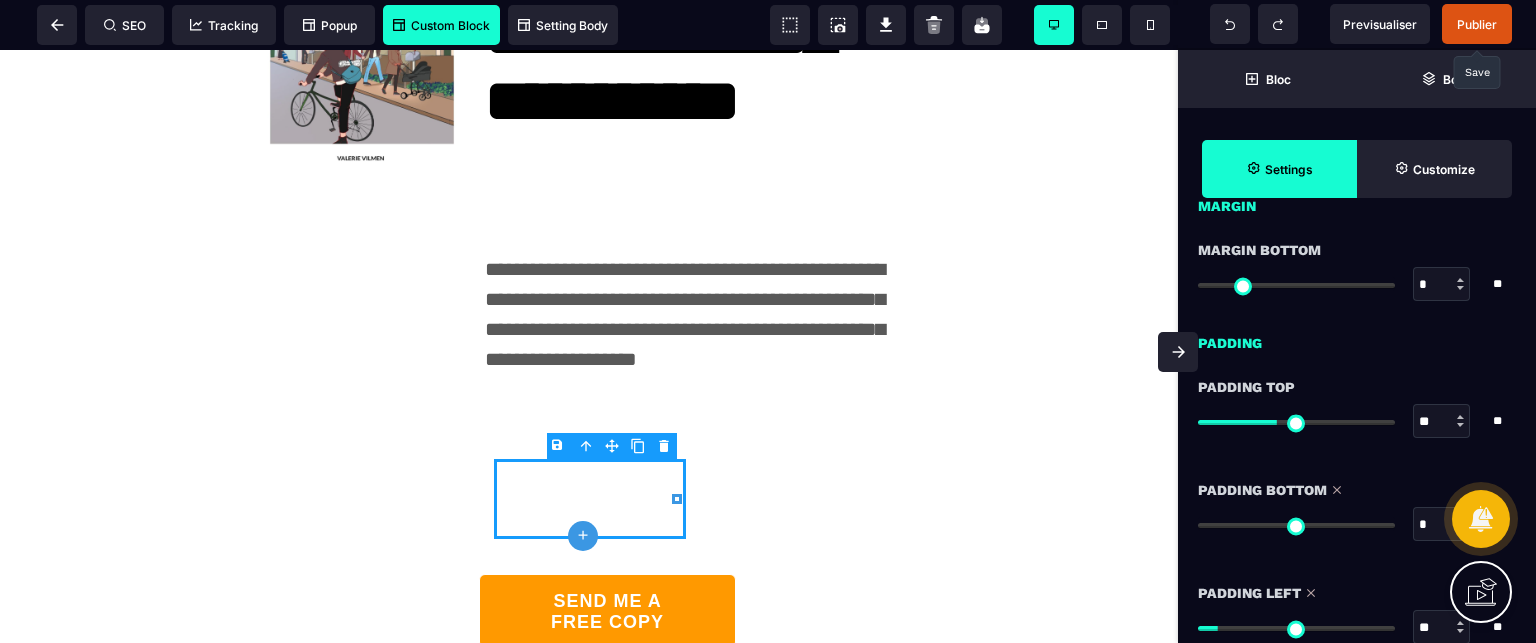 drag, startPoint x: 1274, startPoint y: 529, endPoint x: 1118, endPoint y: 539, distance: 156.32019 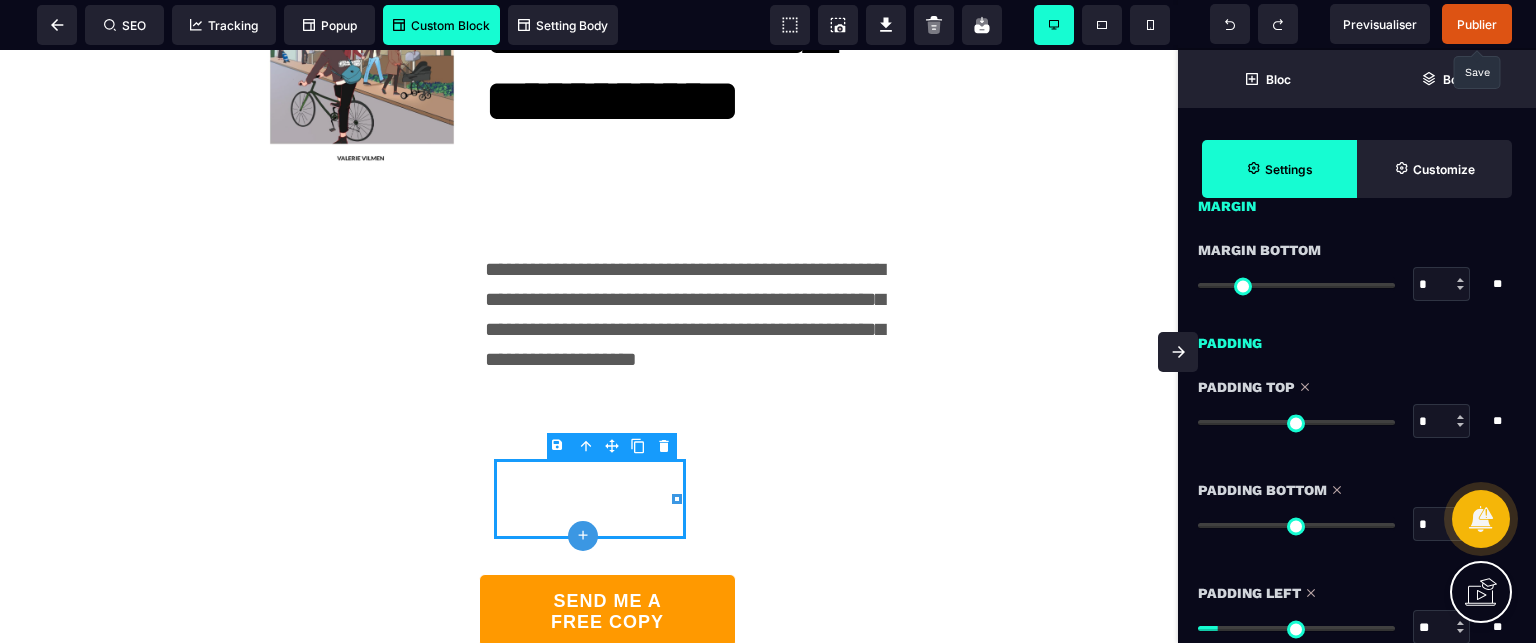 drag, startPoint x: 1280, startPoint y: 419, endPoint x: 1112, endPoint y: 429, distance: 168.29736 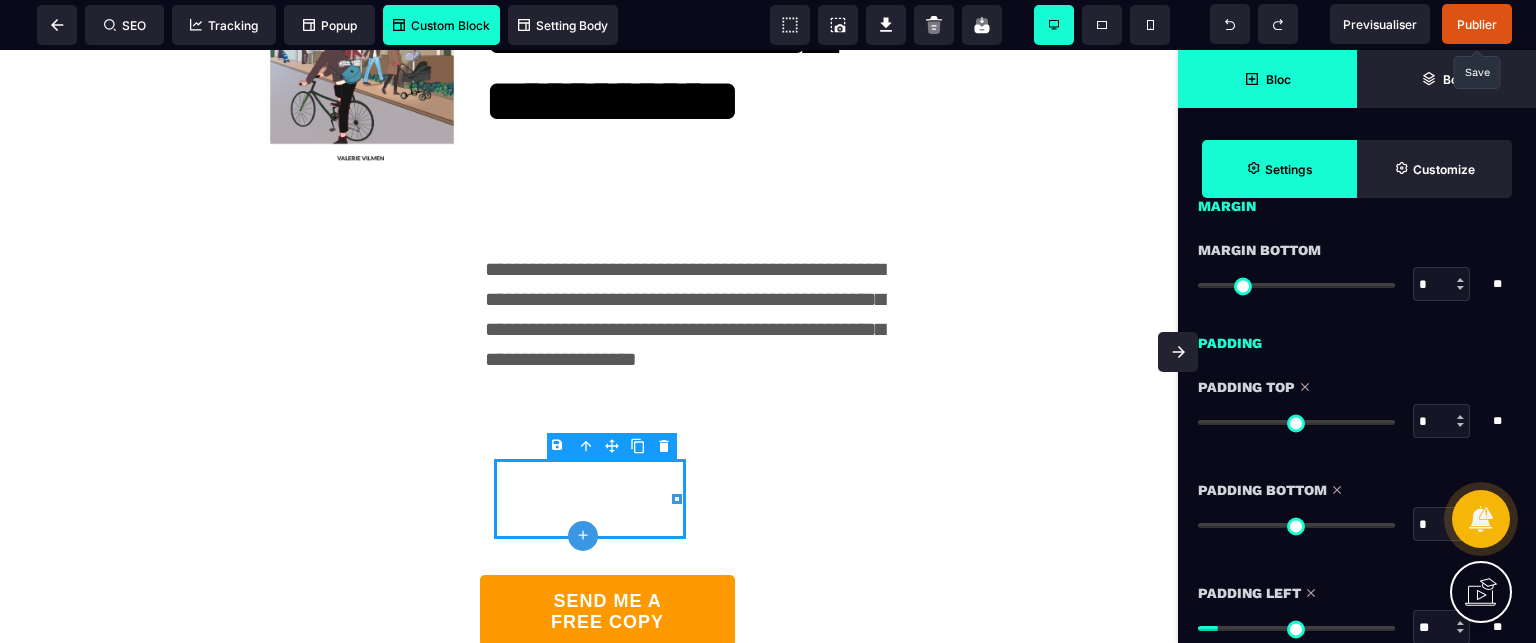 click on "Bloc" at bounding box center (1267, 79) 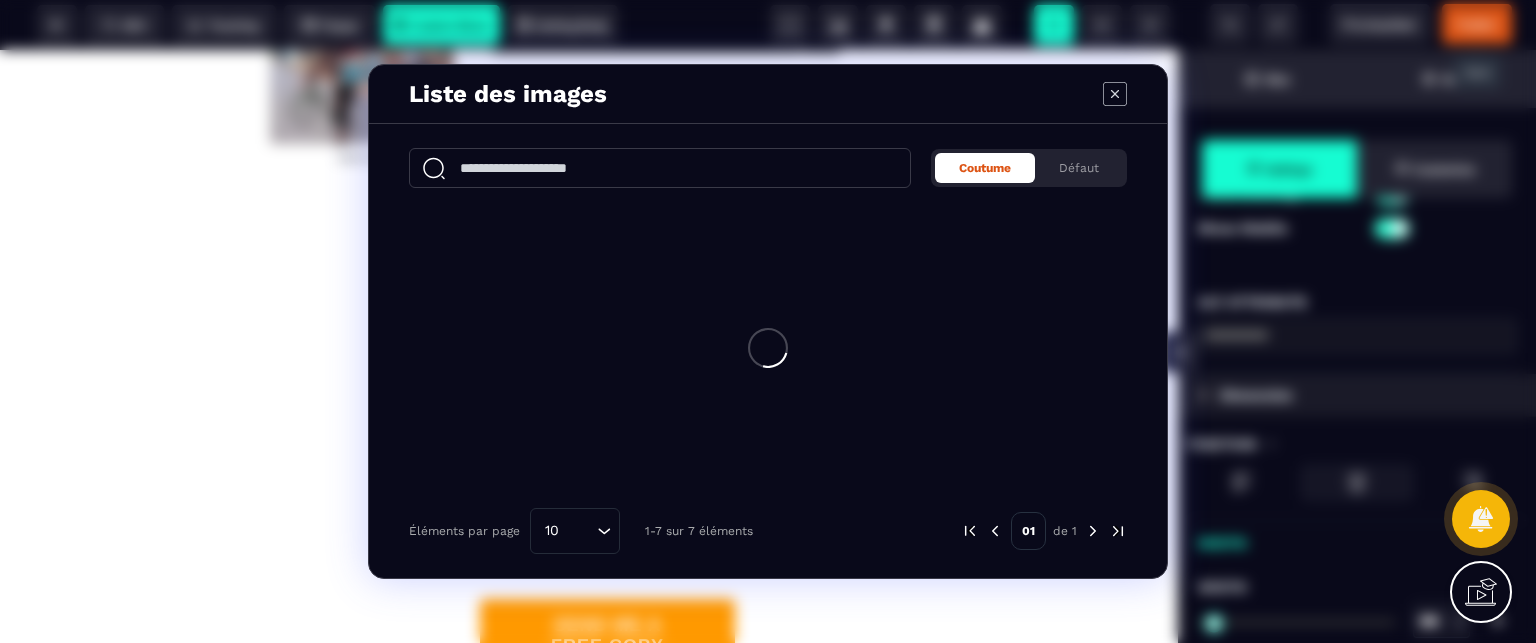 scroll, scrollTop: 0, scrollLeft: 0, axis: both 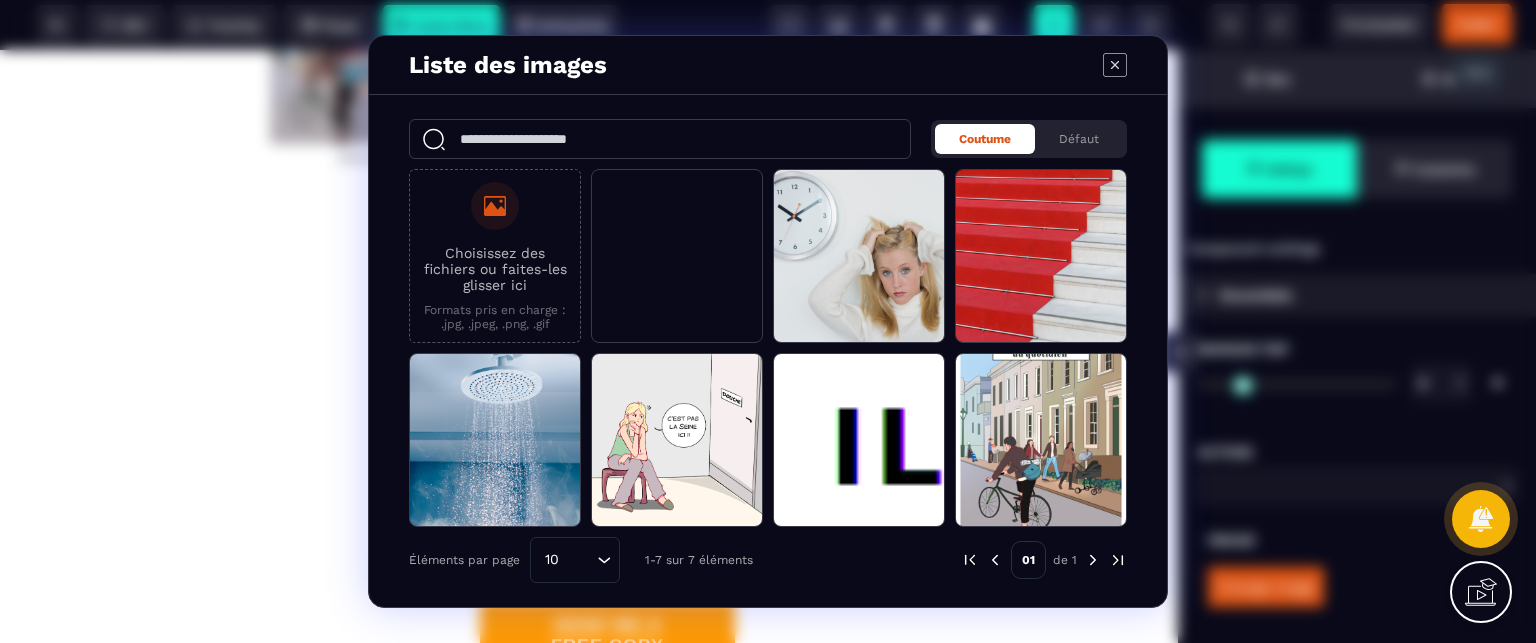 click on "Choisissez des fichiers ou faites-les glisser ici" at bounding box center [495, 269] 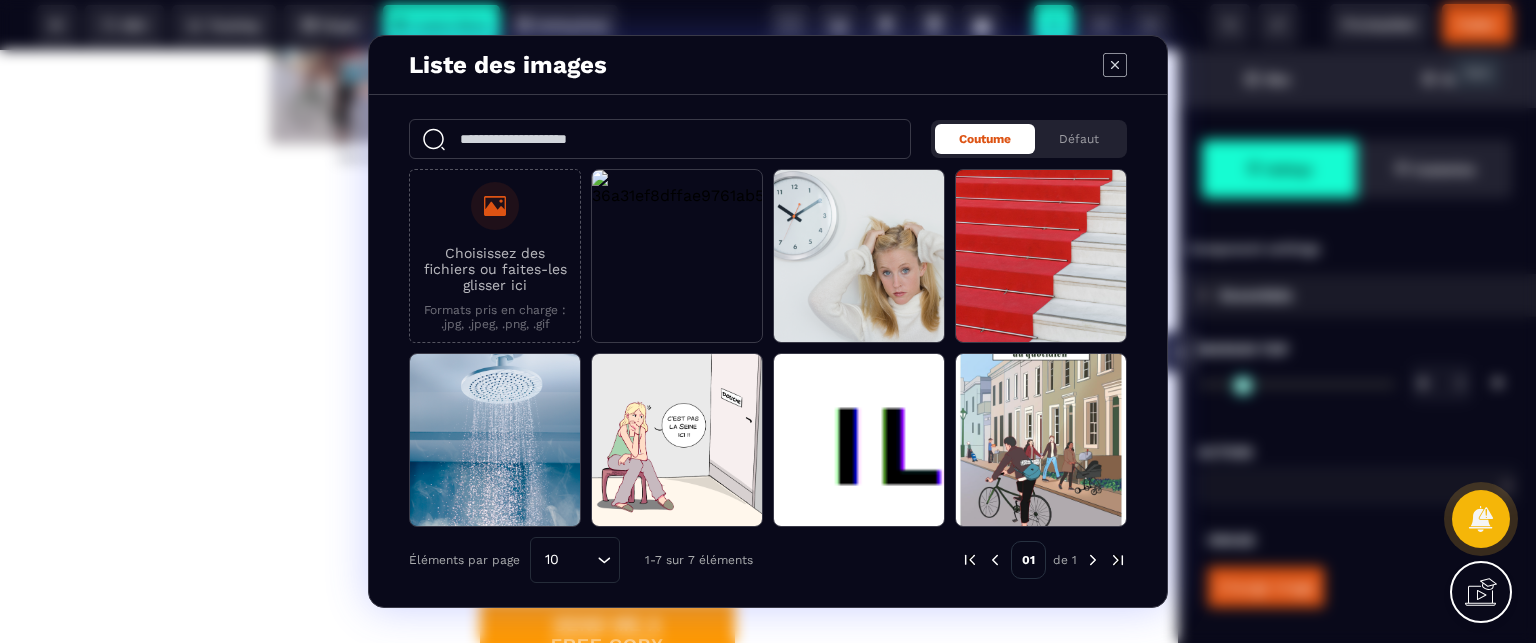 click on "Choisissez des fichiers ou faites-les glisser ici Formats pris en charge : .jpg, .jpeg, .png, .gif" at bounding box center (0, 0) 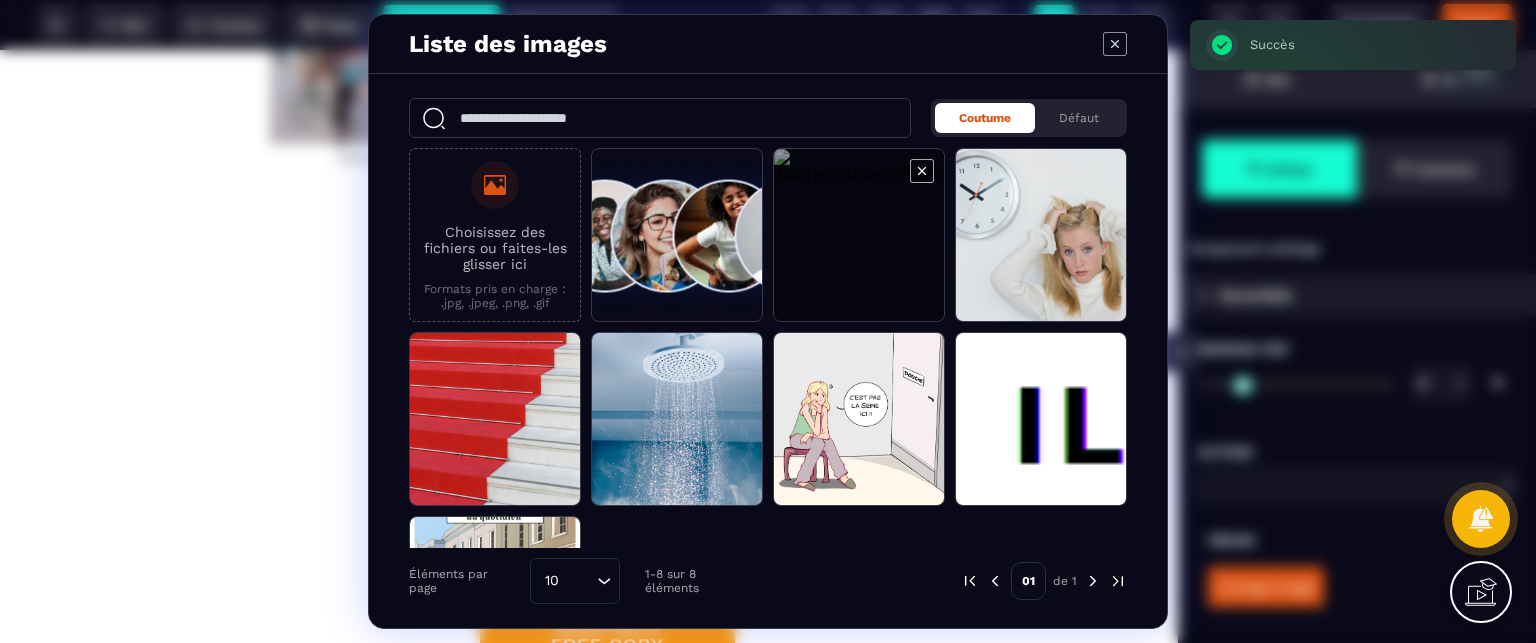 click 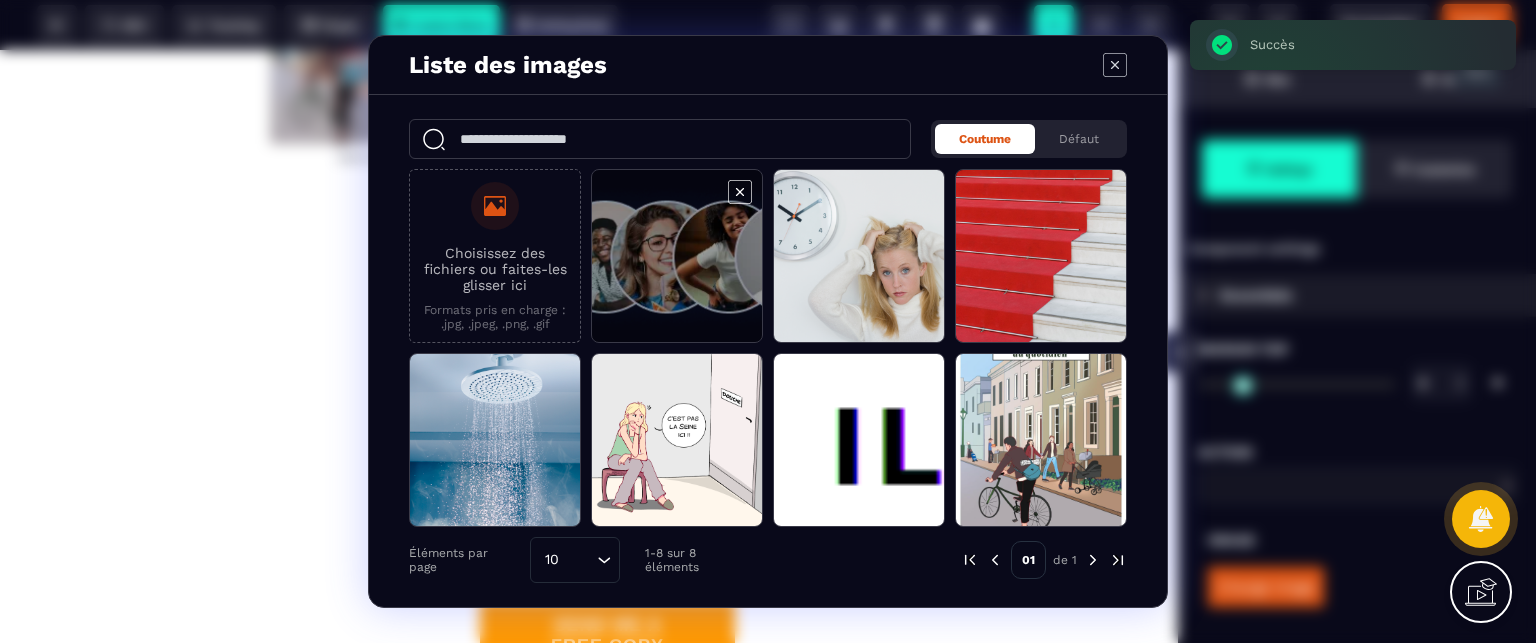 click at bounding box center [677, 257] 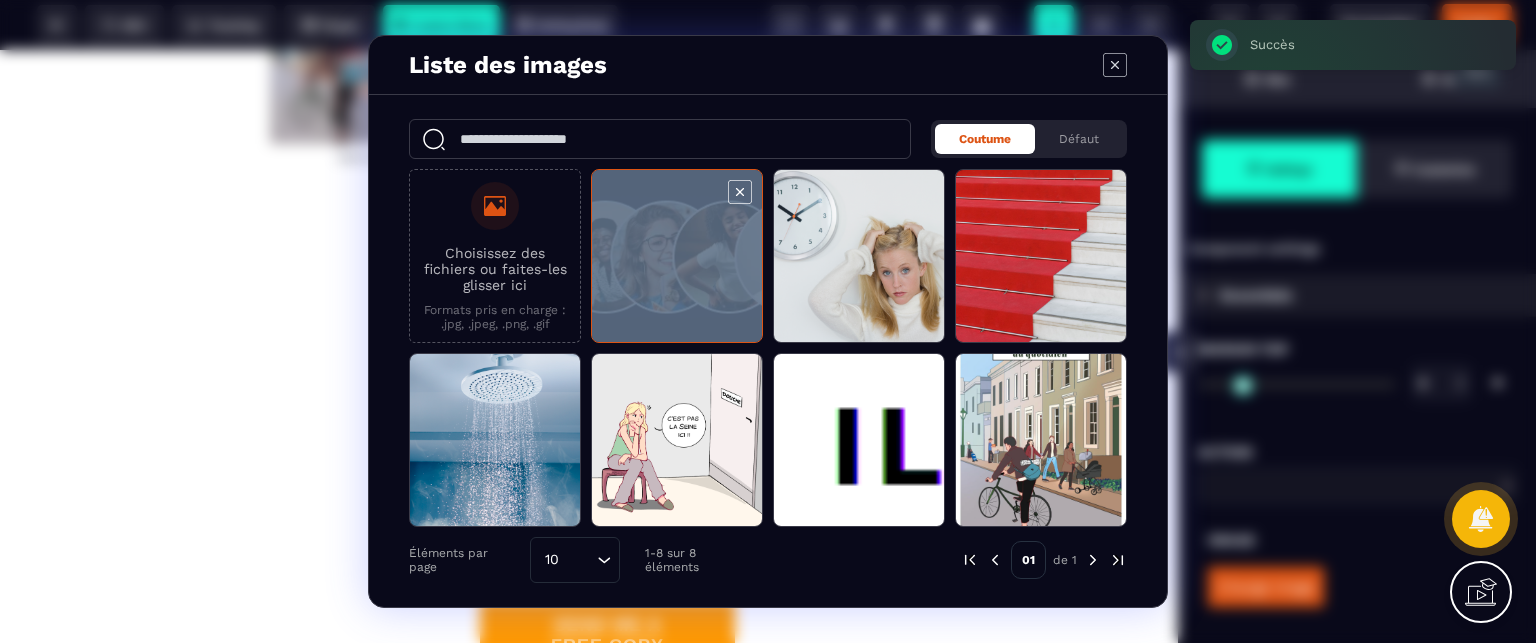 click at bounding box center (677, 257) 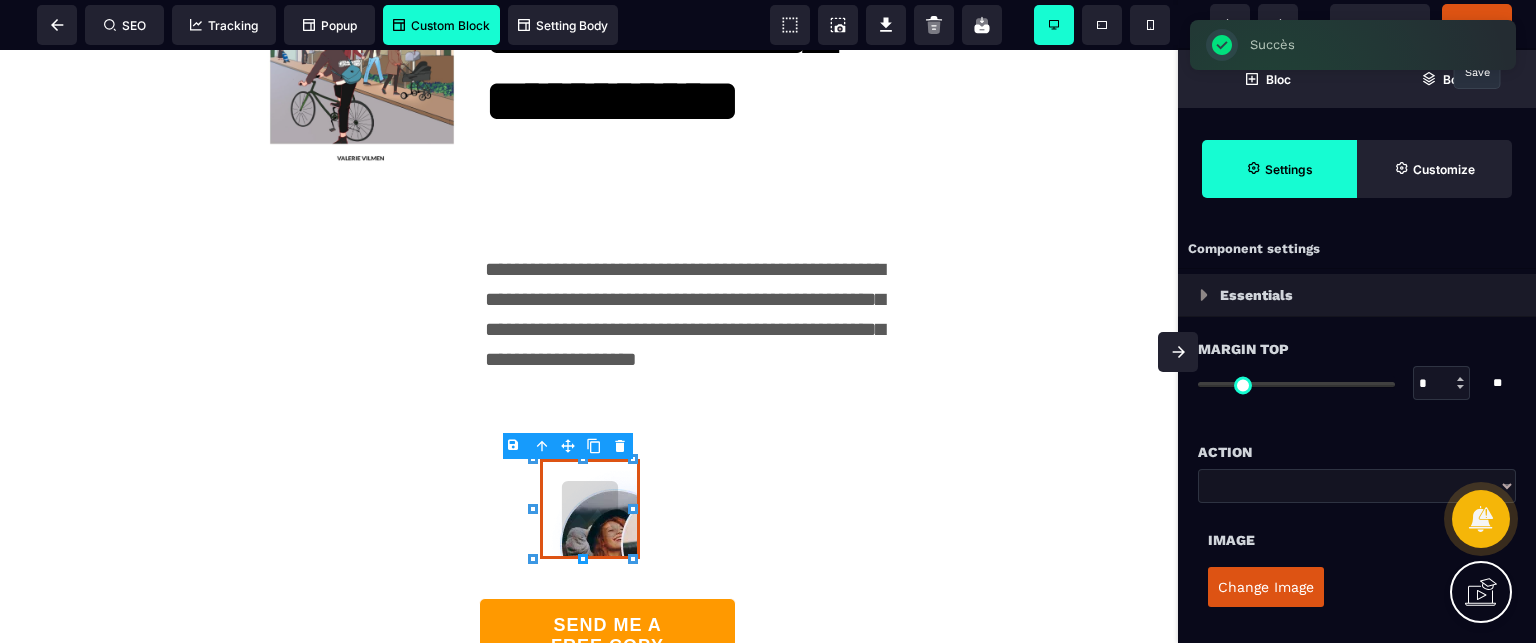 click on "Change Image" at bounding box center [1266, 587] 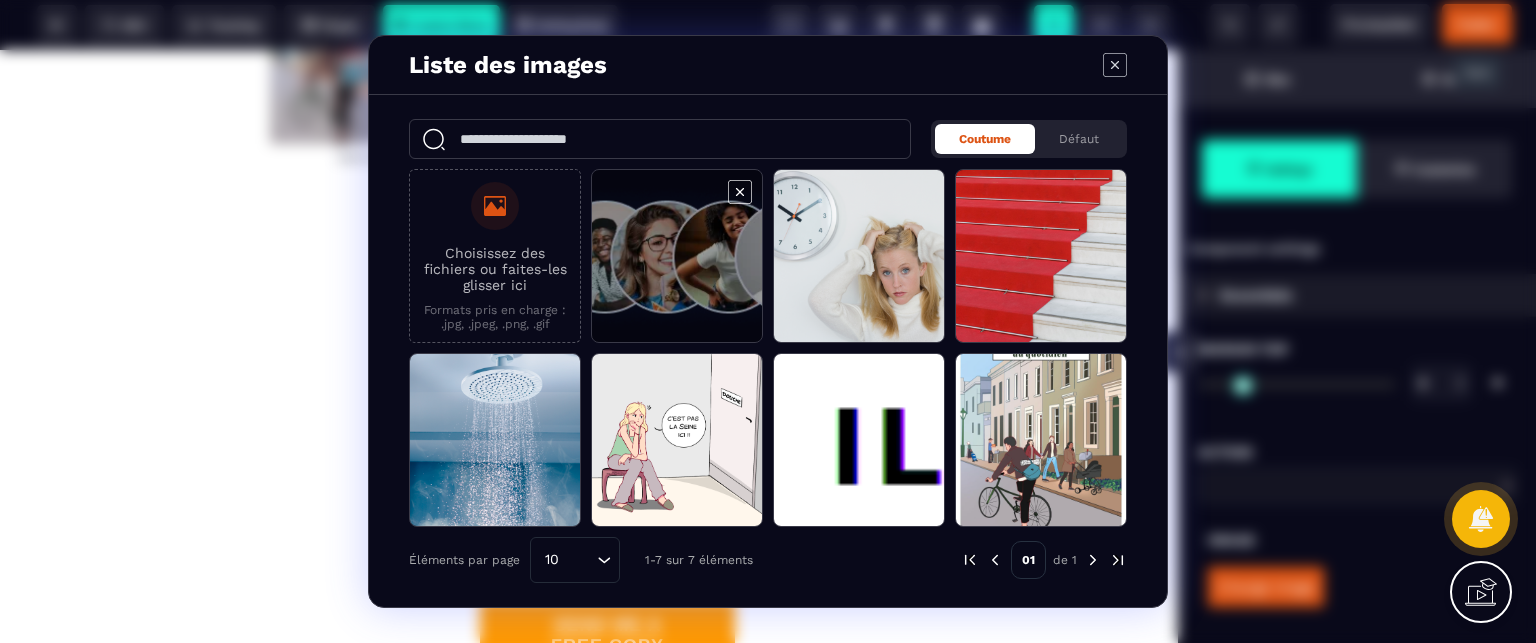 click at bounding box center [677, 257] 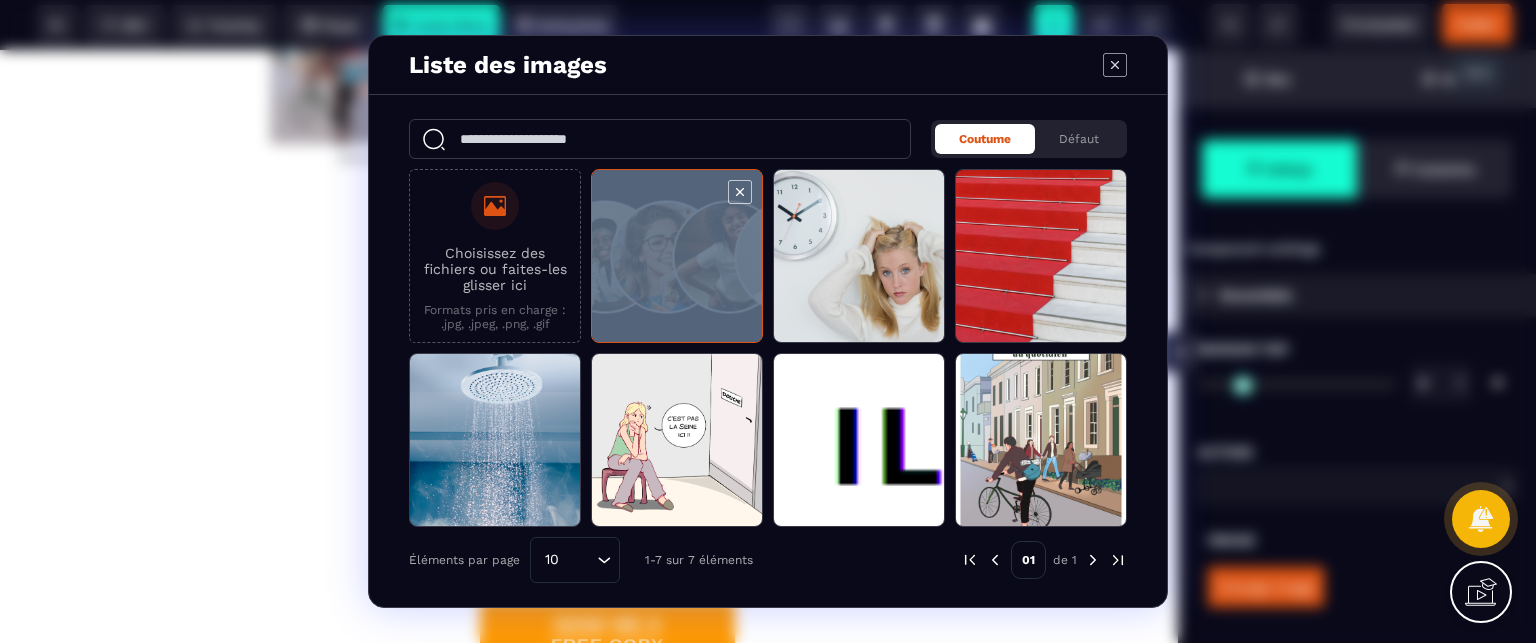 click at bounding box center [677, 257] 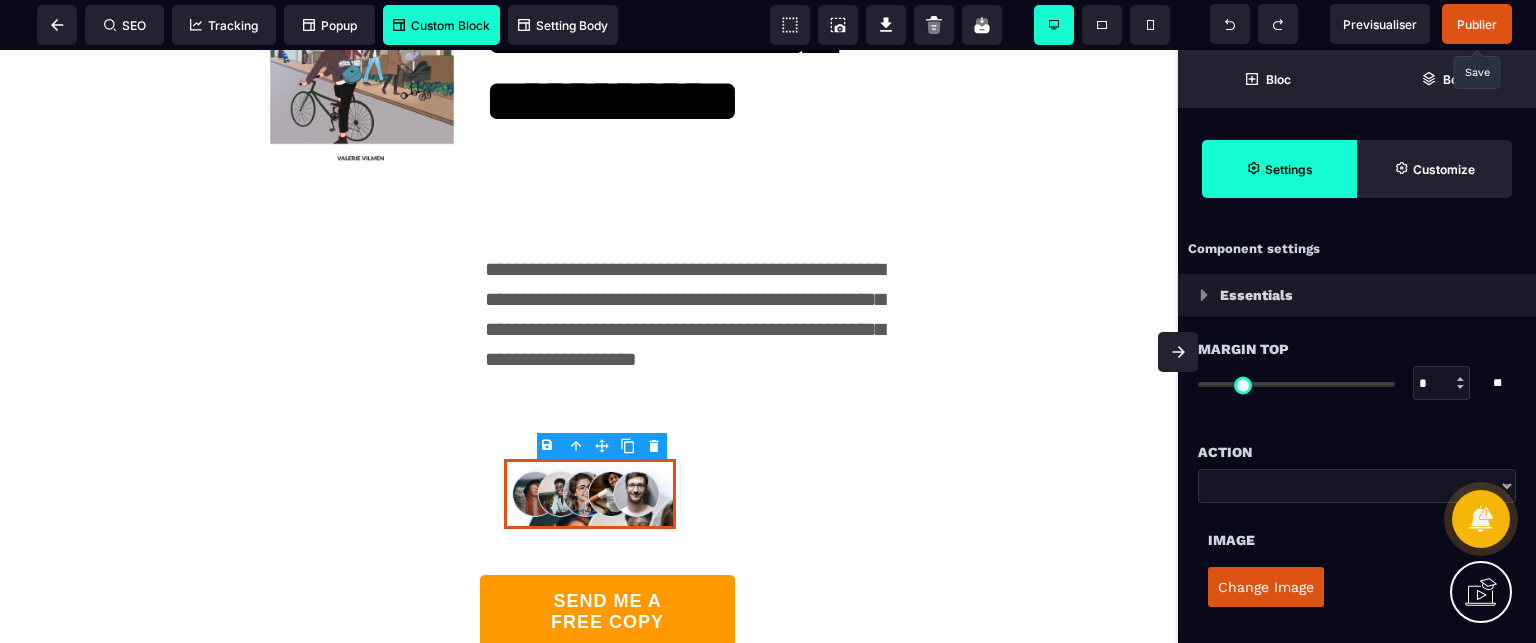 click on "Image" at bounding box center [1357, 540] 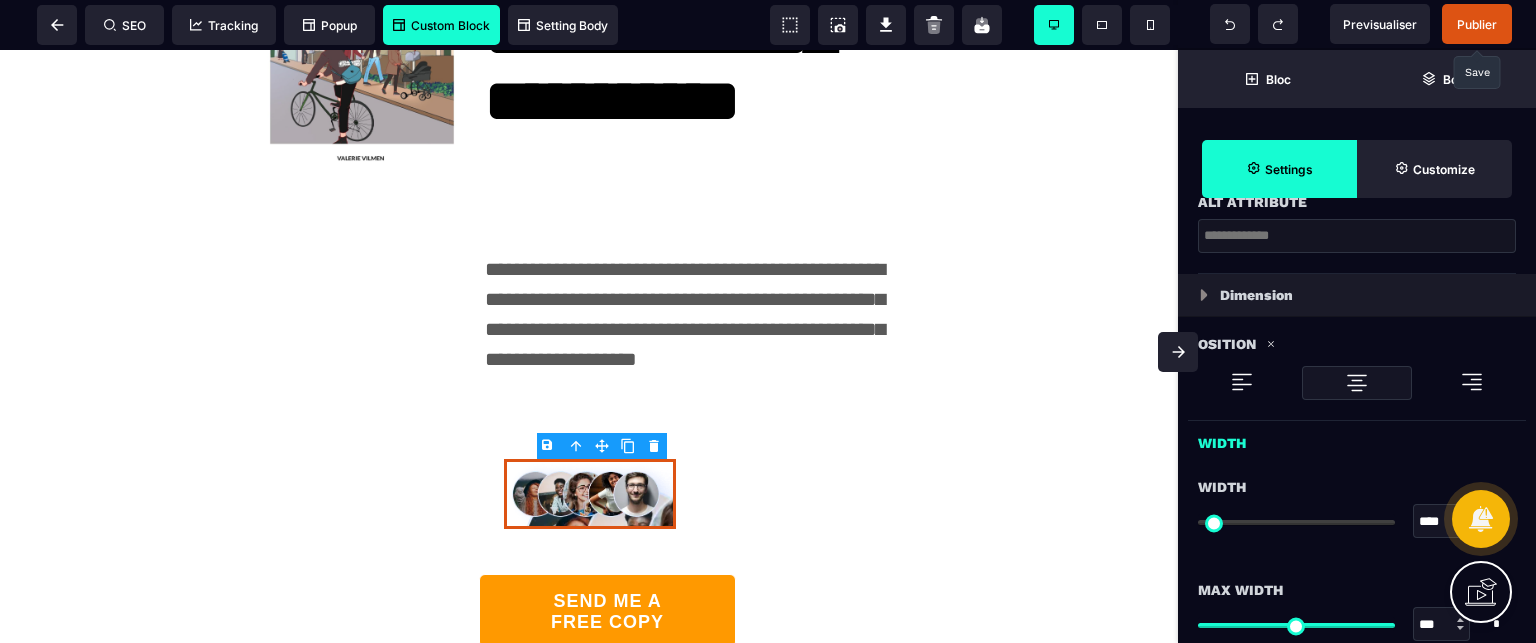 scroll, scrollTop: 600, scrollLeft: 0, axis: vertical 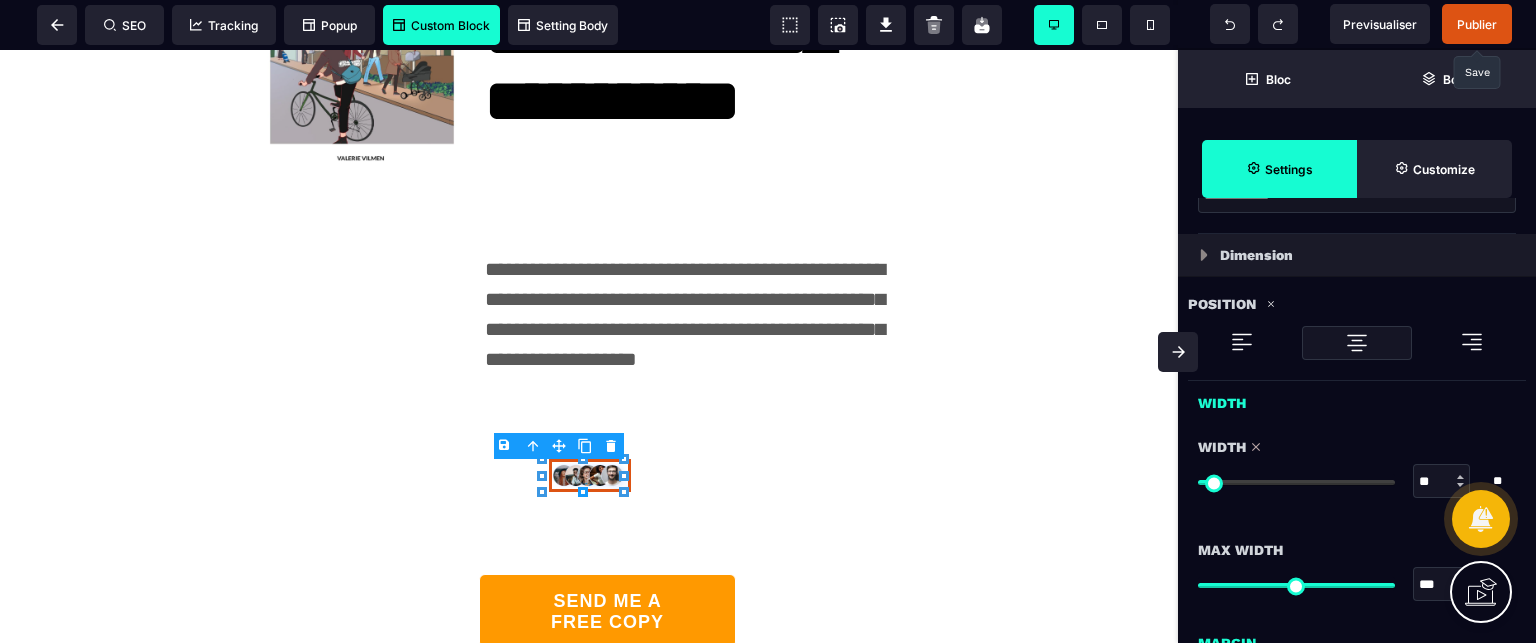 click at bounding box center (1296, 482) 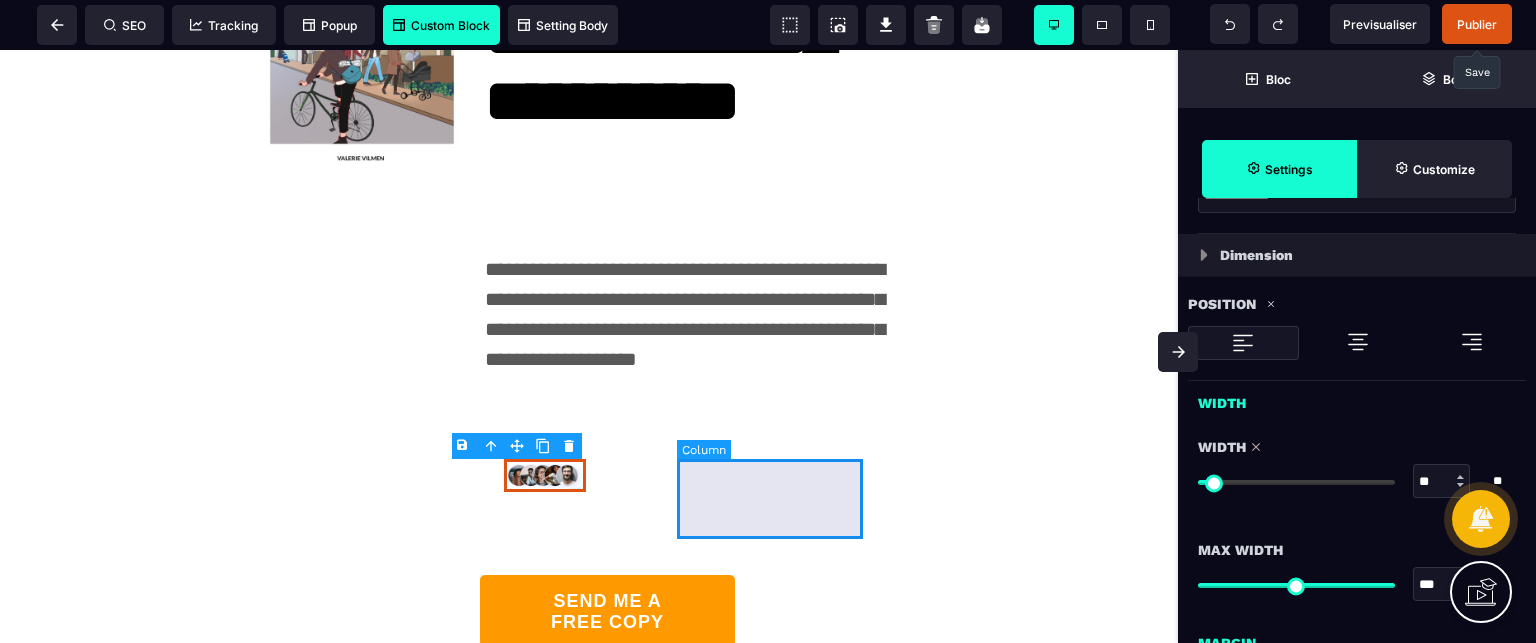 click at bounding box center (782, 499) 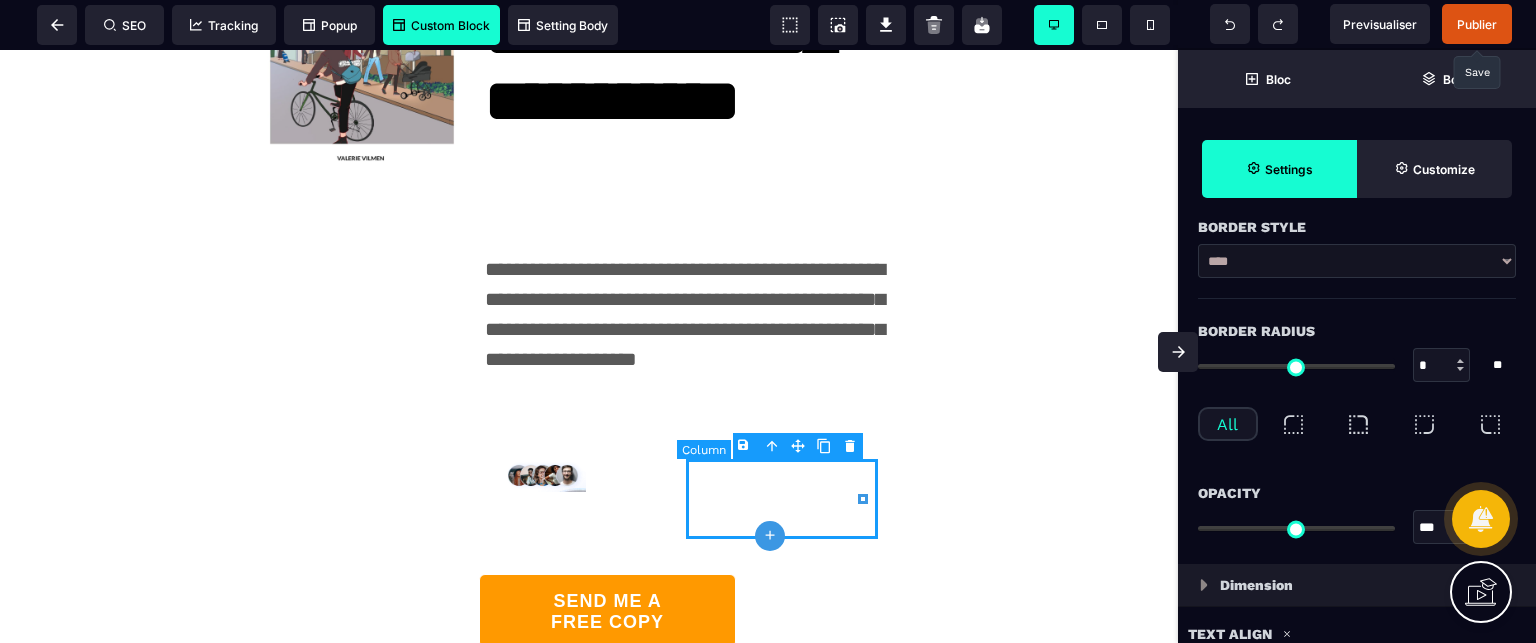 scroll, scrollTop: 0, scrollLeft: 0, axis: both 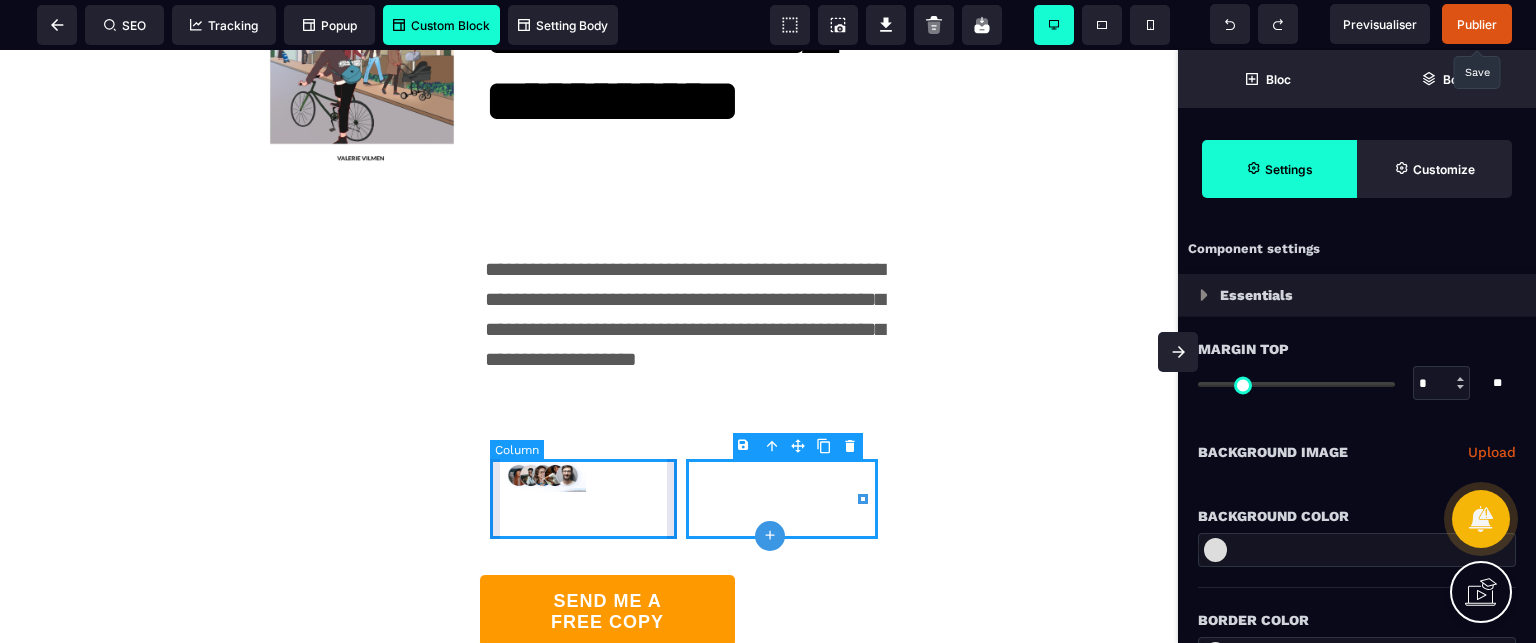 click at bounding box center [590, 499] 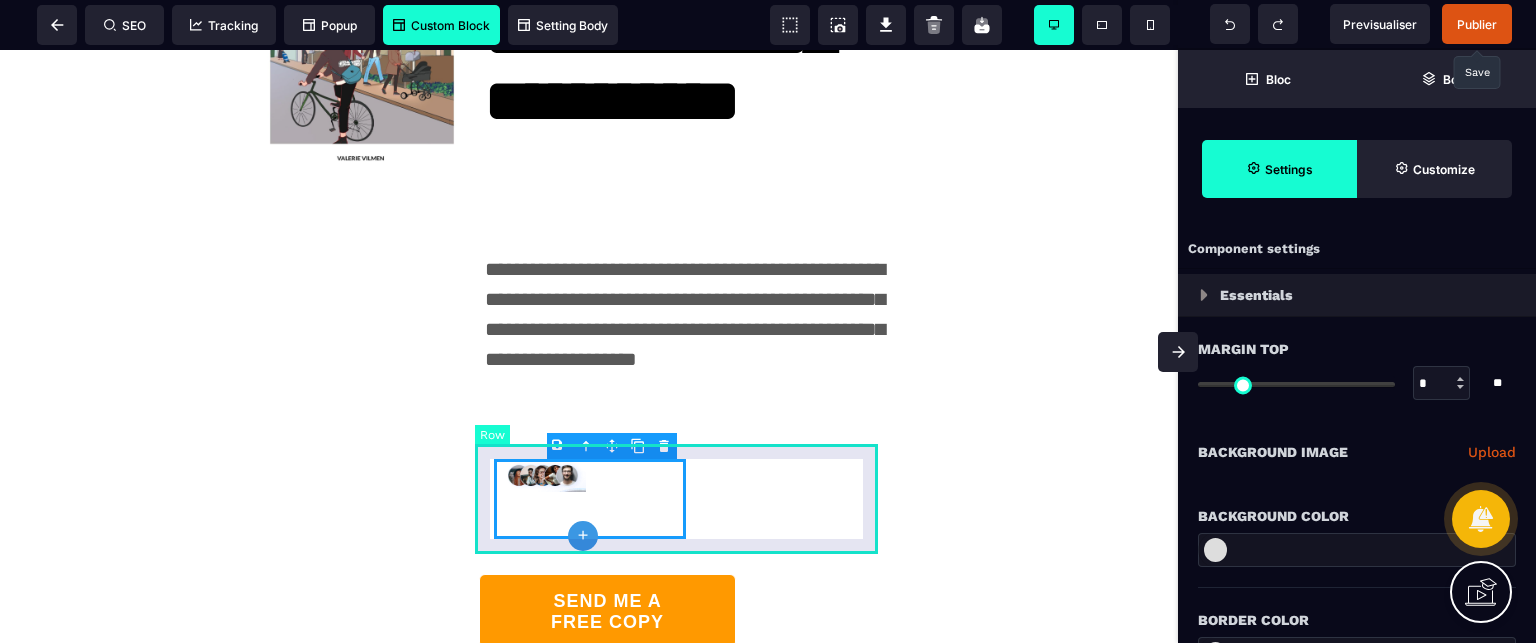 click at bounding box center (686, 499) 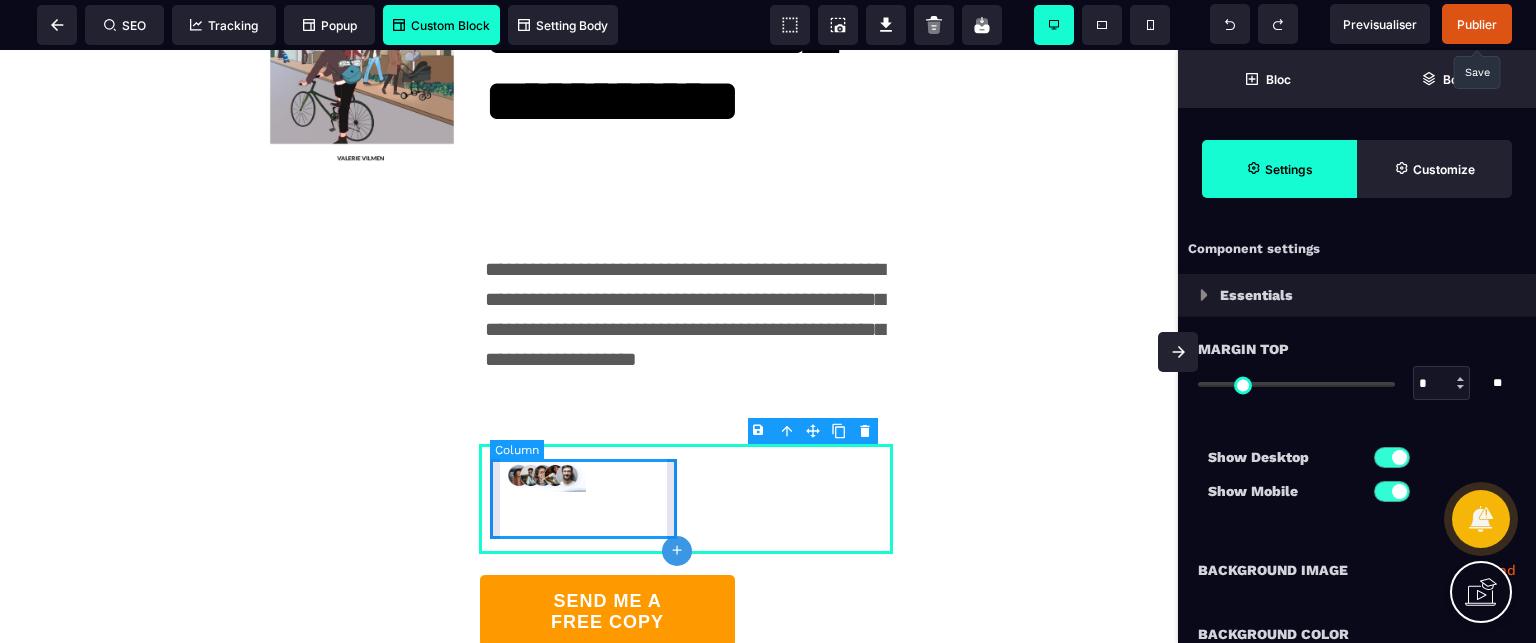 click at bounding box center [590, 499] 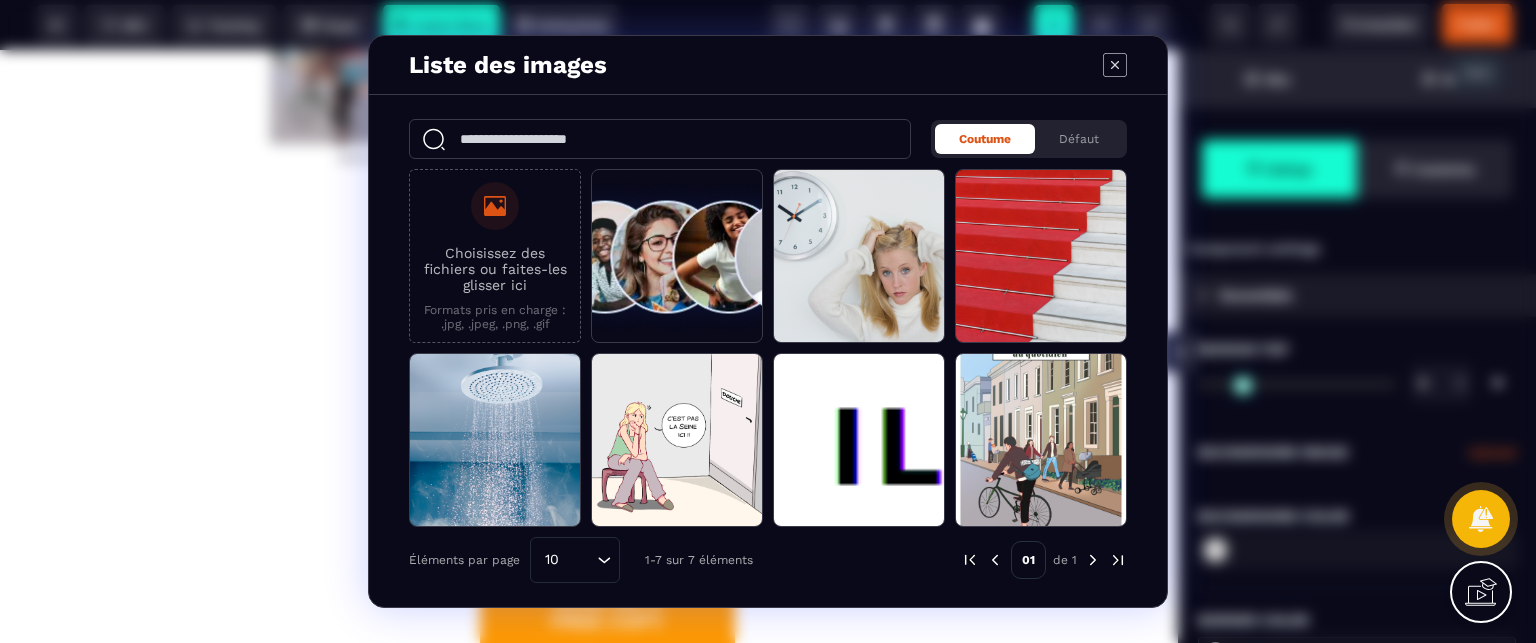 click 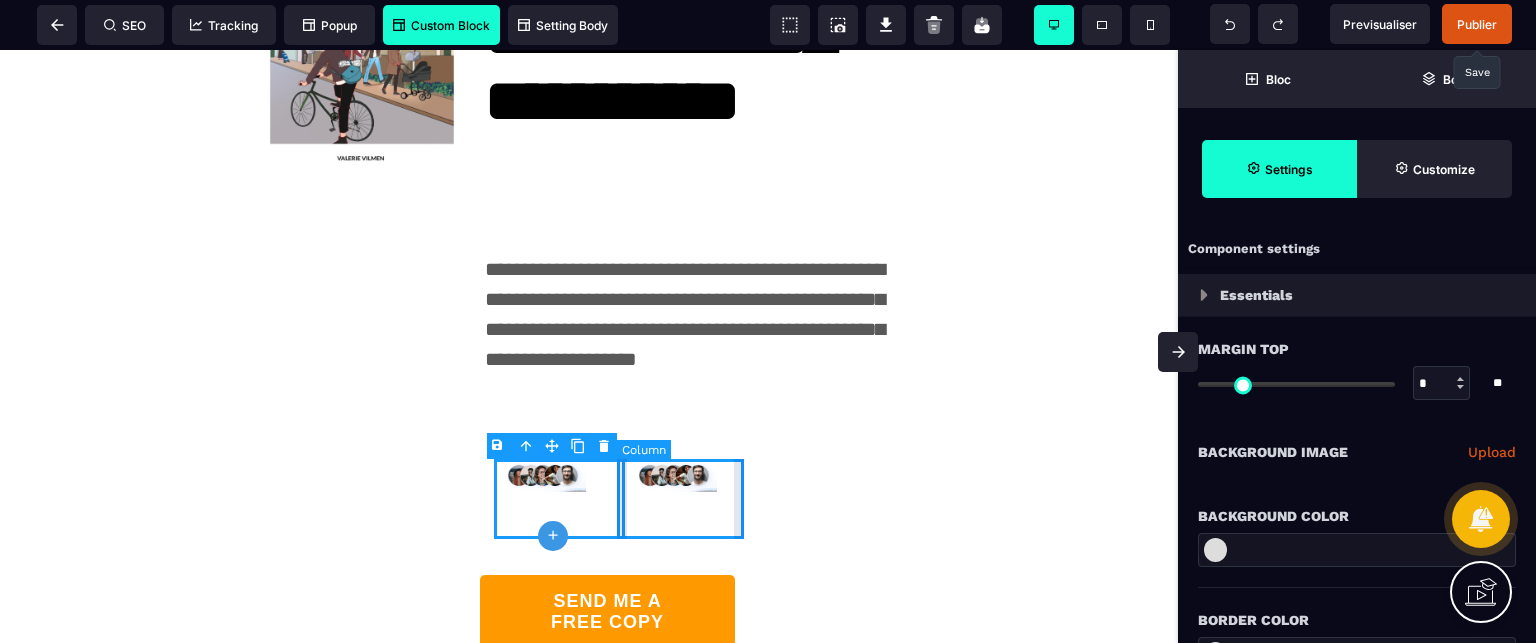 click at bounding box center (690, 499) 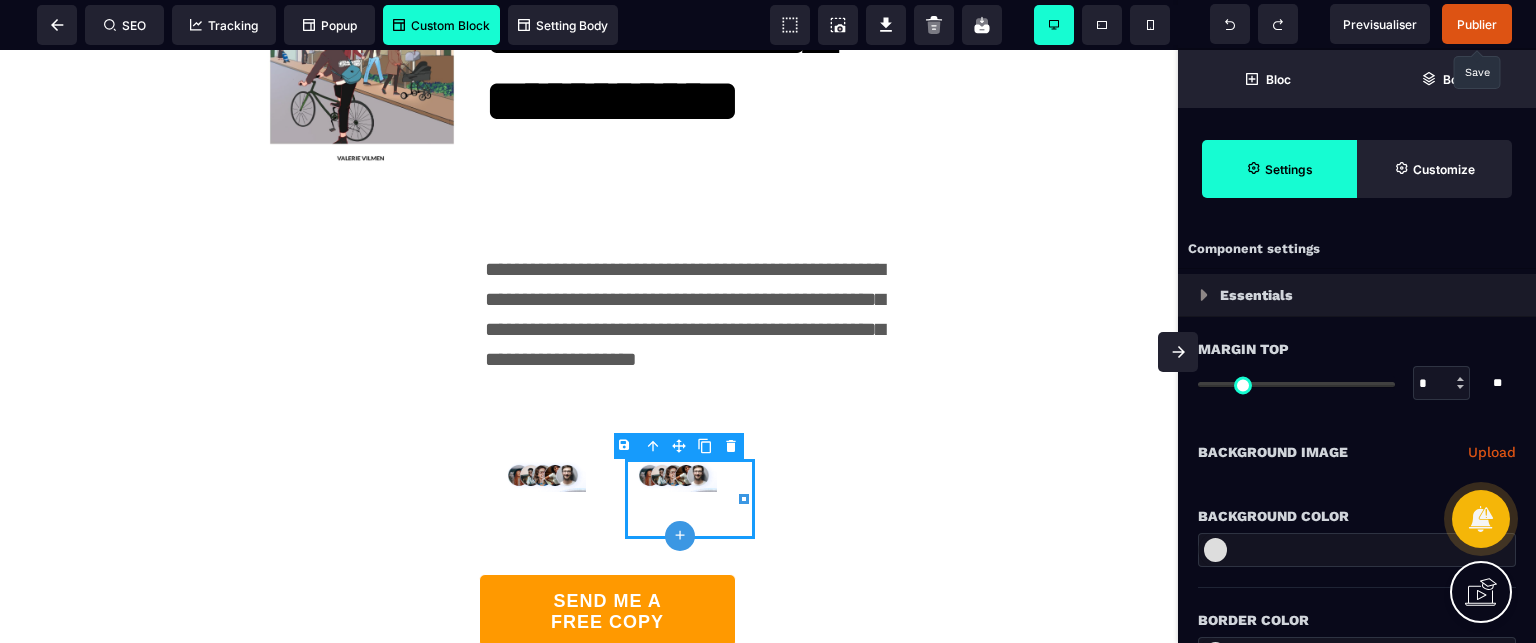 click on "B I U S
A *******
plus
Column
SEO" at bounding box center [768, 321] 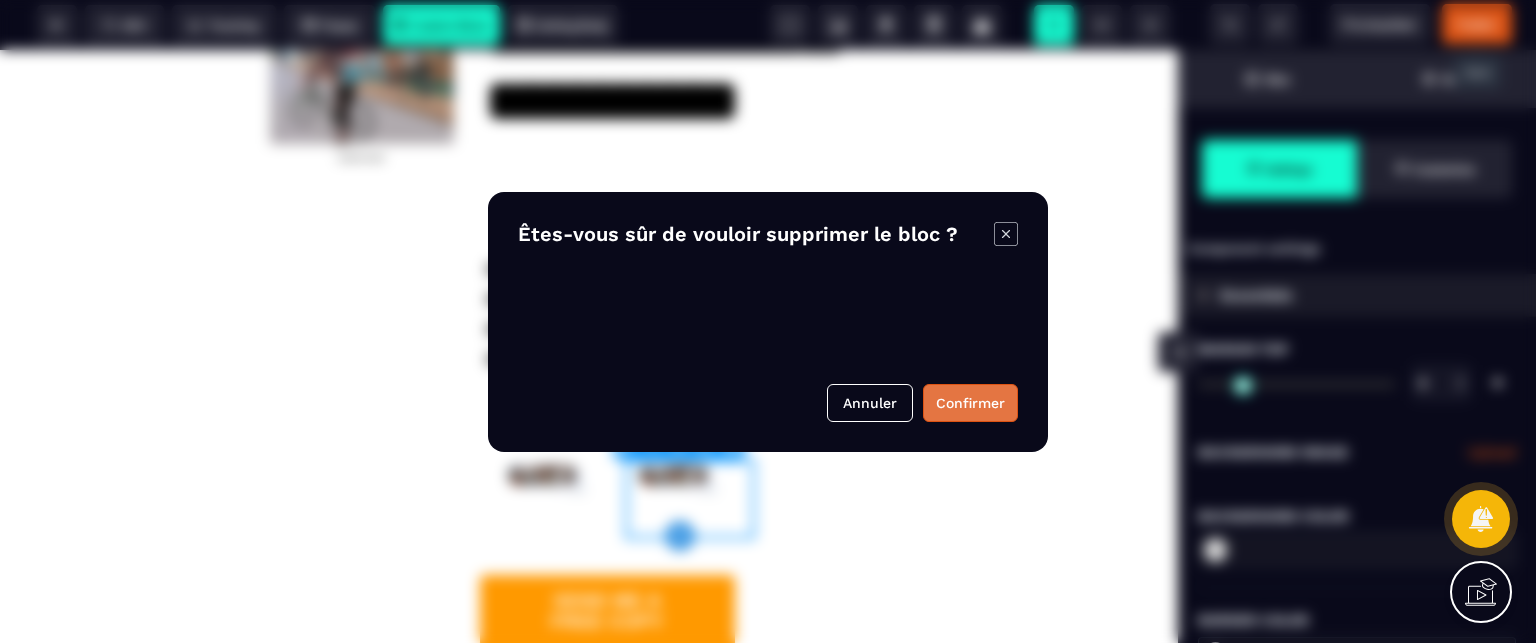 click on "Confirmer" at bounding box center [970, 403] 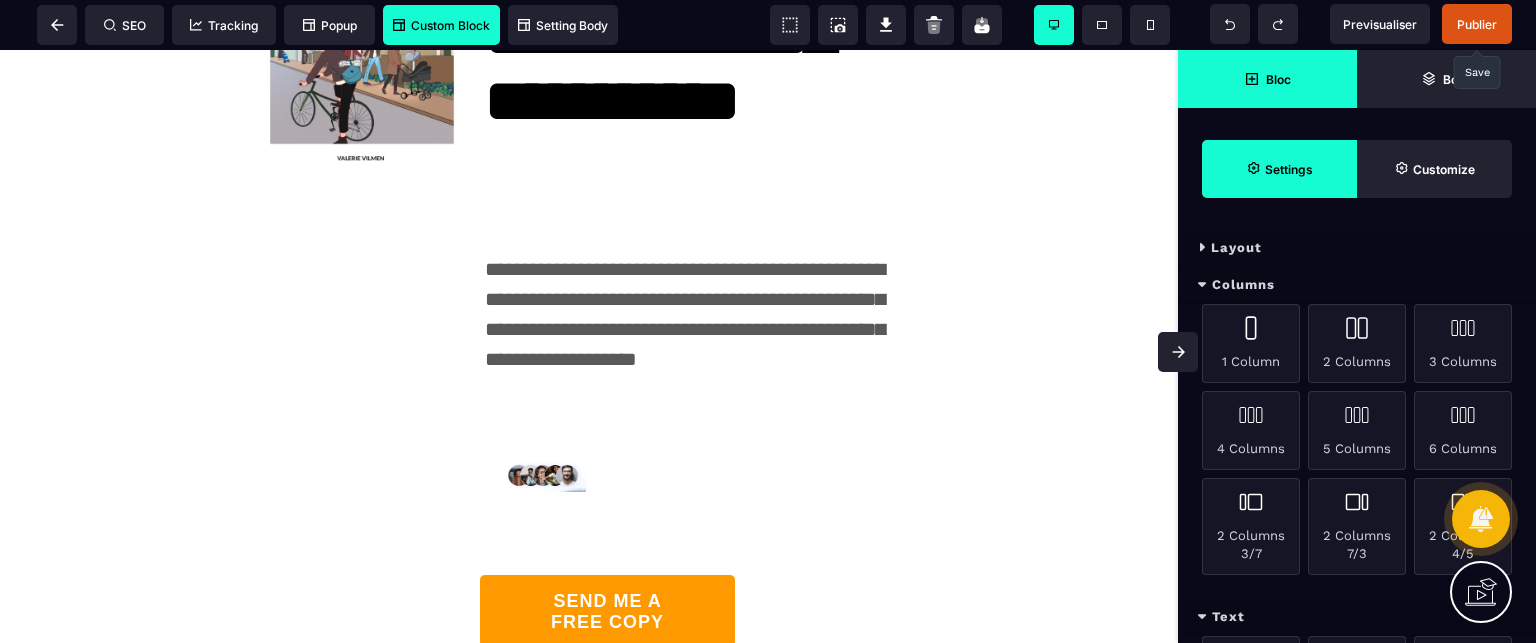 click 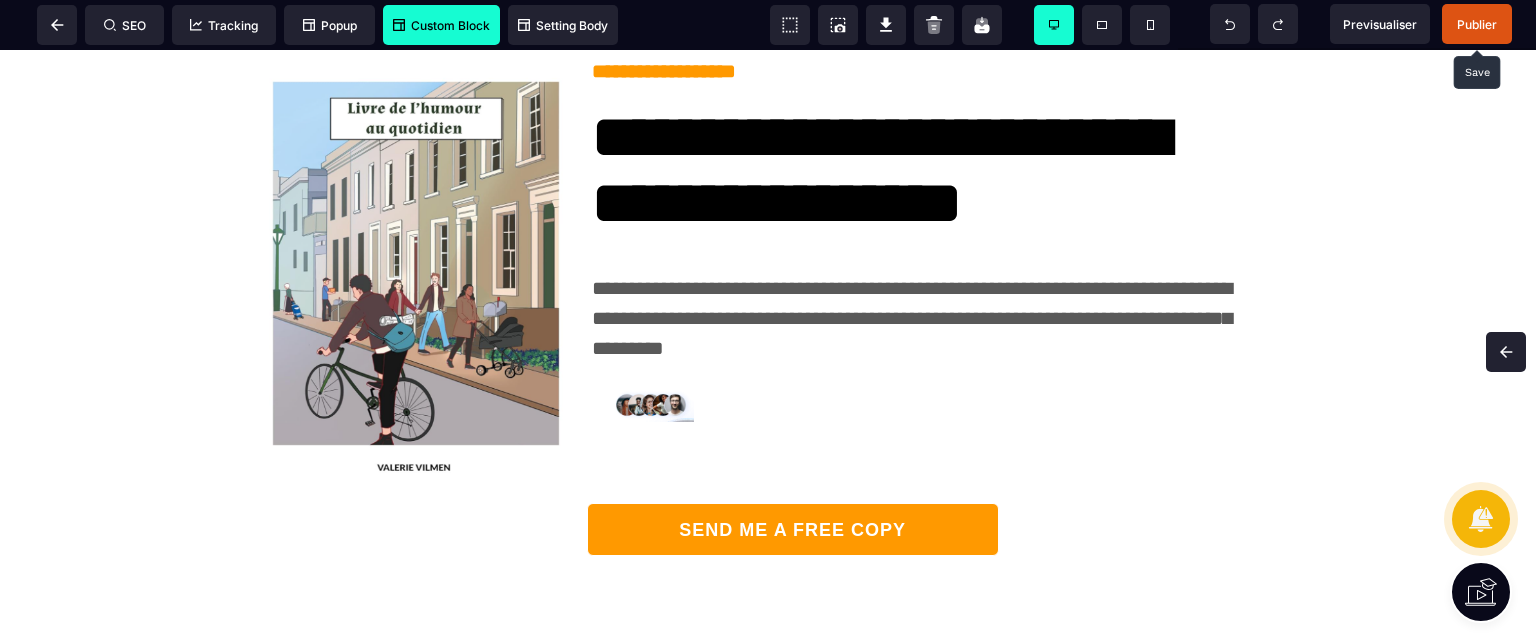 scroll, scrollTop: 155, scrollLeft: 0, axis: vertical 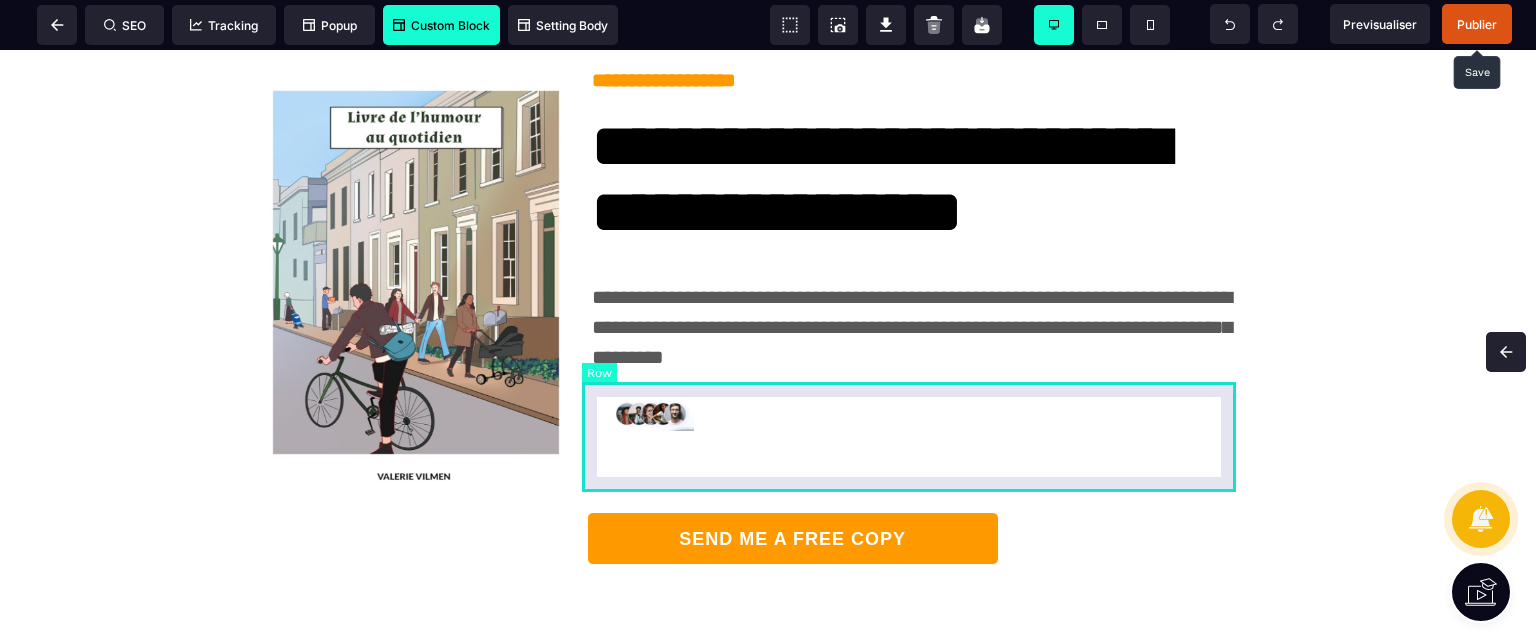 click at bounding box center [919, 437] 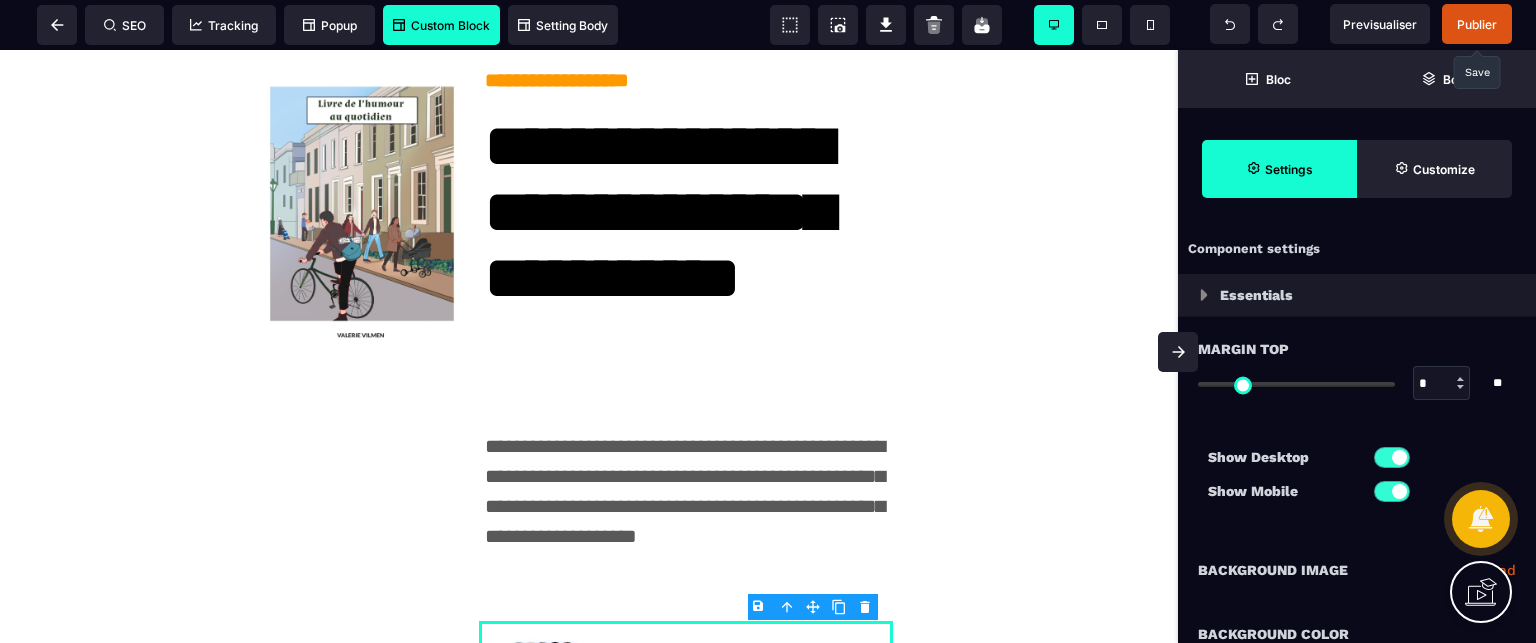 click on "Margin Top
*
*
**
All" at bounding box center [1357, 378] 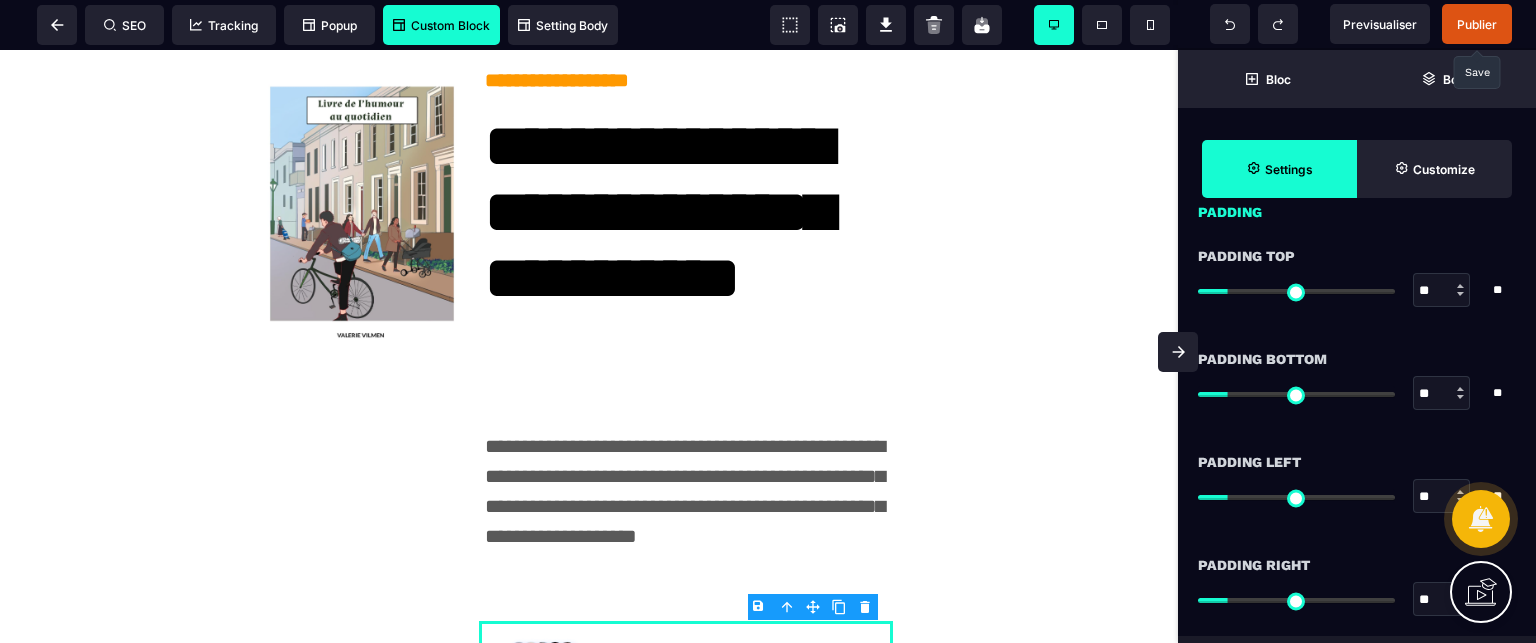 scroll, scrollTop: 1800, scrollLeft: 0, axis: vertical 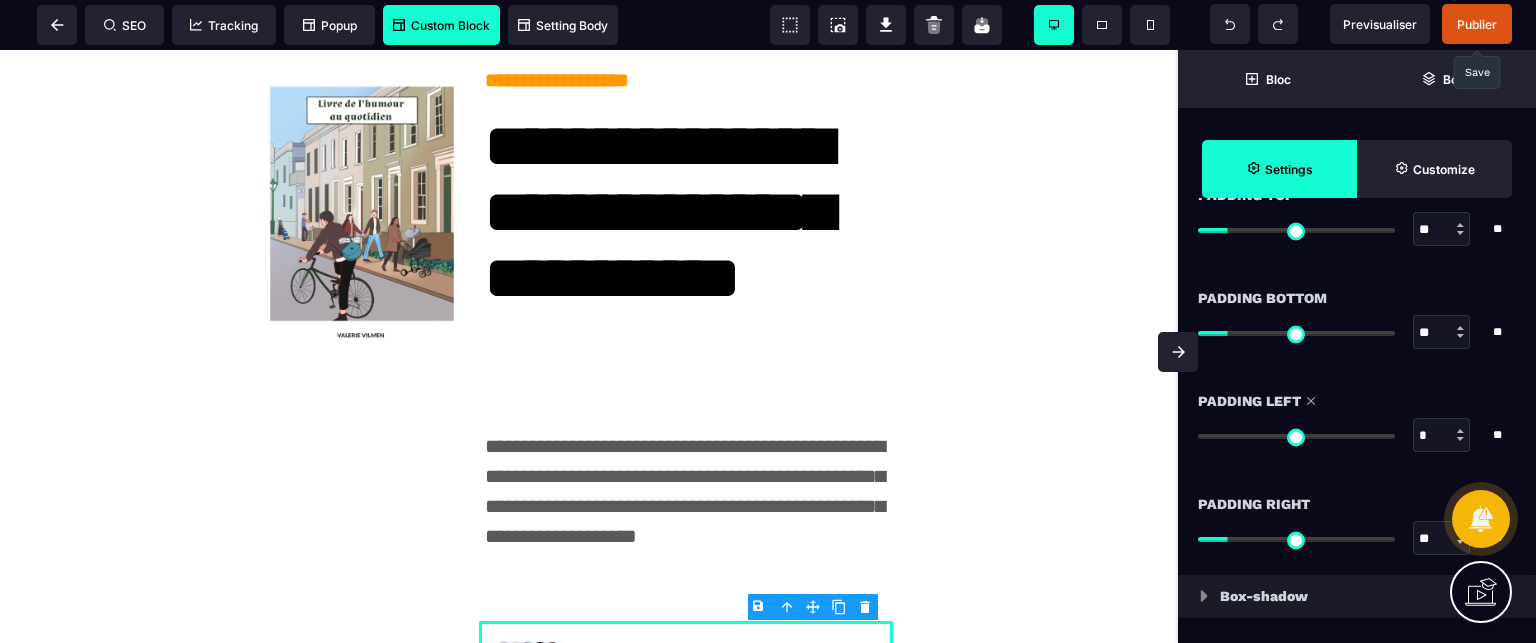 drag, startPoint x: 1225, startPoint y: 428, endPoint x: 1096, endPoint y: 458, distance: 132.44244 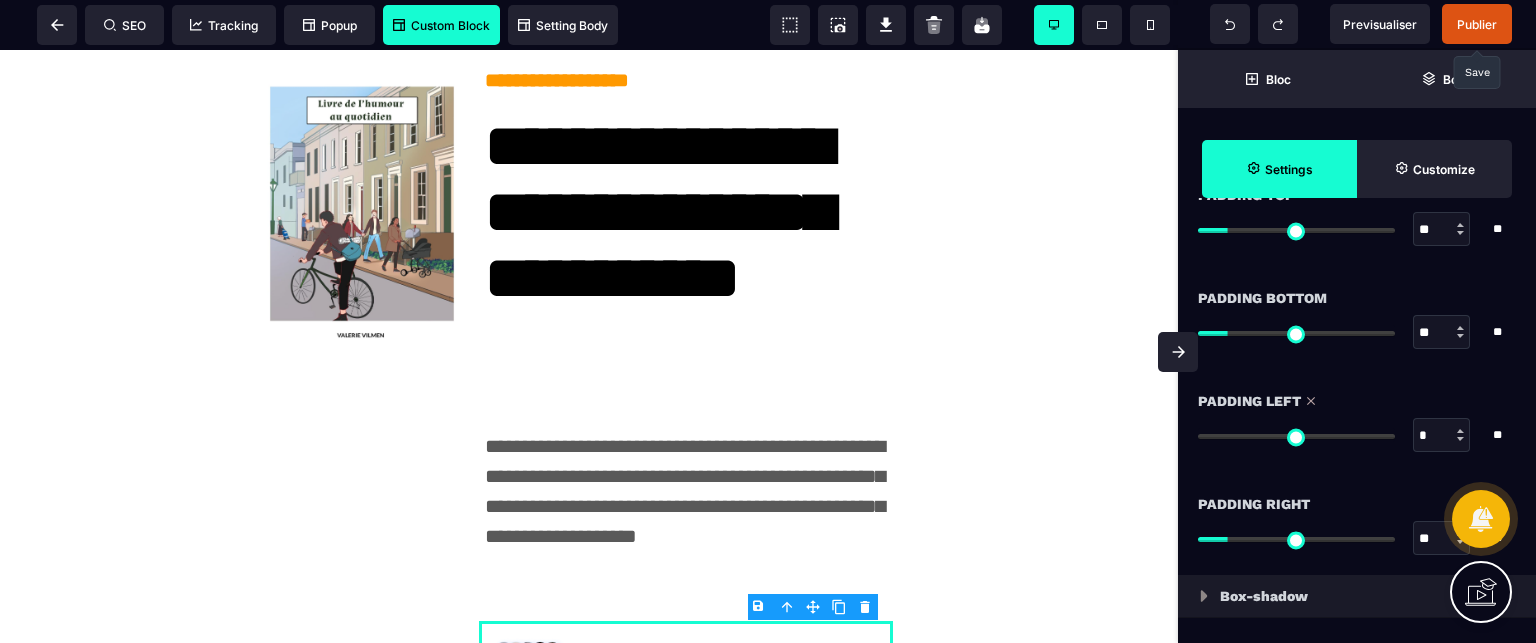 click at bounding box center [1296, 436] 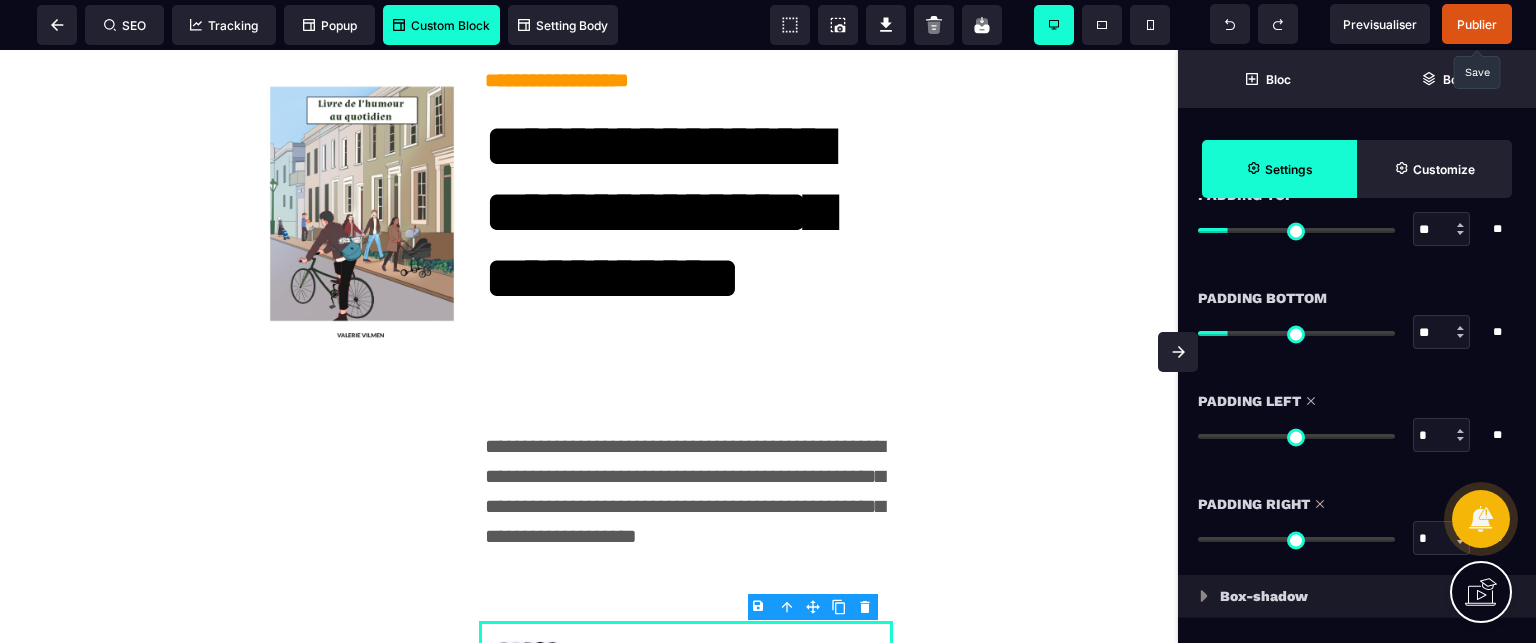 drag, startPoint x: 1233, startPoint y: 533, endPoint x: 1044, endPoint y: 545, distance: 189.38057 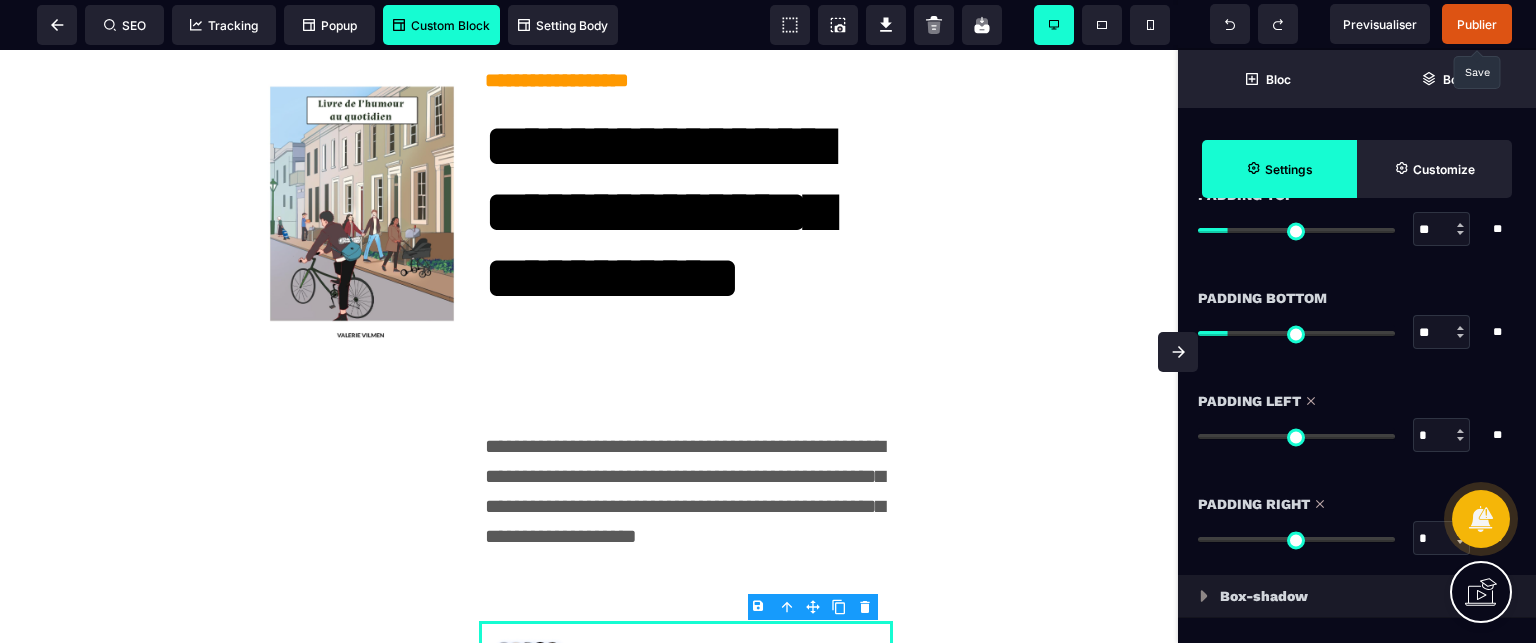 click at bounding box center (1296, 539) 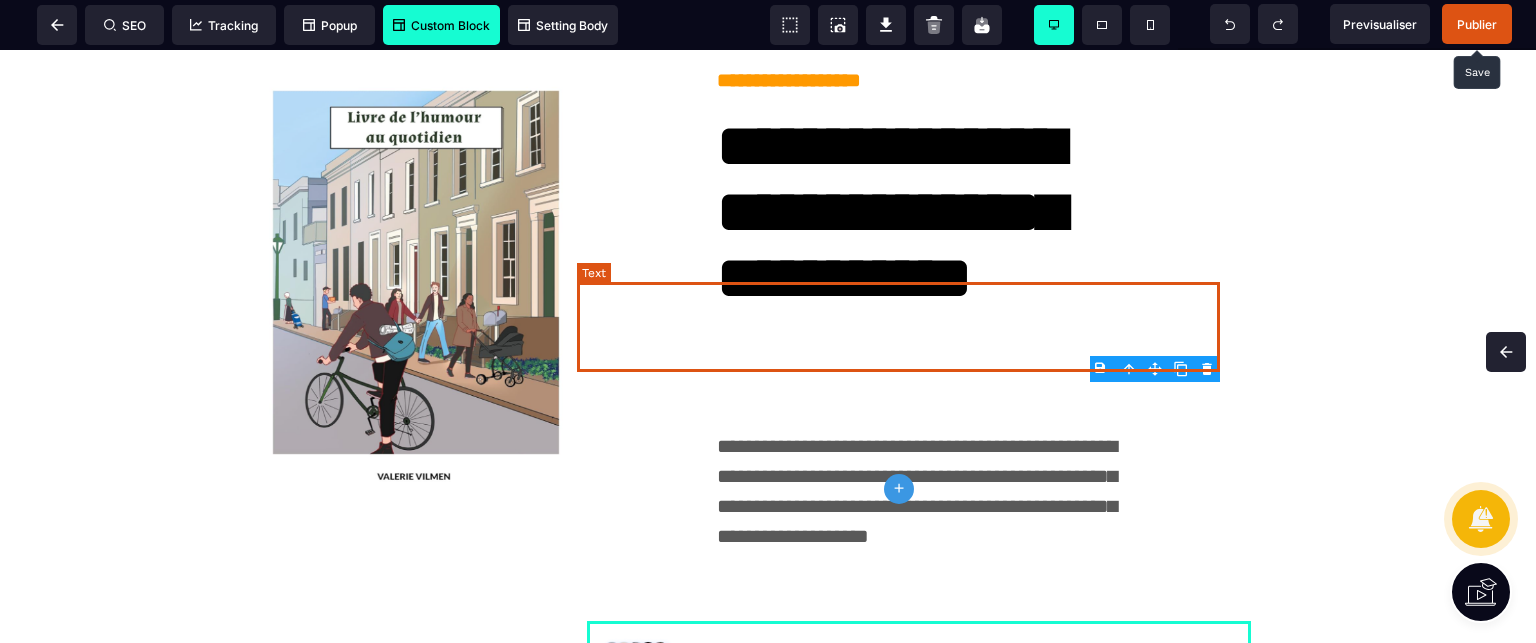scroll, scrollTop: 0, scrollLeft: 0, axis: both 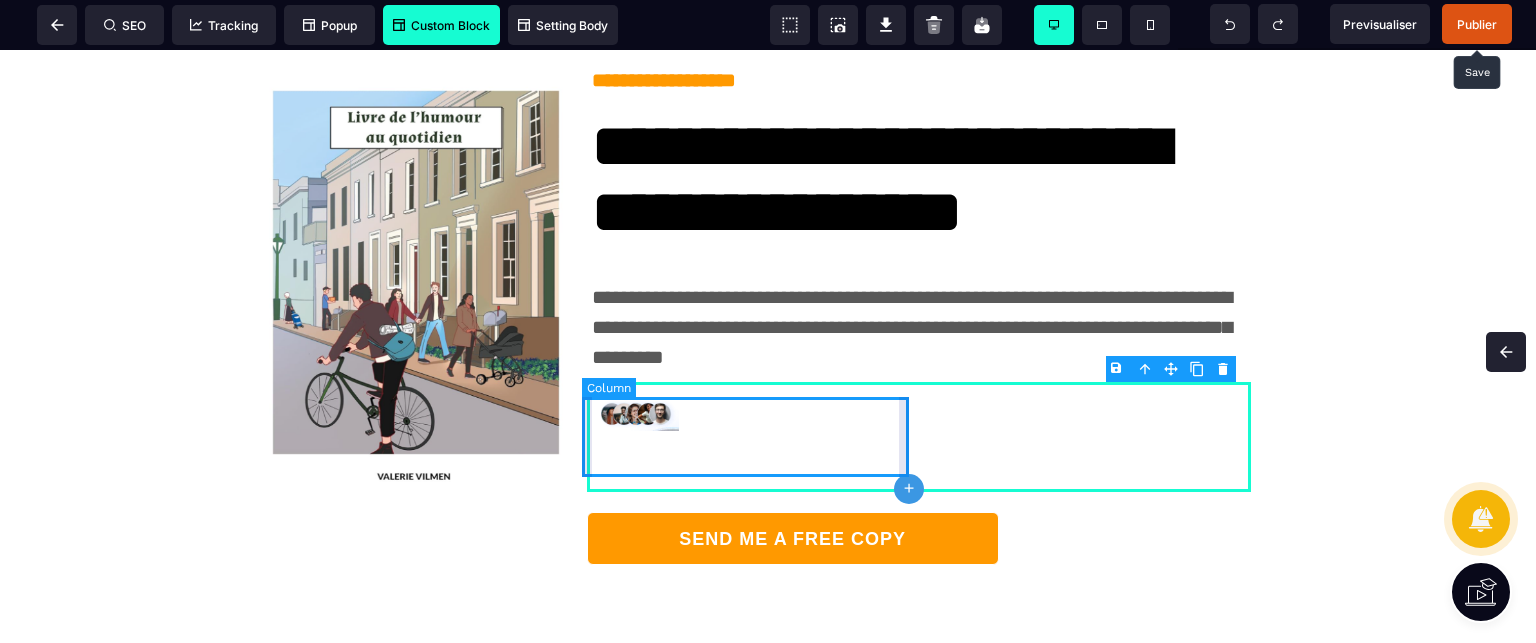 click at bounding box center [753, 437] 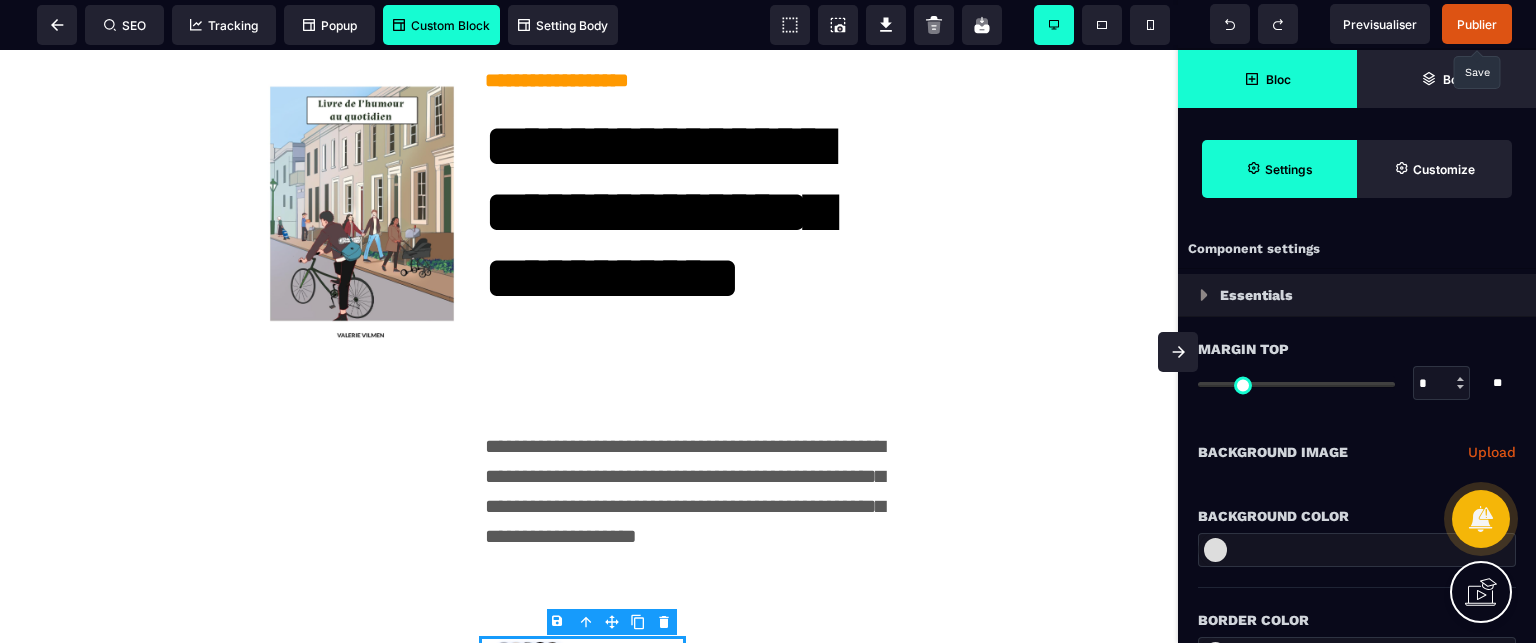 click on "Bloc" at bounding box center (1267, 79) 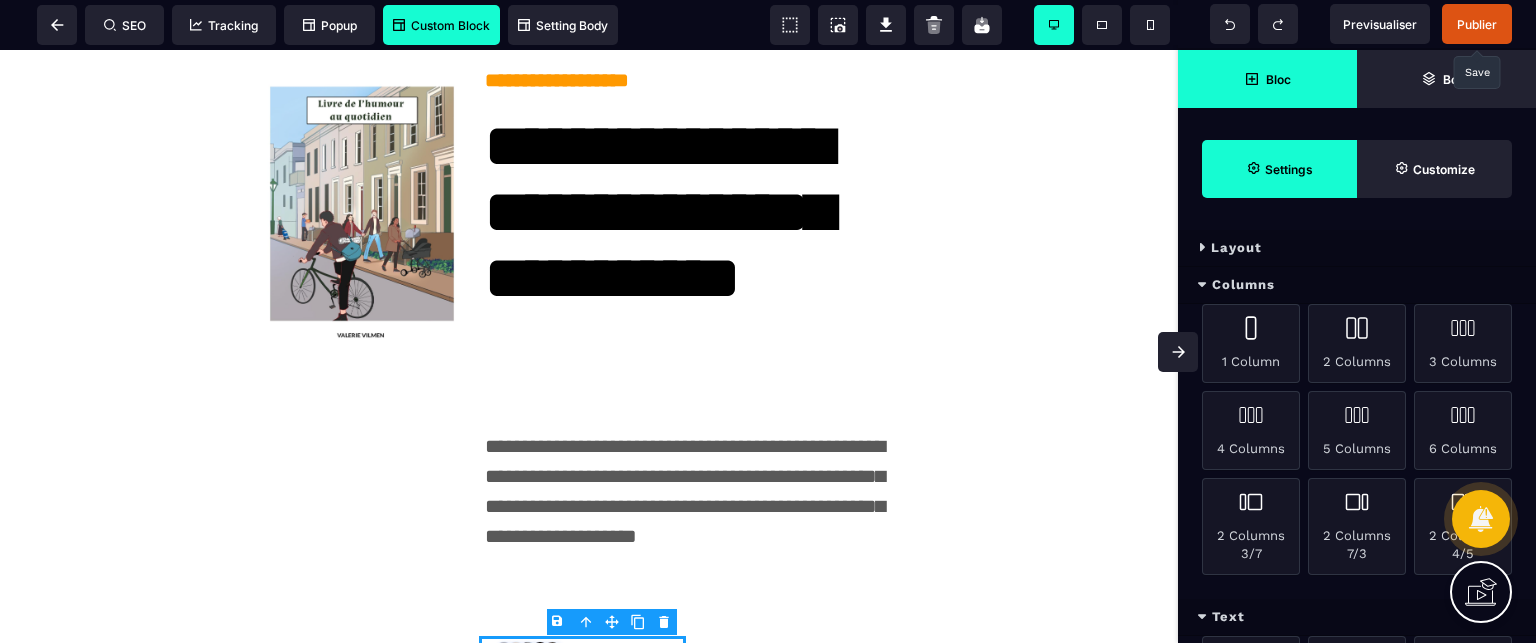 click on "Columns" at bounding box center [1357, 285] 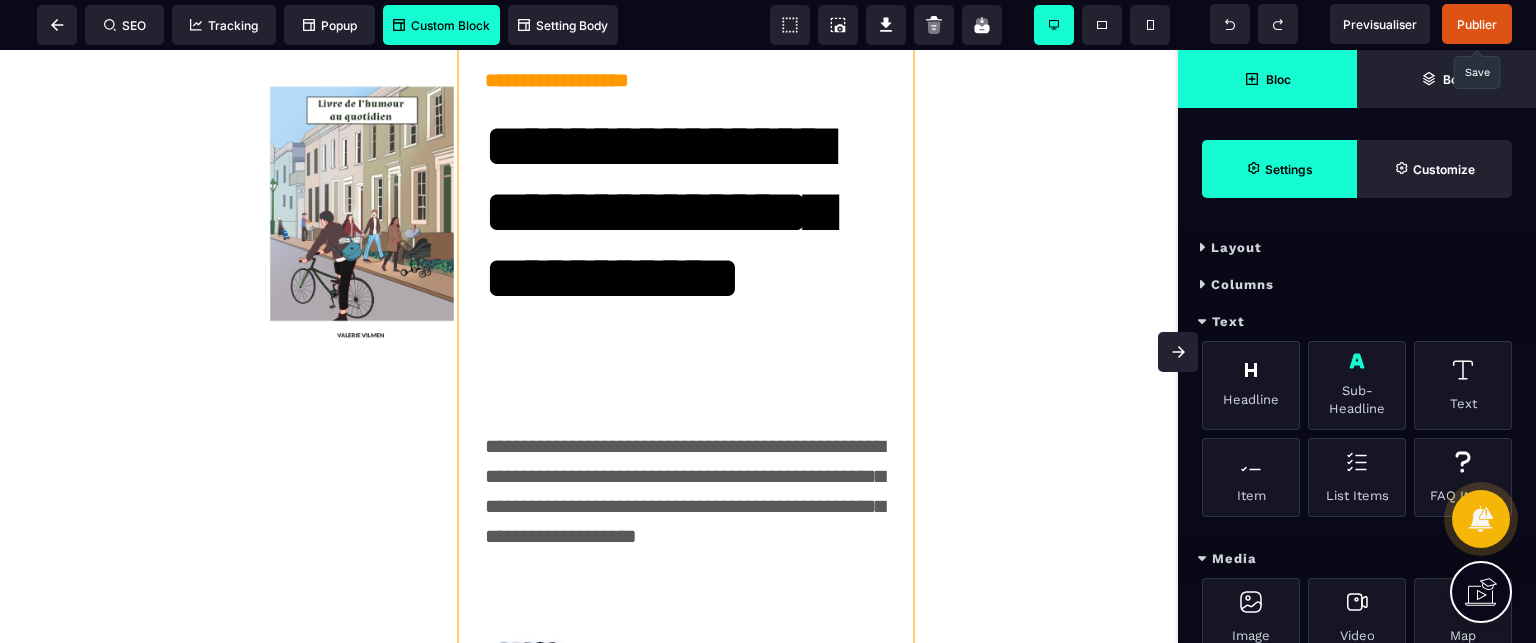 scroll, scrollTop: 519, scrollLeft: 0, axis: vertical 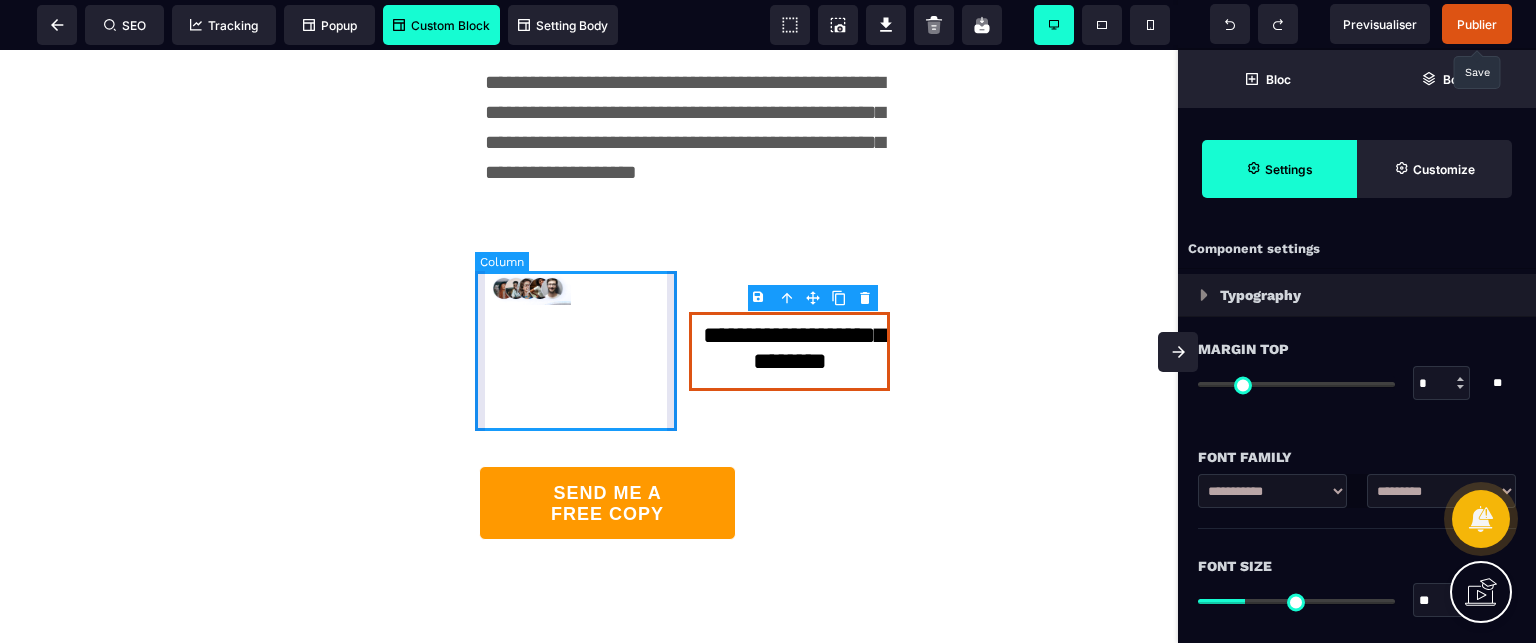 click at bounding box center [582, 351] 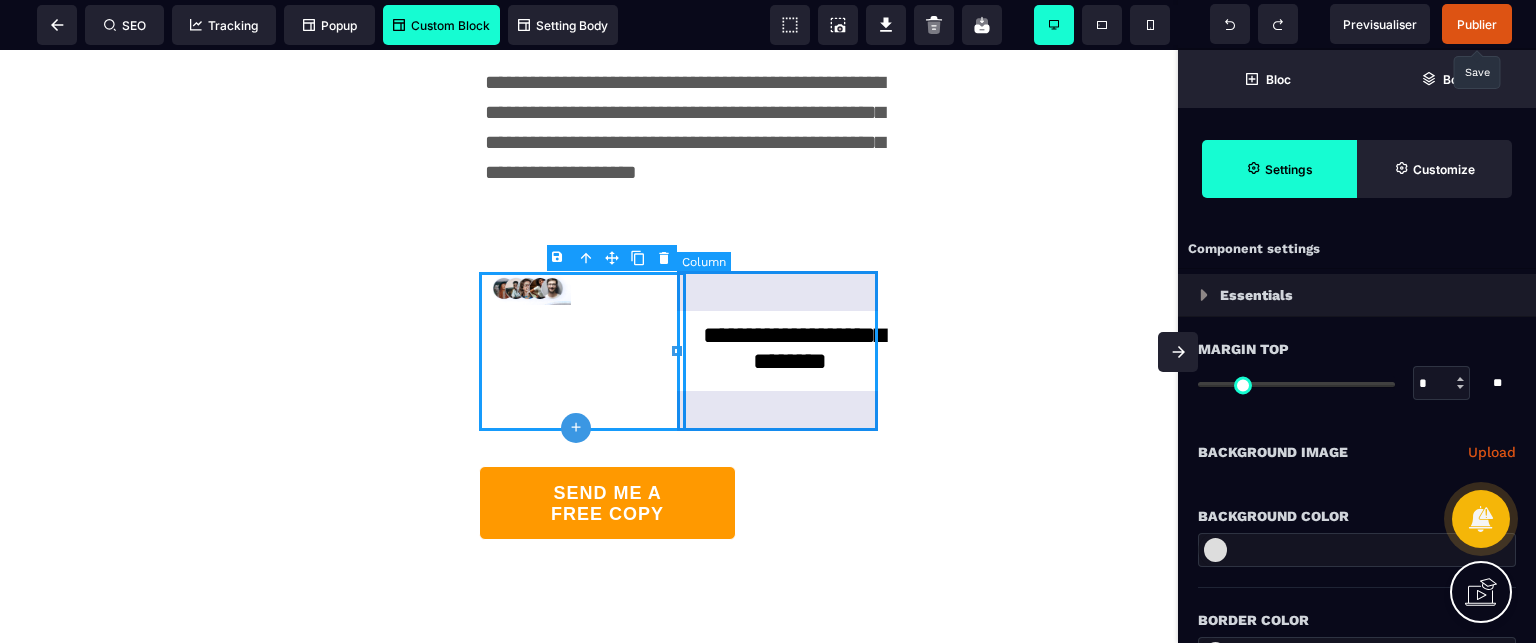 click on "**********" at bounding box center [789, 351] 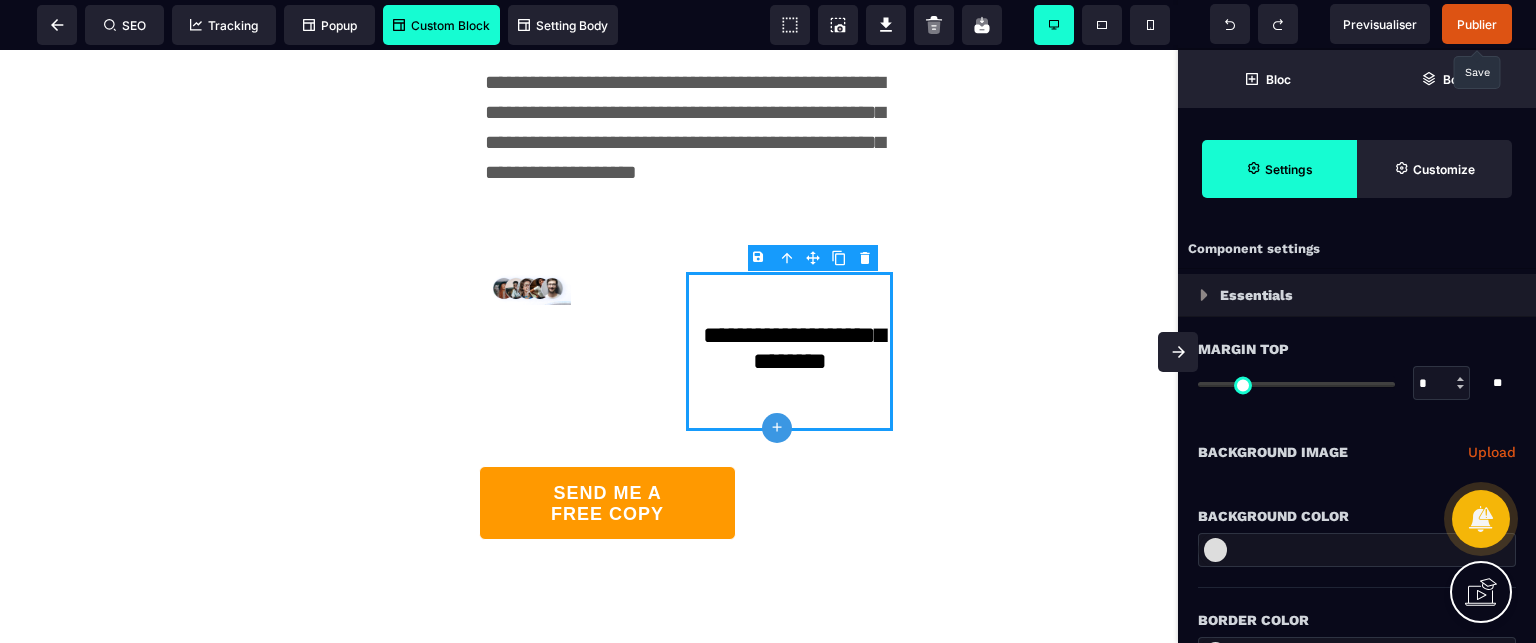click on "**********" at bounding box center [1357, 452] 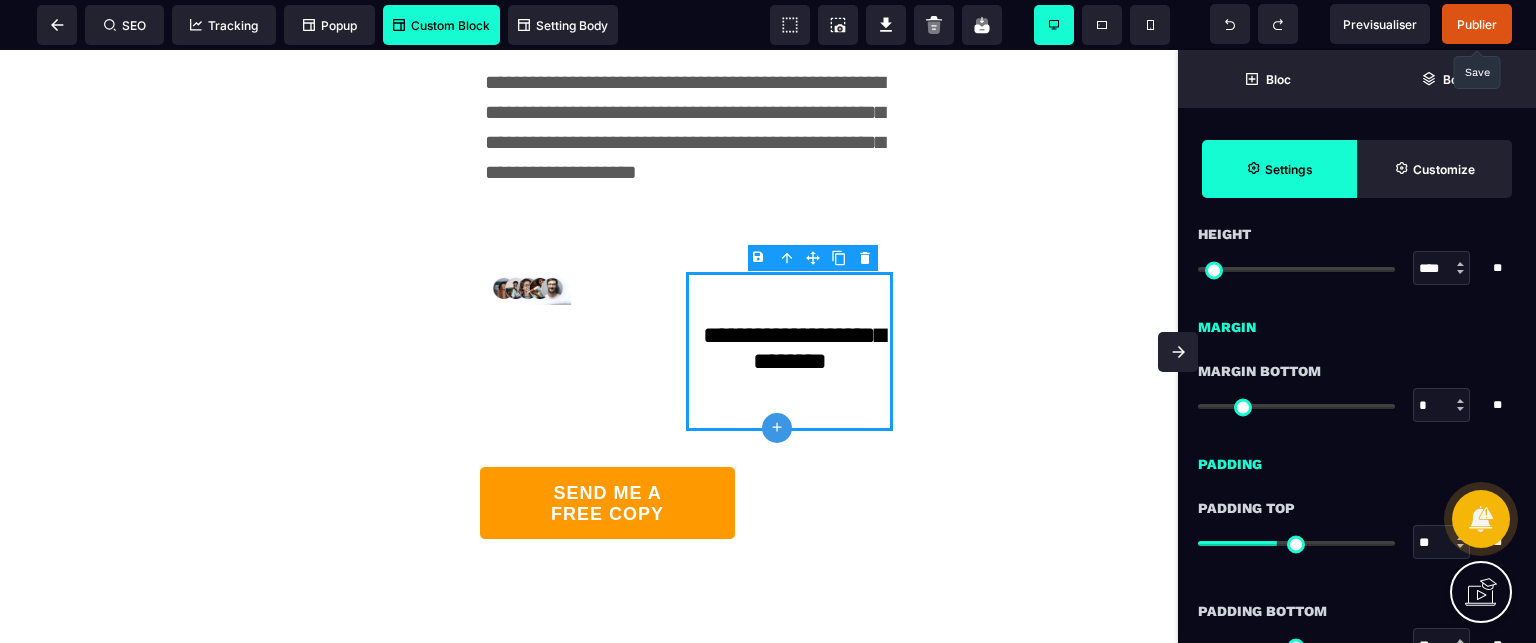 scroll, scrollTop: 1560, scrollLeft: 0, axis: vertical 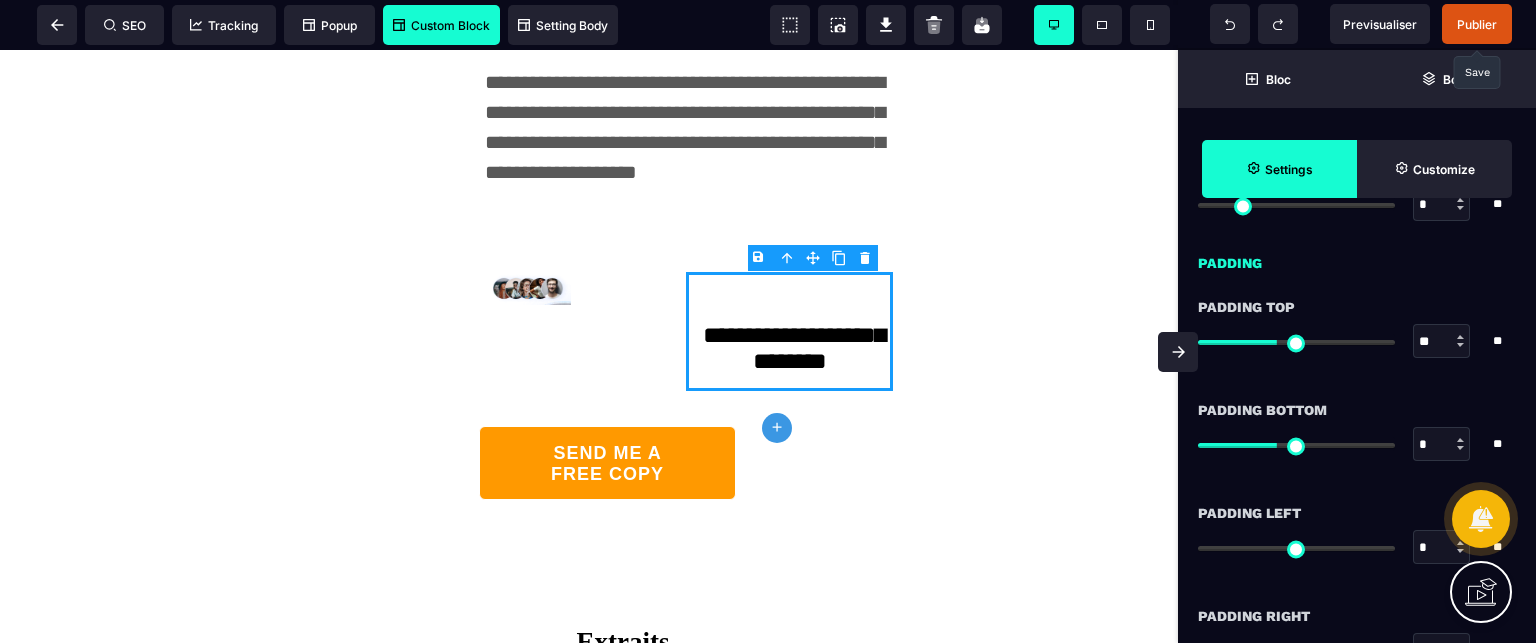 drag, startPoint x: 1276, startPoint y: 443, endPoint x: 1090, endPoint y: 479, distance: 189.45184 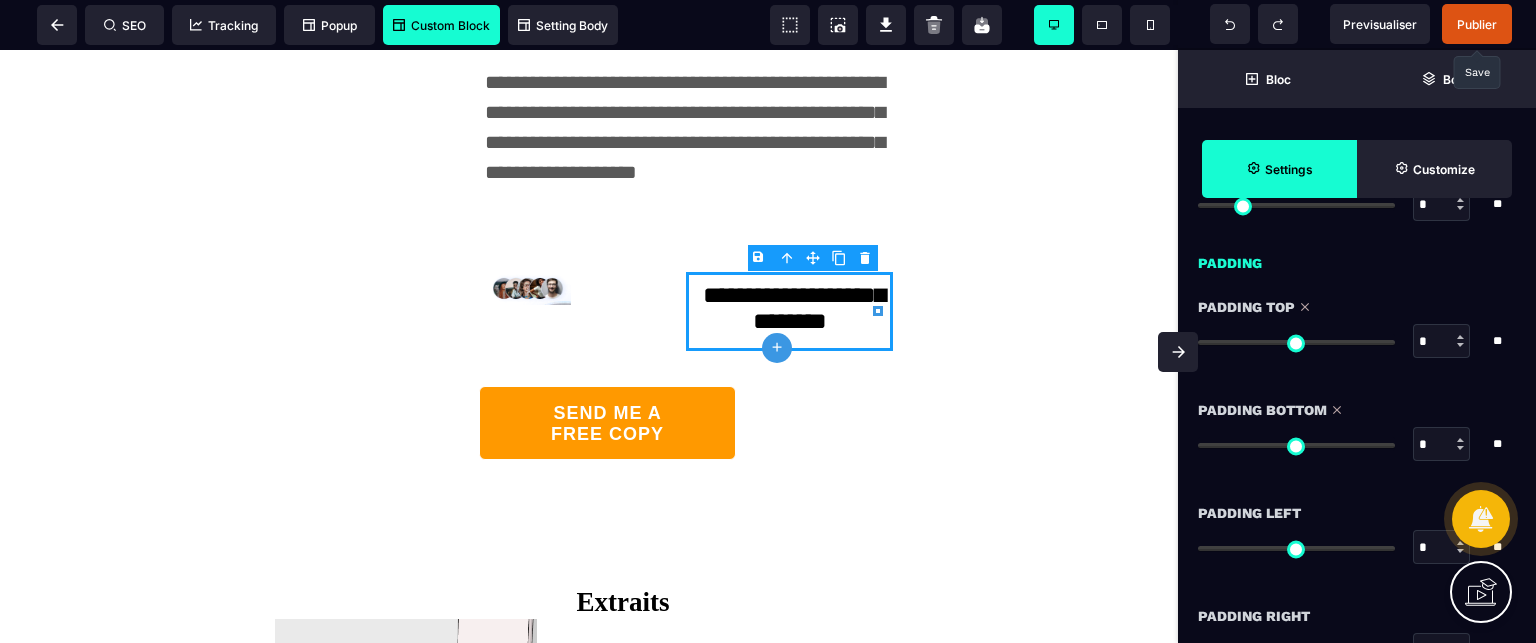 drag, startPoint x: 1276, startPoint y: 331, endPoint x: 960, endPoint y: 381, distance: 319.93124 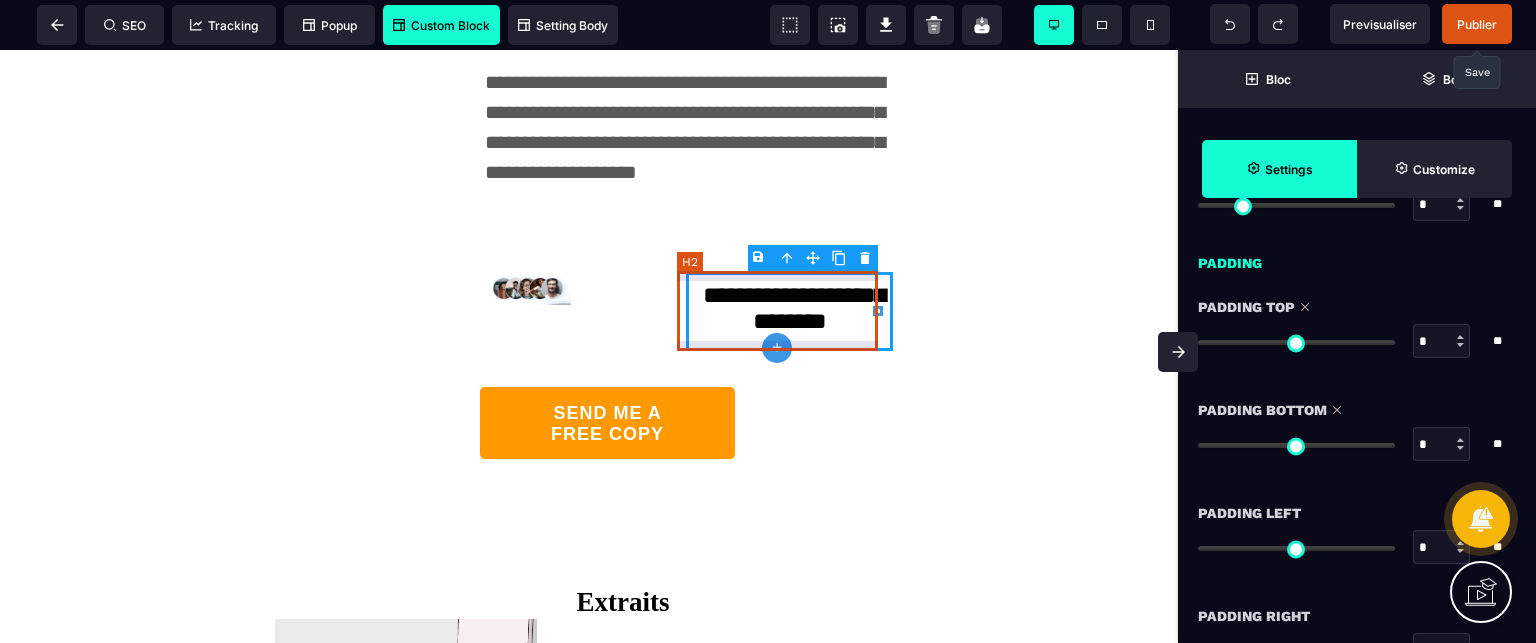 click on "**********" at bounding box center (790, 311) 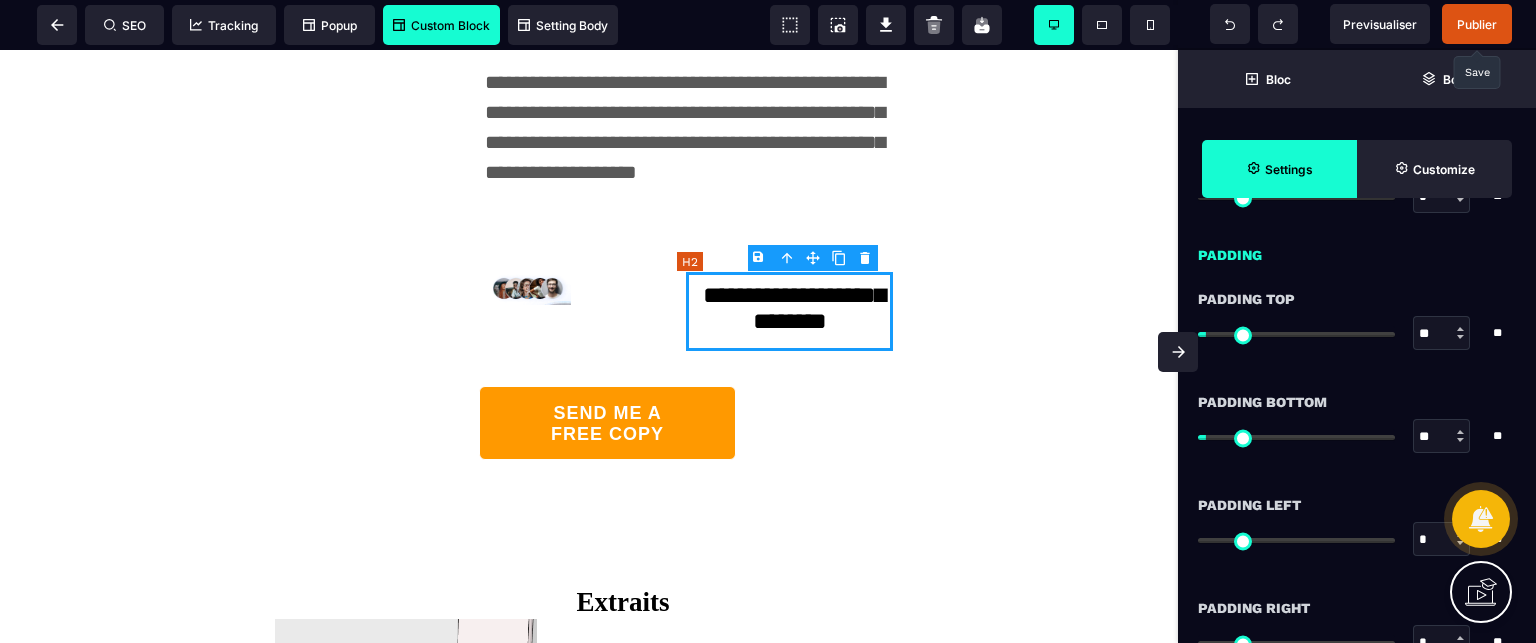 click on "**********" at bounding box center [790, 311] 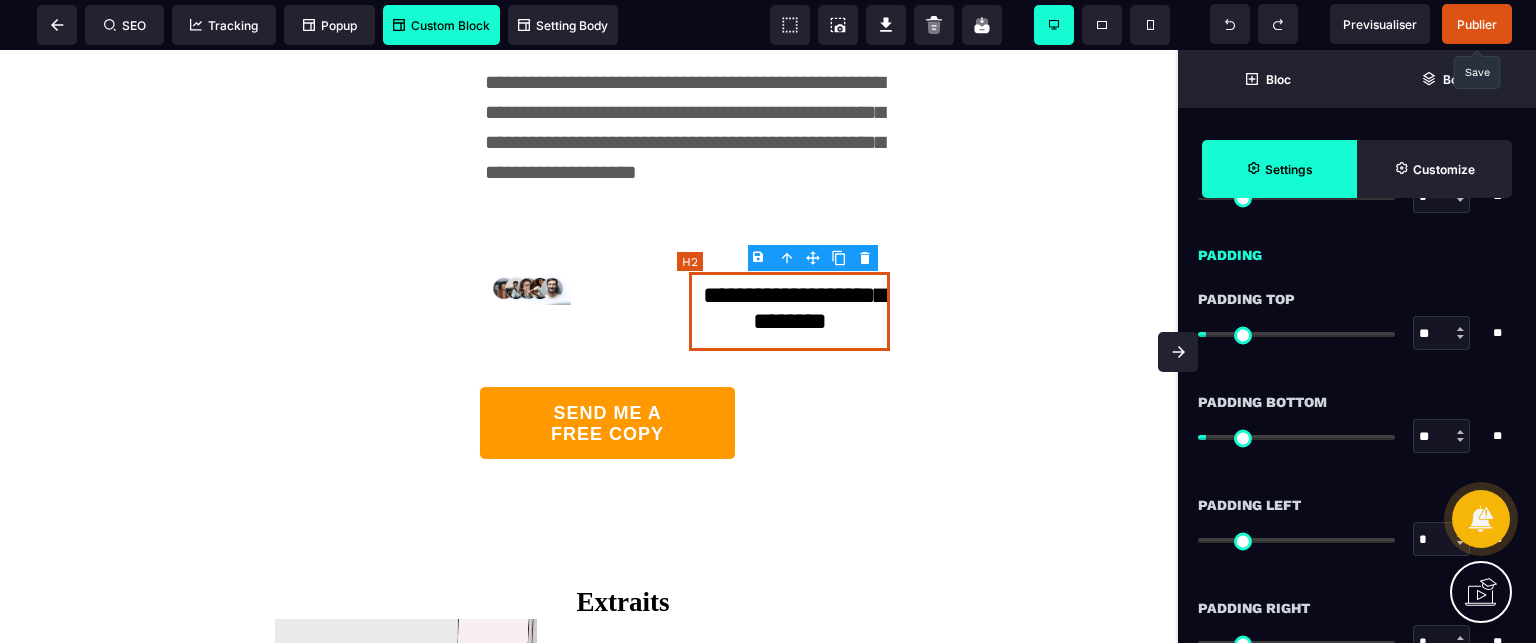 scroll, scrollTop: 0, scrollLeft: 0, axis: both 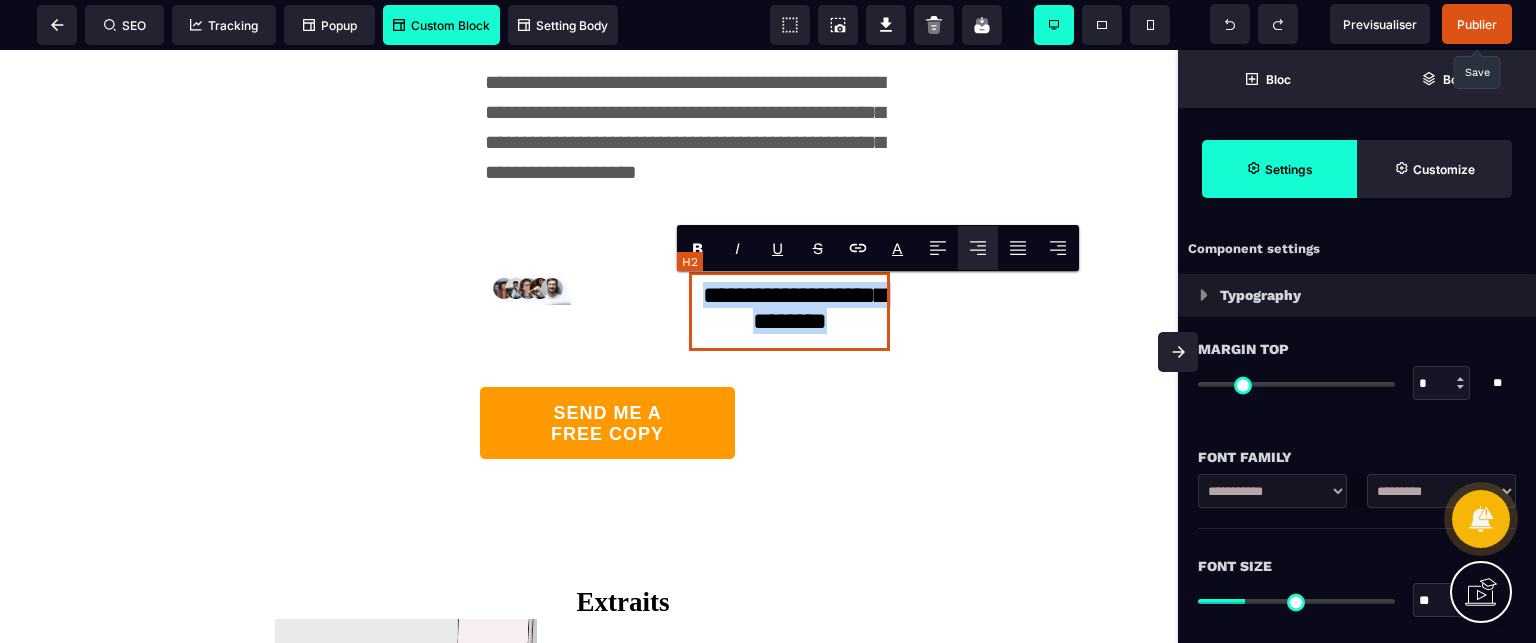 paste 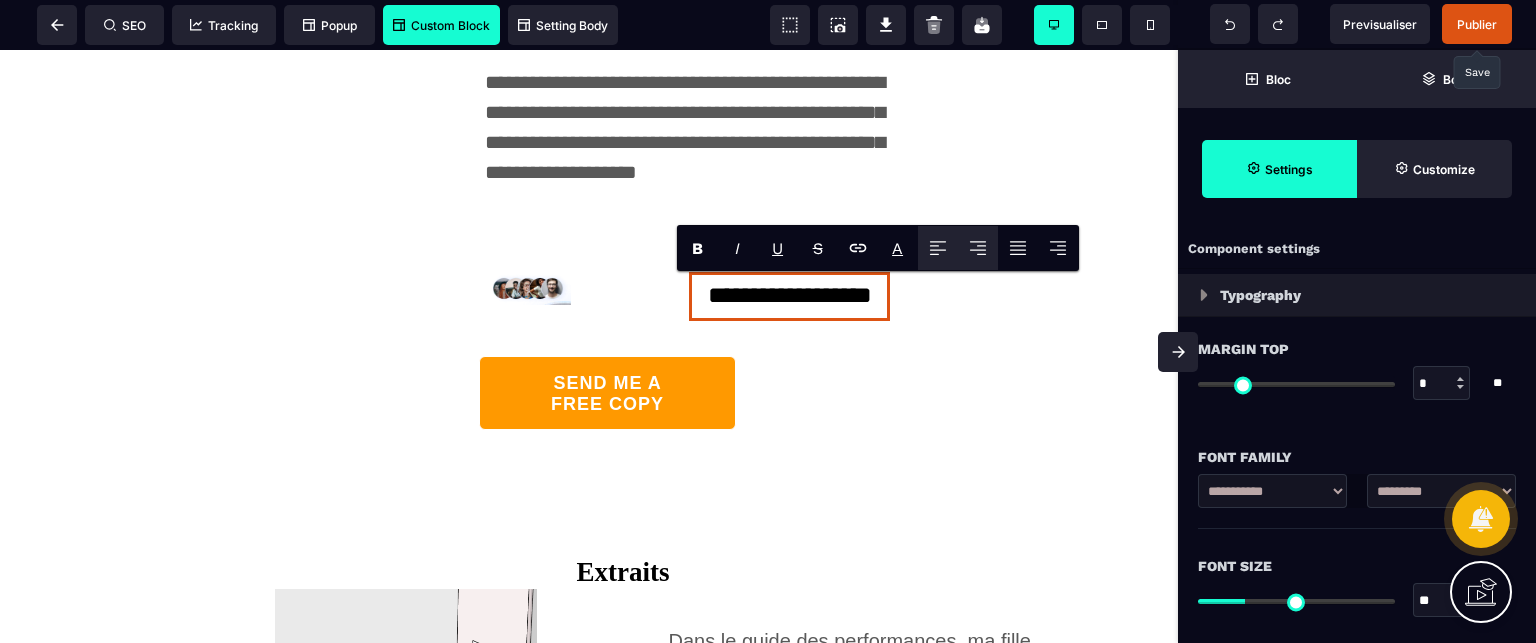 click 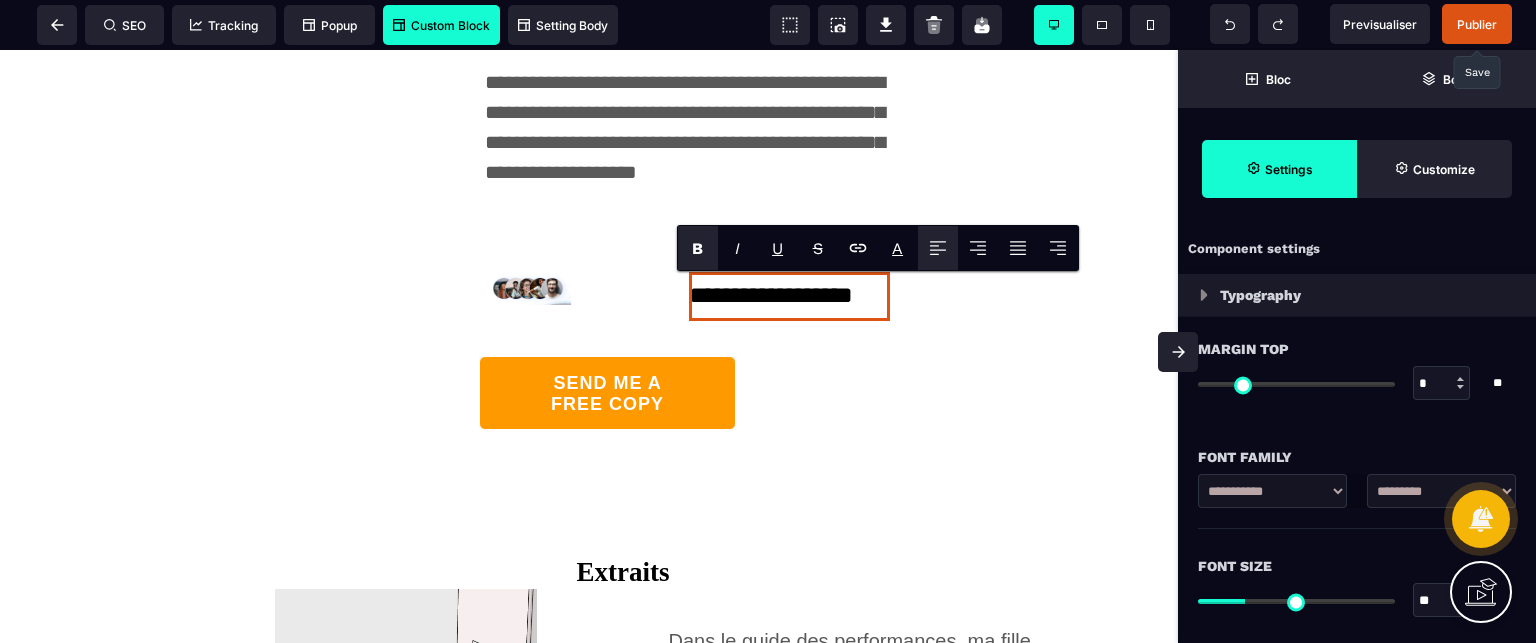click on "B" at bounding box center (698, 248) 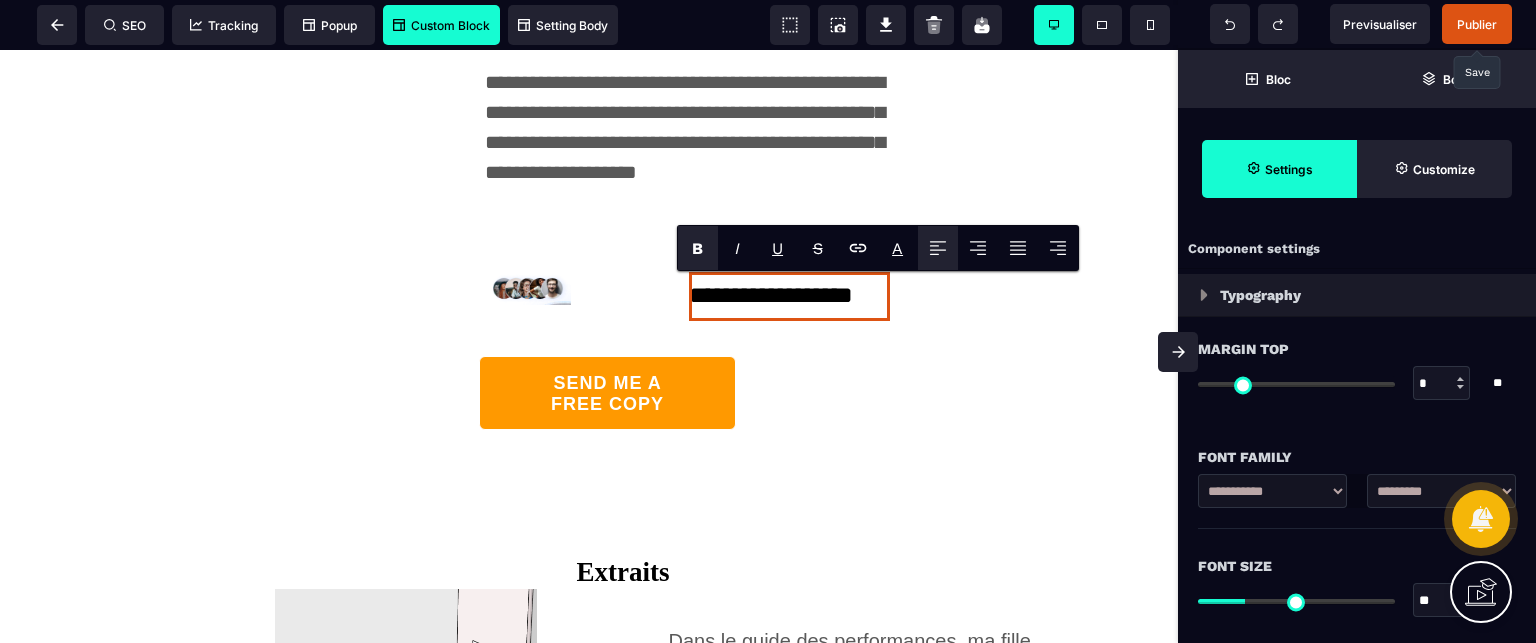 click on "**********" at bounding box center [1441, 491] 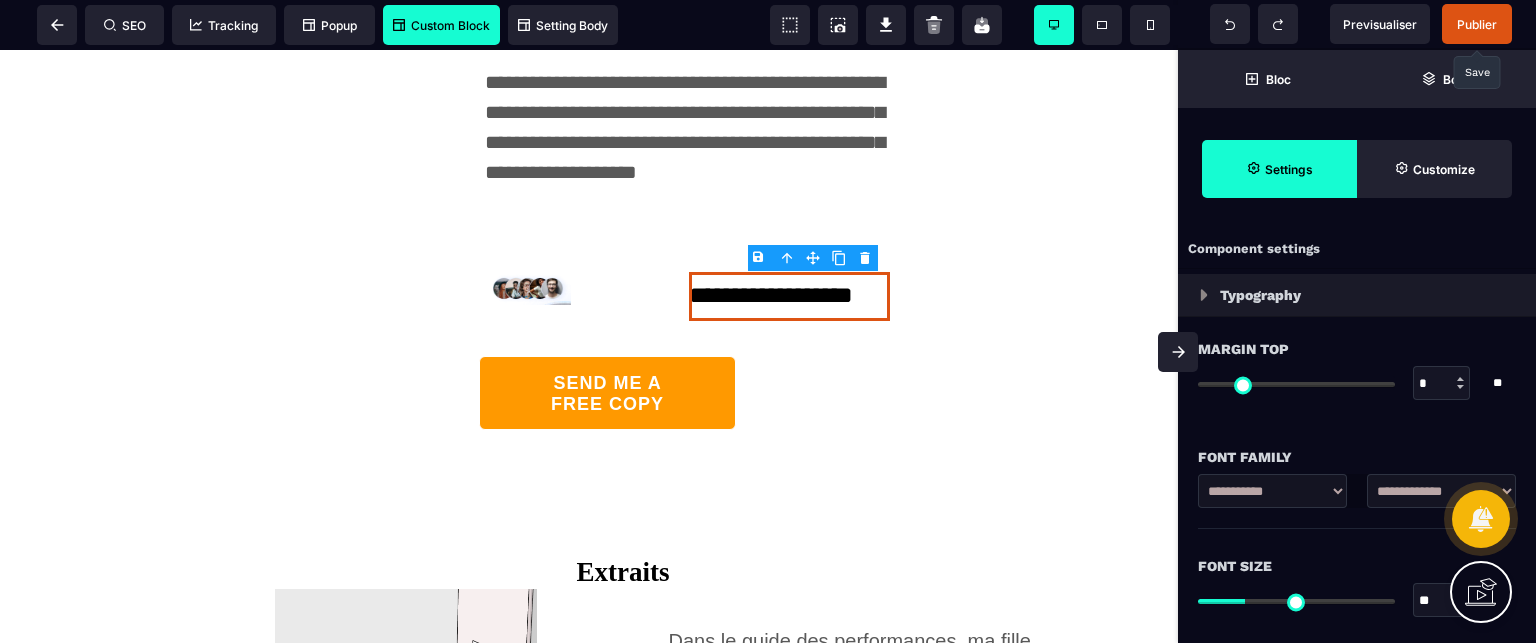 click on "**********" at bounding box center (1441, 491) 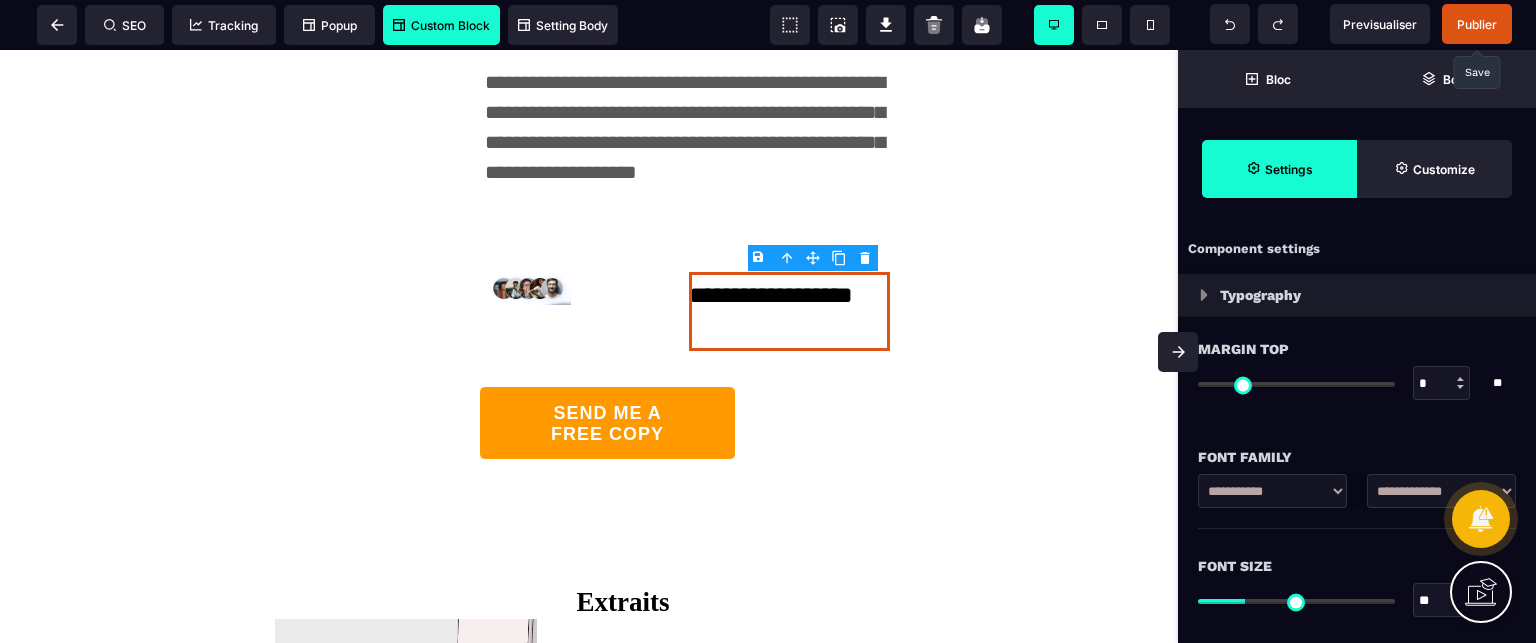 click on "**********" at bounding box center [1357, 477] 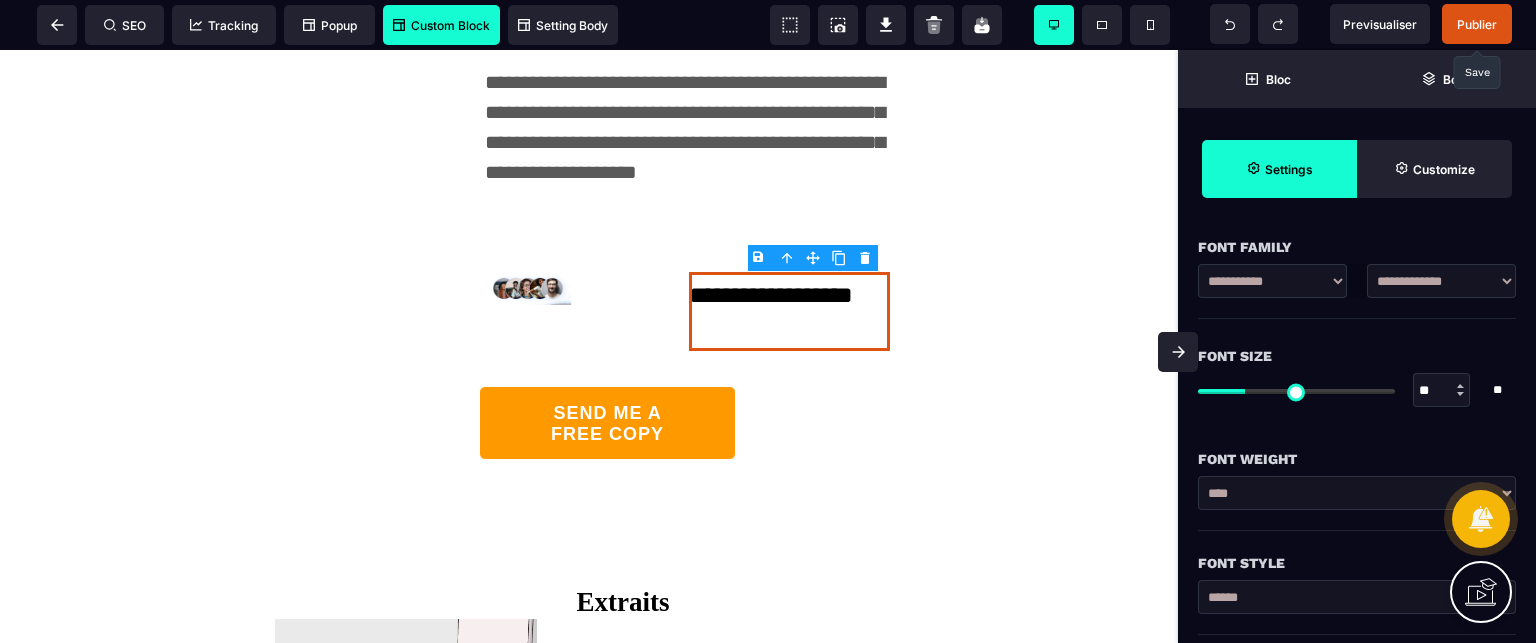 scroll, scrollTop: 240, scrollLeft: 0, axis: vertical 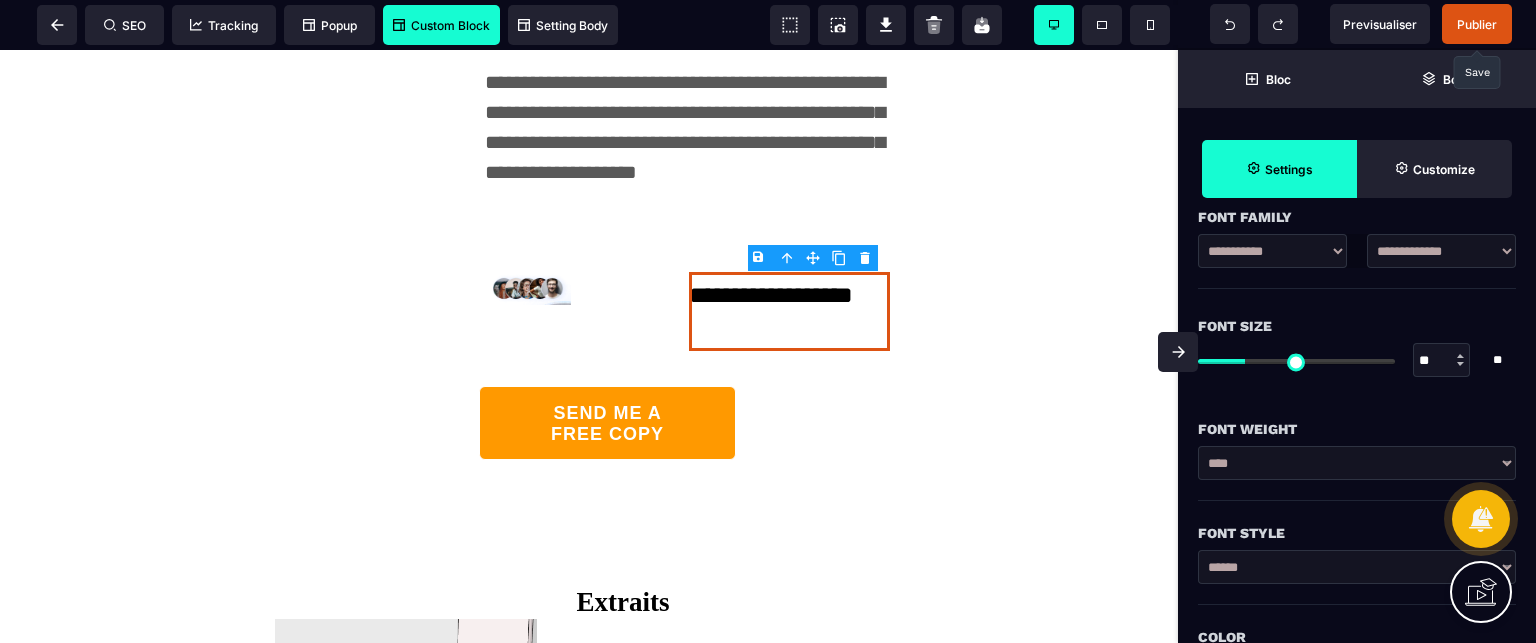 click on "**********" at bounding box center (1357, 463) 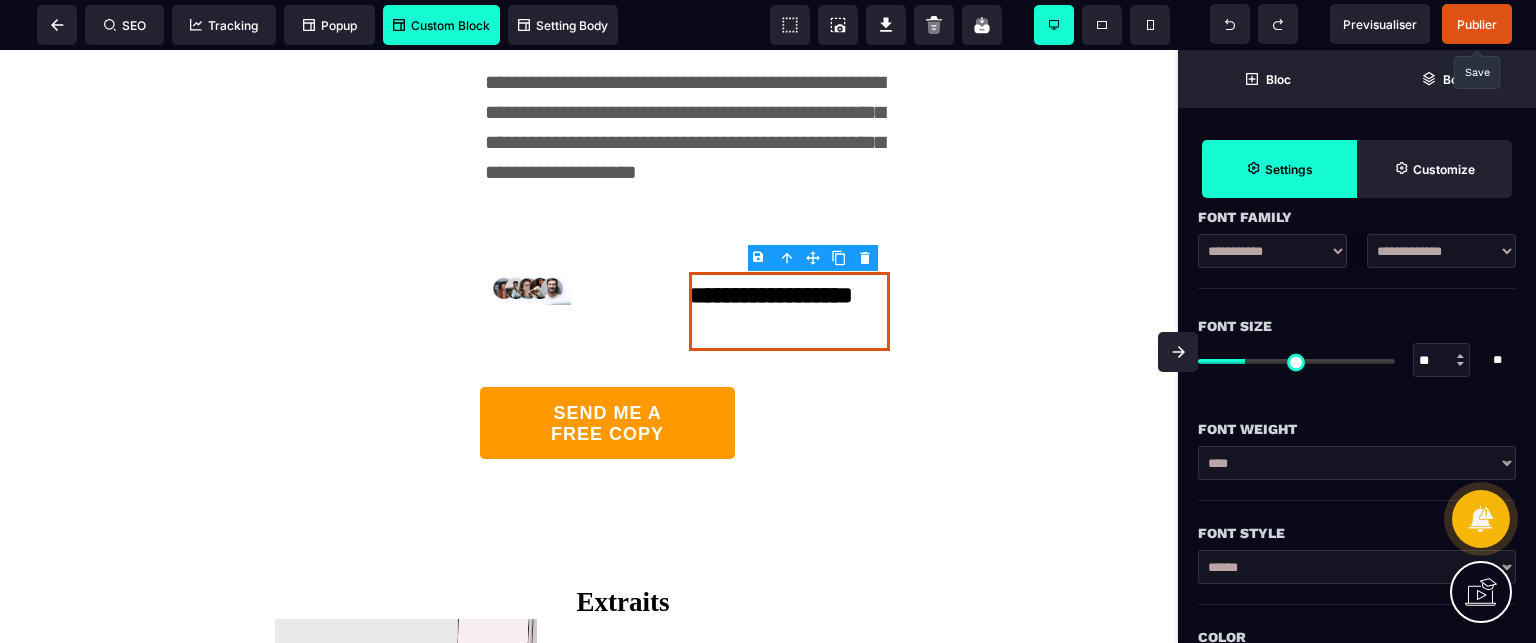 click on "**********" at bounding box center (1357, 463) 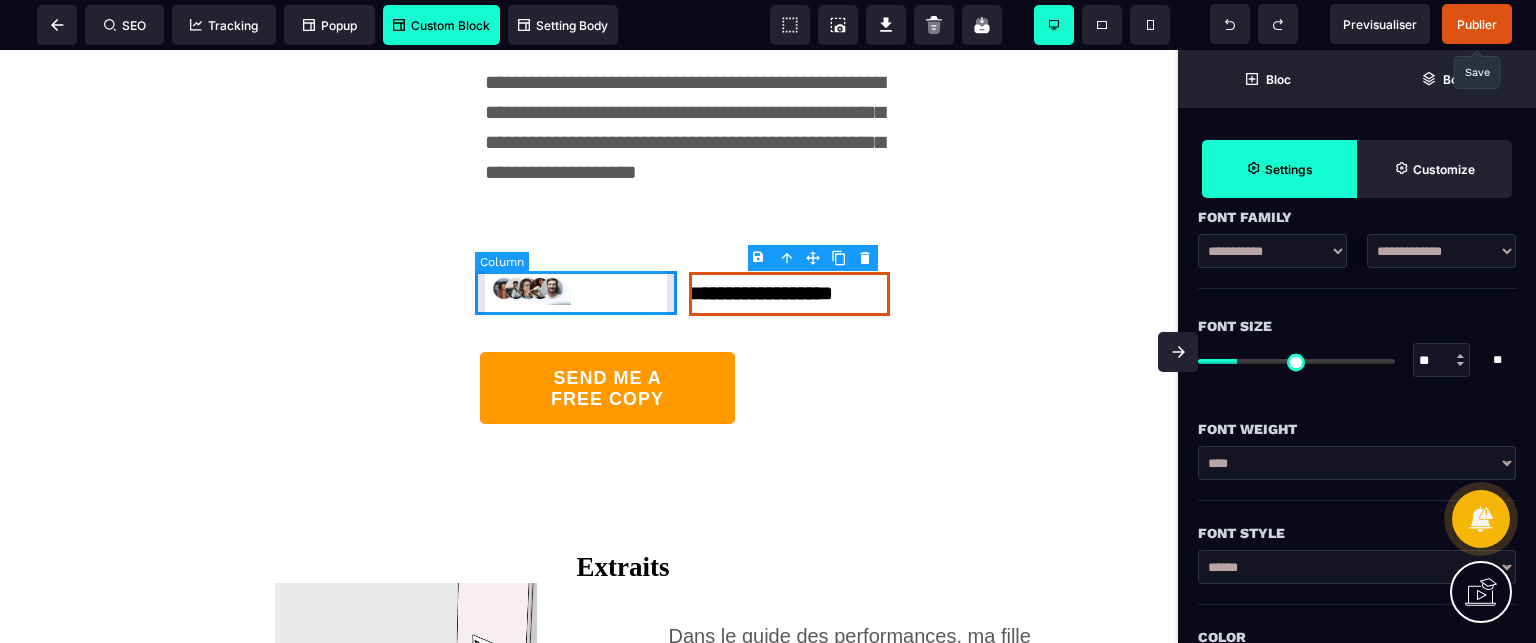 click at bounding box center [582, 294] 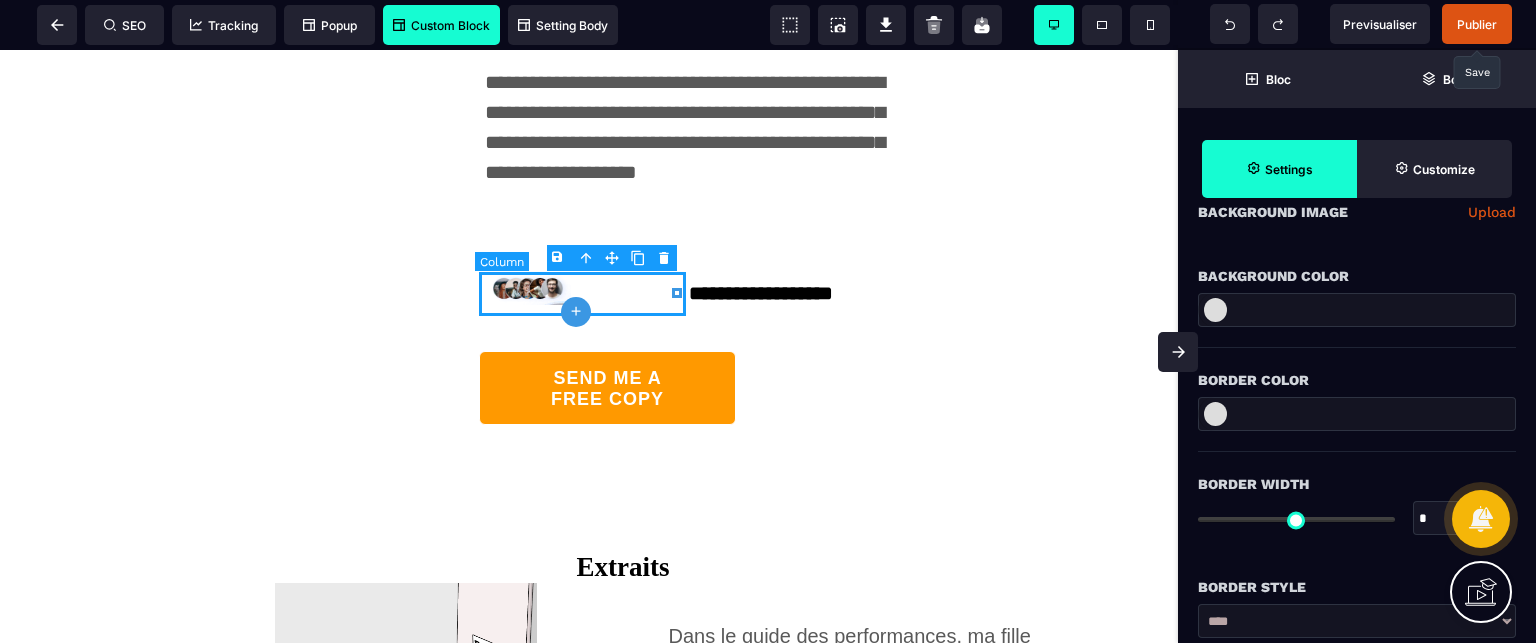 scroll, scrollTop: 0, scrollLeft: 0, axis: both 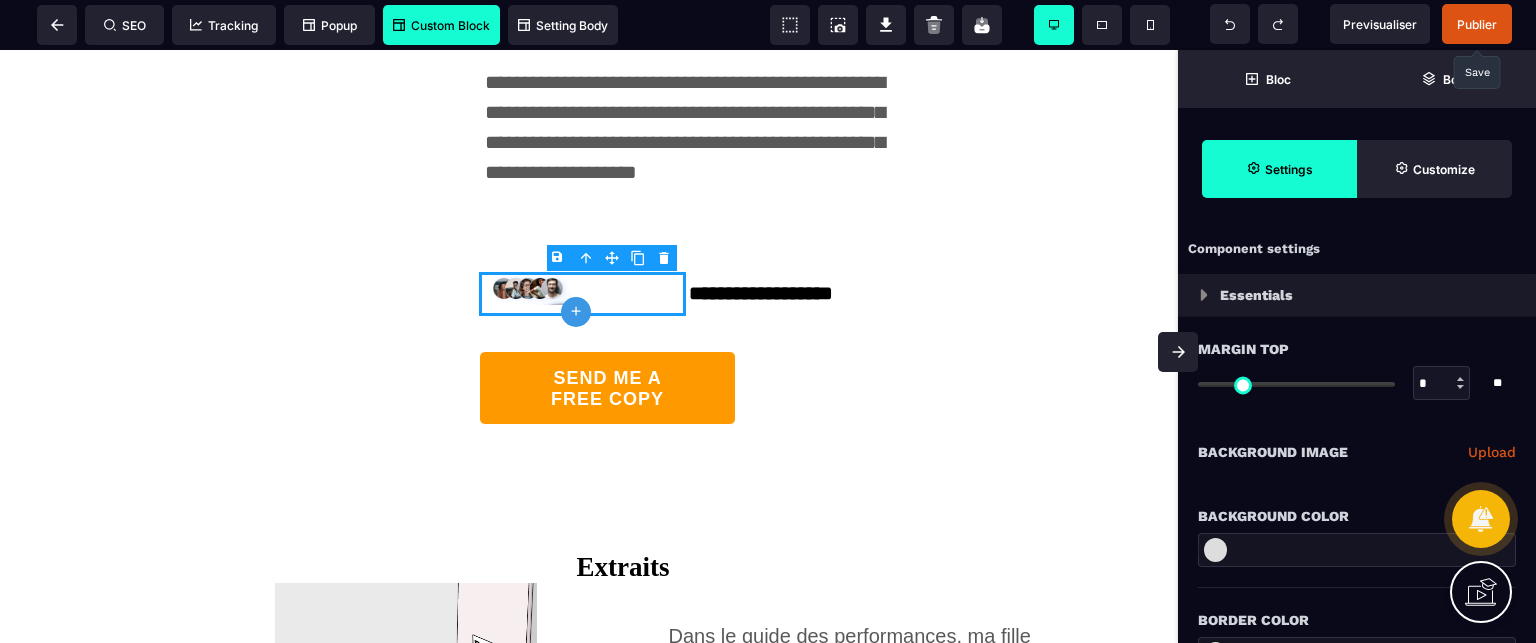 click at bounding box center [1178, 352] 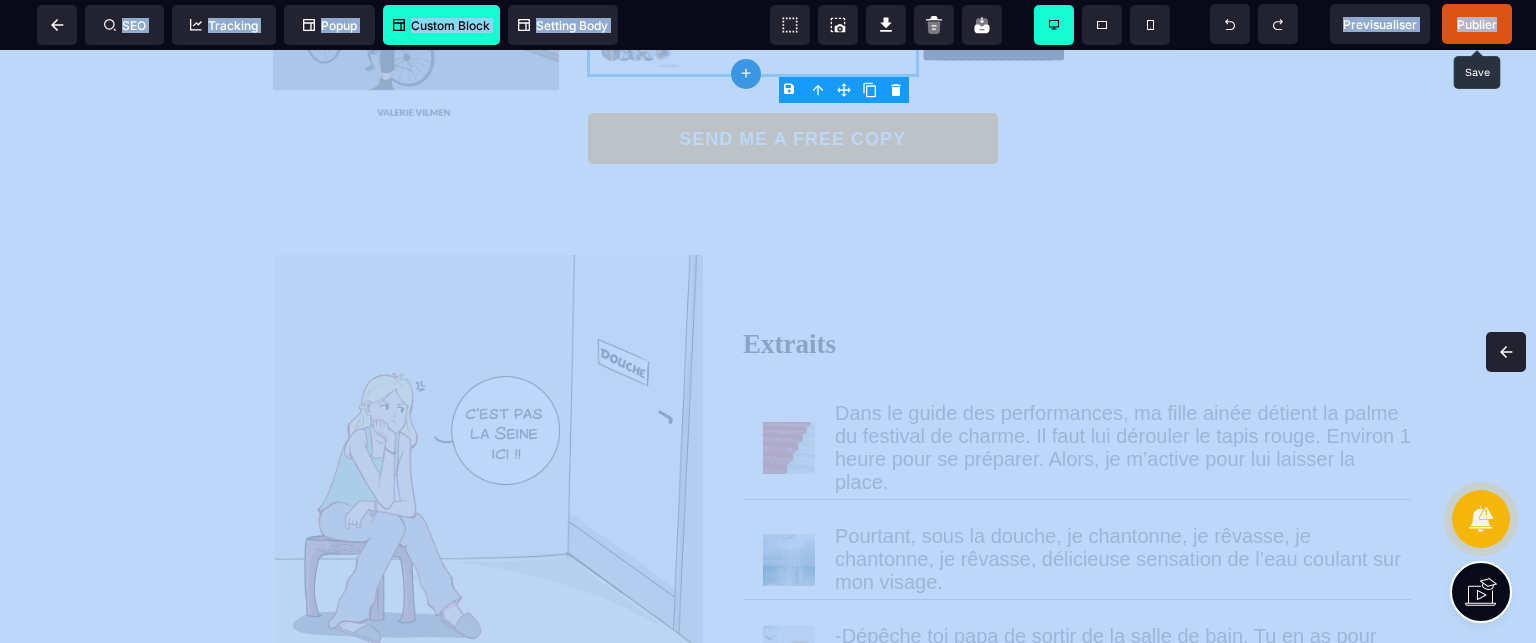 drag, startPoint x: 1525, startPoint y: 346, endPoint x: 1527, endPoint y: 259, distance: 87.02299 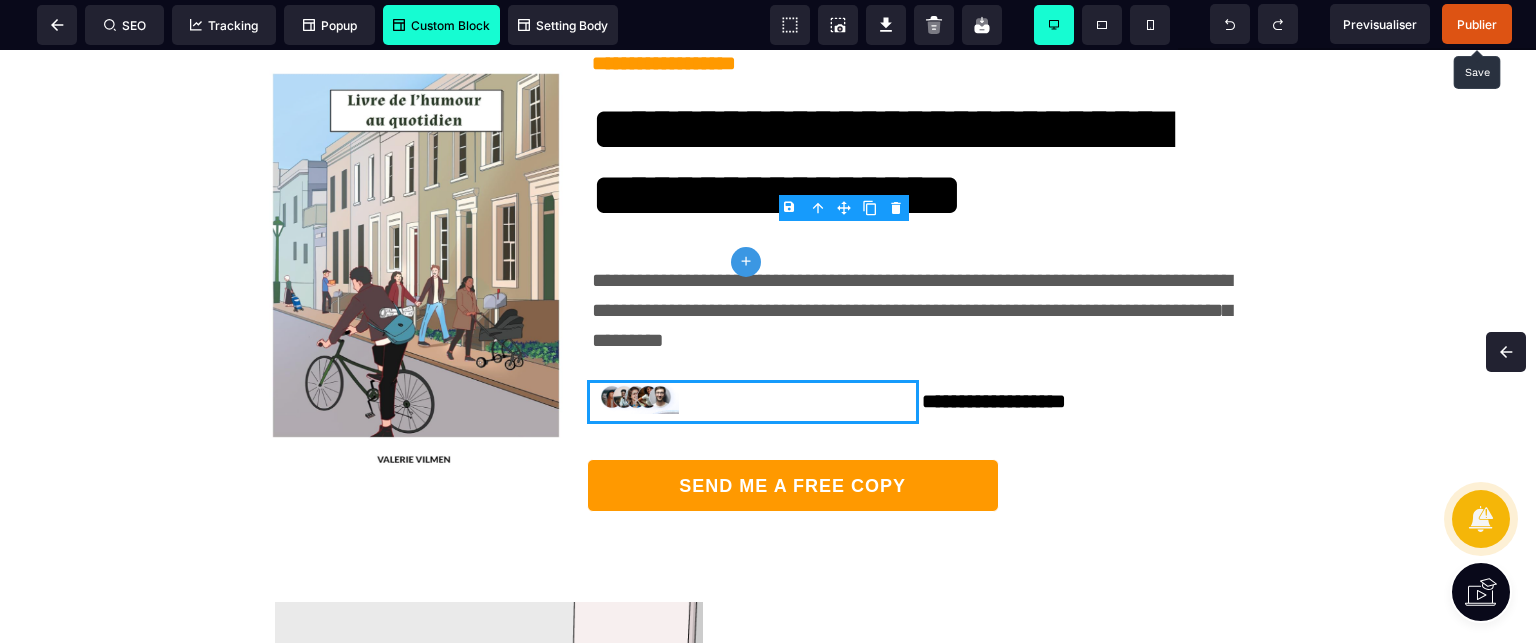 scroll, scrollTop: 159, scrollLeft: 0, axis: vertical 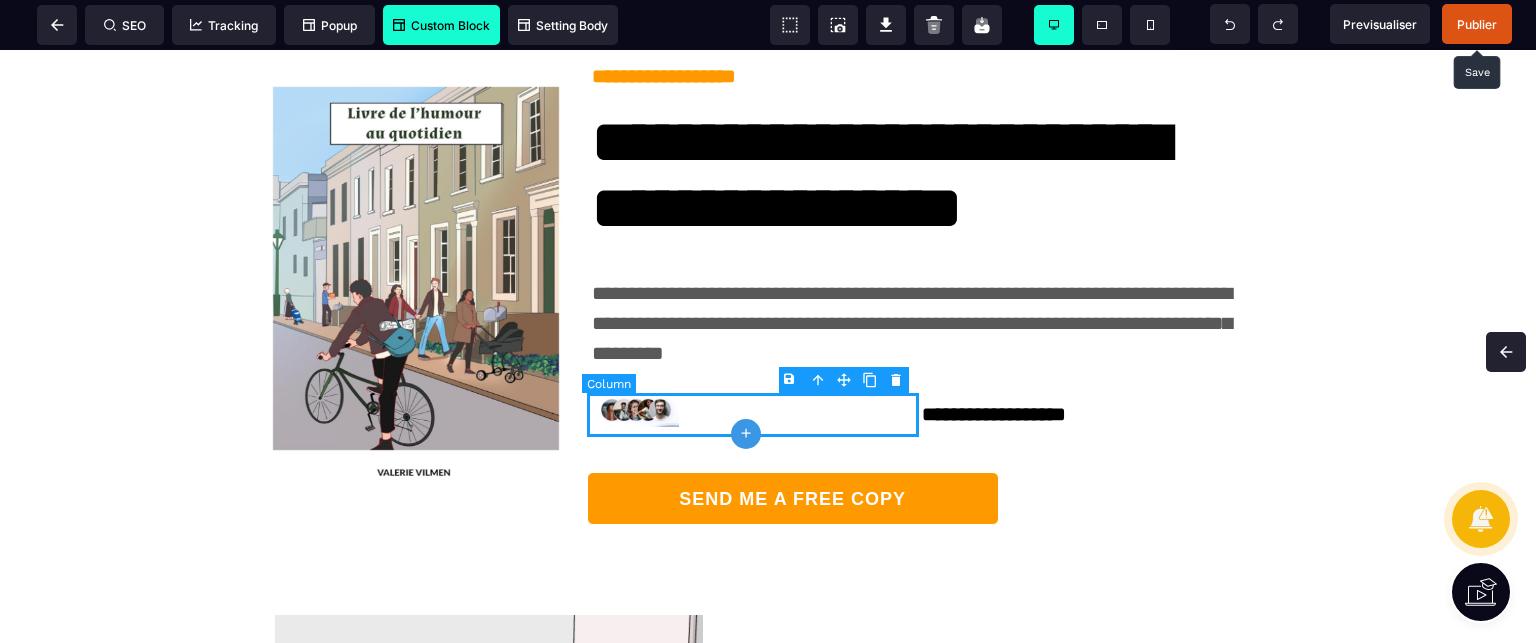 click at bounding box center (753, 415) 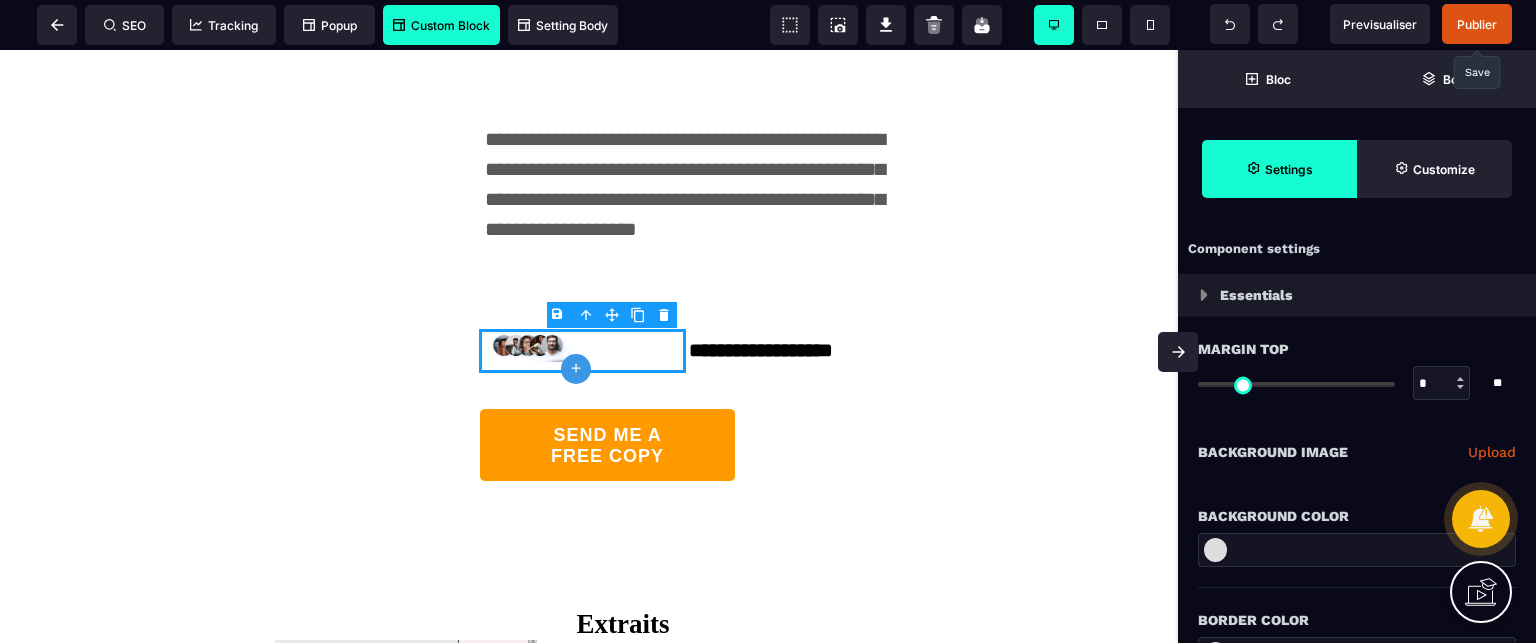 scroll, scrollTop: 452, scrollLeft: 0, axis: vertical 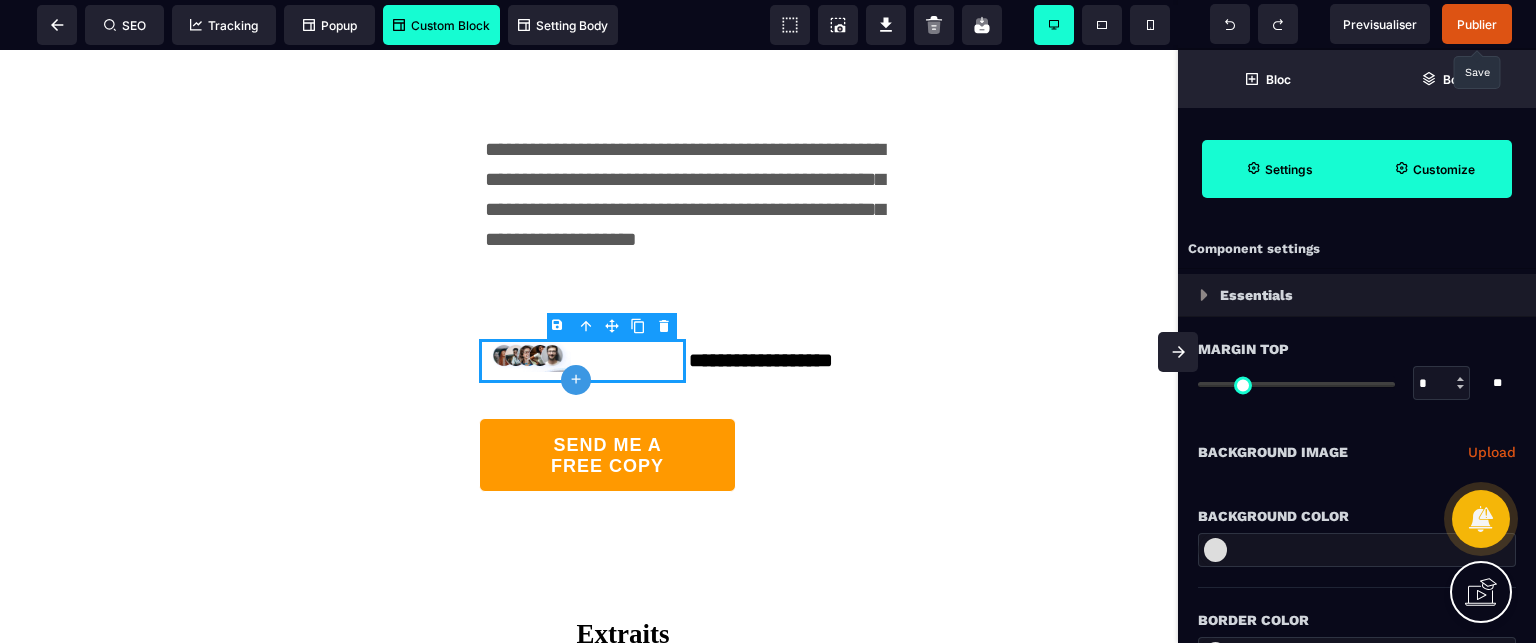 click on "Customize" at bounding box center (1434, 169) 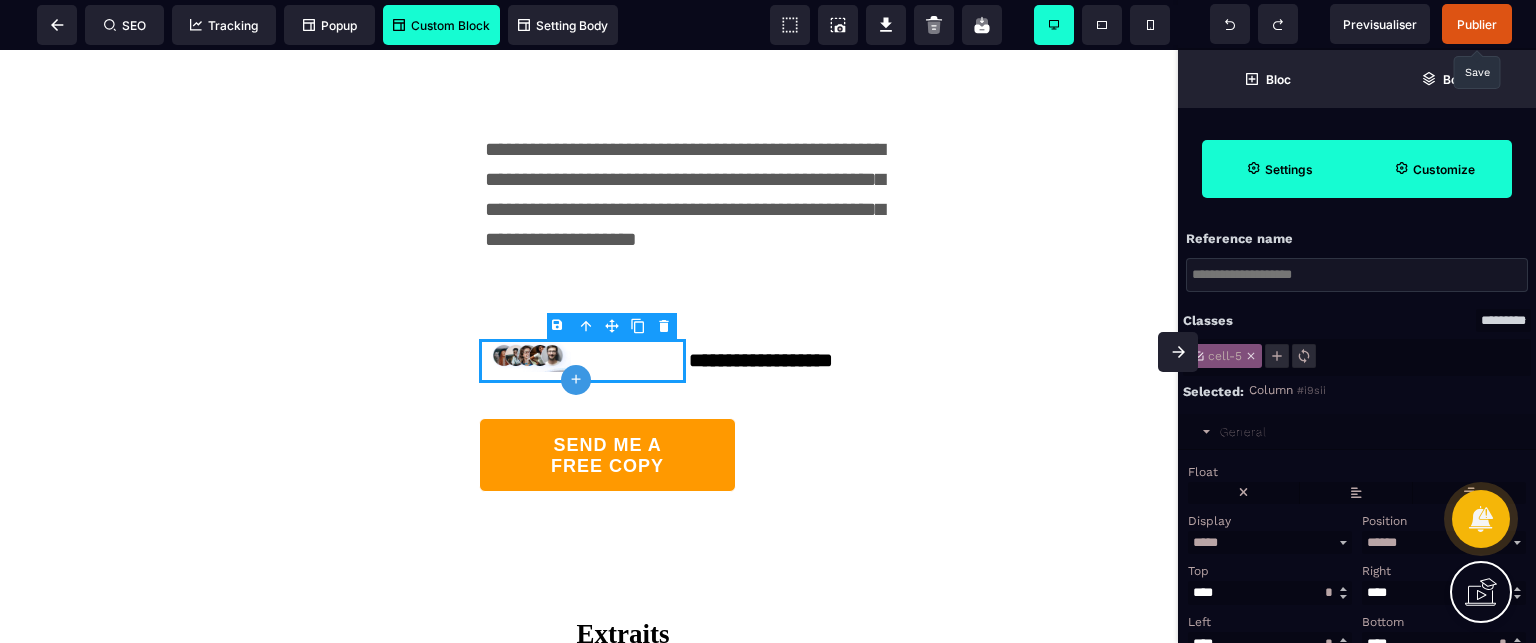 click on "General" at bounding box center [1357, 432] 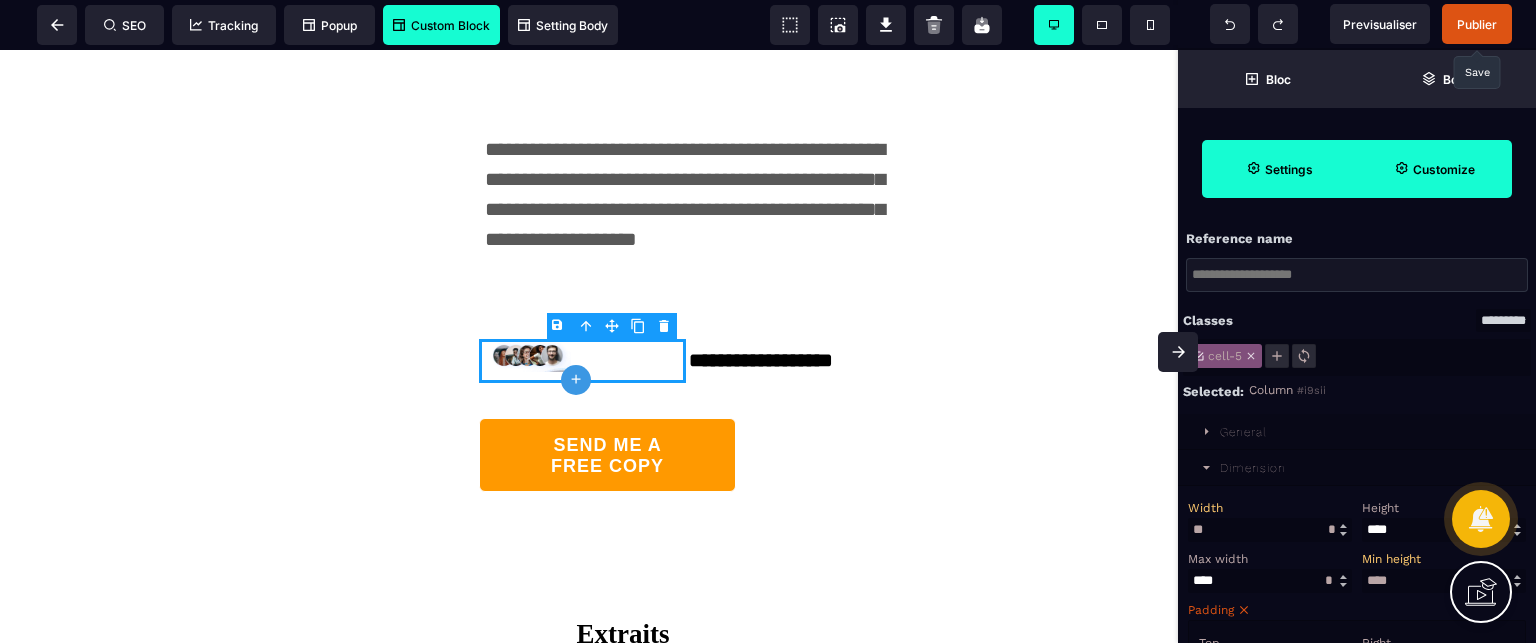 drag, startPoint x: 1198, startPoint y: 531, endPoint x: 1188, endPoint y: 536, distance: 11.18034 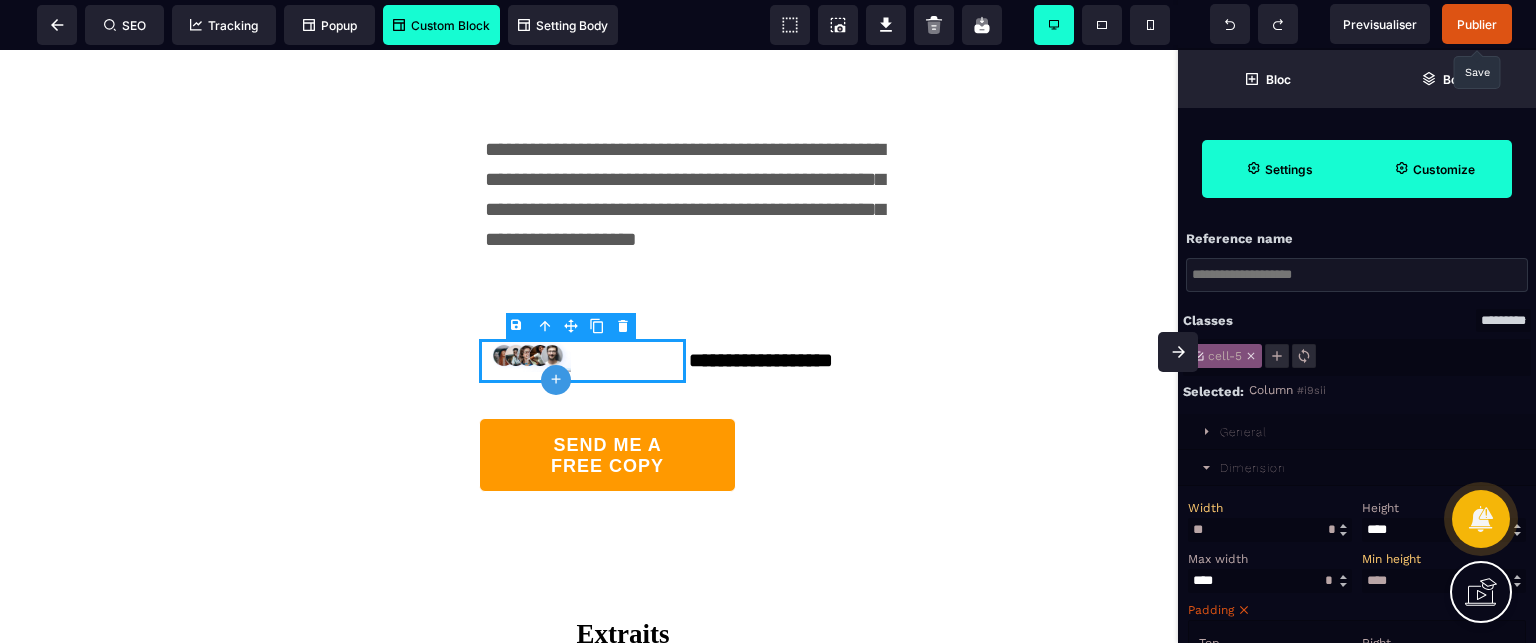 click on "Width" at bounding box center (1267, 508) 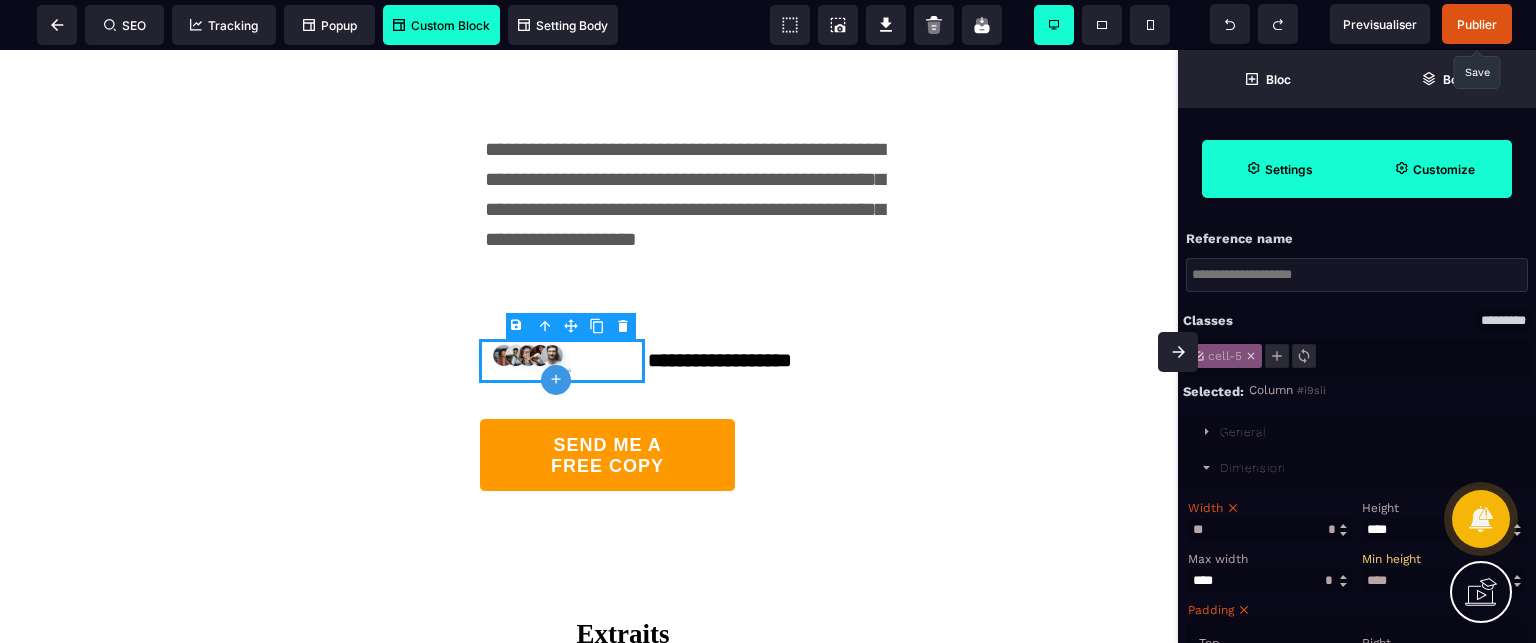 click on "**" at bounding box center [1270, 530] 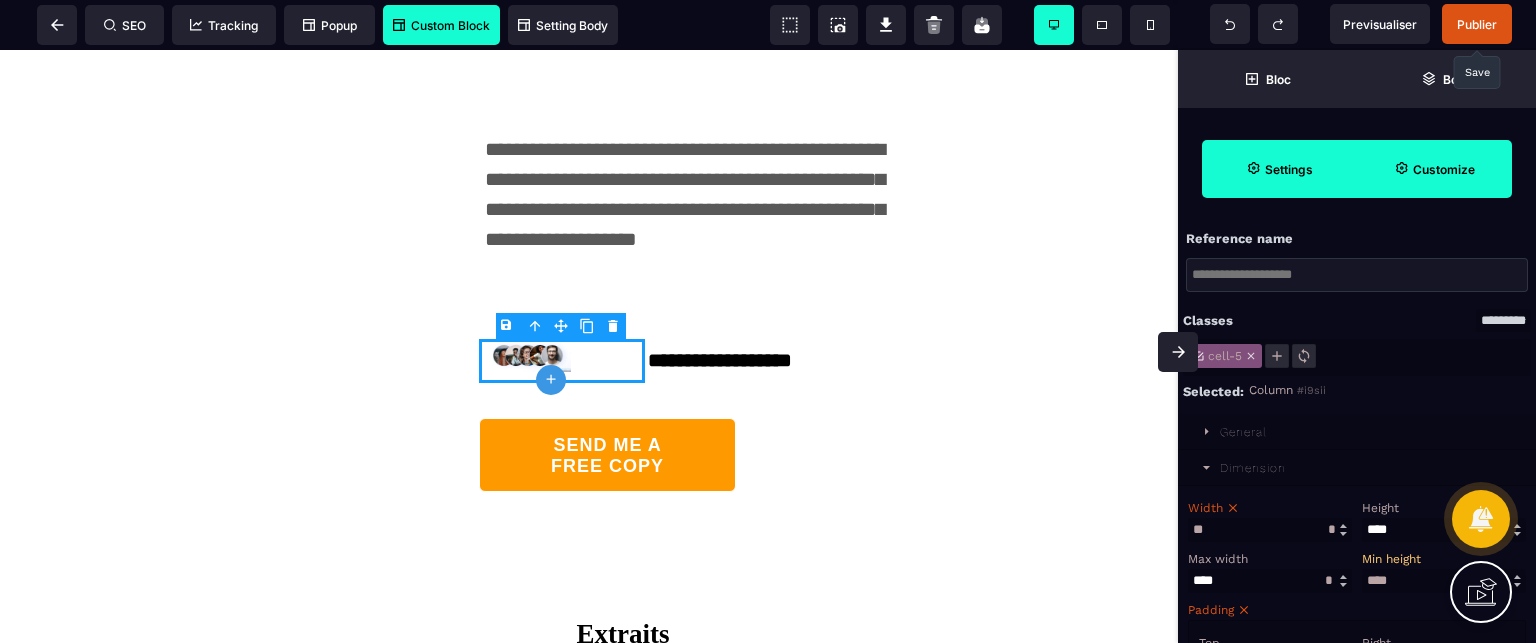 click on "Width" at bounding box center (1267, 508) 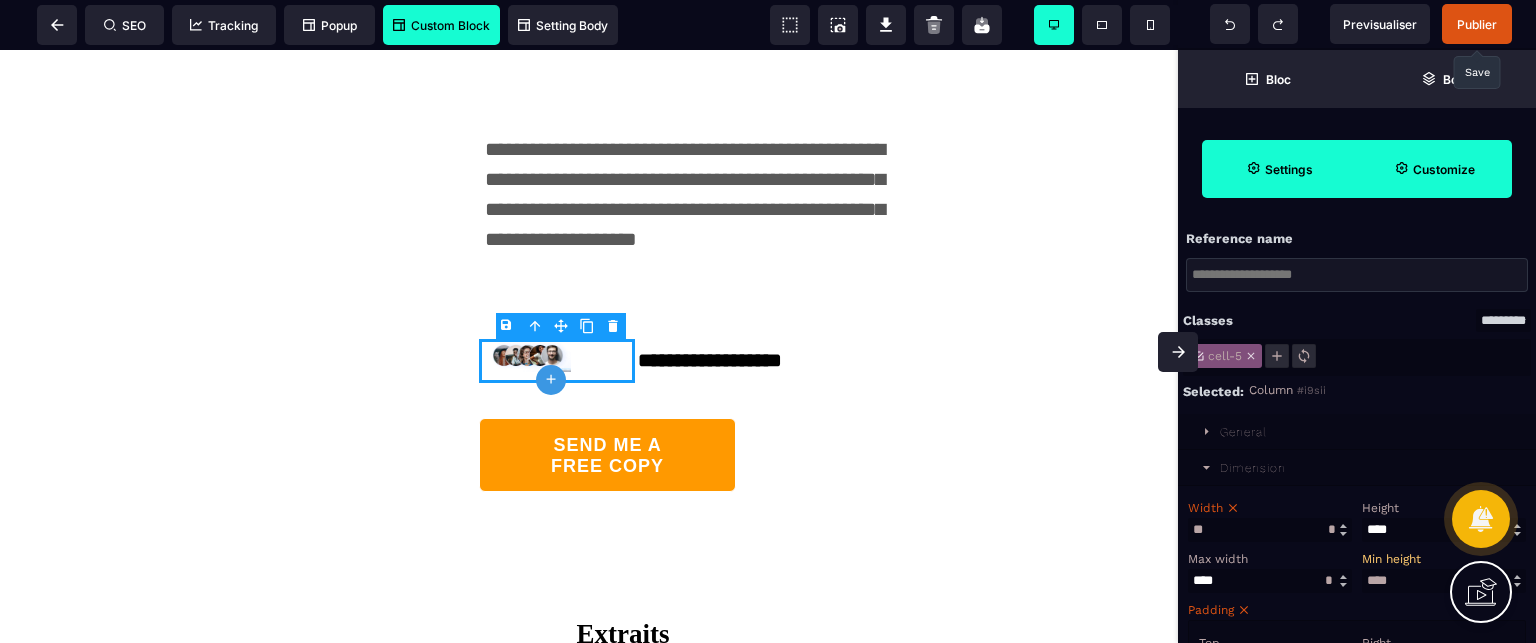 click 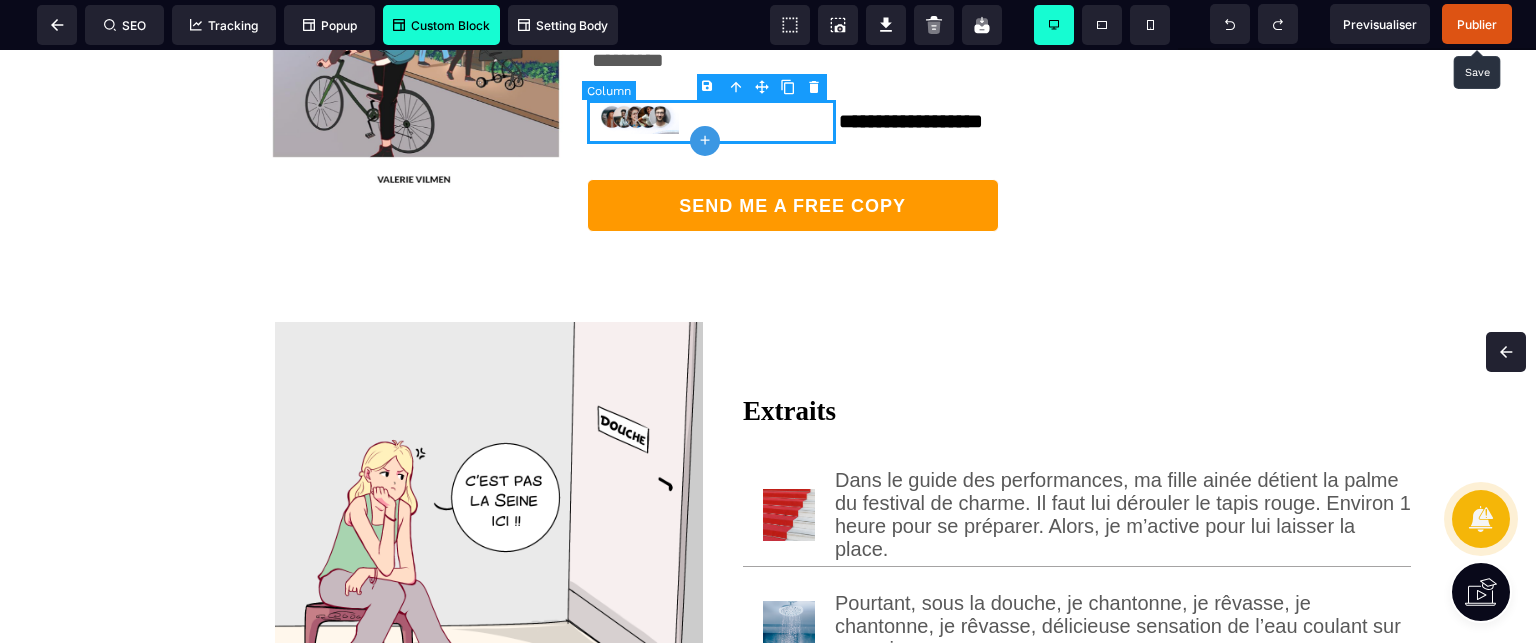 click at bounding box center [711, 122] 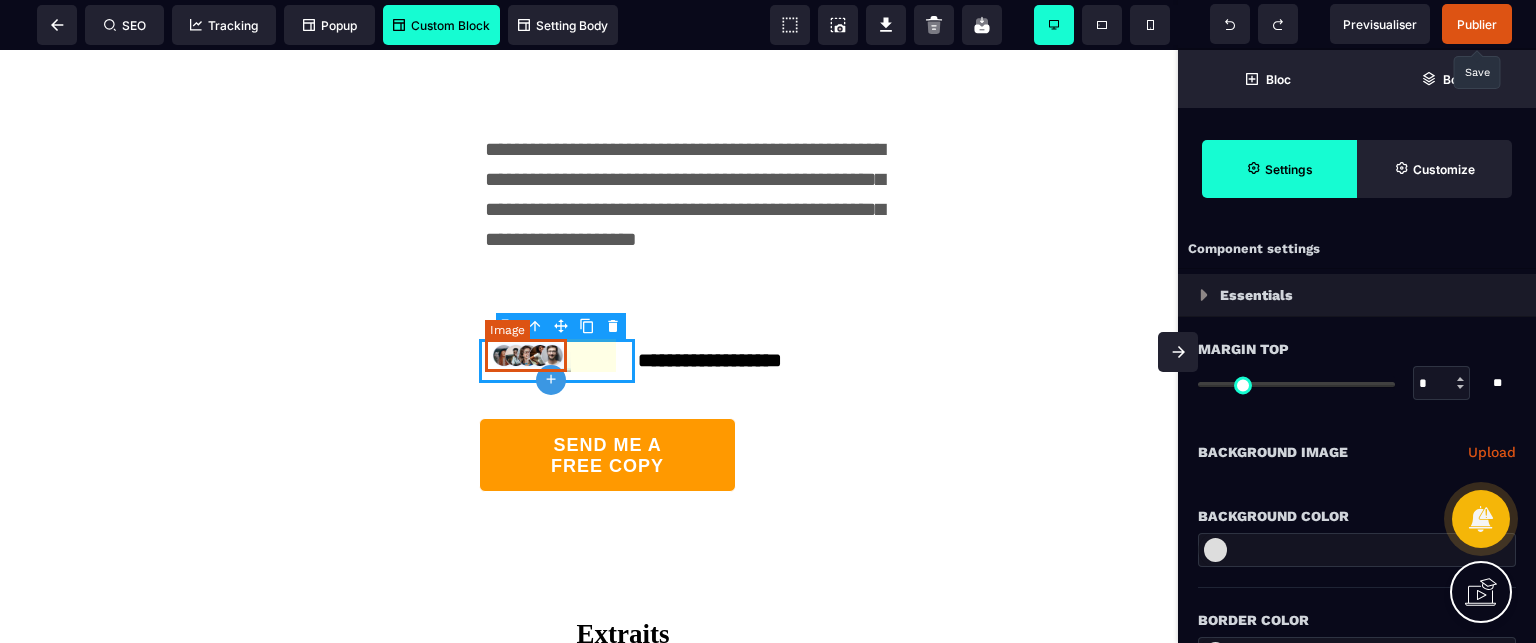 click at bounding box center (530, 356) 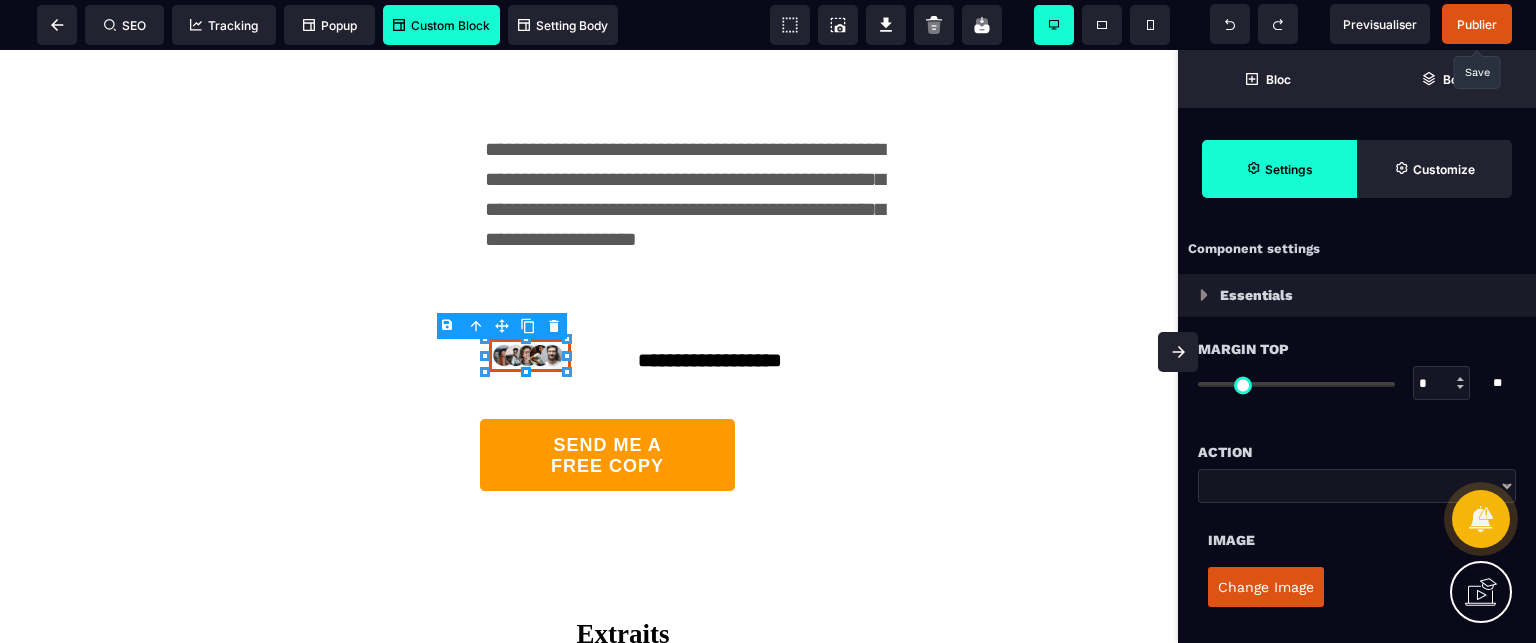 click on "Image" at bounding box center (1357, 530) 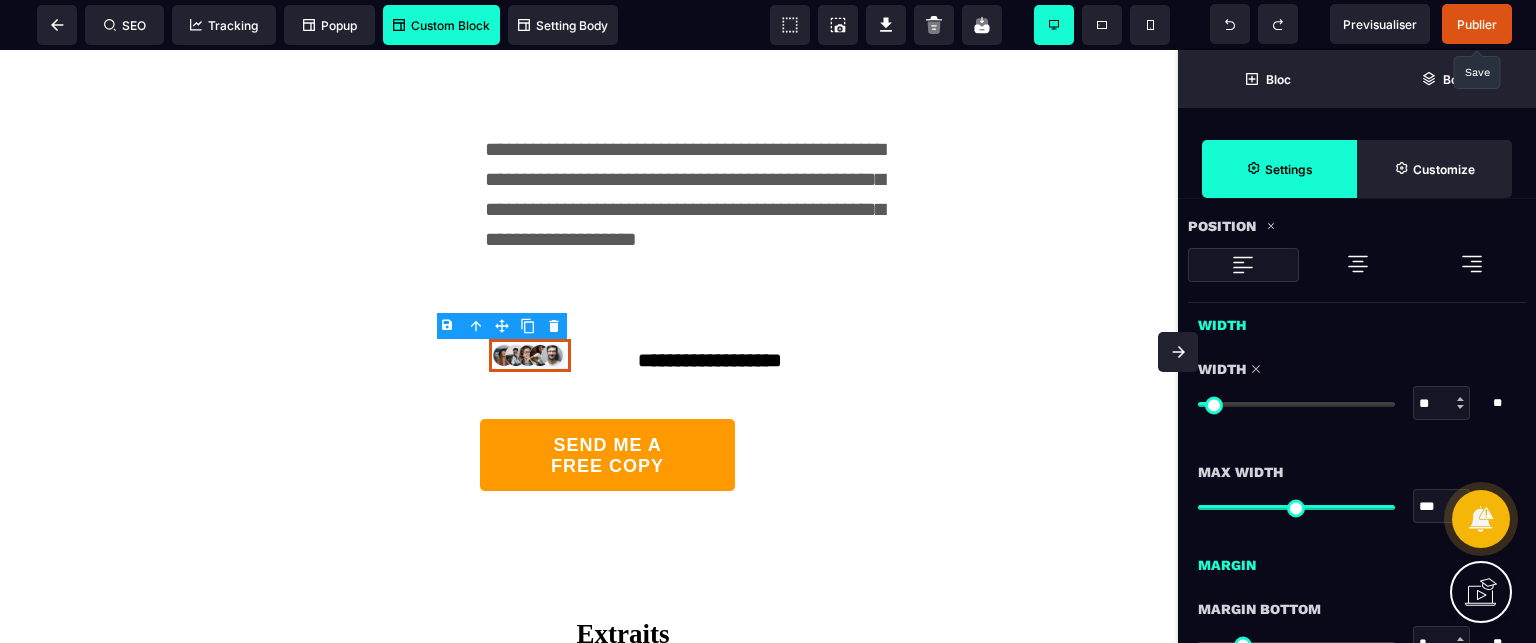 scroll, scrollTop: 680, scrollLeft: 0, axis: vertical 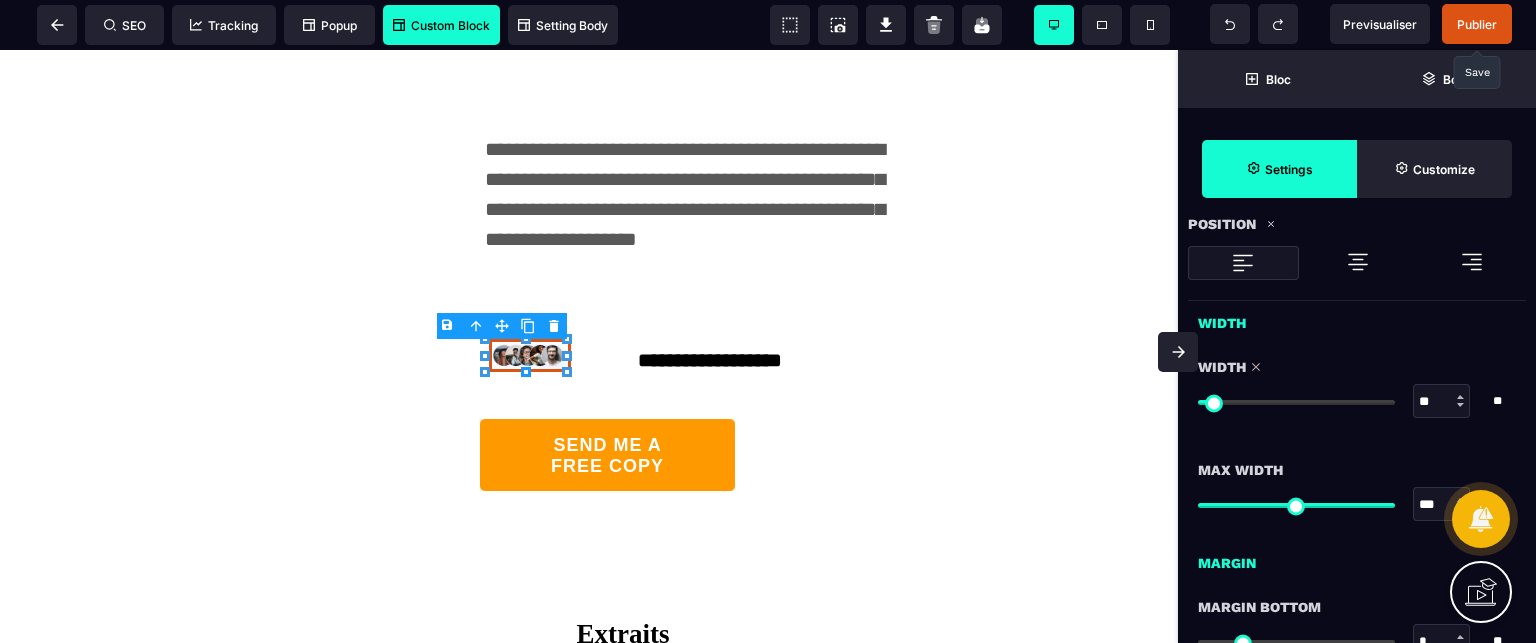 click at bounding box center [1296, 402] 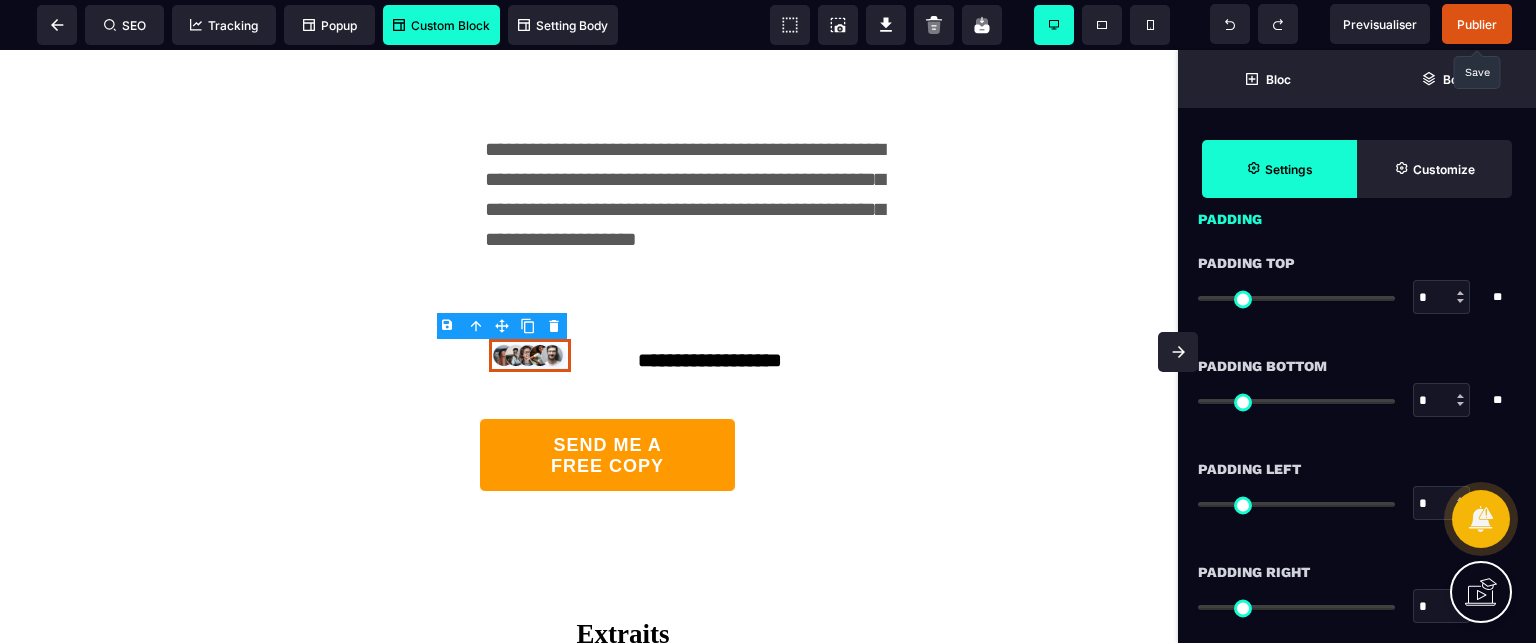 scroll, scrollTop: 1179, scrollLeft: 0, axis: vertical 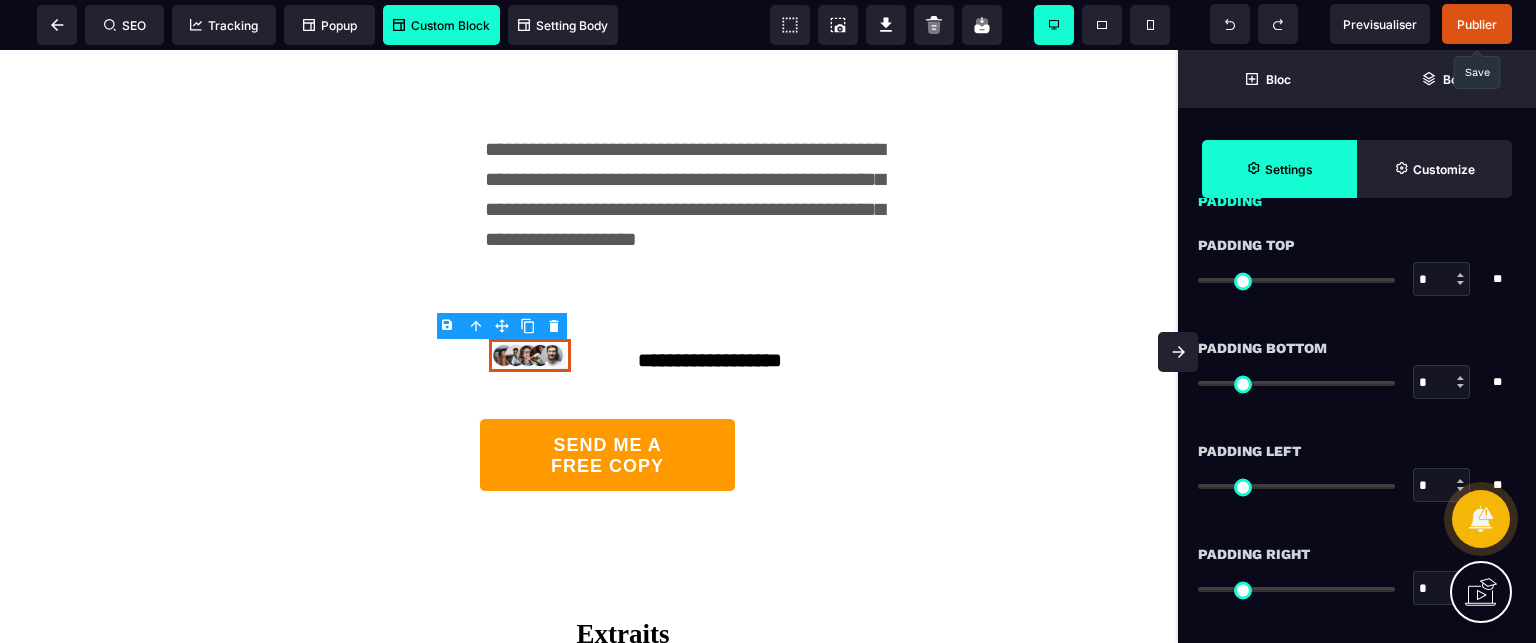 click 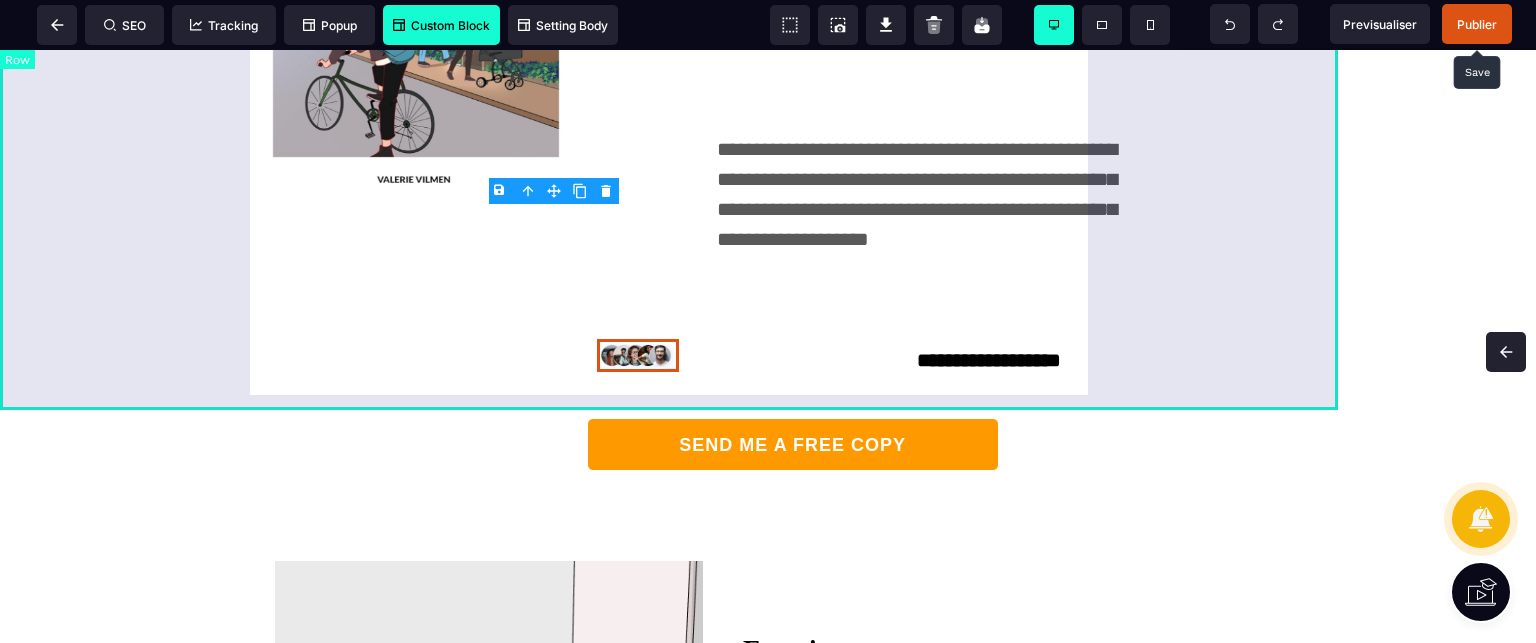 scroll, scrollTop: 0, scrollLeft: 0, axis: both 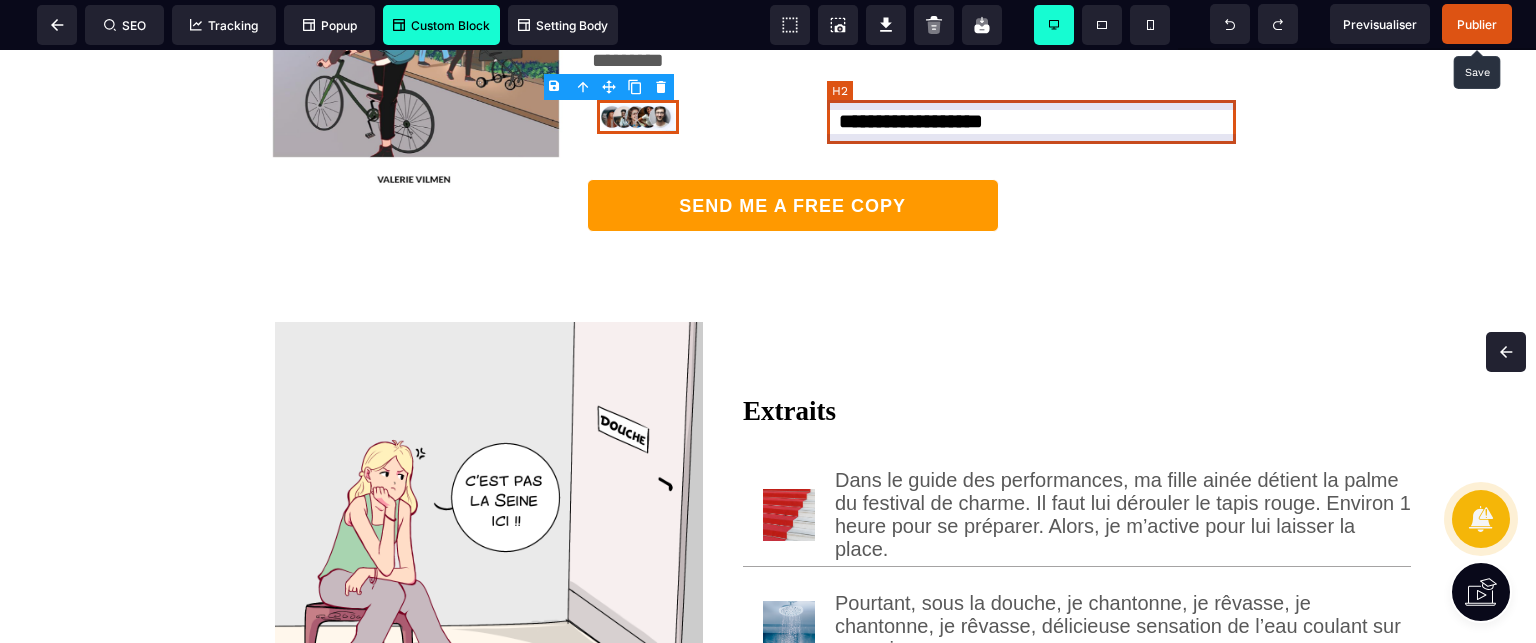 click on "**********" at bounding box center (1043, 122) 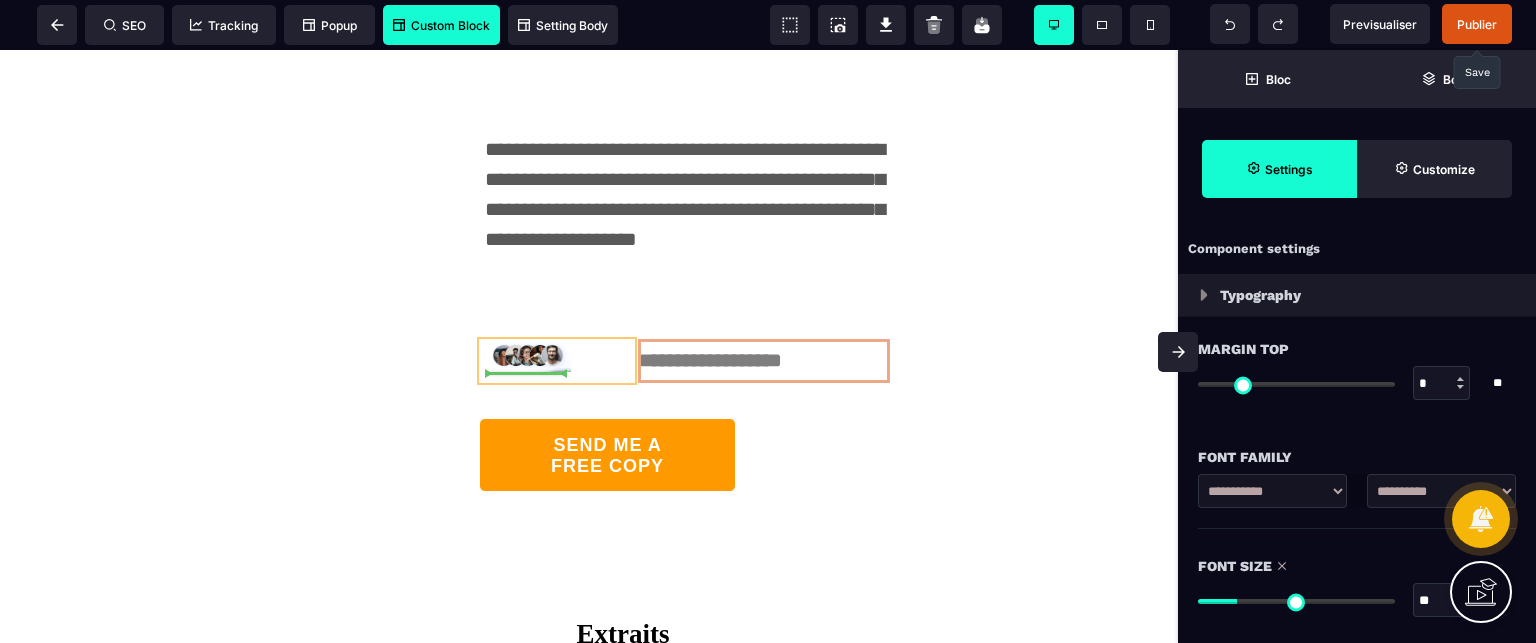 drag, startPoint x: 816, startPoint y: 377, endPoint x: 579, endPoint y: 375, distance: 237.00844 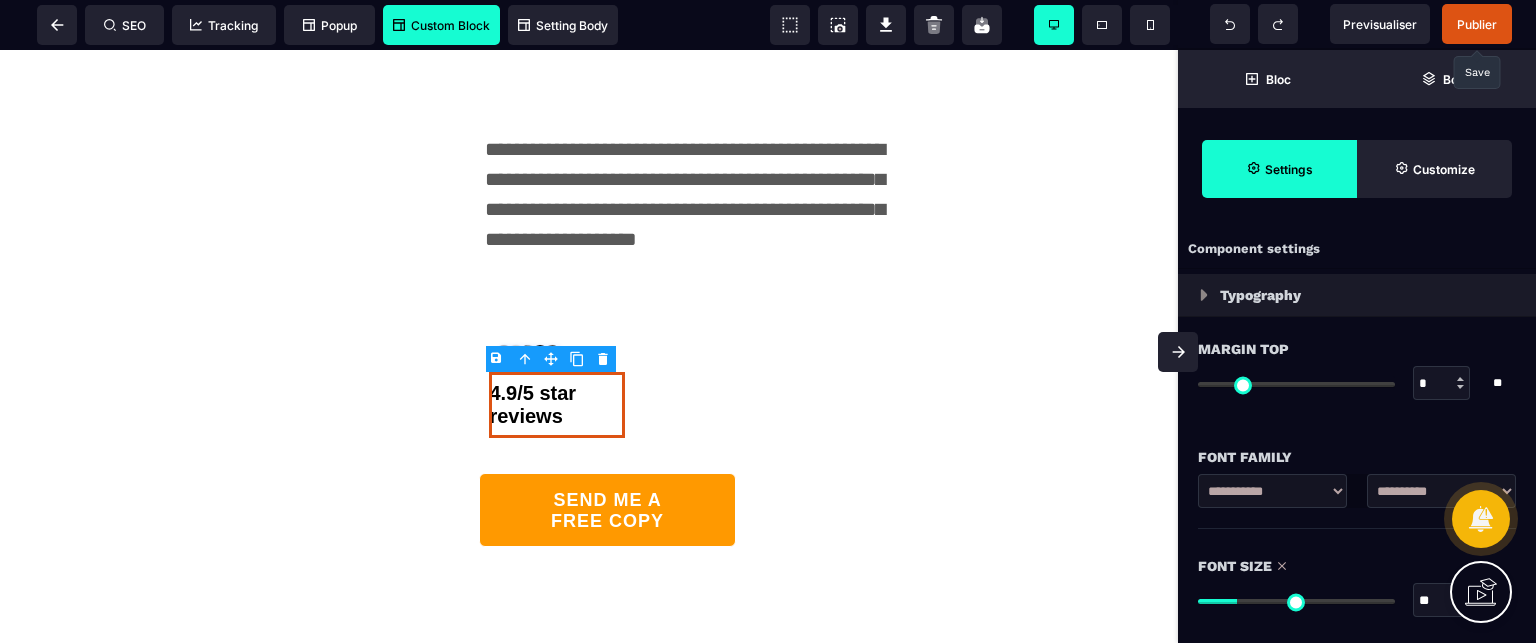 click 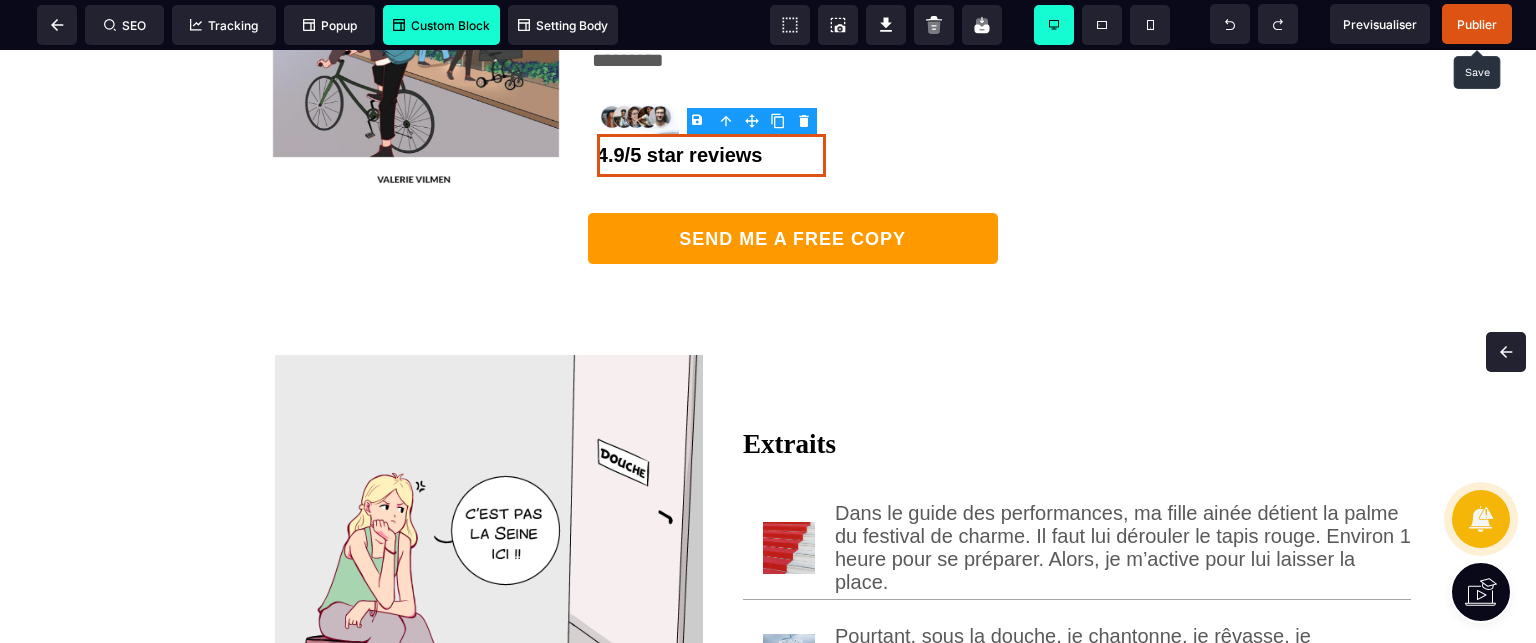 drag, startPoint x: 1525, startPoint y: 352, endPoint x: 1522, endPoint y: 277, distance: 75.059975 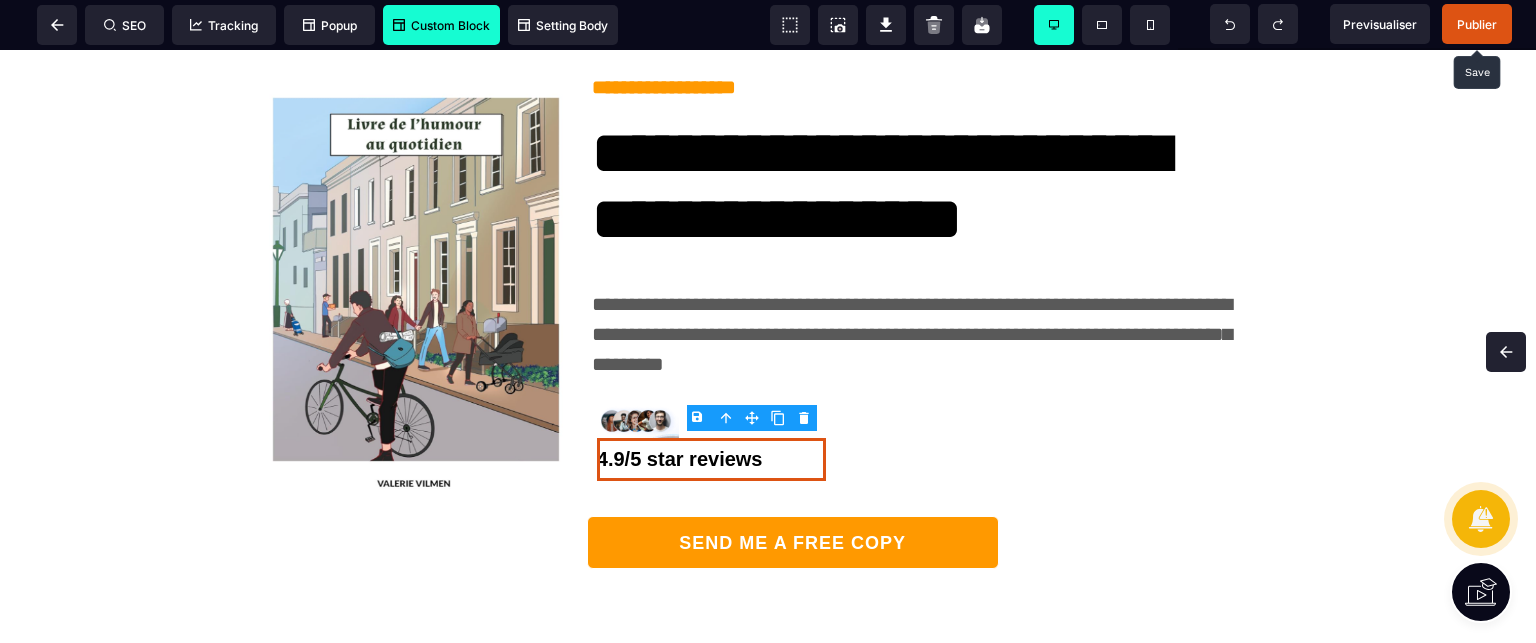 scroll, scrollTop: 142, scrollLeft: 0, axis: vertical 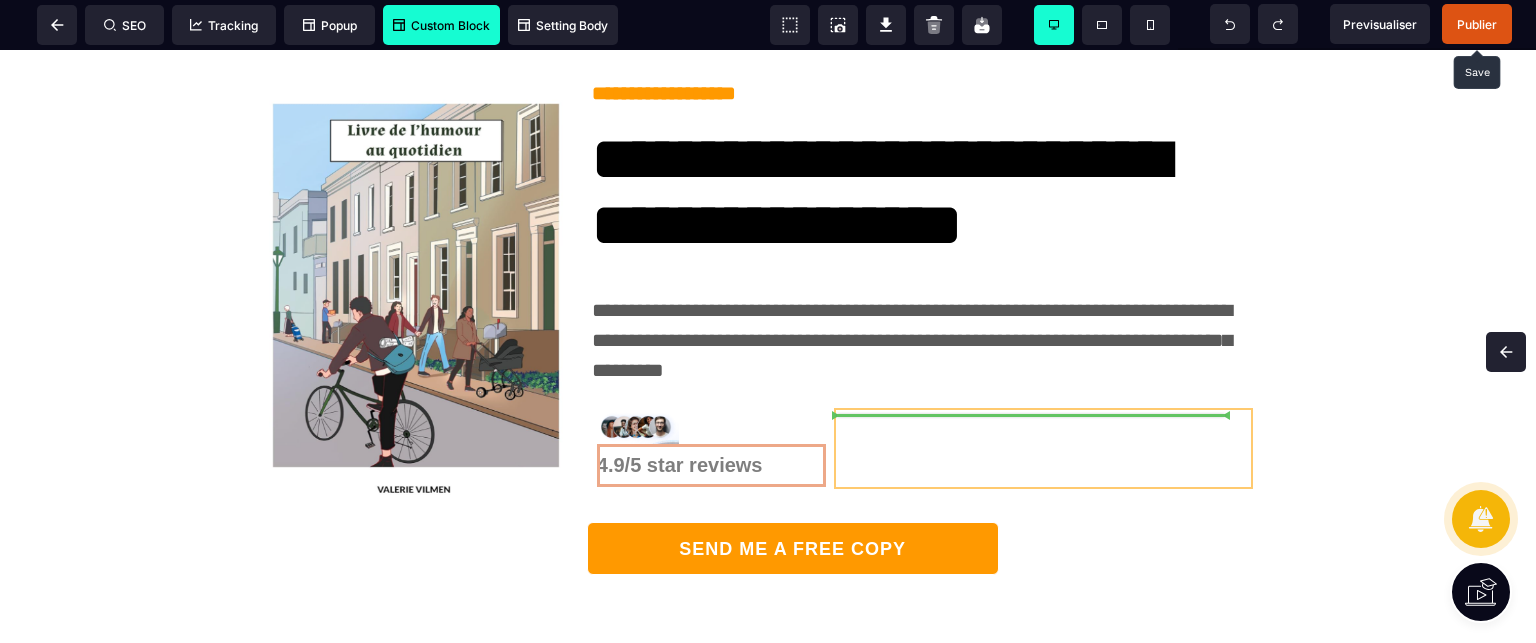 drag, startPoint x: 747, startPoint y: 478, endPoint x: 899, endPoint y: 432, distance: 158.80806 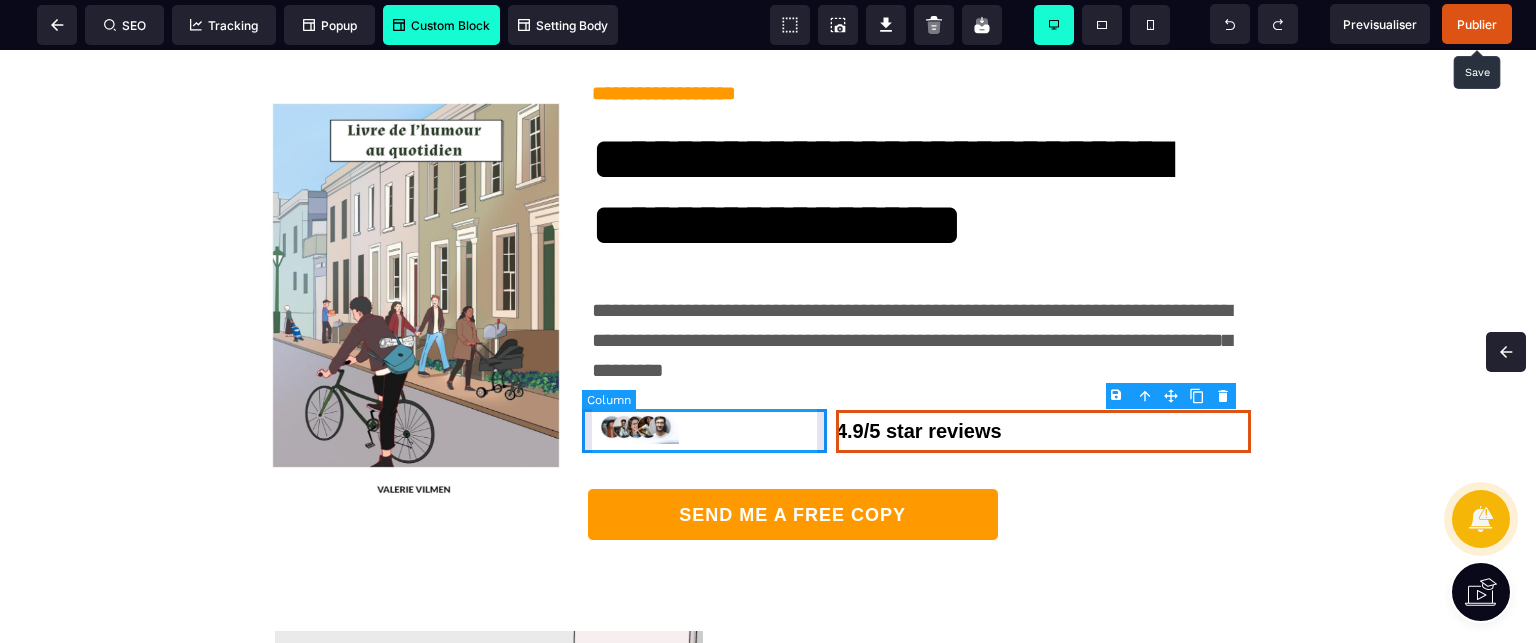 click at bounding box center (711, 431) 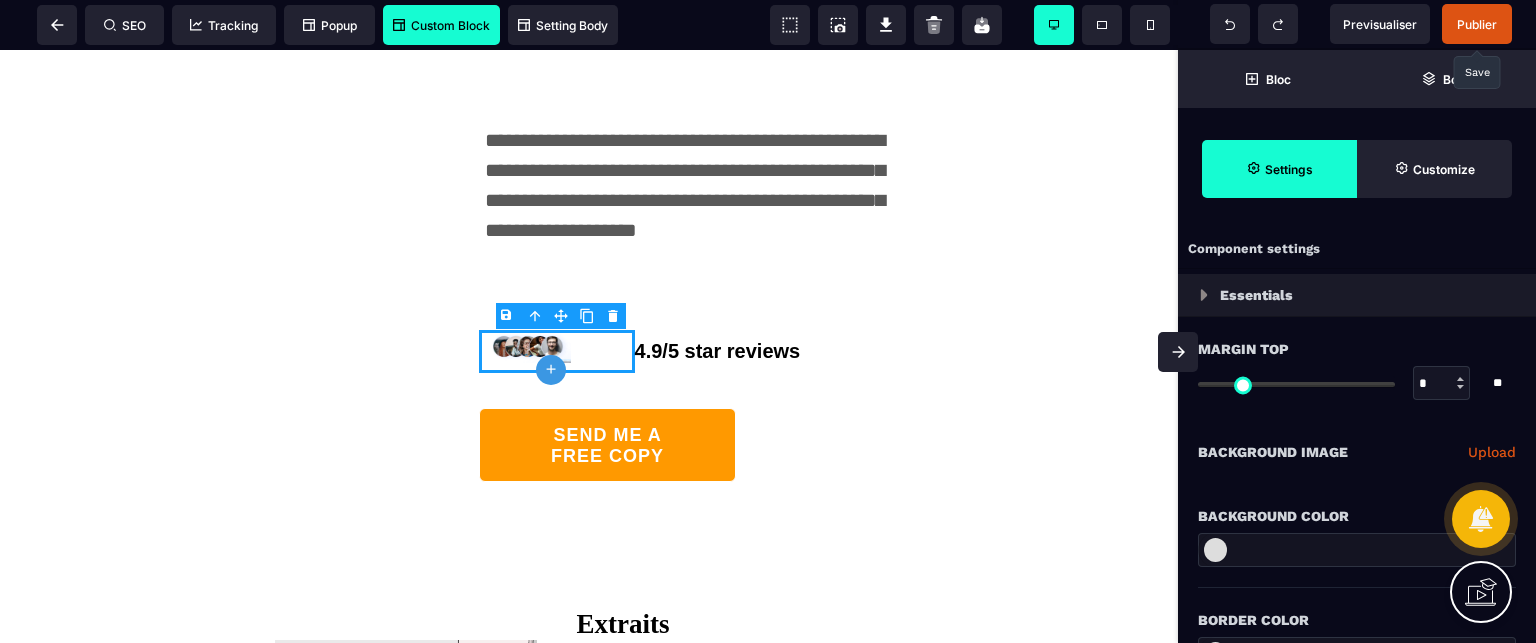 scroll, scrollTop: 508, scrollLeft: 0, axis: vertical 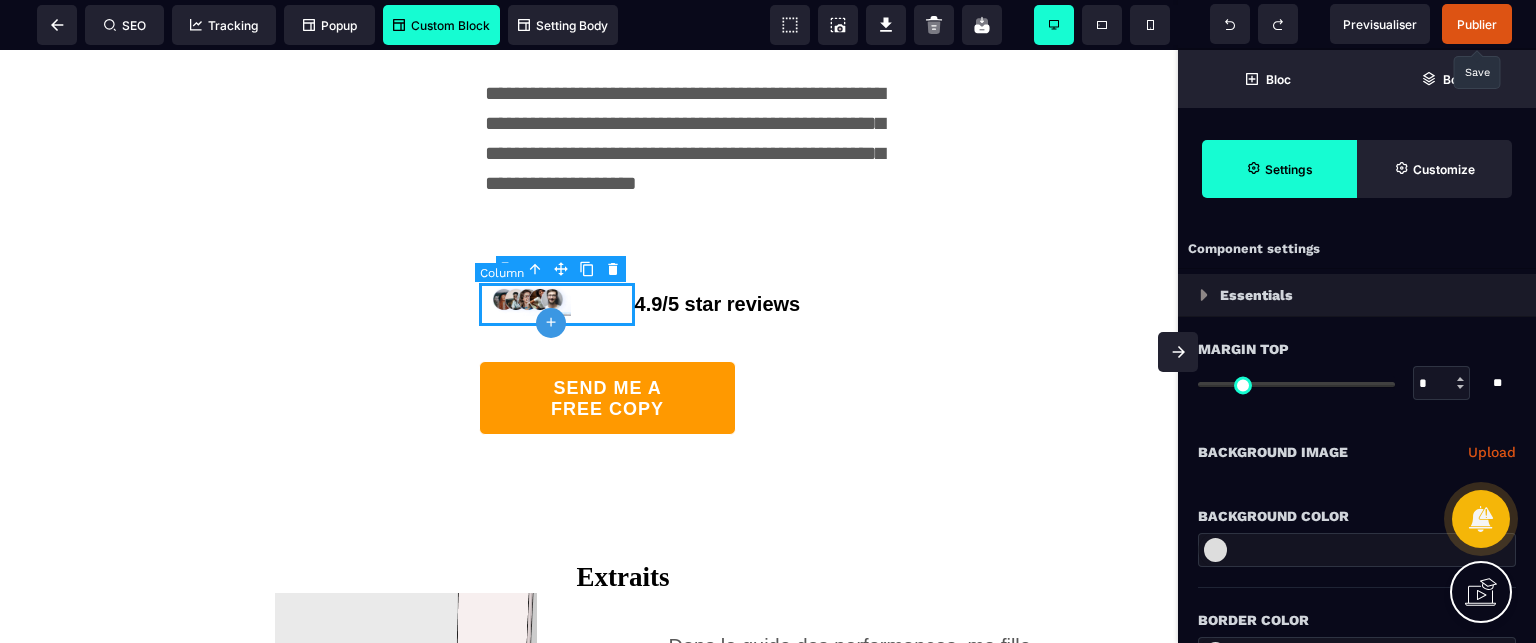 click at bounding box center [556, 304] 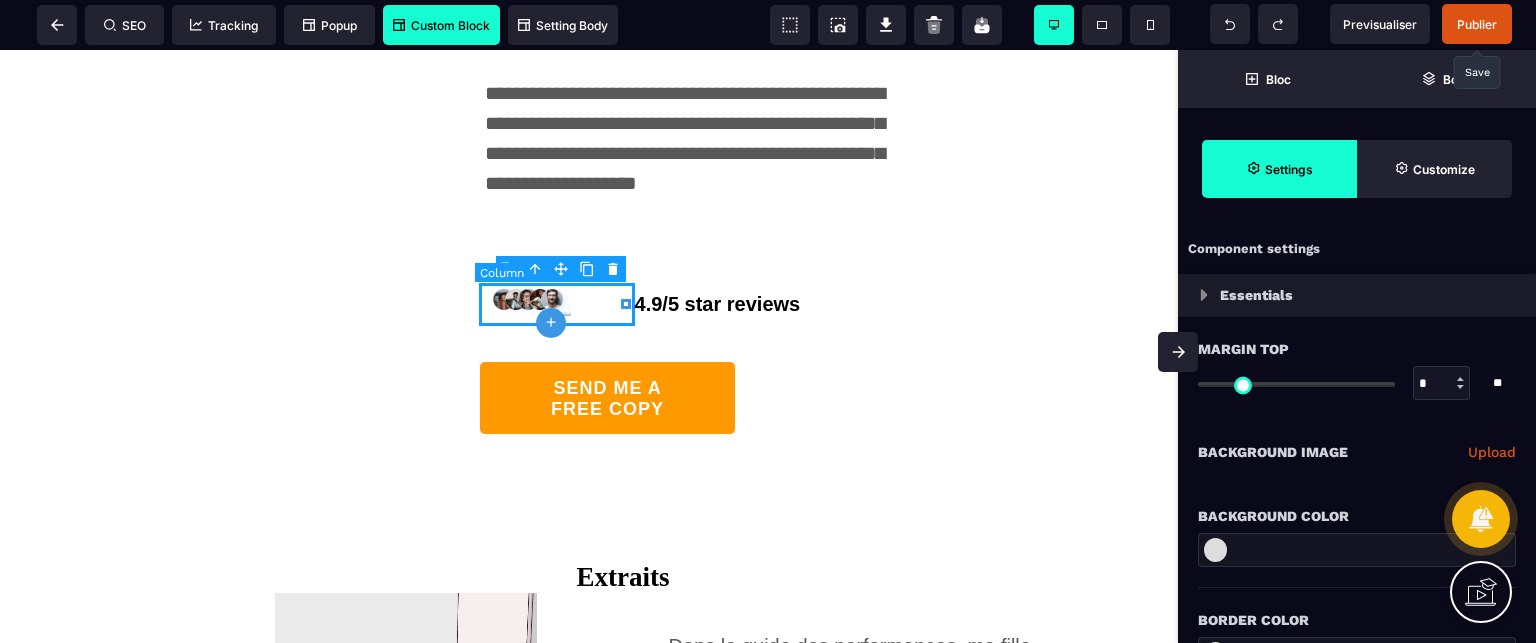 click at bounding box center (556, 304) 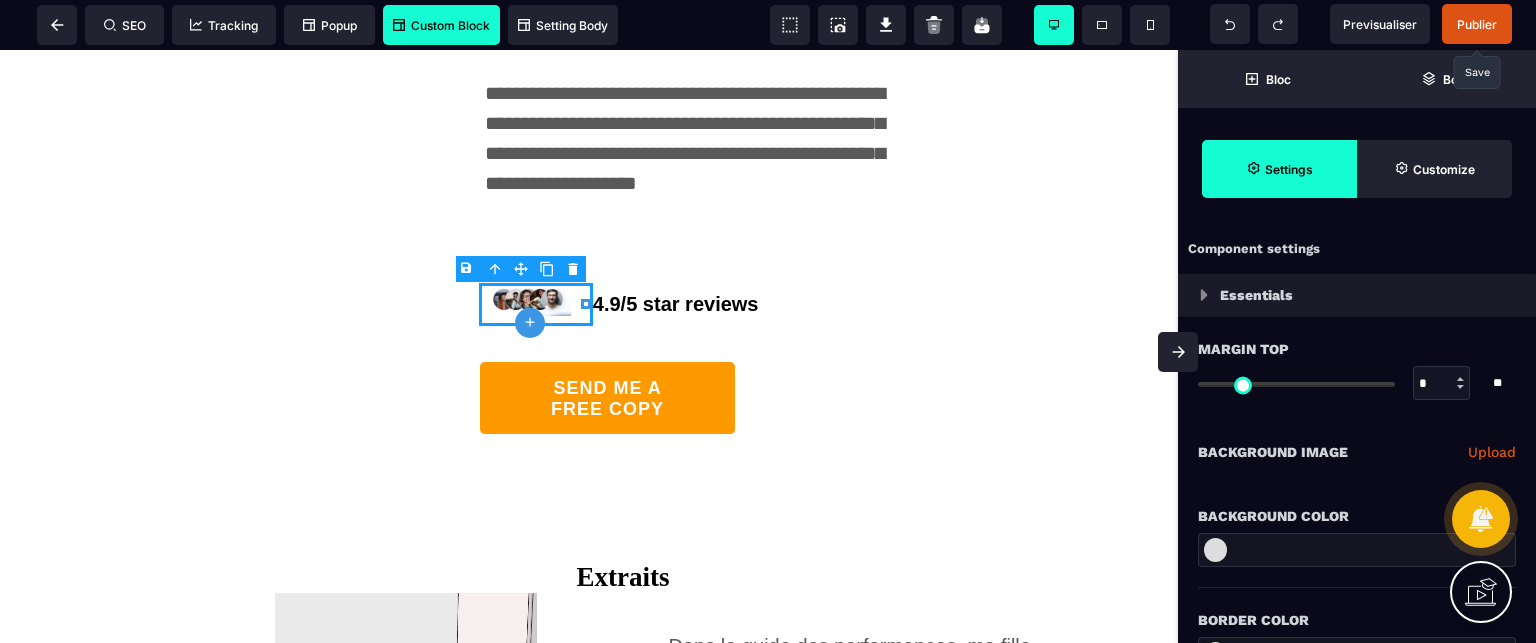 click on "B I U S
A *******
plus
Column" at bounding box center (589, 346) 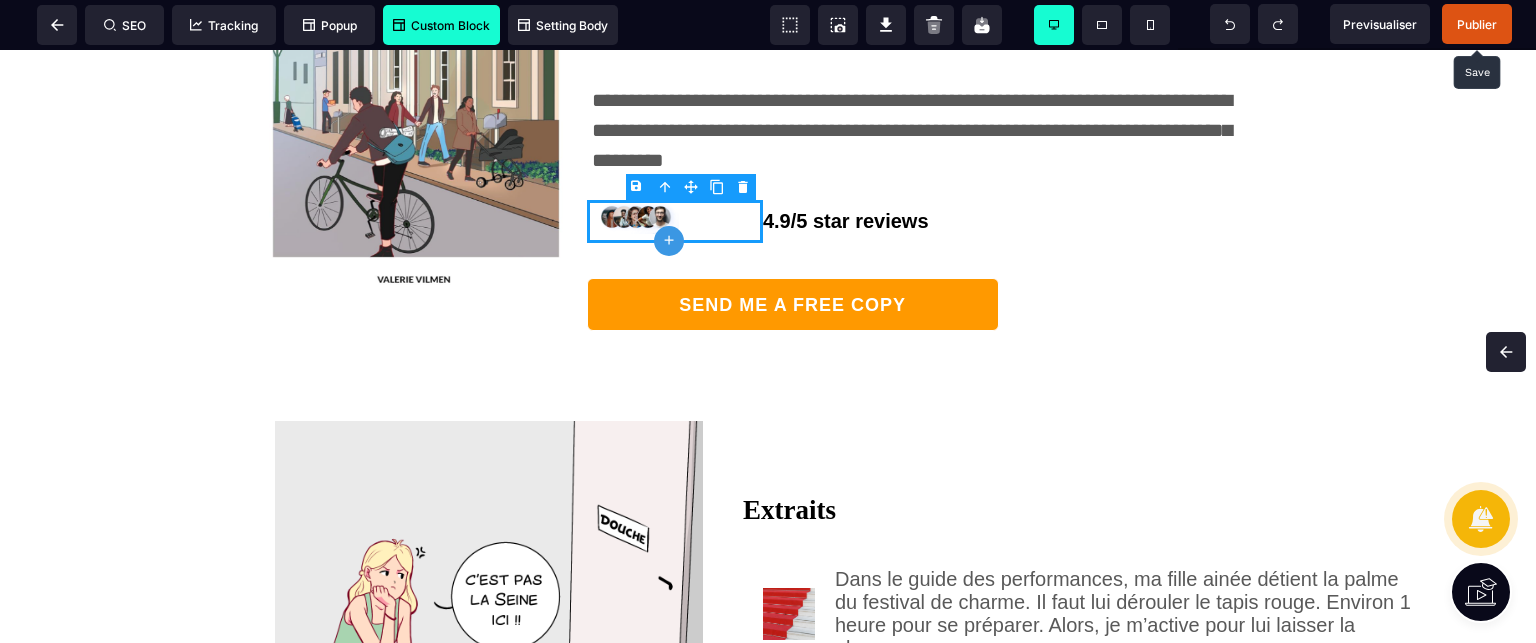 scroll, scrollTop: 263, scrollLeft: 0, axis: vertical 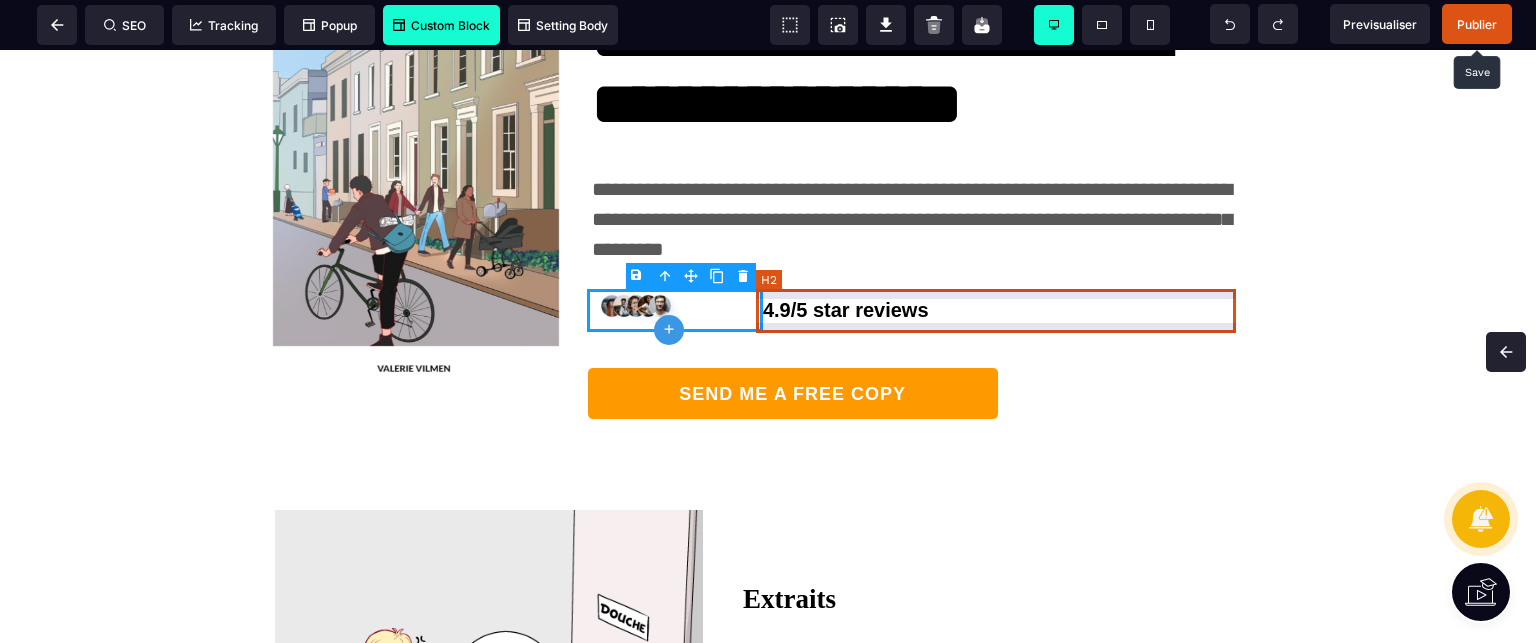 click on "4.9/5 star reviews" at bounding box center [1007, 310] 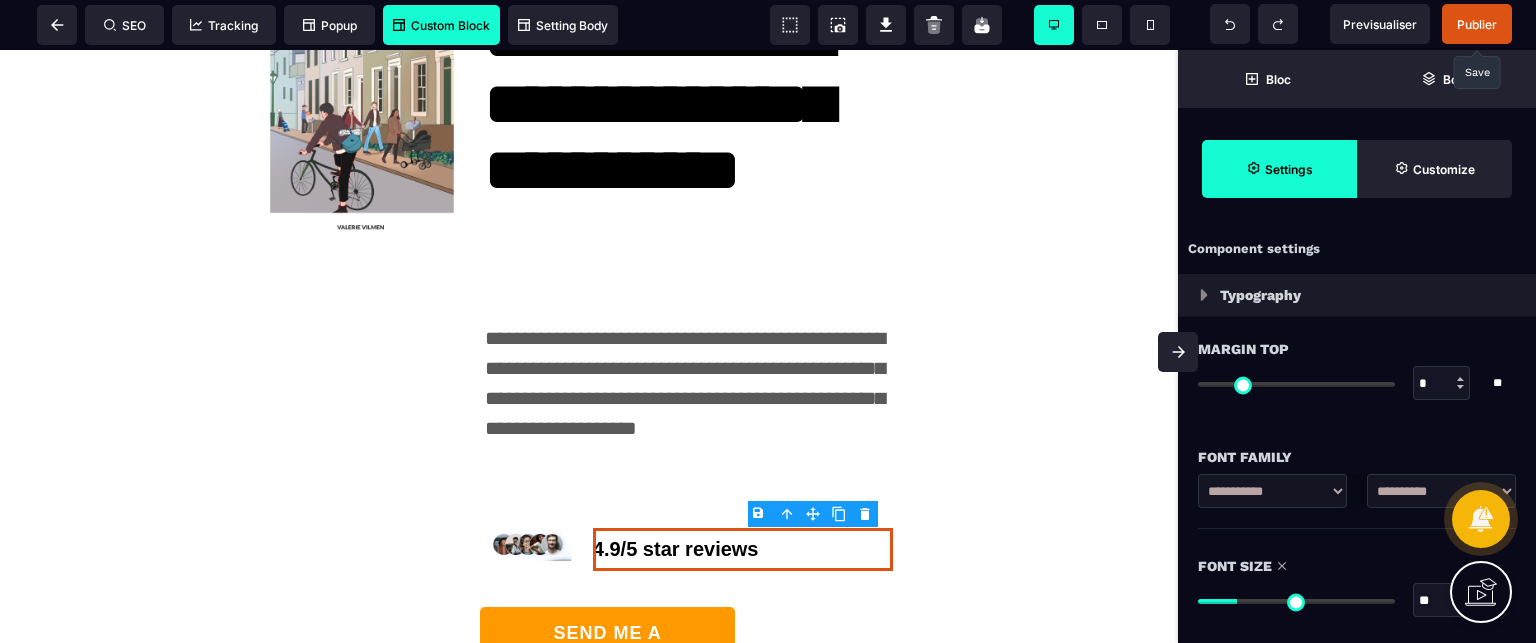 click on "Font Family" at bounding box center [1357, 447] 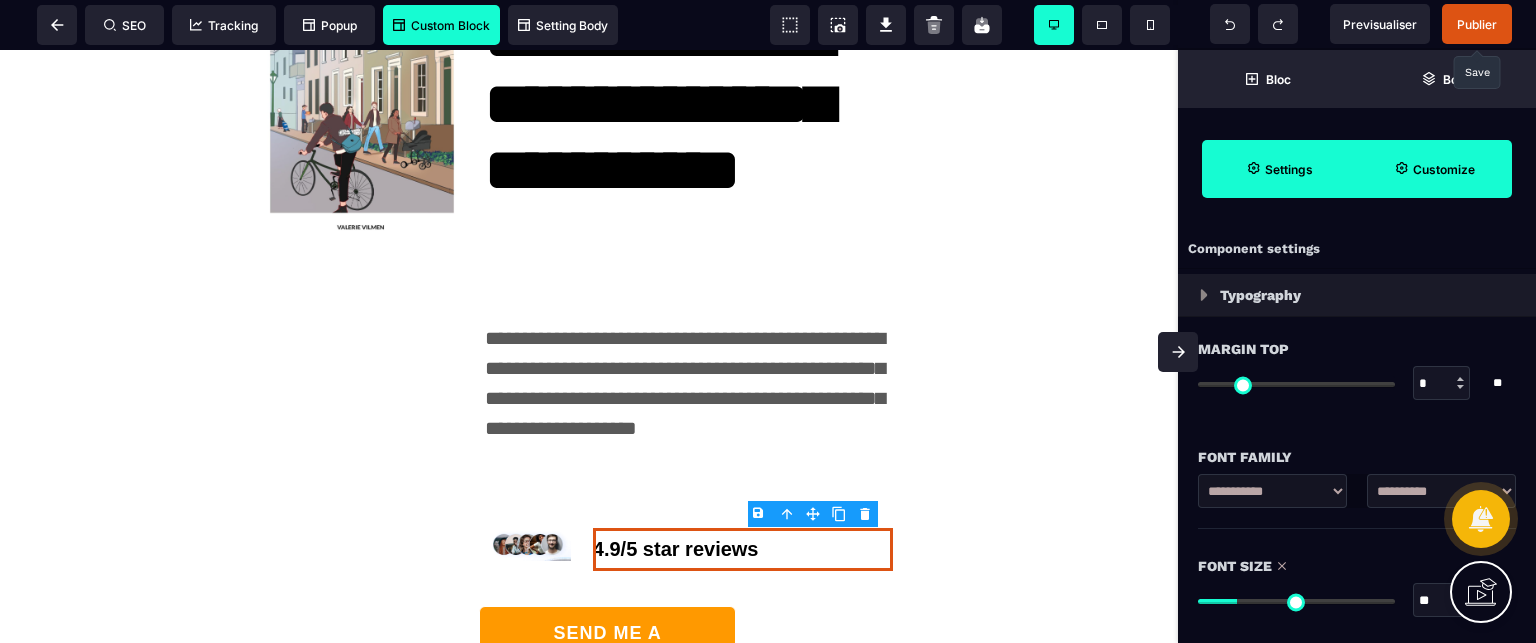 click on "Customize" at bounding box center [1434, 169] 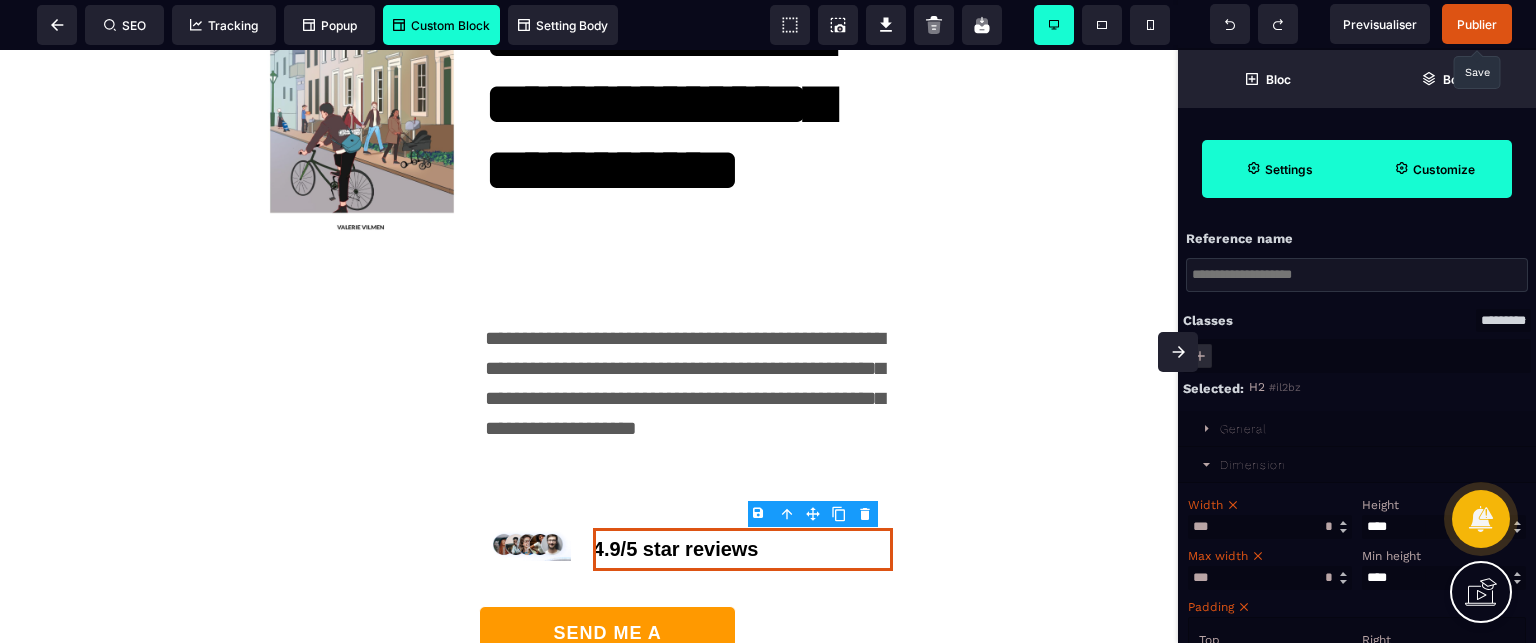 click on "Dimension" at bounding box center (1357, 465) 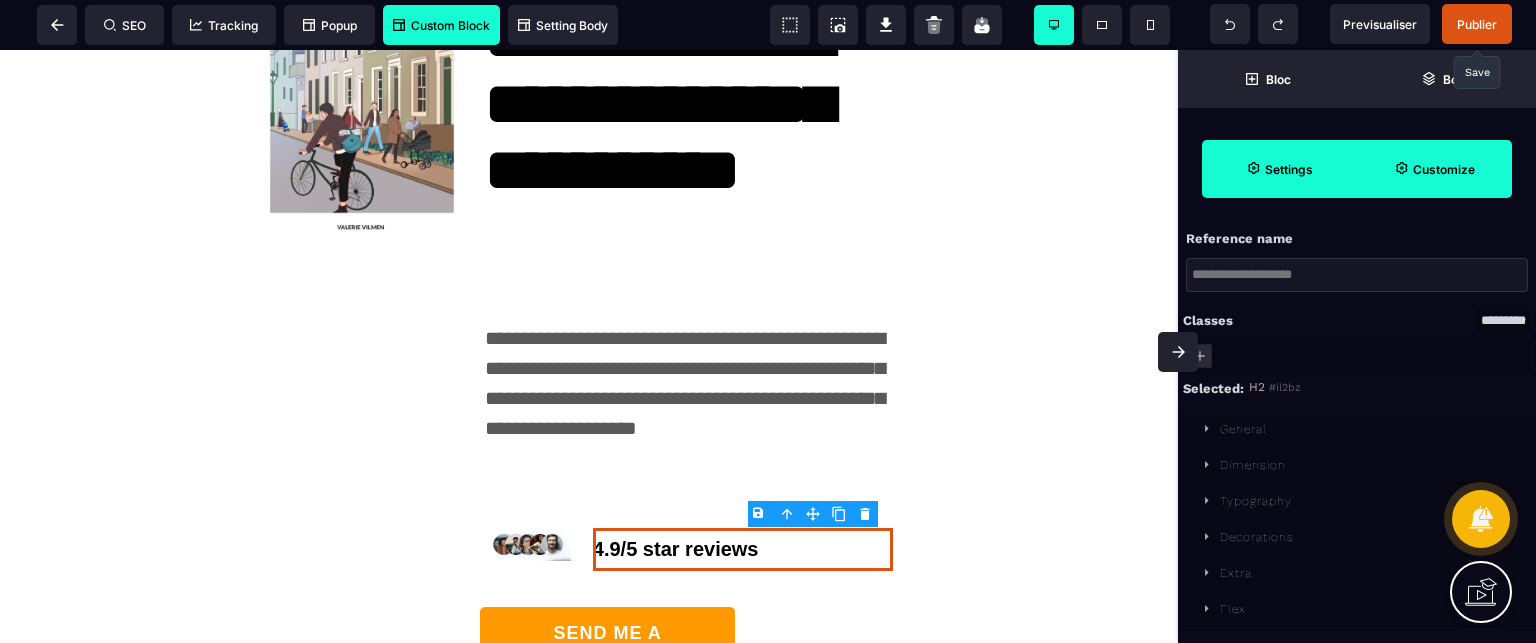 click on "Typography" at bounding box center (1256, 501) 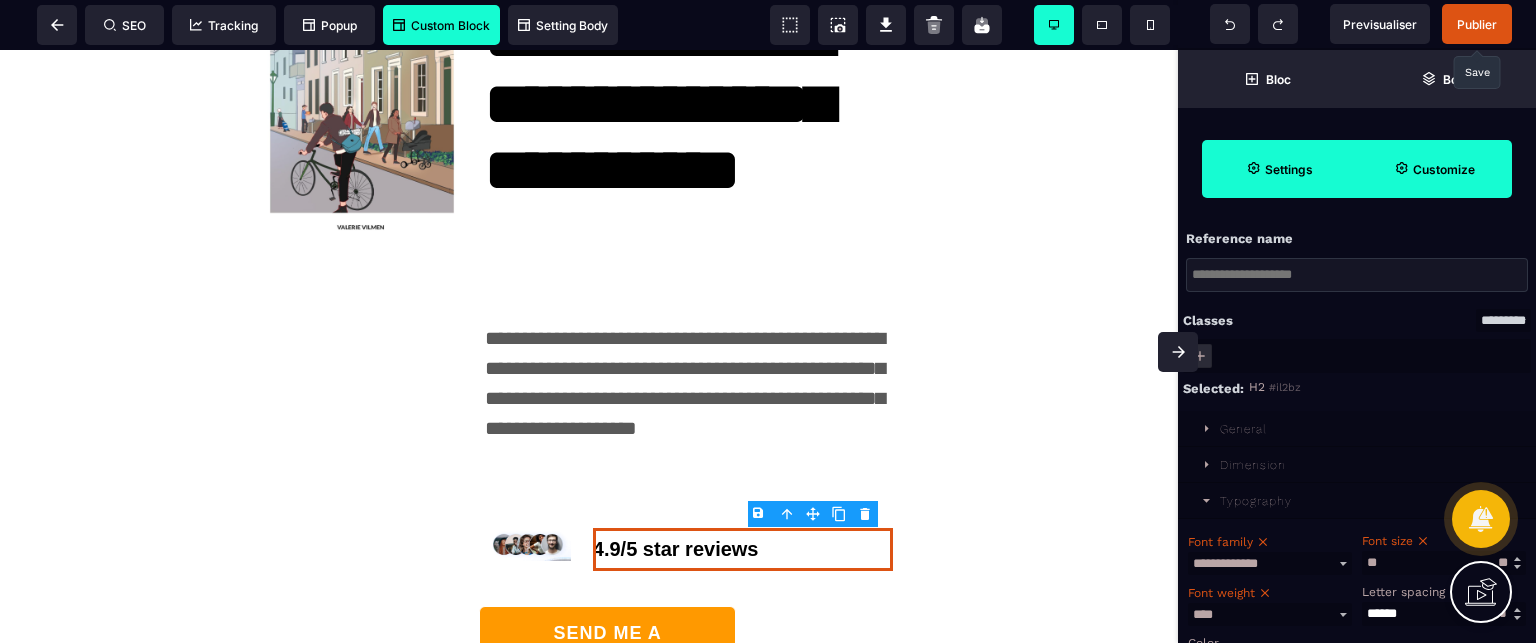 click on "Dimension" at bounding box center [1357, 465] 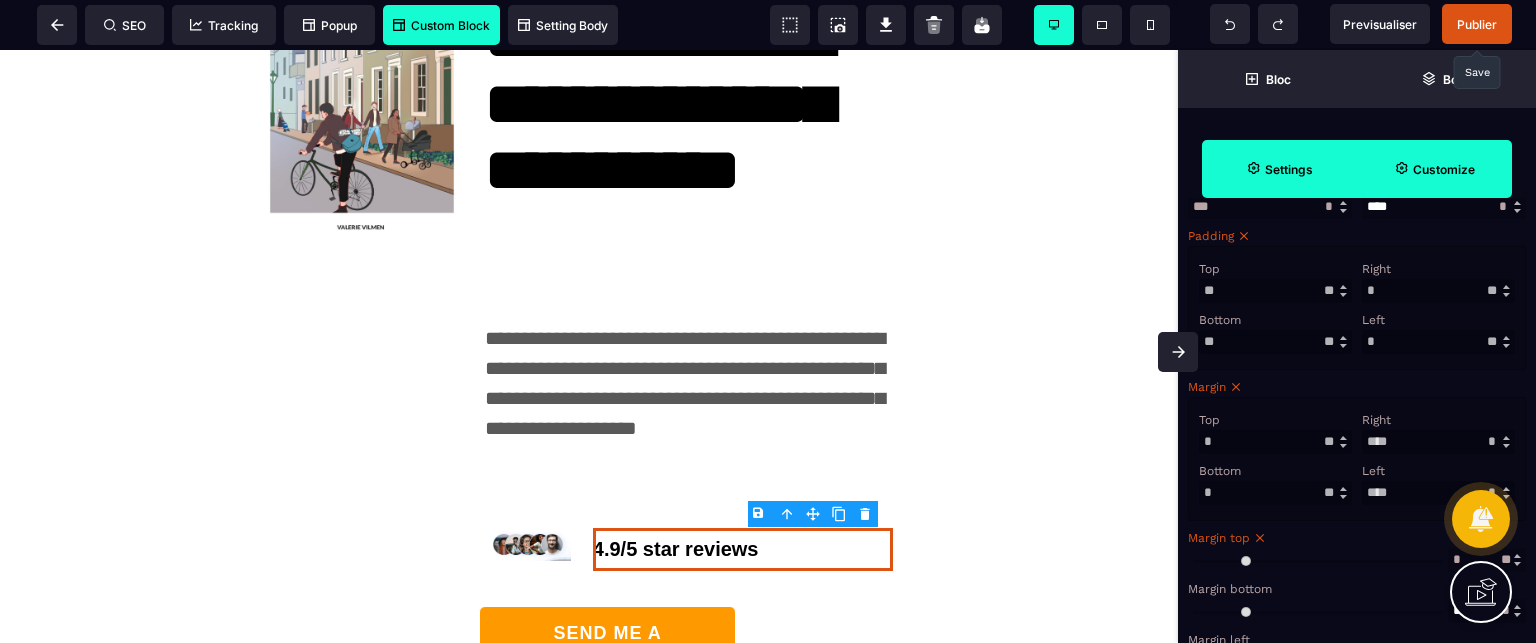 scroll, scrollTop: 342, scrollLeft: 0, axis: vertical 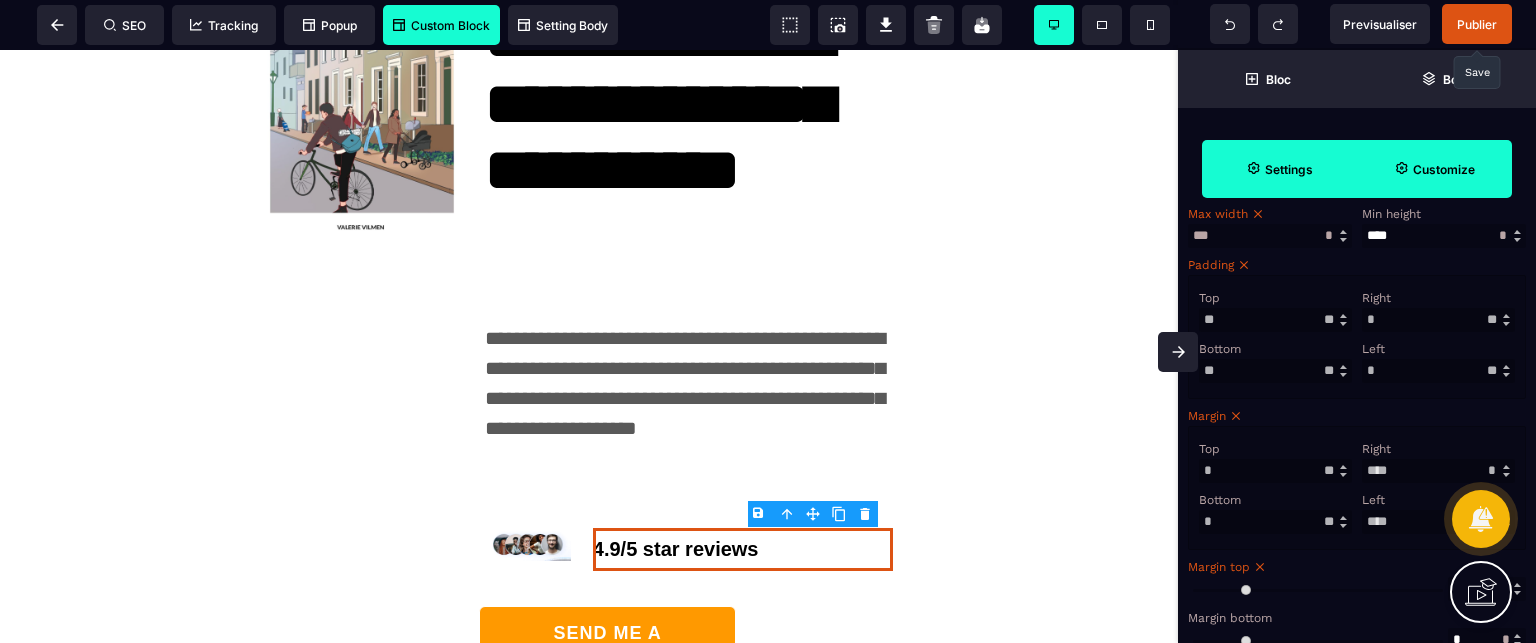 click at bounding box center (1178, 352) 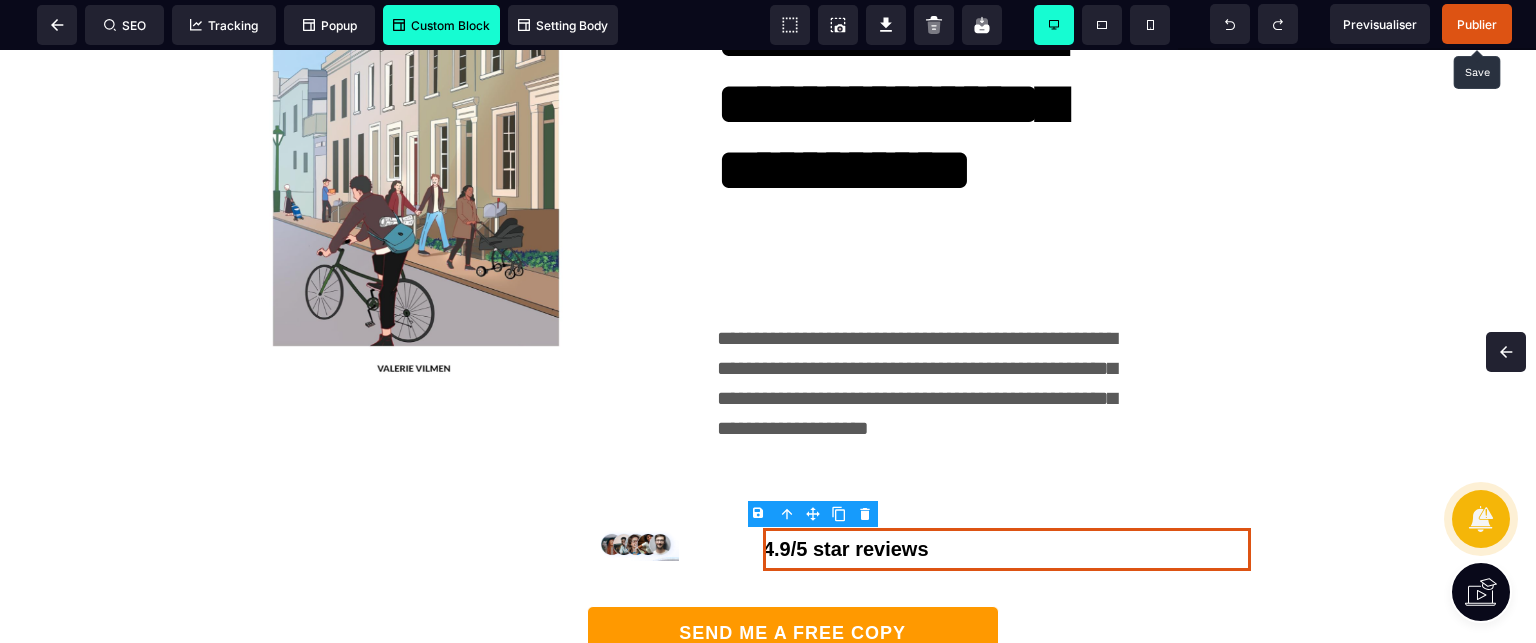 scroll, scrollTop: 0, scrollLeft: 0, axis: both 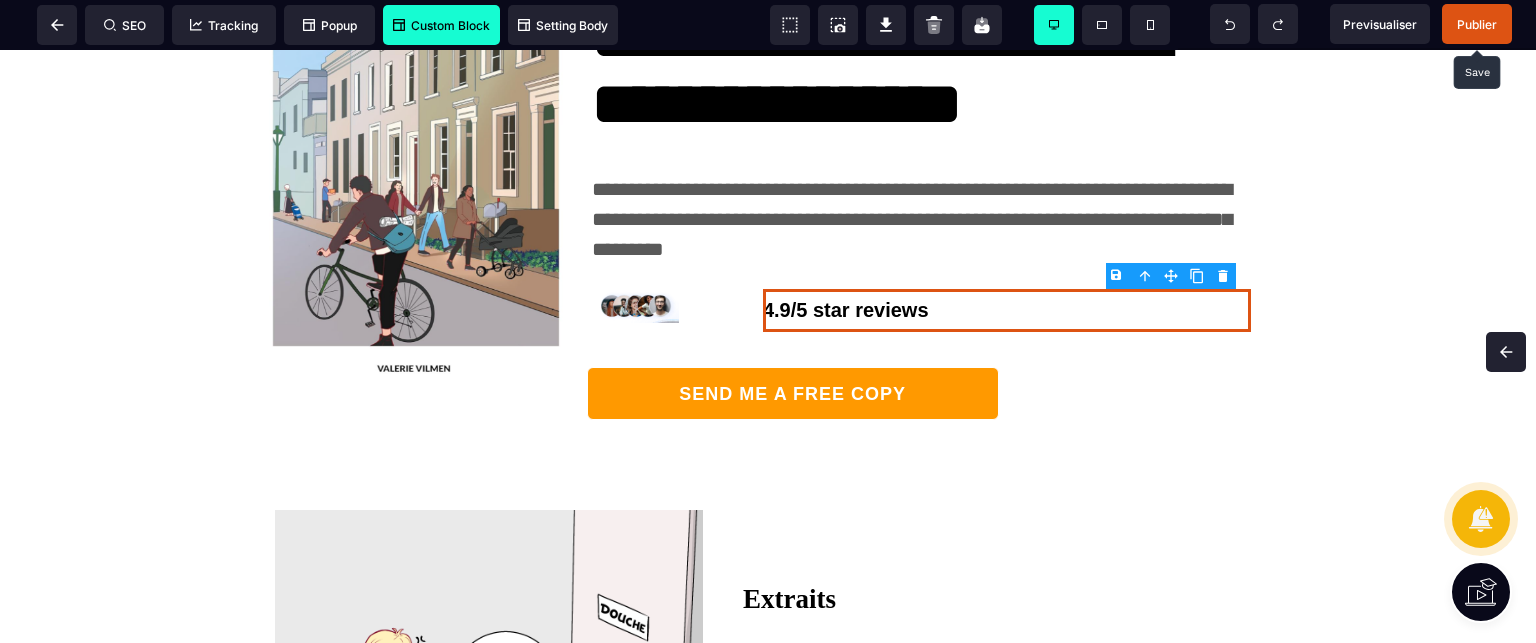 click on "Publier" at bounding box center [1477, 24] 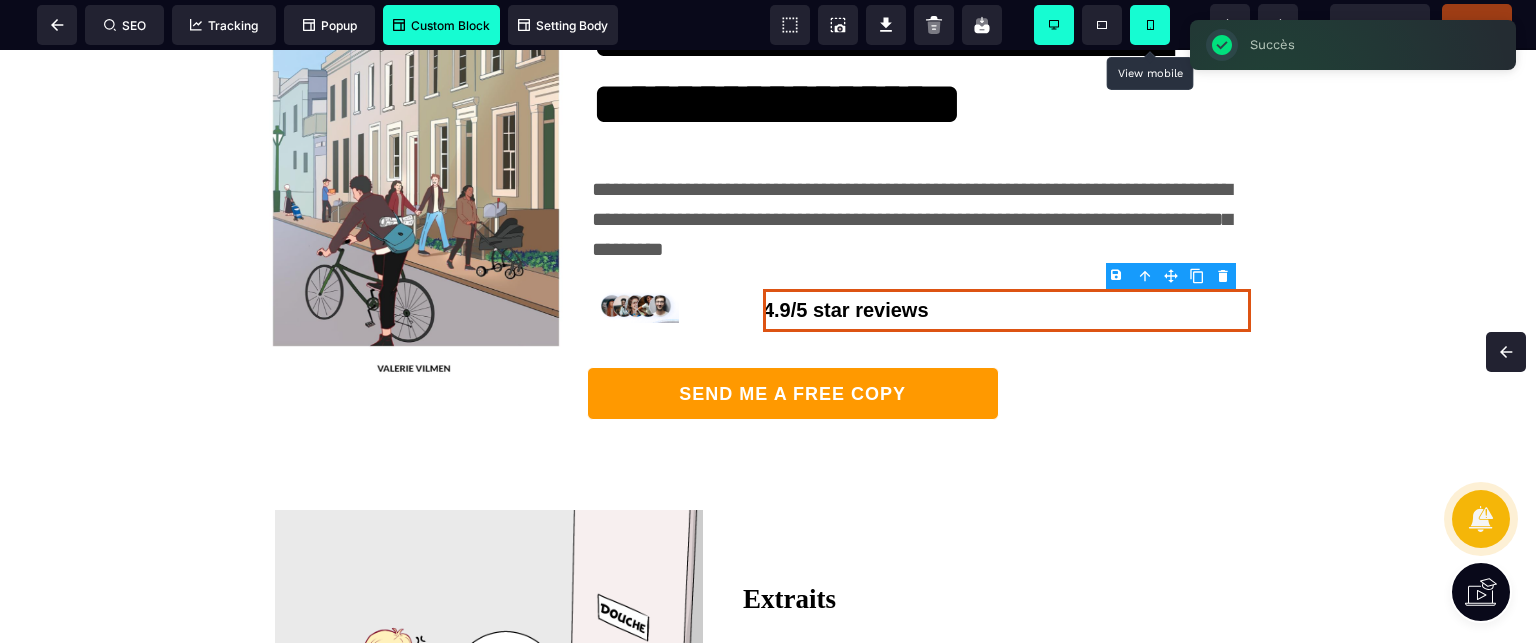 click at bounding box center [1150, 25] 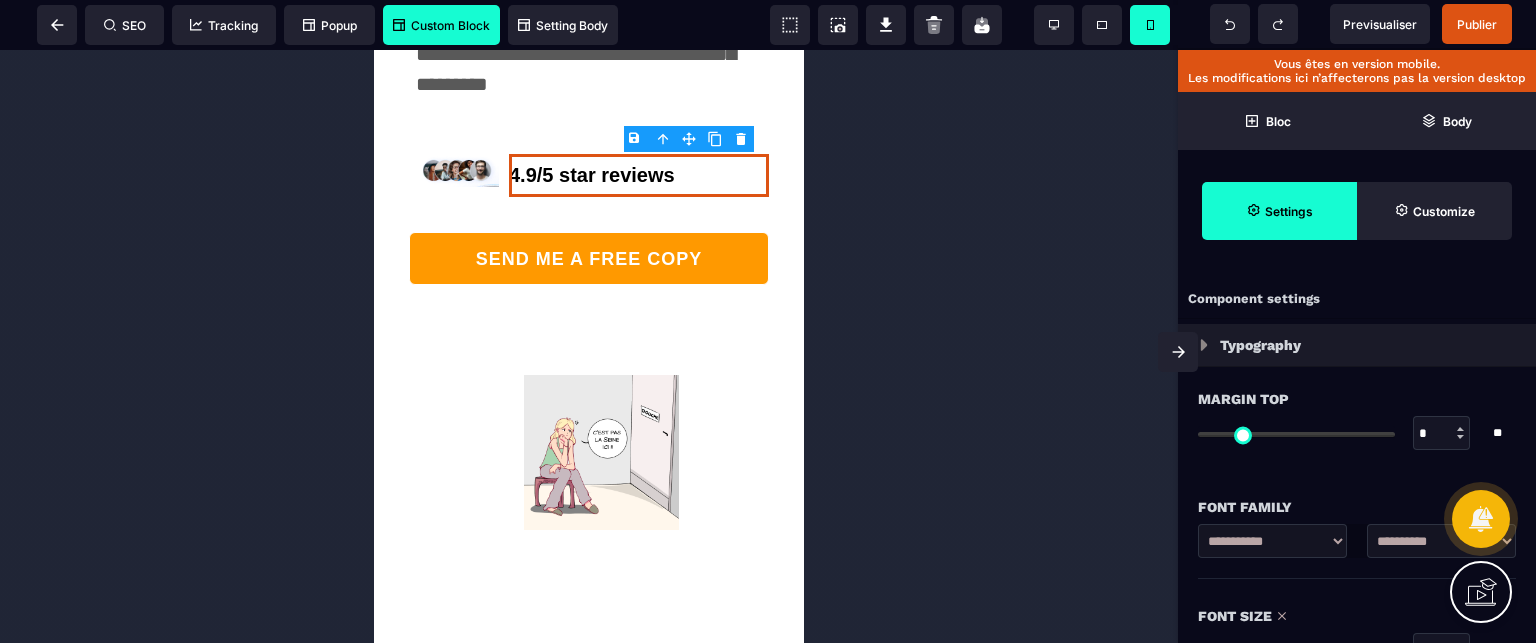 scroll, scrollTop: 1411, scrollLeft: 0, axis: vertical 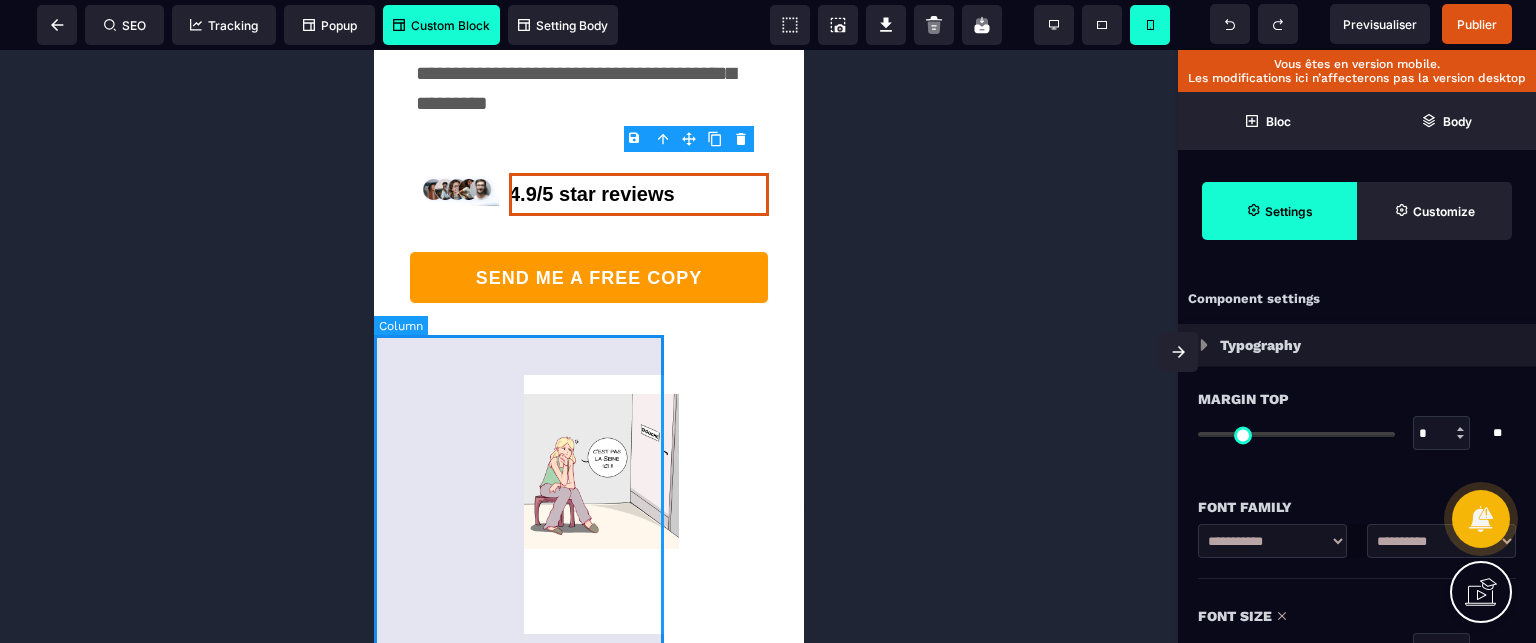 click at bounding box center [526, 530] 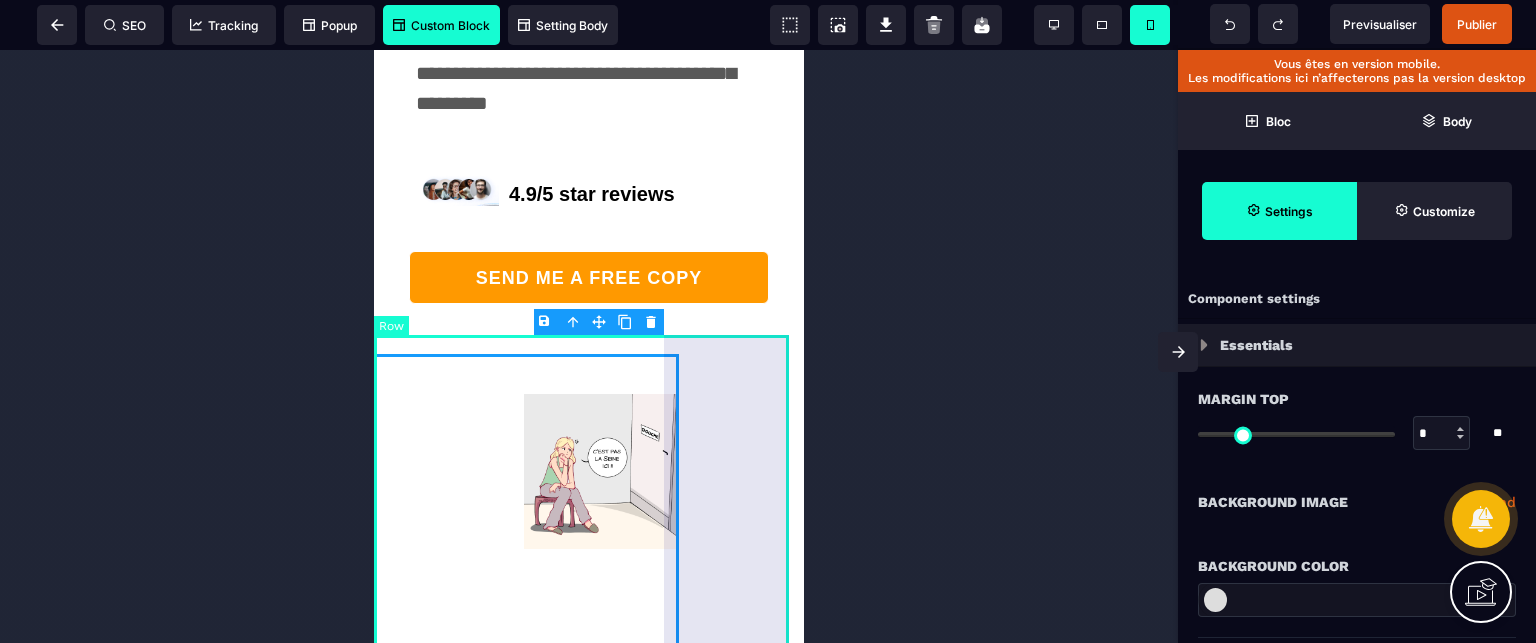 click on "Extraits Dans le guide des performances, ma fille ainée détient la palme du festival de charme. Il faut lui dérouler le tapis rouge. Environ 1 heure pour se préparer. Alors, je m’active pour lui laisser la place. Pourtant, sous la douche, je chantonne, je rêvasse, je chantonne, je rêvasse, délicieuse sensation de l’eau coulant sur mon visage. -Dépêche toi papa de sortir de la salle de bain. Tu en as pour combien de minutes ? -J’ai presque fini. 3 minutes, Cocotte ! Pas besoin de me faire une scène !" at bounding box center [589, 1039] 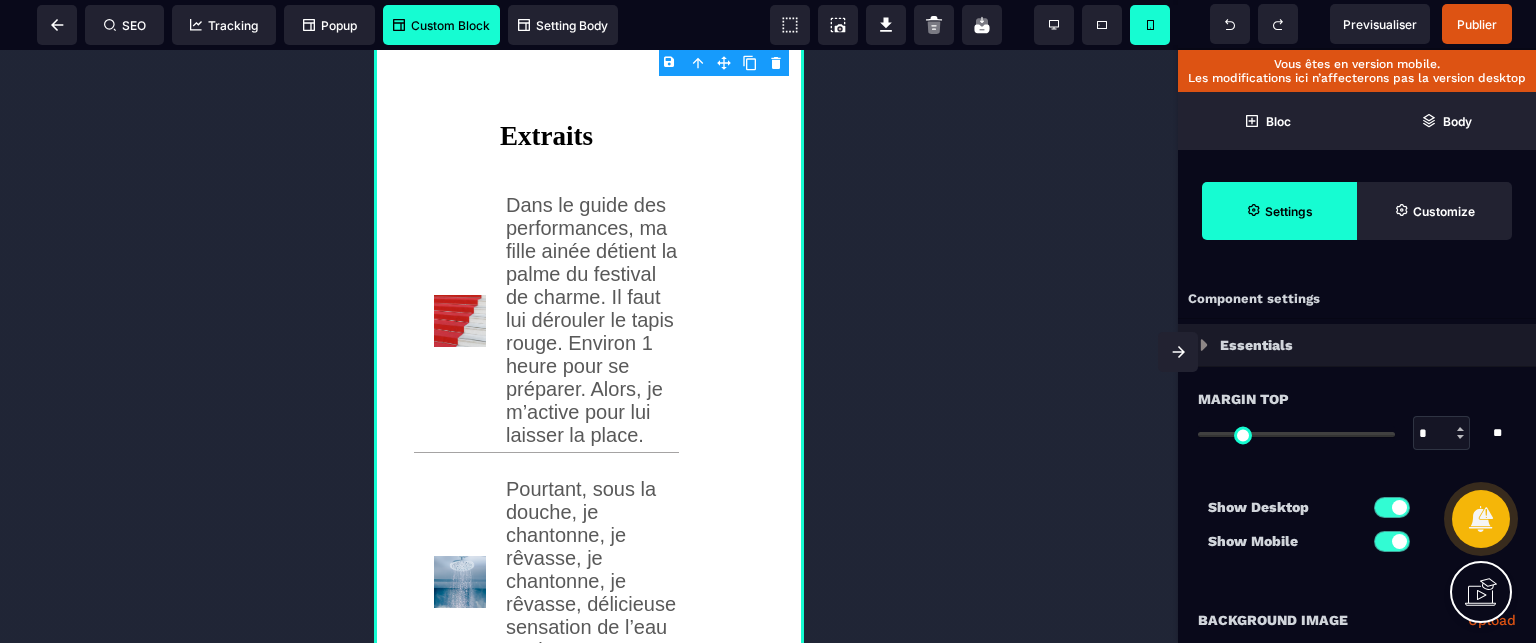 scroll, scrollTop: 2129, scrollLeft: 0, axis: vertical 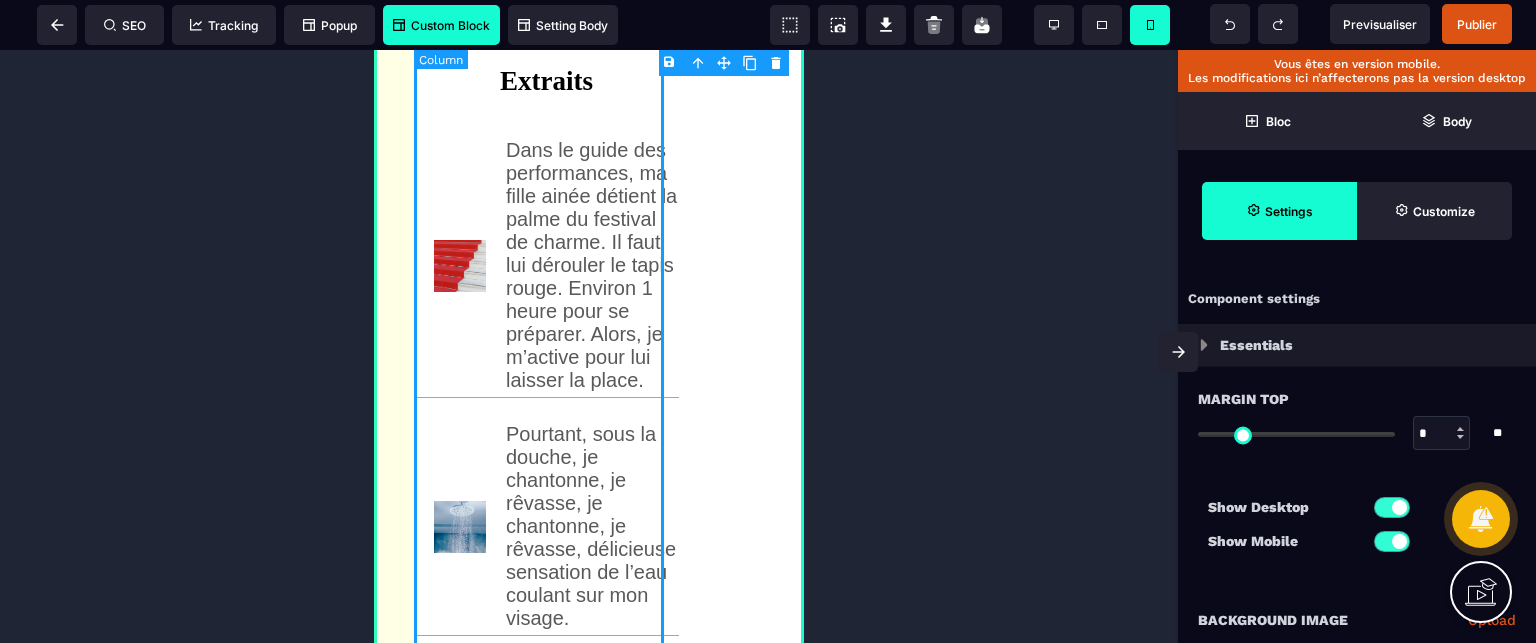 click on "Extraits Dans le guide des performances, ma fille ainée détient la palme du festival de charme. Il faut lui dérouler le tapis rouge. Environ 1 heure pour se préparer. Alors, je m’active pour lui laisser la place. Pourtant, sous la douche, je chantonne, je rêvasse, je chantonne, je rêvasse, délicieuse sensation de l’eau coulant sur mon visage. -Dépêche toi papa de sortir de la salle de bain. Tu en as pour combien de minutes ? -J’ai presque fini. 3 minutes, Cocotte ! Pas besoin de me faire une scène !" at bounding box center (546, 463) 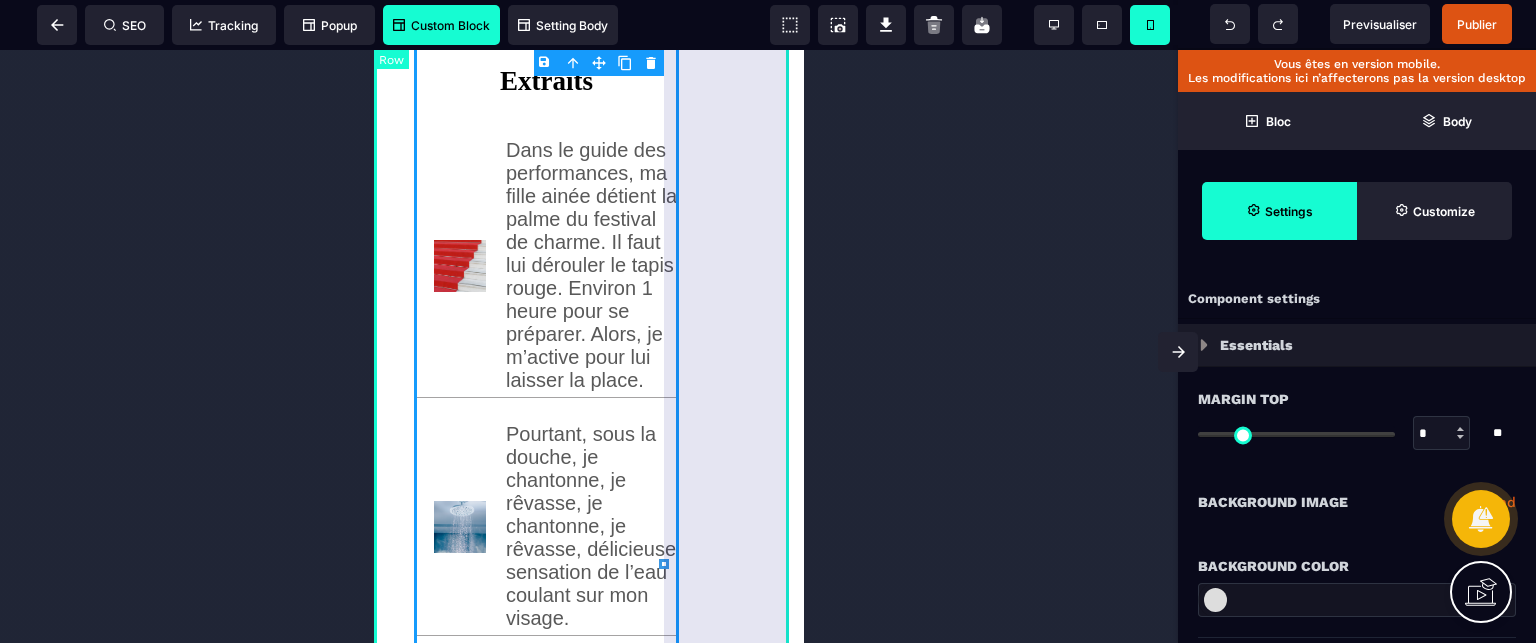 click on "Extraits Dans le guide des performances, ma fille ainée détient la palme du festival de charme. Il faut lui dérouler le tapis rouge. Environ 1 heure pour se préparer. Alors, je m’active pour lui laisser la place. Pourtant, sous la douche, je chantonne, je rêvasse, je chantonne, je rêvasse, délicieuse sensation de l’eau coulant sur mon visage. -Dépêche toi papa de sortir de la salle de bain. Tu en as pour combien de minutes ? -J’ai presque fini. 3 minutes, Cocotte ! Pas besoin de me faire une scène !" at bounding box center [589, 321] 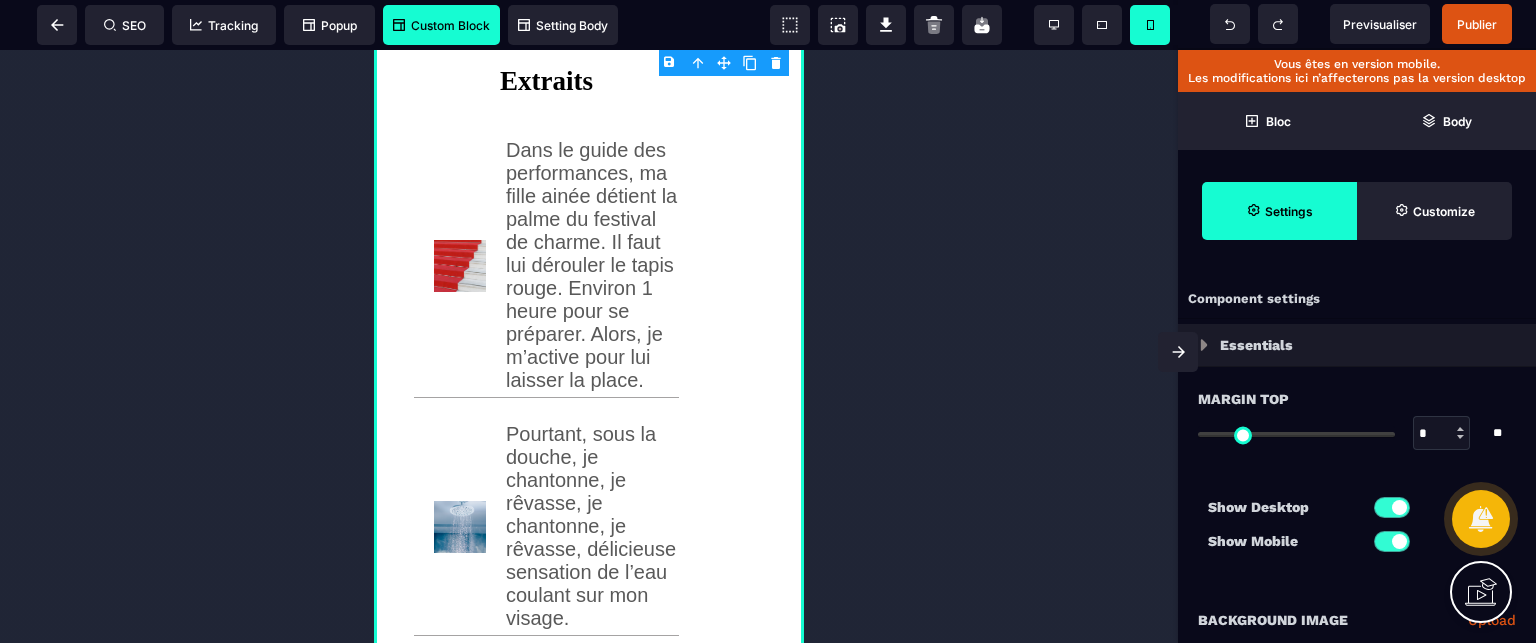 click on "Show Desktop" at bounding box center [1282, 507] 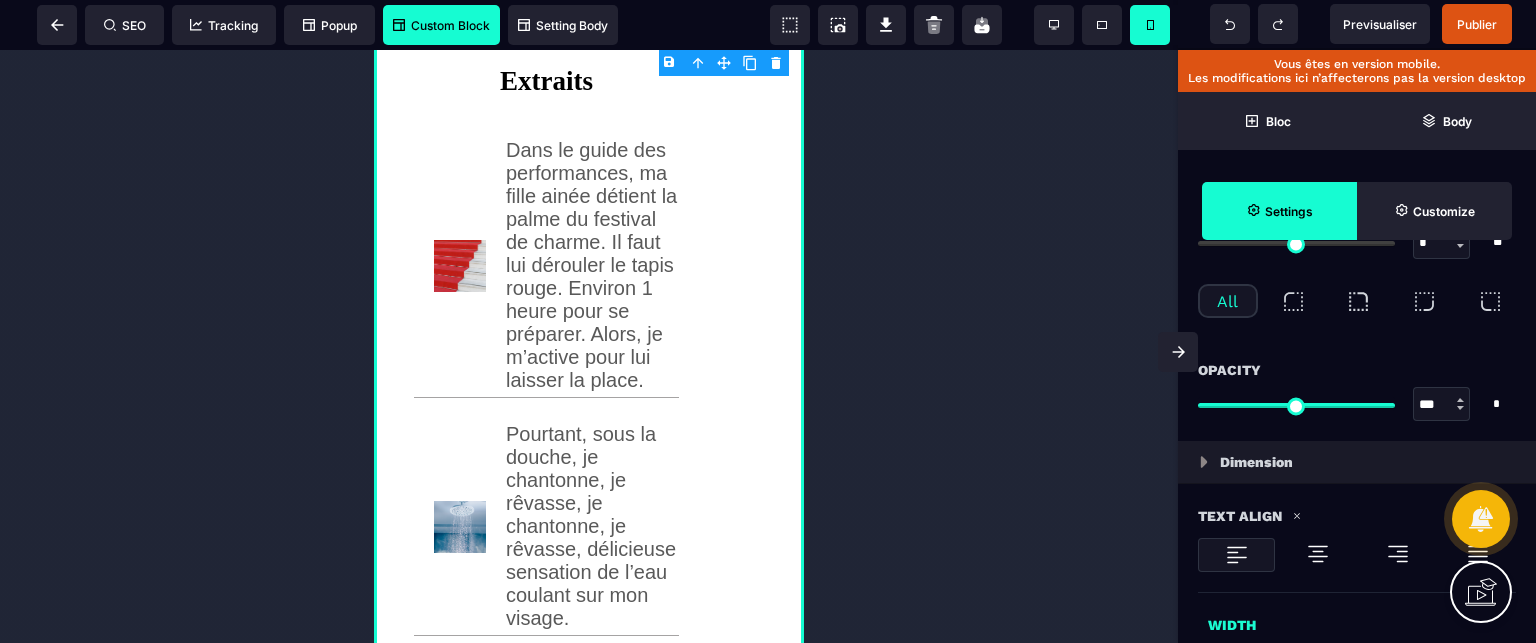 scroll, scrollTop: 836, scrollLeft: 0, axis: vertical 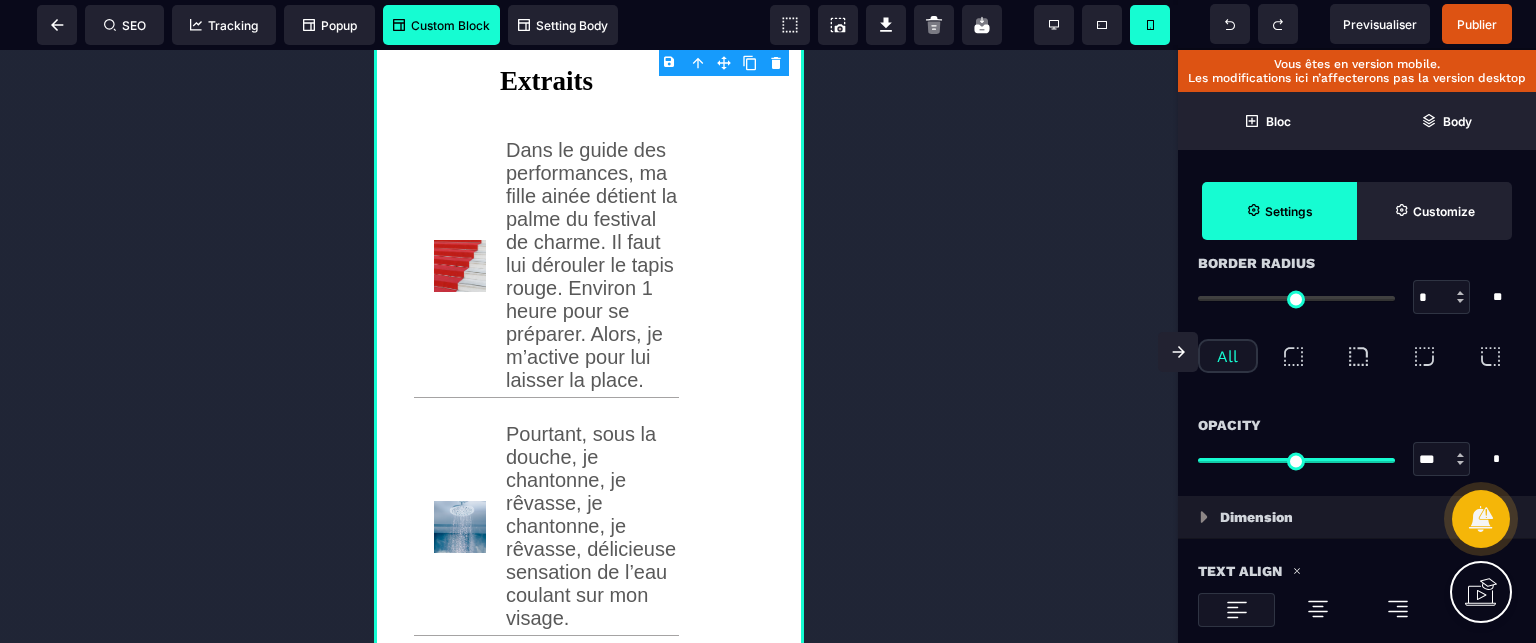 click 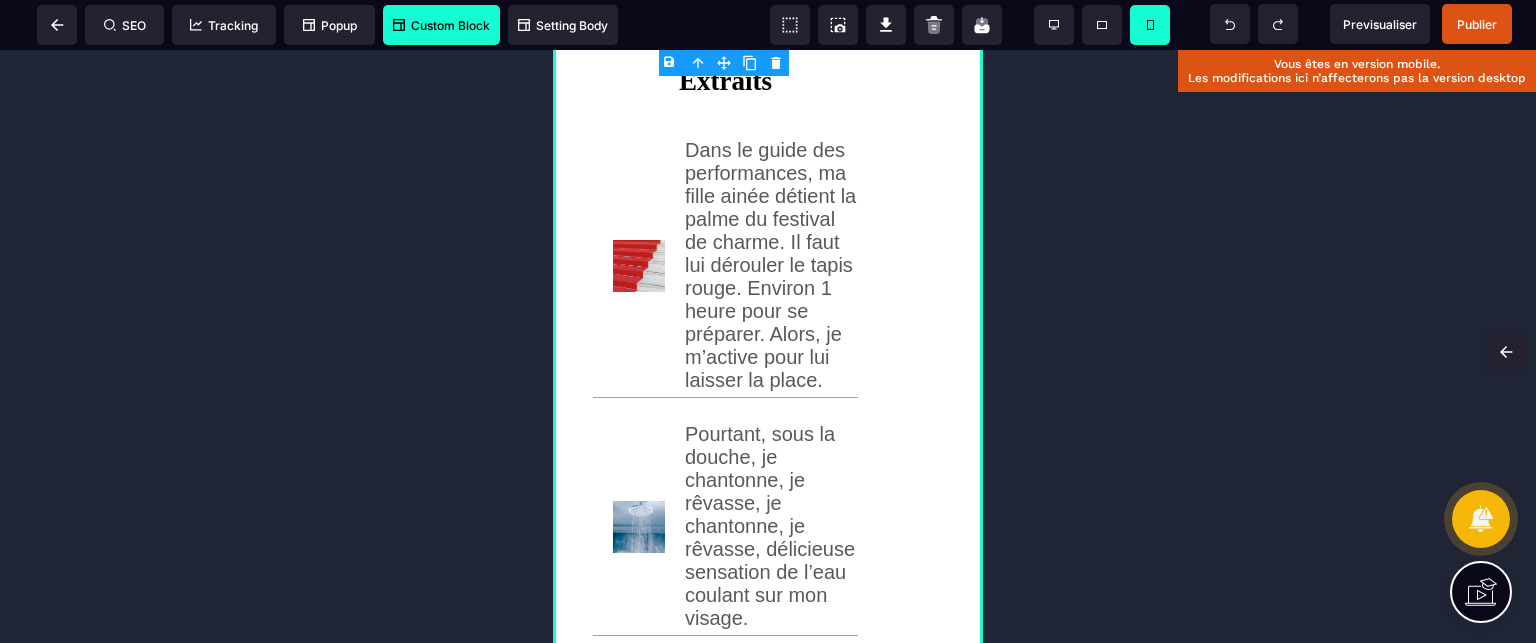 scroll, scrollTop: 0, scrollLeft: 0, axis: both 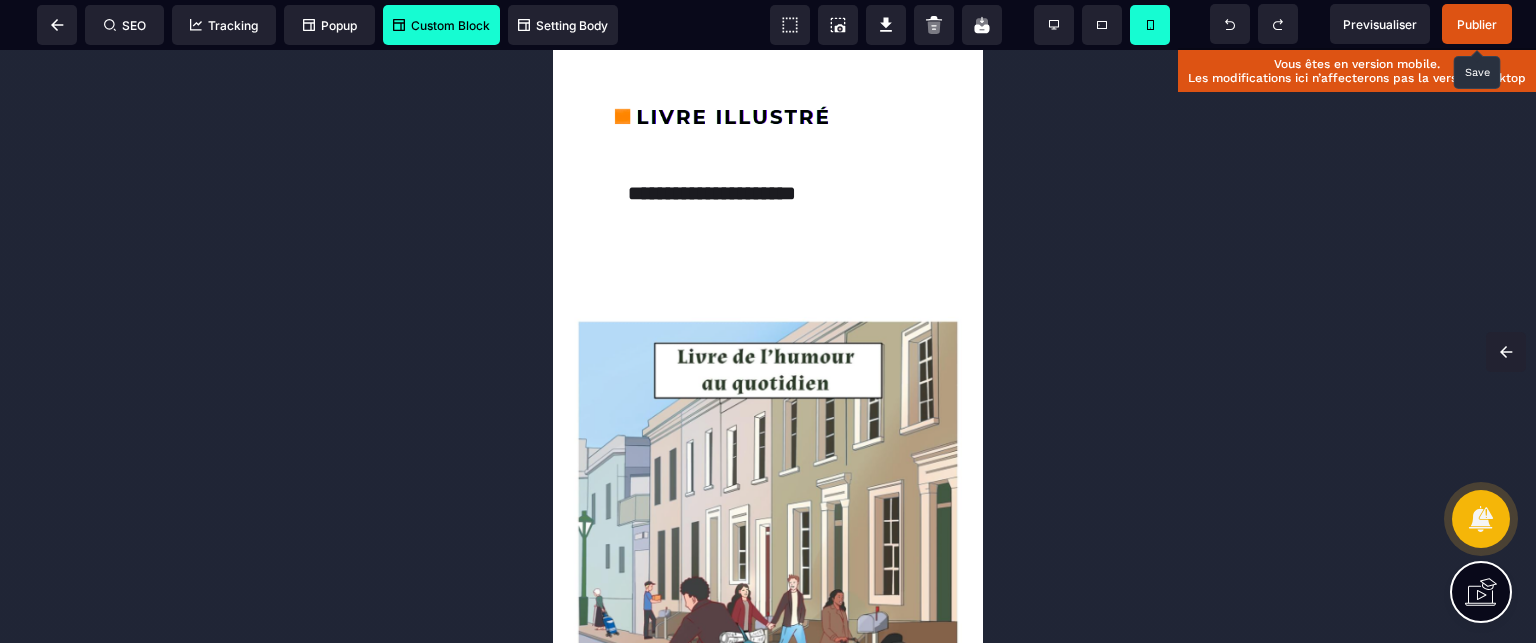 click on "Publier" at bounding box center (1477, 24) 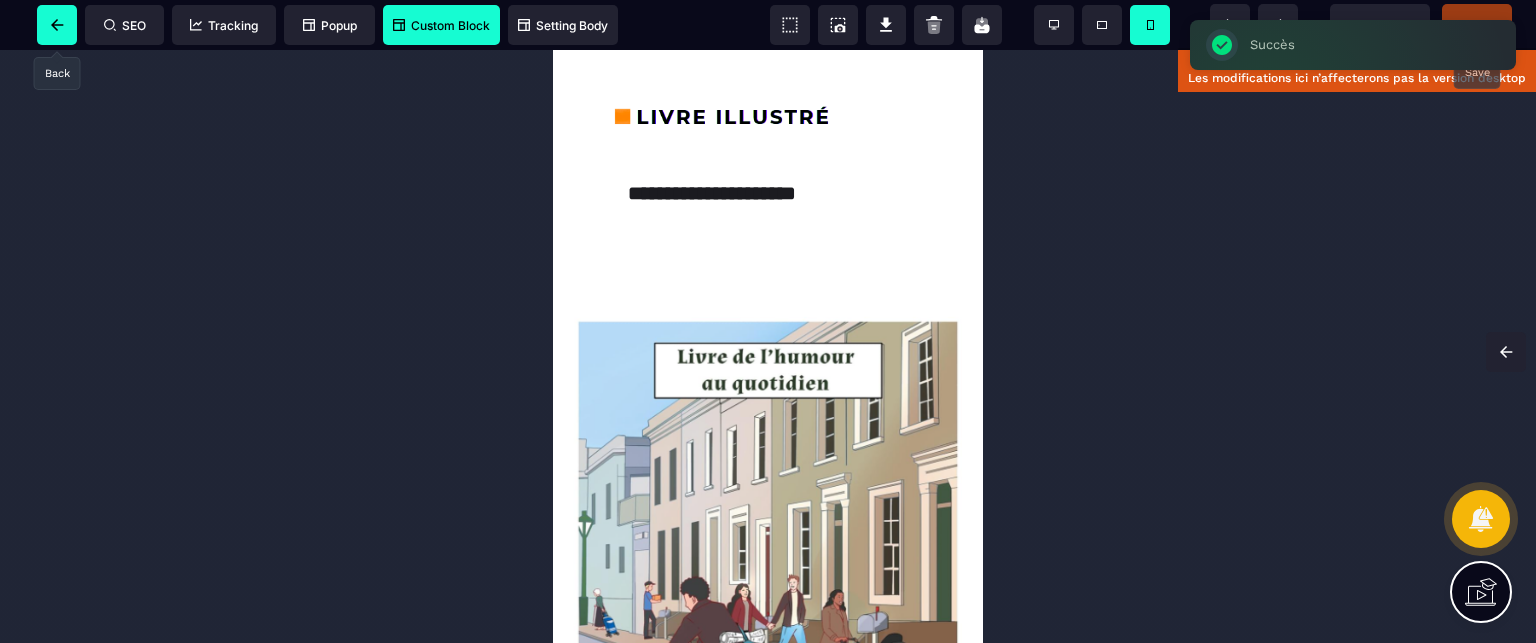 click 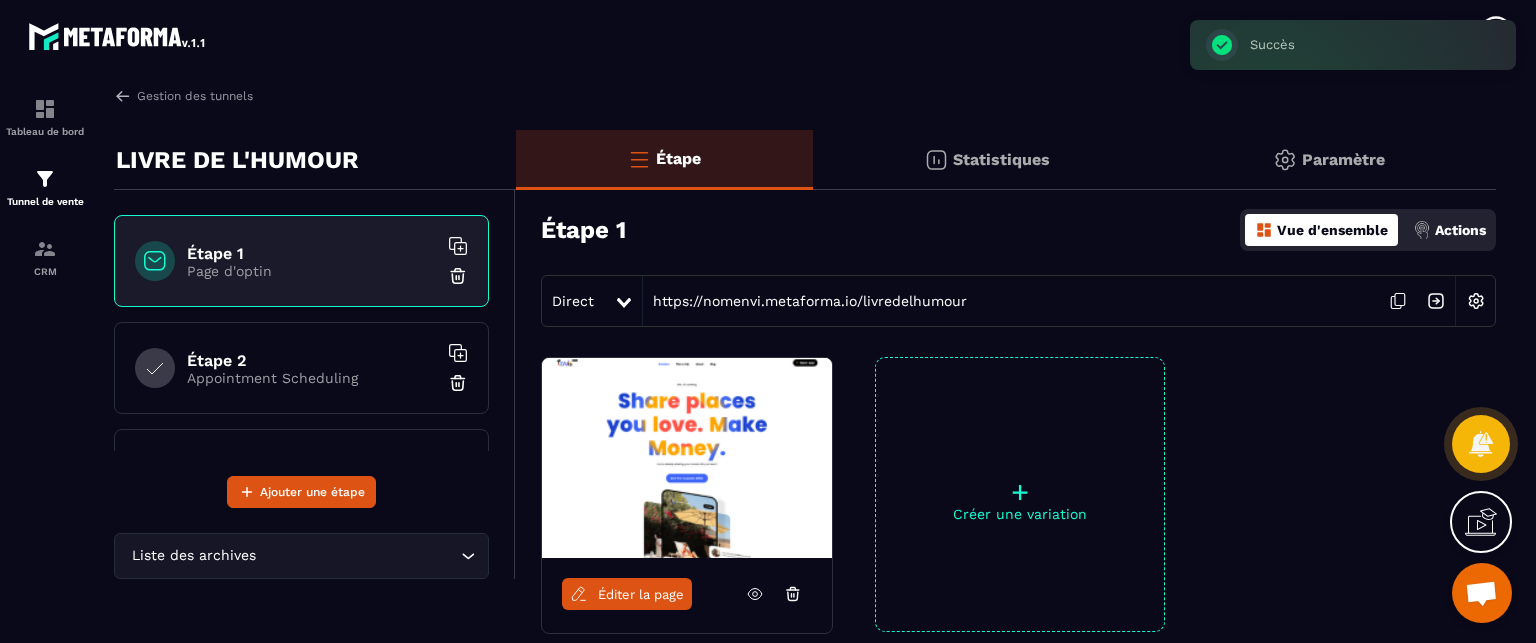 click 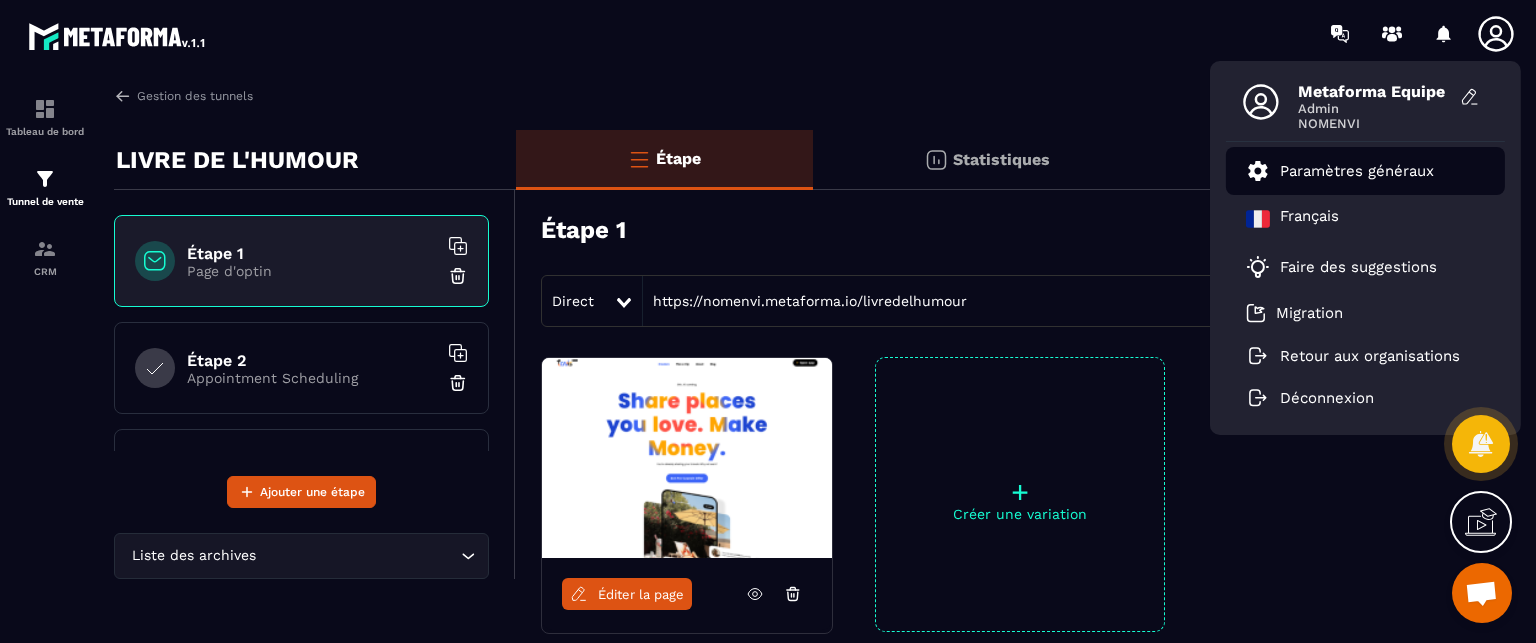 click on "Paramètres généraux" at bounding box center [1365, 171] 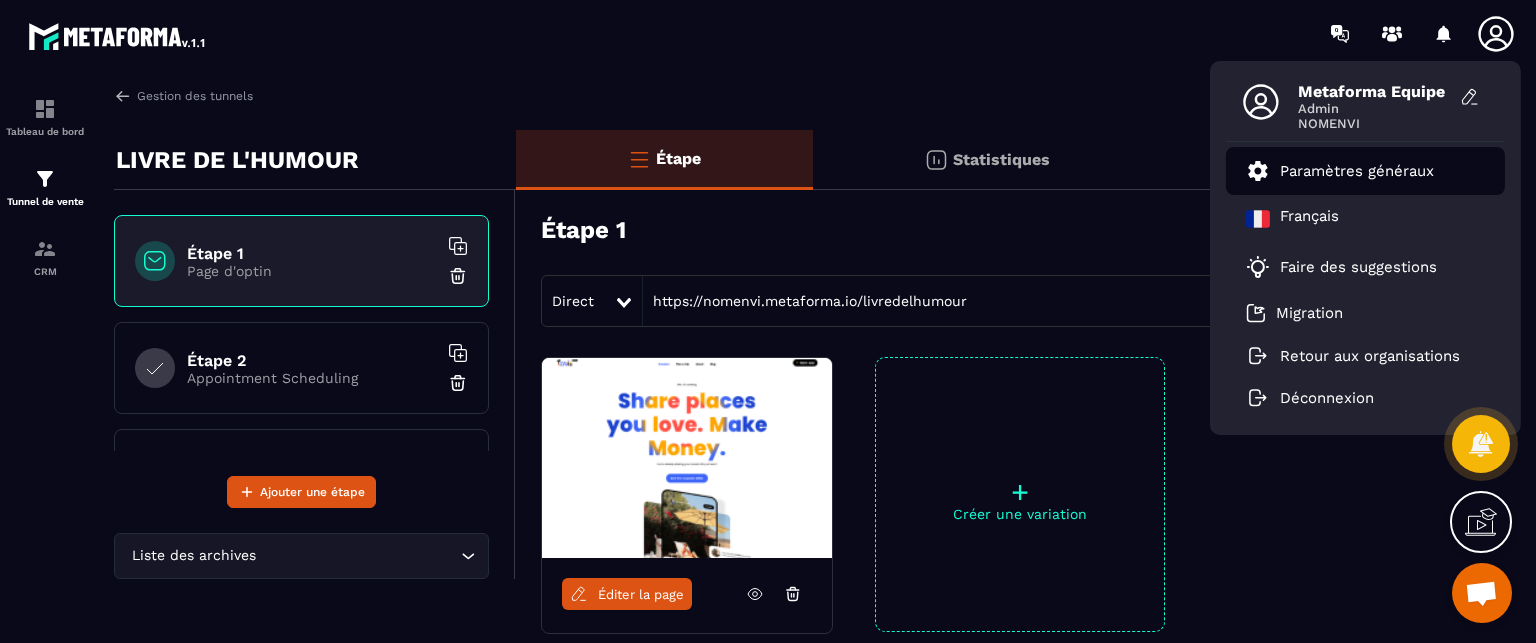 click on "Paramètres généraux" at bounding box center (1357, 171) 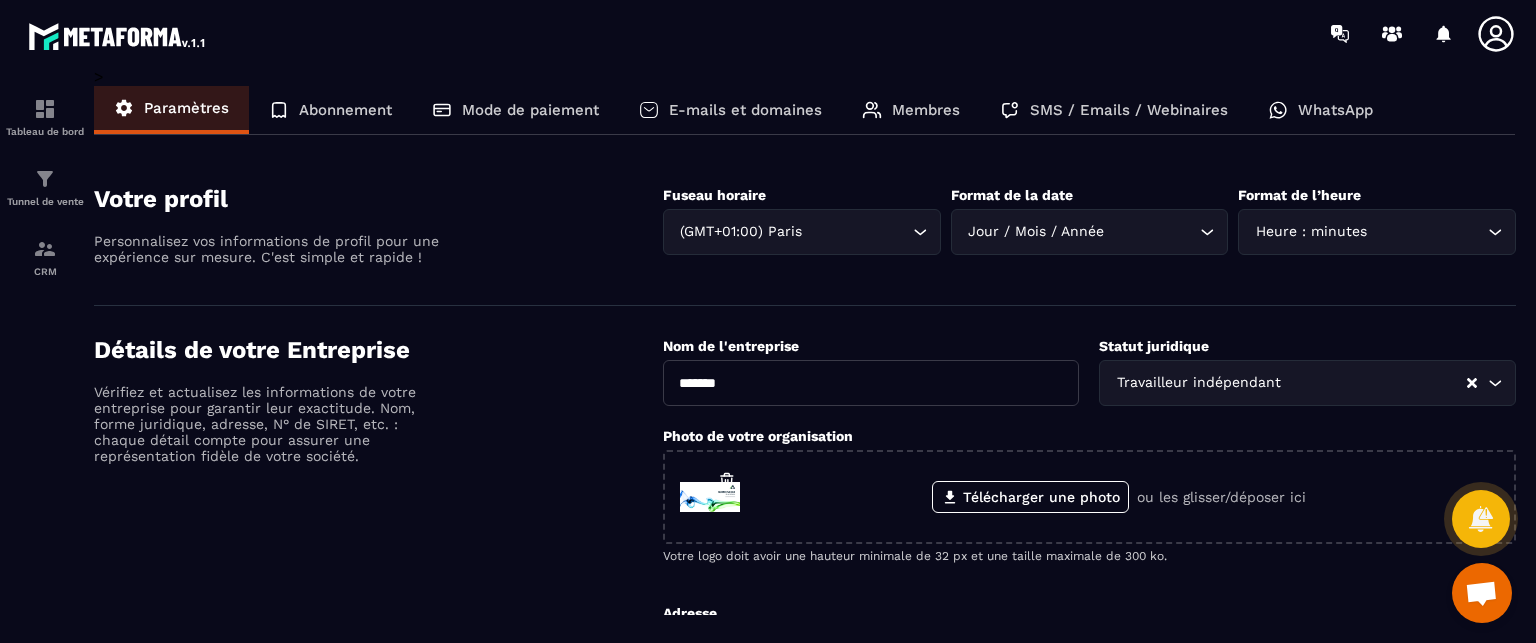 click on "Membres" at bounding box center [926, 110] 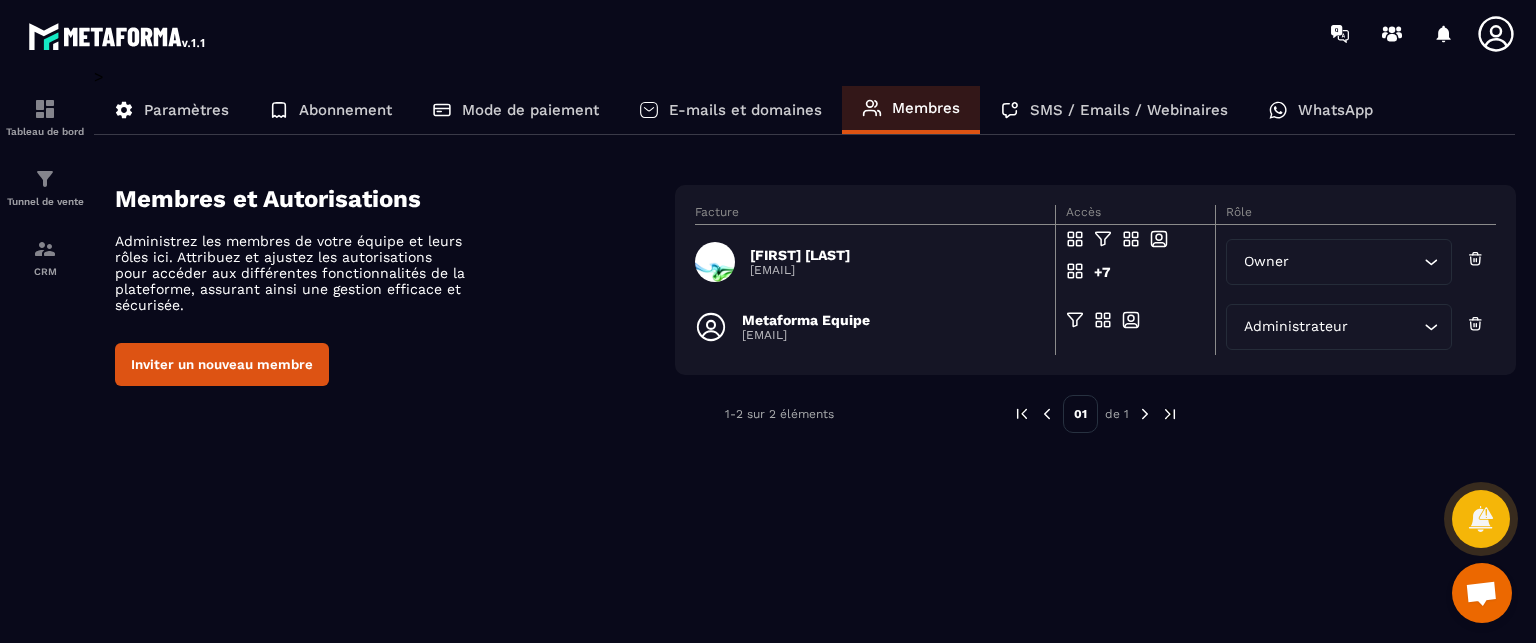 click on "Metaforma Equipe [EMAIL]" at bounding box center [869, 327] 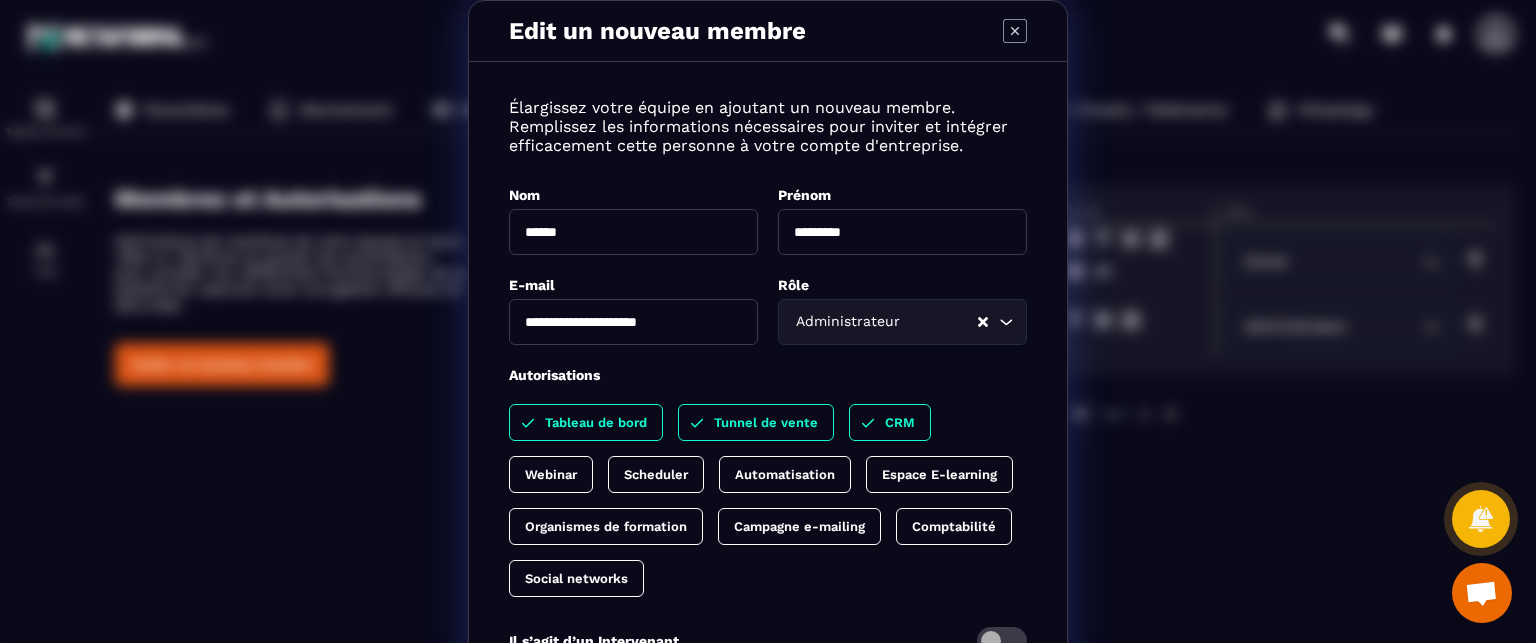 click on "Webinar" at bounding box center (551, 474) 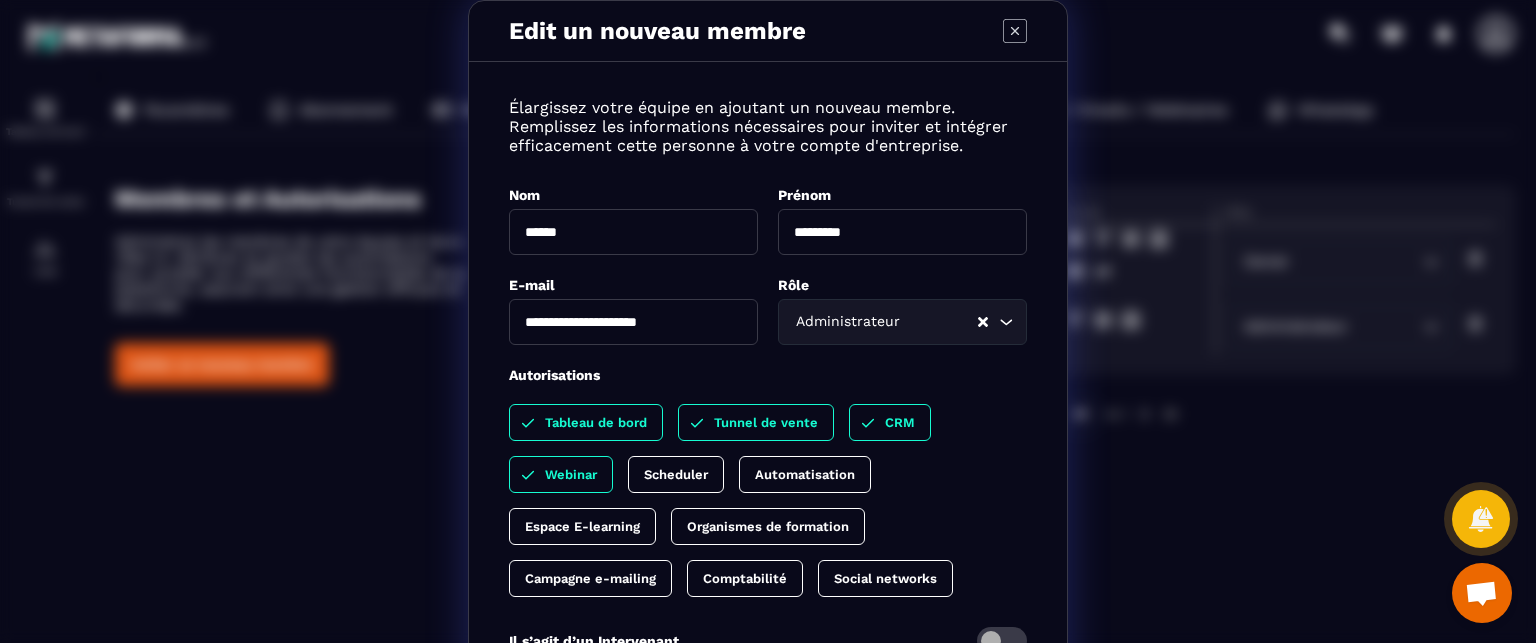 click on "Automatisation" at bounding box center [805, 474] 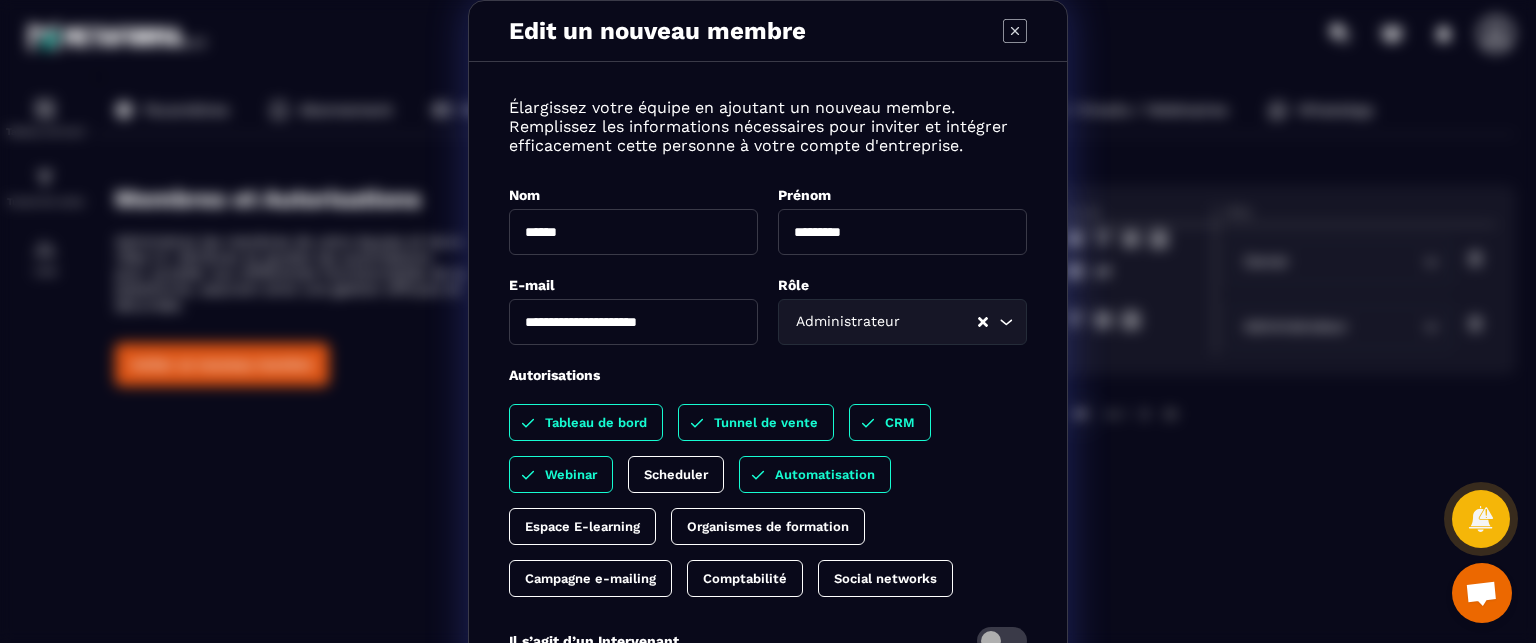 click on "Scheduler" at bounding box center (676, 474) 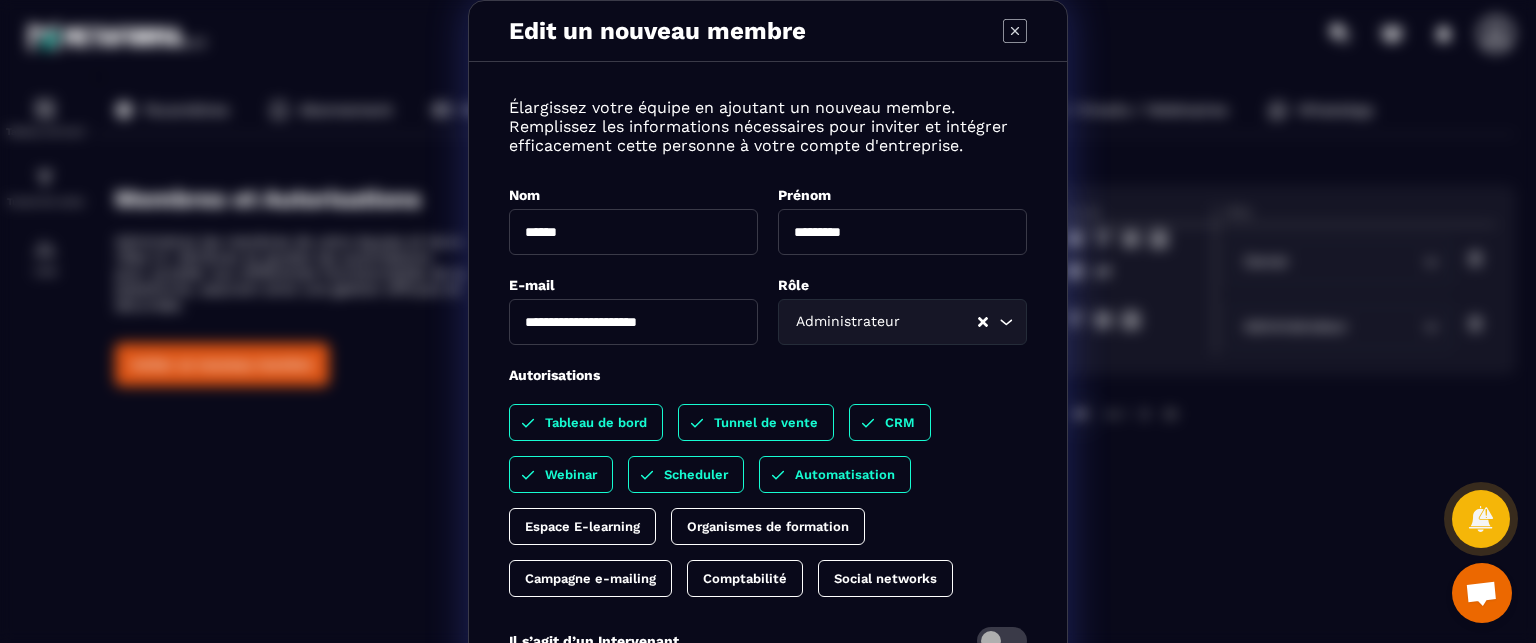 click on "Espace E-learning" at bounding box center (582, 526) 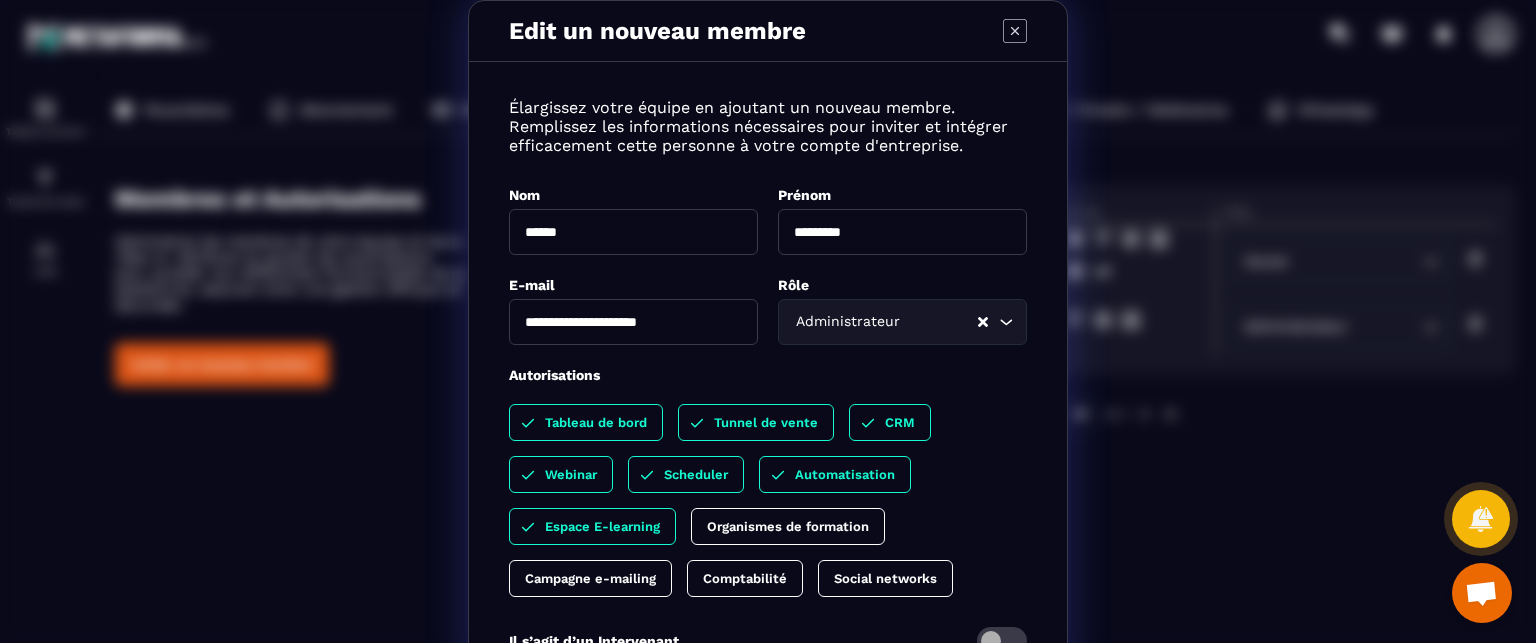 click on "Organismes de formation" at bounding box center (788, 526) 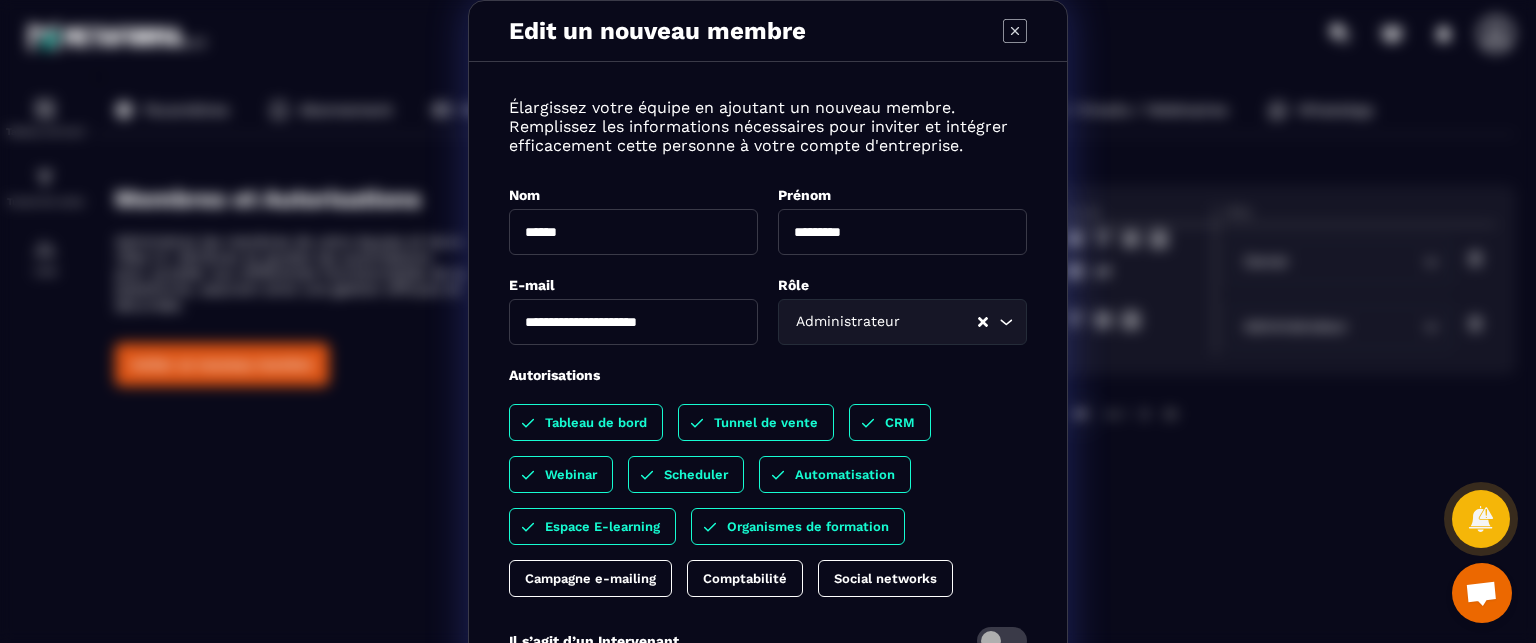 click on "Campagne e-mailing" at bounding box center [590, 578] 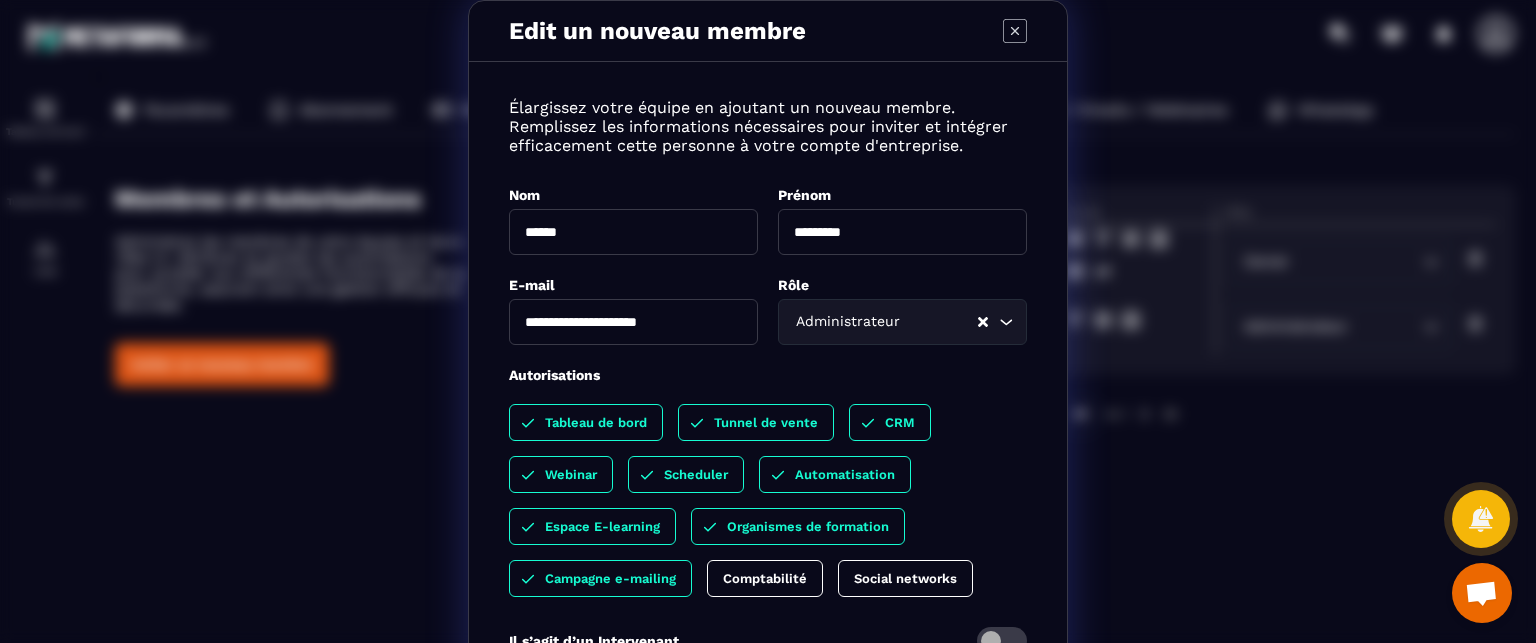 click on "Comptabilité" at bounding box center (765, 578) 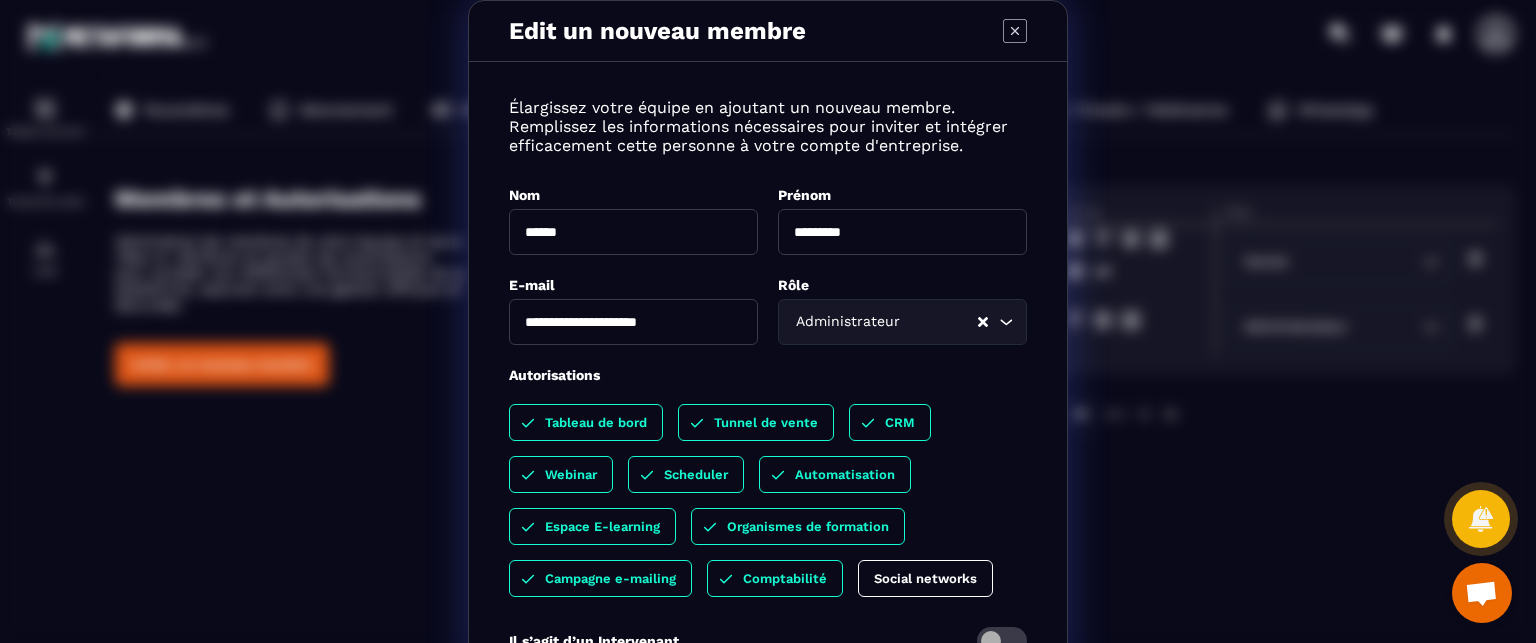 click on "Social networks" at bounding box center (925, 578) 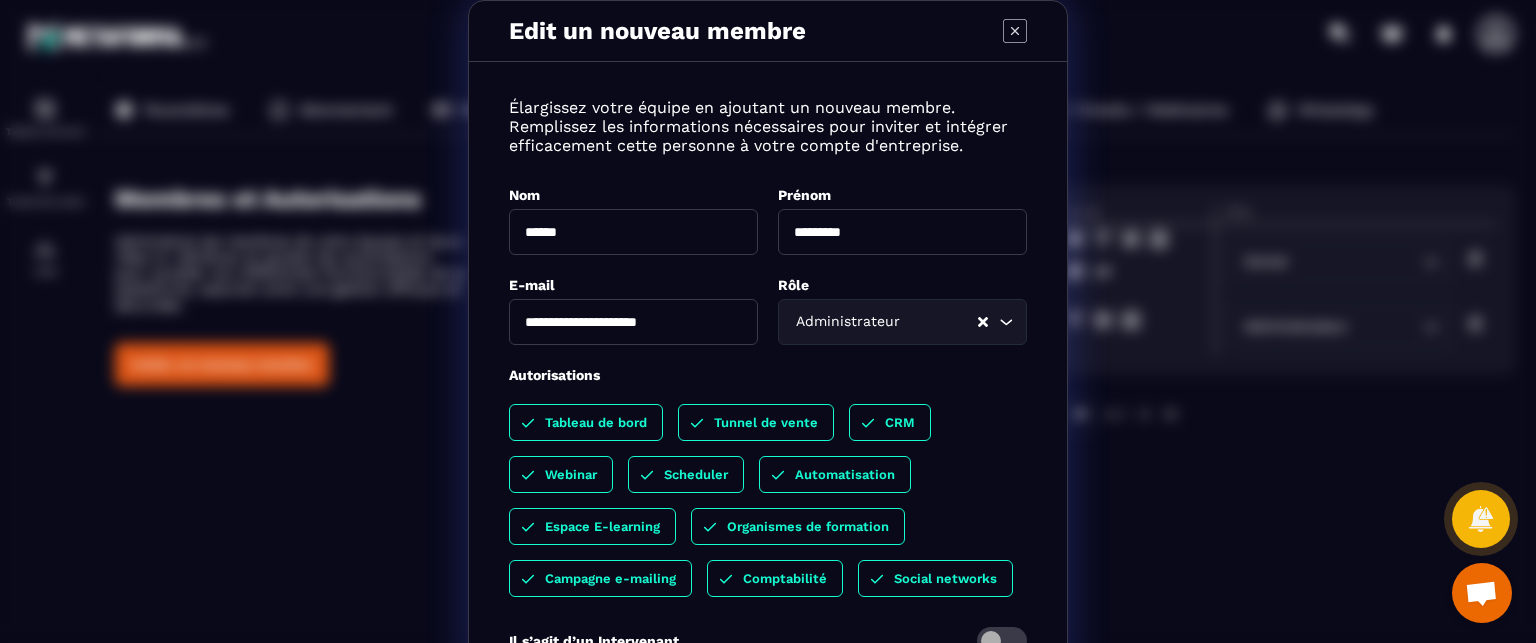 scroll, scrollTop: 166, scrollLeft: 0, axis: vertical 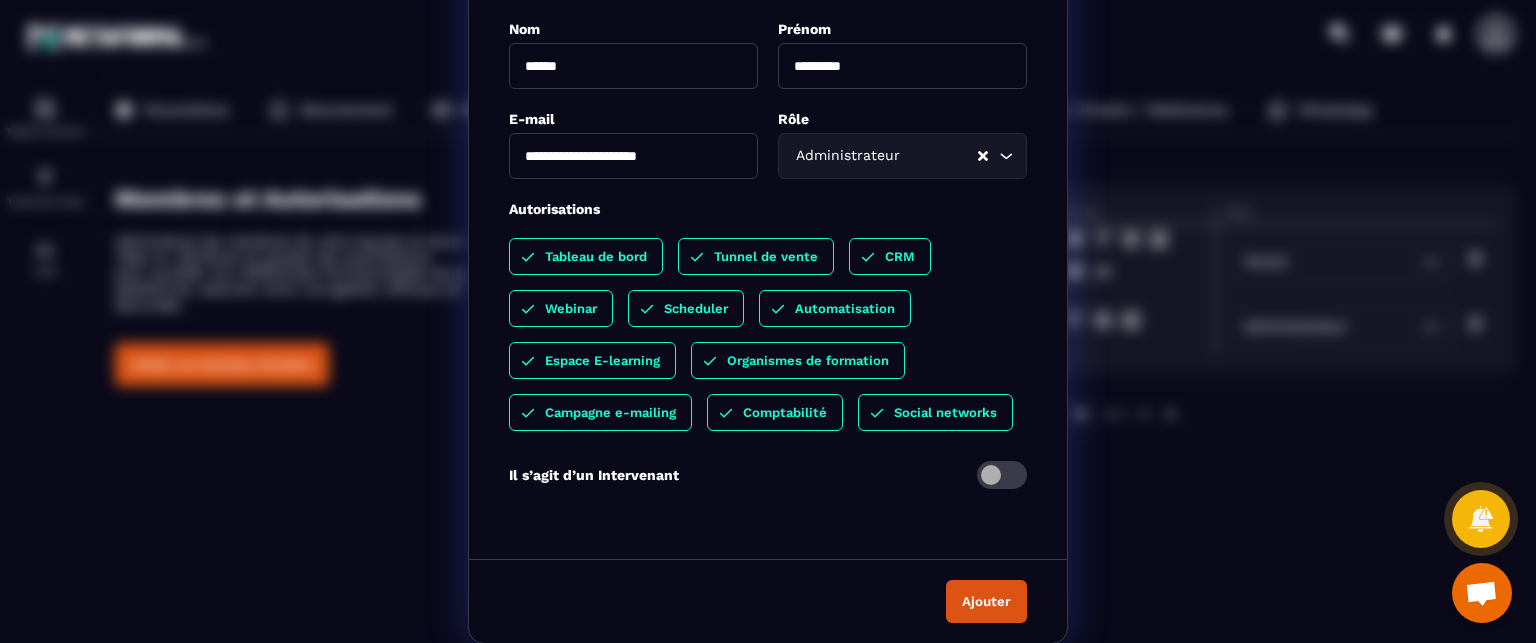 click on "Ajouter" at bounding box center (986, 601) 